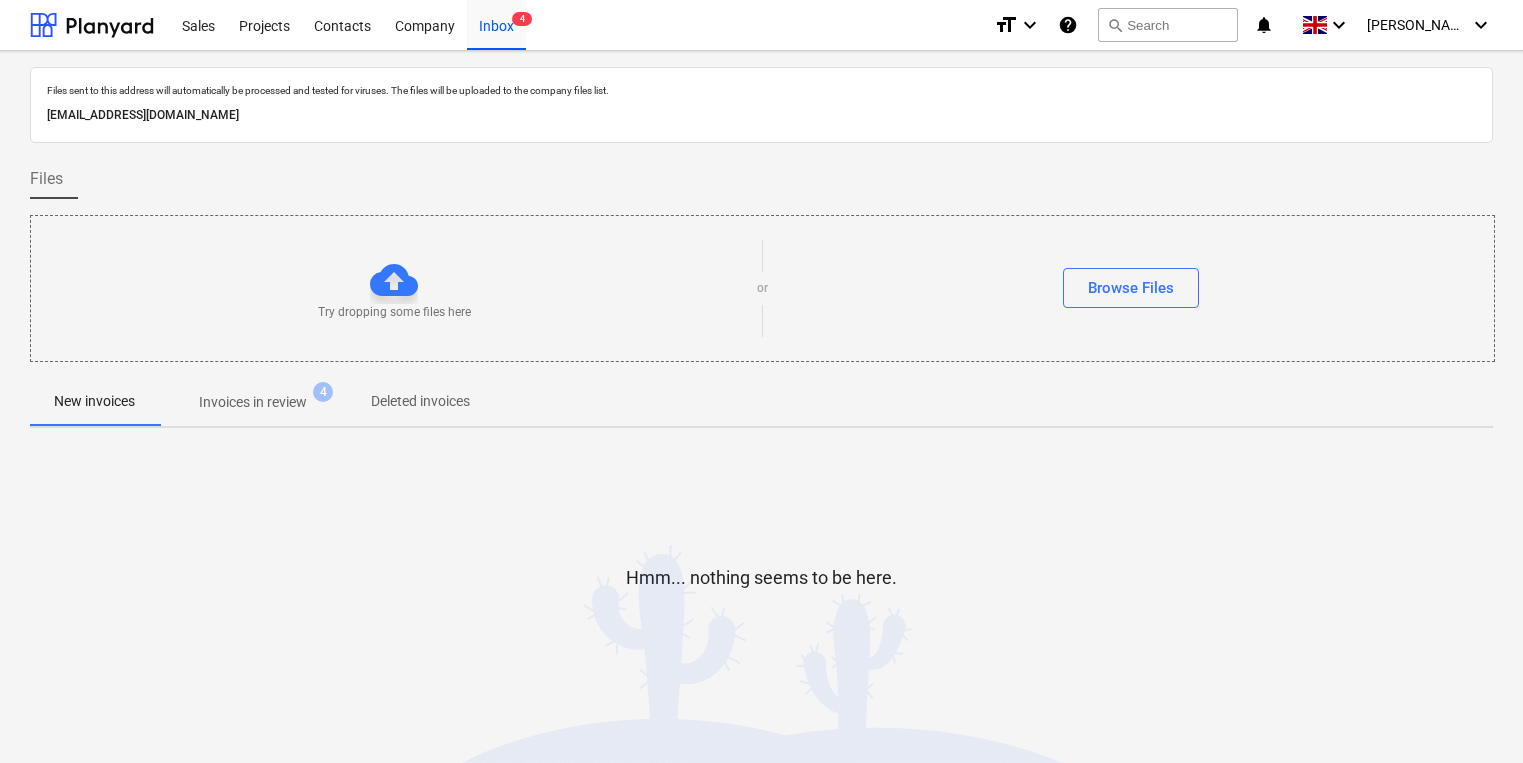 scroll, scrollTop: 0, scrollLeft: 0, axis: both 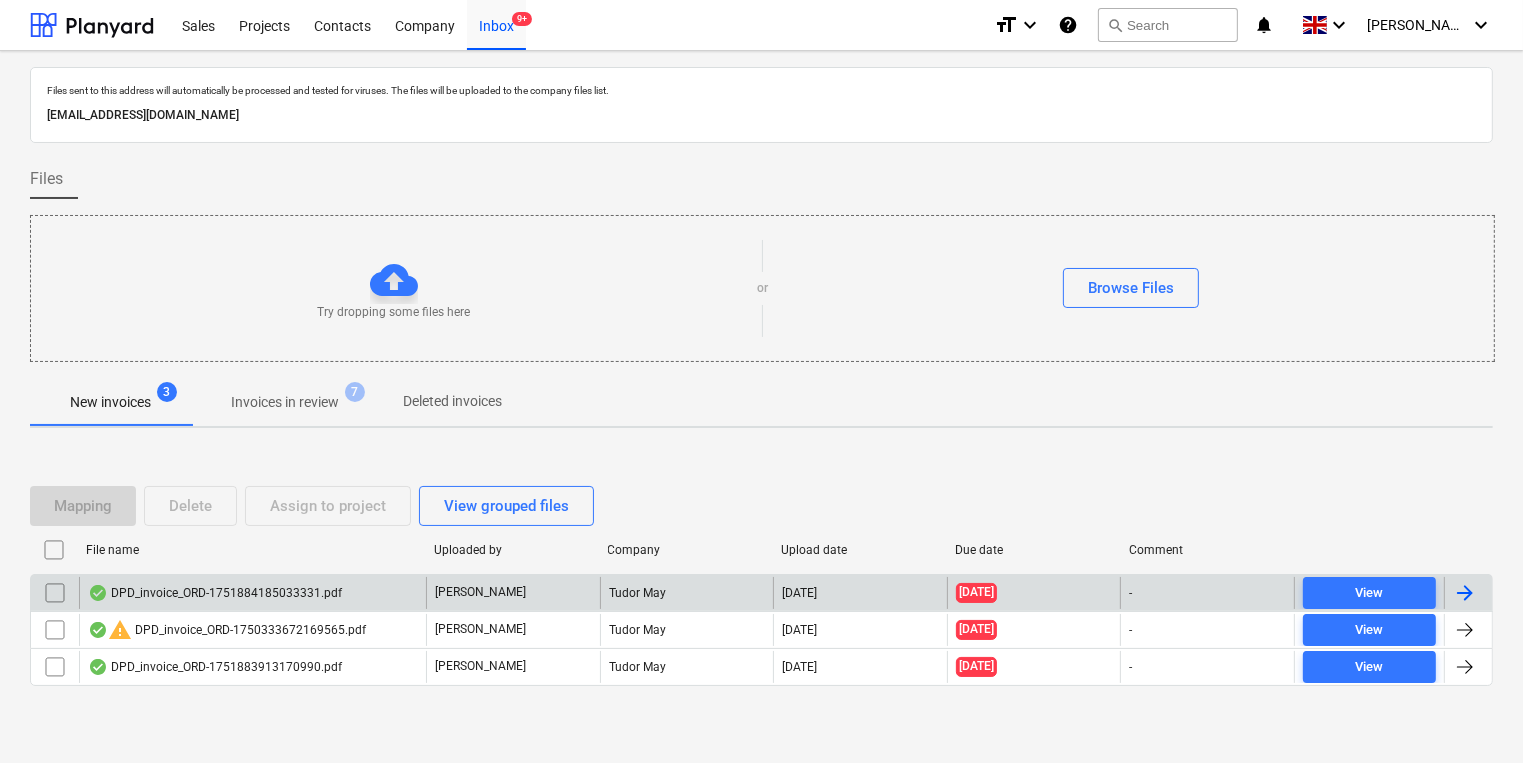 click on "DPD_invoice_ORD-1751884185033331.pdf" at bounding box center [215, 593] 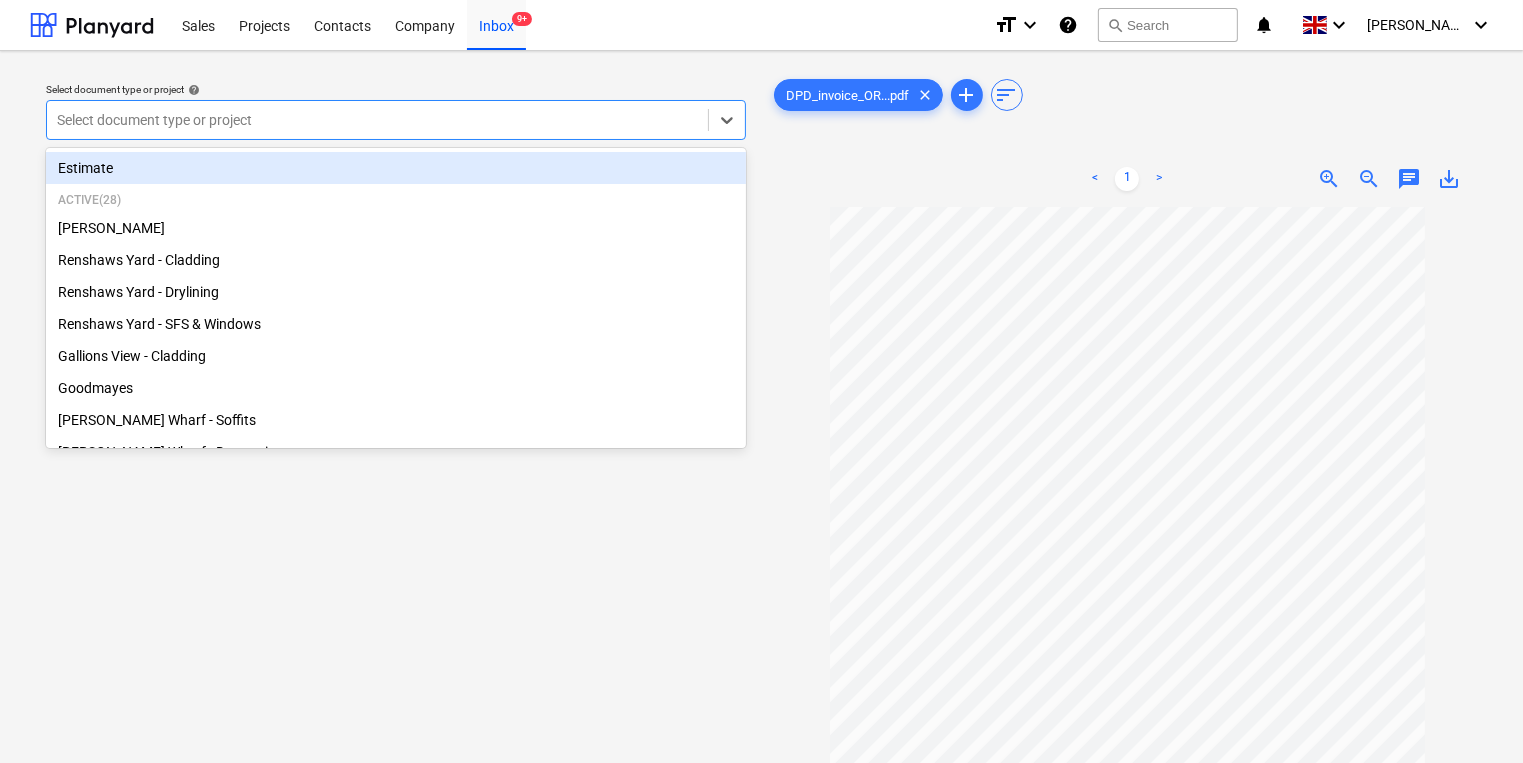 click at bounding box center (377, 120) 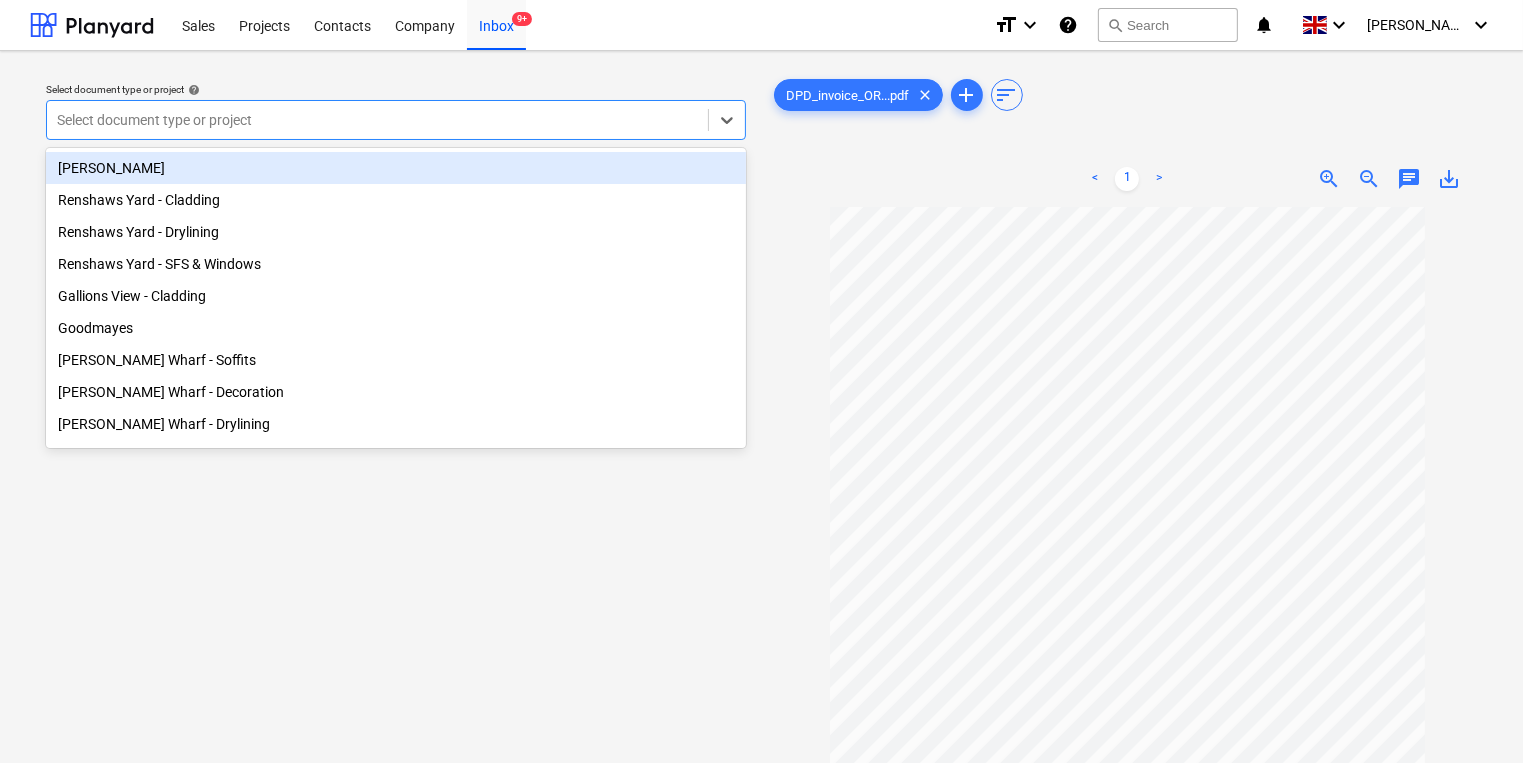 scroll, scrollTop: 81, scrollLeft: 0, axis: vertical 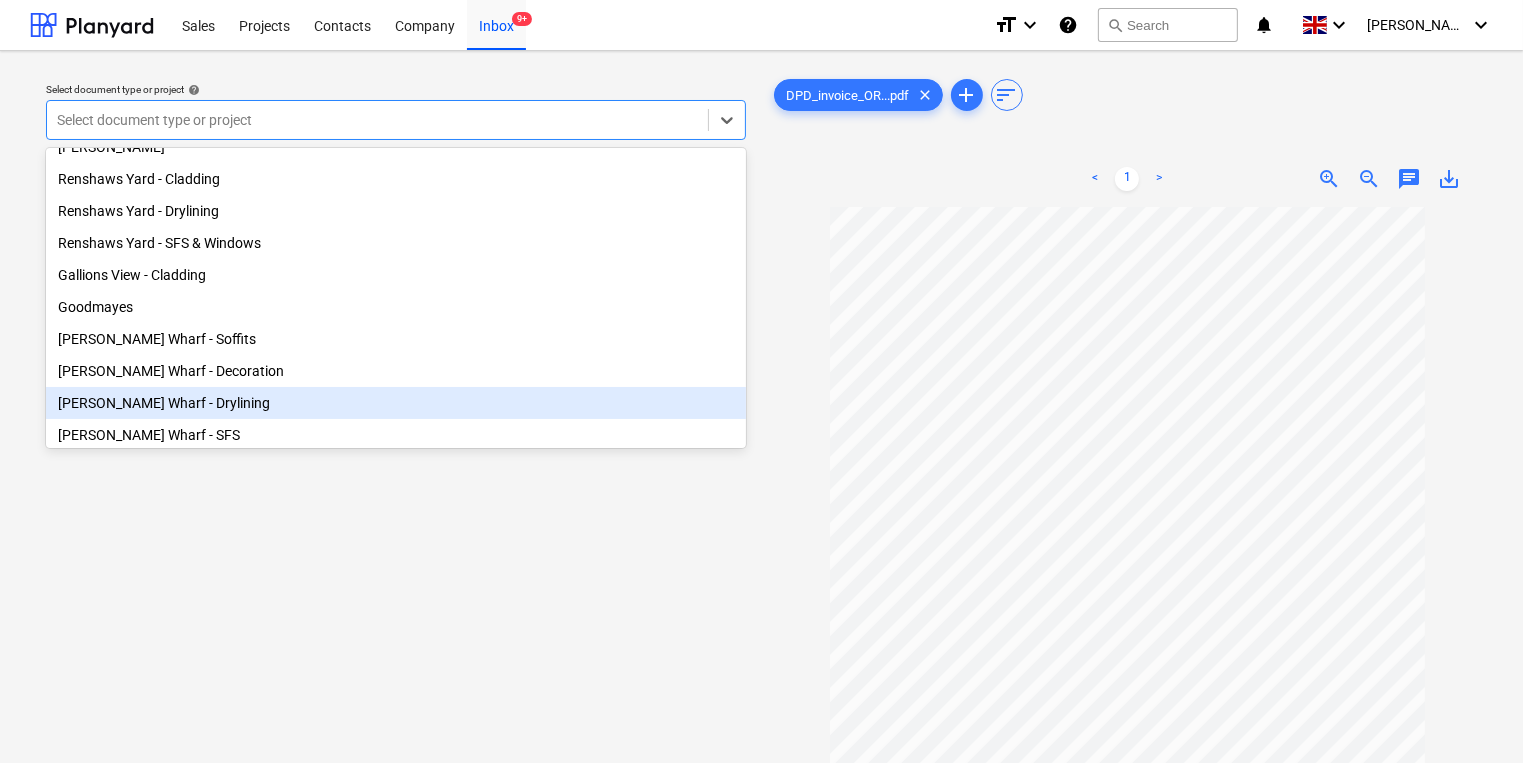 click on "[PERSON_NAME] Wharf - Drylining" at bounding box center [396, 403] 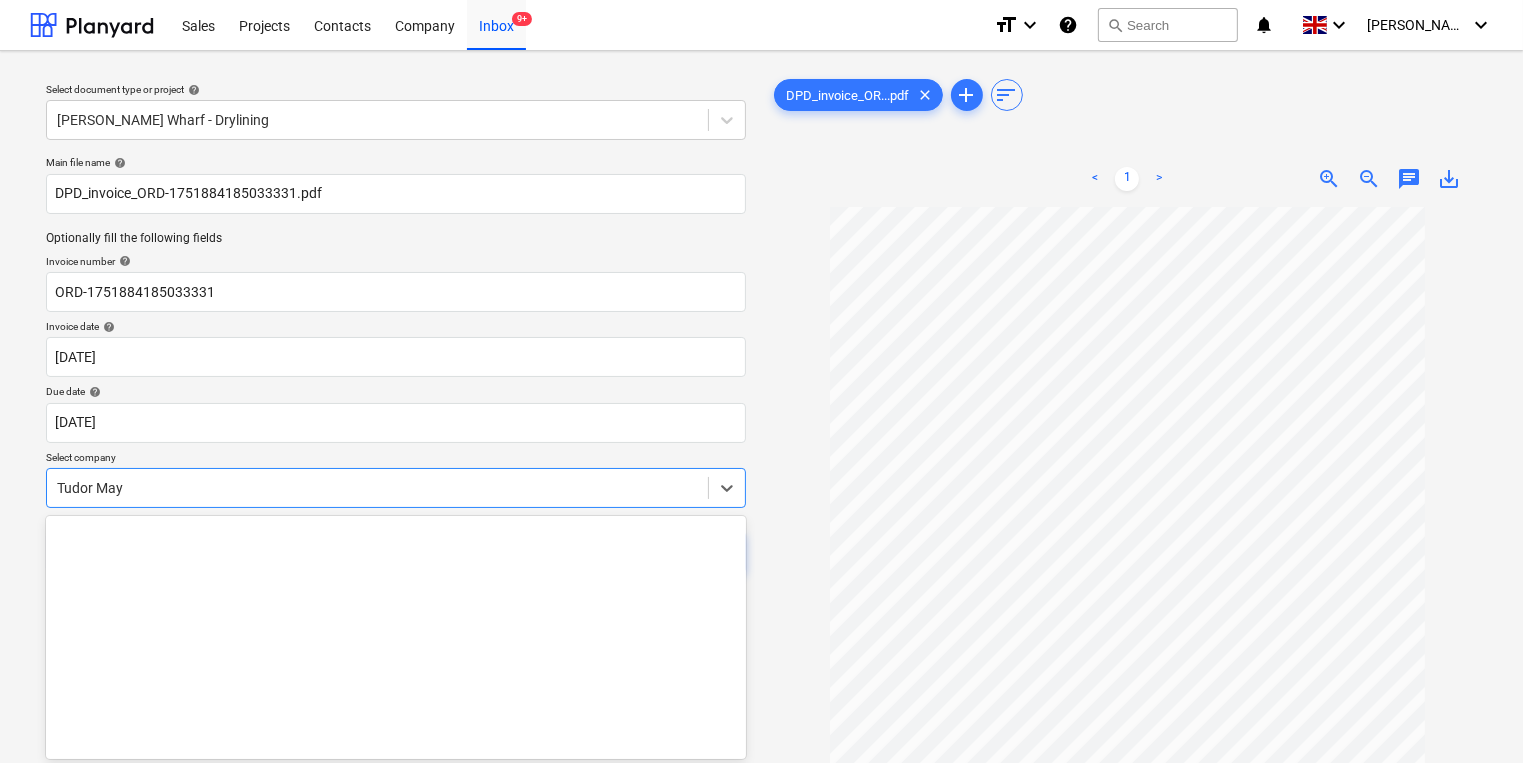 scroll, scrollTop: 56, scrollLeft: 0, axis: vertical 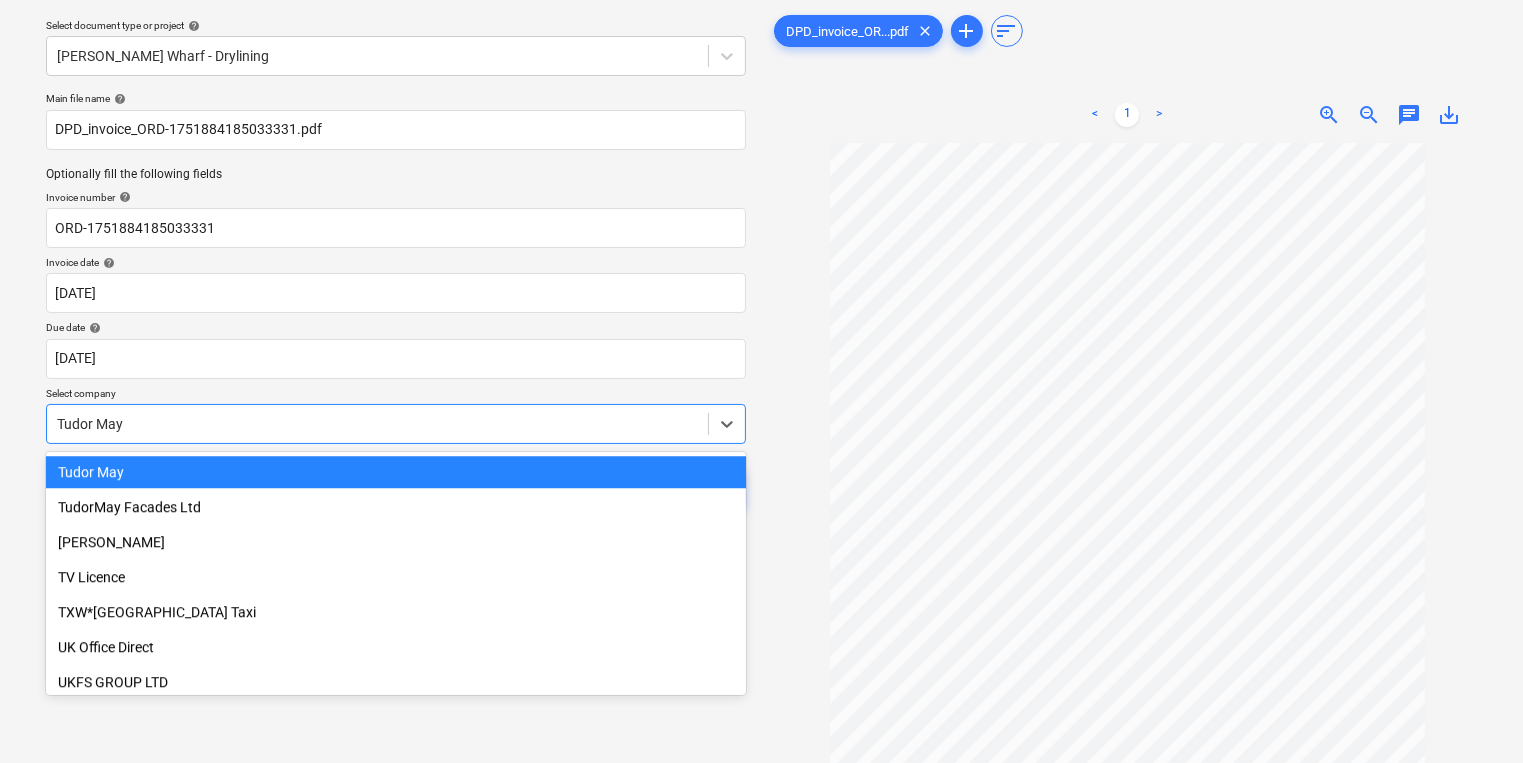 click on "Sales Projects Contacts Company Inbox 9+ format_size keyboard_arrow_down help search Search notifications 0 keyboard_arrow_down [PERSON_NAME] keyboard_arrow_down Select document type or project help [PERSON_NAME] Wharf - Drylining Main file name help DPD_invoice_ORD-1751884185033331.pdf Optionally fill the following fields Invoice number help ORD-1751884185033331 Invoice date help [DATE] 07.07.2025 Press the down arrow key to interact with the calendar and
select a date. Press the question mark key to get the keyboard shortcuts for changing dates. Due date help [DATE] 07.07.2025 Press the down arrow key to interact with the calendar and
select a date. Press the question mark key to get the keyboard shortcuts for changing dates. Select company option Tudor May   selected, 382 of 412. 412 results available. Use Up and Down to choose options, press Enter to select the currently focused option, press Escape to exit the menu, press Tab to select the option and exit the menu. Tudor May   Cancel add" at bounding box center (761, 317) 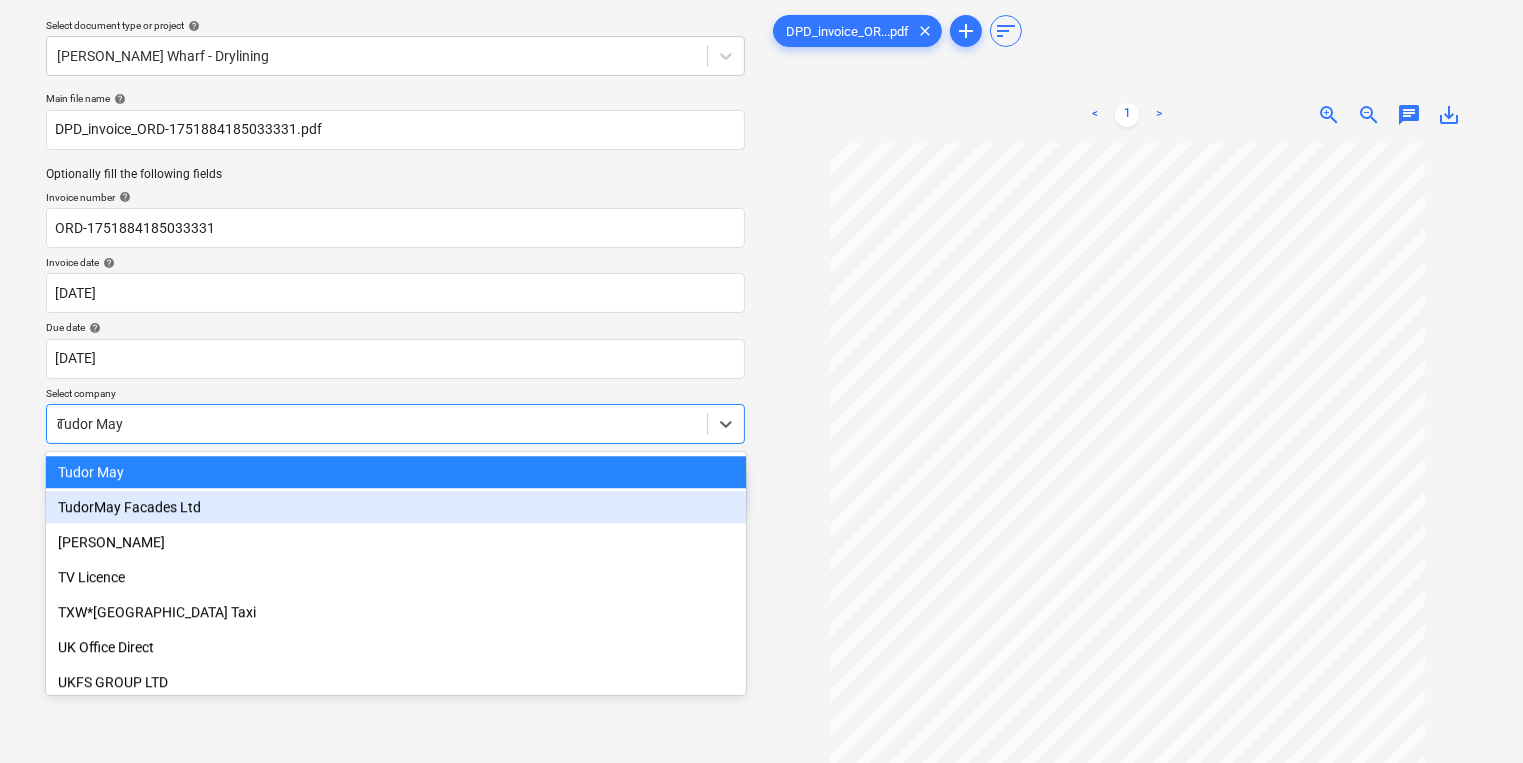scroll, scrollTop: 8825, scrollLeft: 0, axis: vertical 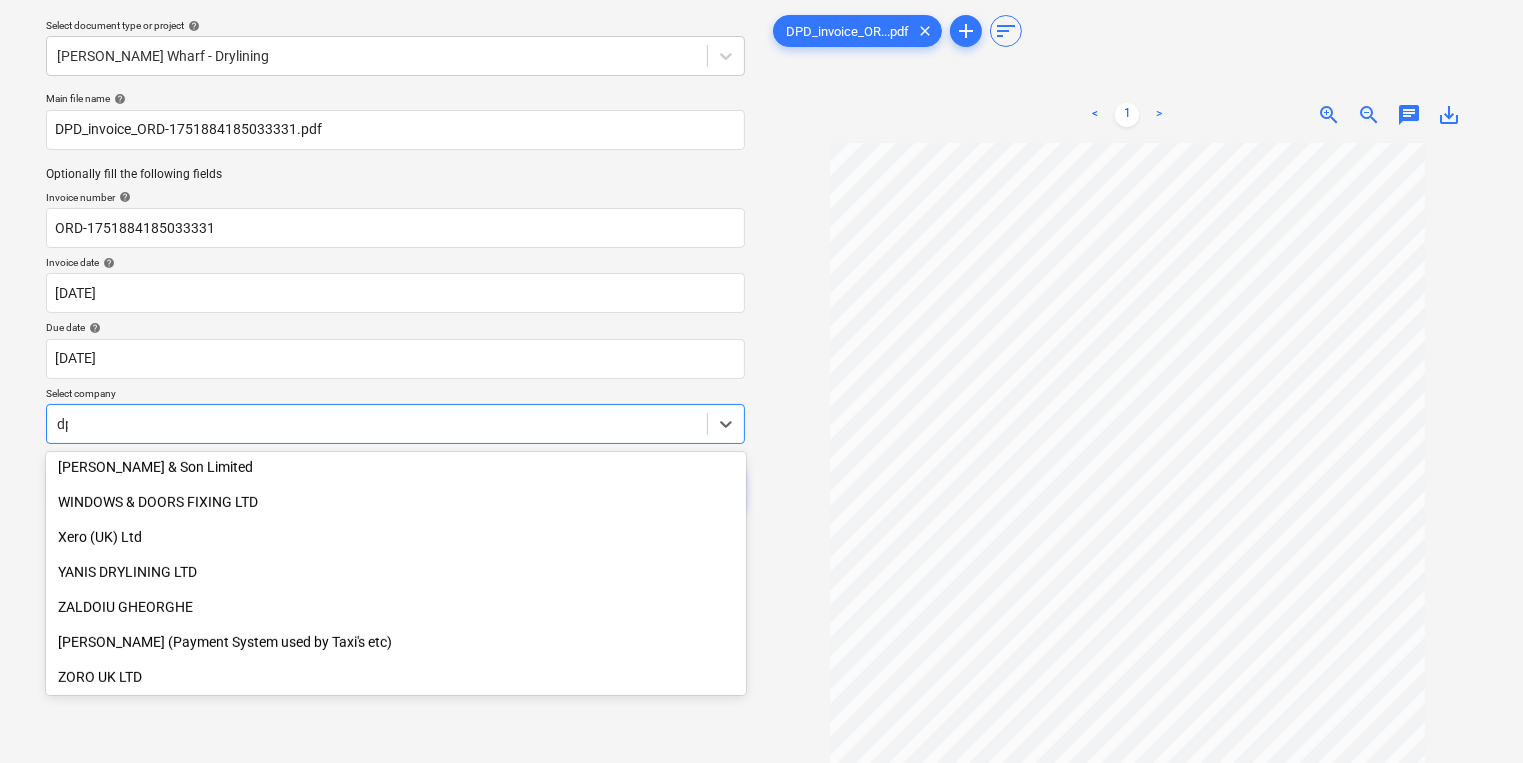 type on "dpd" 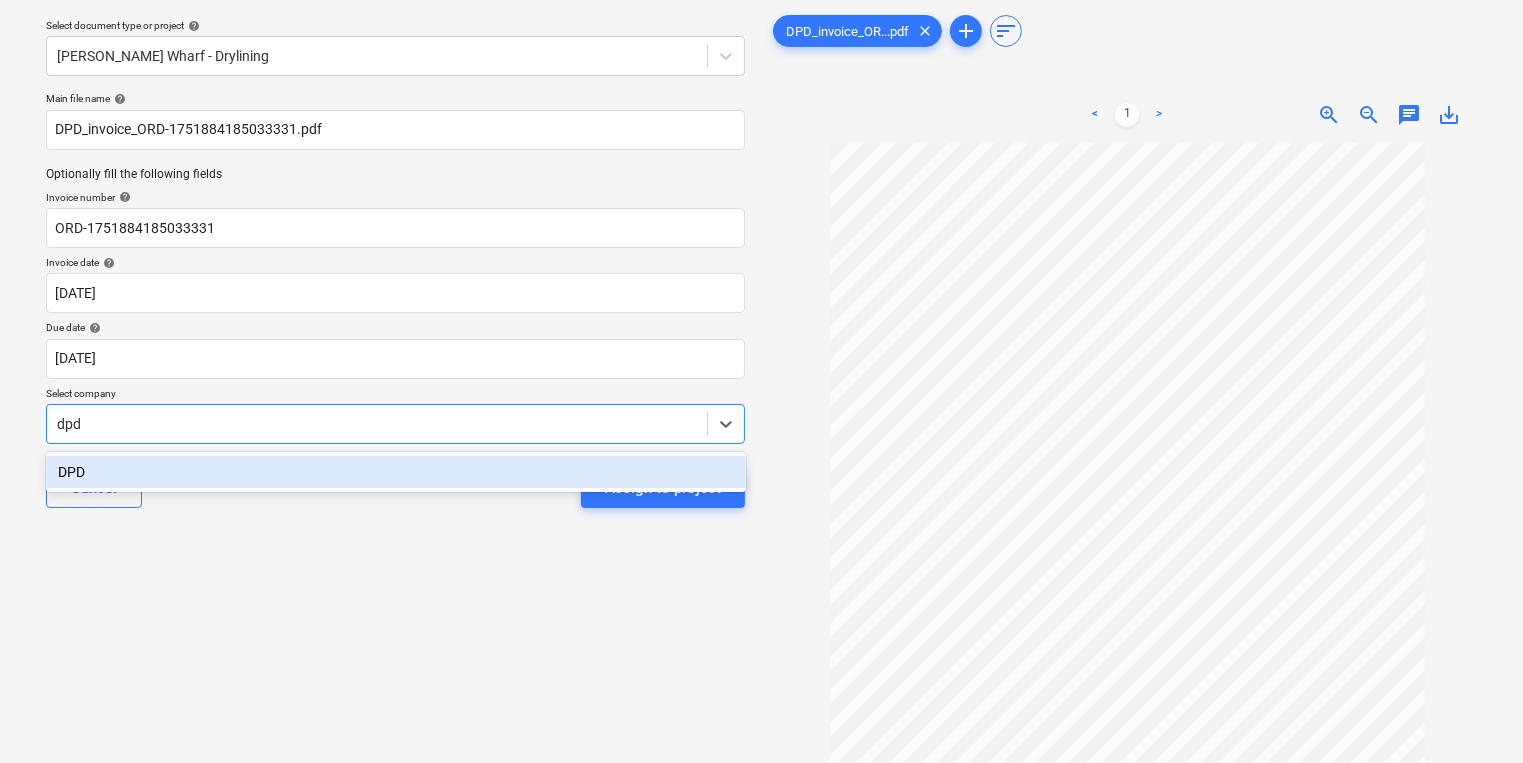 click on "DPD" at bounding box center [396, 472] 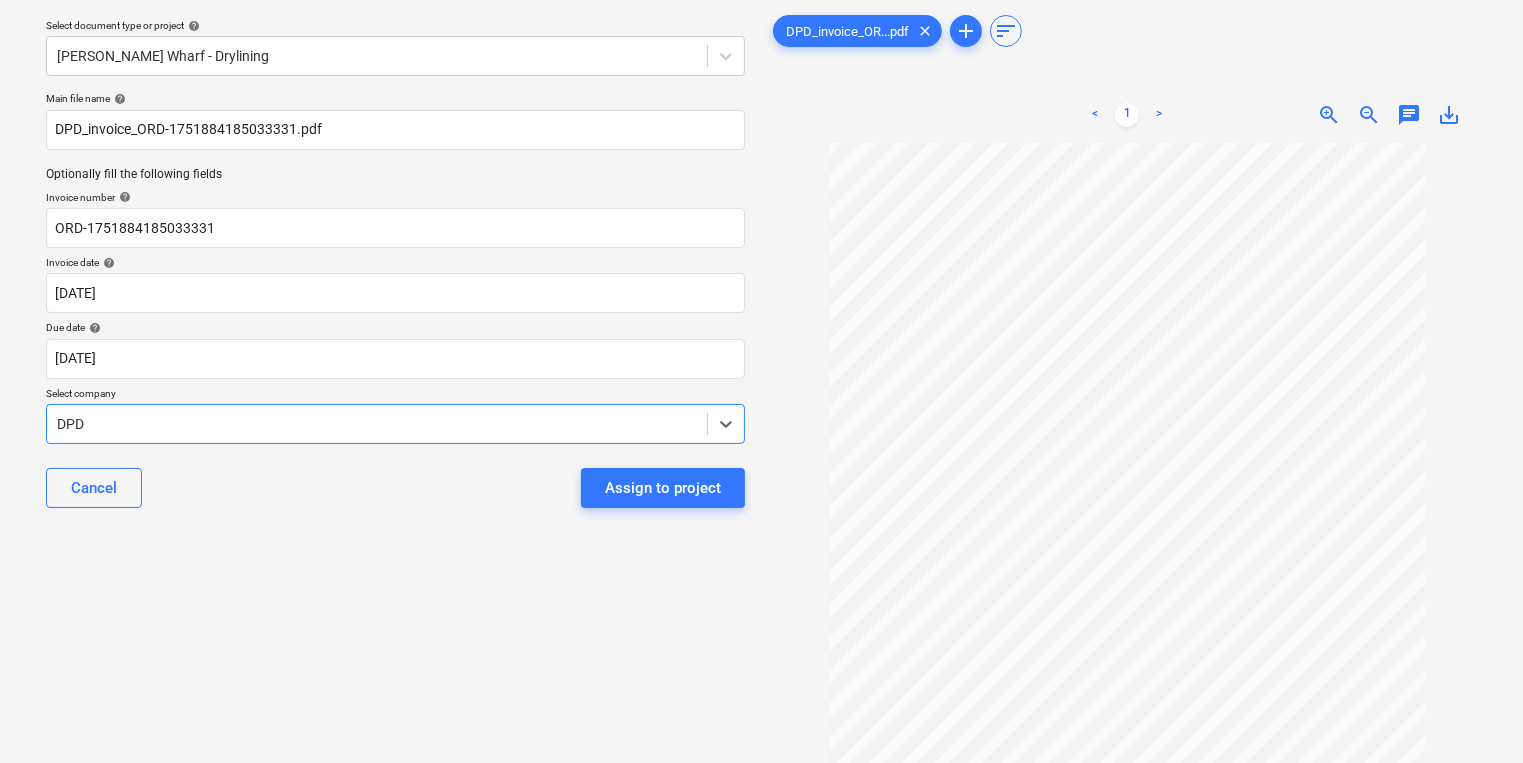 scroll, scrollTop: 138, scrollLeft: 0, axis: vertical 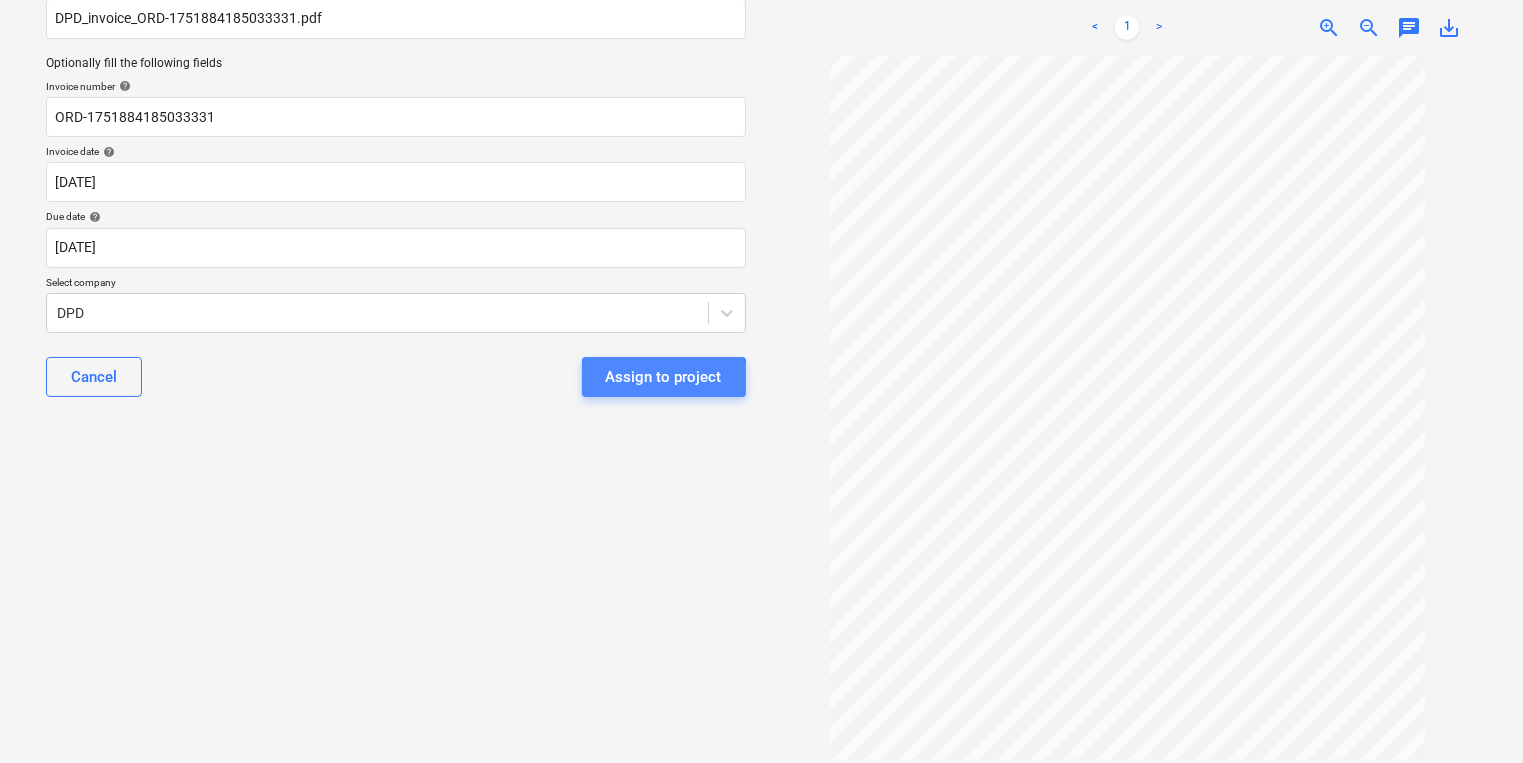 click on "Assign to project" at bounding box center (664, 377) 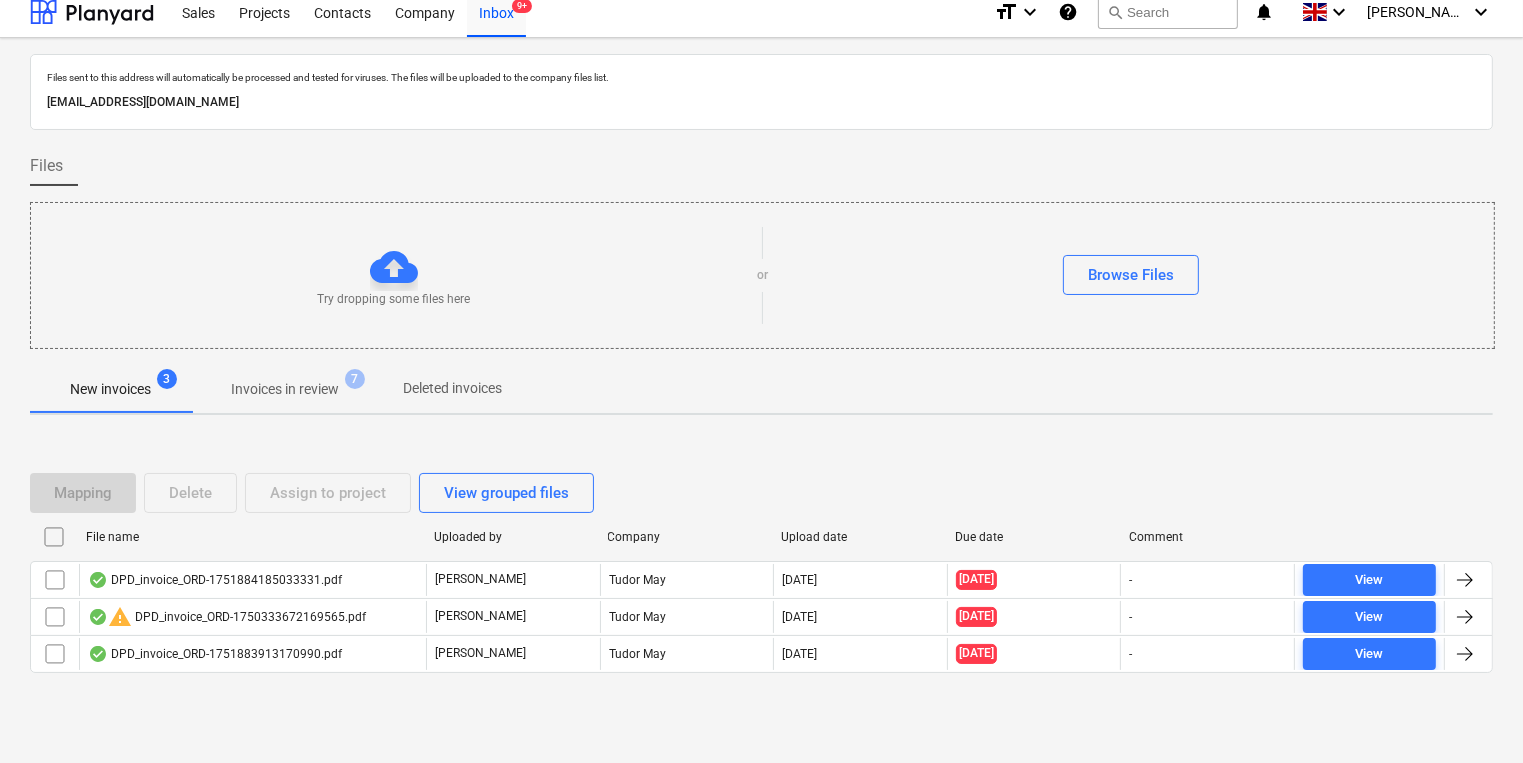 scroll, scrollTop: 11, scrollLeft: 0, axis: vertical 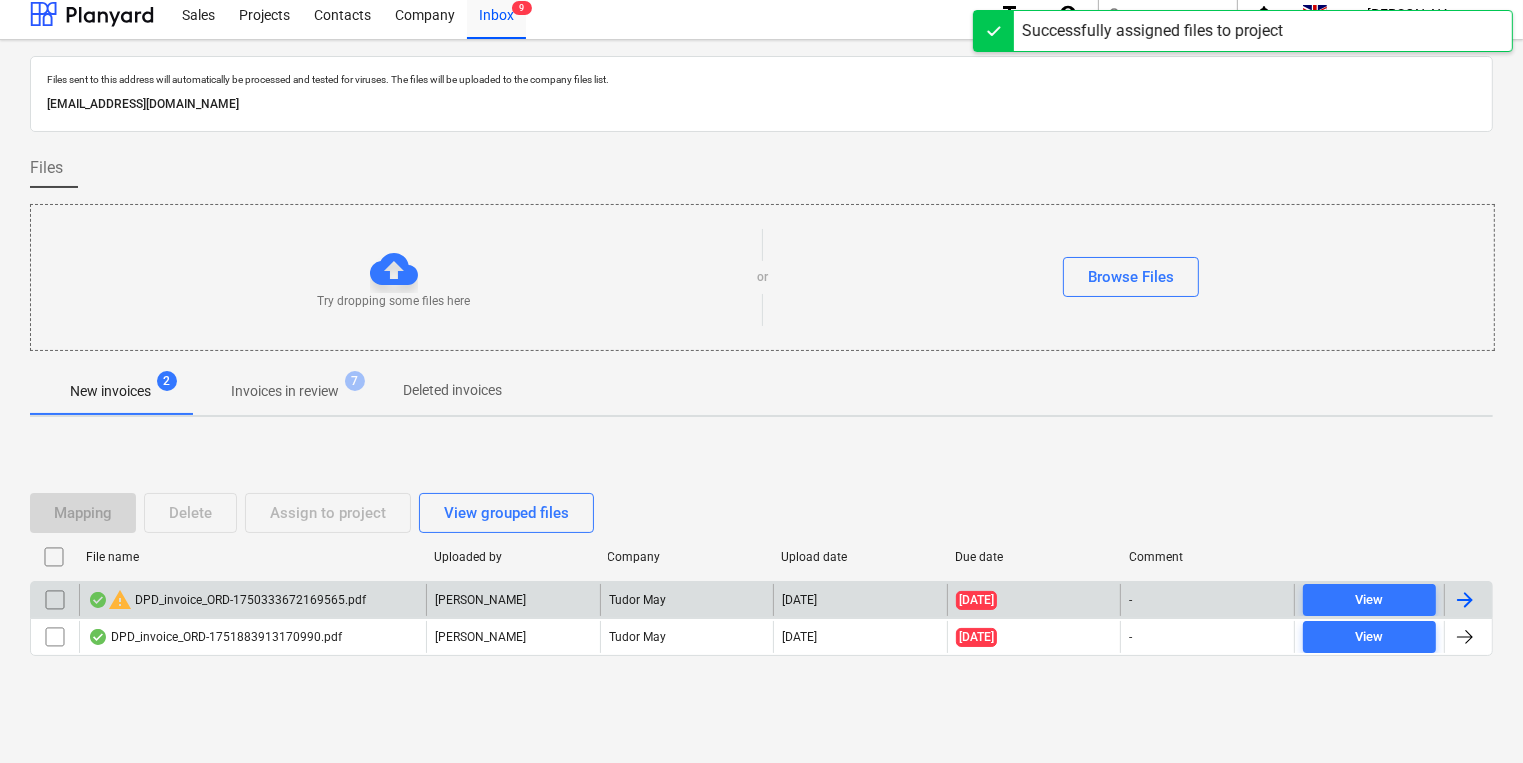 click on "warning   DPD_invoice_ORD-1750333672169565.pdf" at bounding box center (227, 600) 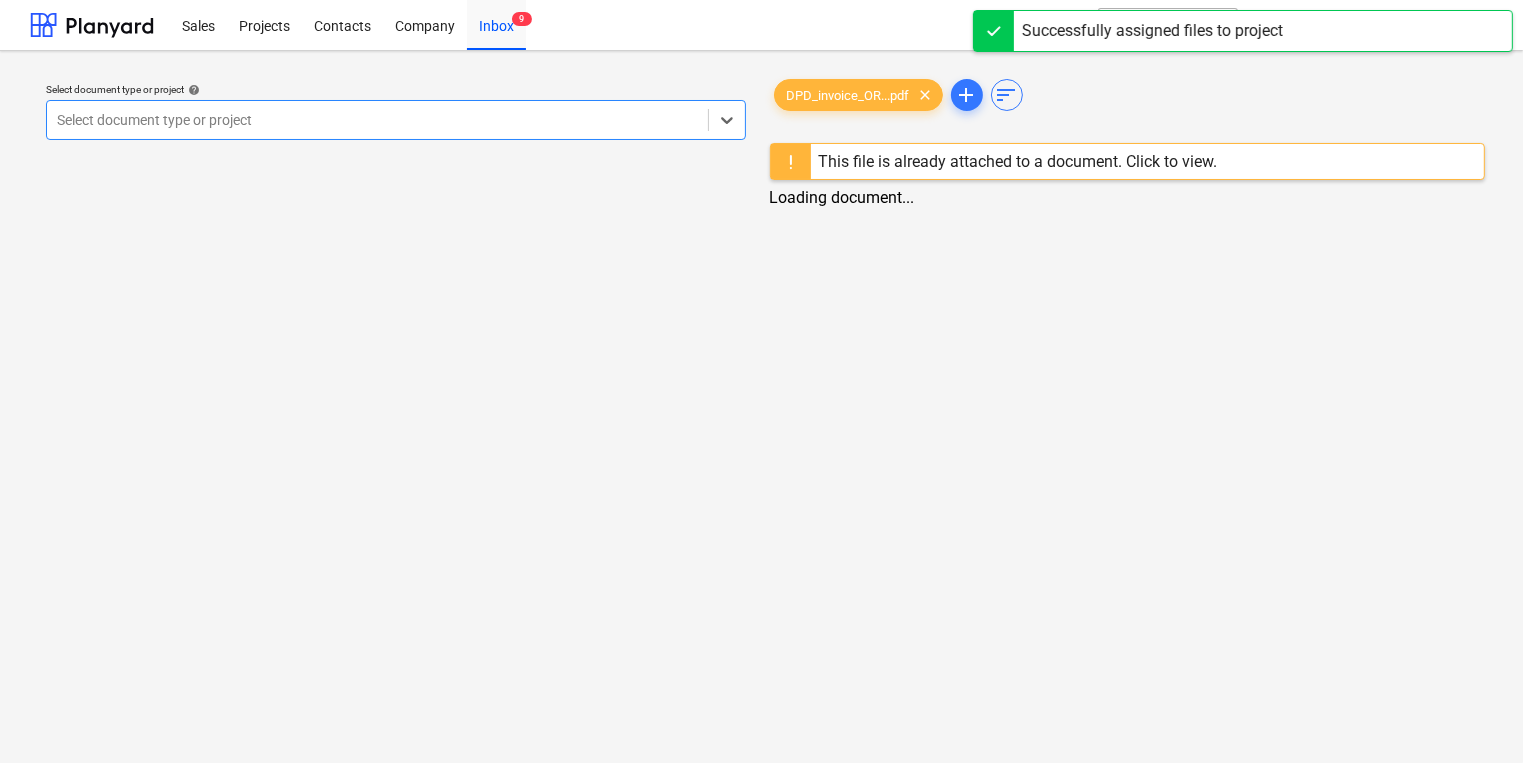 scroll, scrollTop: 0, scrollLeft: 0, axis: both 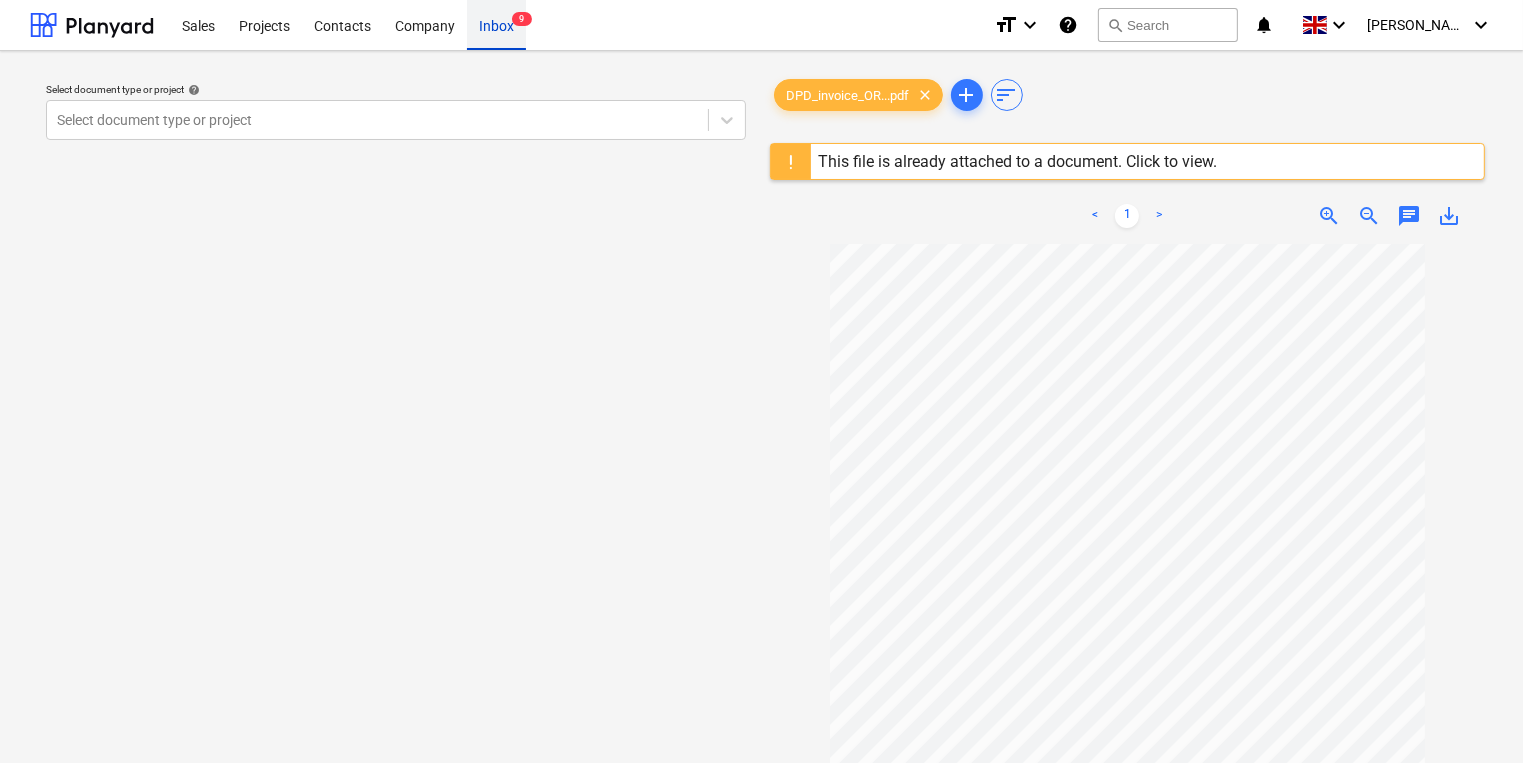 click on "Inbox 9" at bounding box center [496, 24] 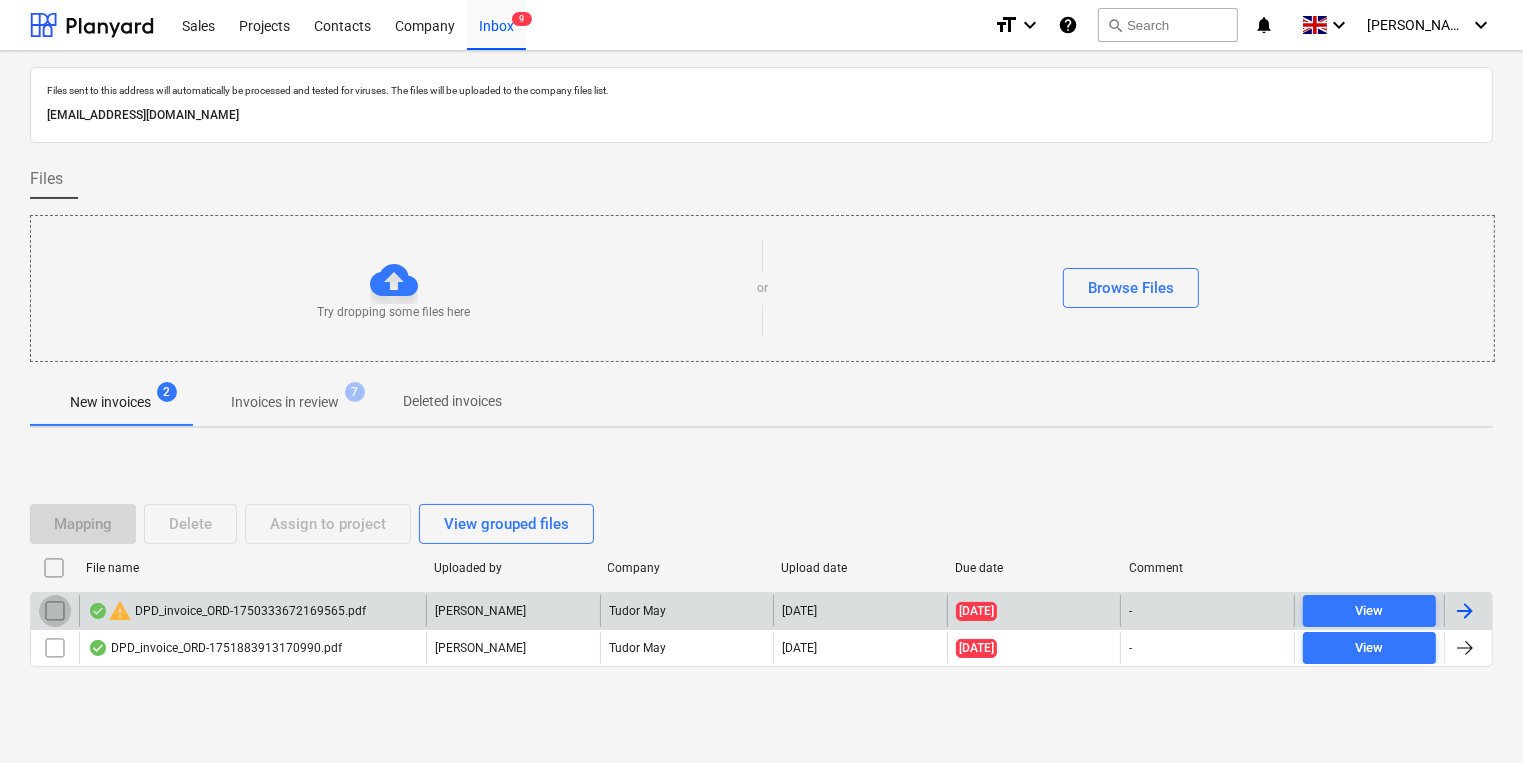 click at bounding box center [55, 611] 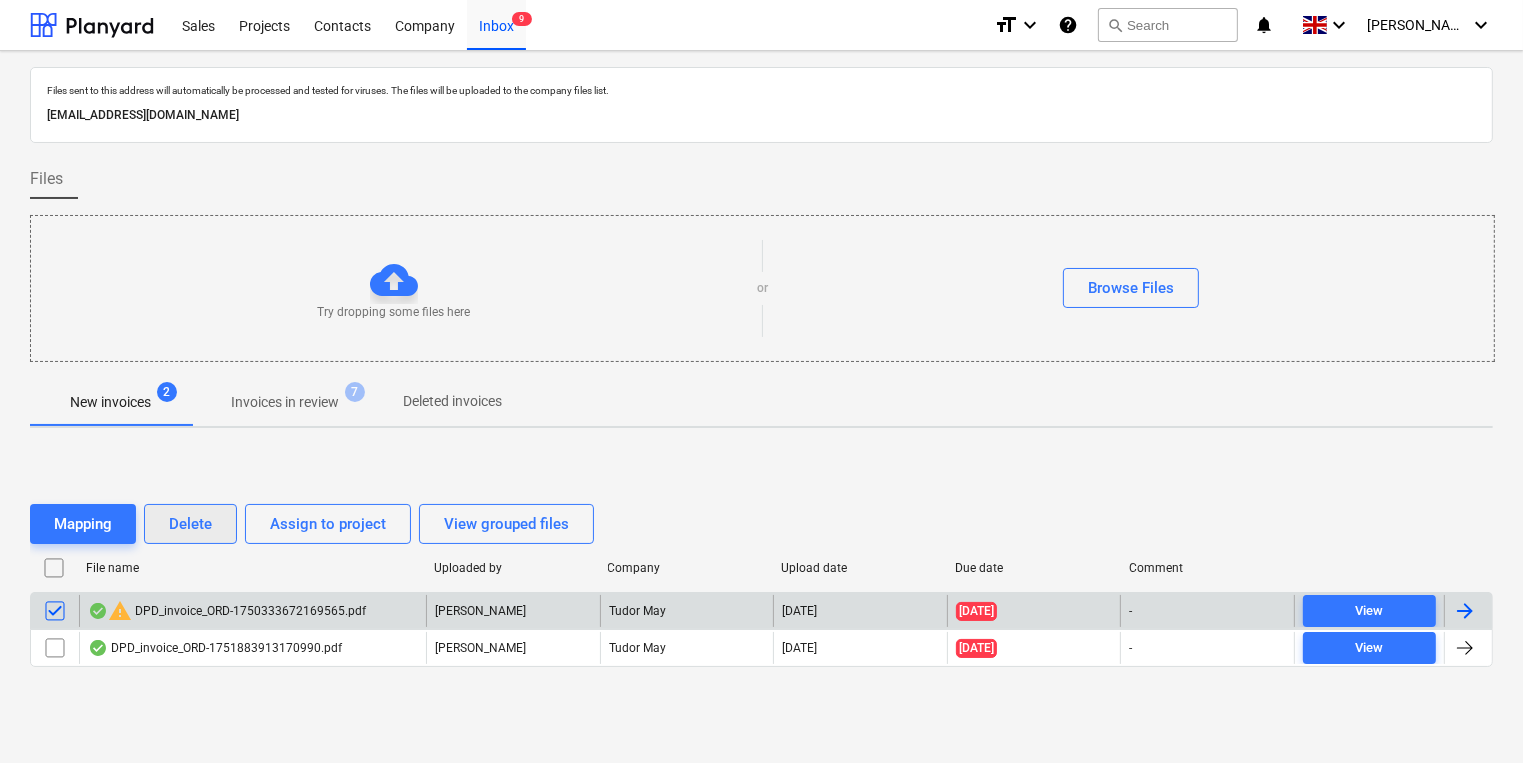 click on "Delete" at bounding box center [190, 524] 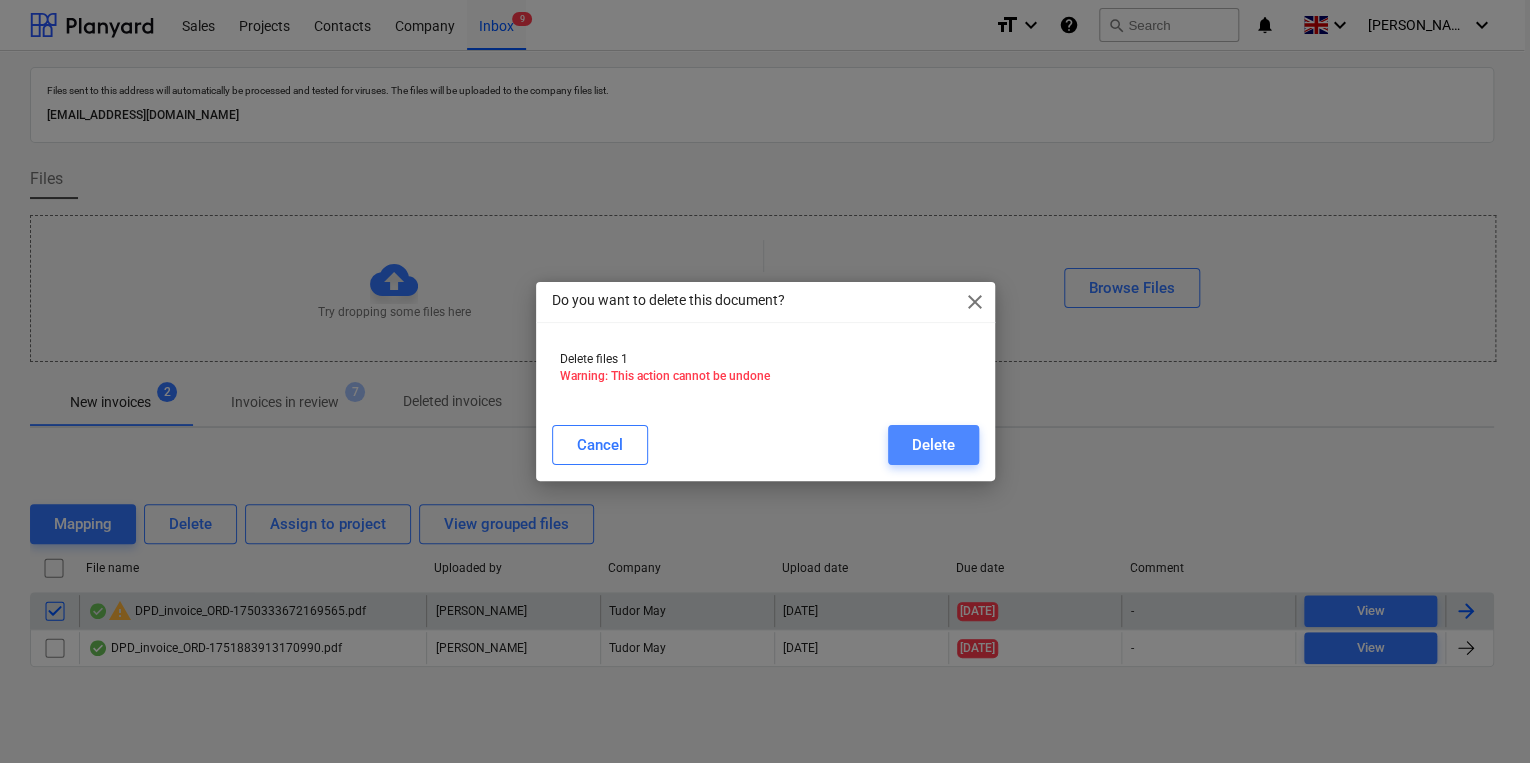 click on "Delete" at bounding box center [933, 445] 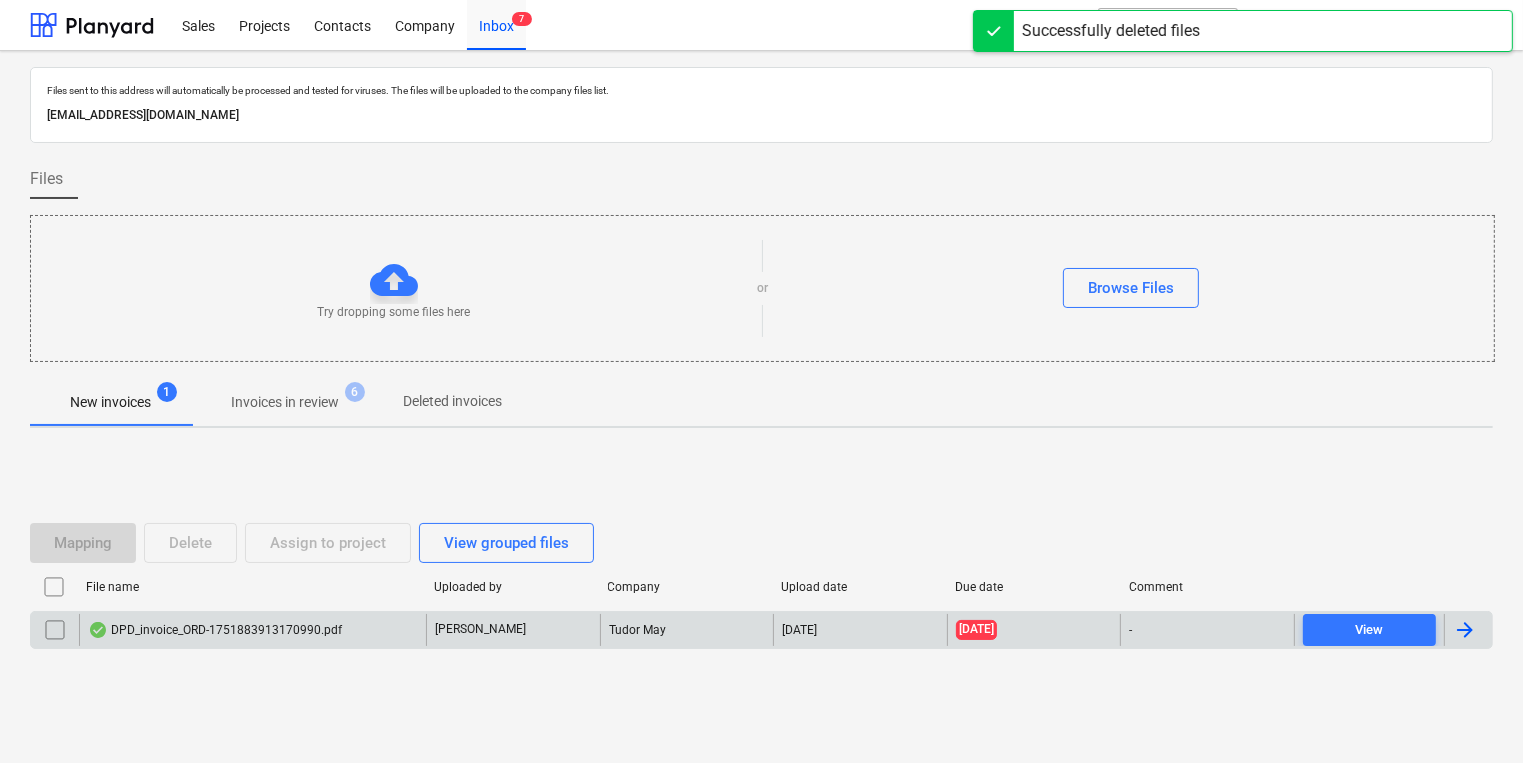click on "DPD_invoice_ORD-1751883913170990.pdf" at bounding box center (252, 630) 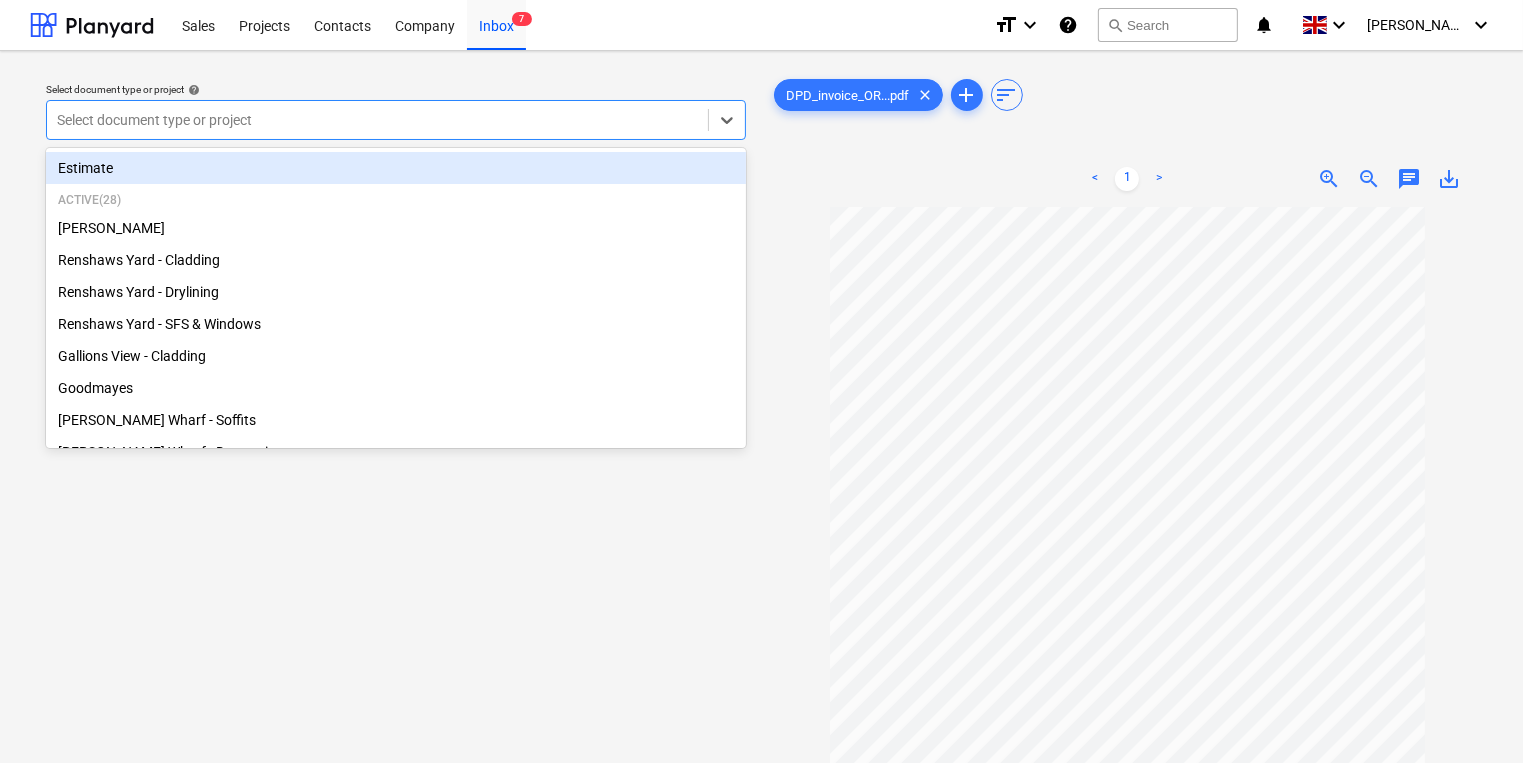 click on "Select document type or project" at bounding box center [396, 120] 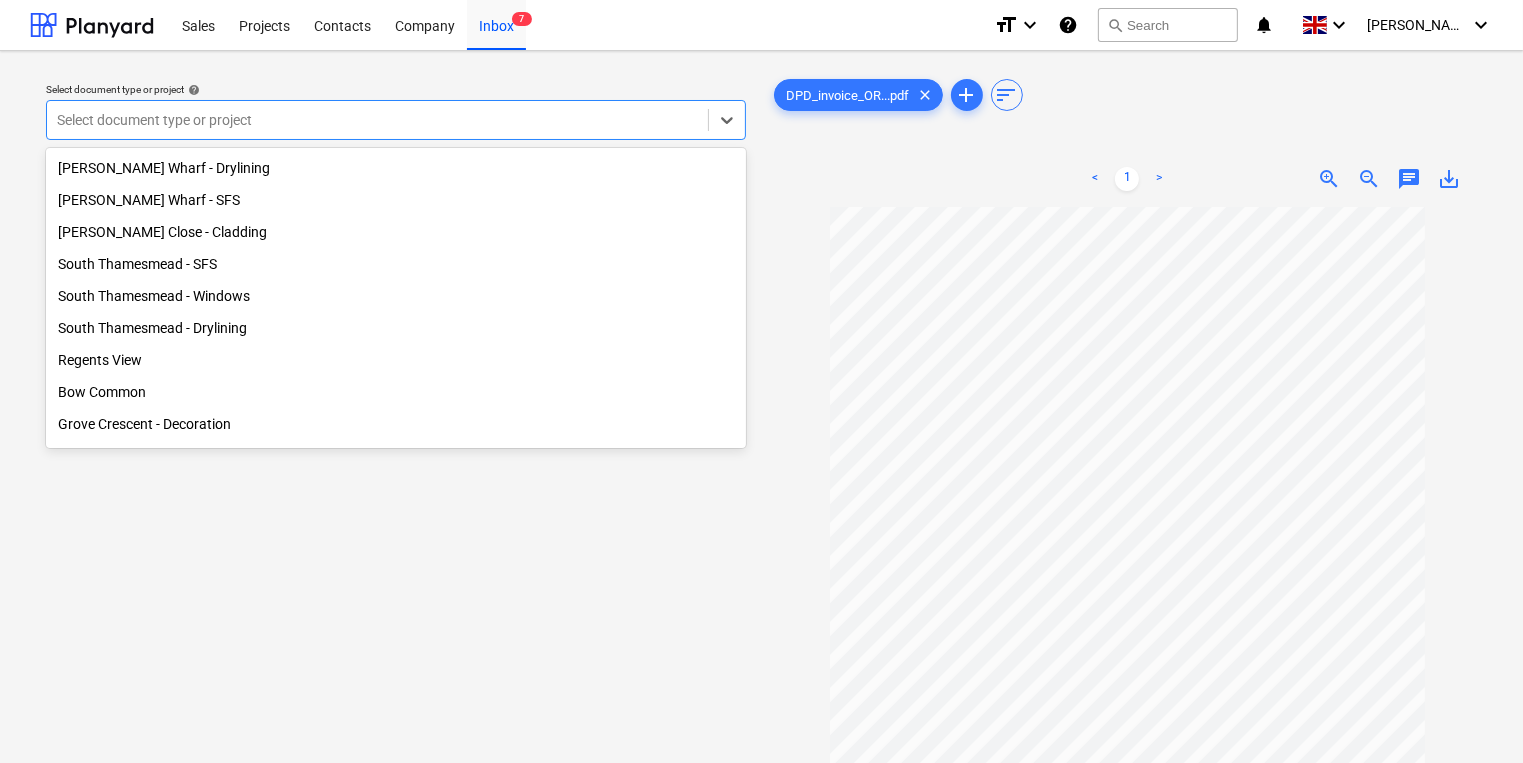scroll, scrollTop: 324, scrollLeft: 0, axis: vertical 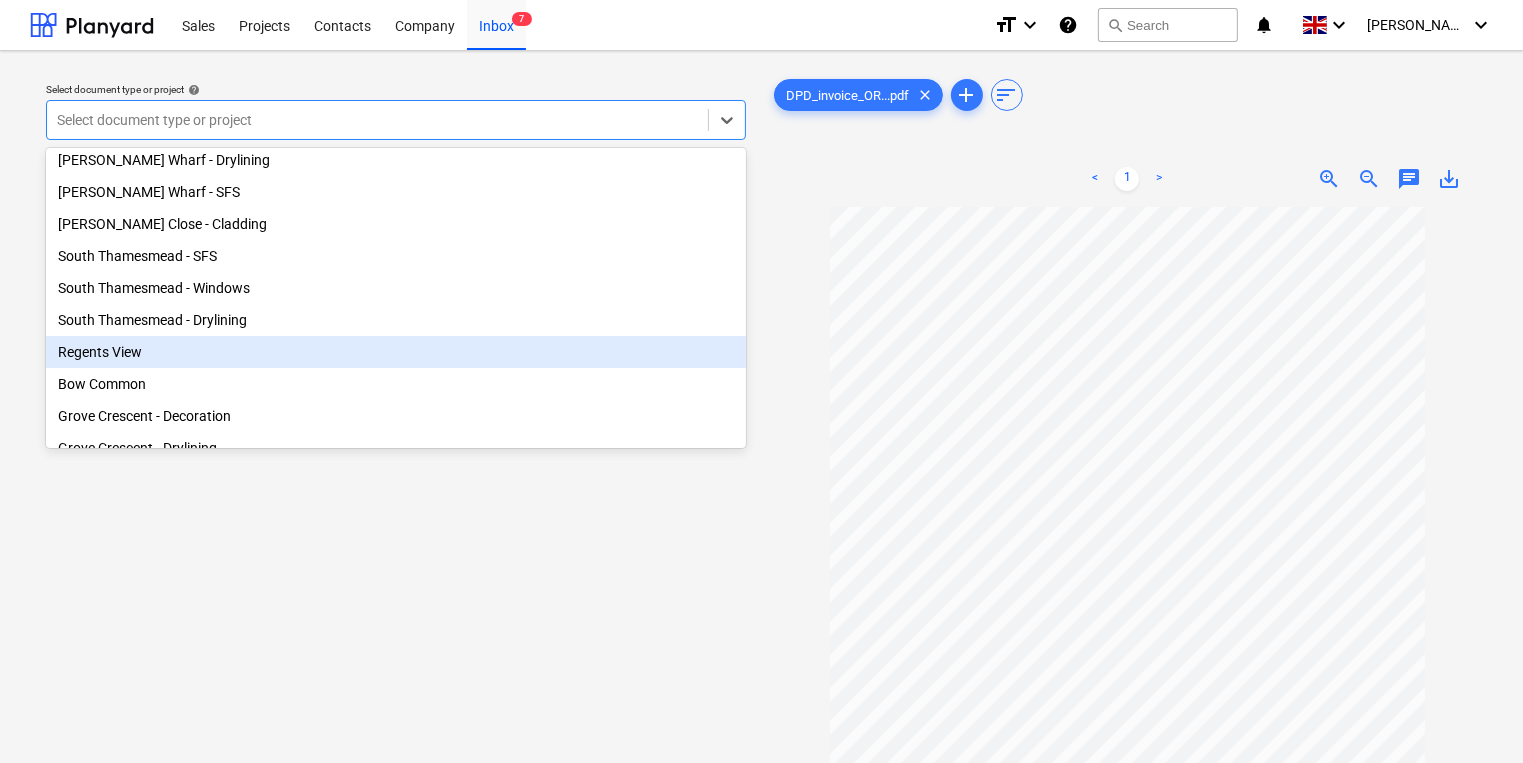 click on "Regents View" at bounding box center (396, 352) 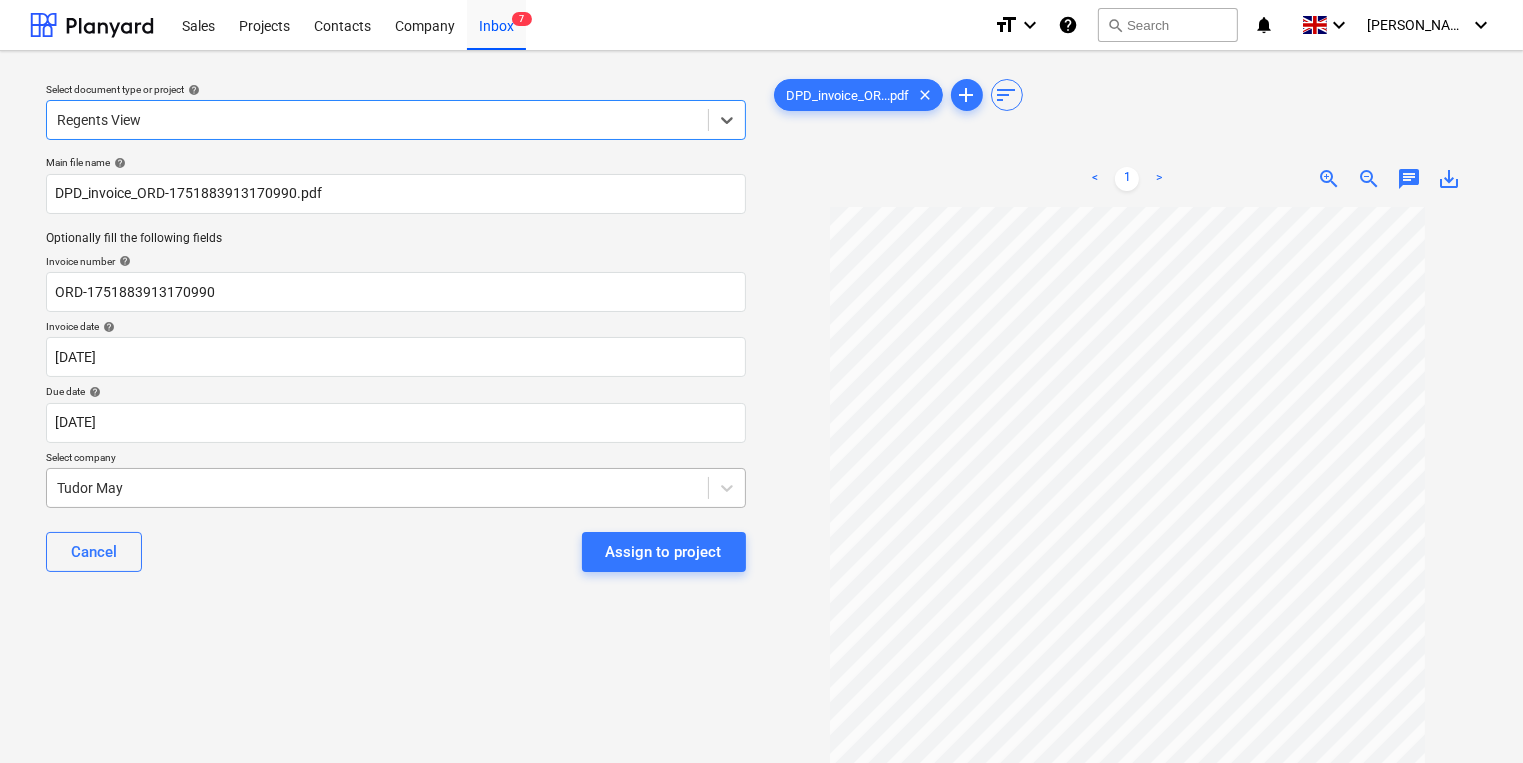 click on "Sales Projects Contacts Company Inbox 7 format_size keyboard_arrow_down help search Search notifications 0 keyboard_arrow_down [PERSON_NAME] keyboard_arrow_down Select document type or project help option Regents View, selected.   Select is focused ,type to refine list, press Down to open the menu,  Regents View Main file name help DPD_invoice_ORD-1751883913170990.pdf Optionally fill the following fields Invoice number help ORD-1751883913170990 Invoice date help [DATE] 07.07.2025 Press the down arrow key to interact with the calendar and
select a date. Press the question mark key to get the keyboard shortcuts for changing dates. Due date help [DATE] 07.07.2025 Press the down arrow key to interact with the calendar and
select a date. Press the question mark key to get the keyboard shortcuts for changing dates. Select company Tudor May   Cancel Assign to project DPD_invoice_OR...pdf clear add sort < 1 > zoom_in zoom_out chat 0 save_alt" at bounding box center [761, 381] 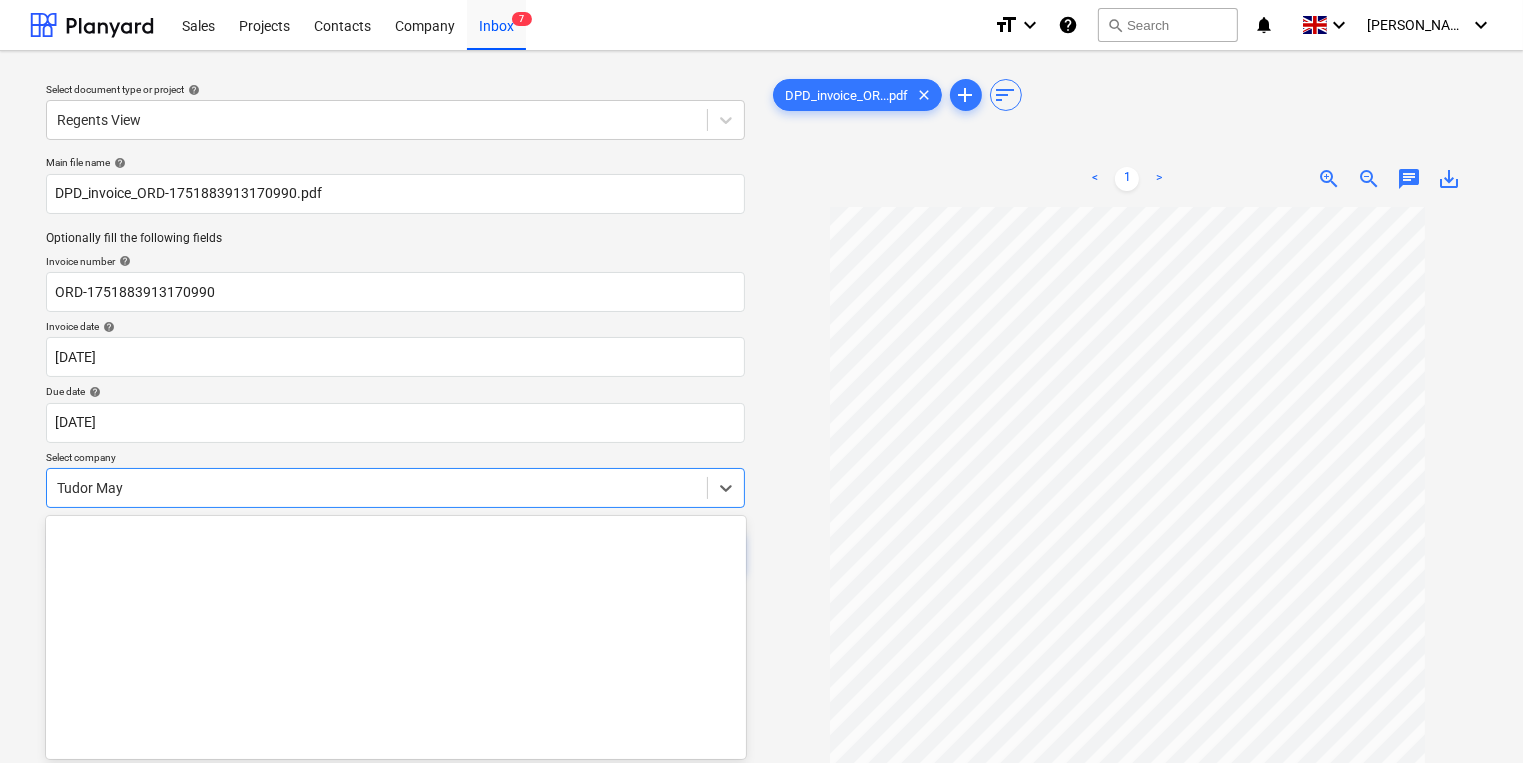 scroll, scrollTop: 64, scrollLeft: 0, axis: vertical 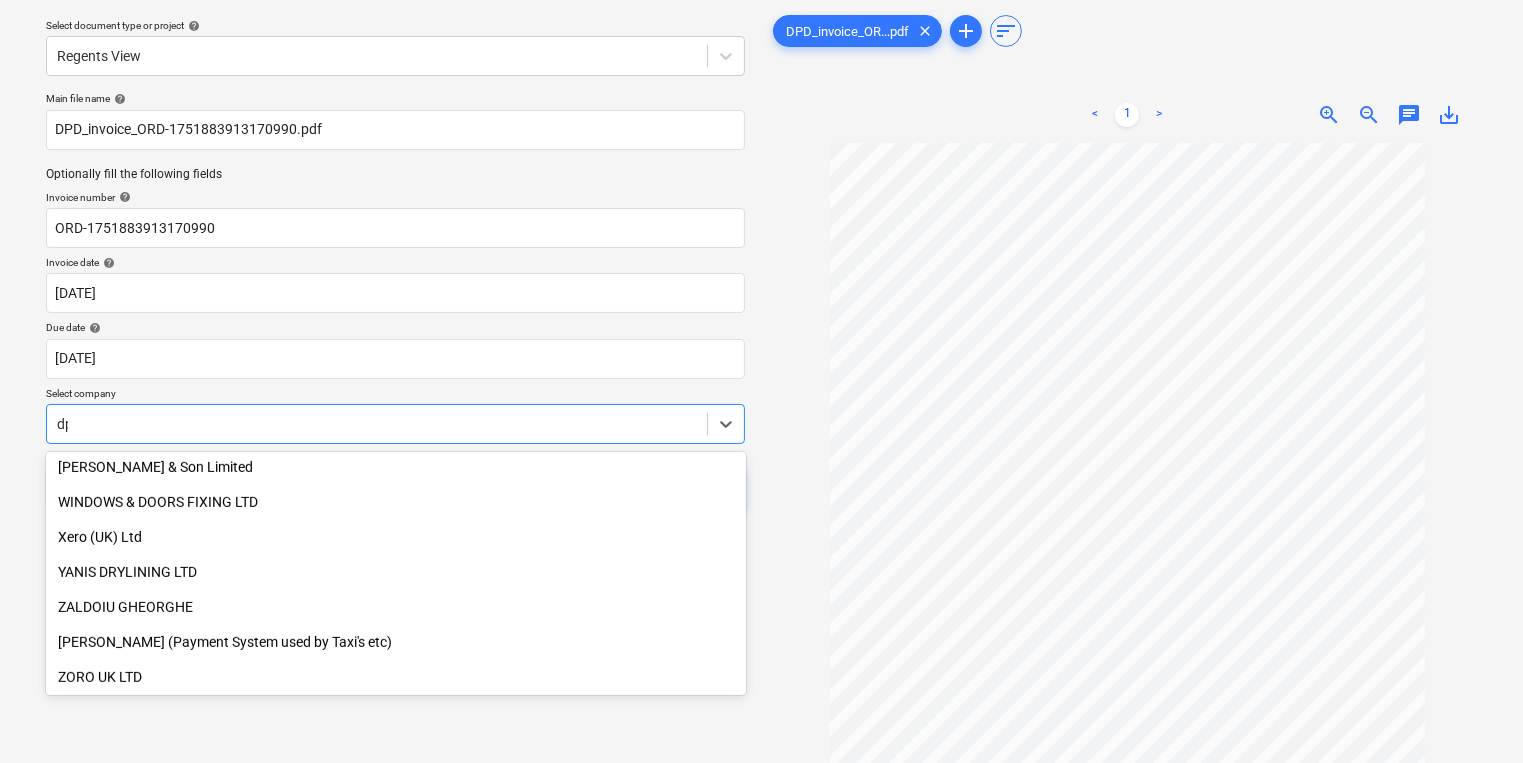 type on "dpd" 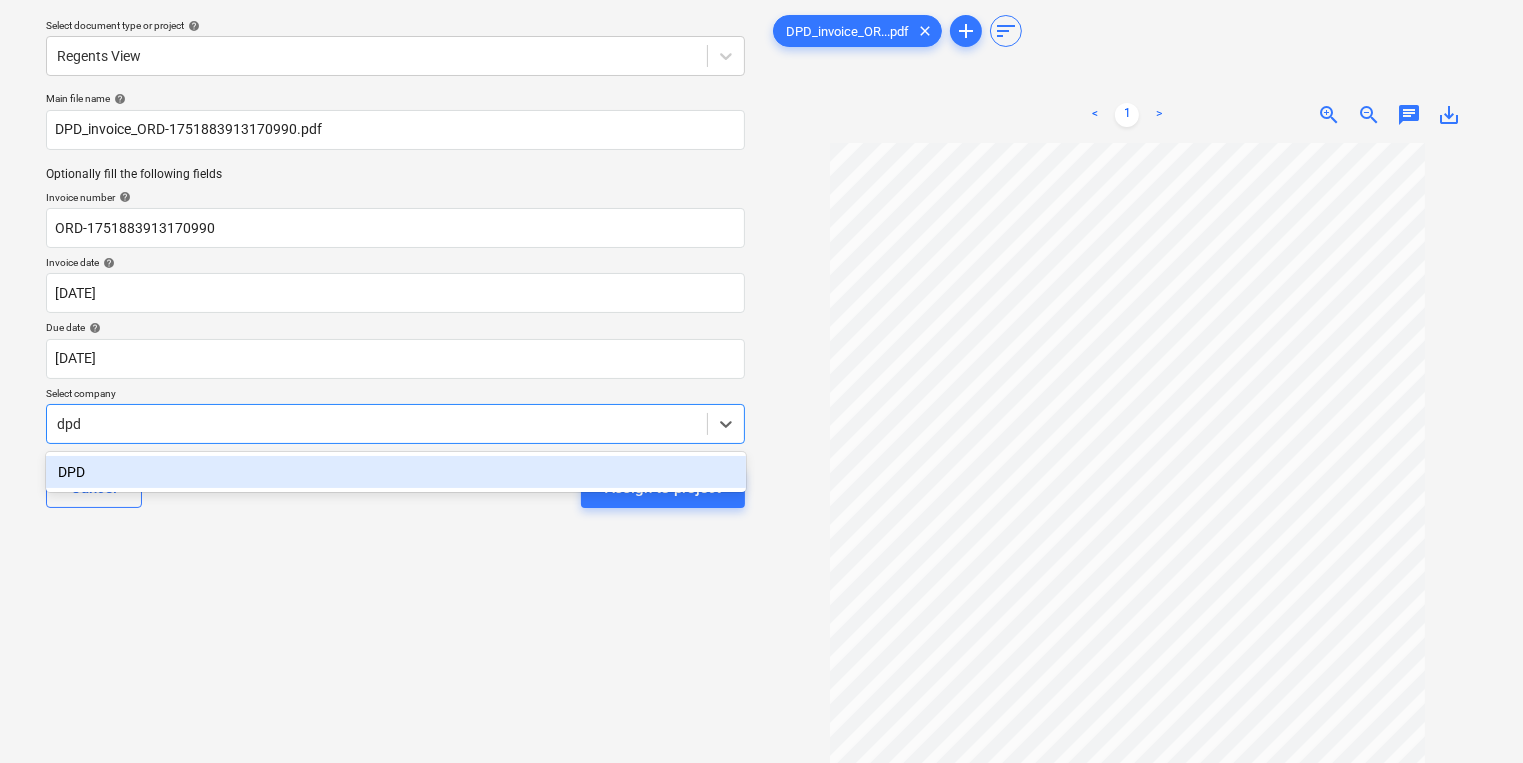 click on "DPD" at bounding box center [396, 472] 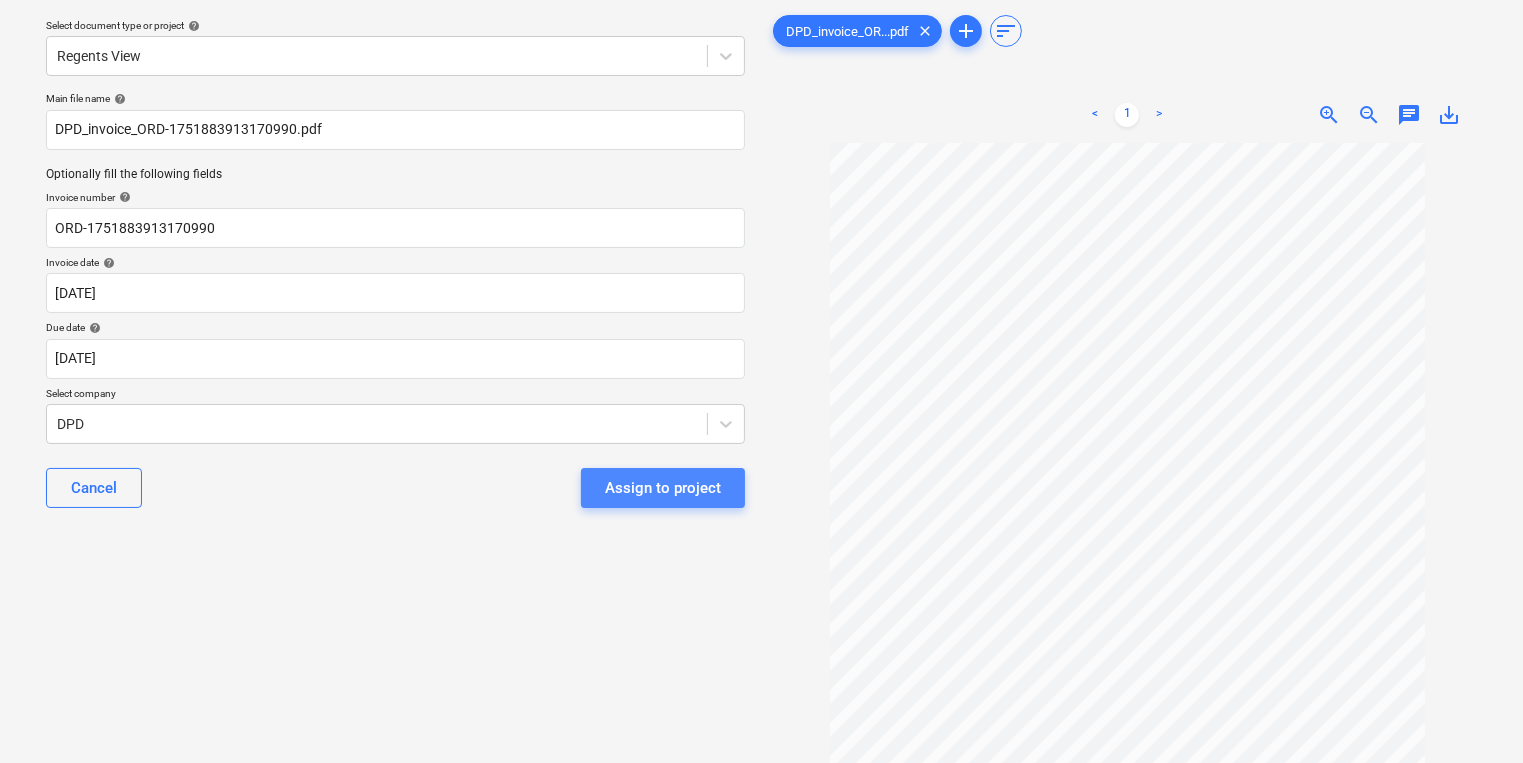 click on "Assign to project" at bounding box center (663, 488) 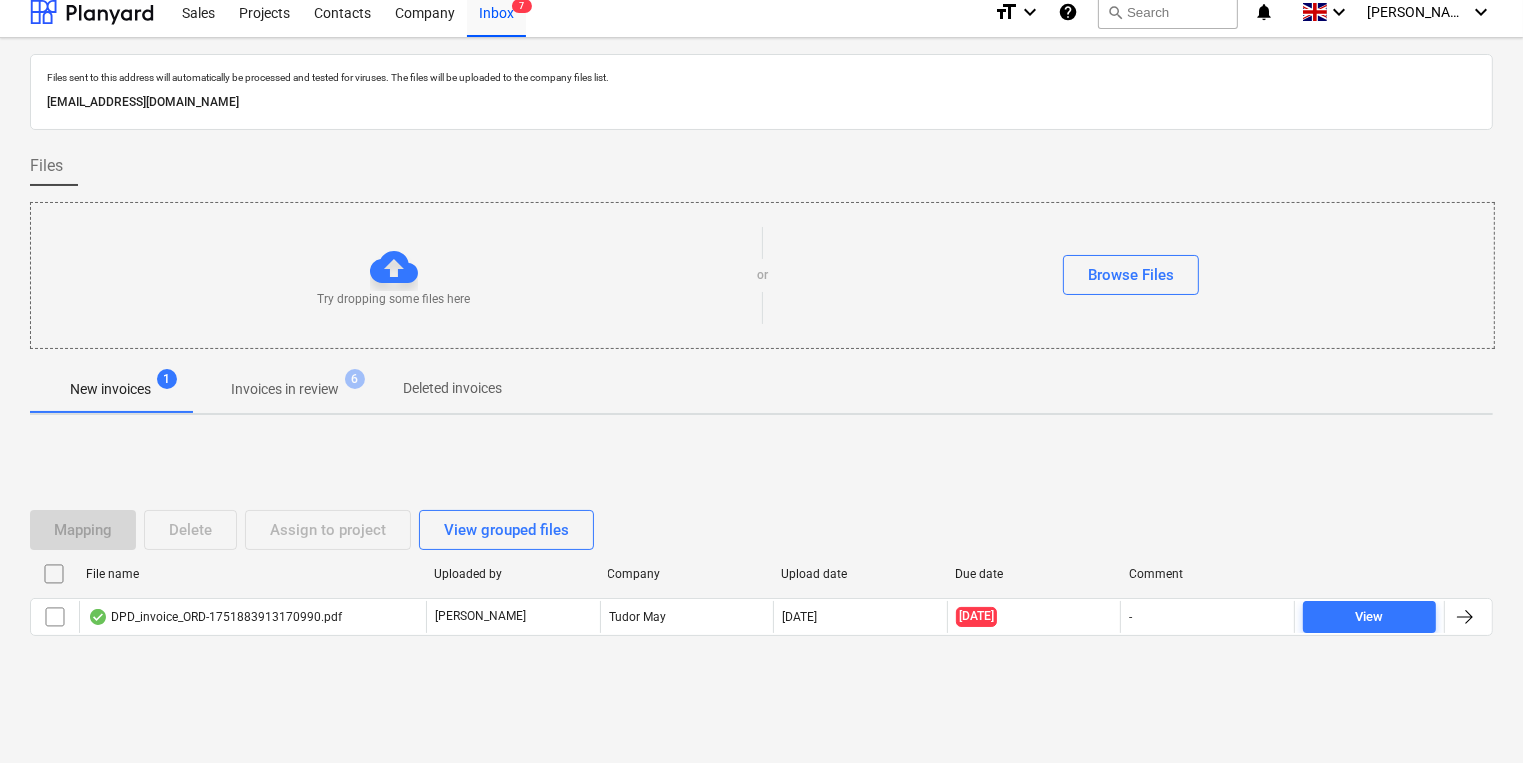 scroll, scrollTop: 11, scrollLeft: 0, axis: vertical 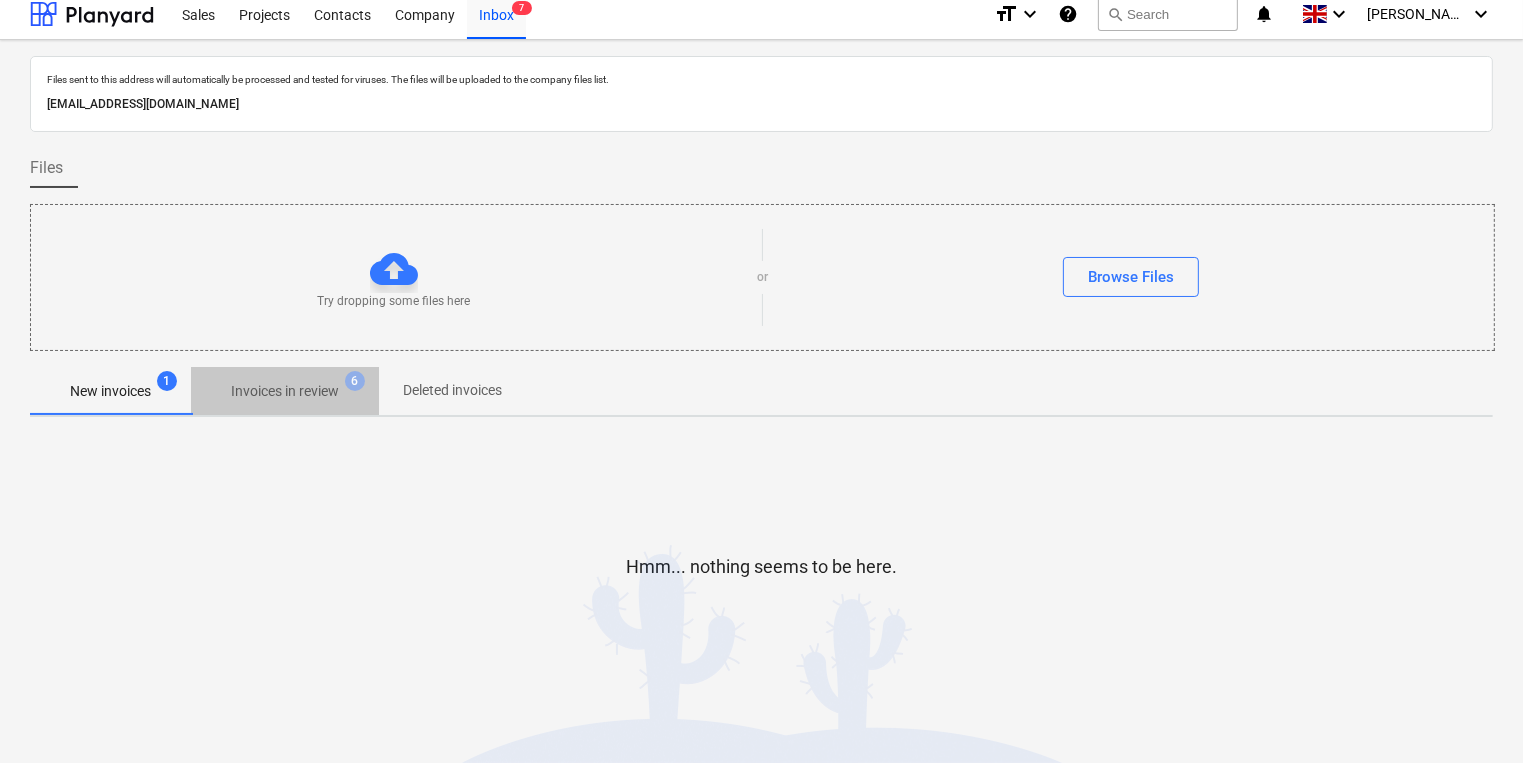 click on "Invoices in review" at bounding box center [285, 391] 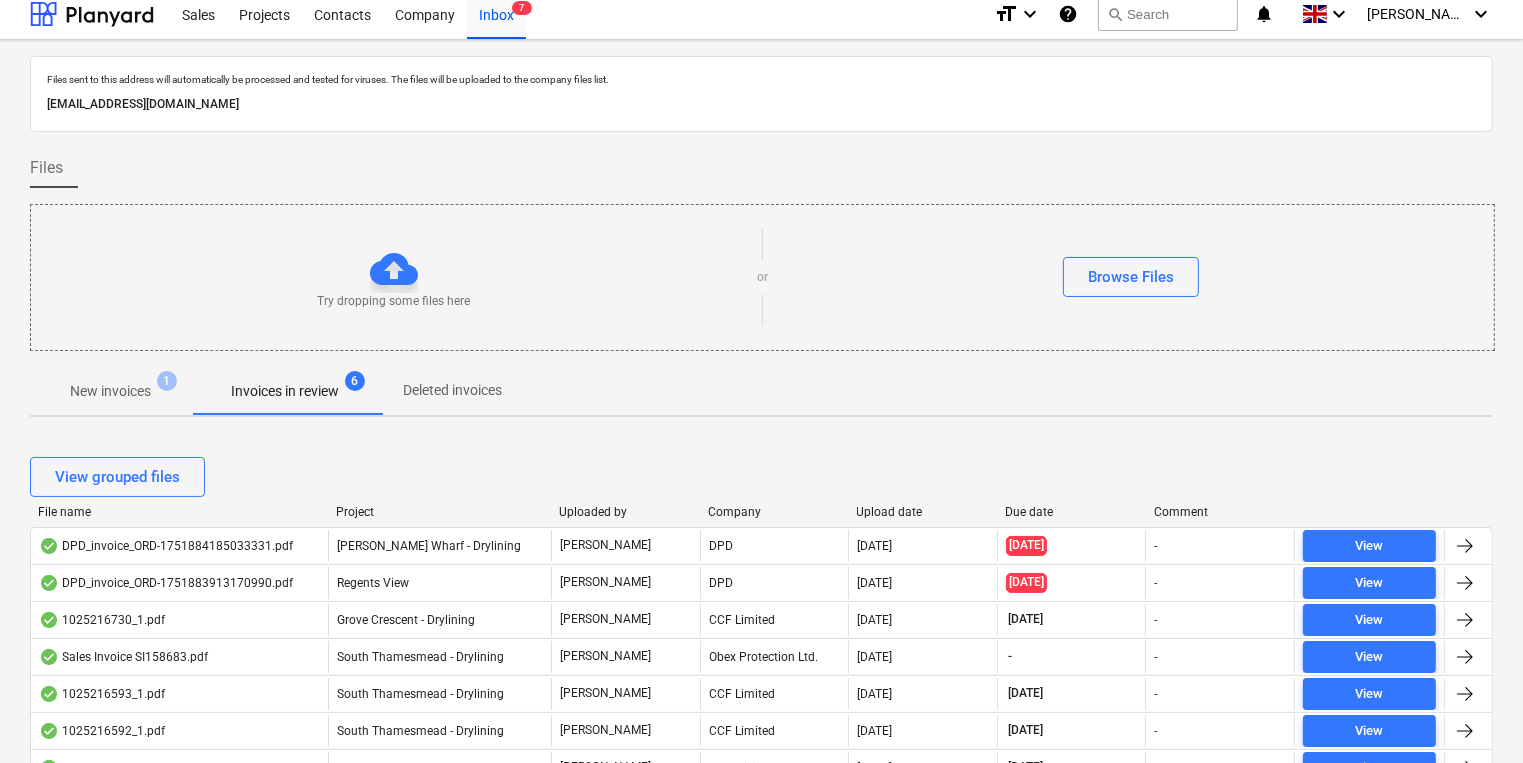 click on "Upload date" at bounding box center [923, 512] 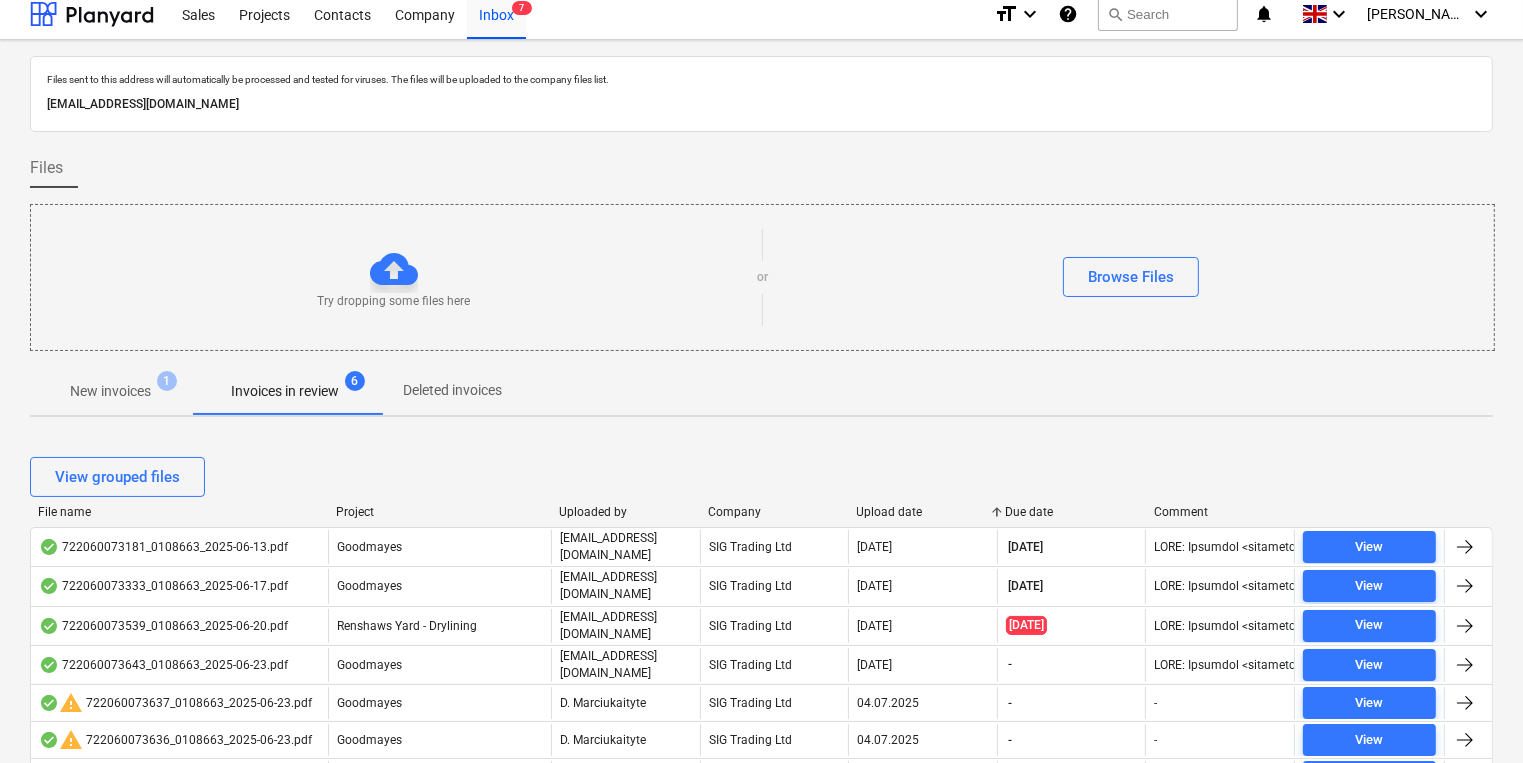 click on "Upload date" at bounding box center (923, 512) 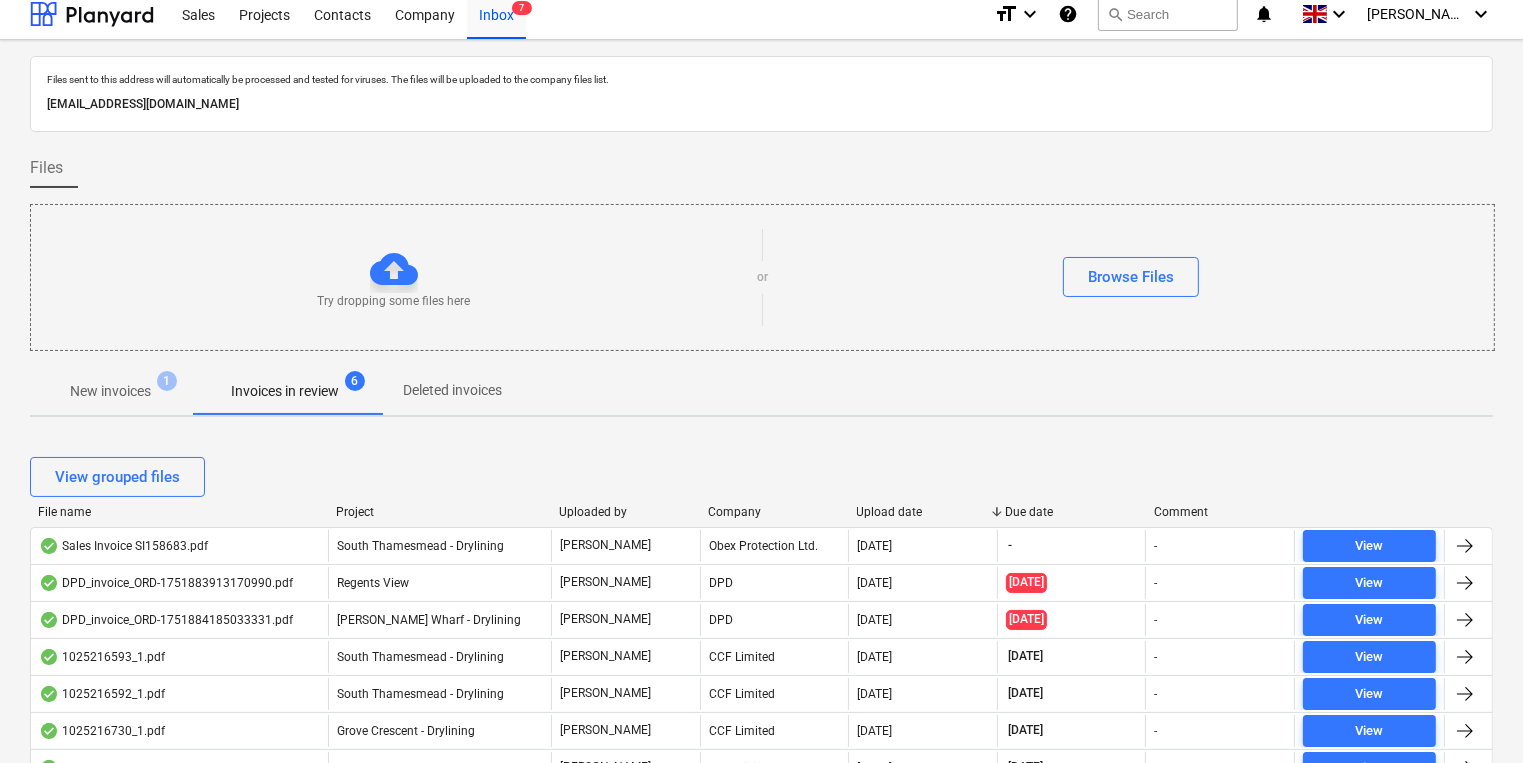 scroll, scrollTop: 411, scrollLeft: 0, axis: vertical 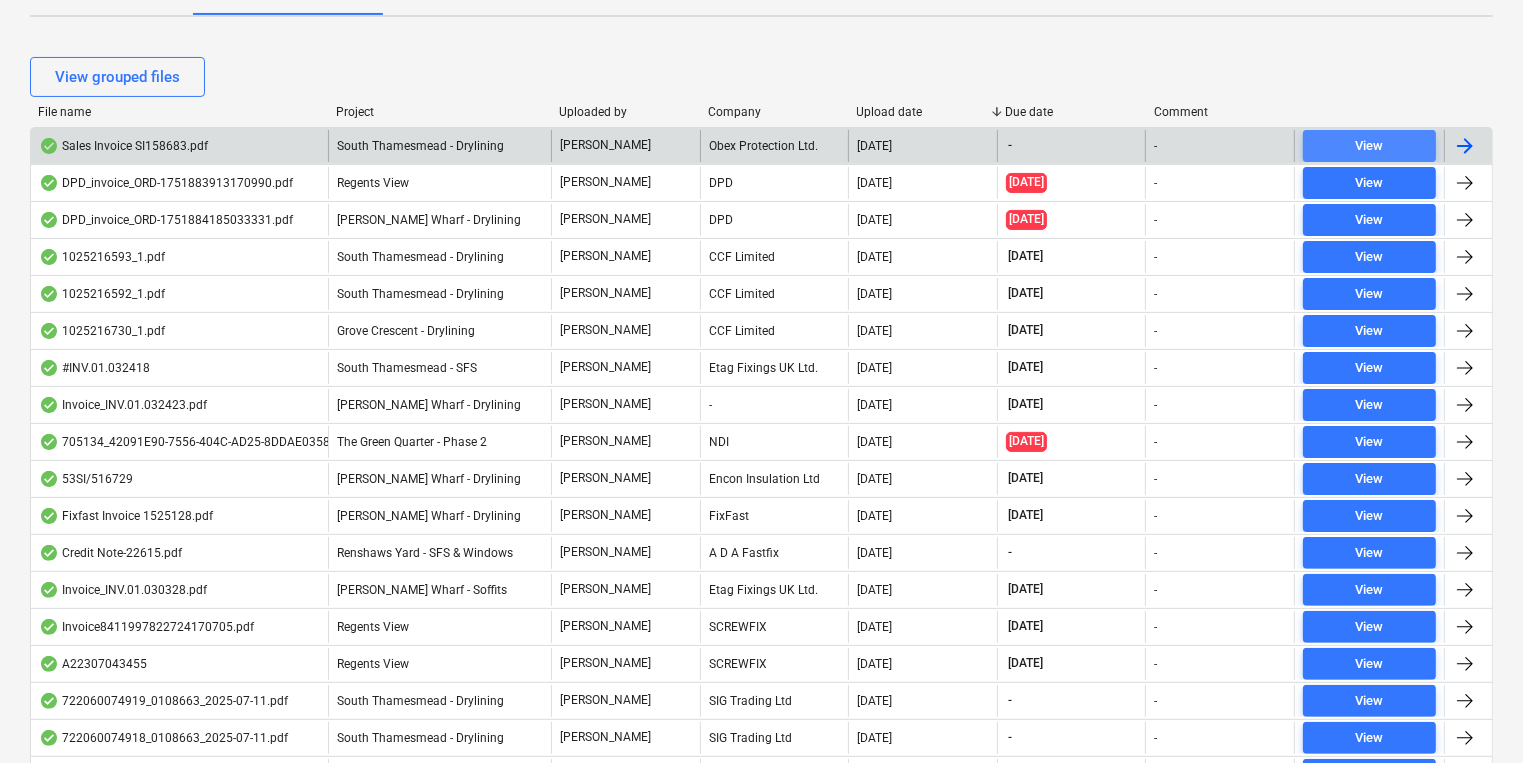 click on "View" at bounding box center (1369, 146) 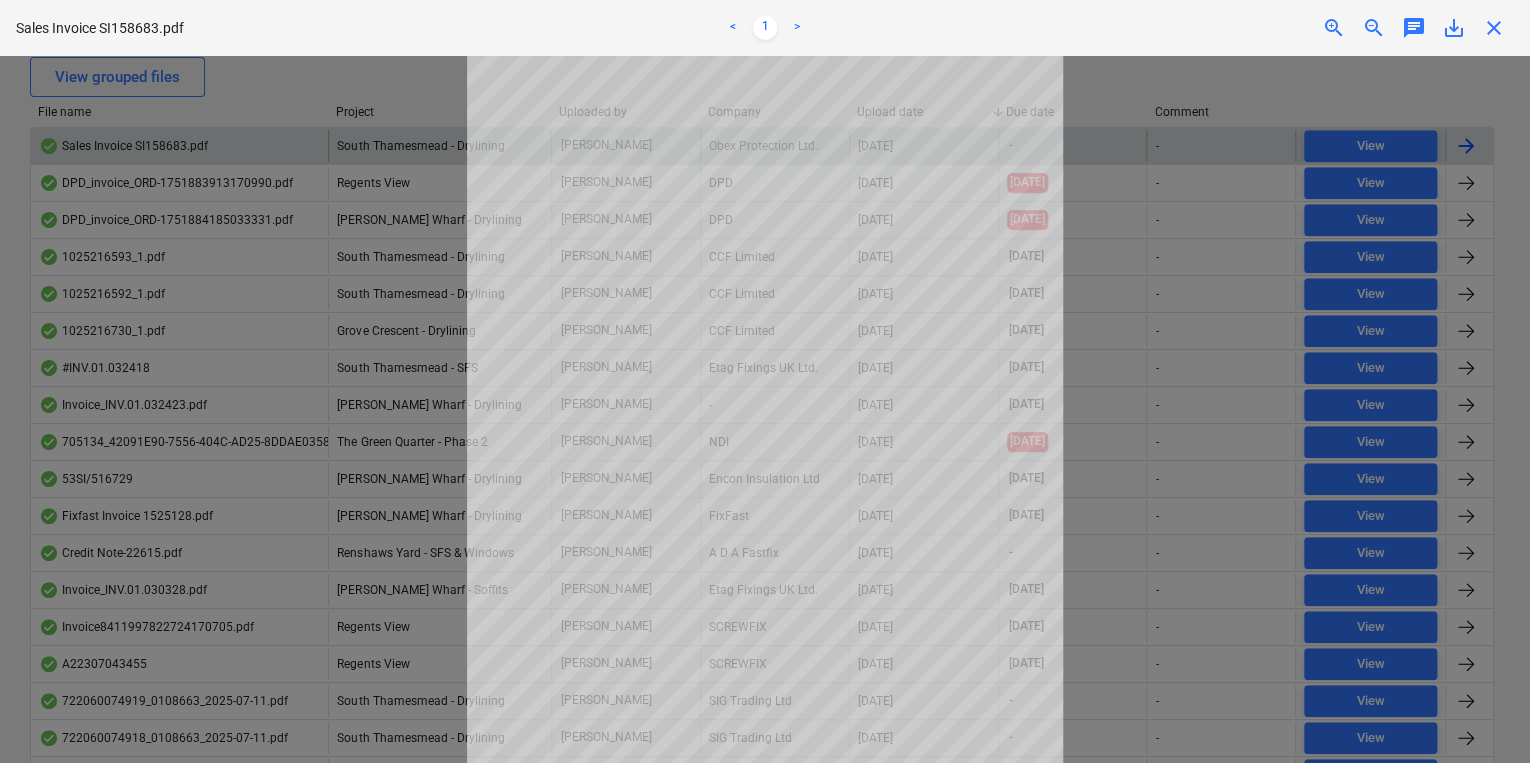 click on "close" at bounding box center (1494, 28) 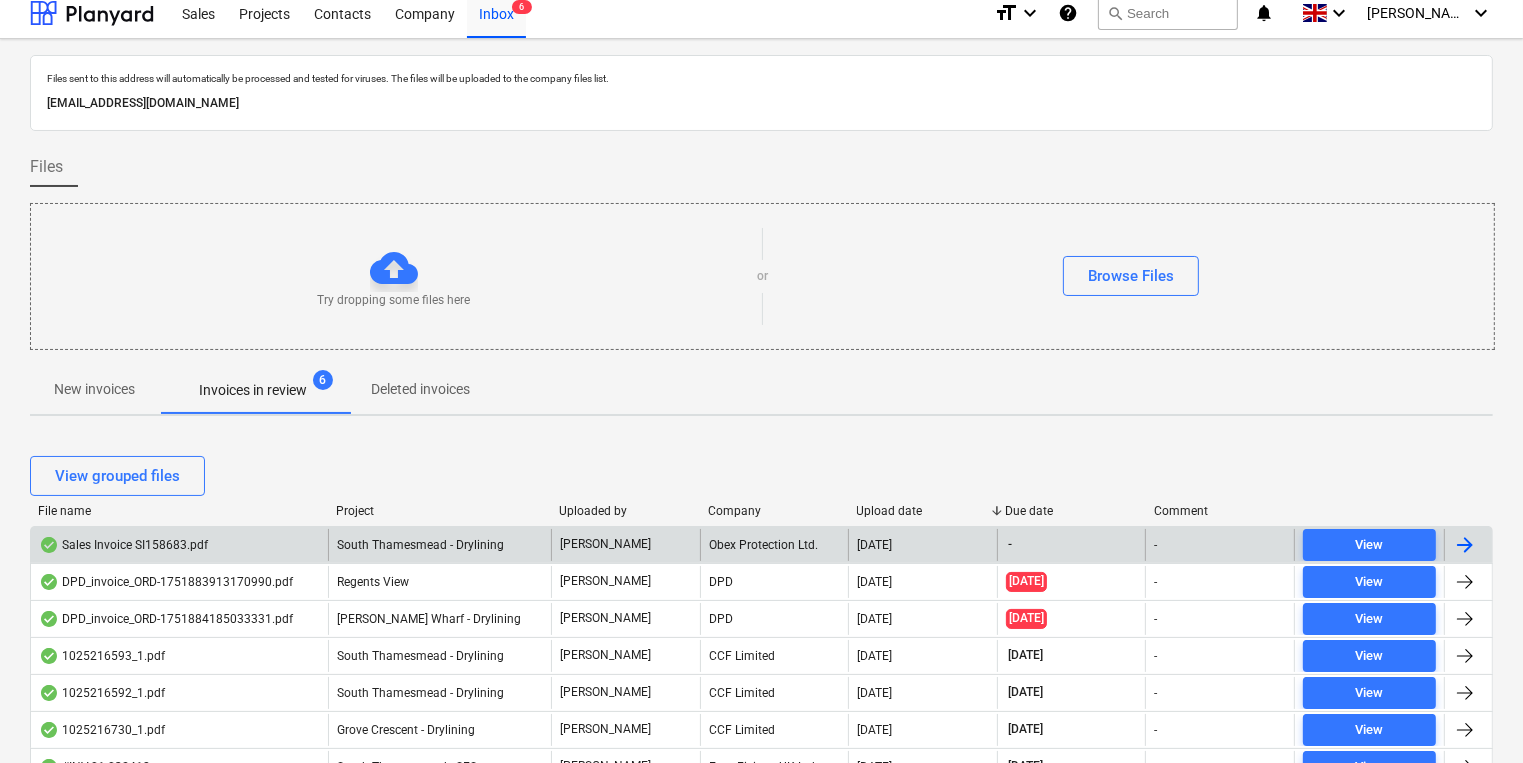 scroll, scrollTop: 0, scrollLeft: 0, axis: both 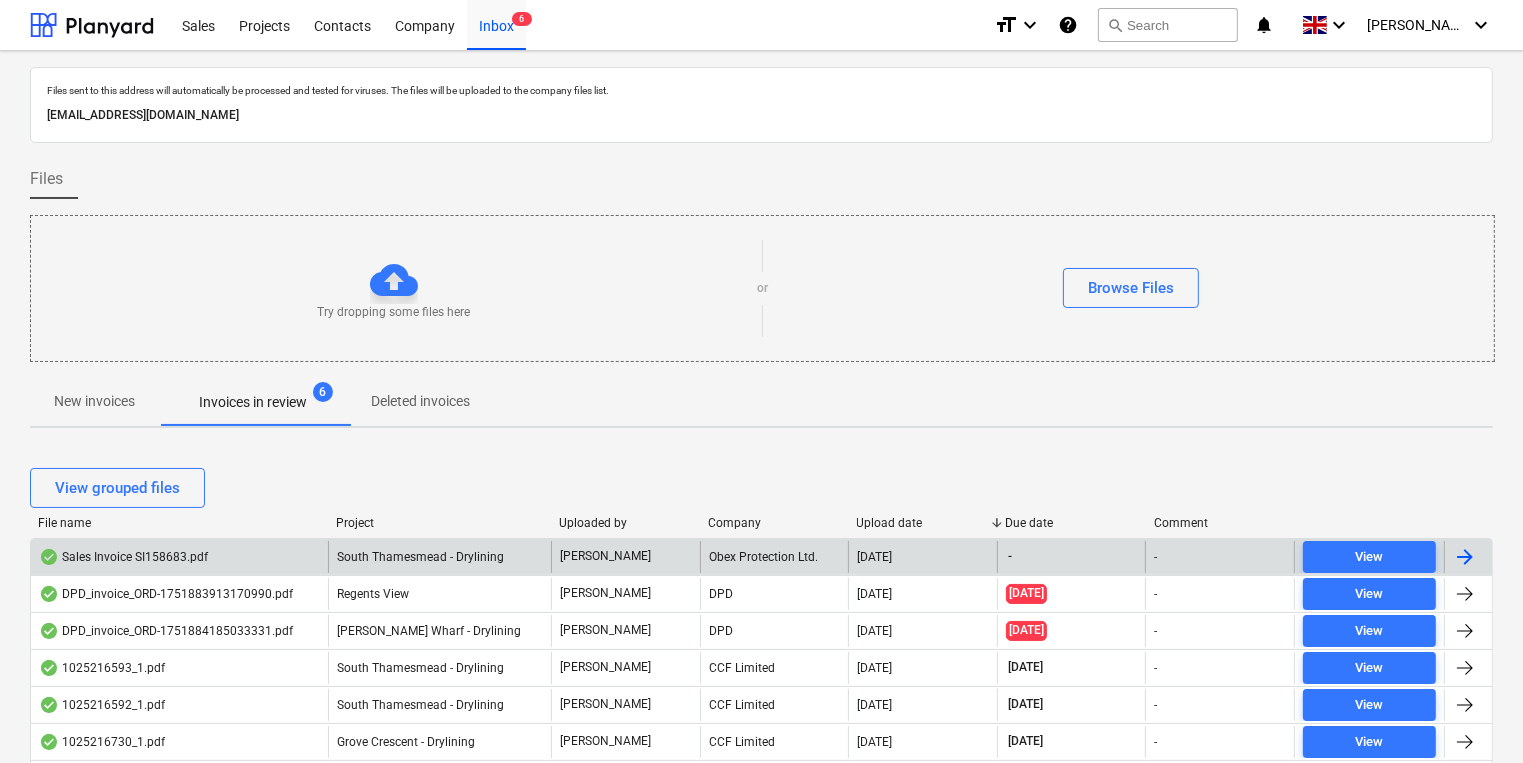 click on "New invoices" at bounding box center [94, 401] 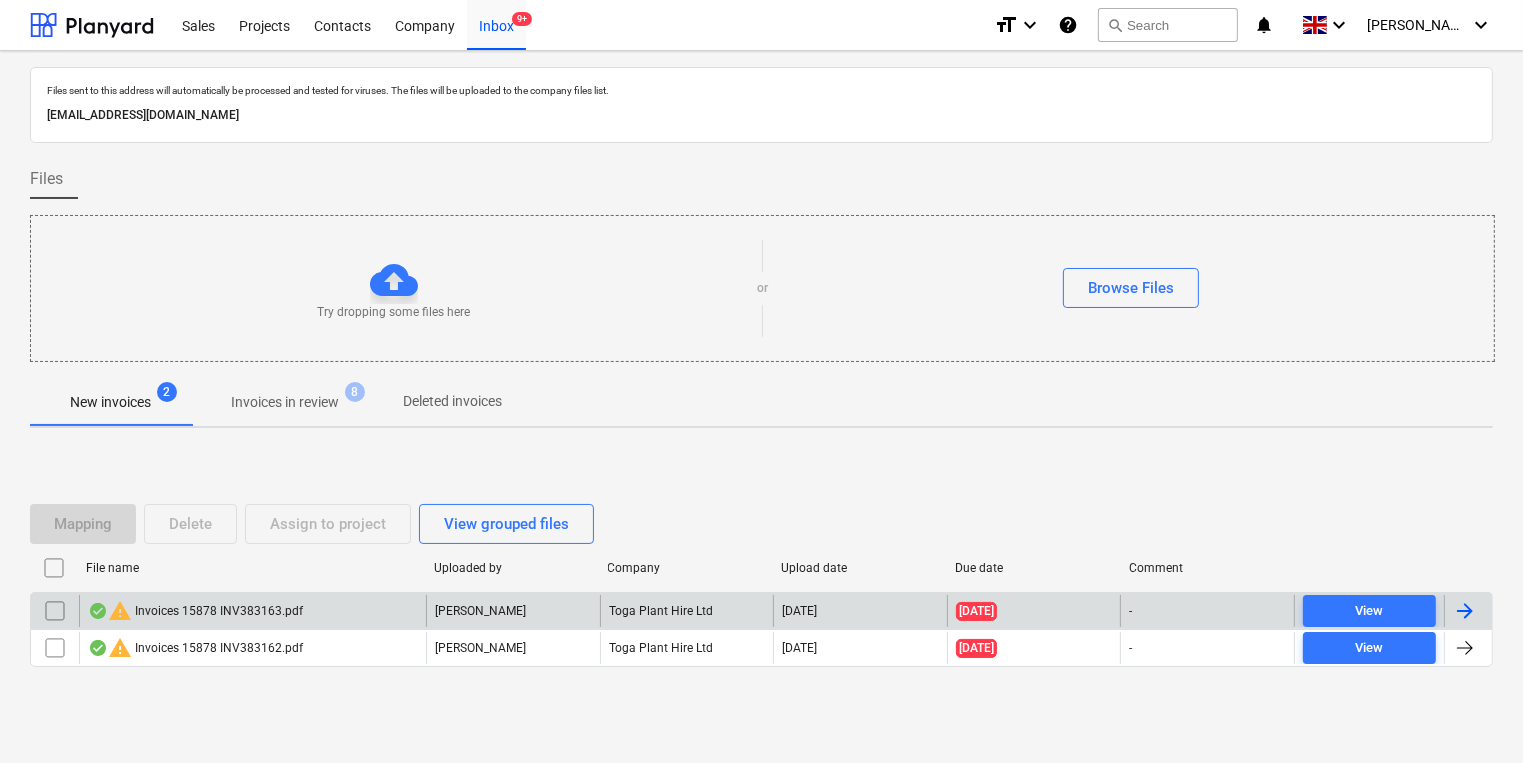 click on "warning   Invoices 15878 INV383163.pdf" at bounding box center (195, 611) 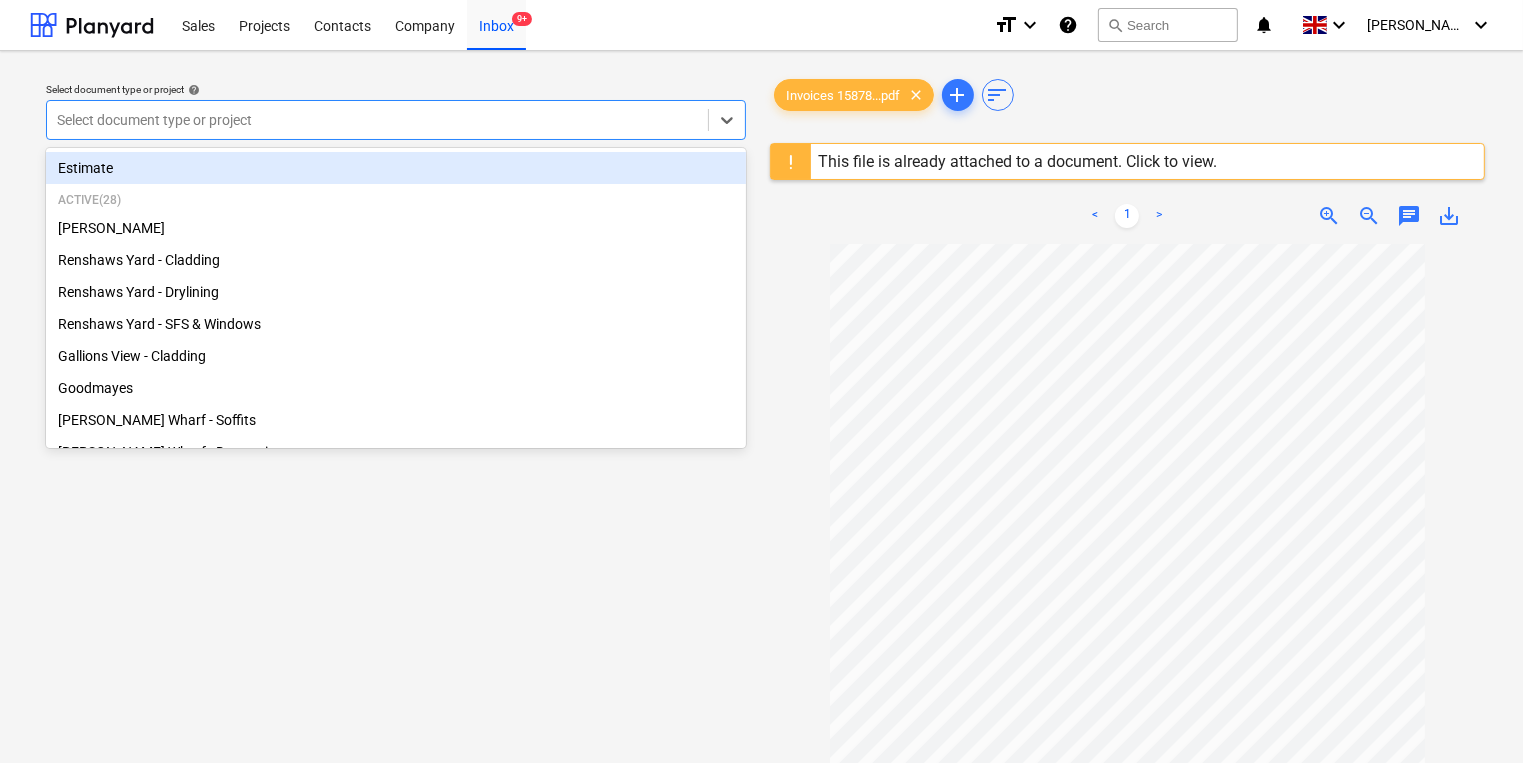 click at bounding box center [377, 120] 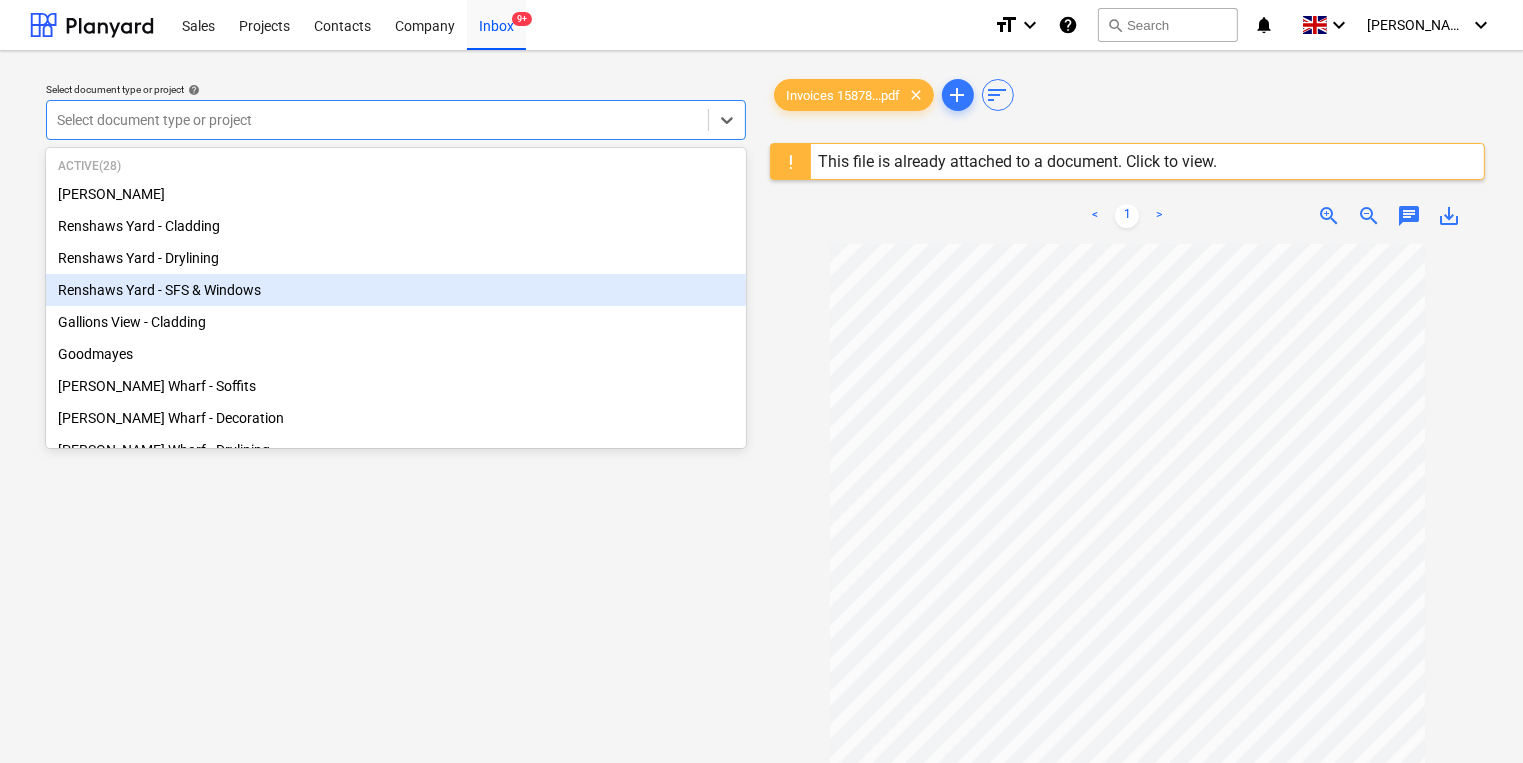scroll, scrollTop: 72, scrollLeft: 0, axis: vertical 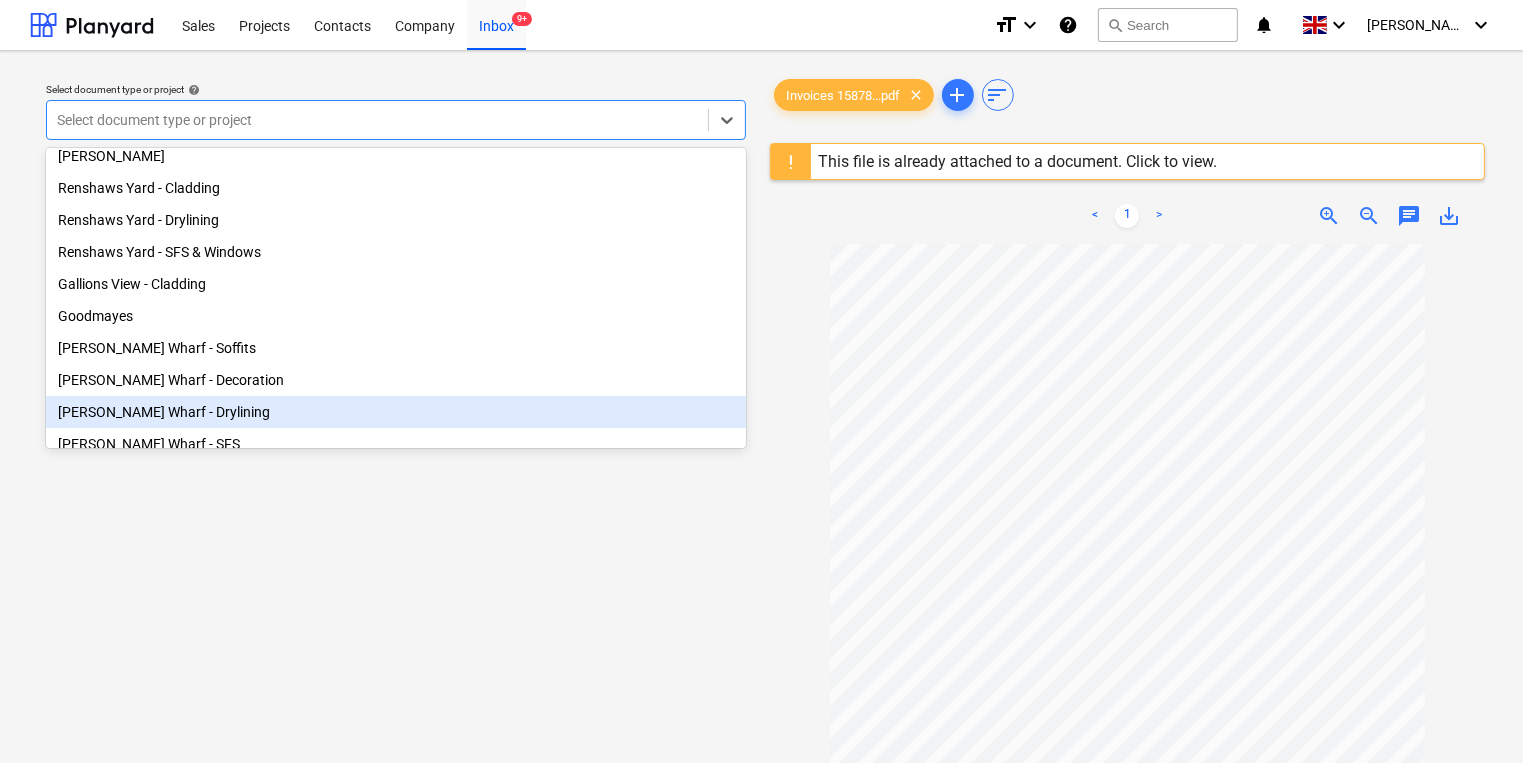 click on "[PERSON_NAME] Wharf - Drylining" at bounding box center (396, 412) 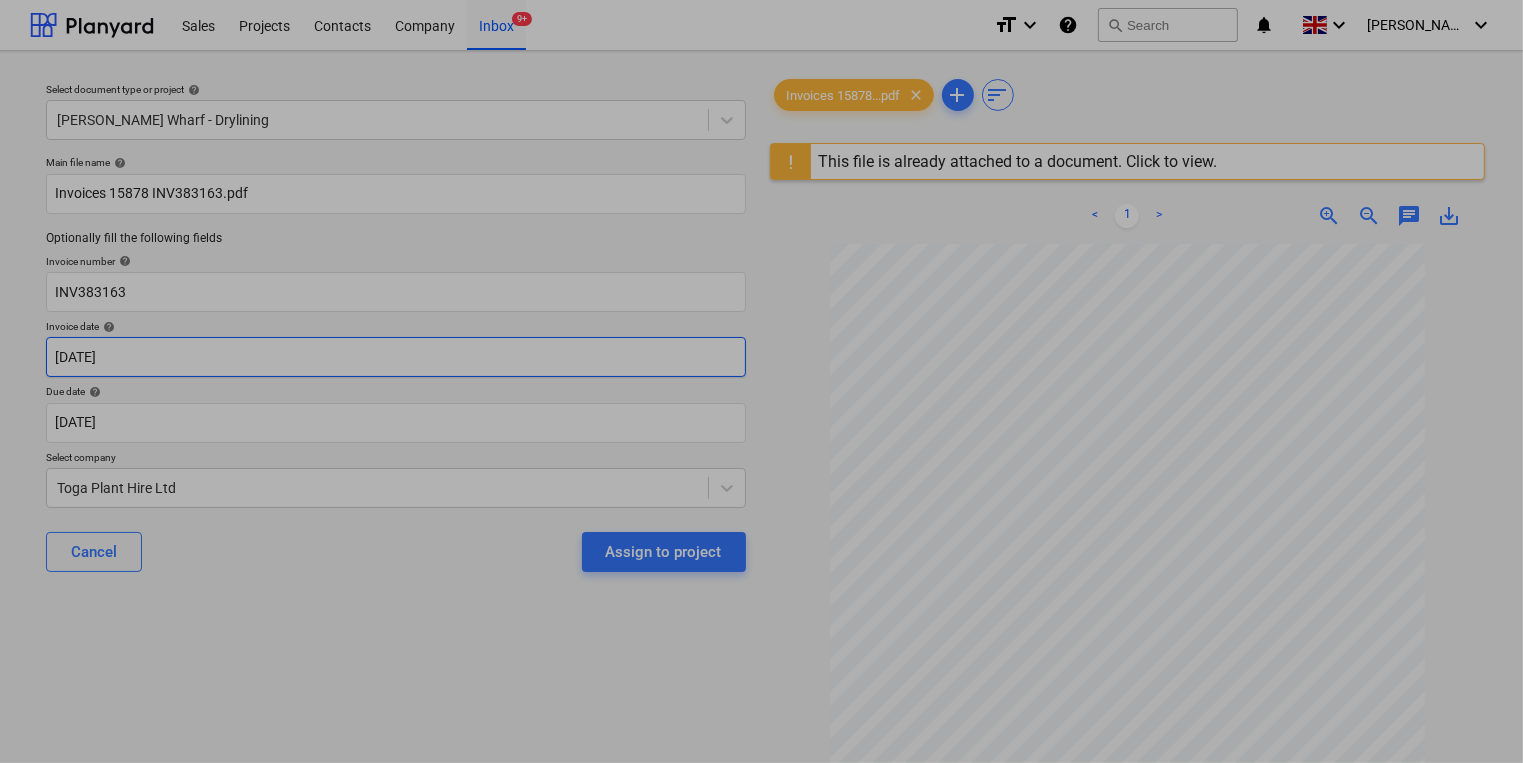 click on "Sales Projects Contacts Company Inbox 9+ format_size keyboard_arrow_down help search Search notifications 0 keyboard_arrow_down [PERSON_NAME] keyboard_arrow_down Select document type or project help [PERSON_NAME] Wharf - Drylining Main file name help Invoices 15878 INV383163.pdf Optionally fill the following fields Invoice number help INV383163 Invoice date help [DATE] 01.06.2025 Press the down arrow key to interact with the calendar and
select a date. Press the question mark key to get the keyboard shortcuts for changing dates. Due date help [DATE] 18.06.2025 Press the down arrow key to interact with the calendar and
select a date. Press the question mark key to get the keyboard shortcuts for changing dates. Select company Toga Plant Hire Ltd   Cancel Assign to project Invoices 15878...pdf clear add sort This file is already attached to a document. Click to view. < 1 > zoom_in zoom_out chat 0 save_alt
Su Mo Tu We Th Fr Sa Su Mo Tu We Th Fr Sa [DATE] 1 2 3 4 5 6 7 8 9 10 11 12 13" at bounding box center [761, 381] 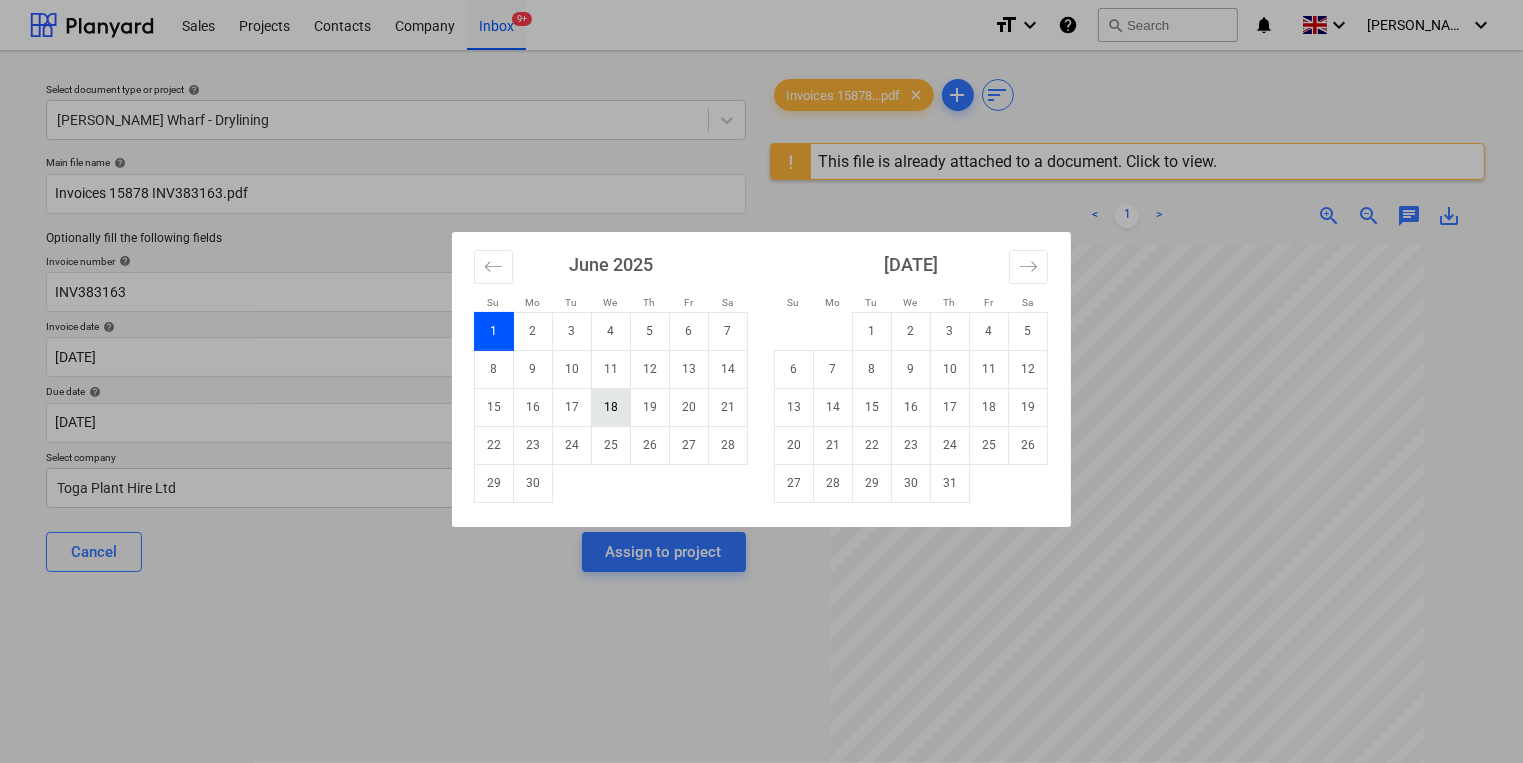 click on "18" at bounding box center [611, 407] 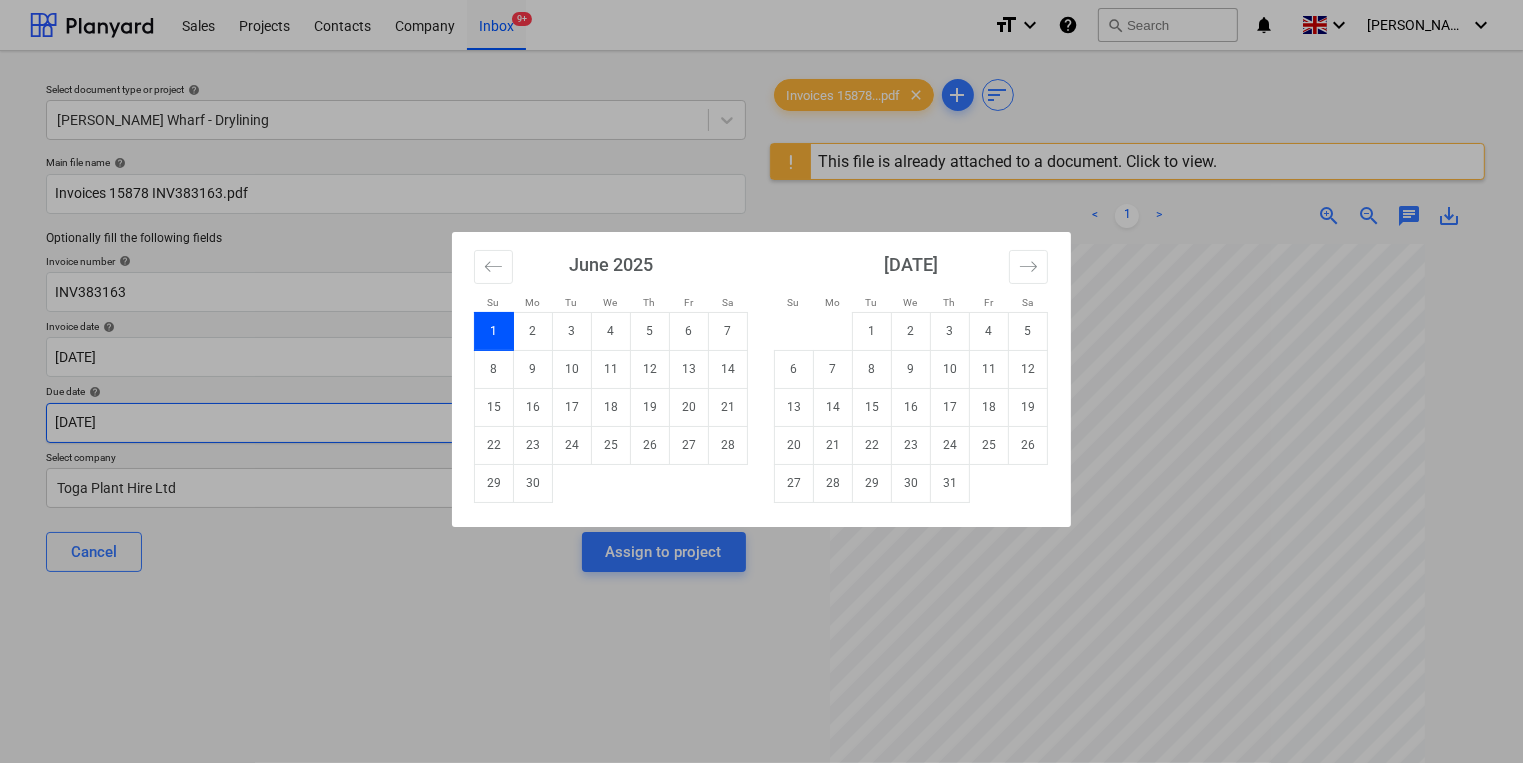 type on "[DATE]" 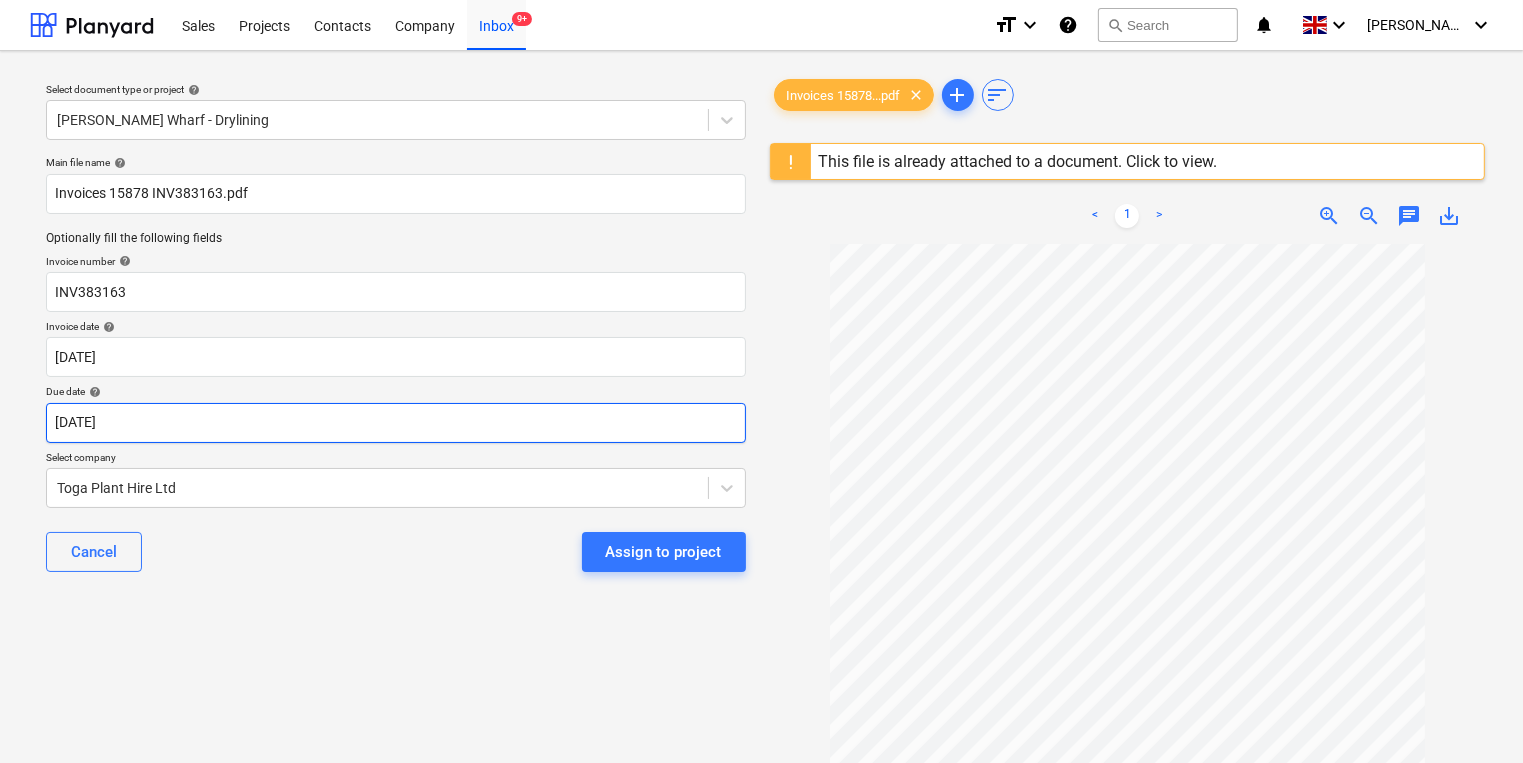 click on "Sales Projects Contacts Company Inbox 9+ format_size keyboard_arrow_down help search Search notifications 0 keyboard_arrow_down [PERSON_NAME] keyboard_arrow_down Select document type or project help [PERSON_NAME] Wharf - Drylining Main file name help Invoices 15878 INV383163.pdf Optionally fill the following fields Invoice number help INV383163 Invoice date help [DATE] 18.06.2025 Press the down arrow key to interact with the calendar and
select a date. Press the question mark key to get the keyboard shortcuts for changing dates. Due date help [DATE] 18.06.2025 Press the down arrow key to interact with the calendar and
select a date. Press the question mark key to get the keyboard shortcuts for changing dates. Select company Toga Plant Hire Ltd   Cancel Assign to project Invoices 15878...pdf clear add sort This file is already attached to a document. Click to view. < 1 > zoom_in zoom_out chat 0 save_alt" at bounding box center (761, 381) 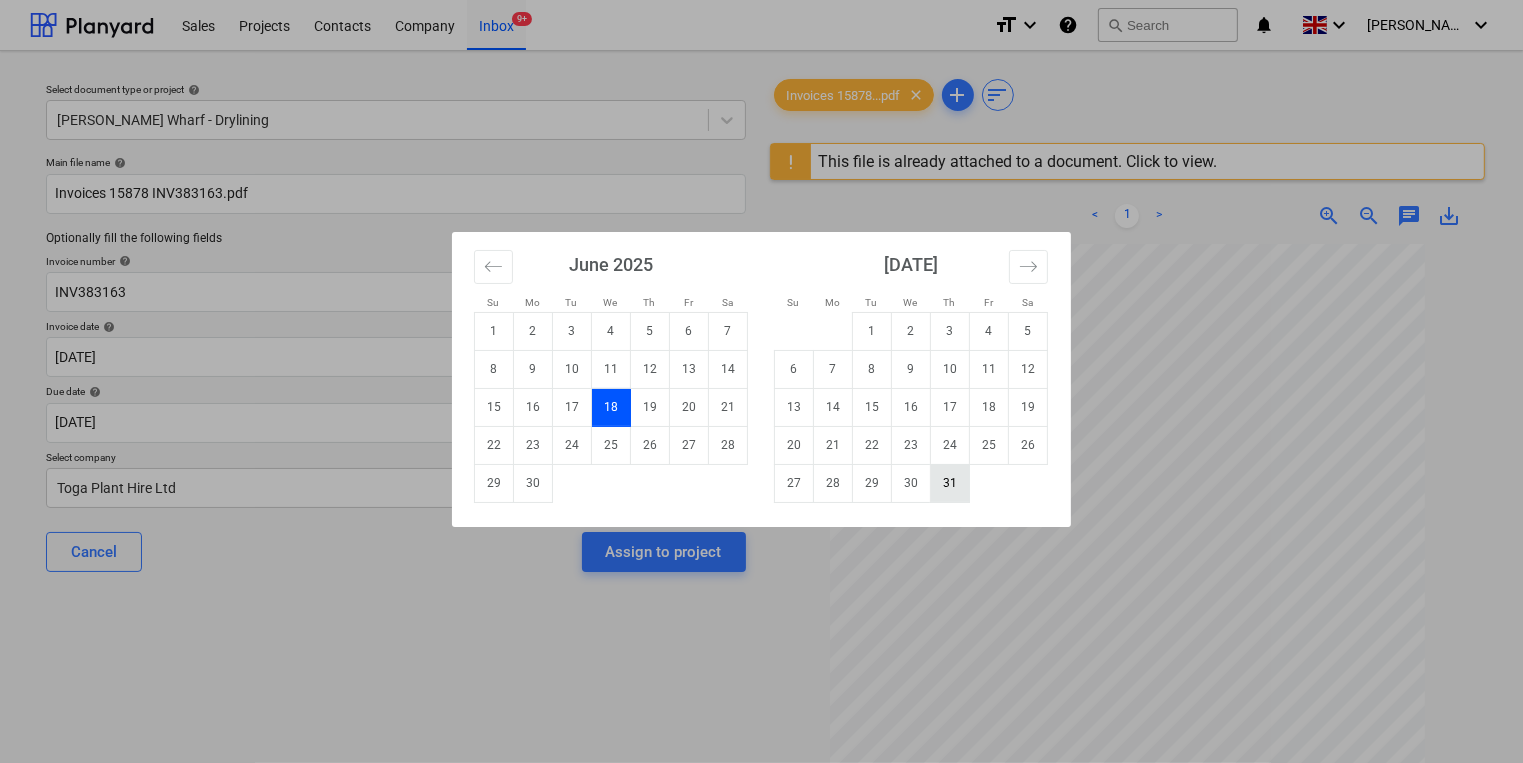 click on "31" at bounding box center [950, 483] 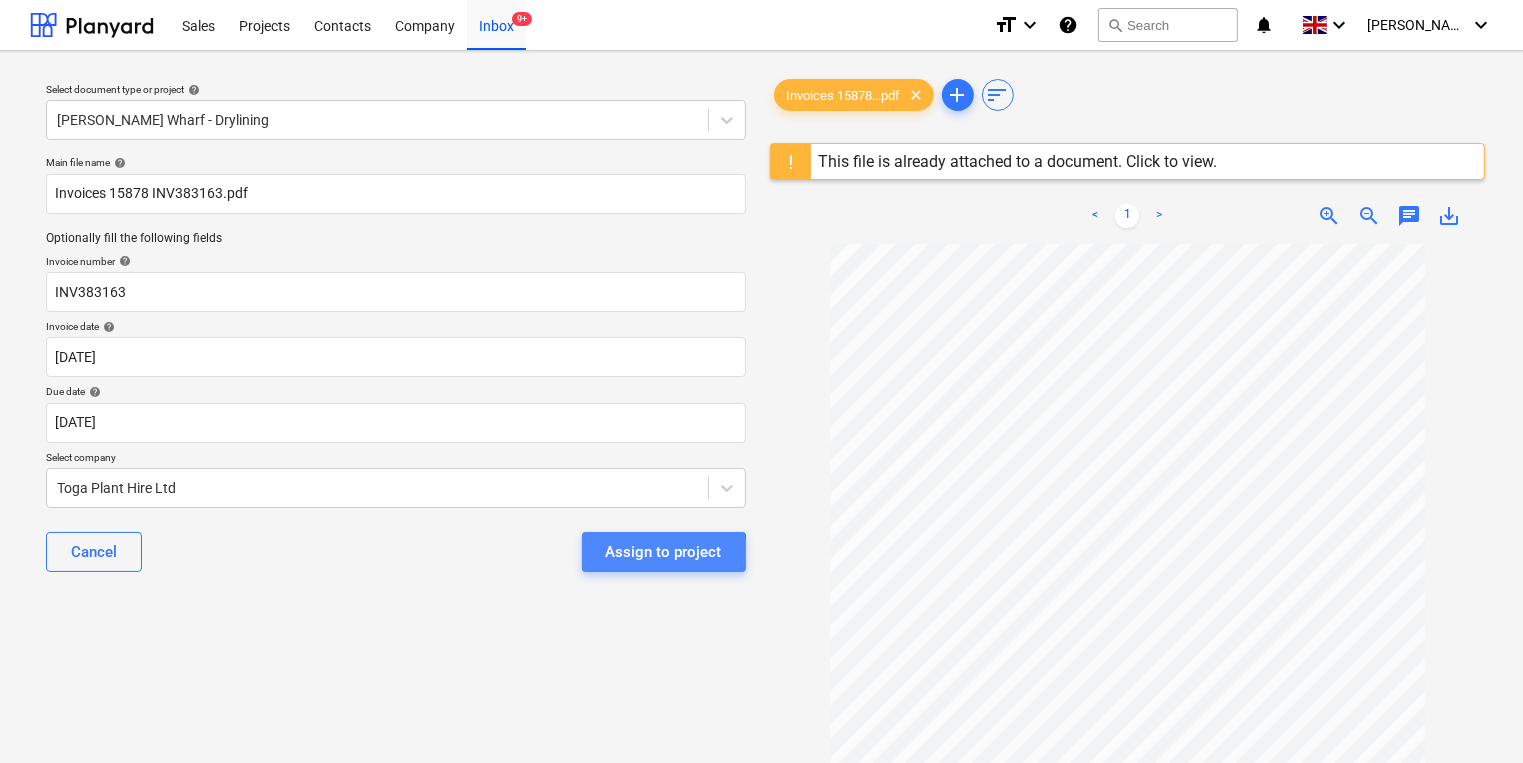click on "Assign to project" at bounding box center (664, 552) 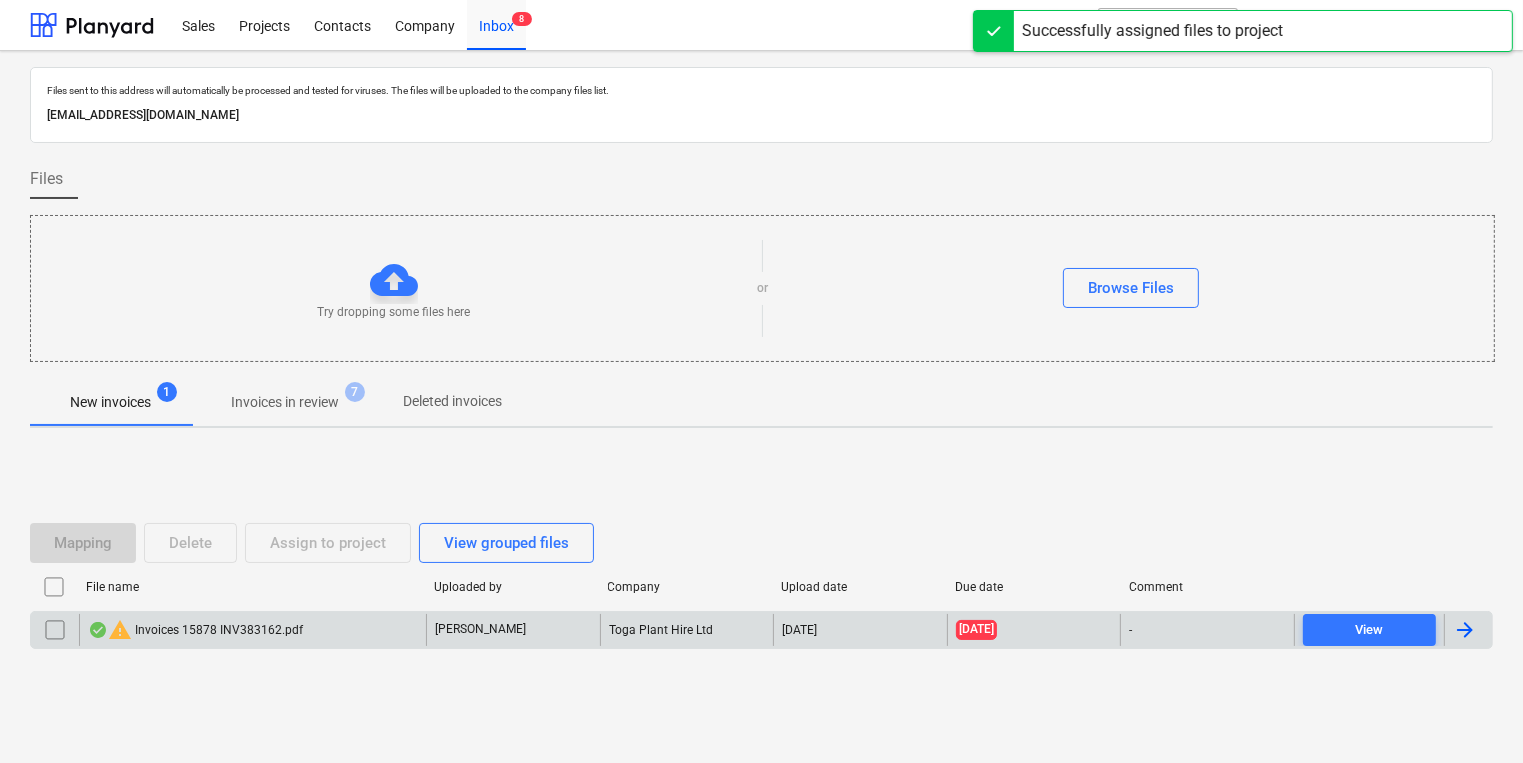 click on "warning   Invoices 15878 INV383162.pdf" at bounding box center (195, 630) 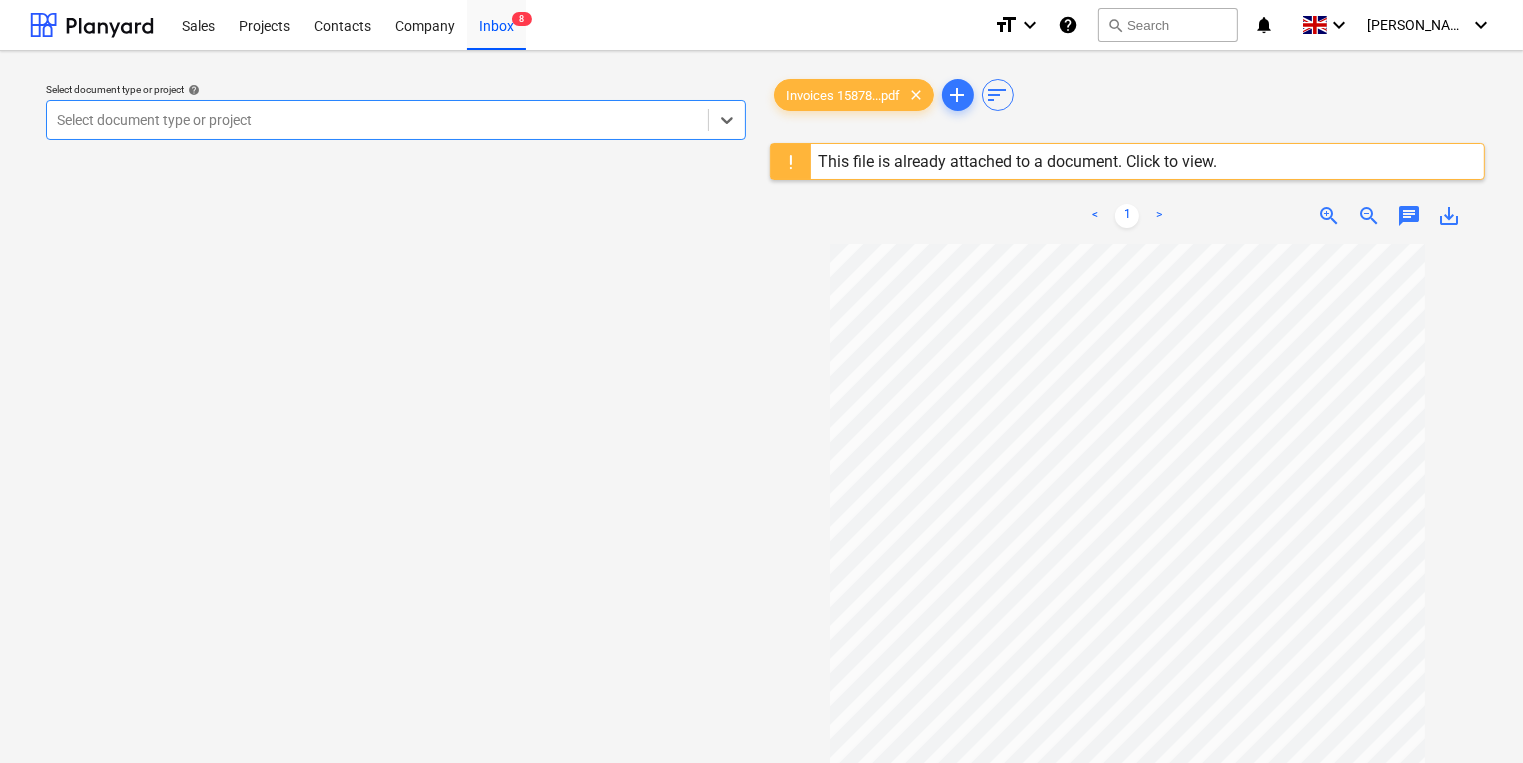 click at bounding box center (377, 120) 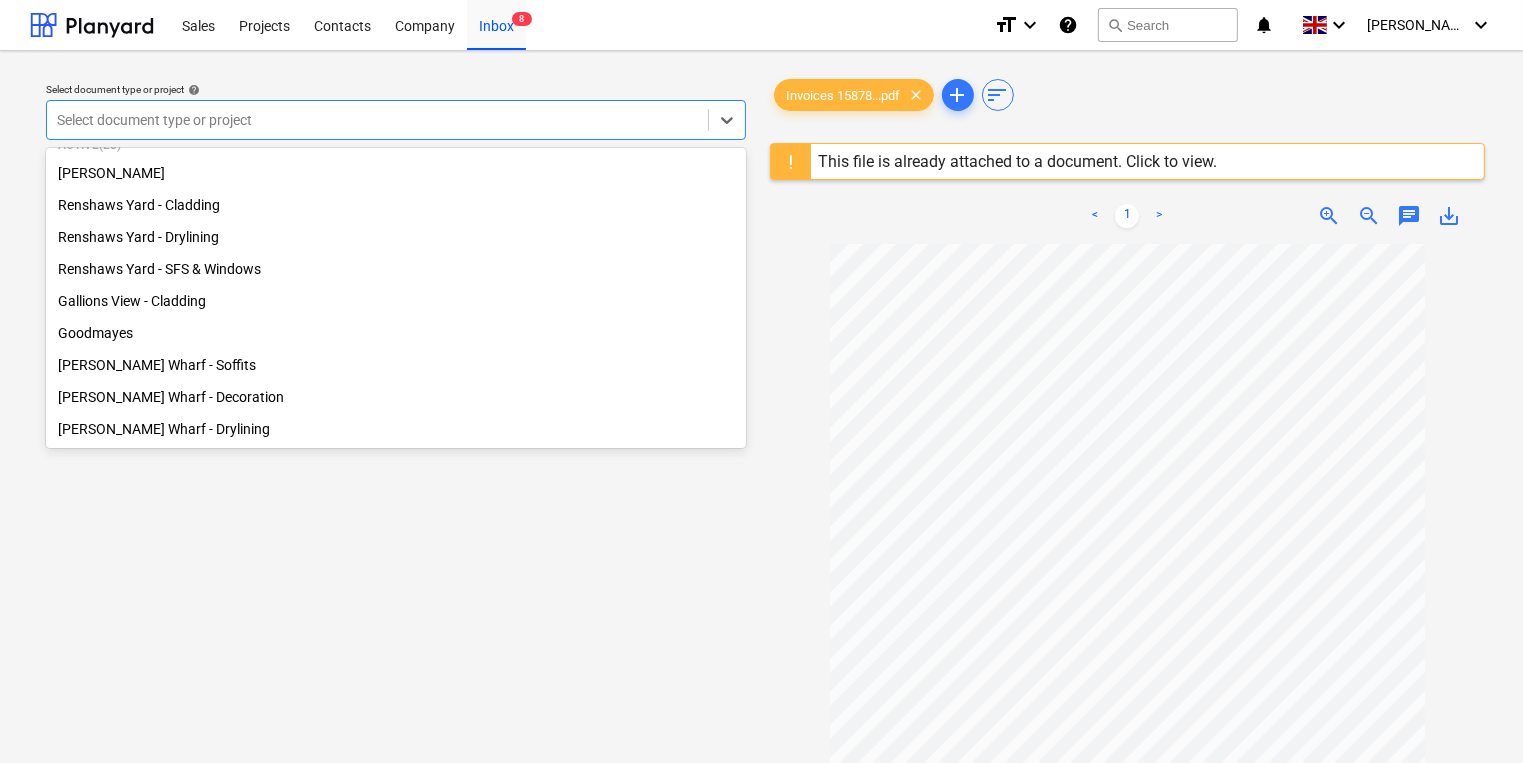 scroll, scrollTop: 72, scrollLeft: 0, axis: vertical 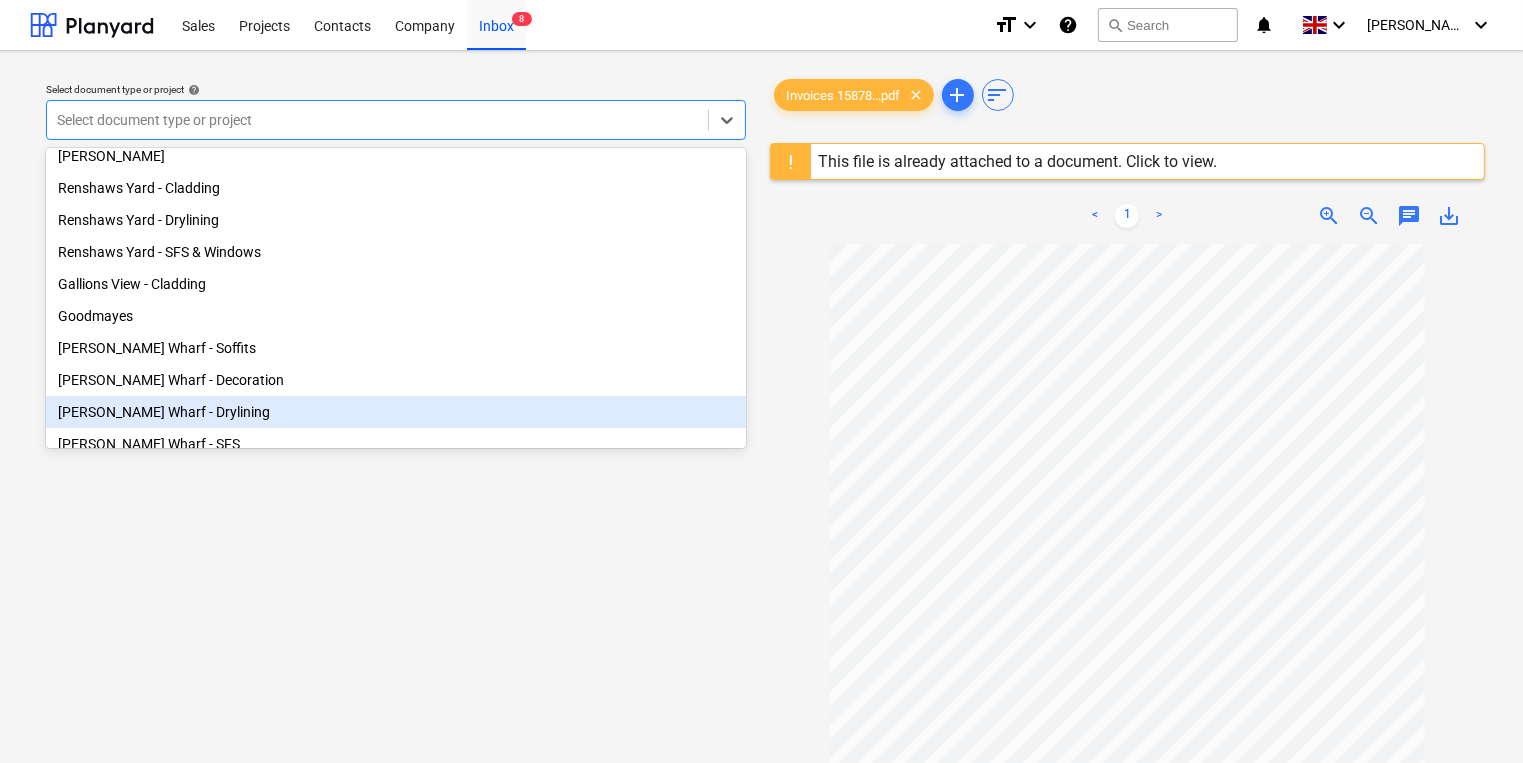 click on "[PERSON_NAME] Wharf - Drylining" at bounding box center [396, 412] 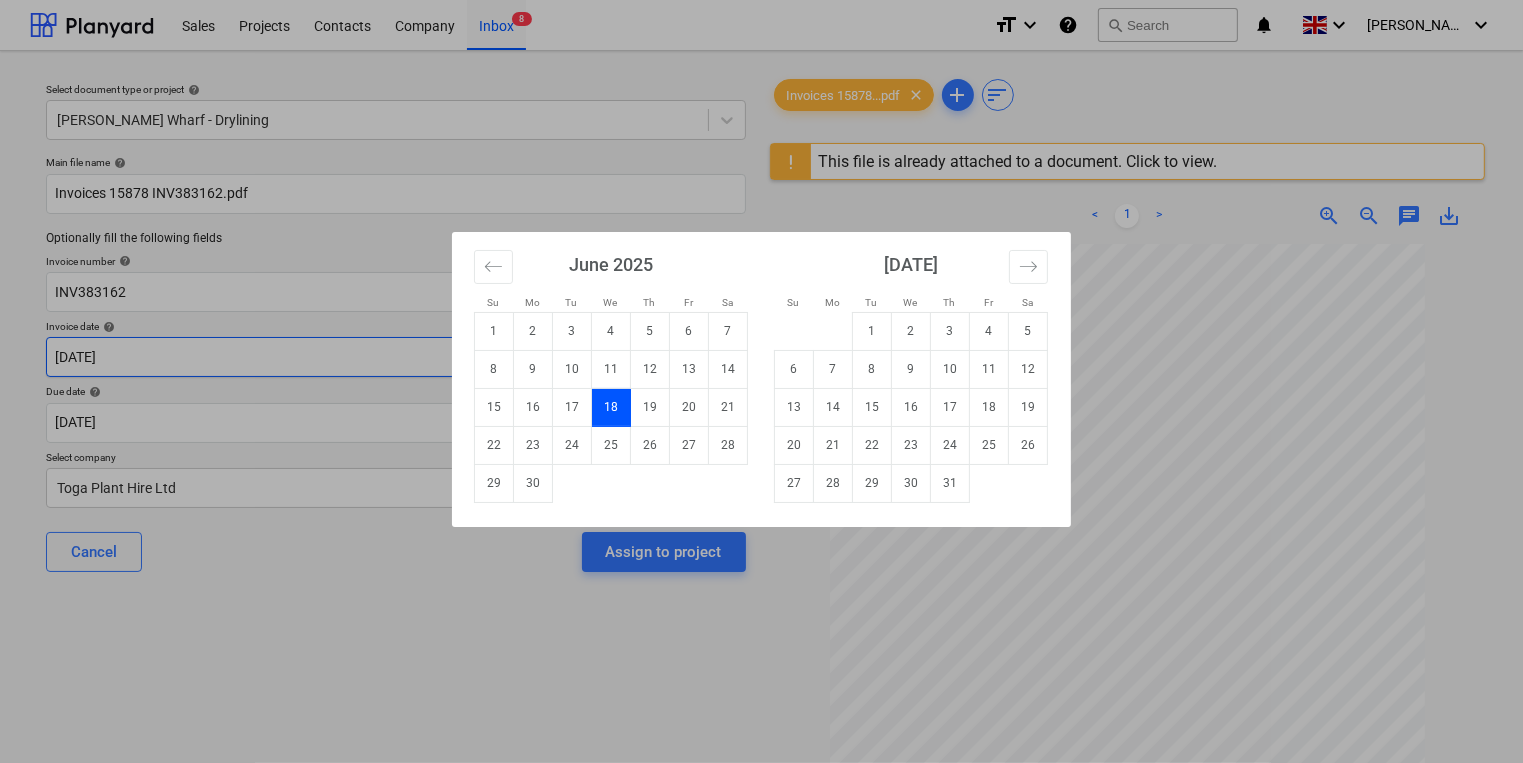 click on "Sales Projects Contacts Company Inbox 8 format_size keyboard_arrow_down help search Search notifications 0 keyboard_arrow_down [PERSON_NAME] keyboard_arrow_down Select document type or project help [PERSON_NAME] Wharf - Drylining Main file name help Invoices 15878 INV383162.pdf Optionally fill the following fields Invoice number help INV383162 Invoice date help [DATE] 18.06.2025 Press the down arrow key to interact with the calendar and
select a date. Press the question mark key to get the keyboard shortcuts for changing dates. Due date help [DATE] 18.06.2025 Press the down arrow key to interact with the calendar and
select a date. Press the question mark key to get the keyboard shortcuts for changing dates. Select company Toga Plant Hire Ltd   Cancel Assign to project Invoices 15878...pdf clear add sort This file is already attached to a document. Click to view. < 1 > zoom_in zoom_out chat 0 save_alt
Su Mo Tu We Th Fr Sa Su Mo Tu We Th Fr Sa [DATE] 1 2 3 4 5 6 7 8 9 10 11 12 13" at bounding box center [761, 381] 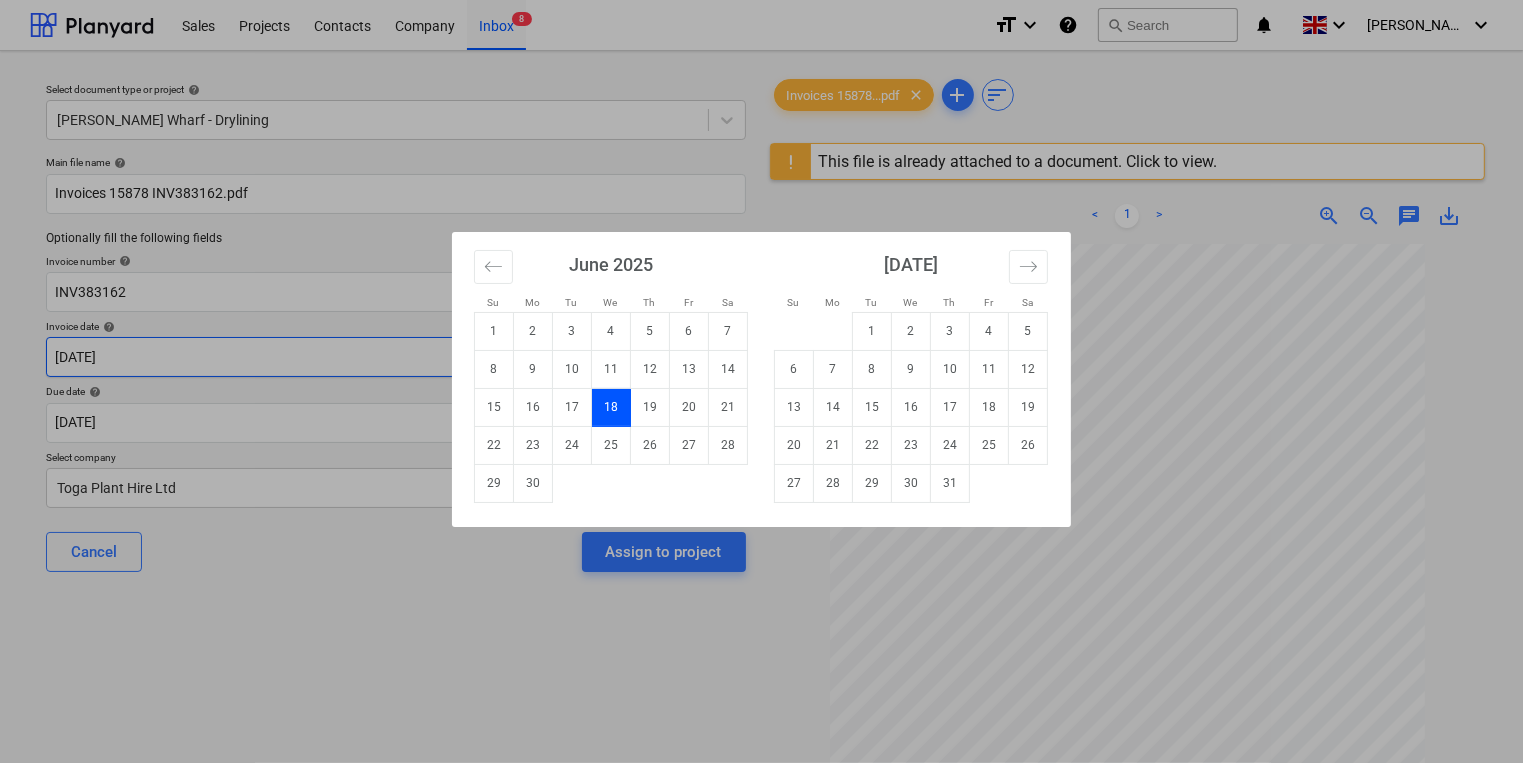 click on "Su Mo Tu We Th Fr Sa Su Mo Tu We Th Fr Sa [DATE] 1 2 3 4 5 6 7 8 9 10 11 12 13 14 15 16 17 18 19 20 21 22 23 24 25 26 27 28 29 30 31 [DATE] 1 2 3 4 5 6 7 8 9 10 11 12 13 14 15 16 17 18 19 20 21 22 23 24 25 26 27 28 29 [DATE] 1 2 3 4 5 6 7 8 9 10 11 12 13 14 15 16 17 18 19 20 21 22 23 24 25 26 27 28 29 30 [DATE] 1 2 3 4 5 6 7 8 9 10 11 12 13 14 15 16 17 18 19 20 21 22 23 24 25 26 27 28 29 30 31" at bounding box center (761, 381) 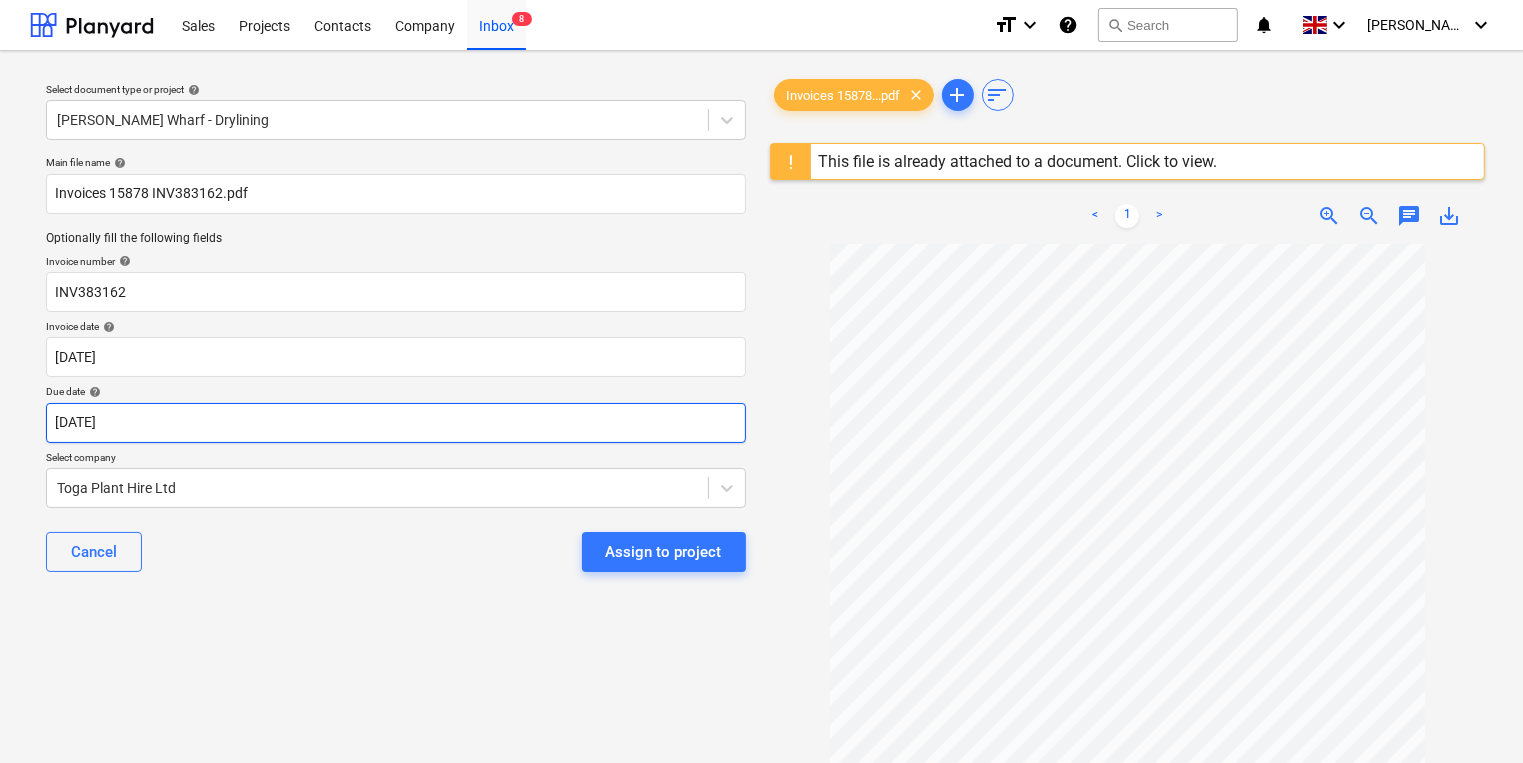 click on "Sales Projects Contacts Company Inbox 8 format_size keyboard_arrow_down help search Search notifications 0 keyboard_arrow_down [PERSON_NAME] keyboard_arrow_down Select document type or project help [PERSON_NAME] Wharf - Drylining Main file name help Invoices 15878 INV383162.pdf Optionally fill the following fields Invoice number help INV383162 Invoice date help [DATE] 18.06.2025 Press the down arrow key to interact with the calendar and
select a date. Press the question mark key to get the keyboard shortcuts for changing dates. Due date help [DATE] 18.06.2025 Press the down arrow key to interact with the calendar and
select a date. Press the question mark key to get the keyboard shortcuts for changing dates. Select company Toga Plant Hire Ltd   Cancel Assign to project Invoices 15878...pdf clear add sort This file is already attached to a document. Click to view. < 1 > zoom_in zoom_out chat 0 save_alt" at bounding box center [761, 381] 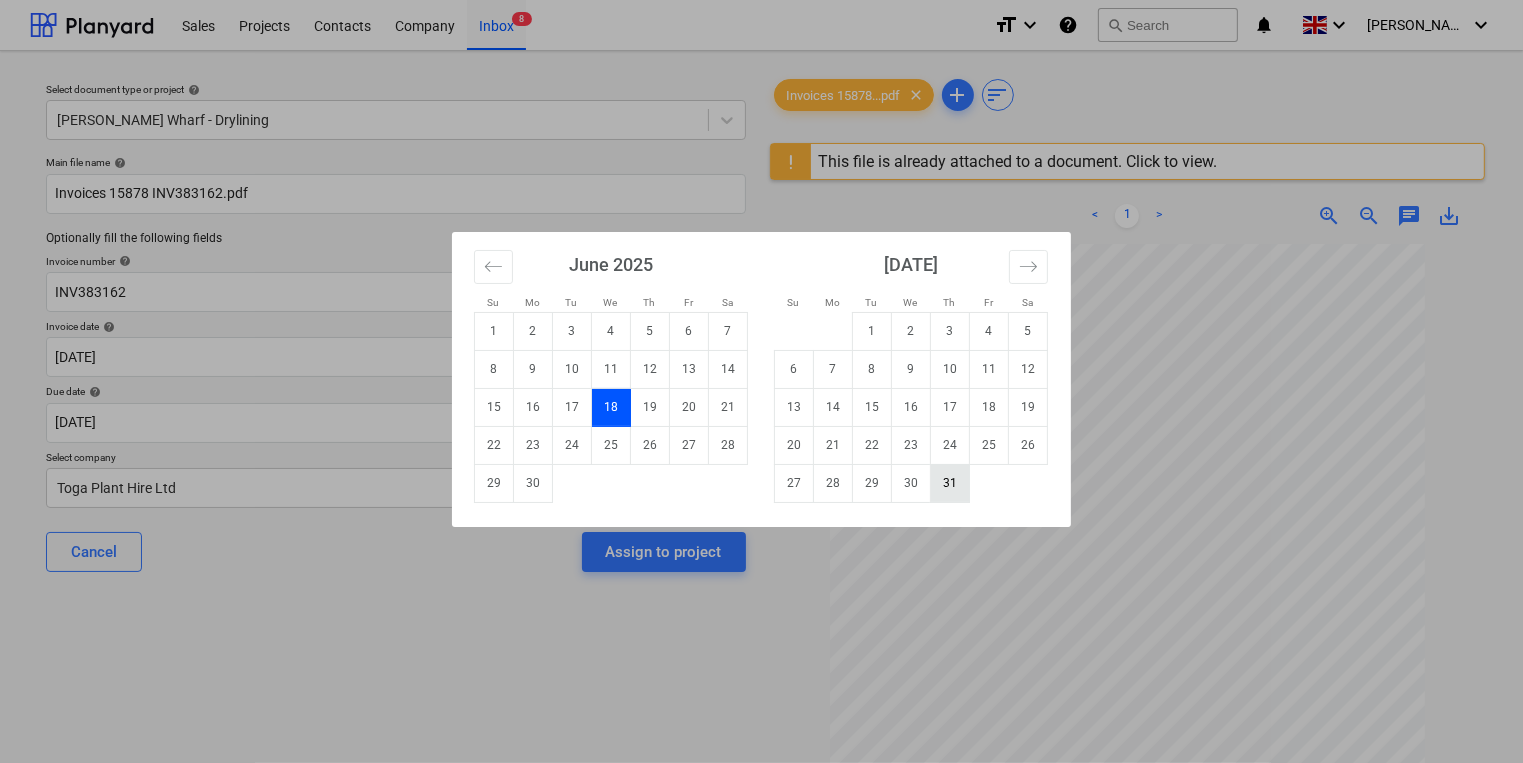 click on "31" at bounding box center (950, 483) 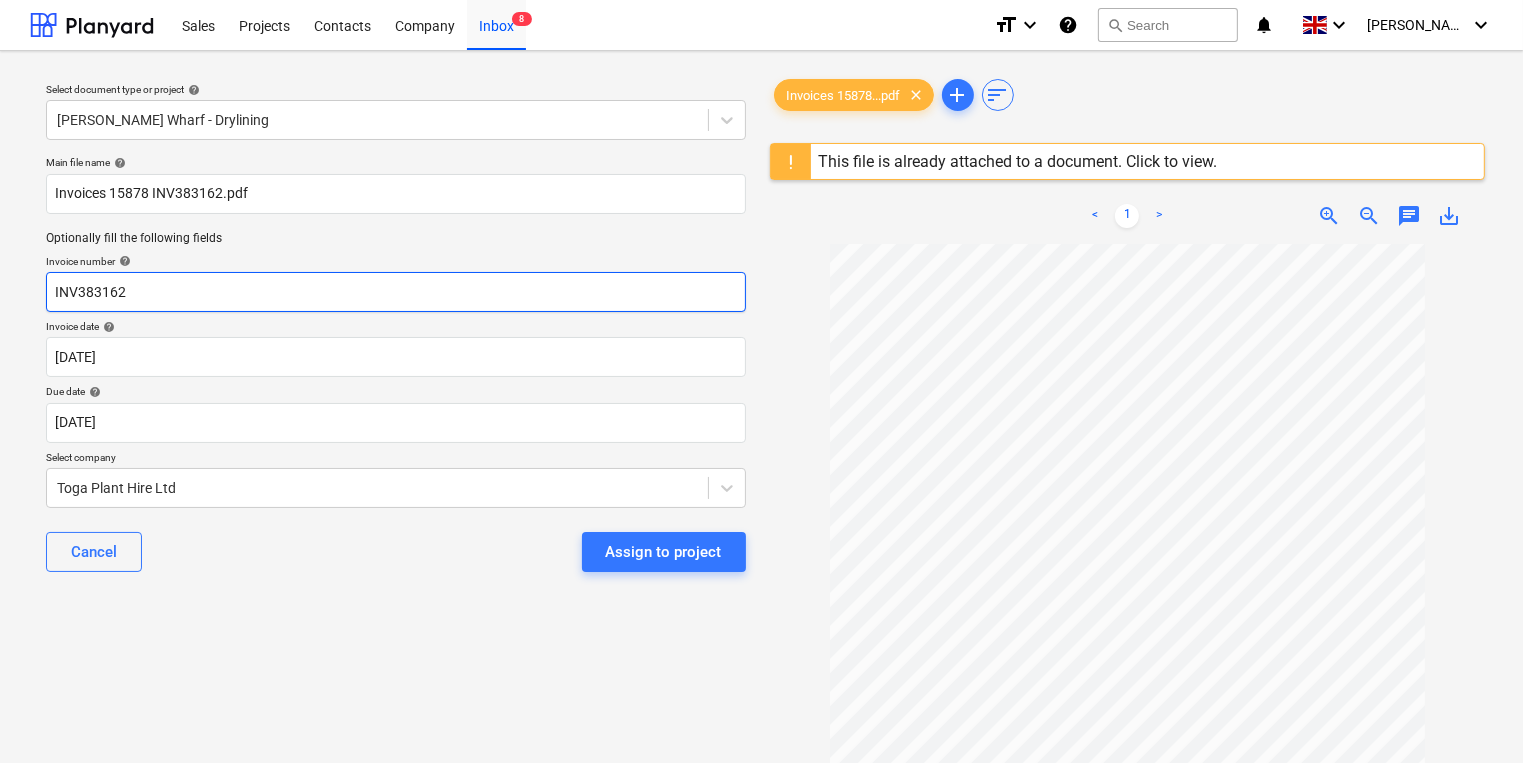 drag, startPoint x: 140, startPoint y: 293, endPoint x: 44, endPoint y: 292, distance: 96.00521 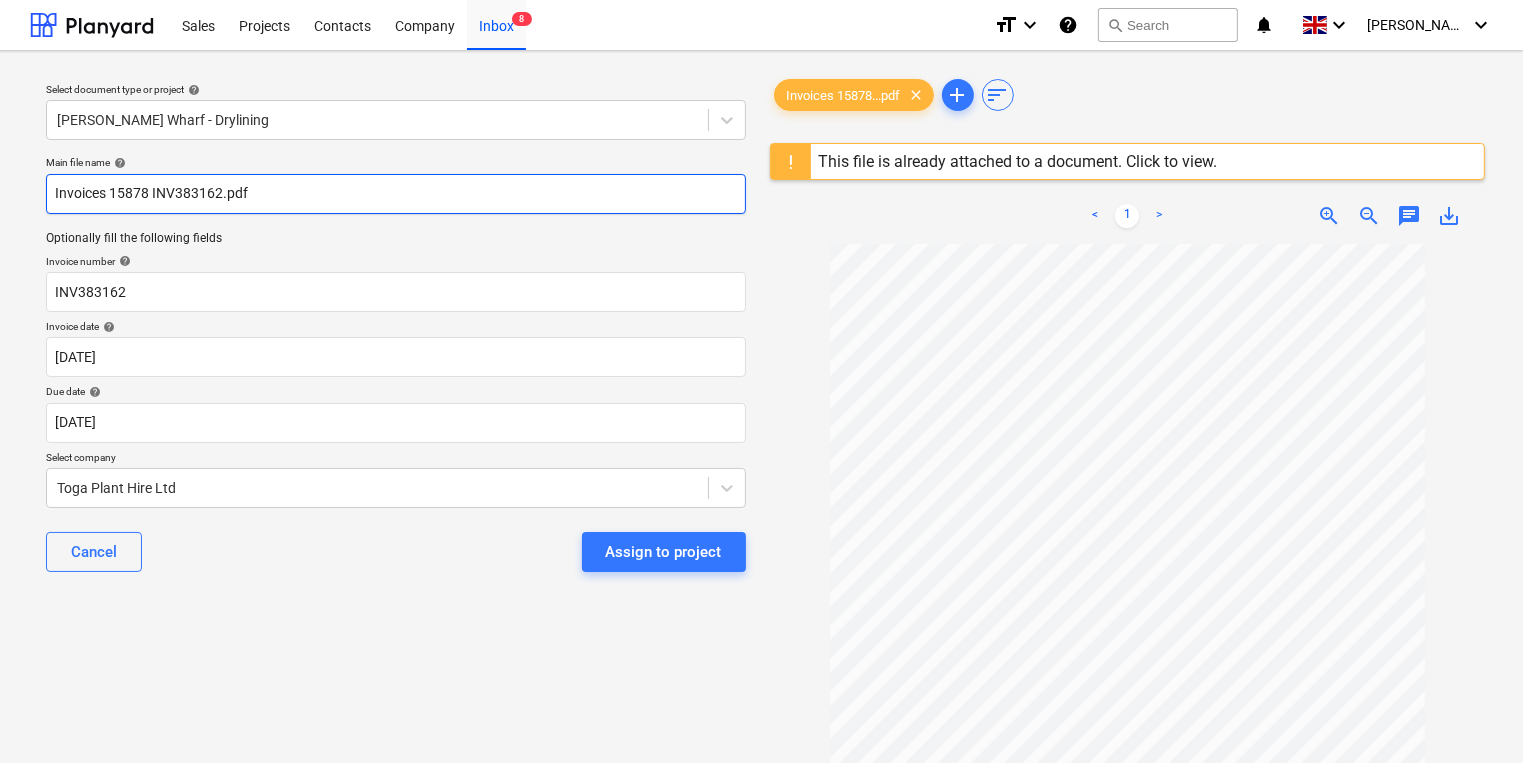 drag, startPoint x: 309, startPoint y: 185, endPoint x: 18, endPoint y: 183, distance: 291.00687 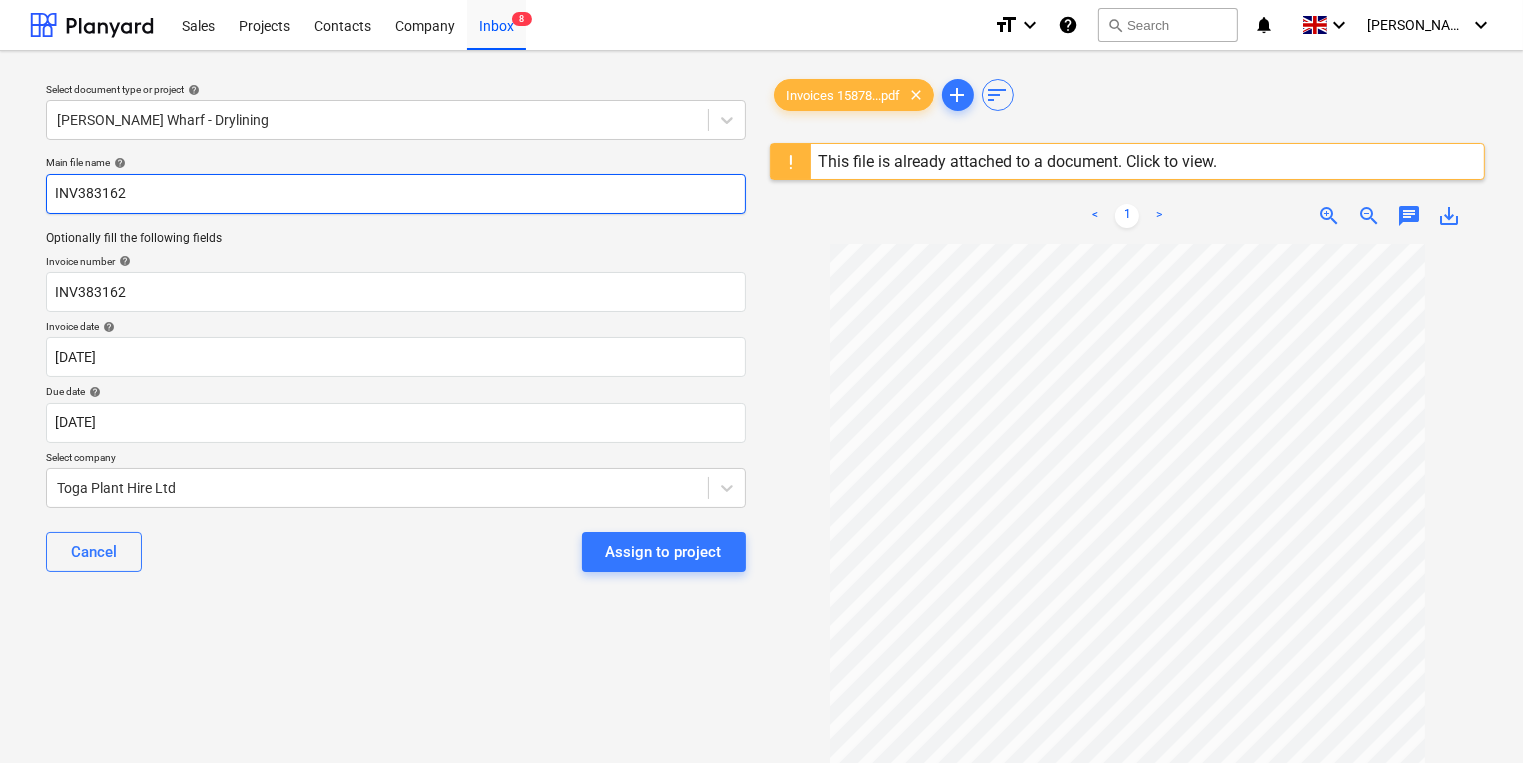type on "INV383162" 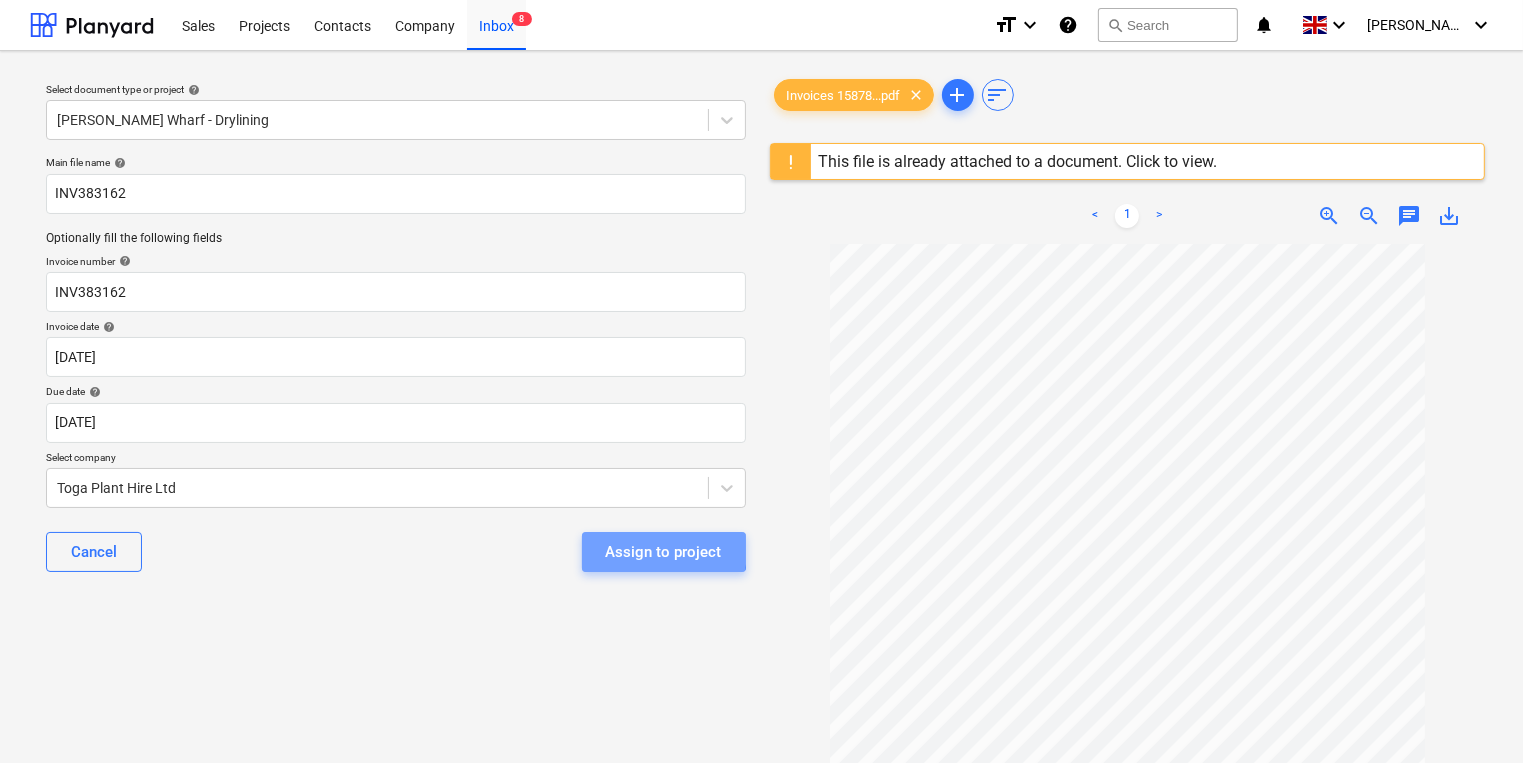 click on "Assign to project" at bounding box center (664, 552) 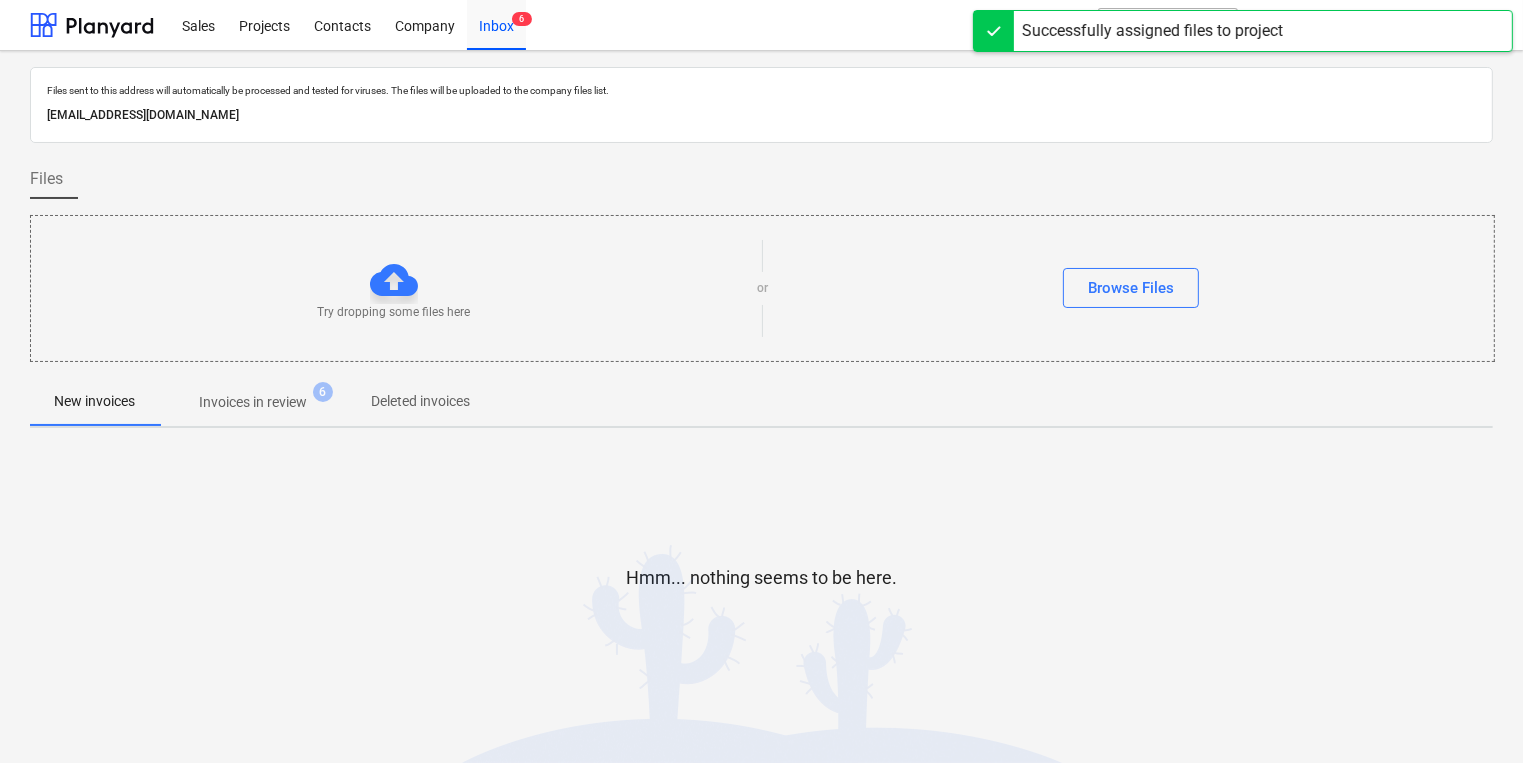 click on "Invoices in review" at bounding box center (253, 402) 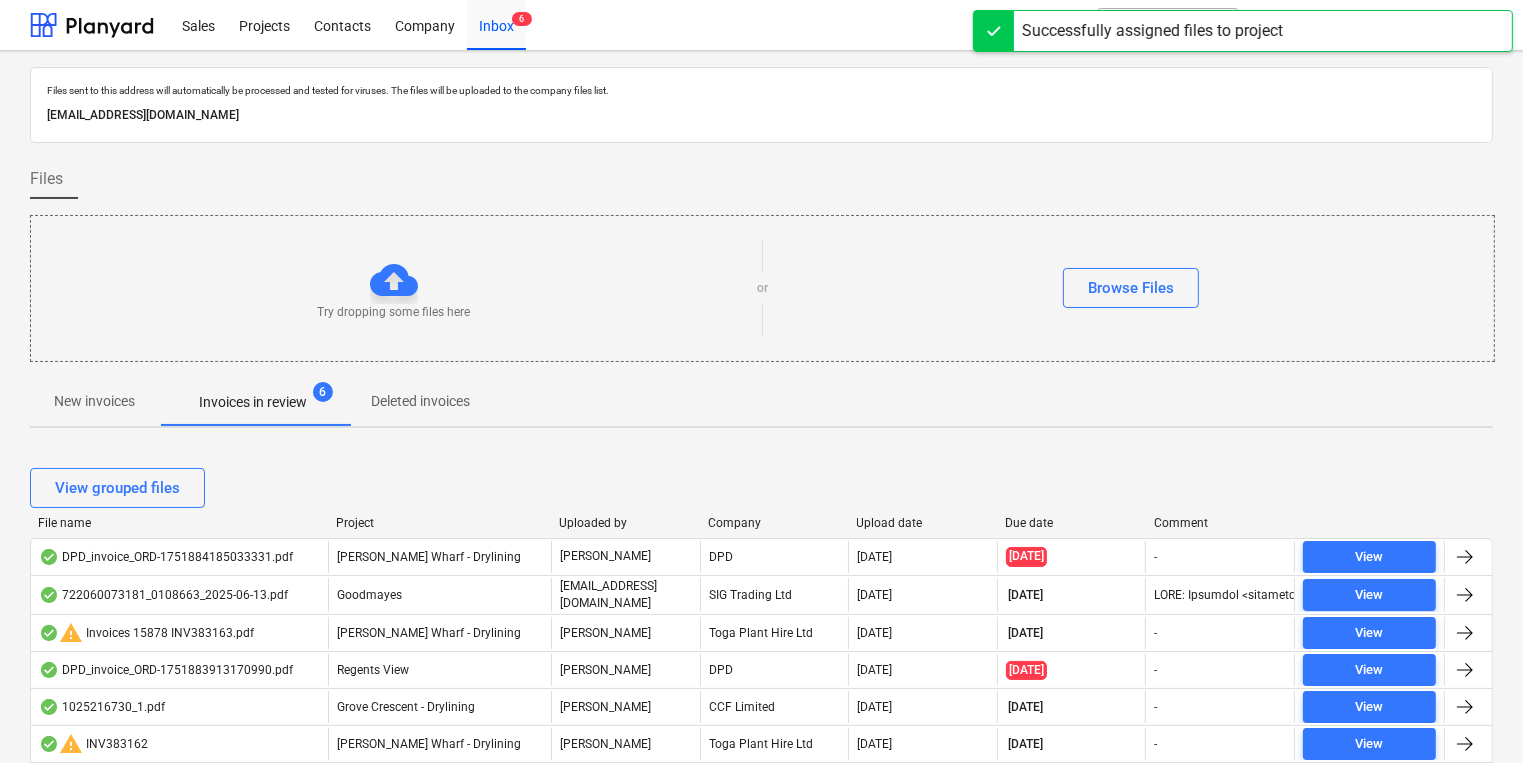 click on "Upload date" at bounding box center [923, 523] 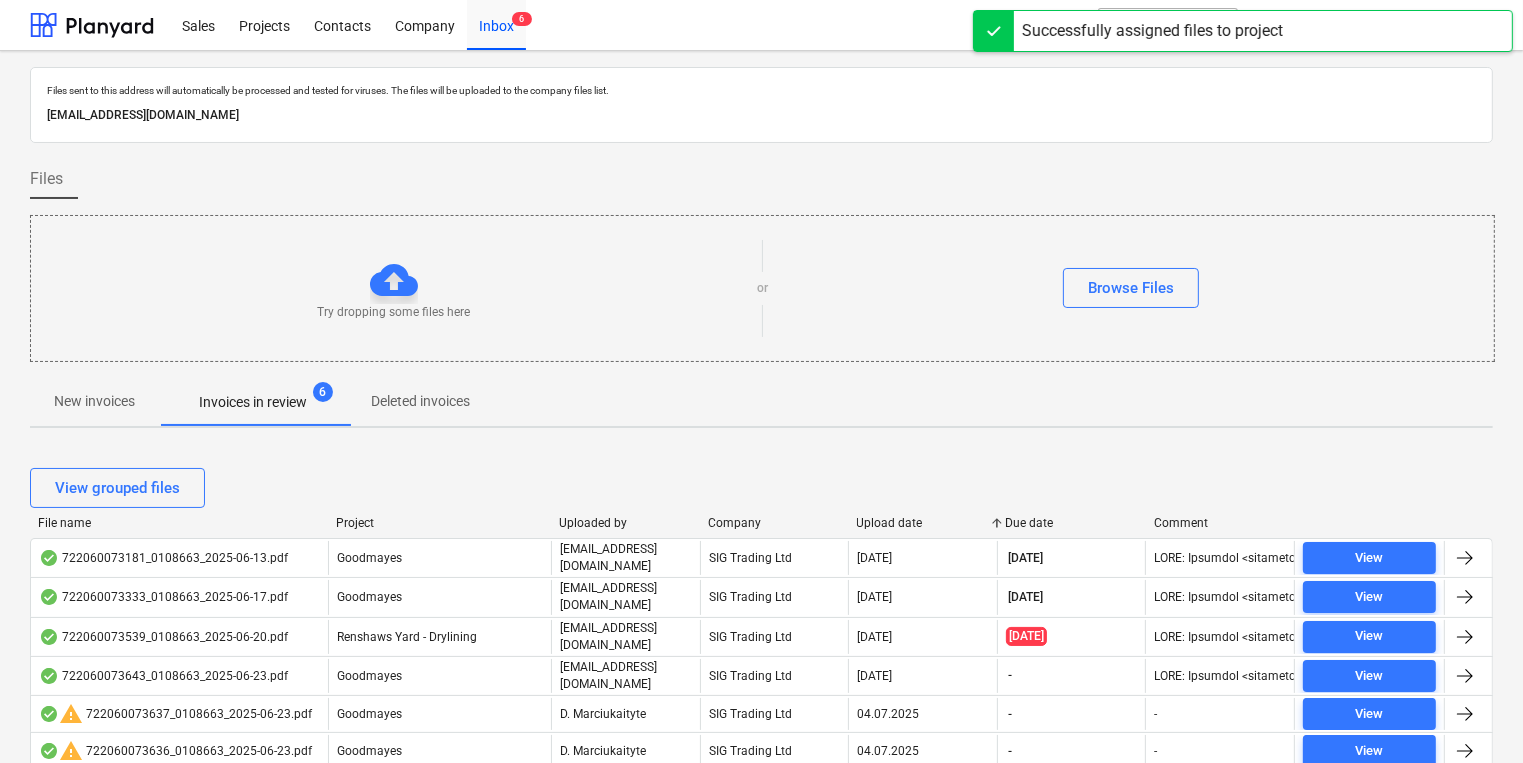 click on "Upload date" at bounding box center (923, 523) 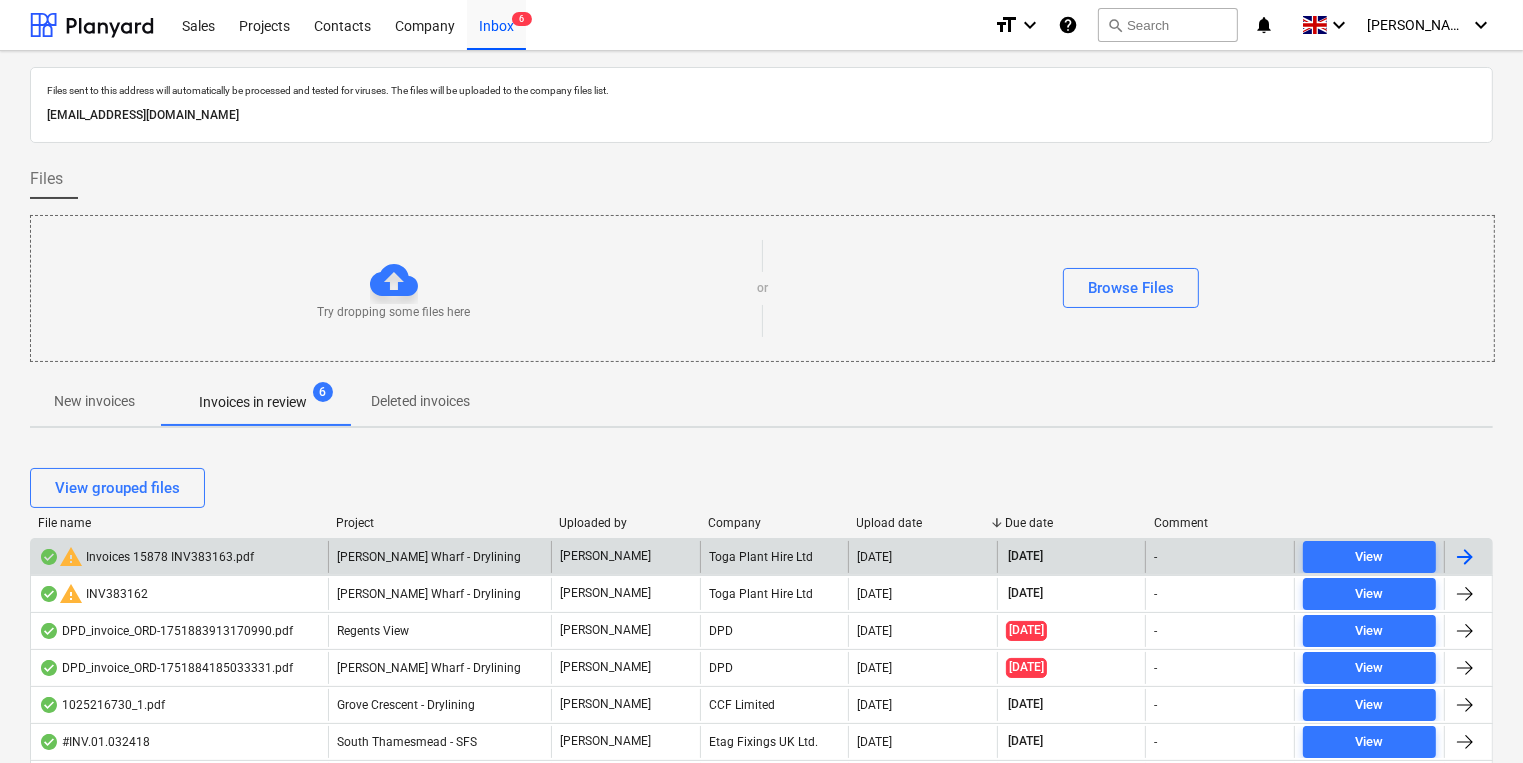 click on "[PERSON_NAME] Wharf - Drylining" at bounding box center (429, 557) 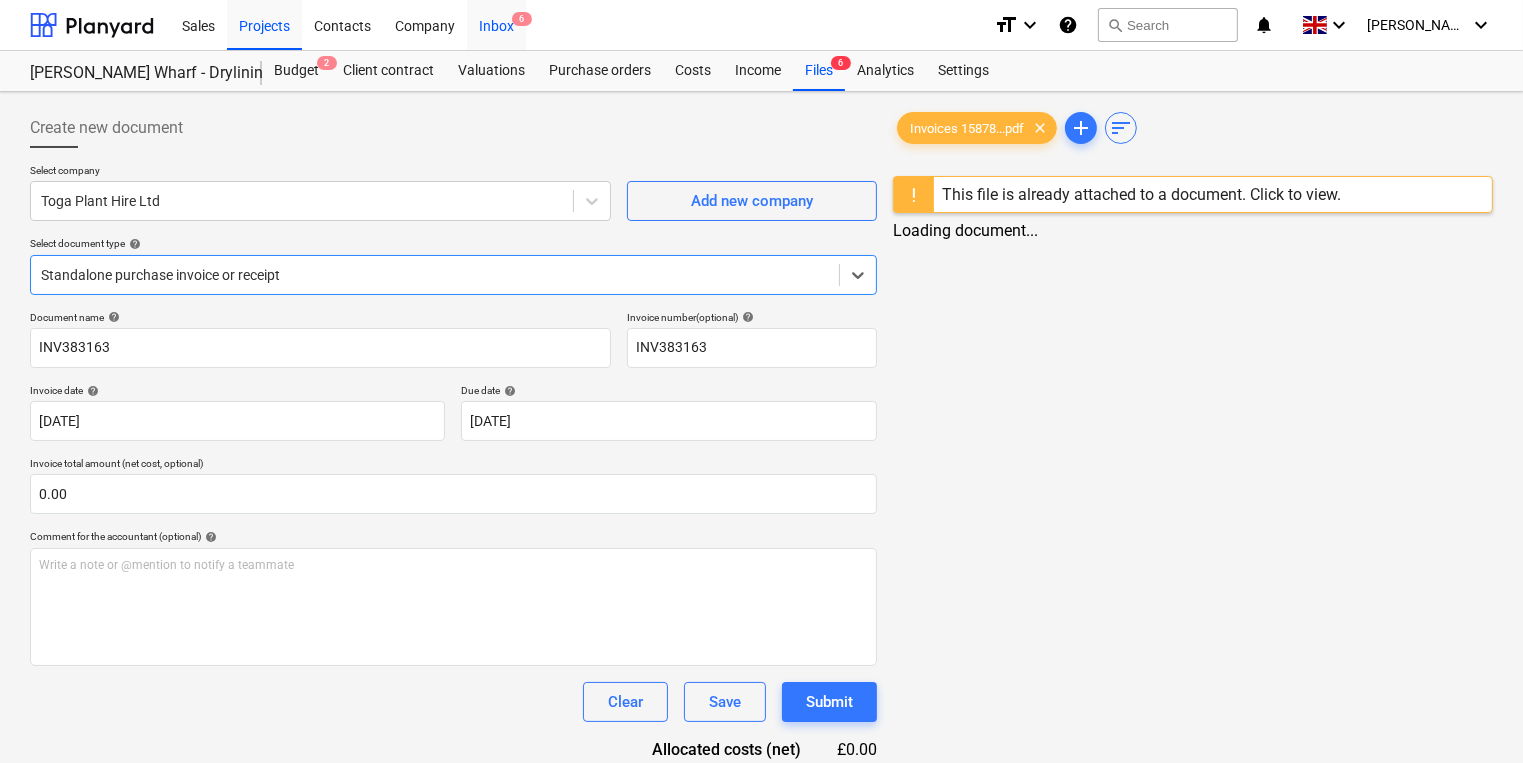 click on "Inbox 6" at bounding box center [496, 24] 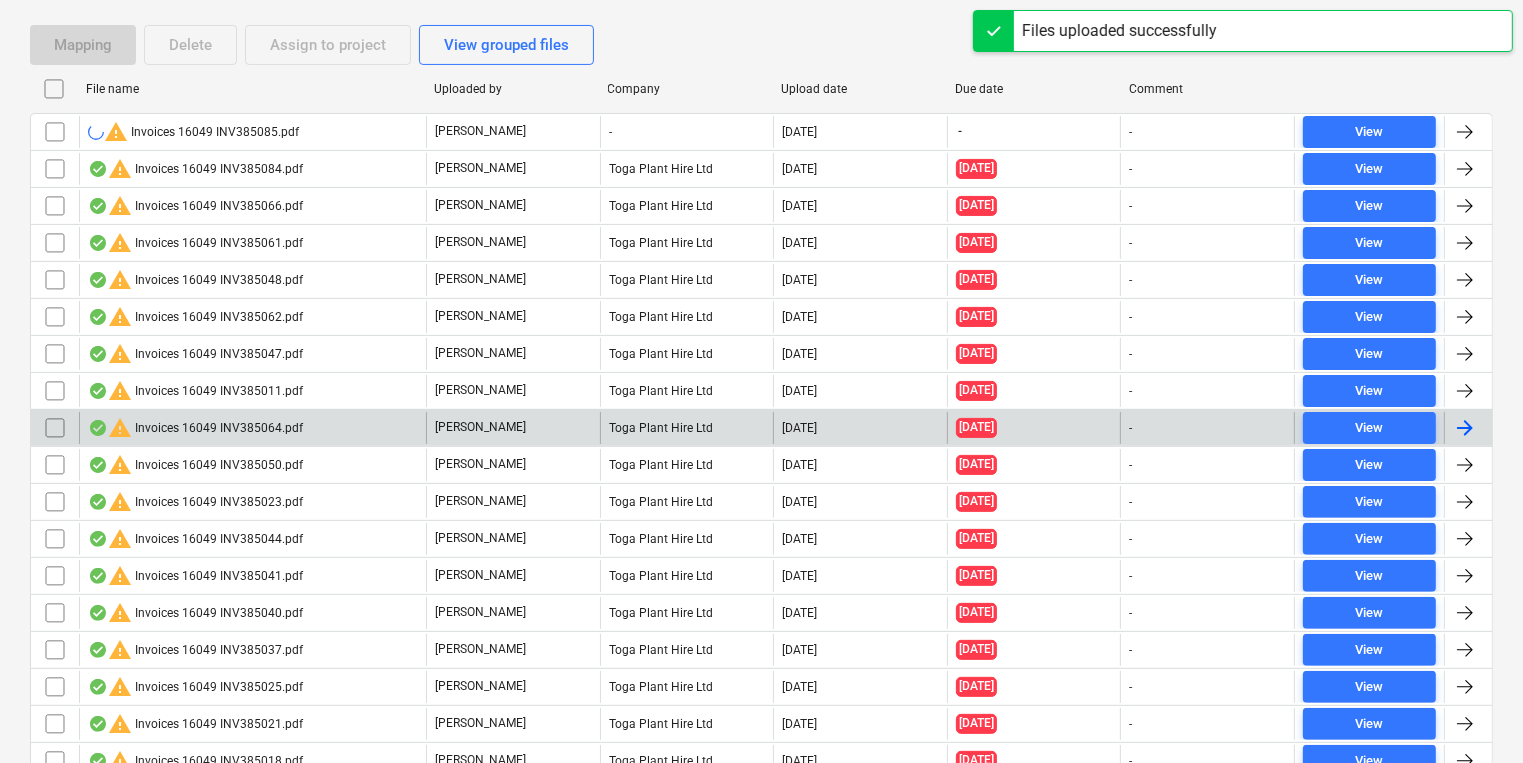 scroll, scrollTop: 600, scrollLeft: 0, axis: vertical 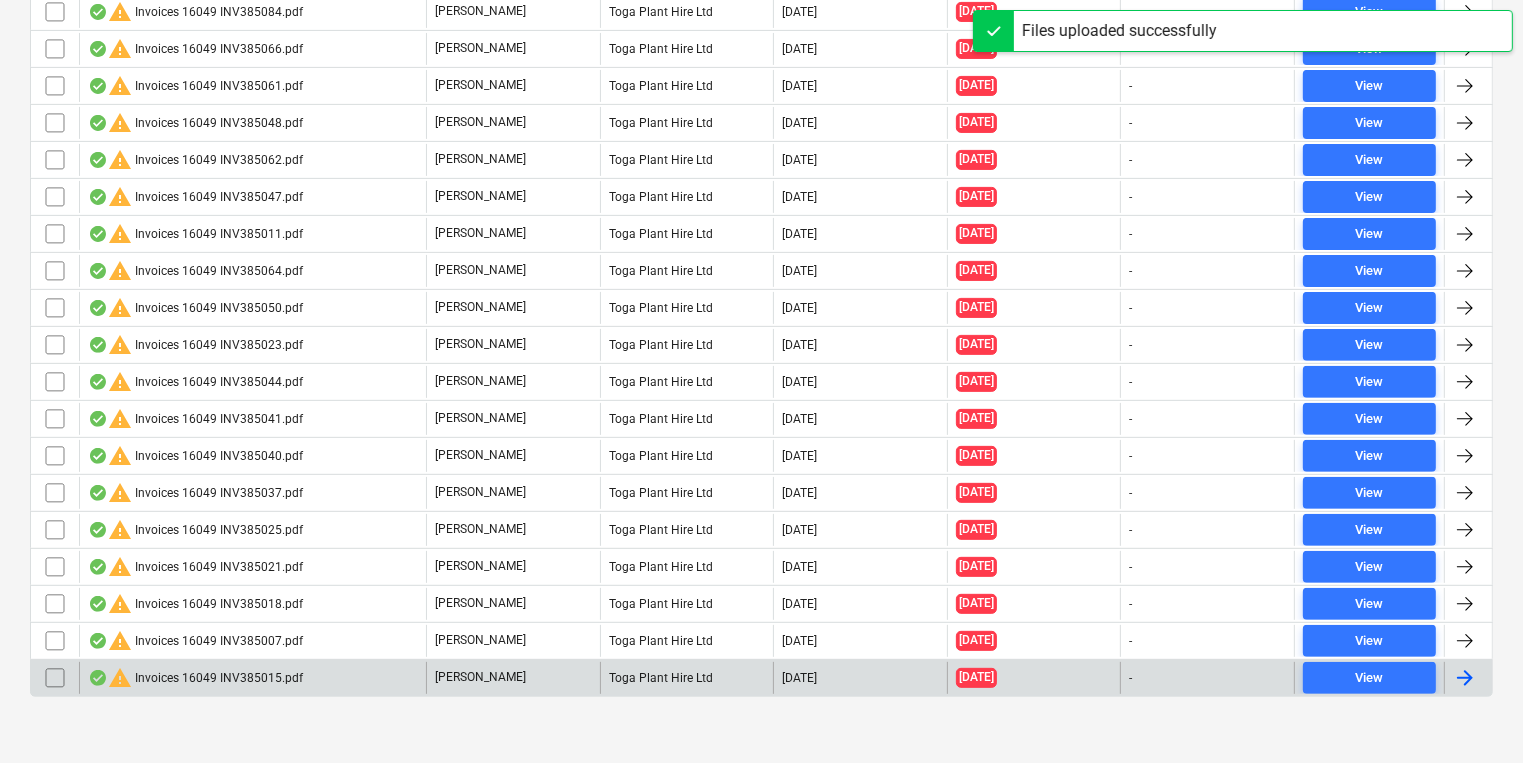 click on "warning   Invoices 16049 INV385015.pdf" at bounding box center [252, 678] 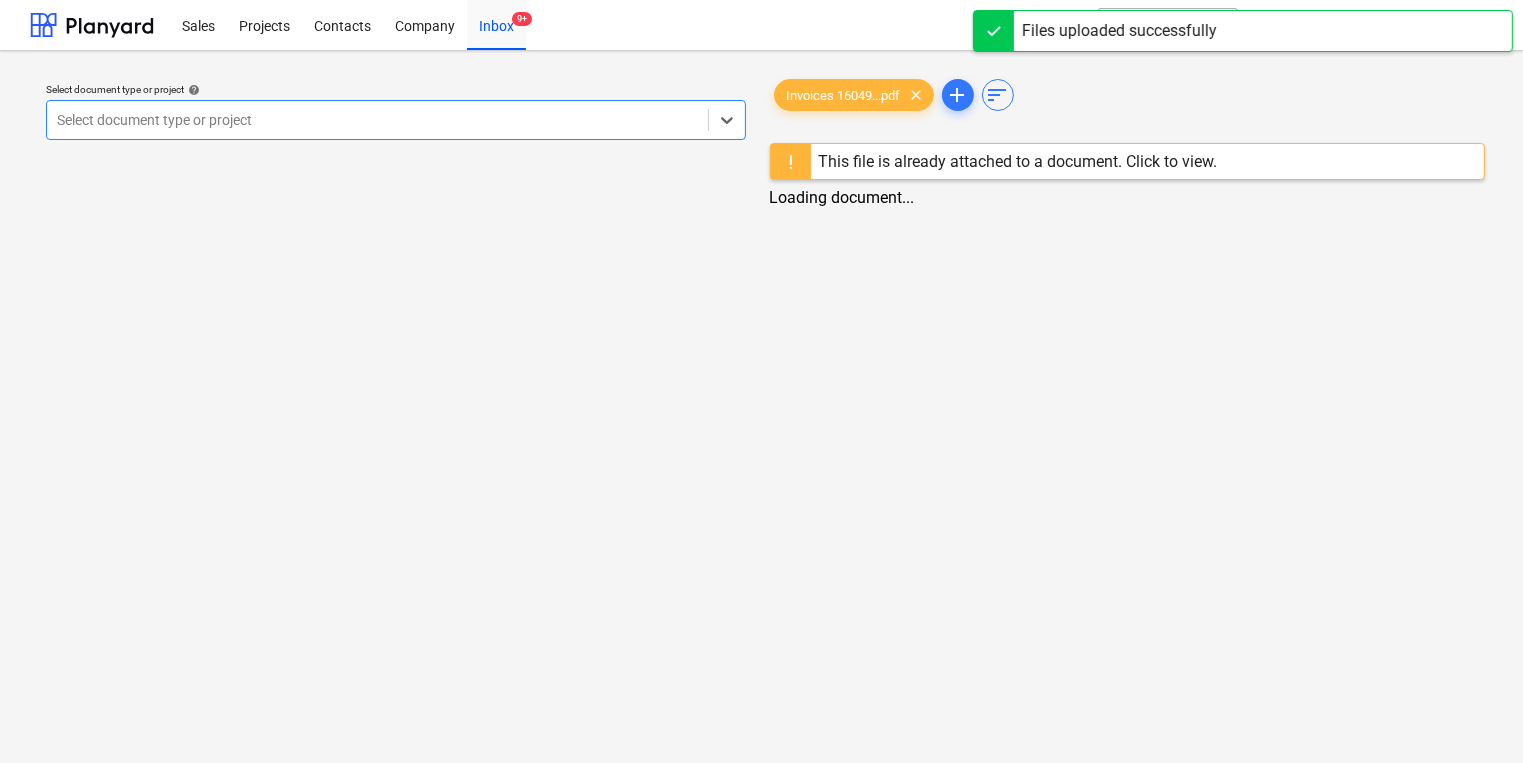 scroll, scrollTop: 0, scrollLeft: 0, axis: both 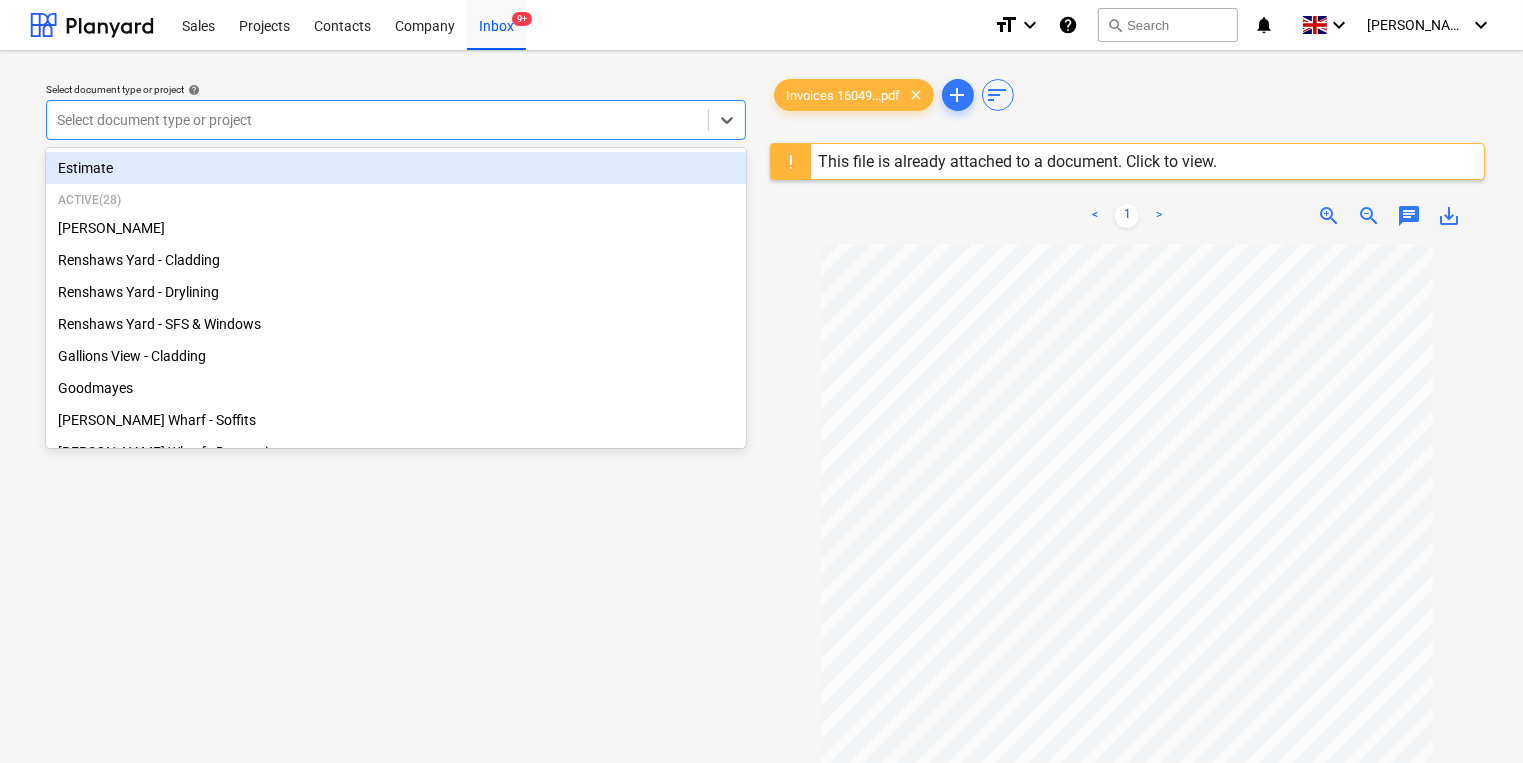 click at bounding box center (377, 120) 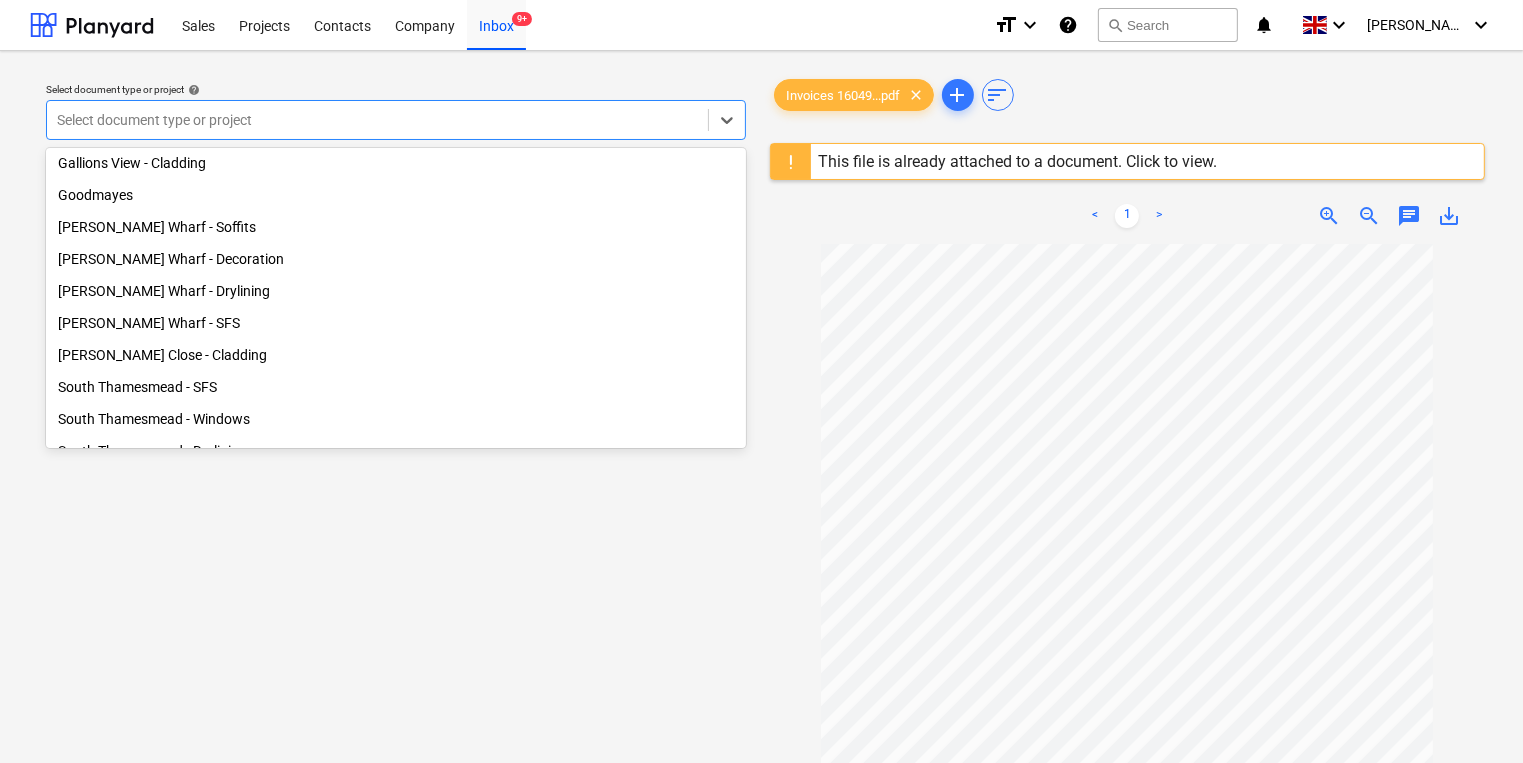 scroll, scrollTop: 280, scrollLeft: 0, axis: vertical 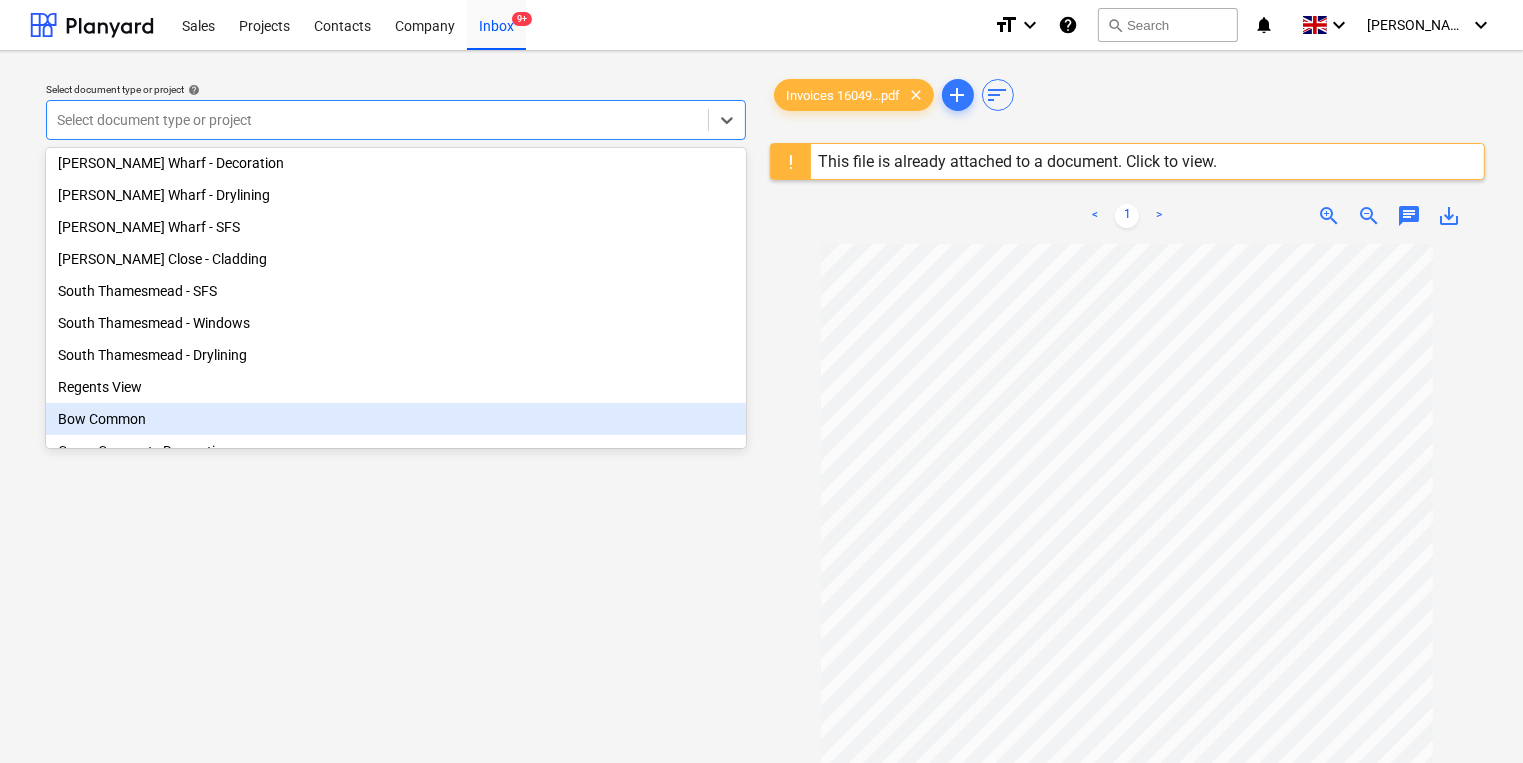 click on "Bow Common" at bounding box center [396, 419] 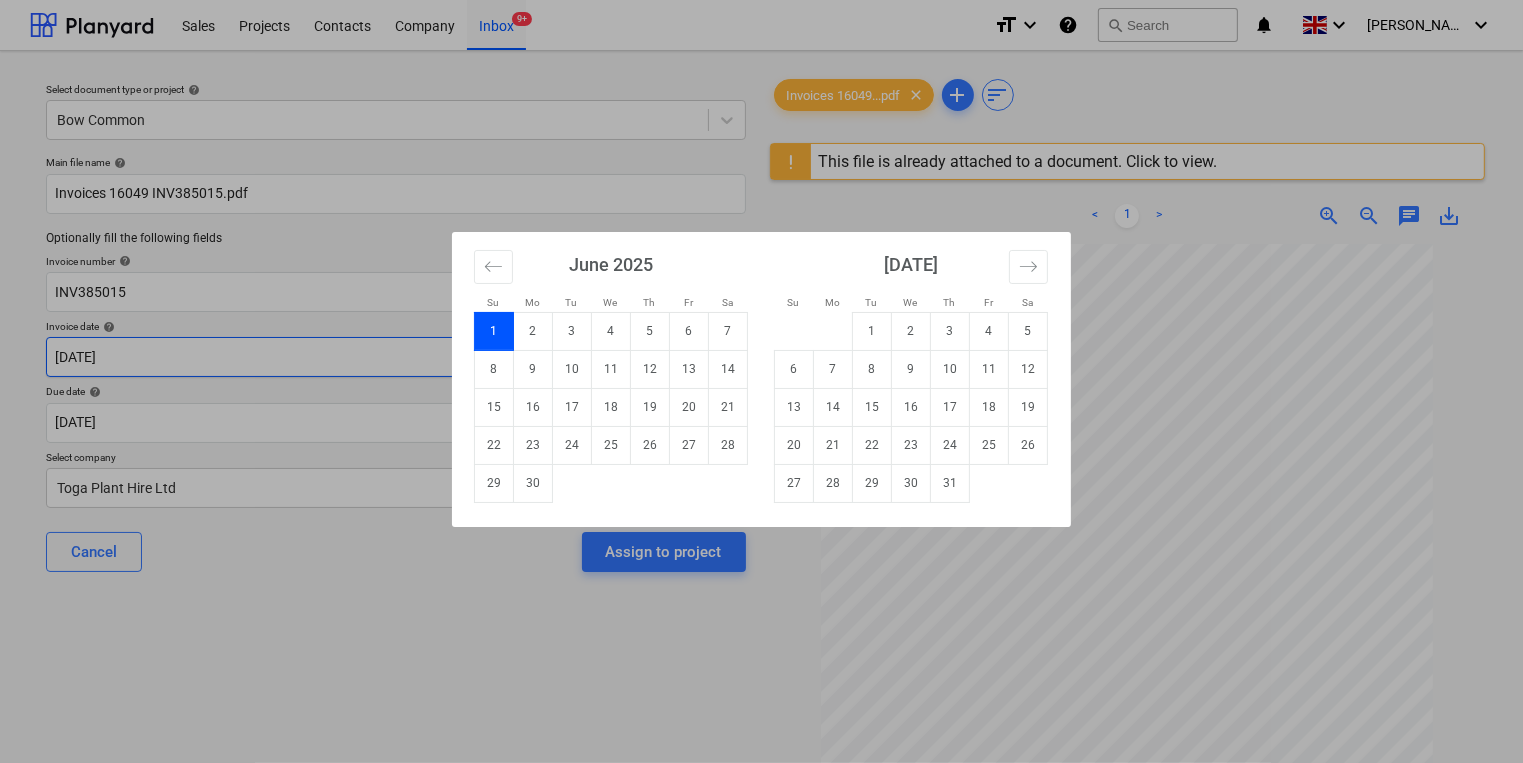 click on "Sales Projects Contacts Company Inbox 9+ format_size keyboard_arrow_down help search Search notifications 0 keyboard_arrow_down [PERSON_NAME] keyboard_arrow_down Select document type or project help Bow Common Main file name help Invoices 16049 INV385015.pdf Optionally fill the following fields Invoice number help INV385015 Invoice date help [DATE] 01.06.2025 Press the down arrow key to interact with the calendar and
select a date. Press the question mark key to get the keyboard shortcuts for changing dates. Due date help [DATE] [DATE] Press the down arrow key to interact with the calendar and
select a date. Press the question mark key to get the keyboard shortcuts for changing dates. Select company Toga Plant Hire Ltd   Cancel Assign to project Invoices 16049...pdf clear add sort This file is already attached to a document. Click to view. < 1 > zoom_in zoom_out chat 0 save_alt
Su Mo Tu We Th Fr Sa Su Mo Tu We Th Fr Sa [DATE] 1 2 3 4 5 6 7 8 9 10 11 12 13 14 15 16 17 18 19 1" at bounding box center [761, 381] 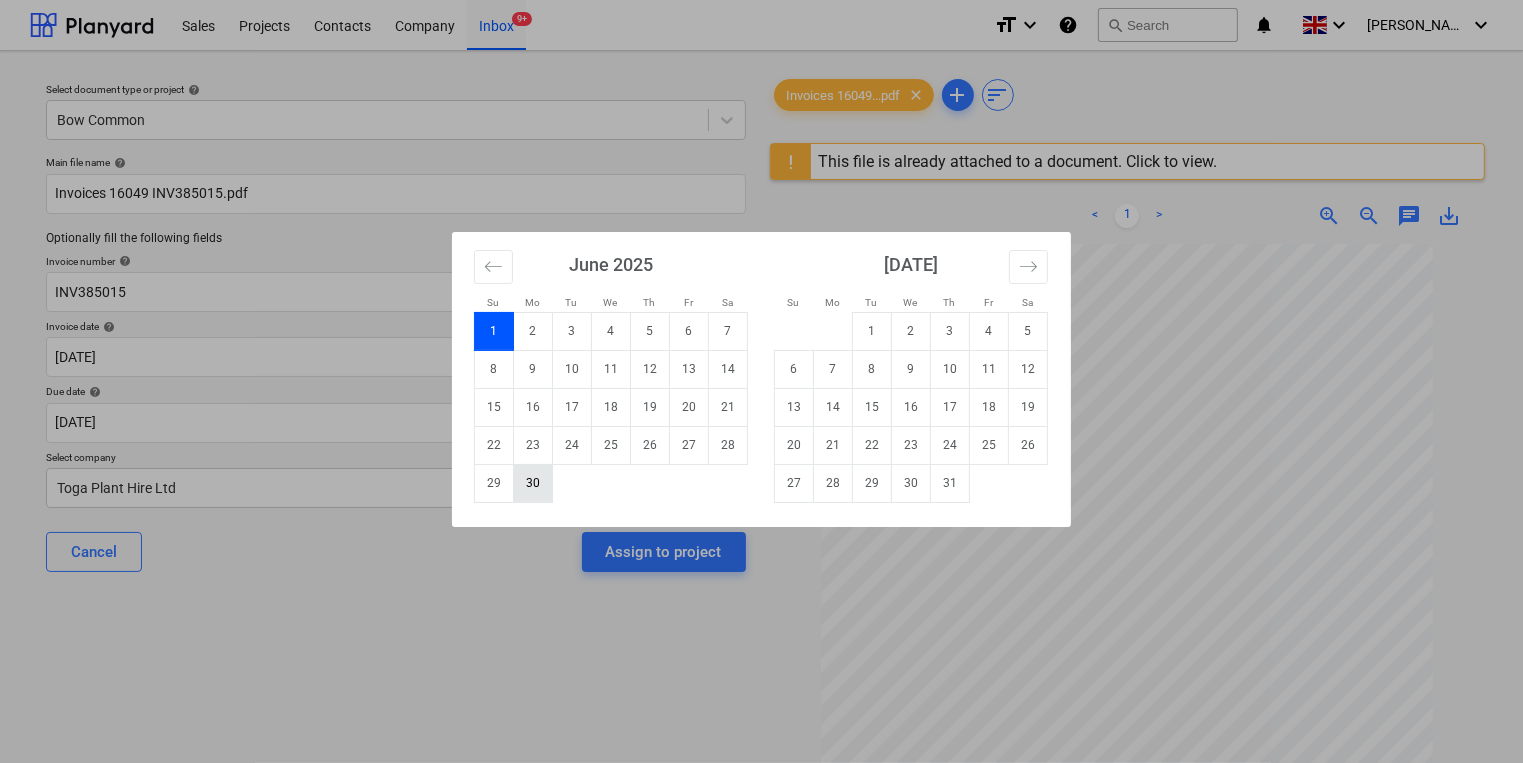 click on "30" at bounding box center (533, 483) 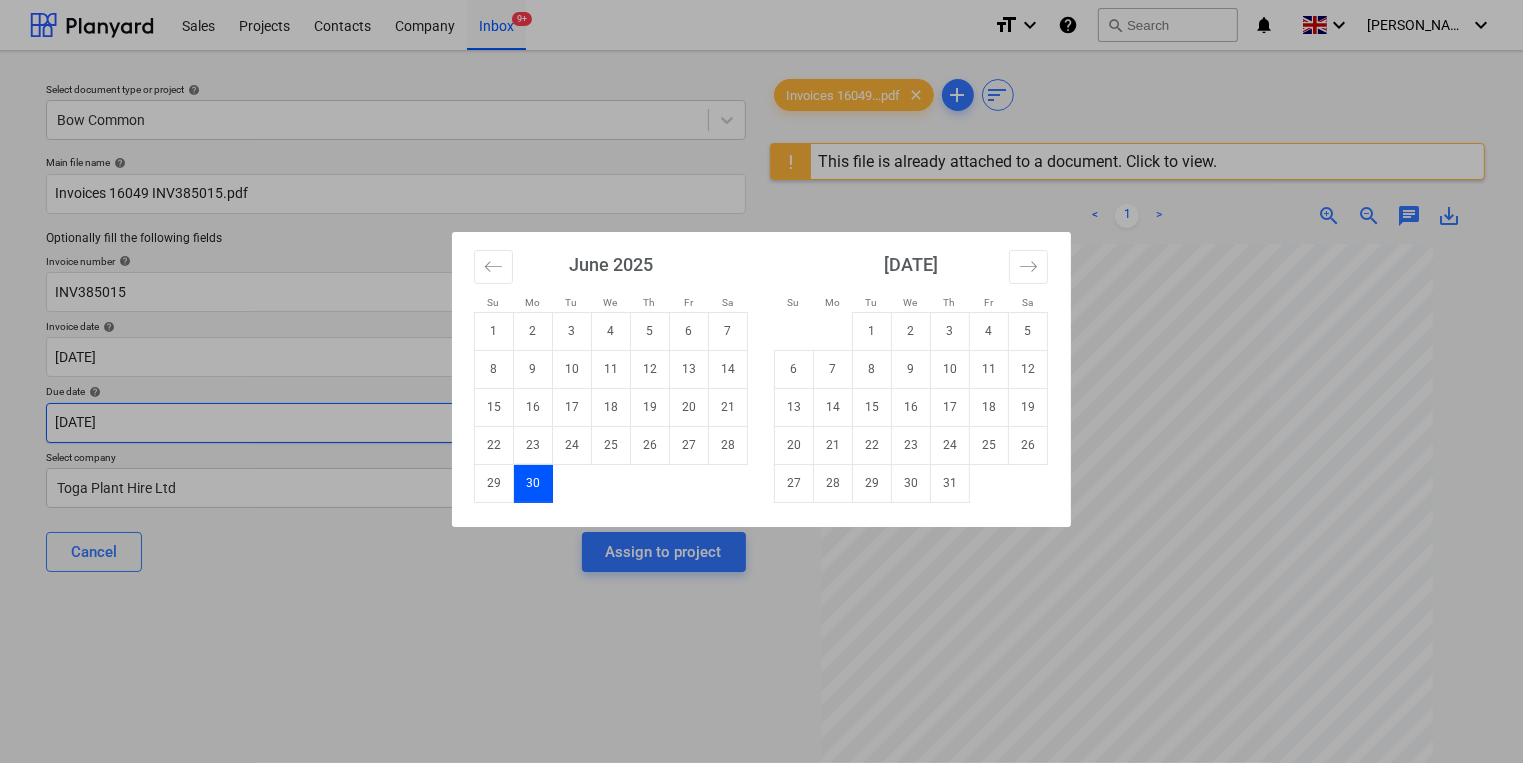 click on "Sales Projects Contacts Company Inbox 9+ format_size keyboard_arrow_down help search Search notifications 0 keyboard_arrow_down [PERSON_NAME] keyboard_arrow_down Select document type or project help Bow Common Main file name help Invoices 16049 INV385015.pdf Optionally fill the following fields Invoice number help INV385015 Invoice date help [DATE] [DATE] Press the down arrow key to interact with the calendar and
select a date. Press the question mark key to get the keyboard shortcuts for changing dates. Due date help [DATE] [DATE] Press the down arrow key to interact with the calendar and
select a date. Press the question mark key to get the keyboard shortcuts for changing dates. Select company Toga Plant Hire Ltd   Cancel Assign to project Invoices 16049...pdf clear add sort This file is already attached to a document. Click to view. < 1 > zoom_in zoom_out chat 0 save_alt
Su Mo Tu We Th Fr Sa Su Mo Tu We Th Fr Sa [DATE] 1 2 3 4 5 6 7 8 9 10 11 12 13 14 15 16 17 18 19 1" at bounding box center [761, 381] 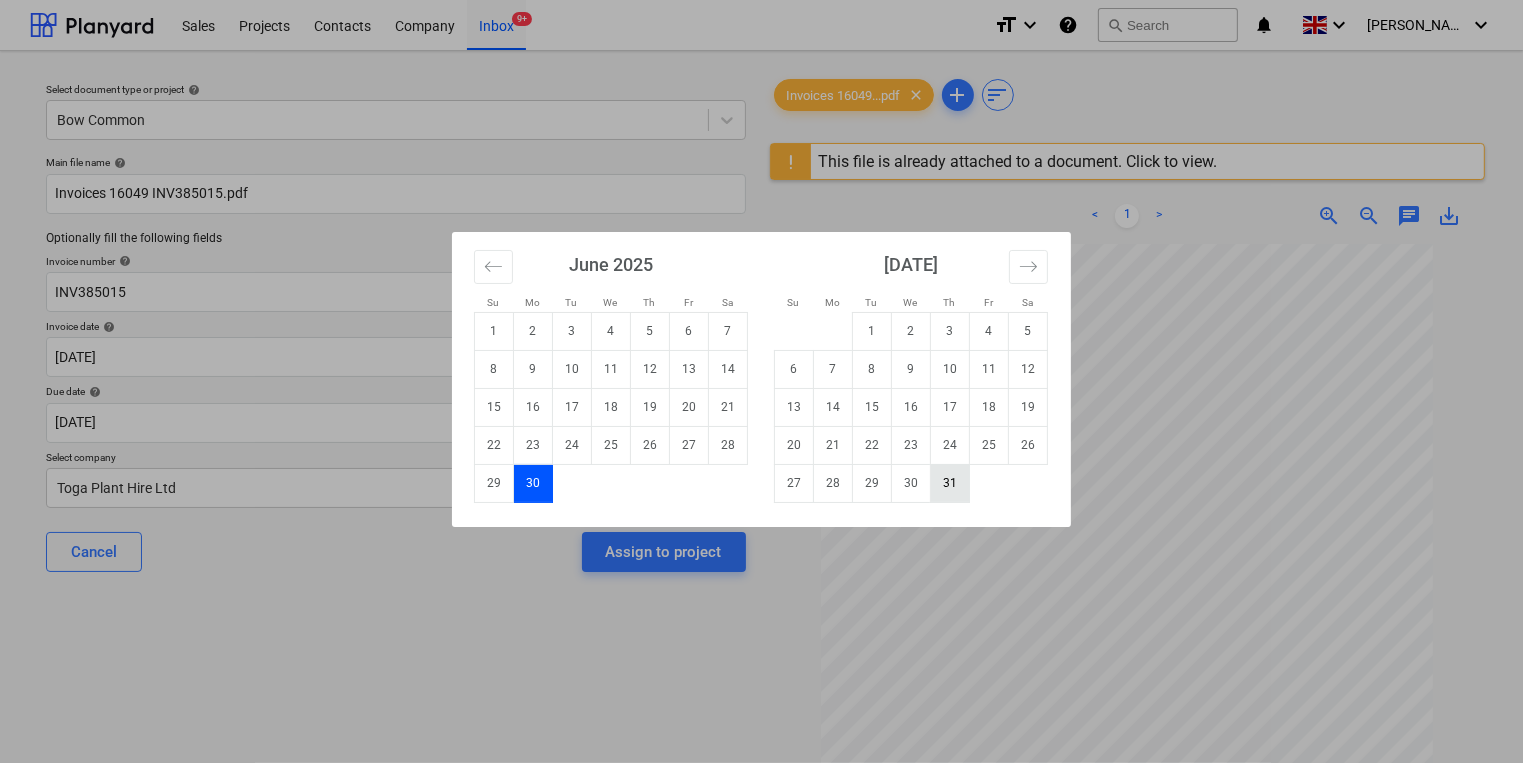 click on "31" at bounding box center (950, 483) 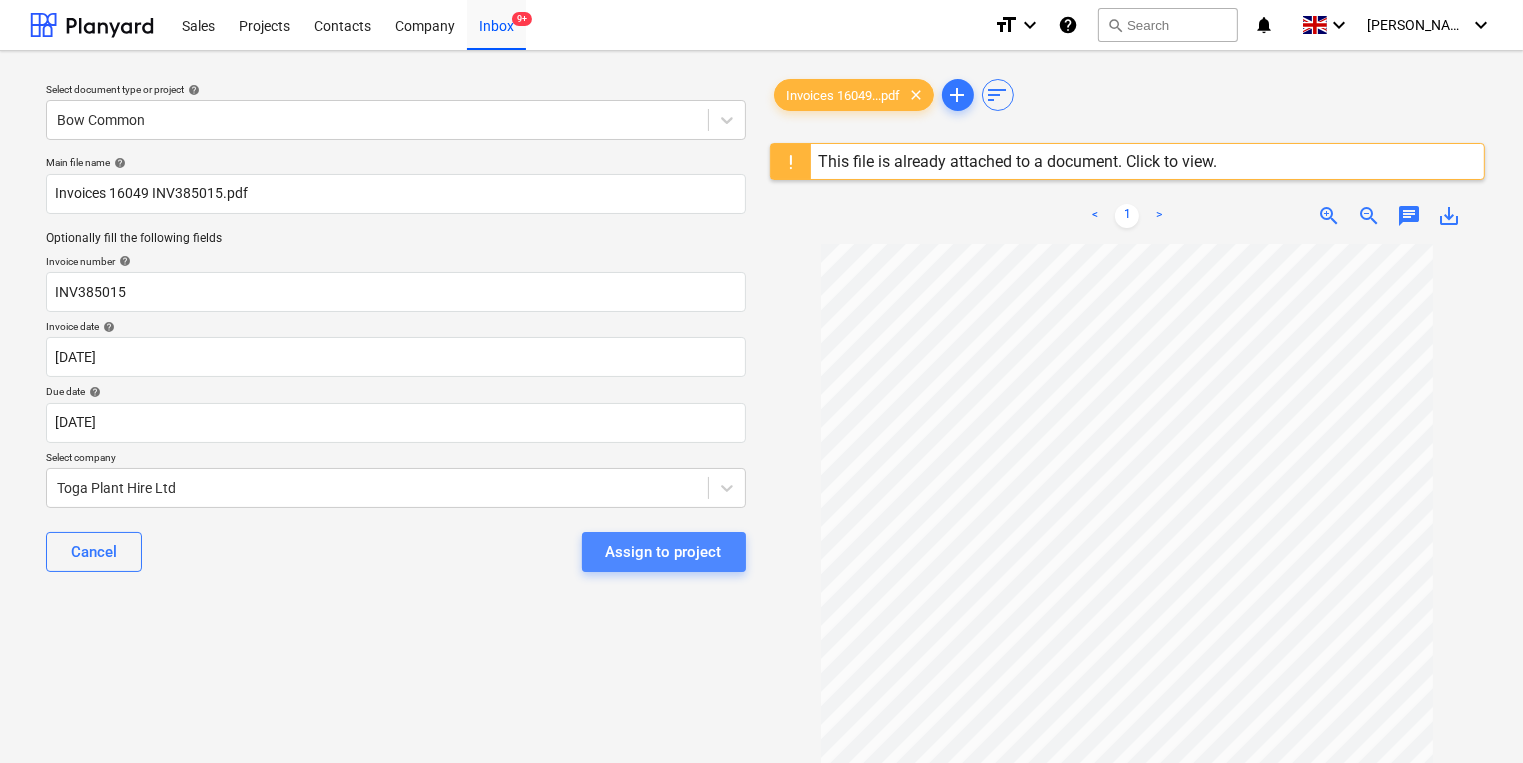 click on "Assign to project" at bounding box center [664, 552] 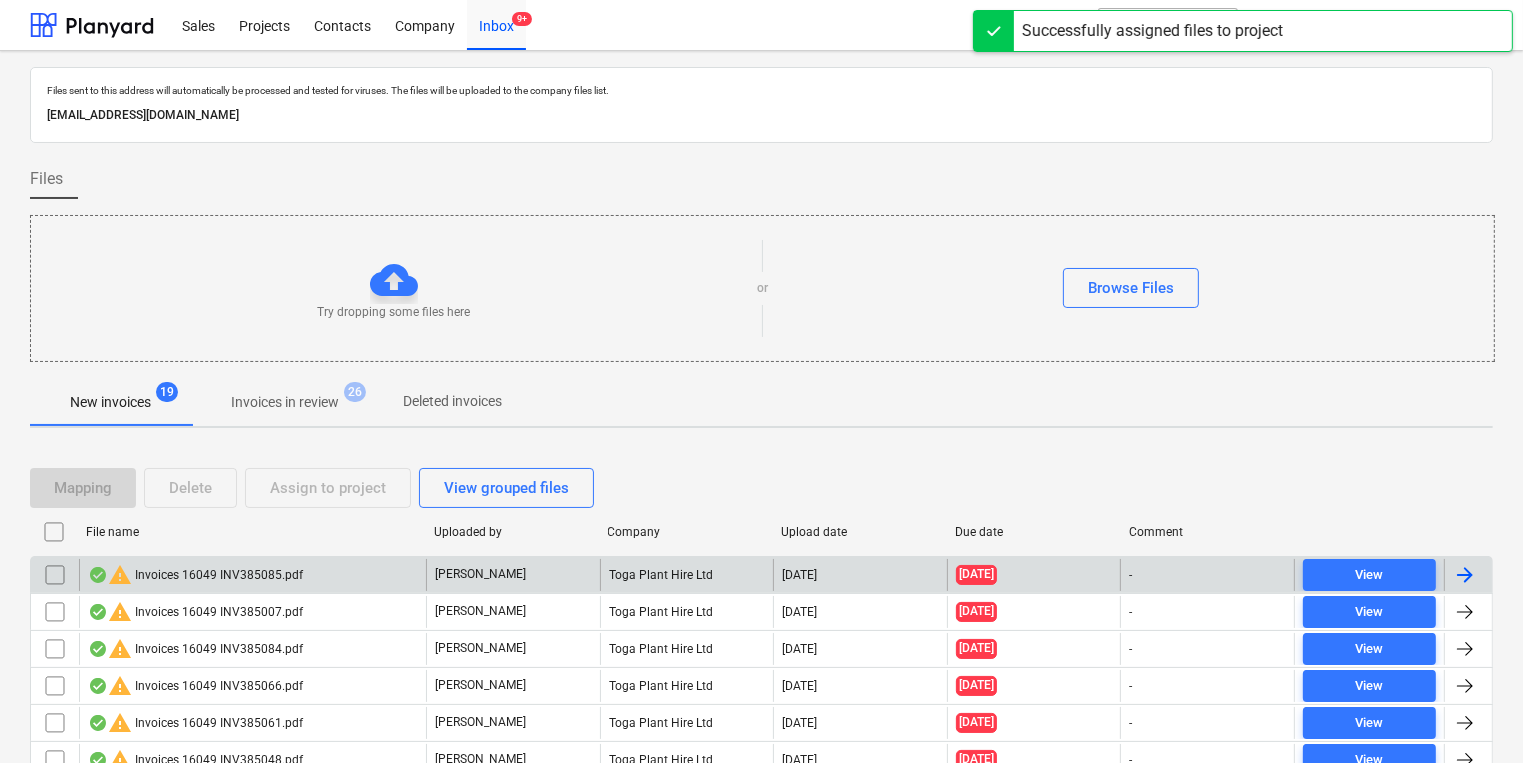 click on "warning   Invoices 16049 INV385085.pdf" at bounding box center (252, 575) 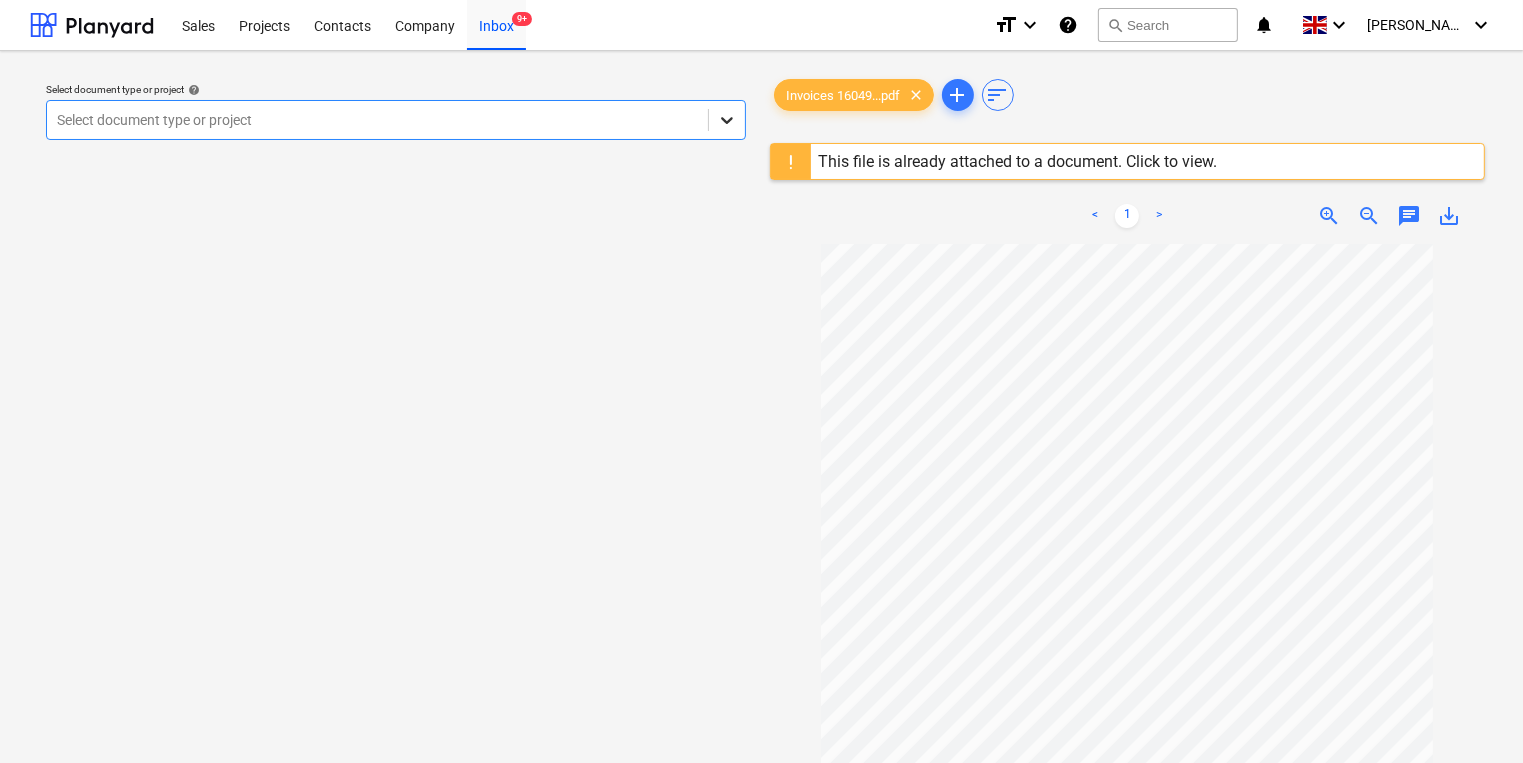 click 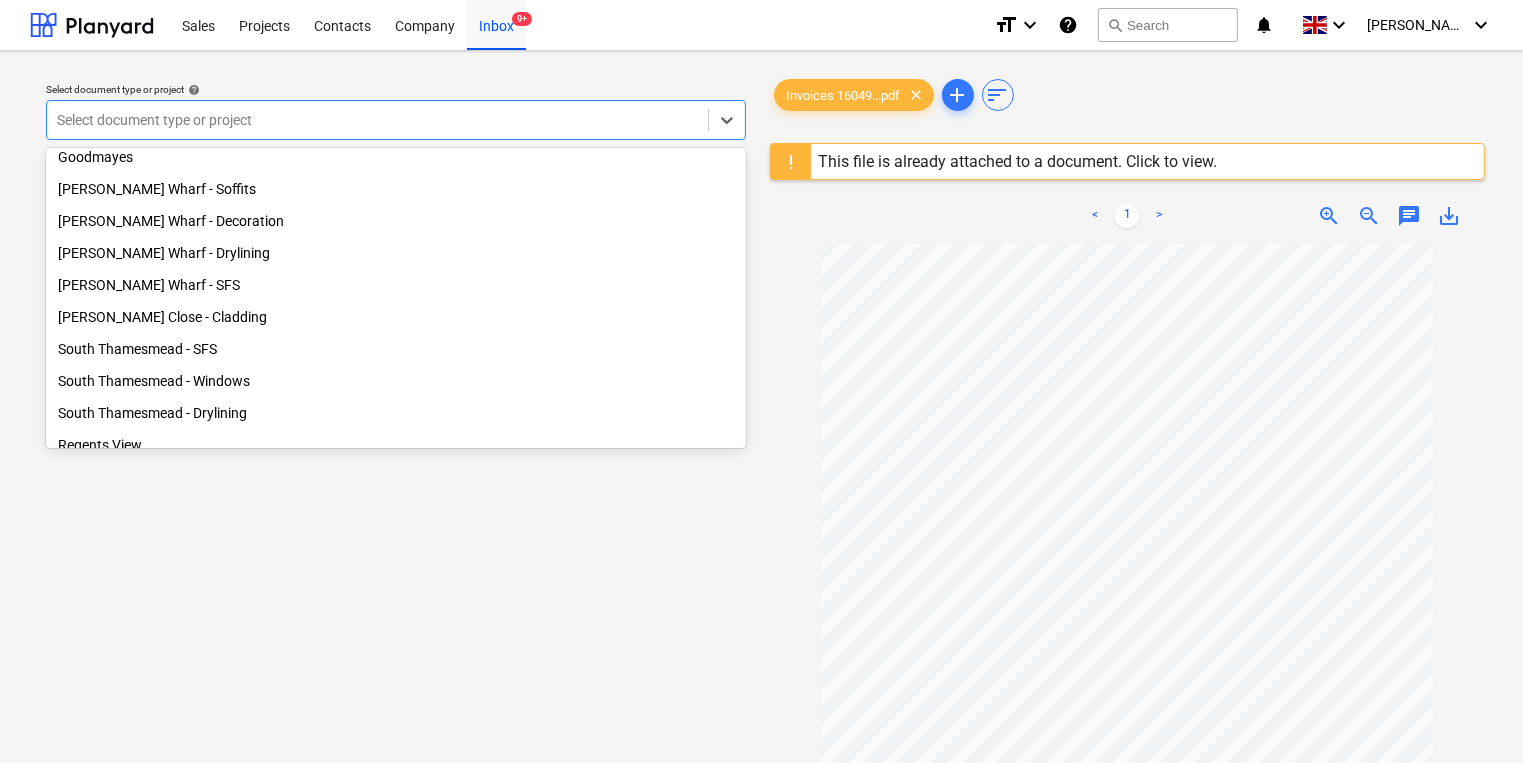 scroll, scrollTop: 263, scrollLeft: 0, axis: vertical 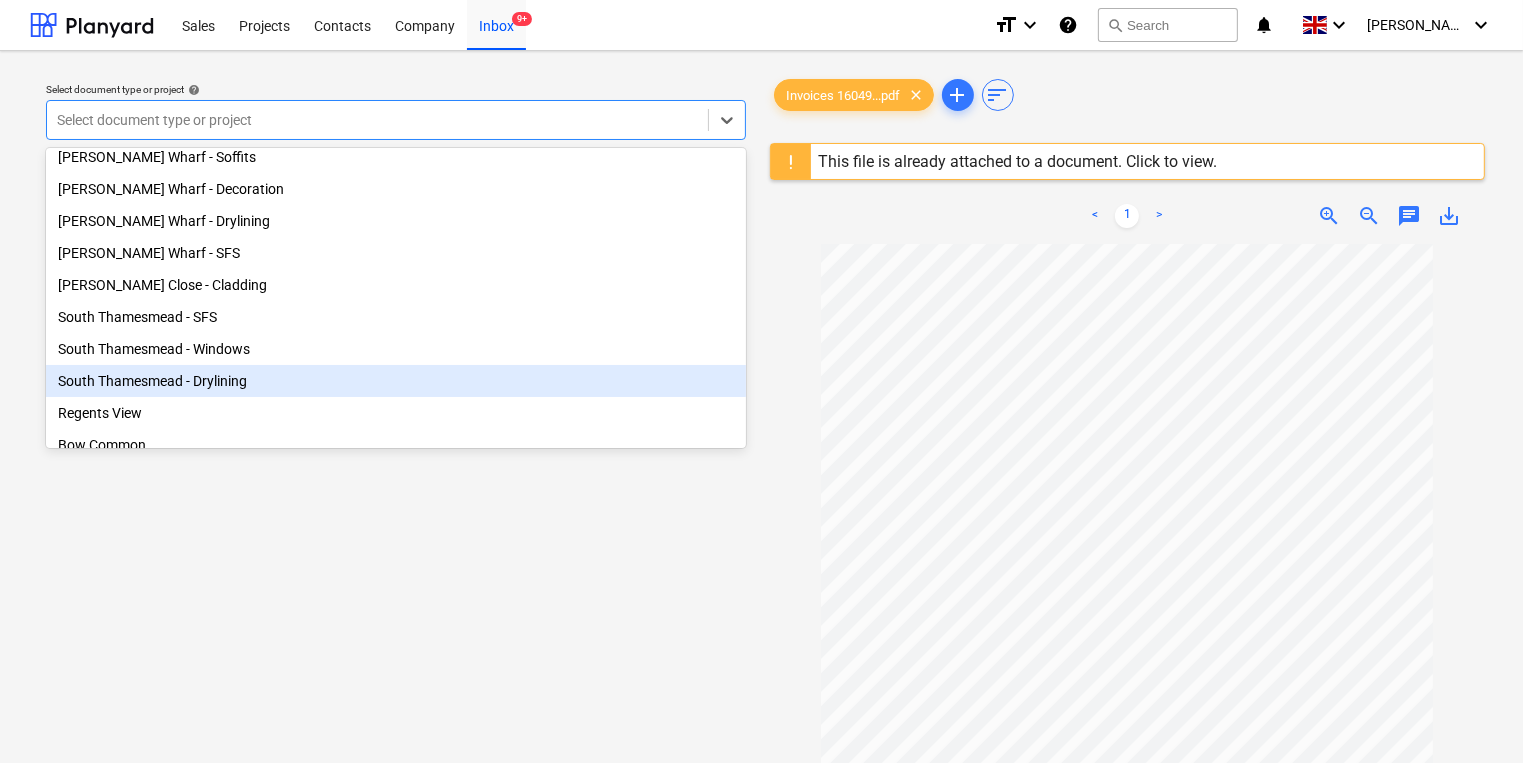 click on "South Thamesmead - Drylining" at bounding box center [396, 381] 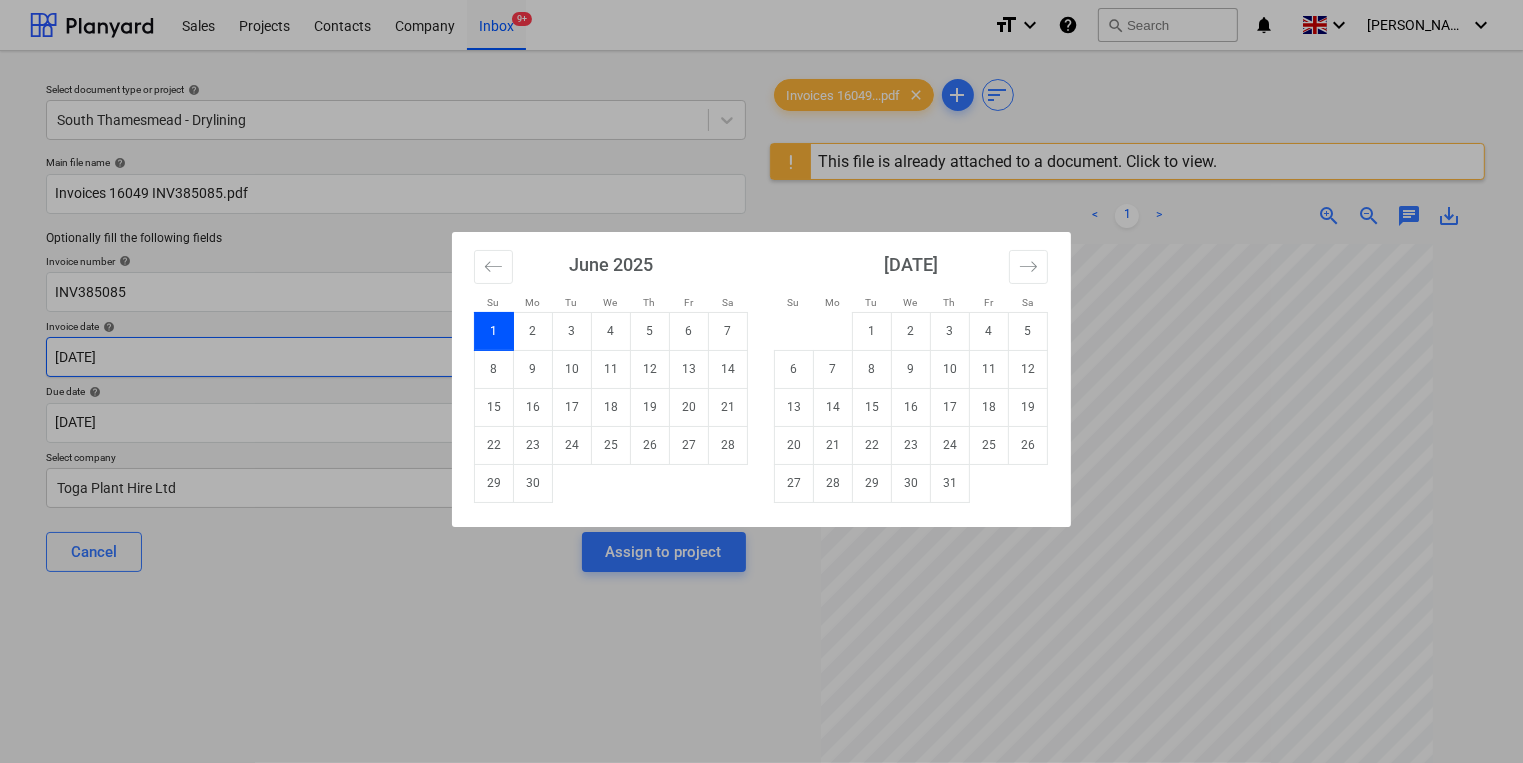 click on "Sales Projects Contacts Company Inbox 9+ format_size keyboard_arrow_down help search Search notifications 0 keyboard_arrow_down [PERSON_NAME] keyboard_arrow_down Select document type or project help [GEOGRAPHIC_DATA] - Drylining Main file name help Invoices 16049 INV385085.pdf Optionally fill the following fields Invoice number help INV385085 Invoice date help [DATE] 01.06.2025 Press the down arrow key to interact with the calendar and
select a date. Press the question mark key to get the keyboard shortcuts for changing dates. Due date help [DATE] [DATE] Press the down arrow key to interact with the calendar and
select a date. Press the question mark key to get the keyboard shortcuts for changing dates. Select company Toga Plant Hire Ltd   Cancel Assign to project Invoices 16049...pdf clear add sort This file is already attached to a document. Click to view. < 1 > zoom_in zoom_out chat 0 save_alt
Su Mo Tu We Th Fr Sa Su Mo Tu We Th Fr Sa [DATE] 1 2 3 4 5 6 7 8 9 10 11 12 13 1" at bounding box center [761, 381] 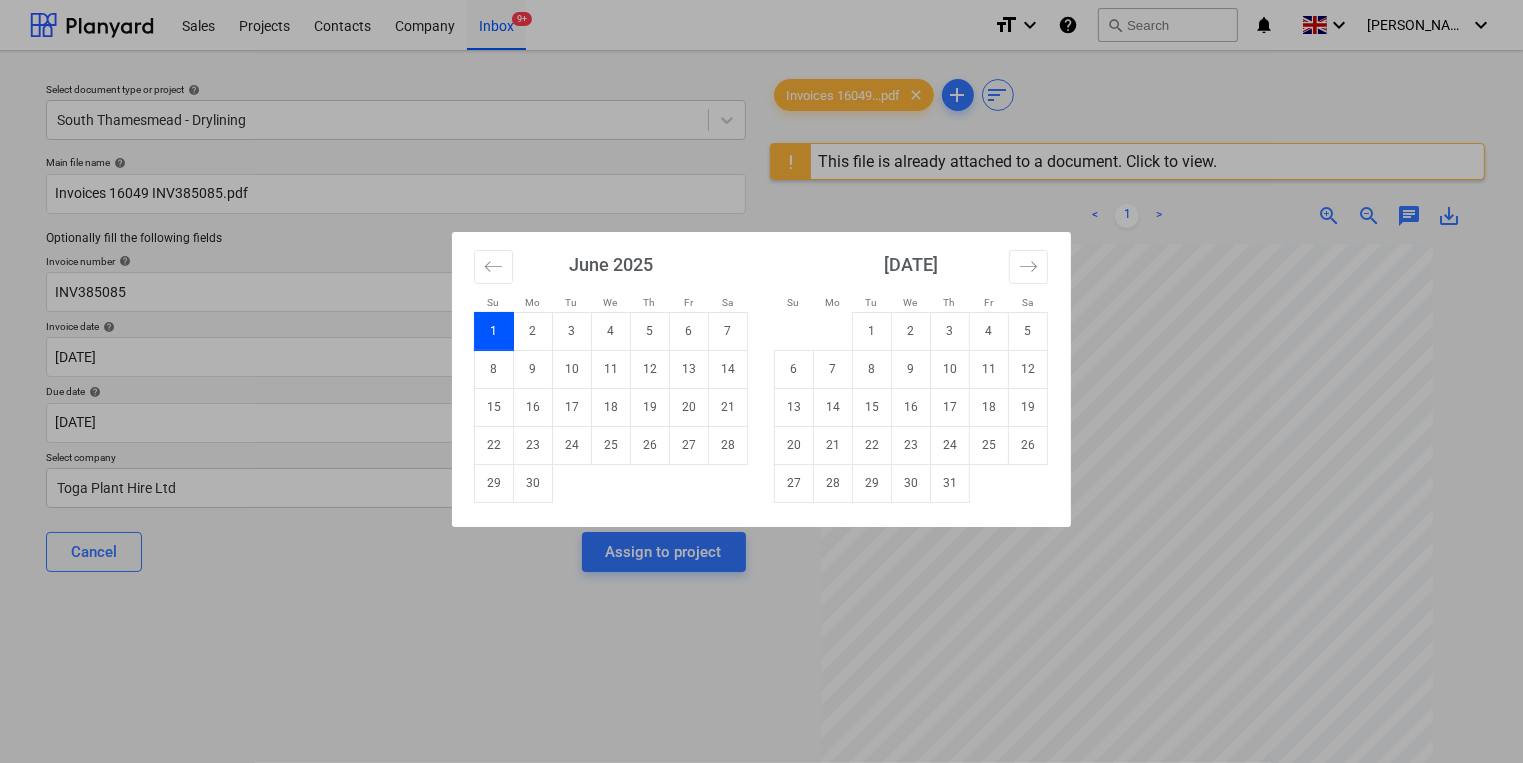drag, startPoint x: 533, startPoint y: 477, endPoint x: 452, endPoint y: 449, distance: 85.70297 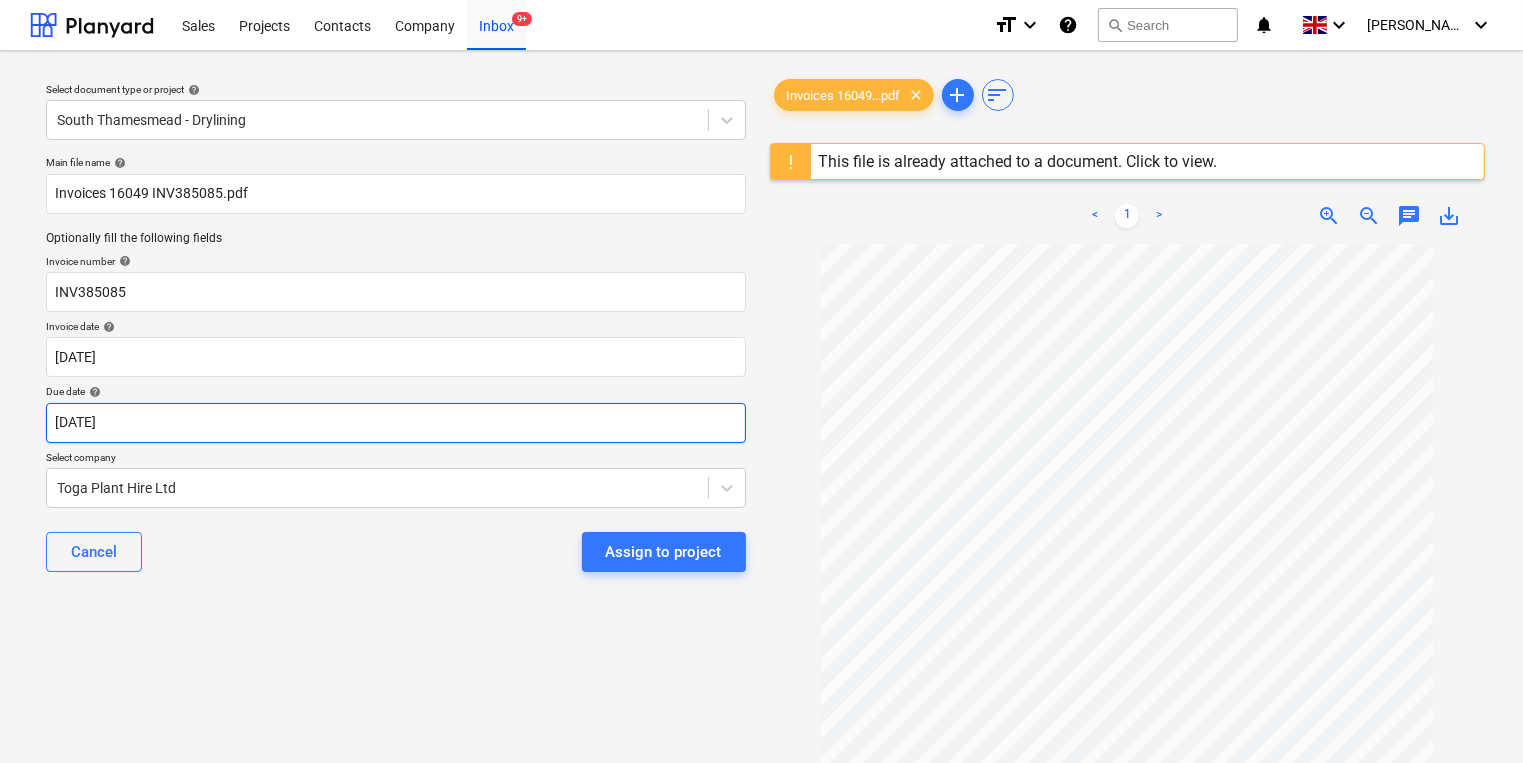 click on "Sales Projects Contacts Company Inbox 9+ format_size keyboard_arrow_down help search Search notifications 0 keyboard_arrow_down [PERSON_NAME] keyboard_arrow_down Select document type or project help [GEOGRAPHIC_DATA] - Drylining Main file name help Invoices 16049 INV385085.pdf Optionally fill the following fields Invoice number help INV385085 Invoice date help [DATE] [DATE] Press the down arrow key to interact with the calendar and
select a date. Press the question mark key to get the keyboard shortcuts for changing dates. Due date help [DATE] [DATE] Press the down arrow key to interact with the calendar and
select a date. Press the question mark key to get the keyboard shortcuts for changing dates. Select company Toga Plant Hire Ltd   Cancel Assign to project Invoices 16049...pdf clear add sort This file is already attached to a document. Click to view. < 1 > zoom_in zoom_out chat 0 save_alt" at bounding box center [761, 381] 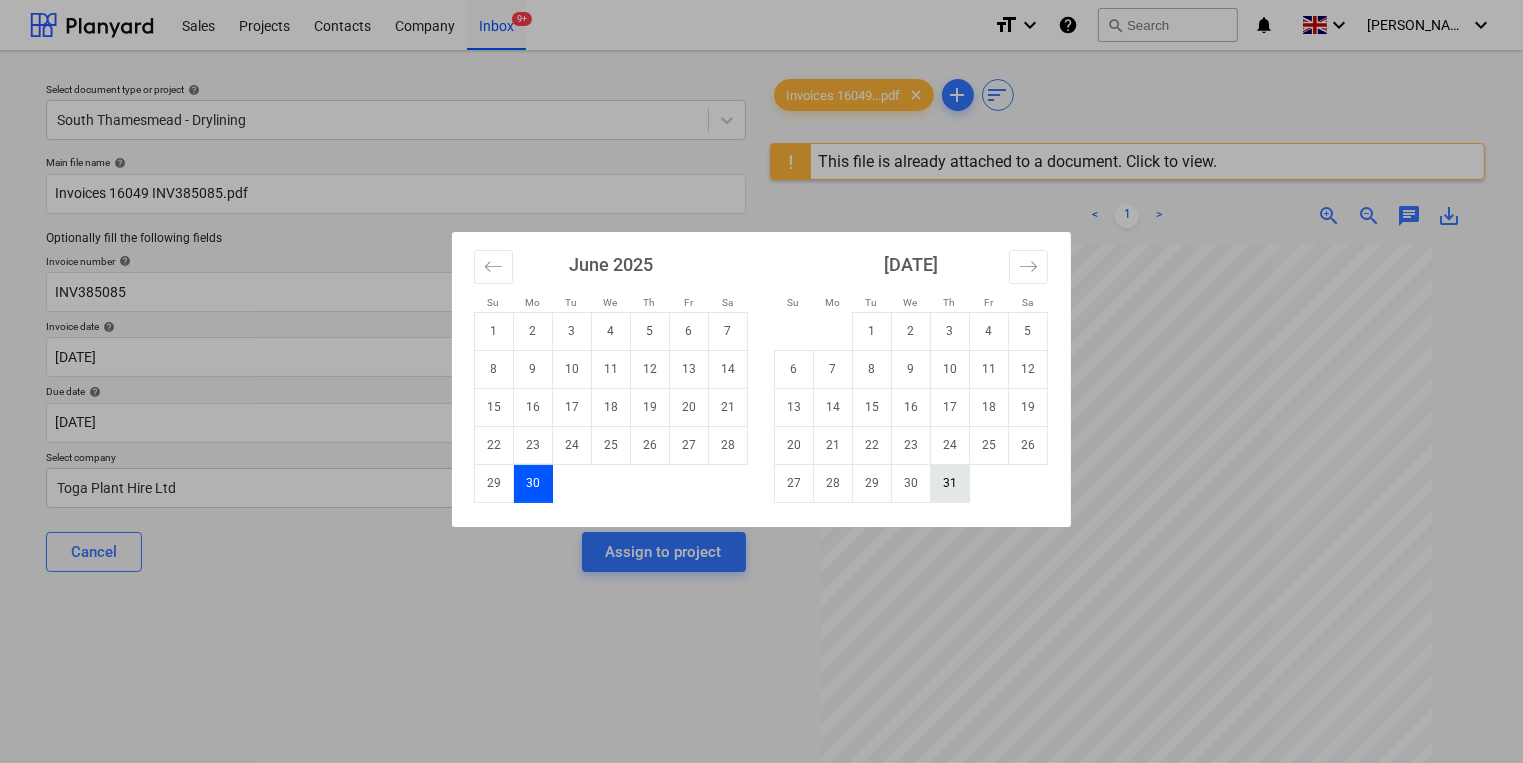 click on "31" at bounding box center (950, 483) 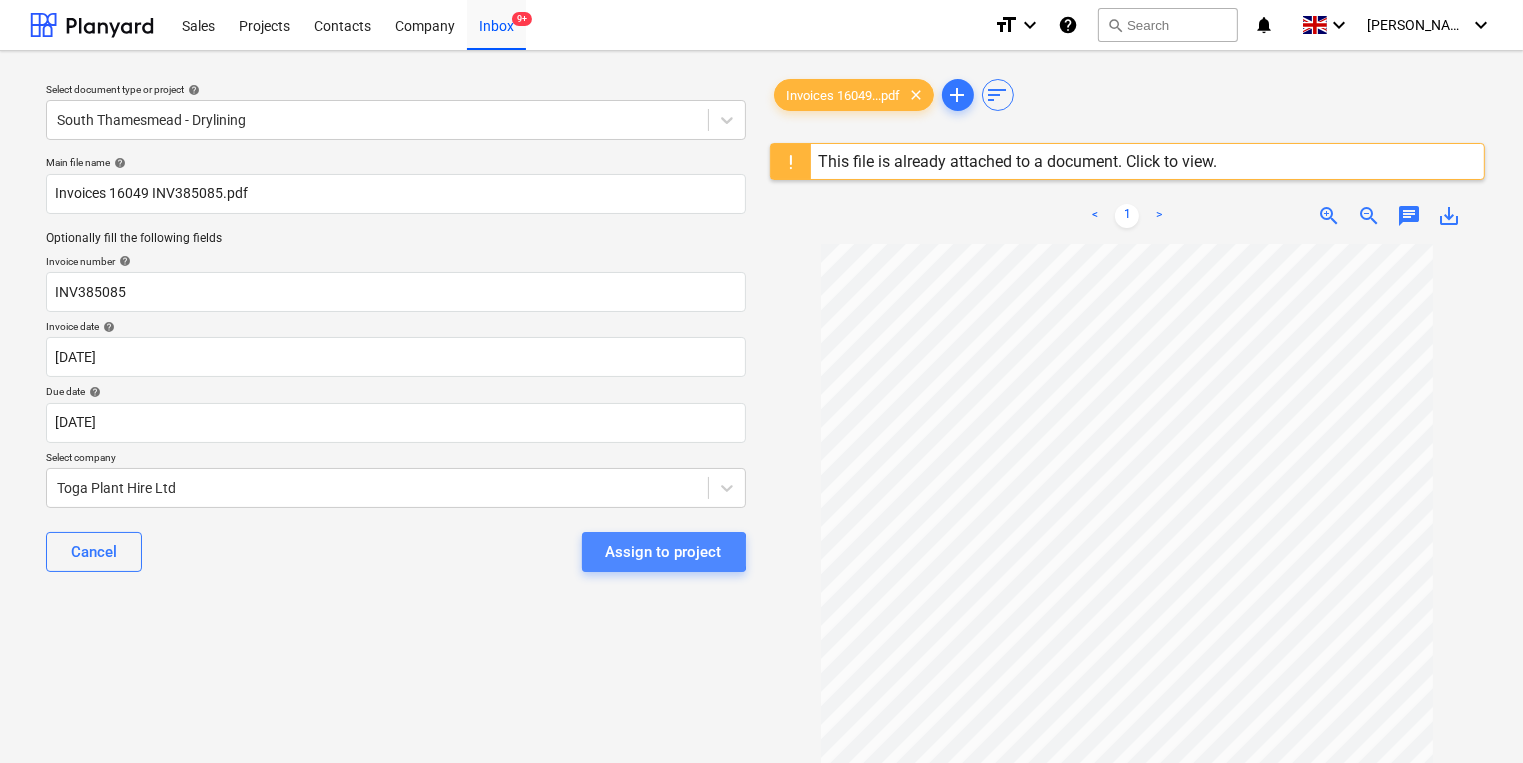 click on "Assign to project" at bounding box center [664, 552] 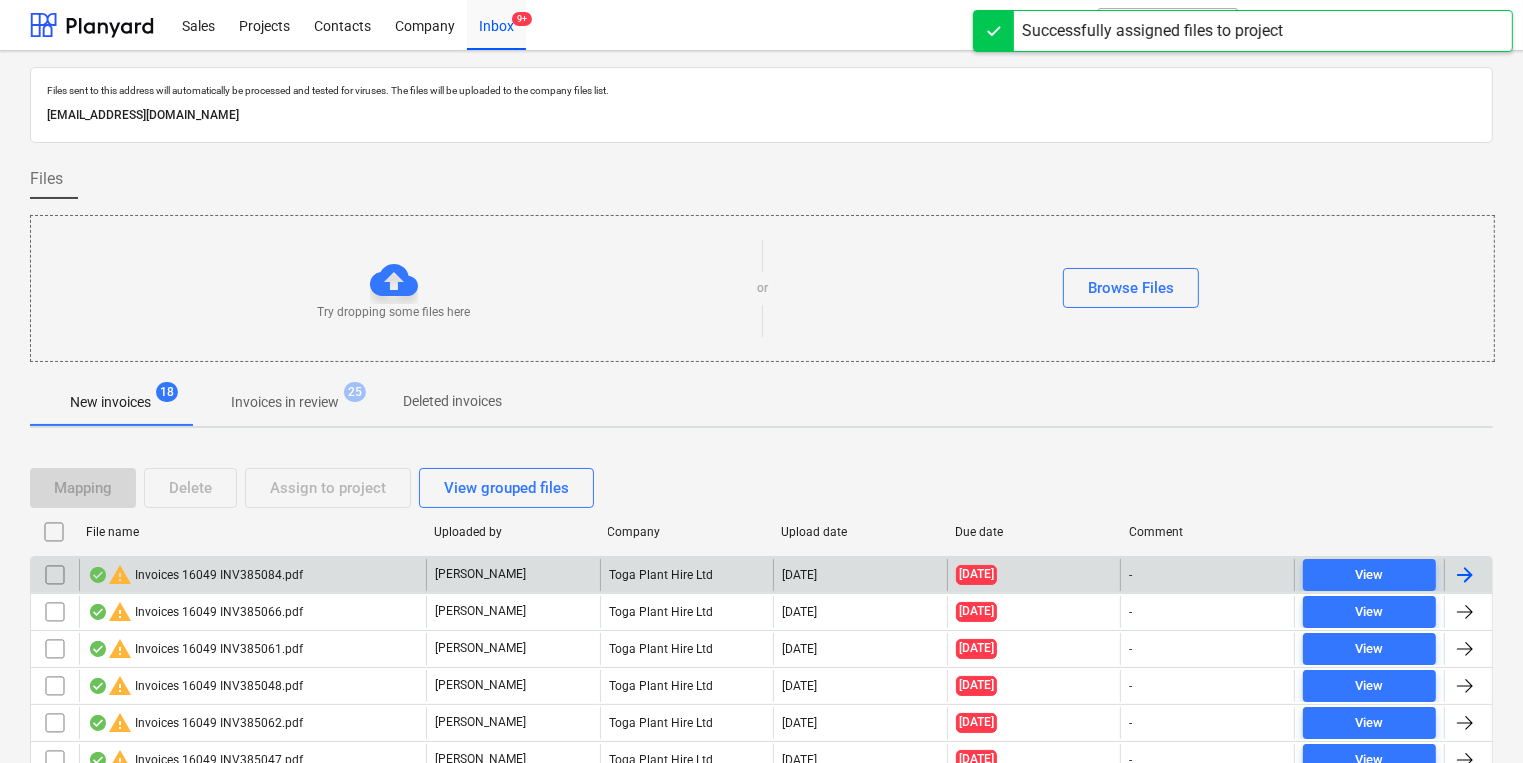 click on "warning   Invoices 16049 INV385084.pdf" at bounding box center [252, 575] 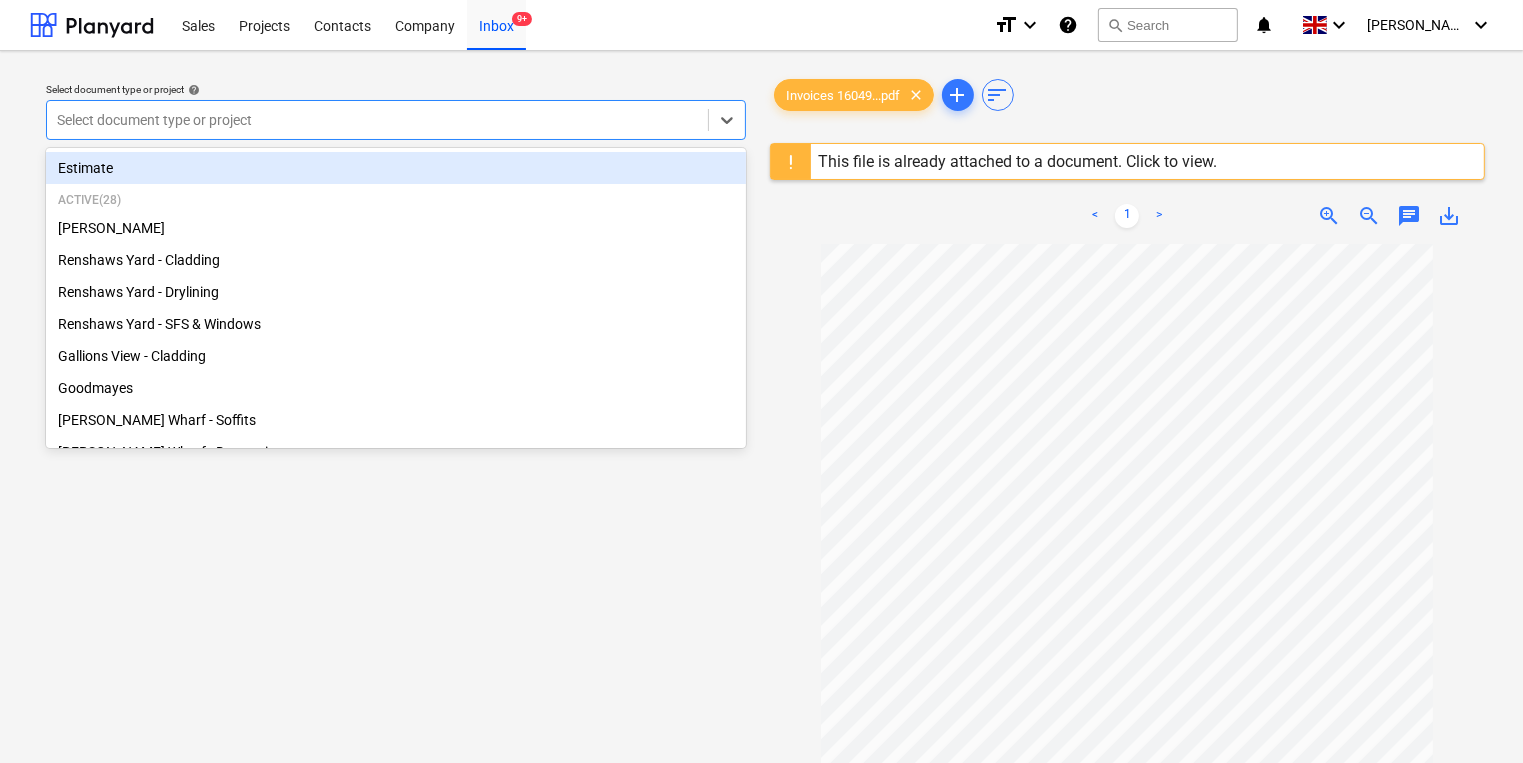click at bounding box center [377, 120] 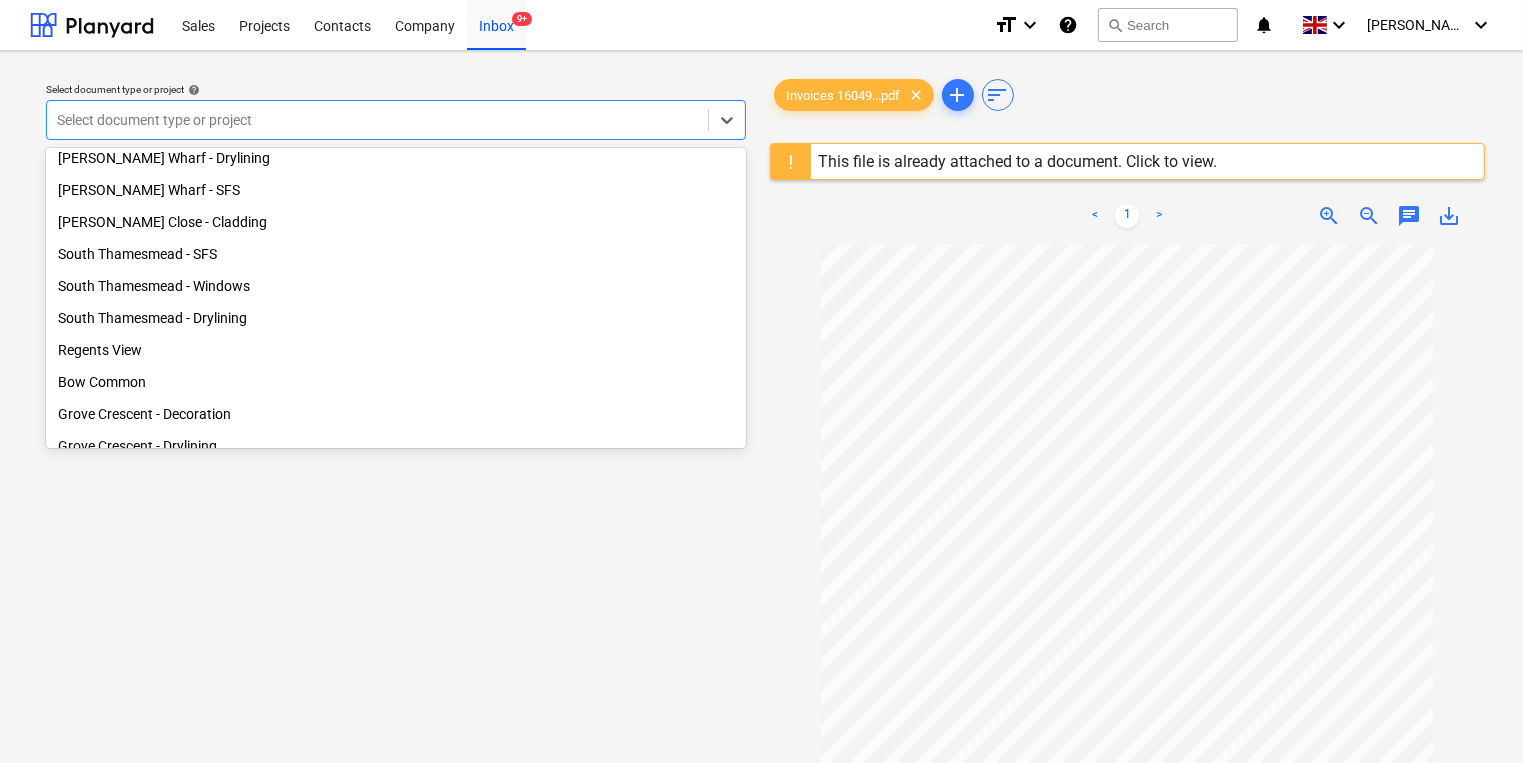 scroll, scrollTop: 334, scrollLeft: 0, axis: vertical 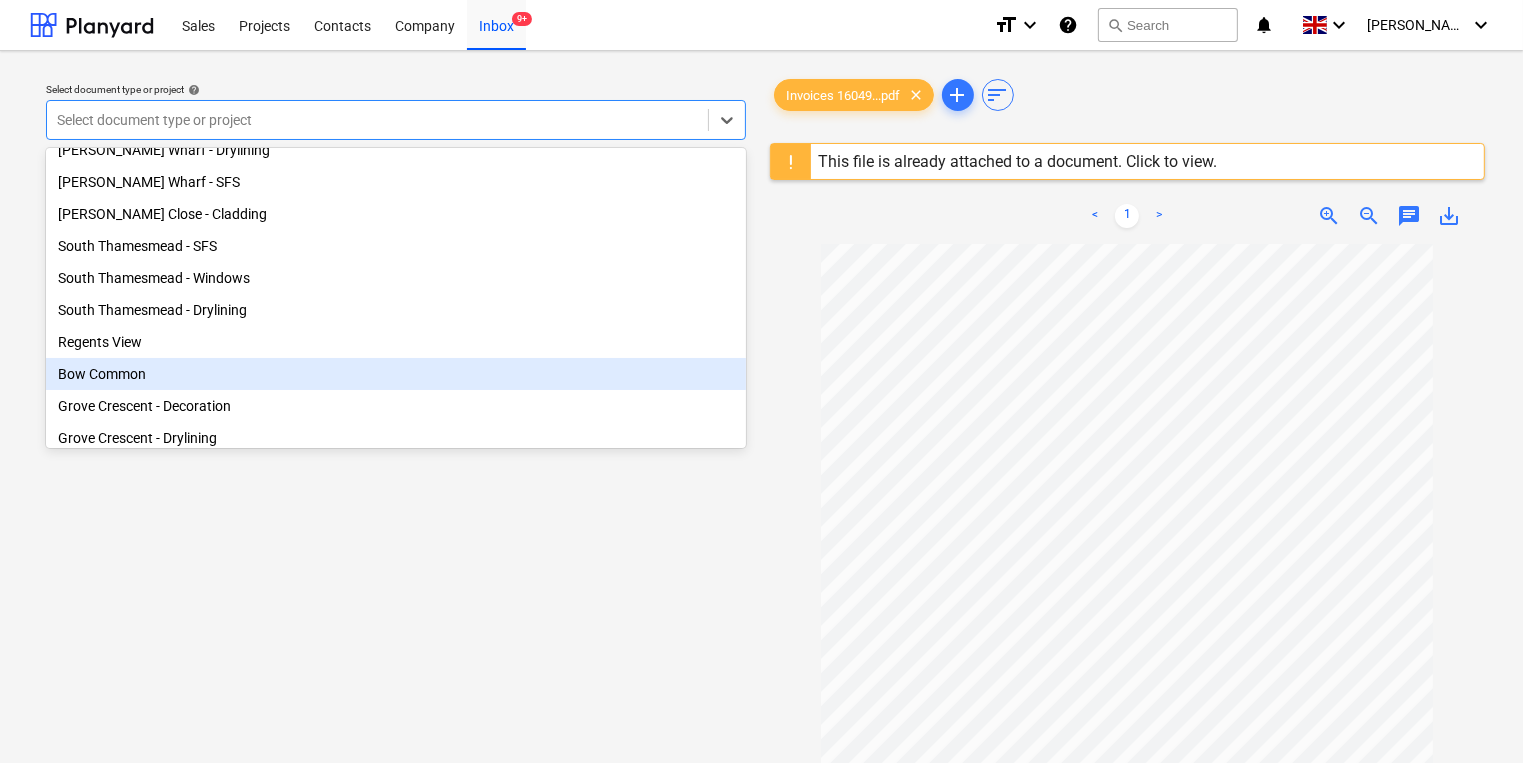 click on "Bow Common" at bounding box center [396, 374] 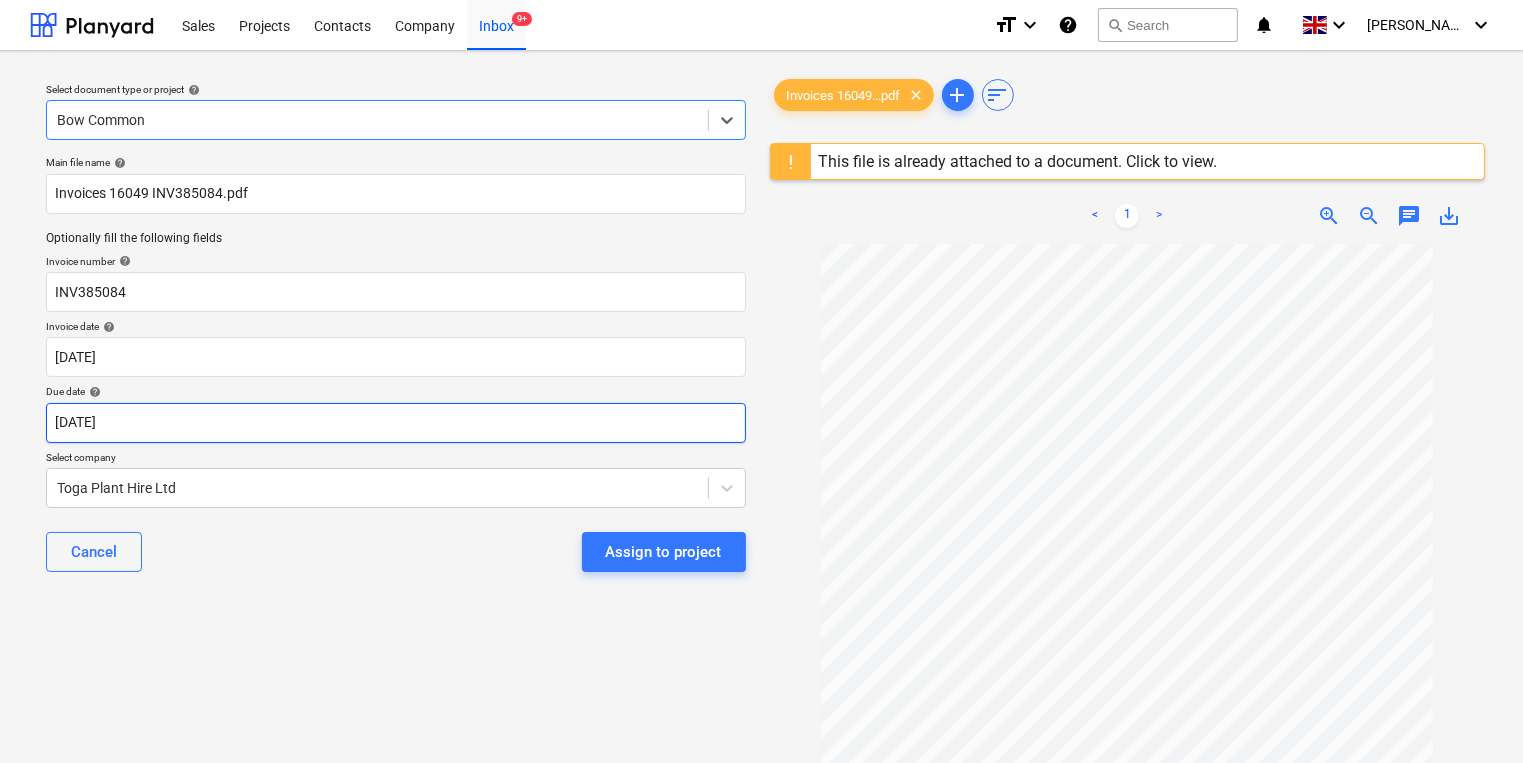 click on "Sales Projects Contacts Company Inbox 9+ format_size keyboard_arrow_down help search Search notifications 0 keyboard_arrow_down [PERSON_NAME] keyboard_arrow_down Select document type or project help option Bow Common, selected.   Select is focused ,type to refine list, press Down to open the menu,  Bow Common Main file name help Invoices 16049 INV385084.pdf Optionally fill the following fields Invoice number help INV385084 Invoice date help [DATE] [DATE] Press the down arrow key to interact with the calendar and
select a date. Press the question mark key to get the keyboard shortcuts for changing dates. Due date help [DATE] [DATE] Press the down arrow key to interact with the calendar and
select a date. Press the question mark key to get the keyboard shortcuts for changing dates. Select company Toga Plant Hire Ltd   Cancel Assign to project Invoices 16049...pdf clear add sort This file is already attached to a document. Click to view. < 1 > zoom_in zoom_out chat 0 save_alt" at bounding box center (761, 381) 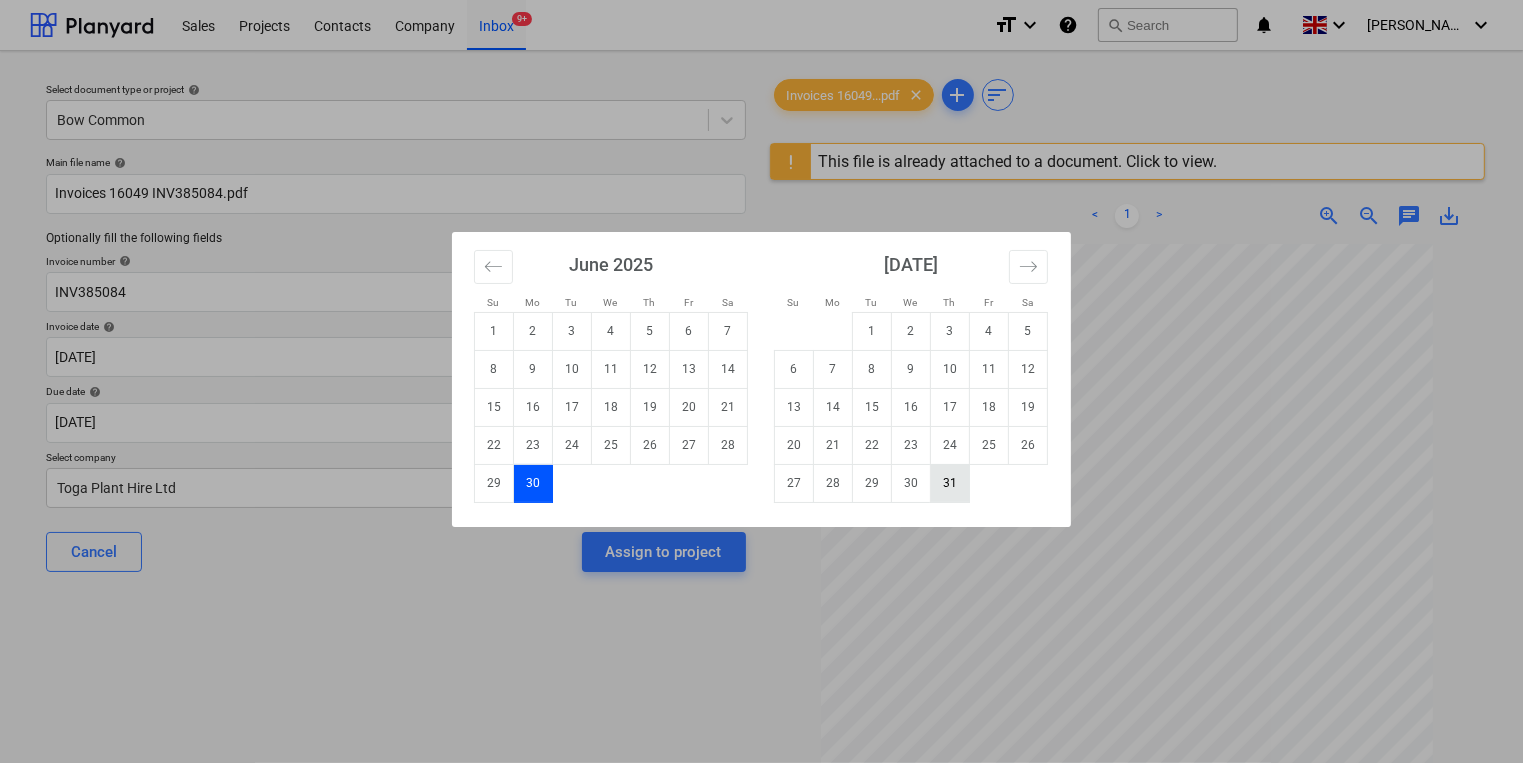 click on "31" at bounding box center [950, 483] 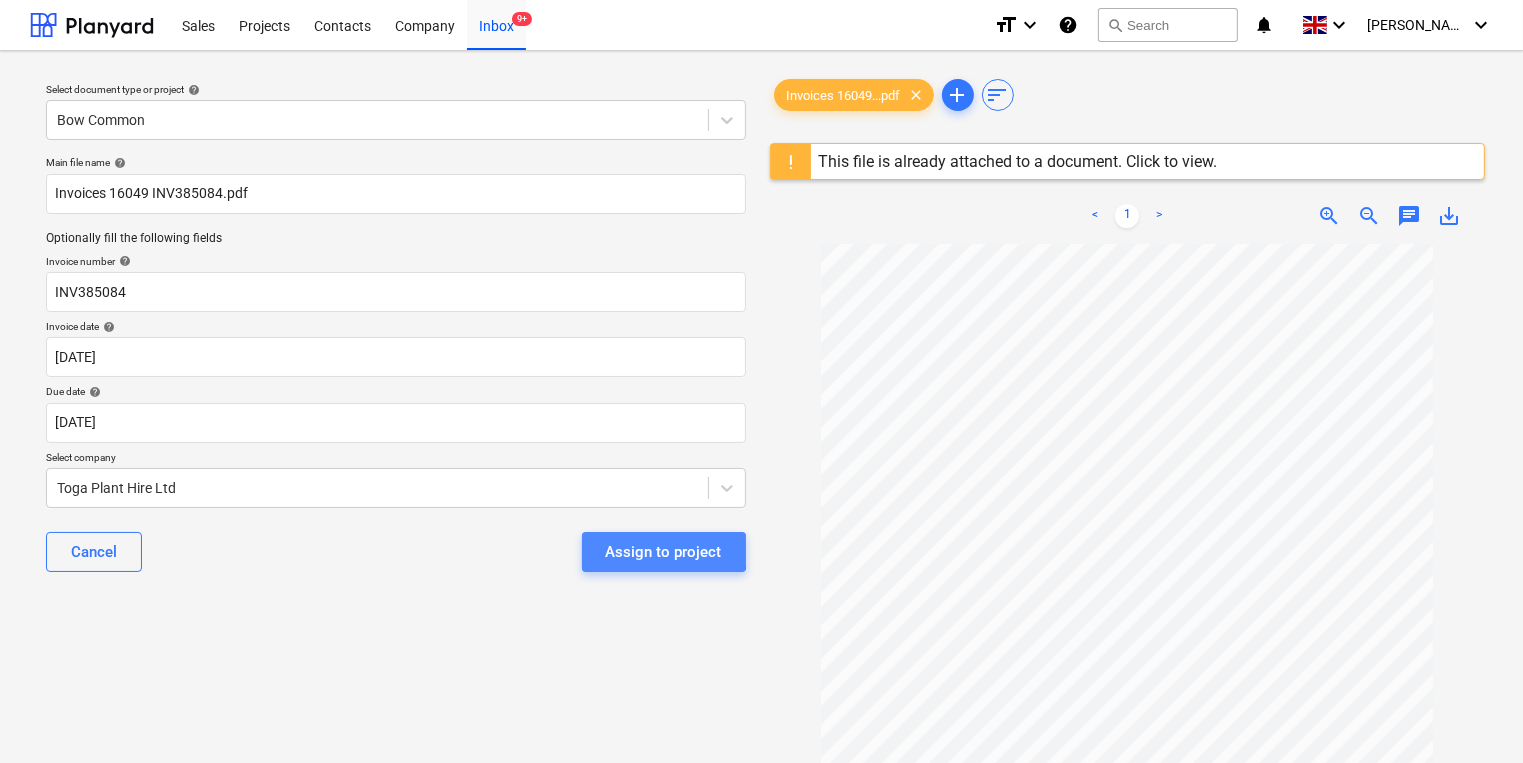 click on "Assign to project" at bounding box center (664, 552) 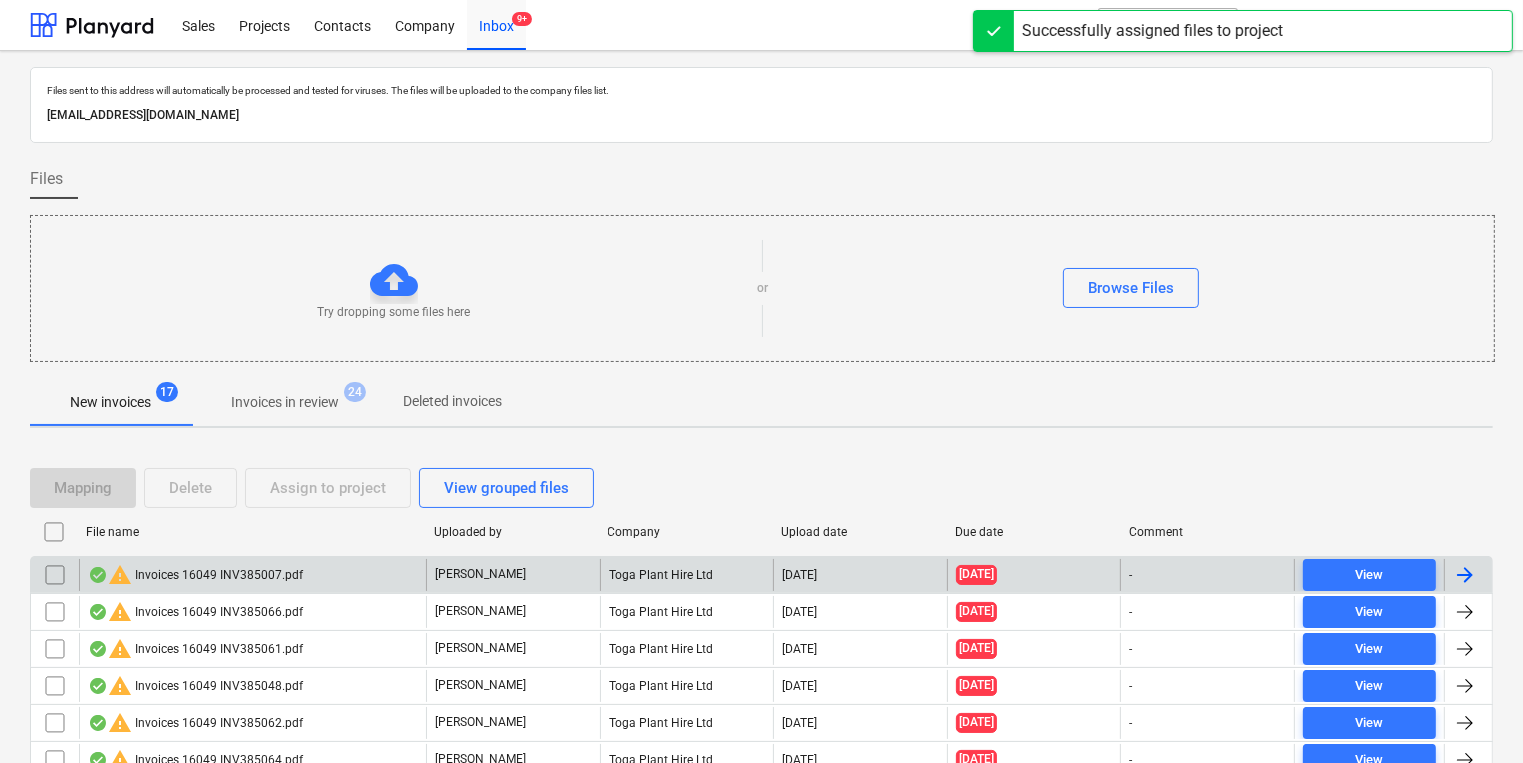 click on "warning   Invoices 16049 INV385007.pdf" at bounding box center (252, 575) 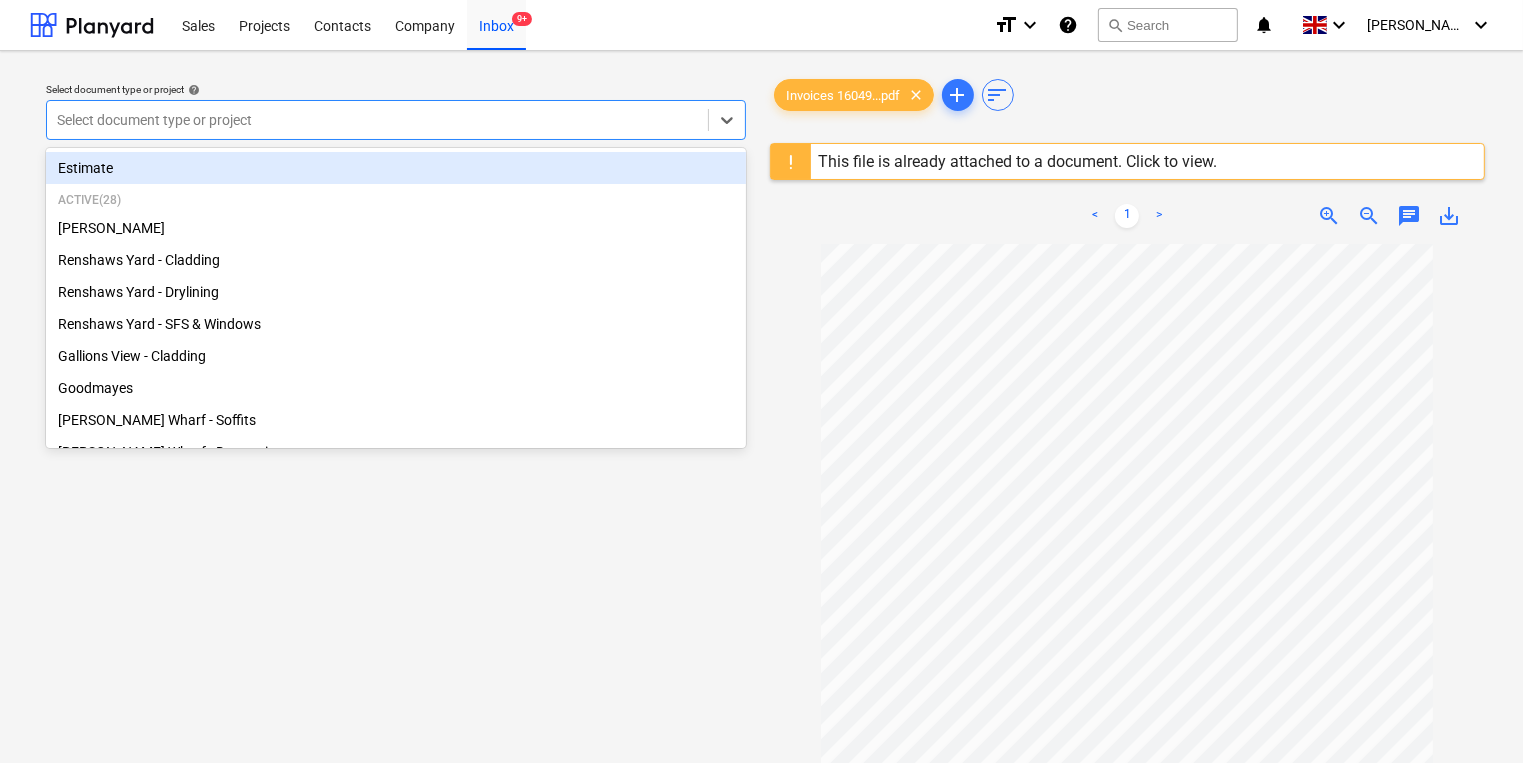 click at bounding box center [377, 120] 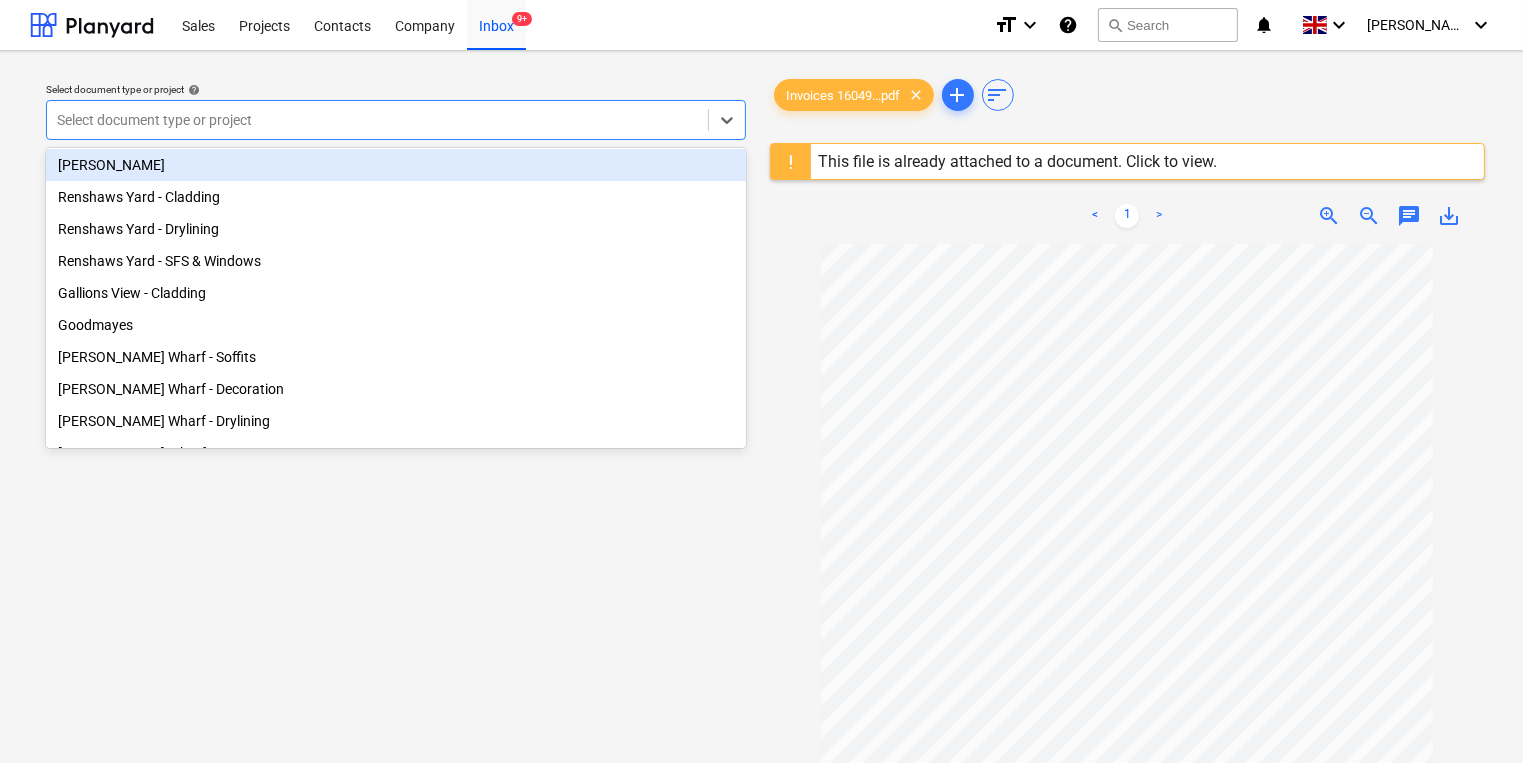 scroll, scrollTop: 82, scrollLeft: 0, axis: vertical 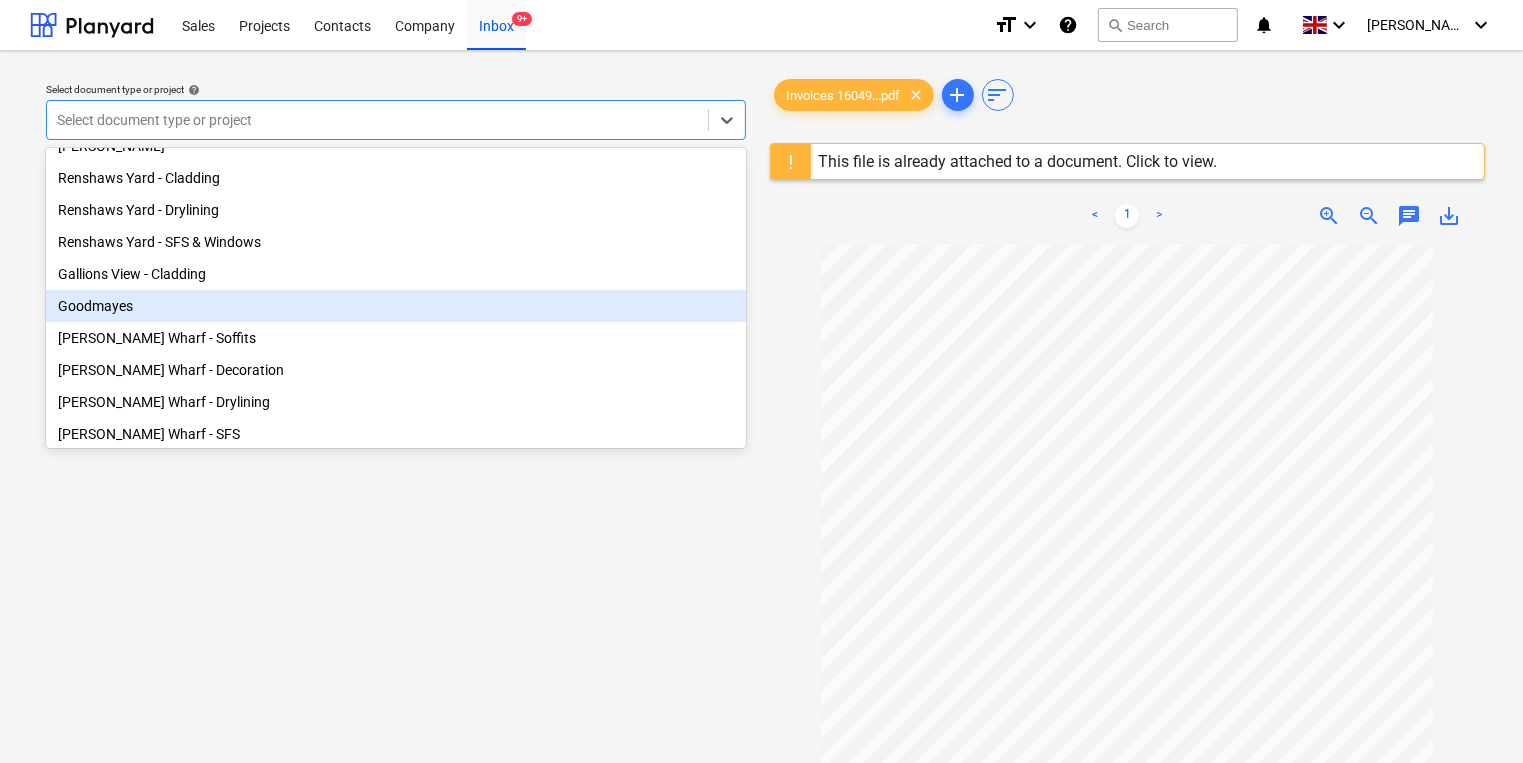 click on "Goodmayes" at bounding box center [396, 306] 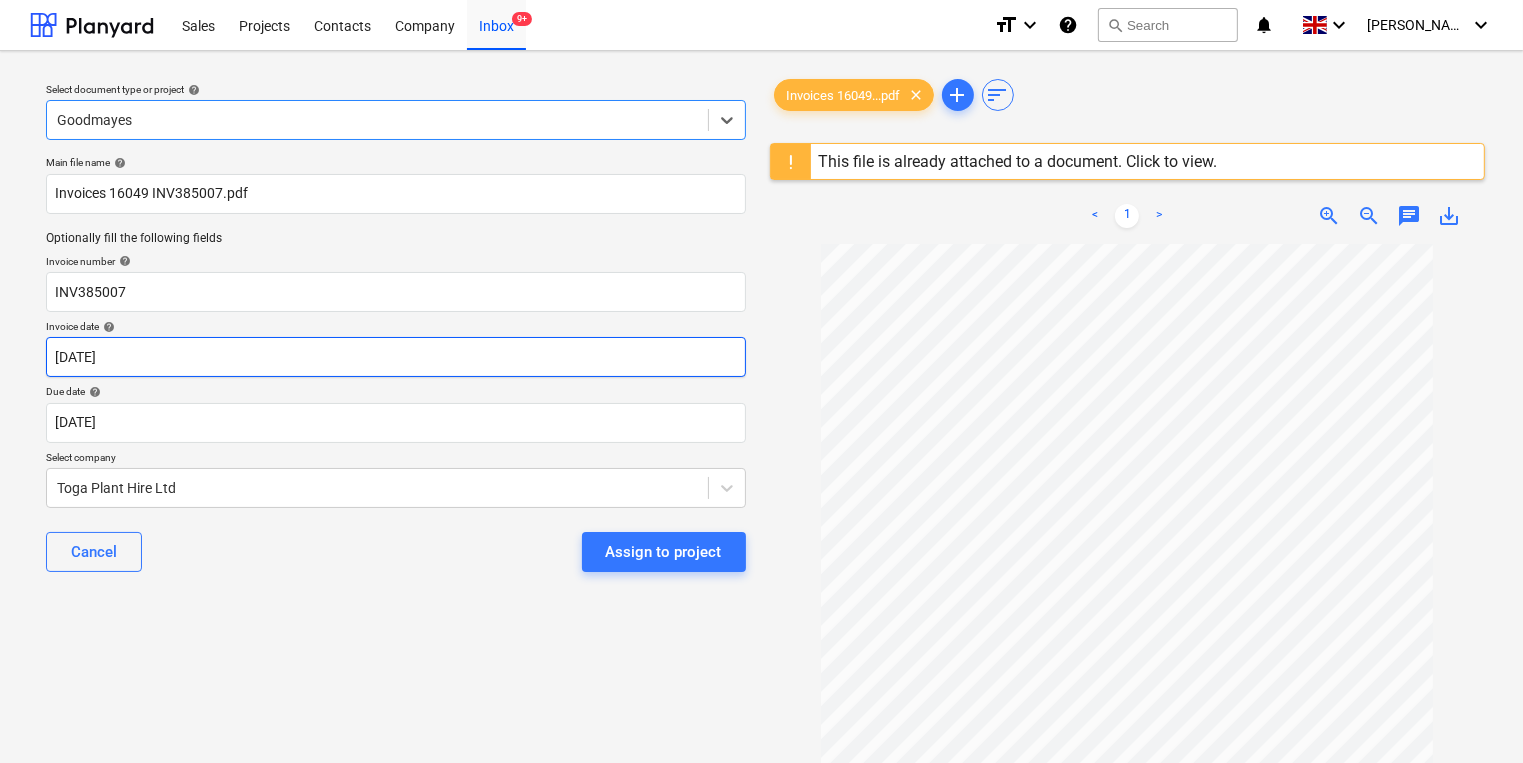 click on "Sales Projects Contacts Company Inbox 9+ format_size keyboard_arrow_down help search Search notifications 0 keyboard_arrow_down [PERSON_NAME] keyboard_arrow_down Select document type or project help option Goodmayes, selected.   Select is focused ,type to refine list, press Down to open the menu,  Goodmayes Main file name help Invoices 16049 INV385007.pdf Optionally fill the following fields Invoice number help INV385007 Invoice date help [DATE] 01.06.2025 Press the down arrow key to interact with the calendar and
select a date. Press the question mark key to get the keyboard shortcuts for changing dates. Due date help [DATE] [DATE] Press the down arrow key to interact with the calendar and
select a date. Press the question mark key to get the keyboard shortcuts for changing dates. Select company Toga Plant Hire Ltd   Cancel Assign to project Invoices 16049...pdf clear add sort This file is already attached to a document. Click to view. < 1 > zoom_in zoom_out chat 0 save_alt" at bounding box center [761, 381] 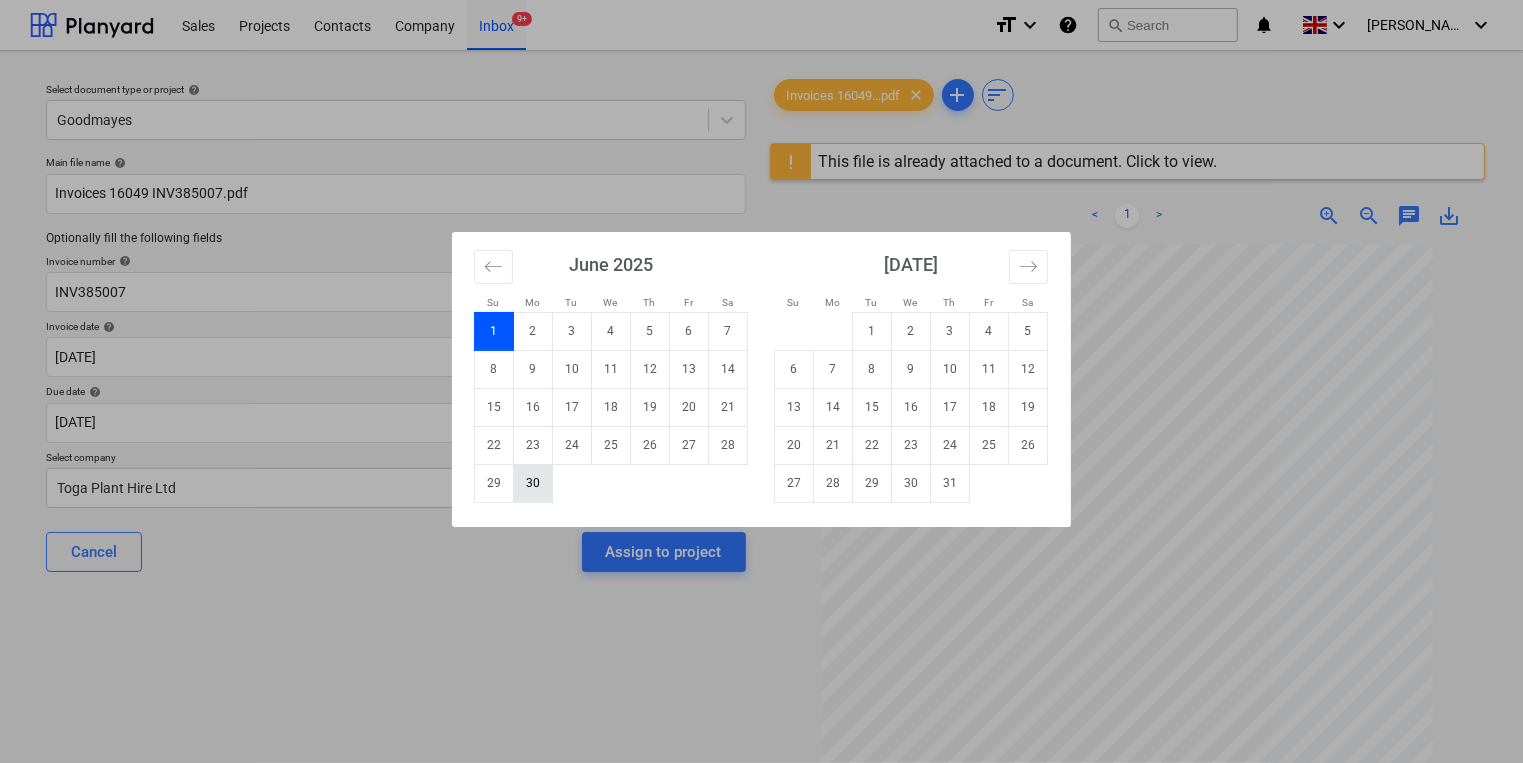 drag, startPoint x: 536, startPoint y: 485, endPoint x: 415, endPoint y: 444, distance: 127.75758 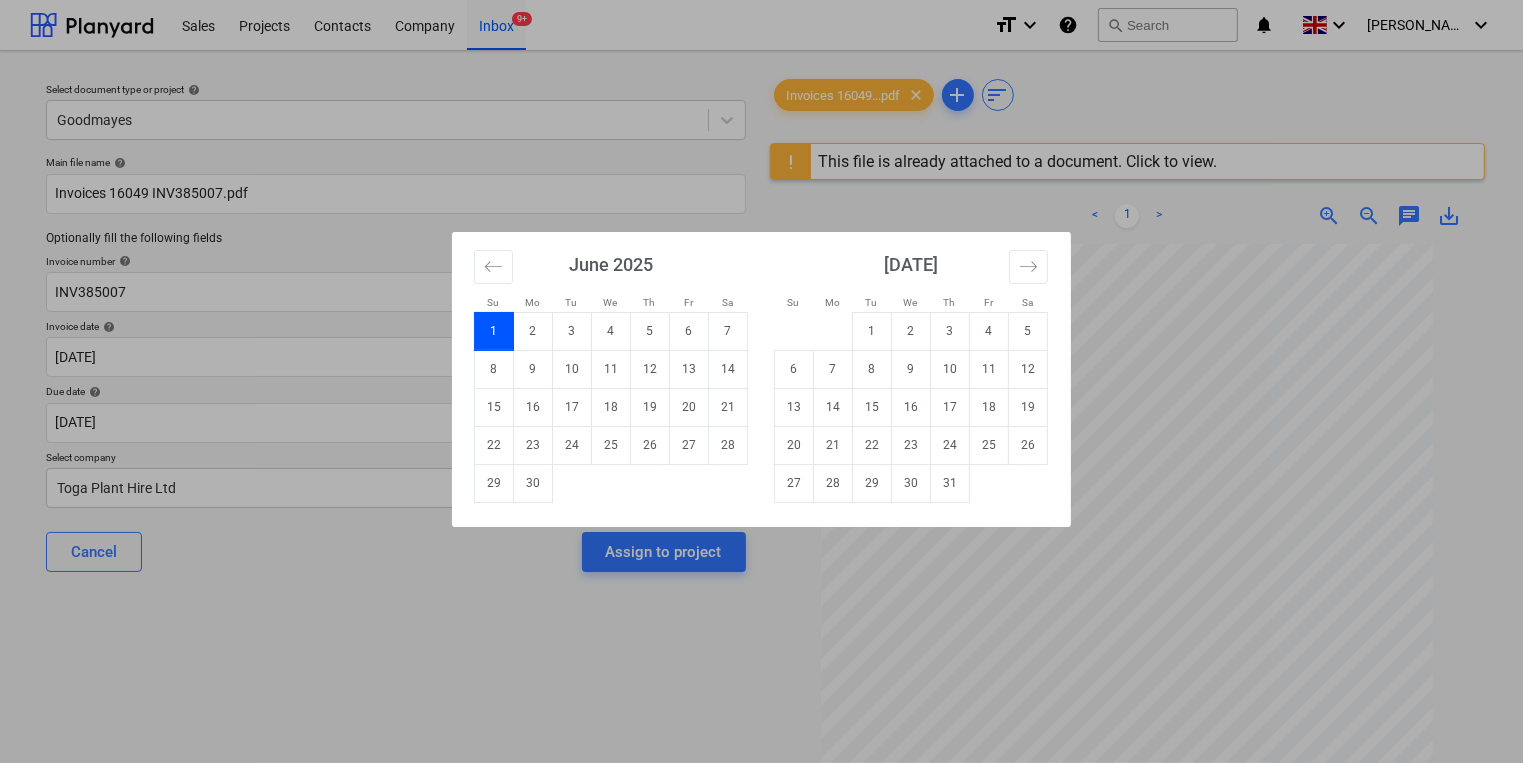 click on "30" at bounding box center [533, 483] 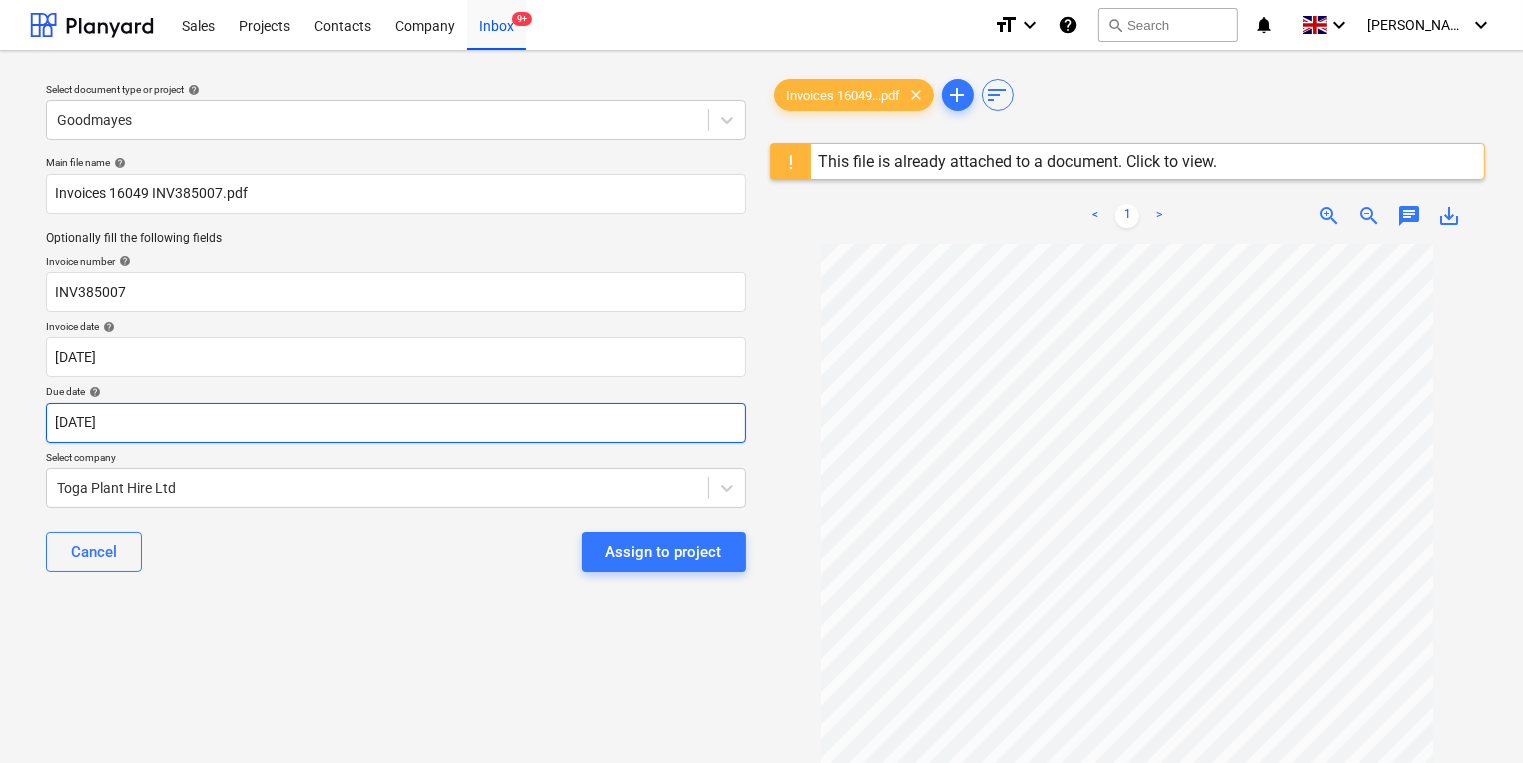 click on "Sales Projects Contacts Company Inbox 9+ format_size keyboard_arrow_down help search Search notifications 0 keyboard_arrow_down [PERSON_NAME] keyboard_arrow_down Select document type or project help Goodmayes Main file name help Invoices 16049 INV385007.pdf Optionally fill the following fields Invoice number help INV385007 Invoice date help [DATE] [DATE] Press the down arrow key to interact with the calendar and
select a date. Press the question mark key to get the keyboard shortcuts for changing dates. Due date help [DATE] [DATE] Press the down arrow key to interact with the calendar and
select a date. Press the question mark key to get the keyboard shortcuts for changing dates. Select company Toga Plant Hire Ltd   Cancel Assign to project Invoices 16049...pdf clear add sort This file is already attached to a document. Click to view. < 1 > zoom_in zoom_out chat 0 save_alt" at bounding box center (761, 381) 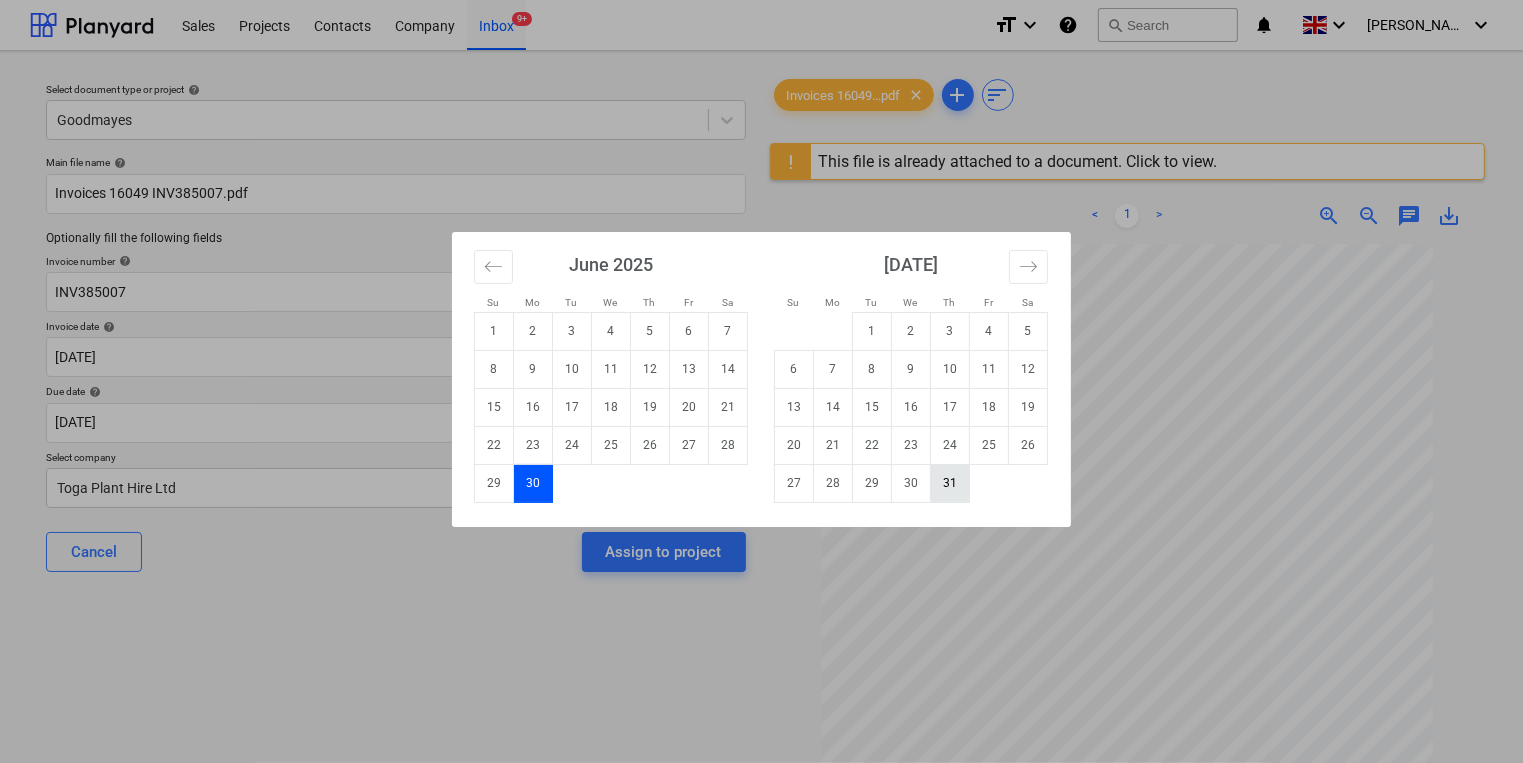 click on "31" at bounding box center [950, 483] 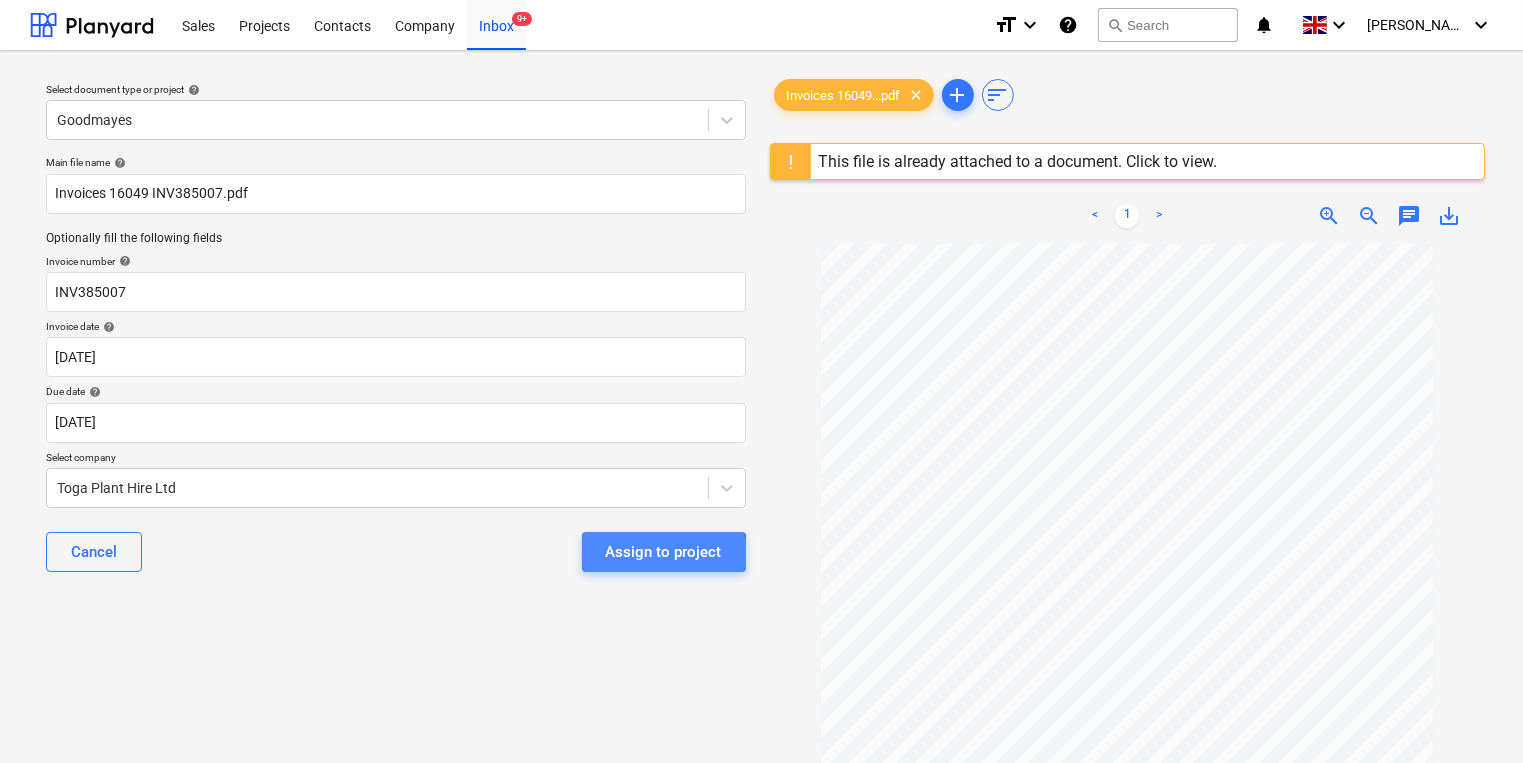 click on "Assign to project" at bounding box center (664, 552) 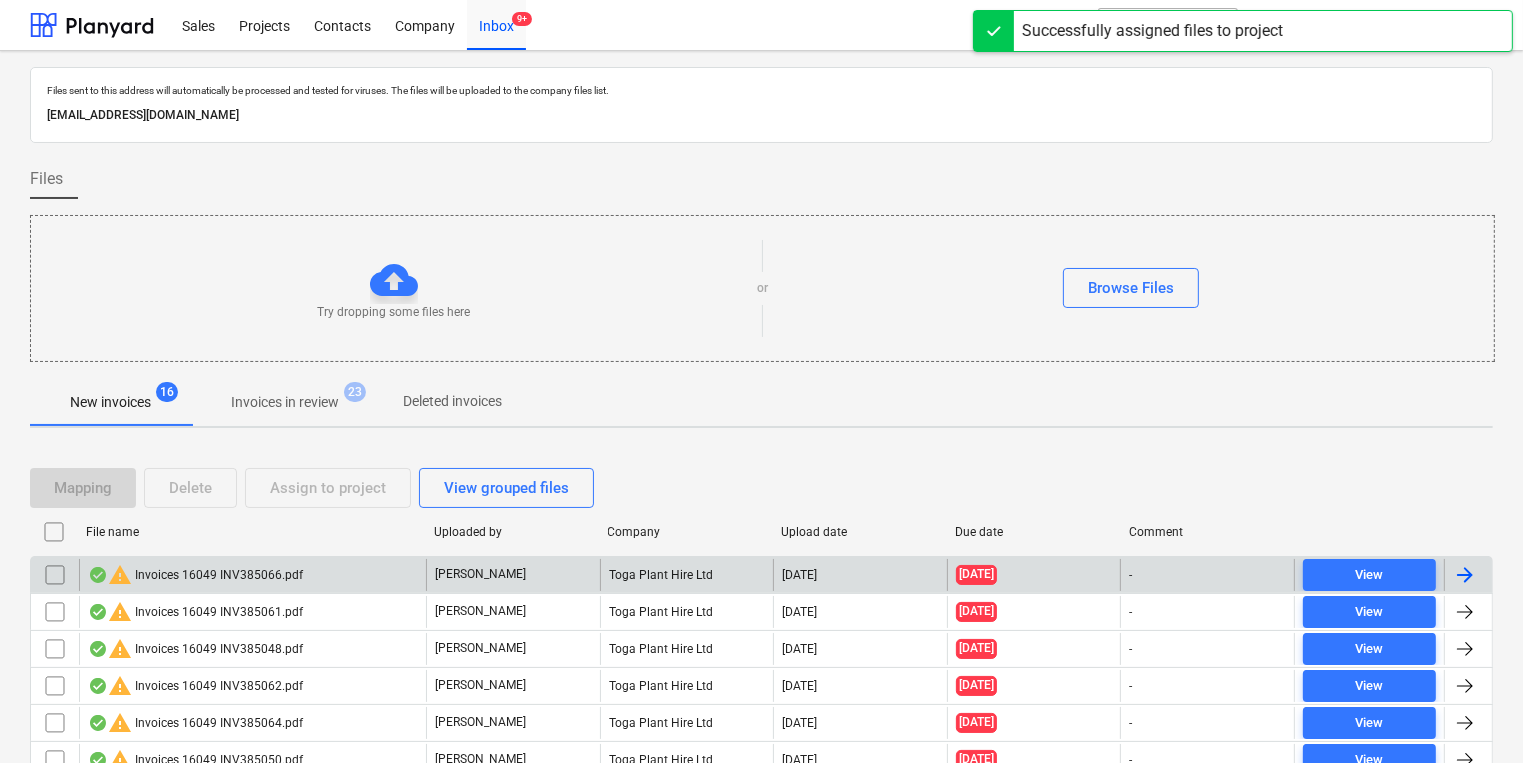 click on "warning   Invoices 16049 INV385066.pdf" at bounding box center (252, 575) 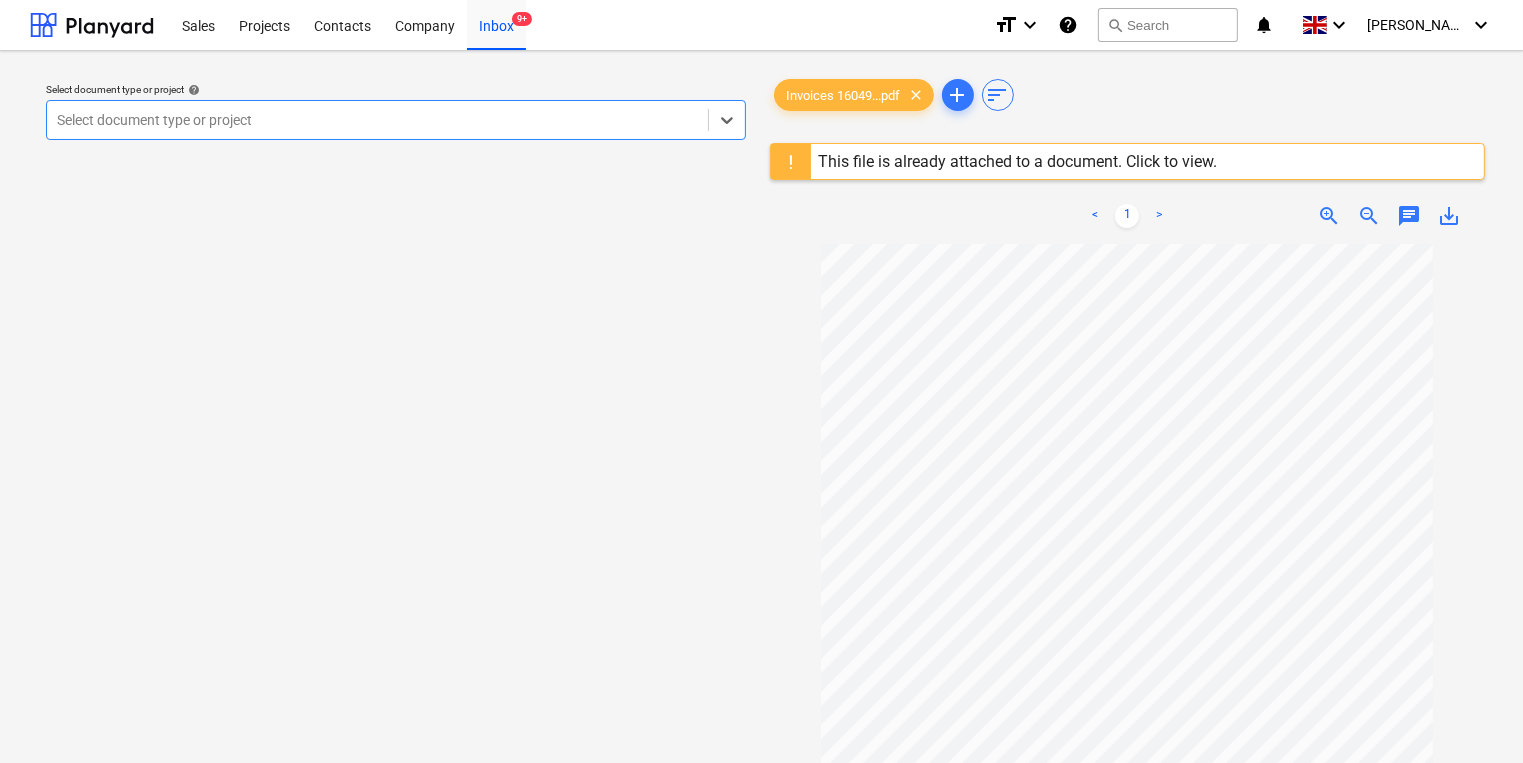 click at bounding box center [377, 120] 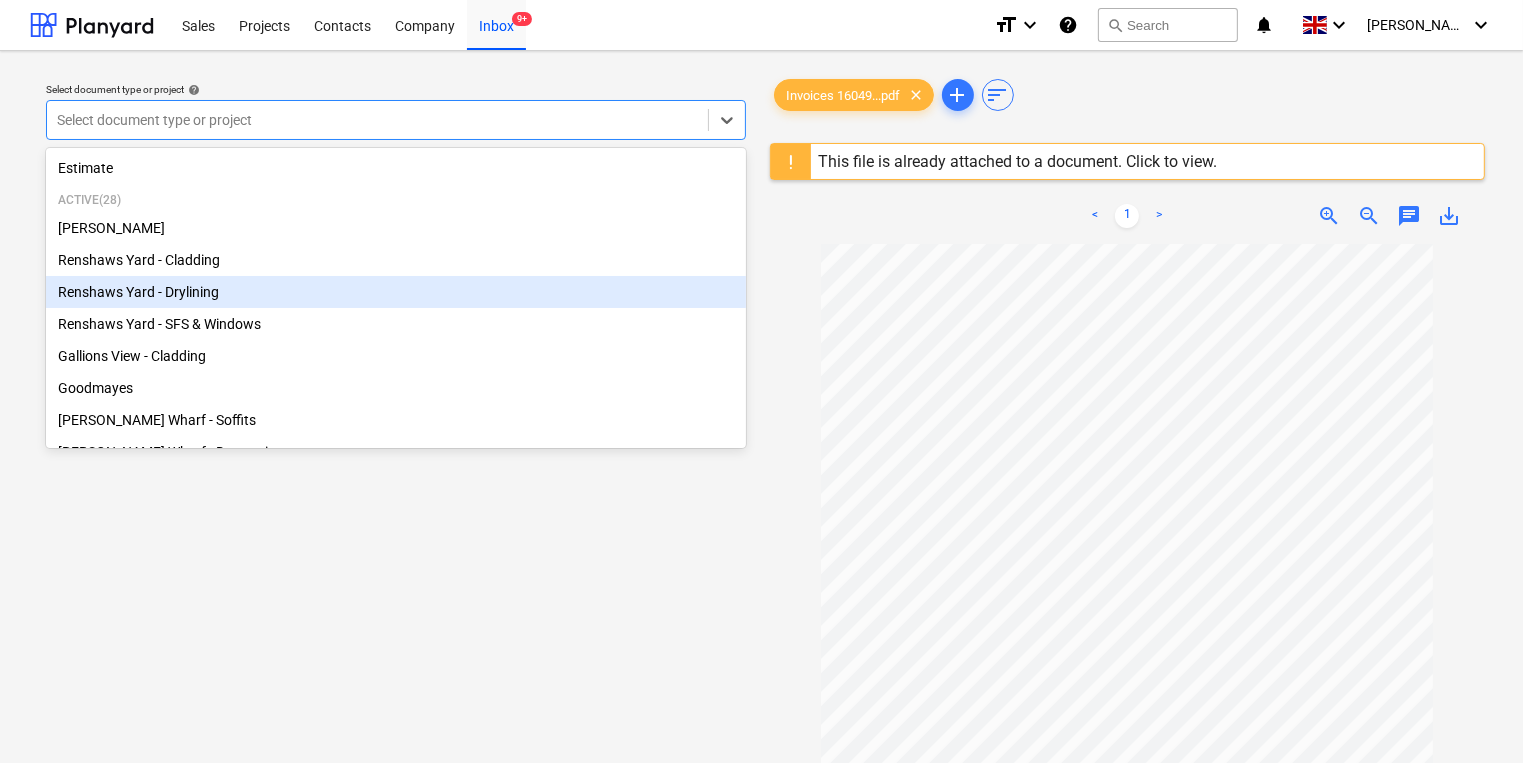click on "Renshaws Yard -  Drylining" at bounding box center [396, 292] 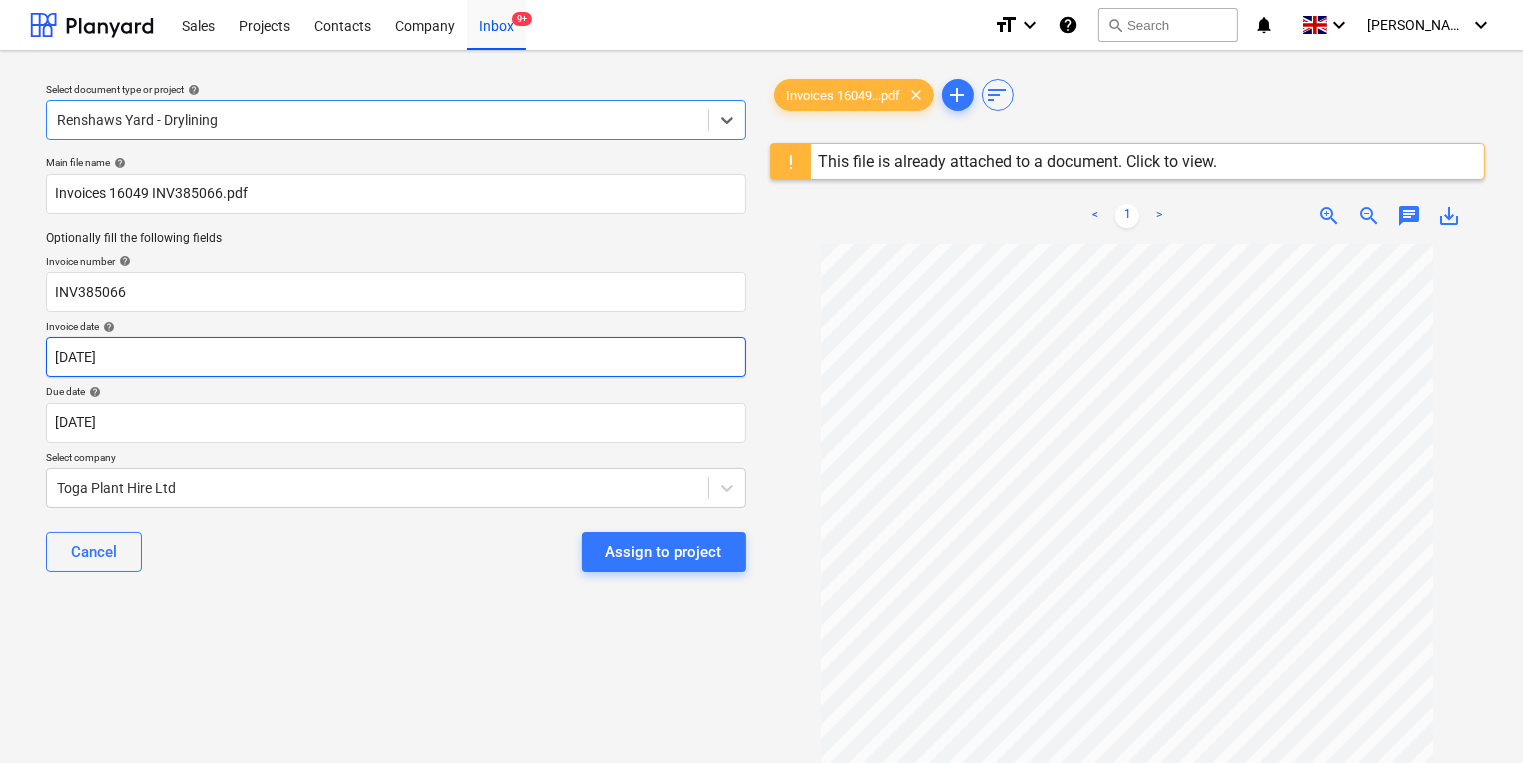 click on "Sales Projects Contacts Company Inbox 9+ format_size keyboard_arrow_down help search Search notifications 0 keyboard_arrow_down [PERSON_NAME] keyboard_arrow_down Select document type or project help option Renshaws Yard -  Drylining, selected.   Select is focused ,type to refine list, press Down to open the menu,  Renshaws Yard -  Drylining Main file name help Invoices 16049 INV385066.pdf Optionally fill the following fields Invoice number help INV385066 Invoice date help [DATE] 01.06.2025 Press the down arrow key to interact with the calendar and
select a date. Press the question mark key to get the keyboard shortcuts for changing dates. Due date help [DATE] [DATE] Press the down arrow key to interact with the calendar and
select a date. Press the question mark key to get the keyboard shortcuts for changing dates. Select company Toga Plant Hire Ltd   Cancel Assign to project Invoices 16049...pdf clear add sort This file is already attached to a document. Click to view. < 1 > zoom_in chat" at bounding box center [761, 381] 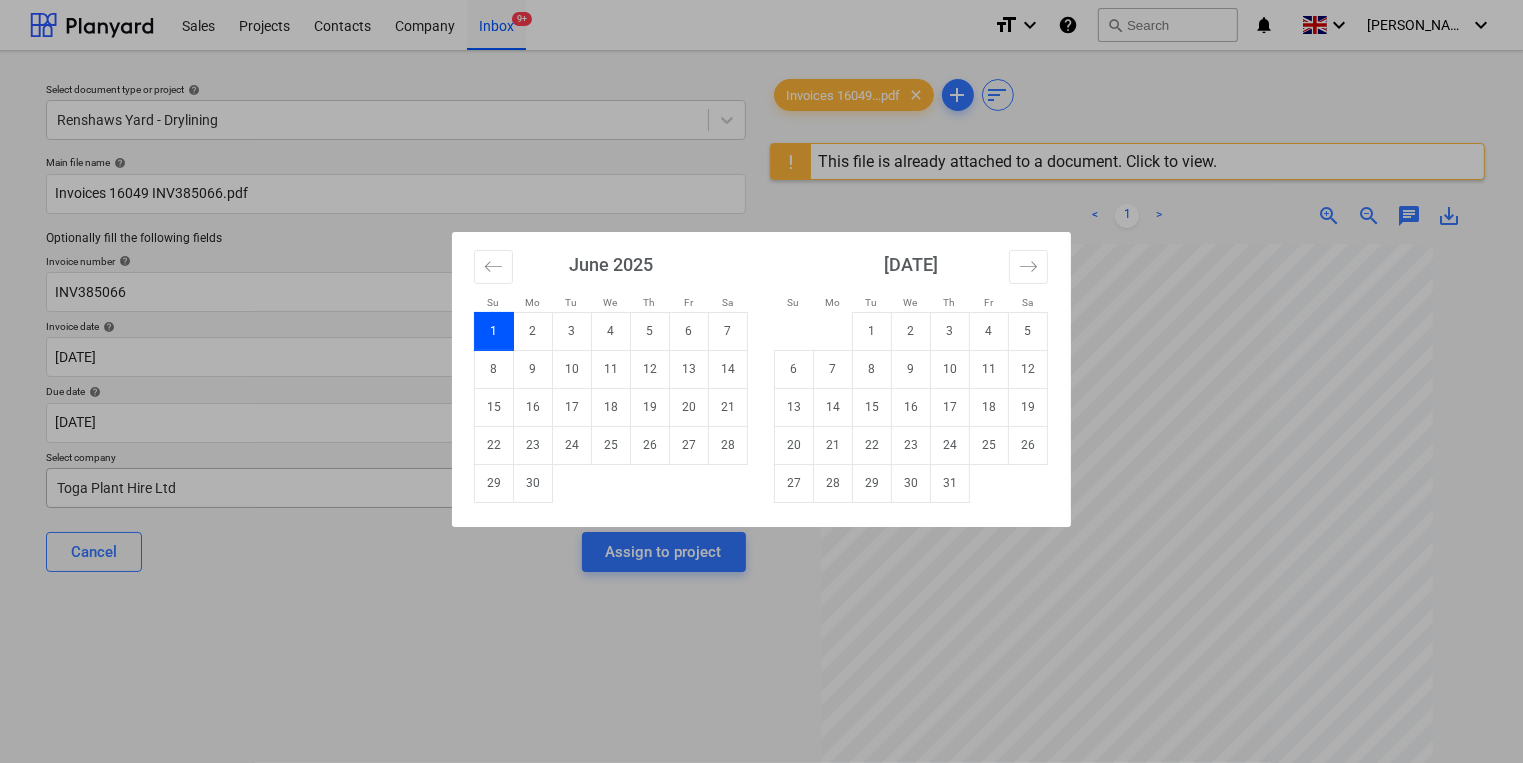 click on "30" at bounding box center (533, 483) 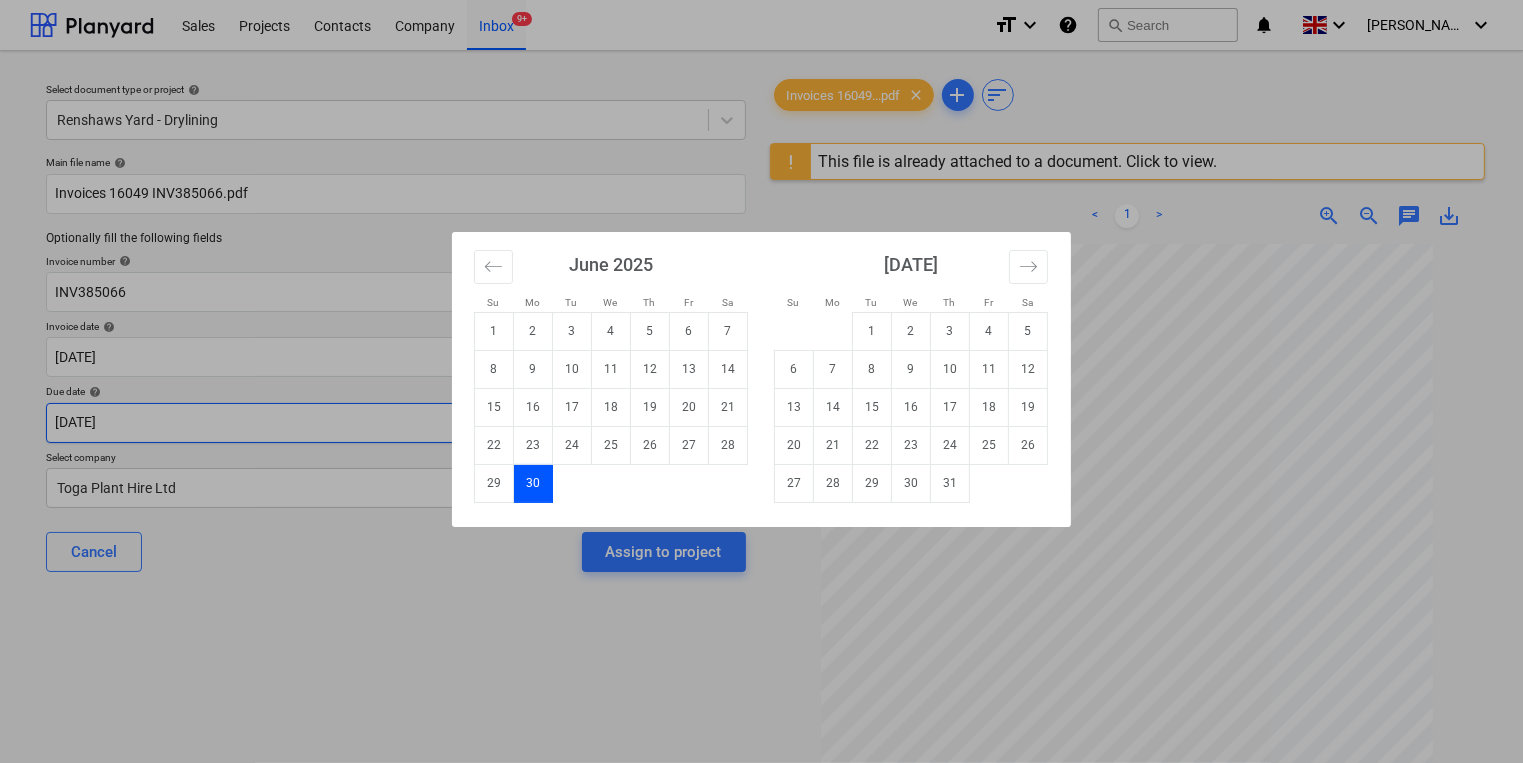 click on "Sales Projects Contacts Company Inbox 9+ format_size keyboard_arrow_down help search Search notifications 0 keyboard_arrow_down [PERSON_NAME] keyboard_arrow_down Select document type or project help Renshaws Yard -  Drylining Main file name help Invoices 16049 INV385066.pdf Optionally fill the following fields Invoice number help INV385066 Invoice date help [DATE] [DATE] Press the down arrow key to interact with the calendar and
select a date. Press the question mark key to get the keyboard shortcuts for changing dates. Due date help [DATE] [DATE] Press the down arrow key to interact with the calendar and
select a date. Press the question mark key to get the keyboard shortcuts for changing dates. Select company Toga Plant Hire Ltd   Cancel Assign to project Invoices 16049...pdf clear add sort This file is already attached to a document. Click to view. < 1 > zoom_in zoom_out chat 0 save_alt
Su Mo Tu We Th Fr Sa Su Mo Tu We Th Fr Sa [DATE] 1 2 3 4 5 6 7 8 9 10 11 12 13 14" at bounding box center [761, 381] 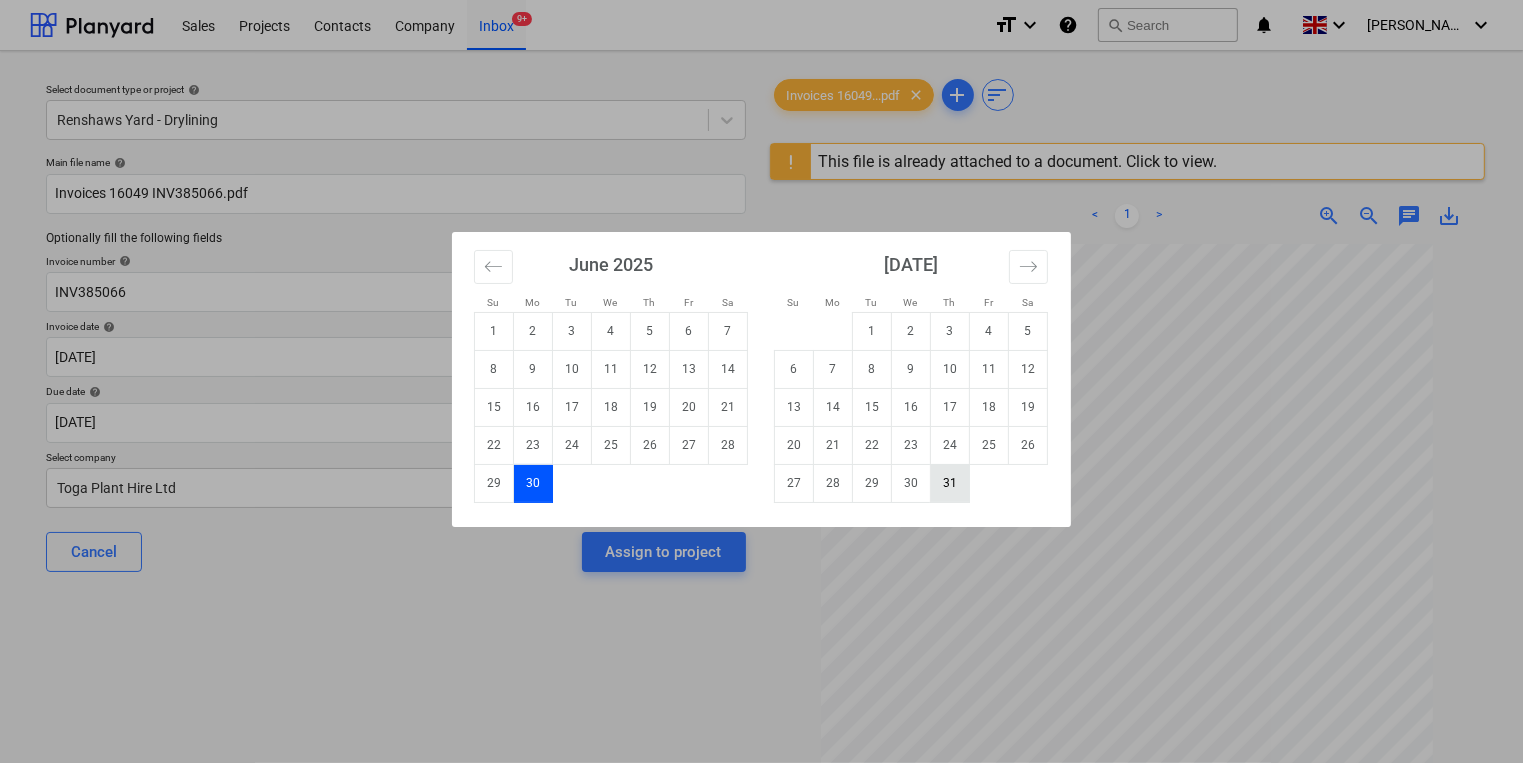 click on "31" at bounding box center (950, 483) 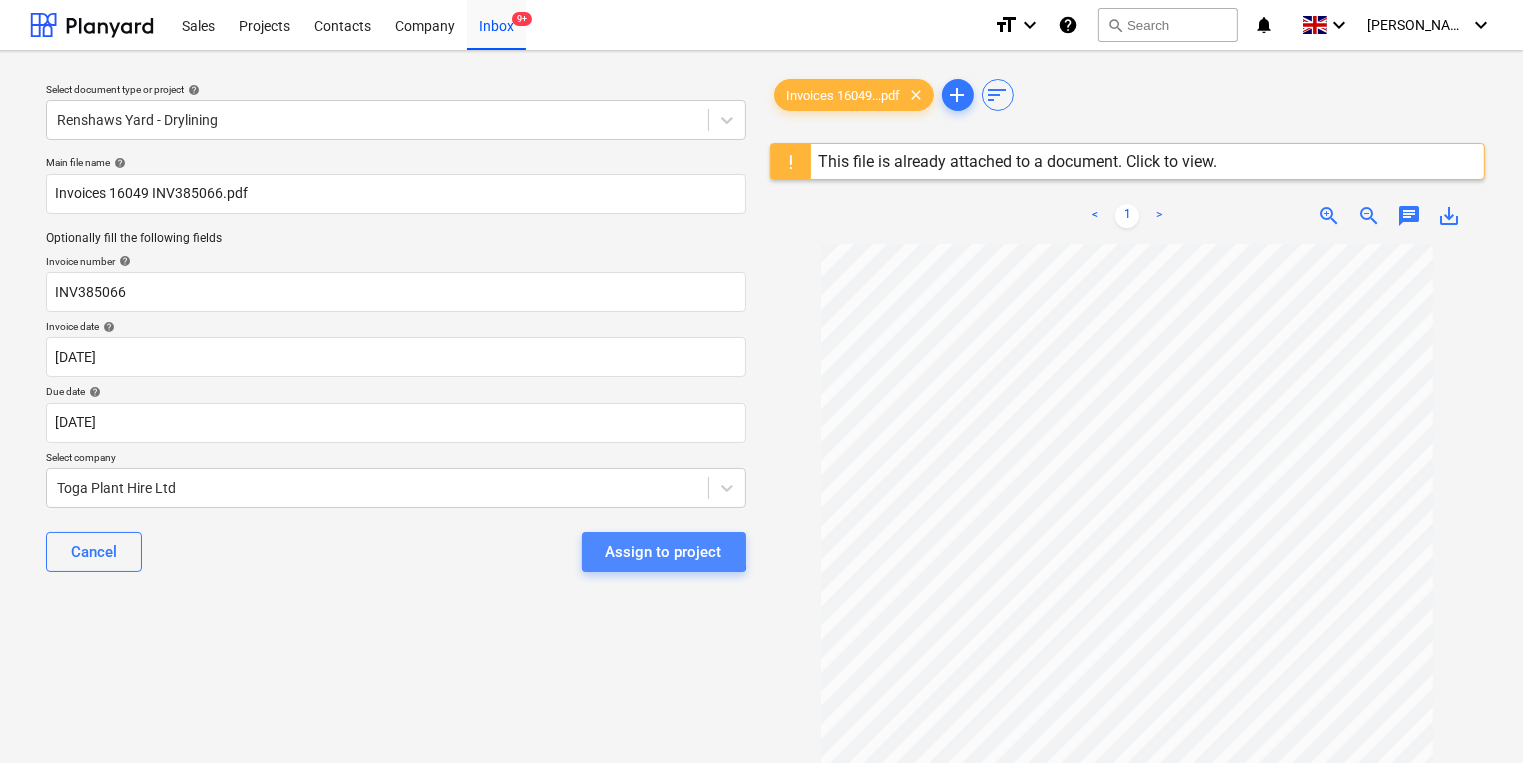 click on "Assign to project" at bounding box center [664, 552] 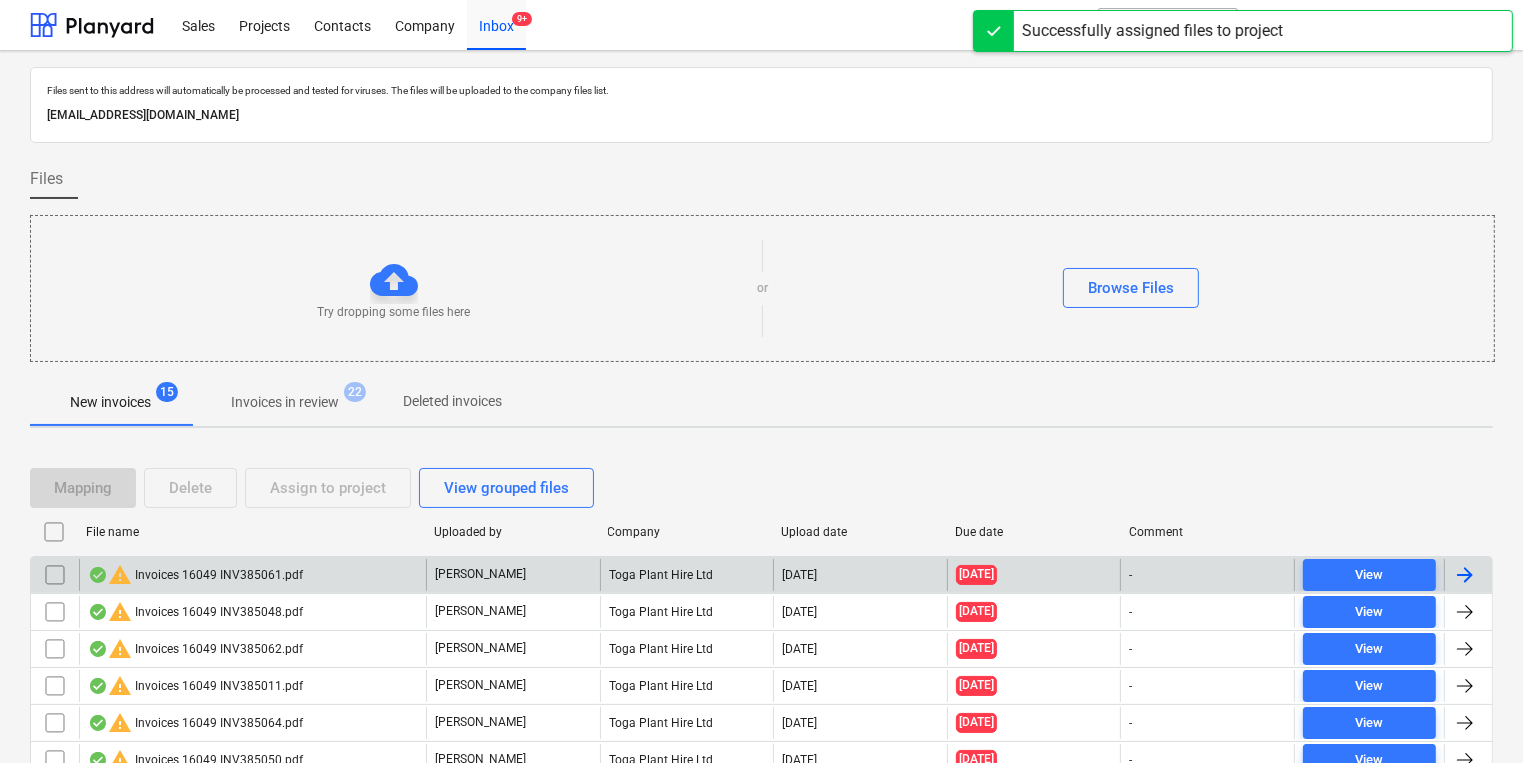 click on "warning   Invoices 16049 INV385061.pdf" at bounding box center (195, 575) 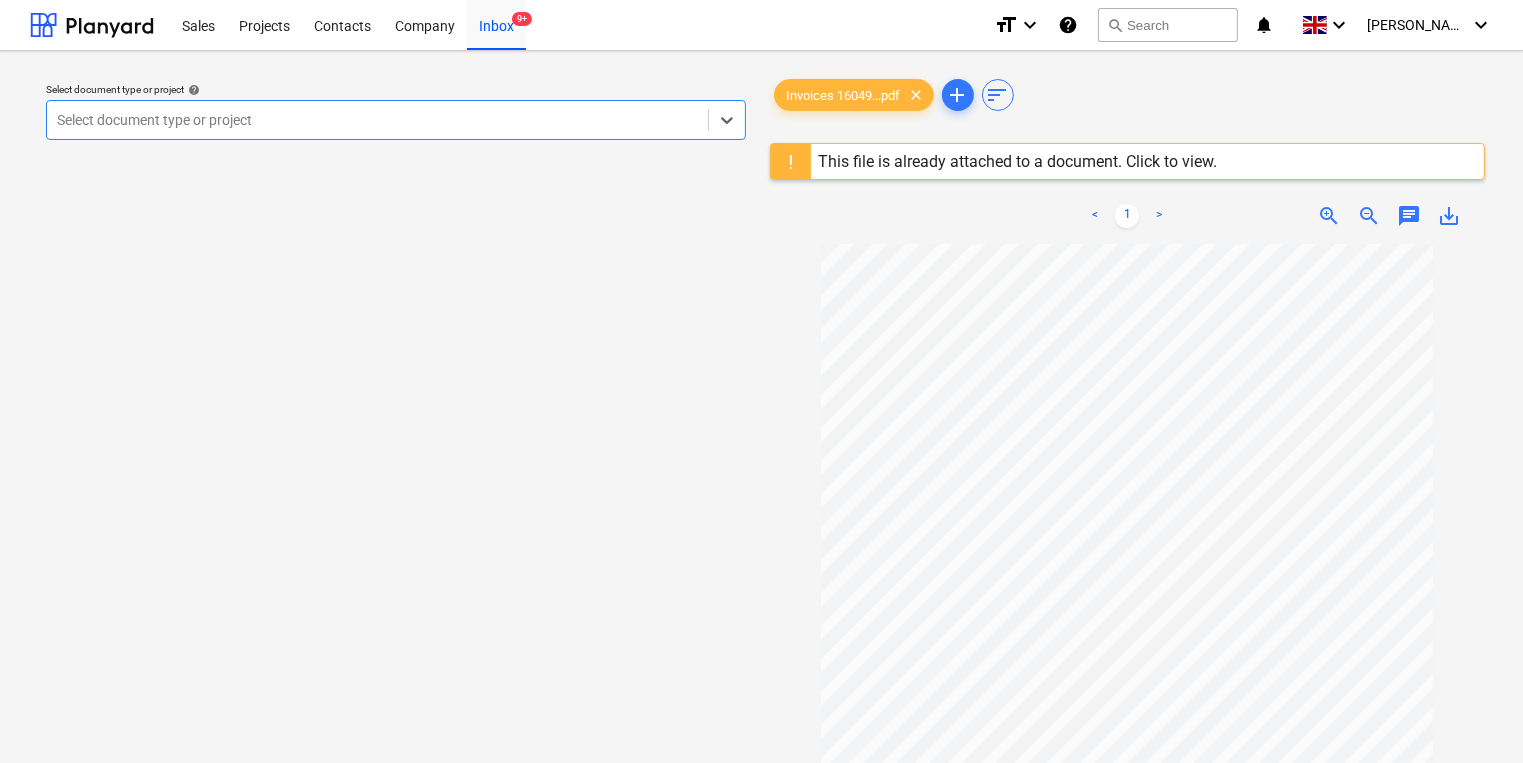 click at bounding box center (377, 120) 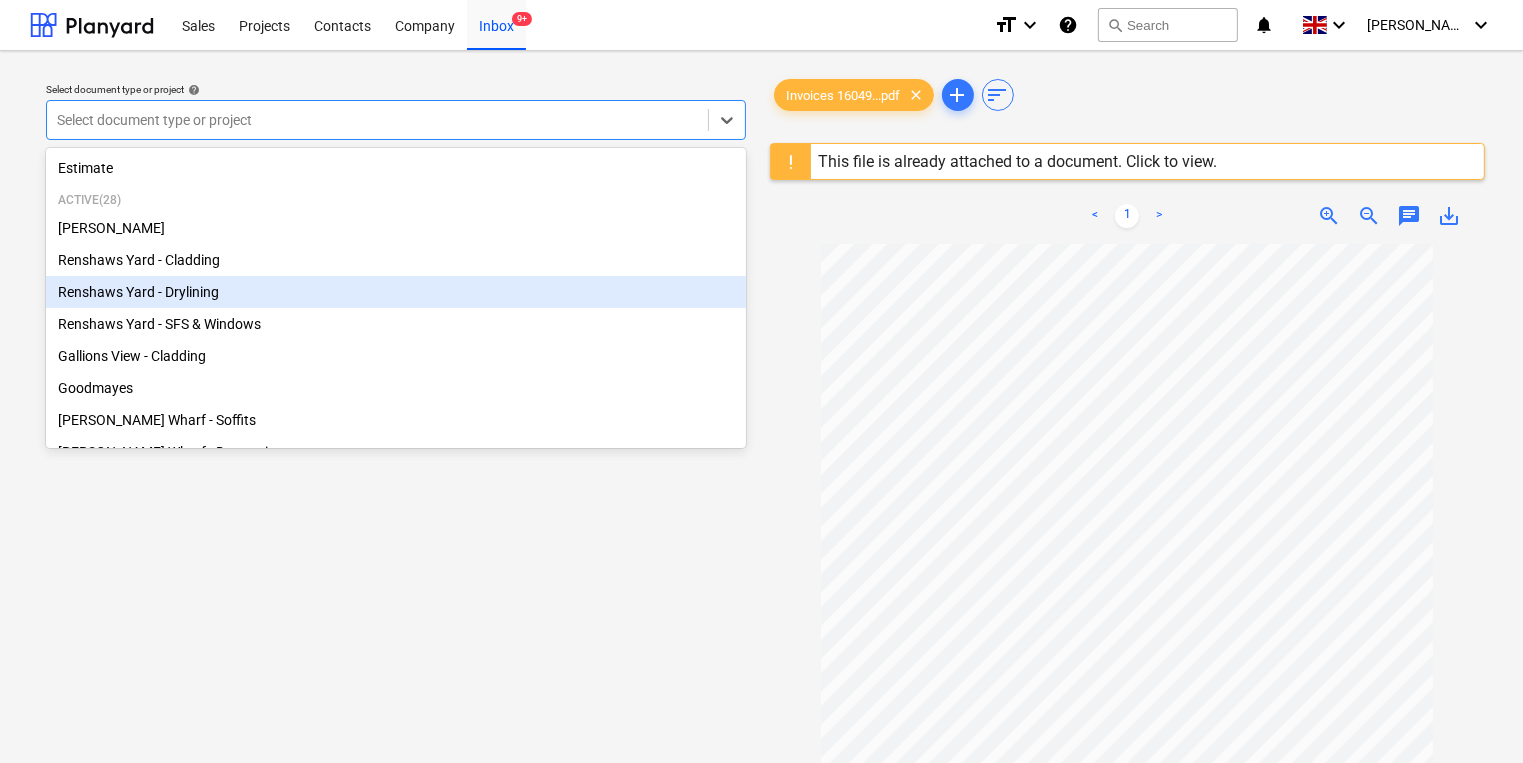 click on "Renshaws Yard -  Drylining" at bounding box center (396, 292) 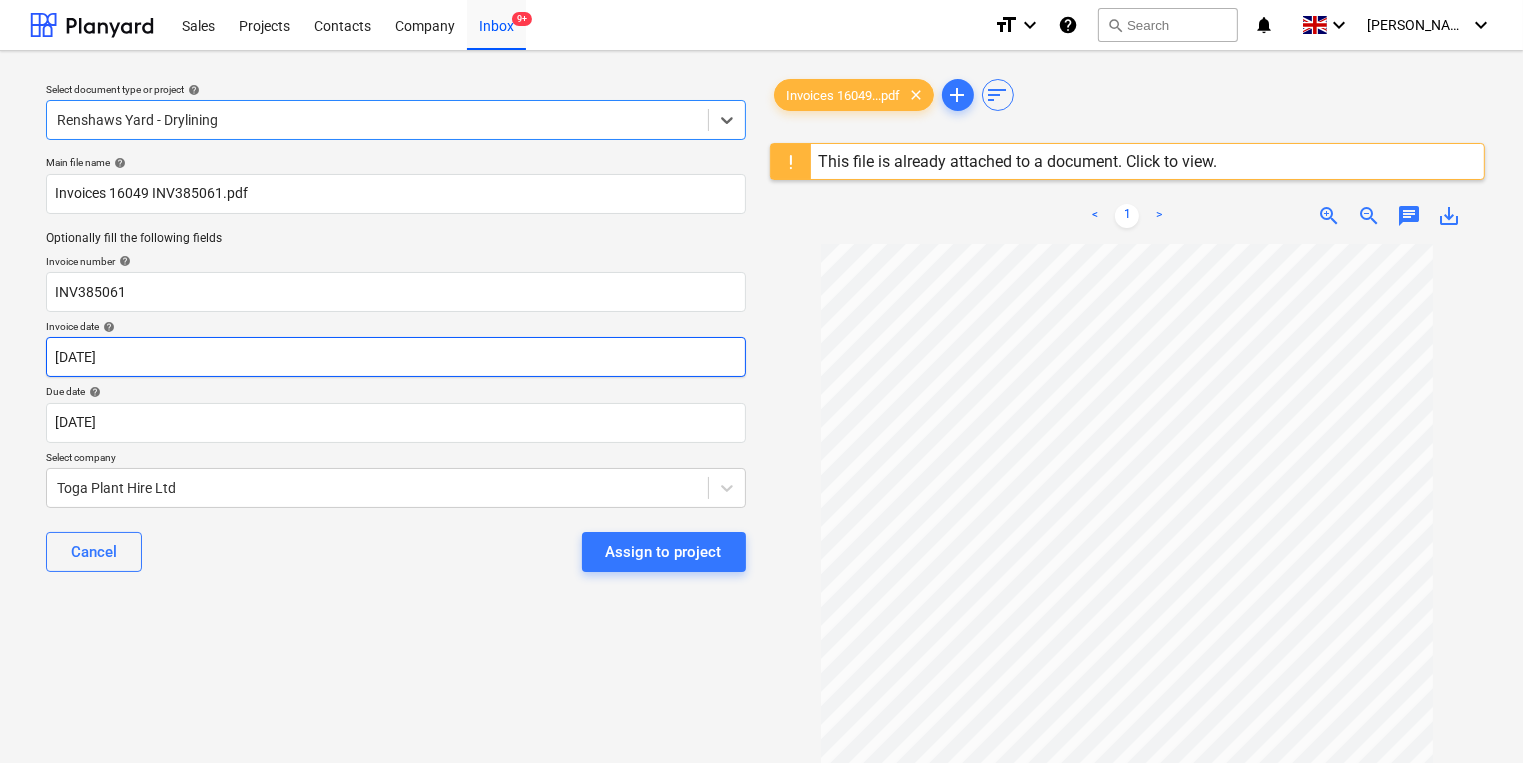 click on "Sales Projects Contacts Company Inbox 9+ format_size keyboard_arrow_down help search Search notifications 0 keyboard_arrow_down [PERSON_NAME] keyboard_arrow_down Select document type or project help option Renshaws Yard -  Drylining, selected.   Select is focused ,type to refine list, press Down to open the menu,  Renshaws Yard -  Drylining Main file name help Invoices 16049 INV385061.pdf Optionally fill the following fields Invoice number help INV385061 Invoice date help [DATE] 01.06.2025 Press the down arrow key to interact with the calendar and
select a date. Press the question mark key to get the keyboard shortcuts for changing dates. Due date help [DATE] [DATE] Press the down arrow key to interact with the calendar and
select a date. Press the question mark key to get the keyboard shortcuts for changing dates. Select company Toga Plant Hire Ltd   Cancel Assign to project Invoices 16049...pdf clear add sort This file is already attached to a document. Click to view. < 1 > zoom_in chat" at bounding box center [761, 381] 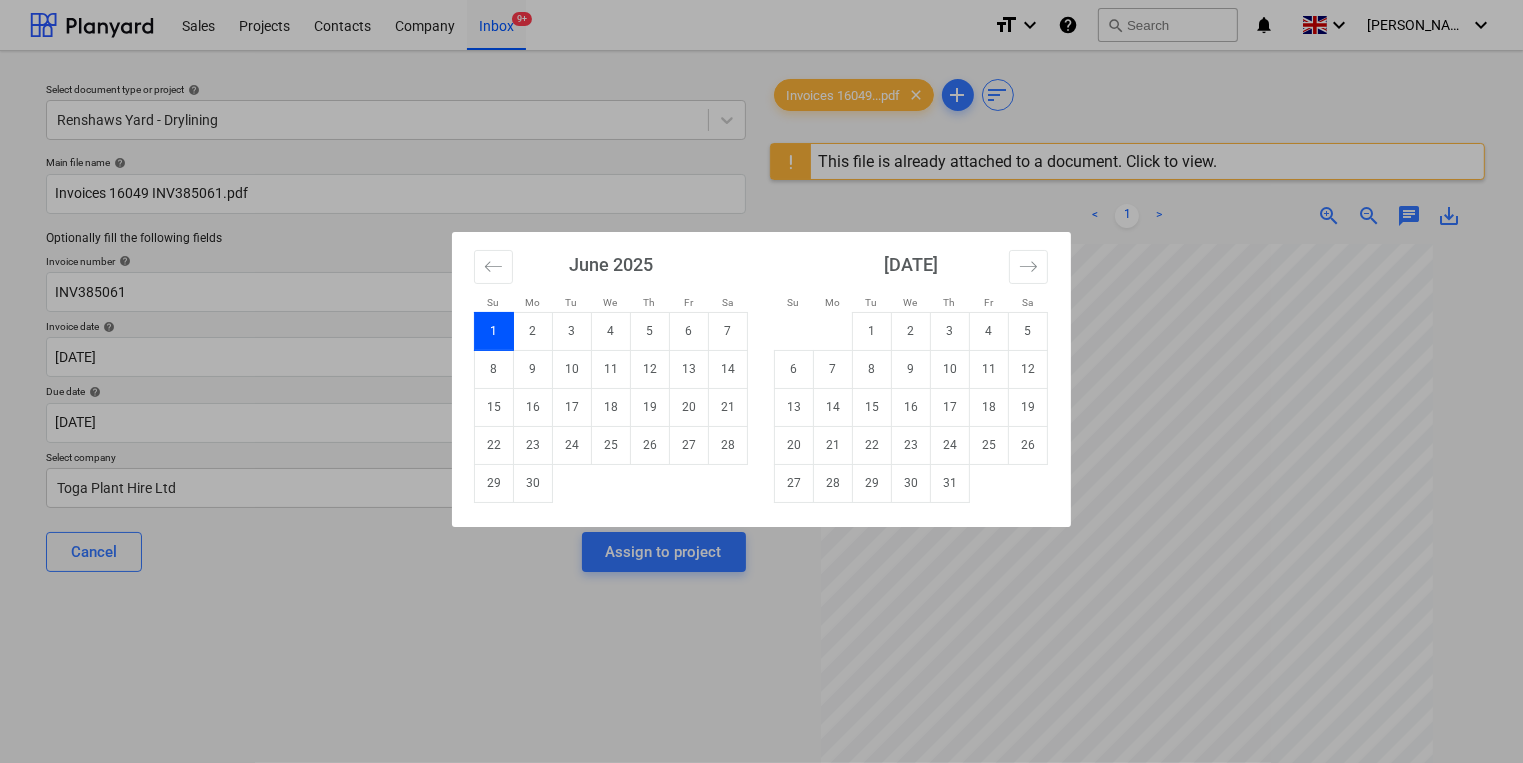 drag, startPoint x: 525, startPoint y: 478, endPoint x: 463, endPoint y: 454, distance: 66.48308 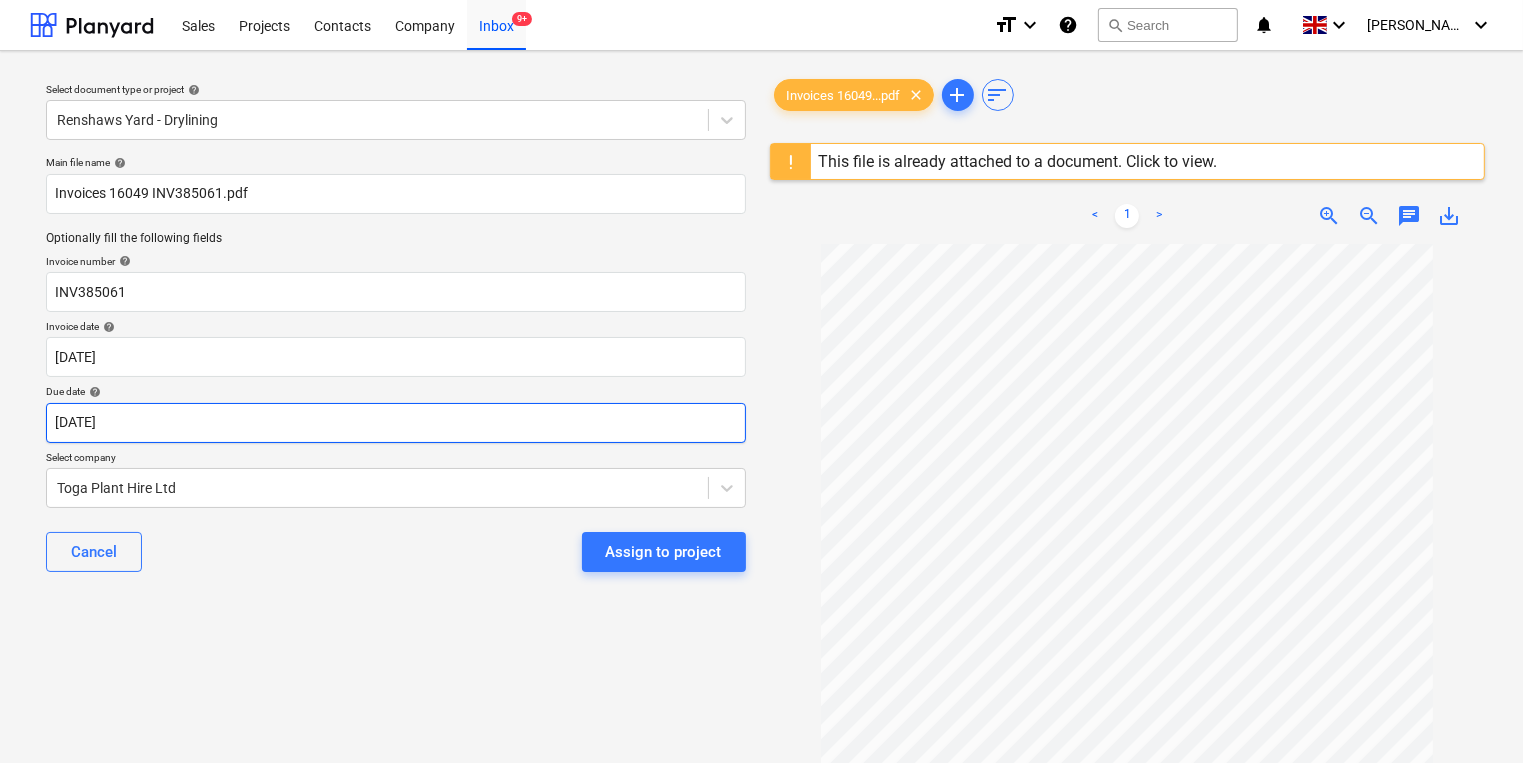 click on "Sales Projects Contacts Company Inbox 9+ format_size keyboard_arrow_down help search Search notifications 0 keyboard_arrow_down [PERSON_NAME] keyboard_arrow_down Select document type or project help Renshaws Yard -  Drylining Main file name help Invoices 16049 INV385061.pdf Optionally fill the following fields Invoice number help INV385061 Invoice date help [DATE] [DATE] Press the down arrow key to interact with the calendar and
select a date. Press the question mark key to get the keyboard shortcuts for changing dates. Due date help [DATE] [DATE] Press the down arrow key to interact with the calendar and
select a date. Press the question mark key to get the keyboard shortcuts for changing dates. Select company Toga Plant Hire Ltd   Cancel Assign to project Invoices 16049...pdf clear add sort This file is already attached to a document. Click to view. < 1 > zoom_in zoom_out chat 0 save_alt" at bounding box center [761, 381] 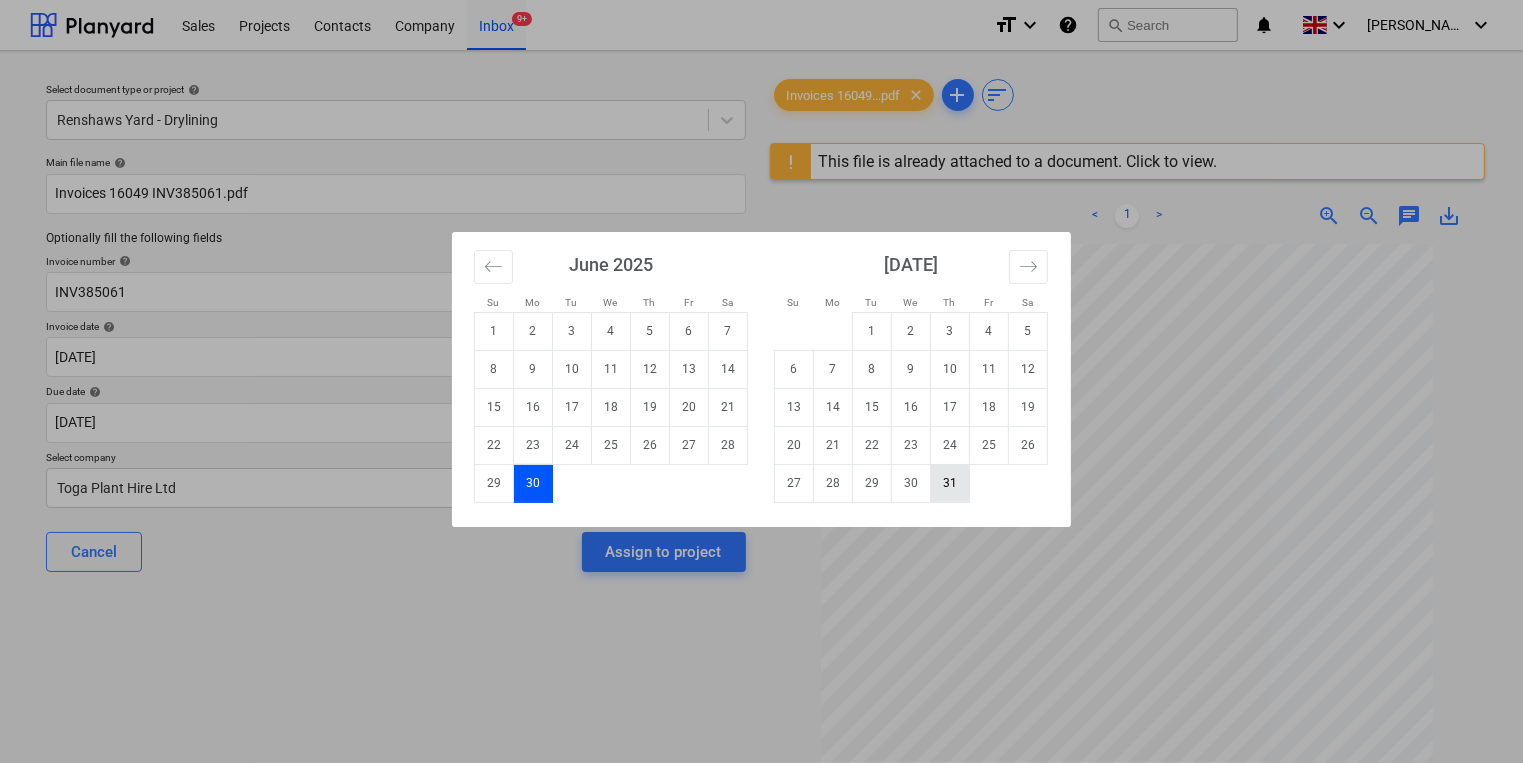 click on "31" at bounding box center (950, 483) 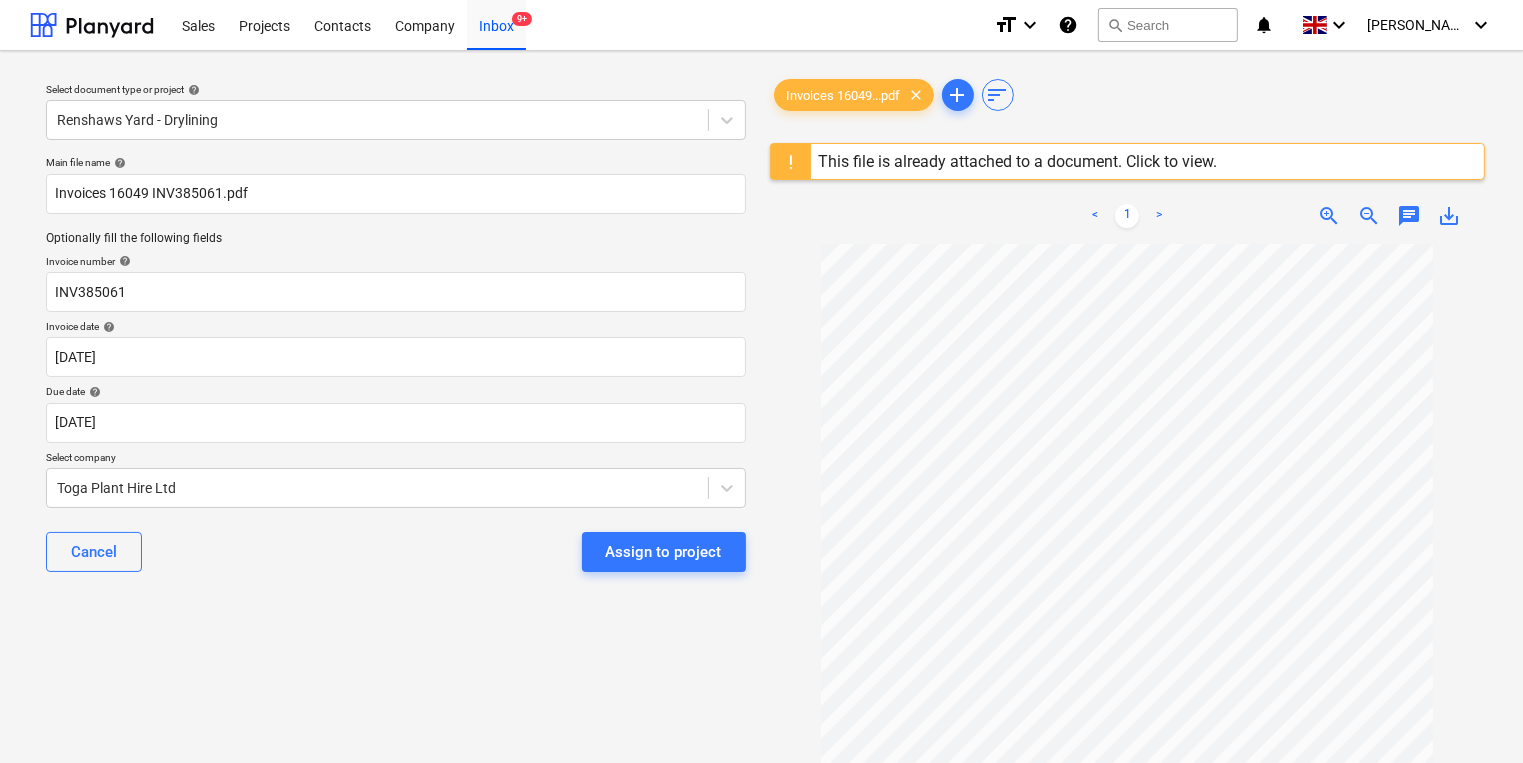 type on "[DATE]" 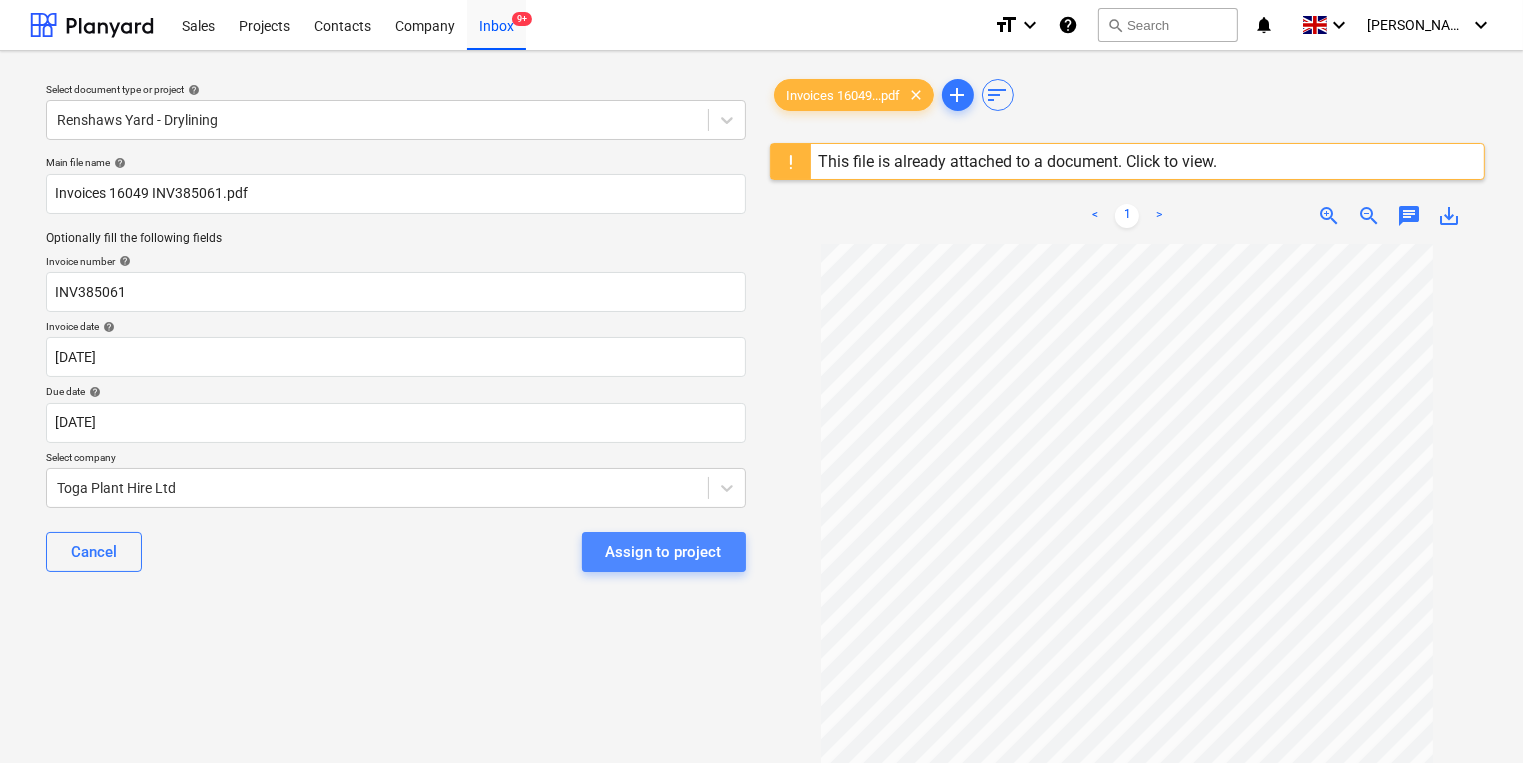 click on "Assign to project" at bounding box center (664, 552) 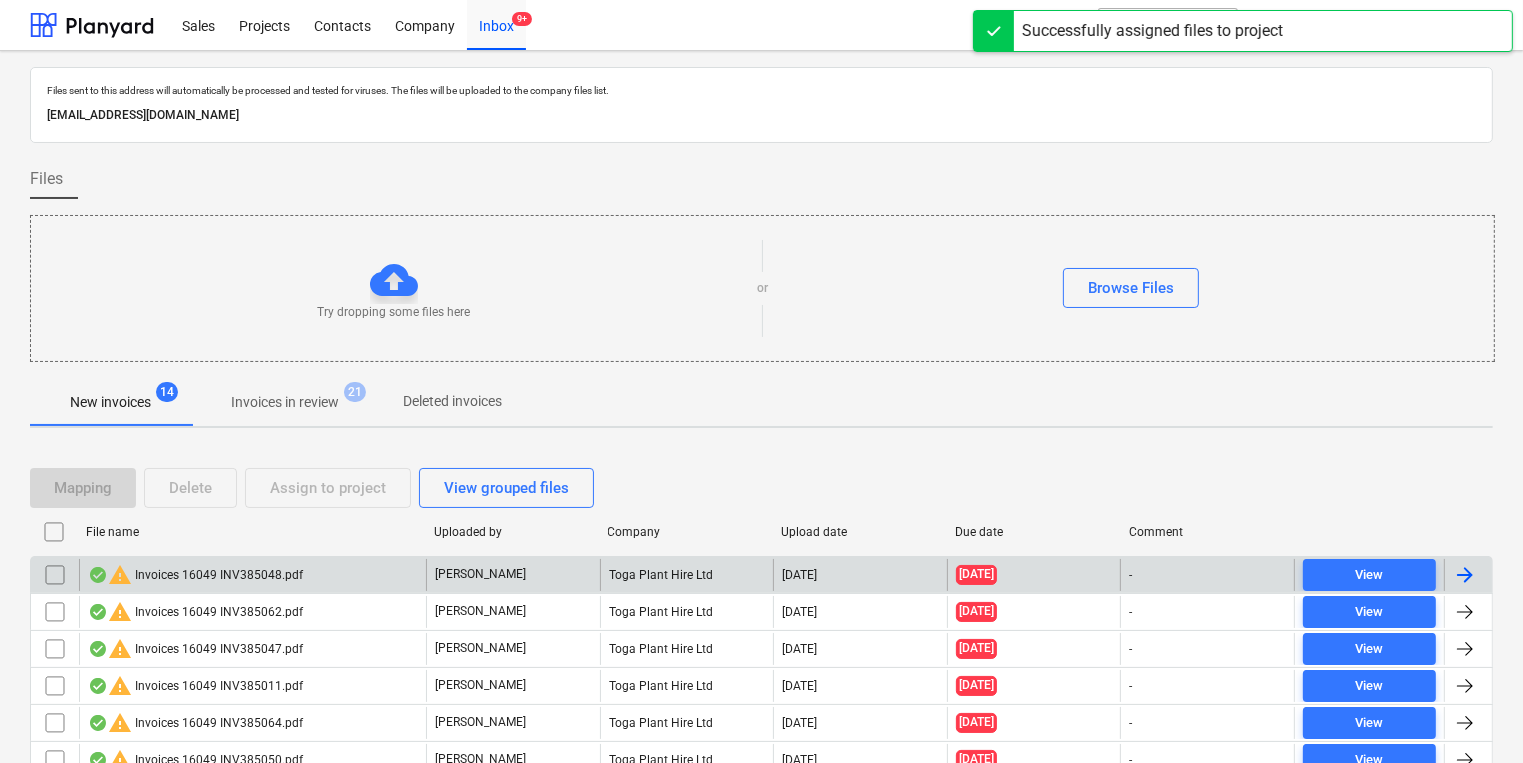 click on "warning   Invoices 16049 INV385048.pdf" at bounding box center [252, 575] 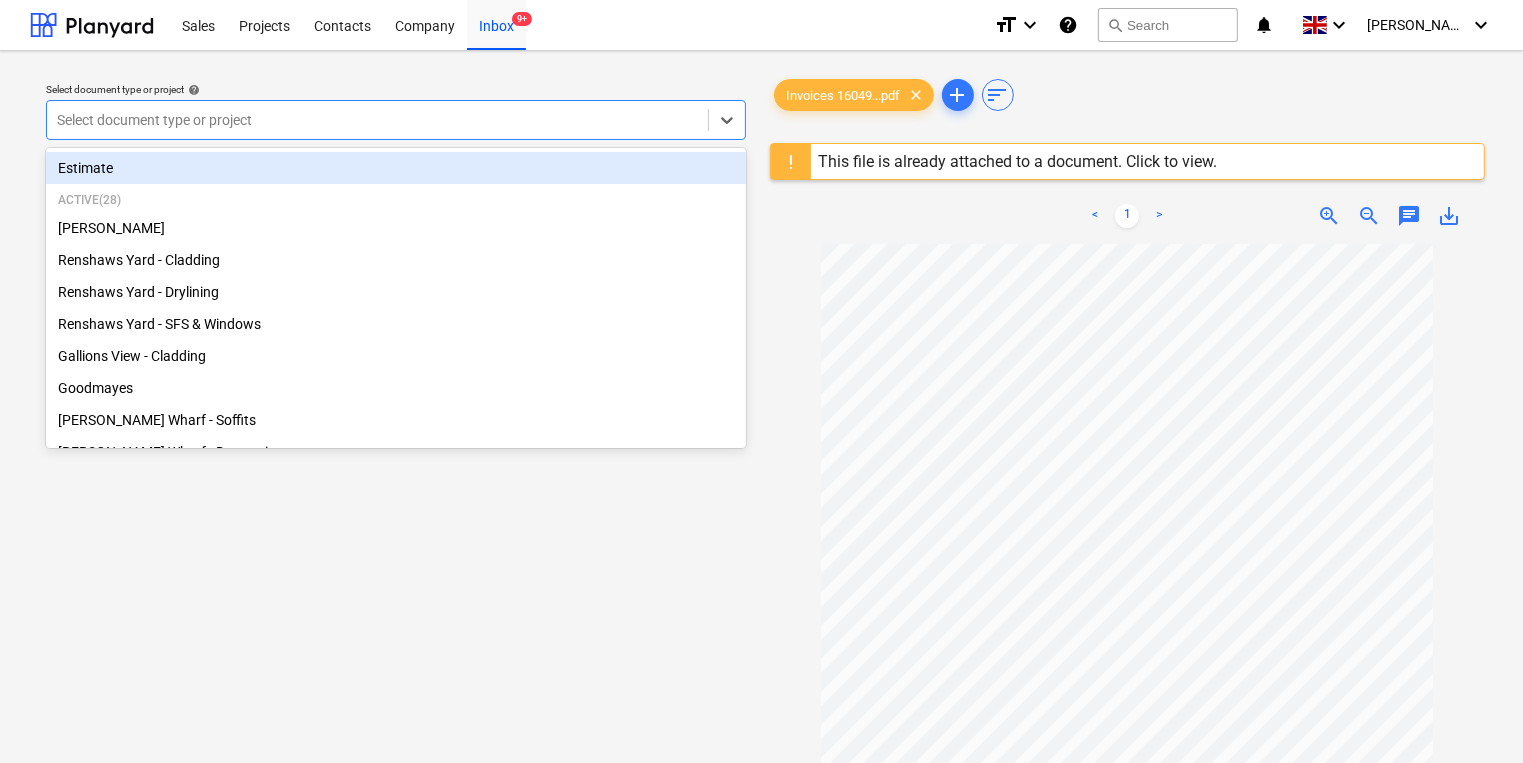 click at bounding box center [377, 120] 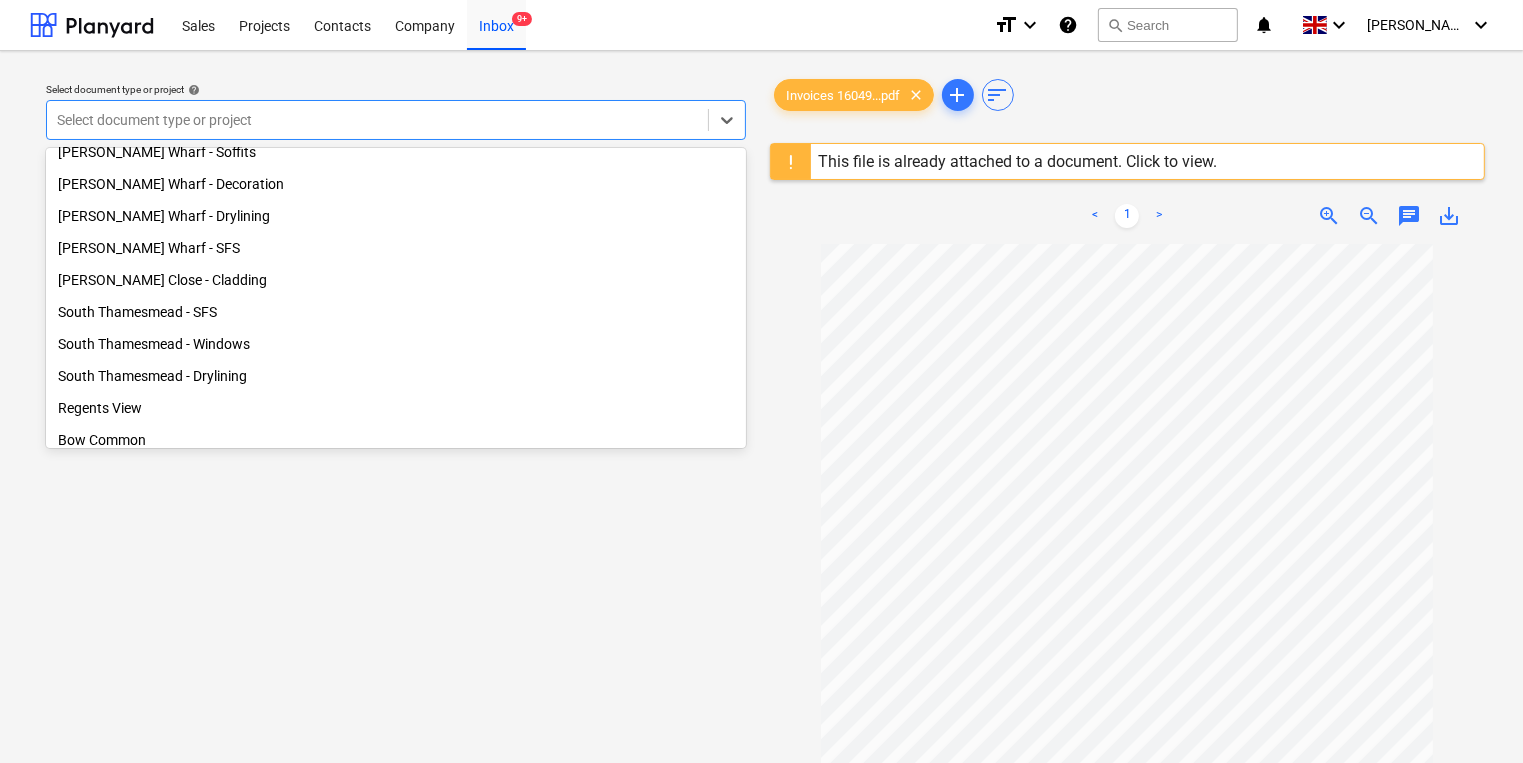scroll, scrollTop: 286, scrollLeft: 0, axis: vertical 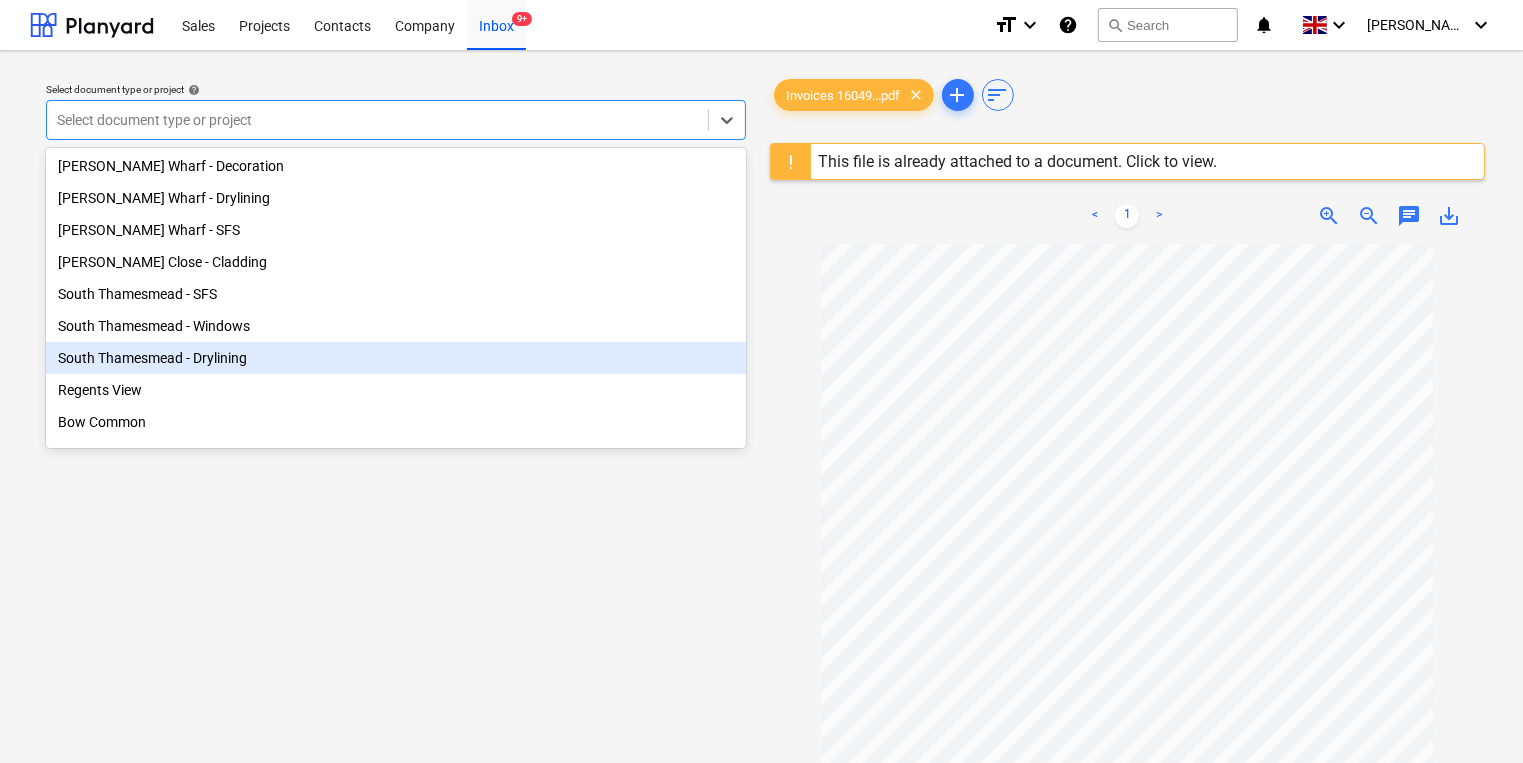 click on "South Thamesmead - Drylining" at bounding box center (396, 358) 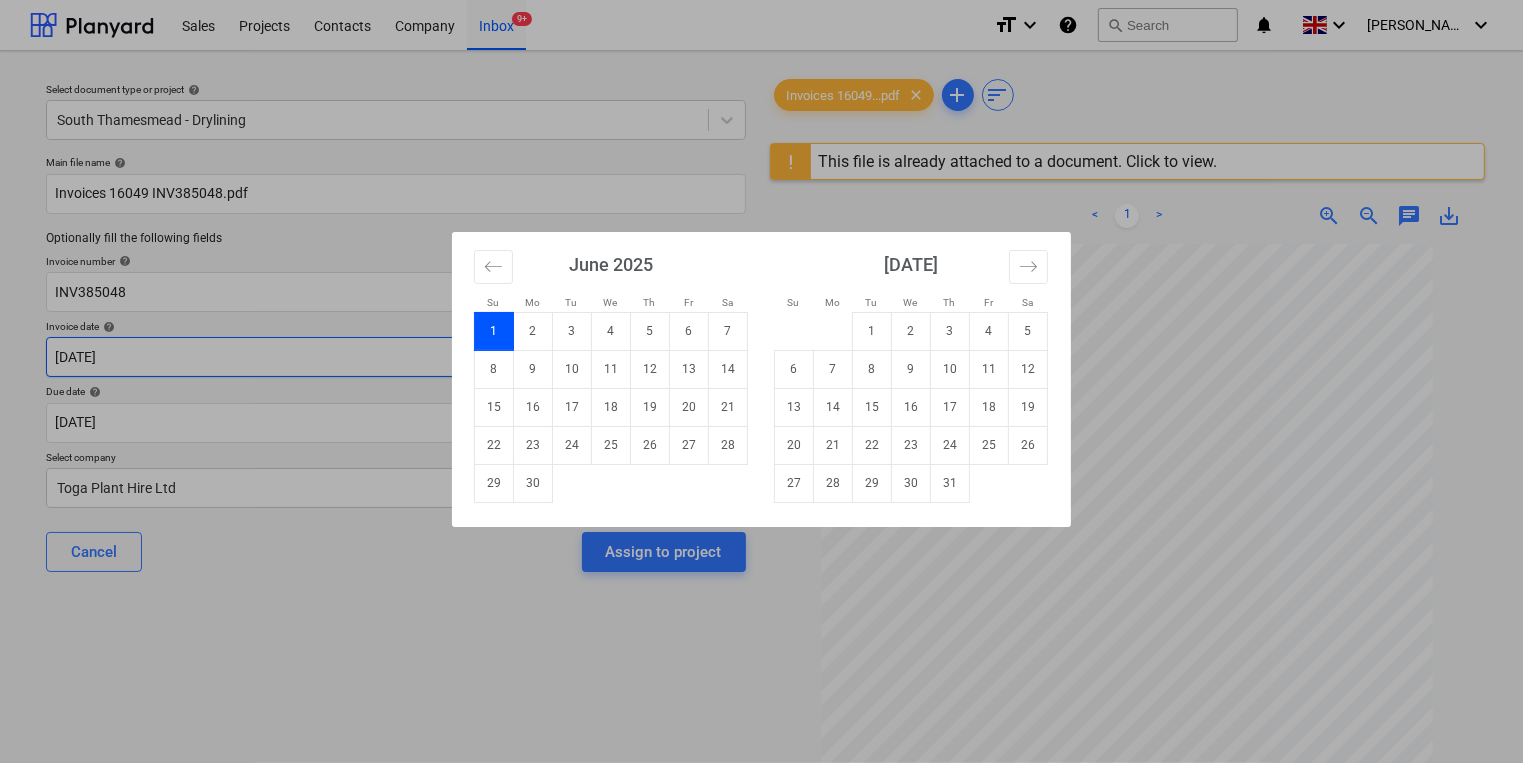 click on "Sales Projects Contacts Company Inbox 9+ format_size keyboard_arrow_down help search Search notifications 0 keyboard_arrow_down [PERSON_NAME] keyboard_arrow_down Select document type or project help [GEOGRAPHIC_DATA] - Drylining Main file name help Invoices 16049 INV385048.pdf Optionally fill the following fields Invoice number help INV385048 Invoice date help [DATE] 01.06.2025 Press the down arrow key to interact with the calendar and
select a date. Press the question mark key to get the keyboard shortcuts for changing dates. Due date help [DATE] [DATE] Press the down arrow key to interact with the calendar and
select a date. Press the question mark key to get the keyboard shortcuts for changing dates. Select company Toga Plant Hire Ltd   Cancel Assign to project Invoices 16049...pdf clear add sort This file is already attached to a document. Click to view. < 1 > zoom_in zoom_out chat 0 save_alt
Su Mo Tu We Th Fr Sa Su Mo Tu We Th Fr Sa [DATE] 1 2 3 4 5 6 7 8 9 10 11 12 13 1" at bounding box center [761, 381] 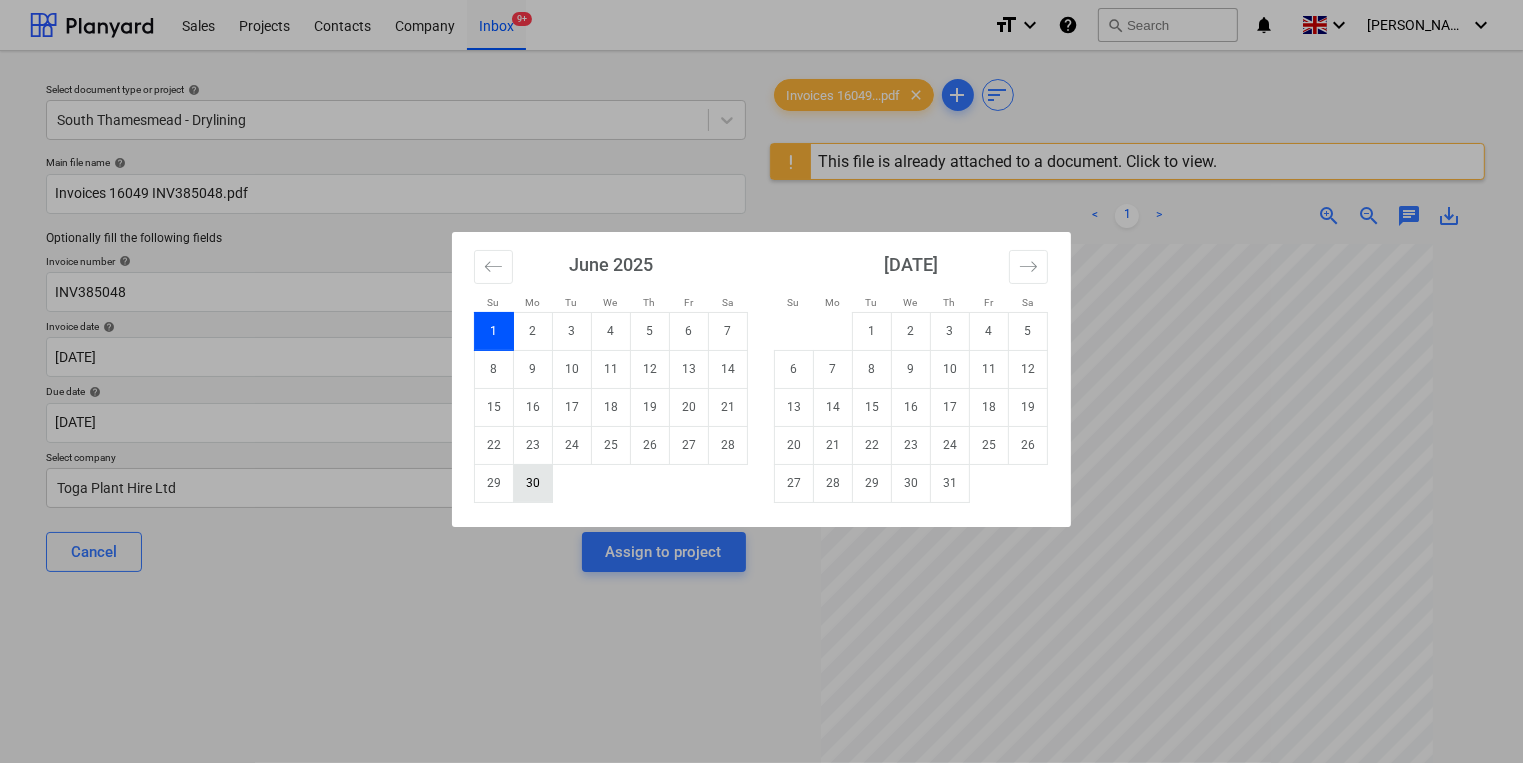 click on "30" at bounding box center [533, 483] 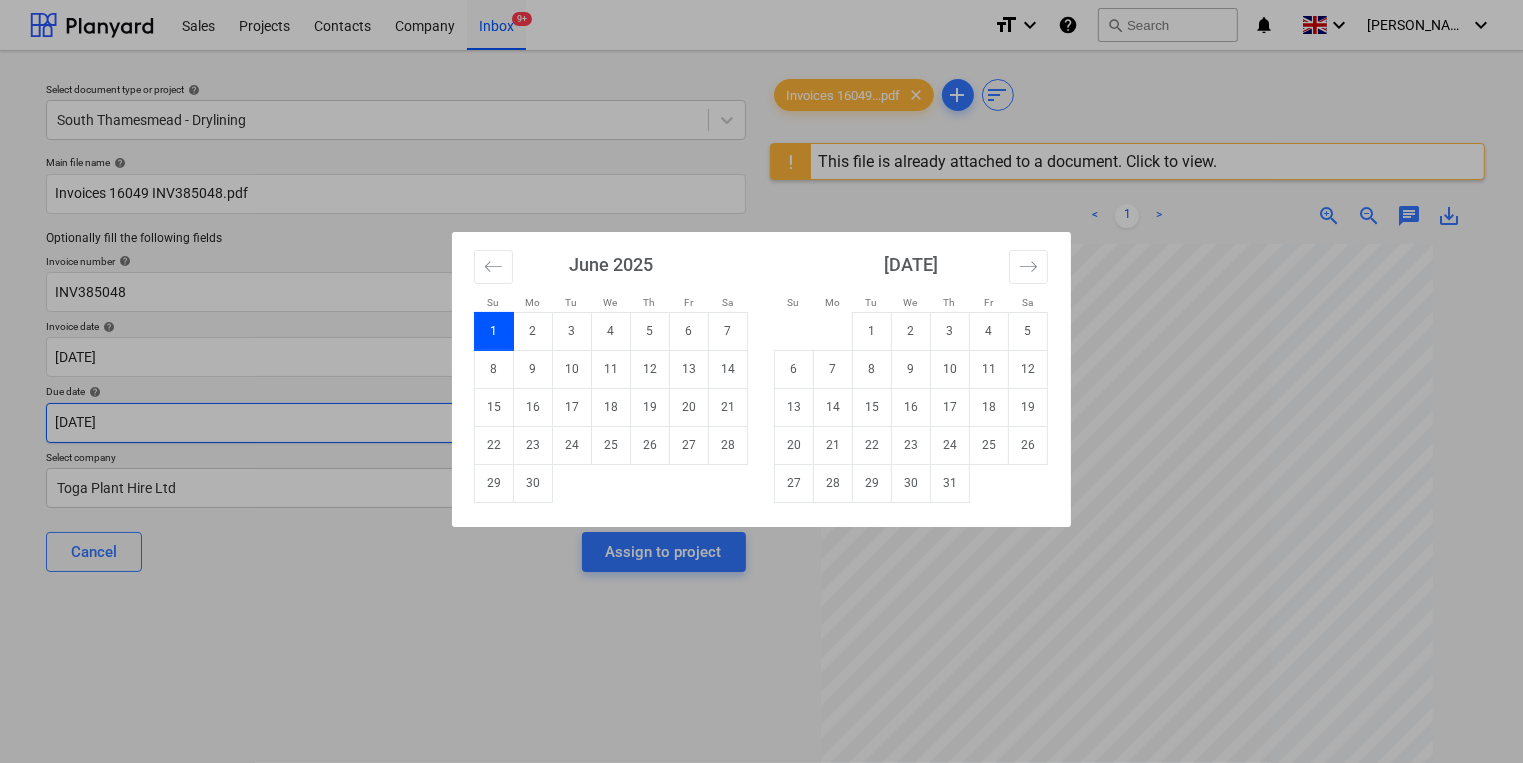 type on "[DATE]" 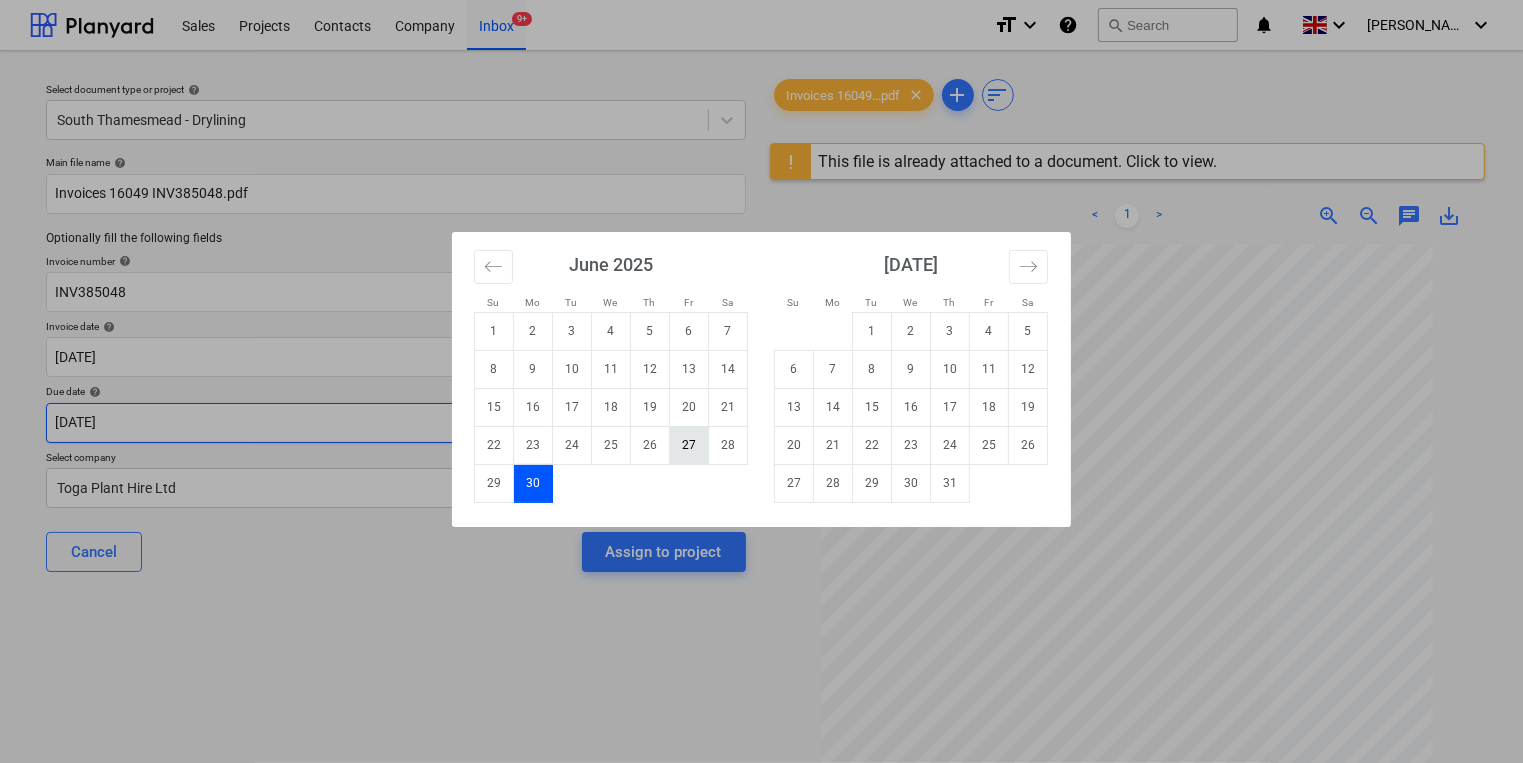 drag, startPoint x: 350, startPoint y: 419, endPoint x: 696, endPoint y: 426, distance: 346.0708 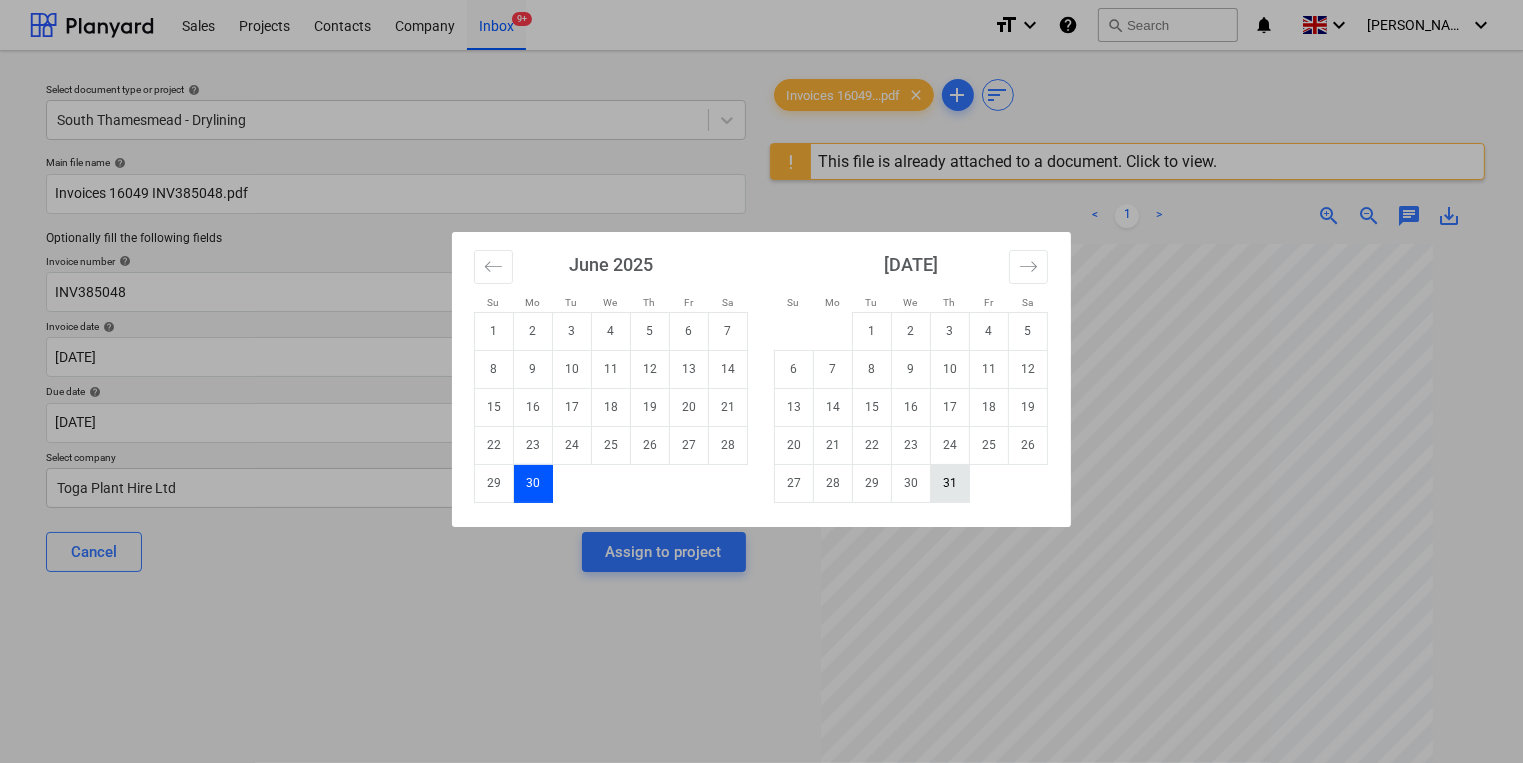 click on "31" at bounding box center (950, 483) 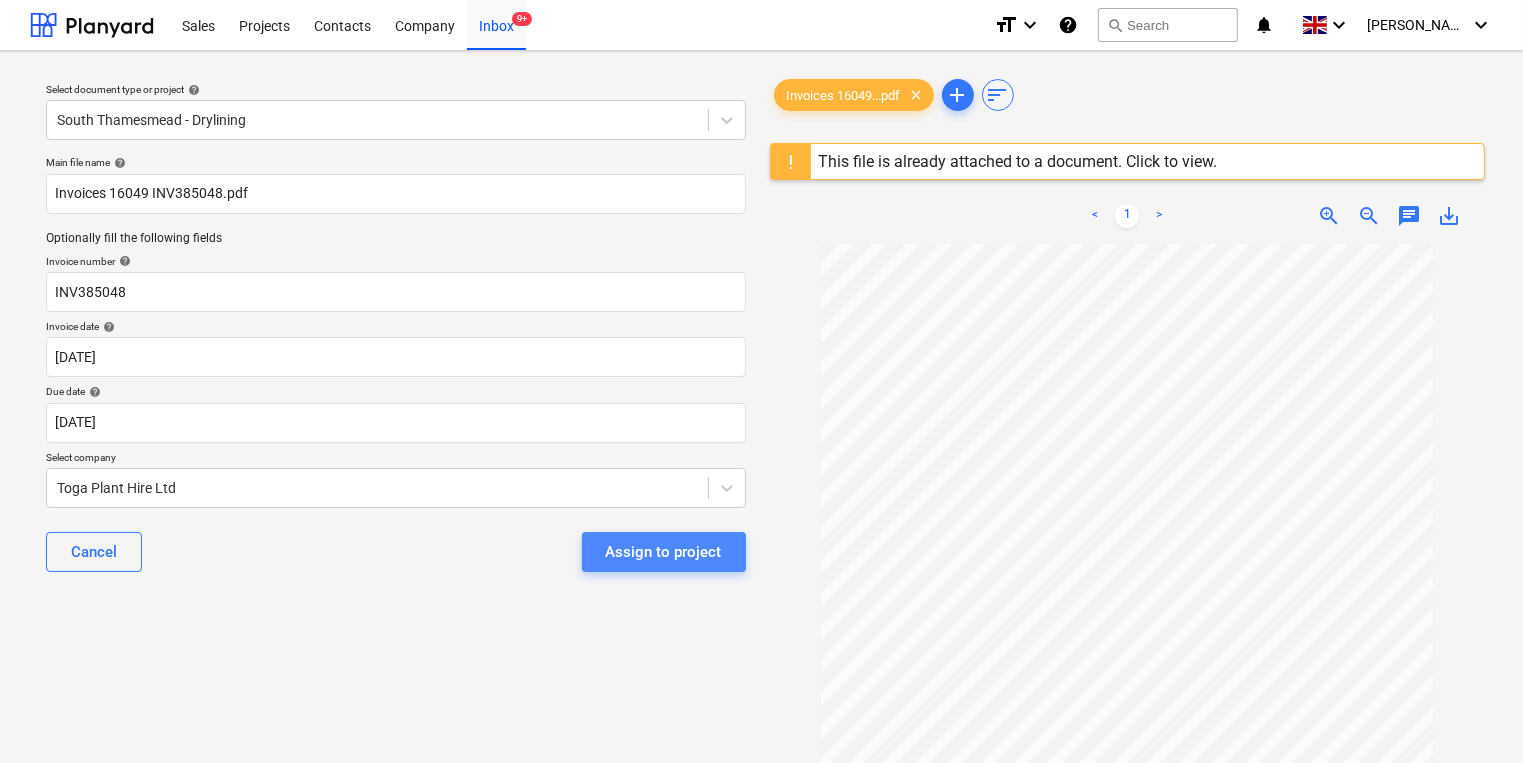 click on "Assign to project" at bounding box center [664, 552] 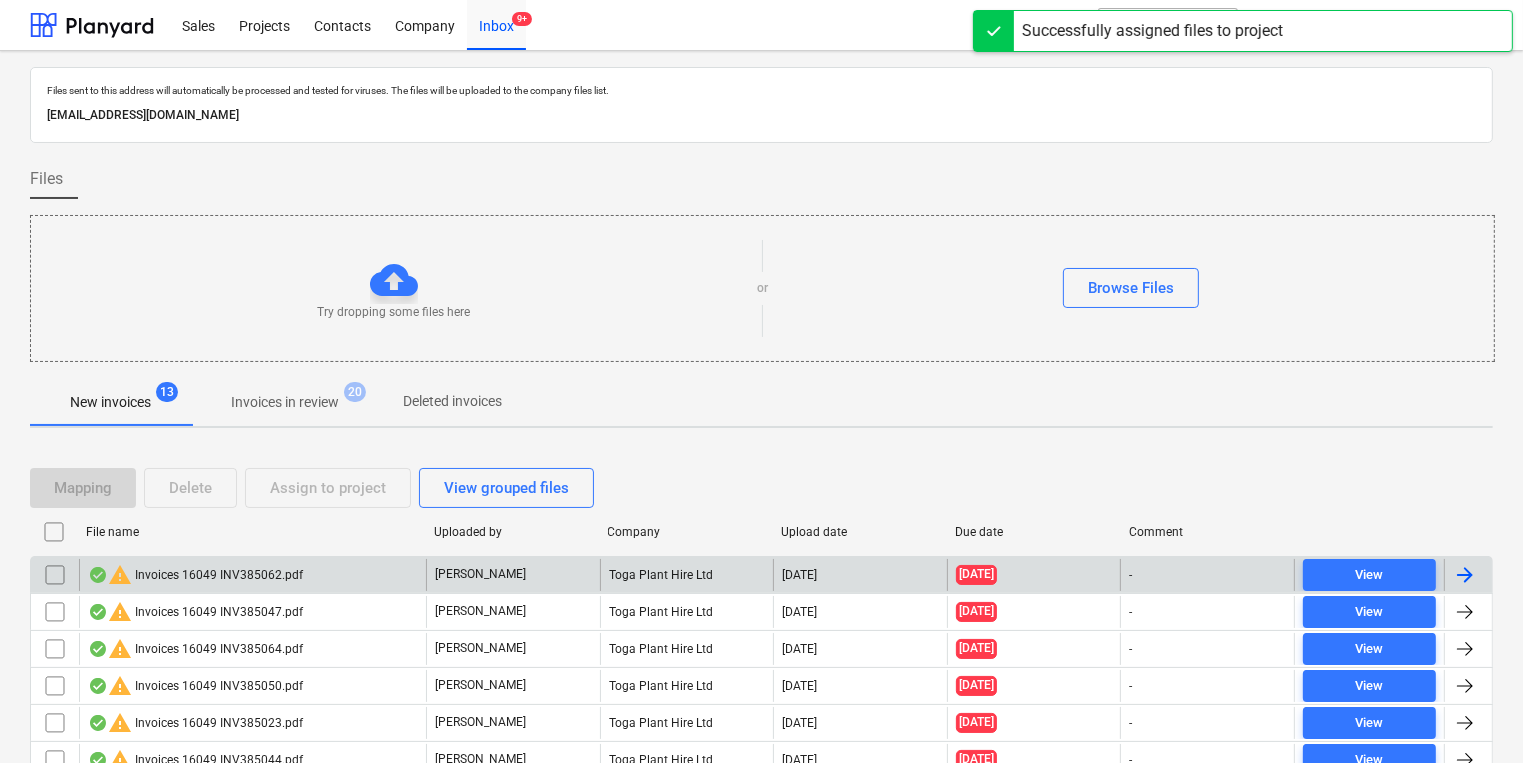 click on "warning   Invoices 16049 INV385062.pdf" at bounding box center [252, 575] 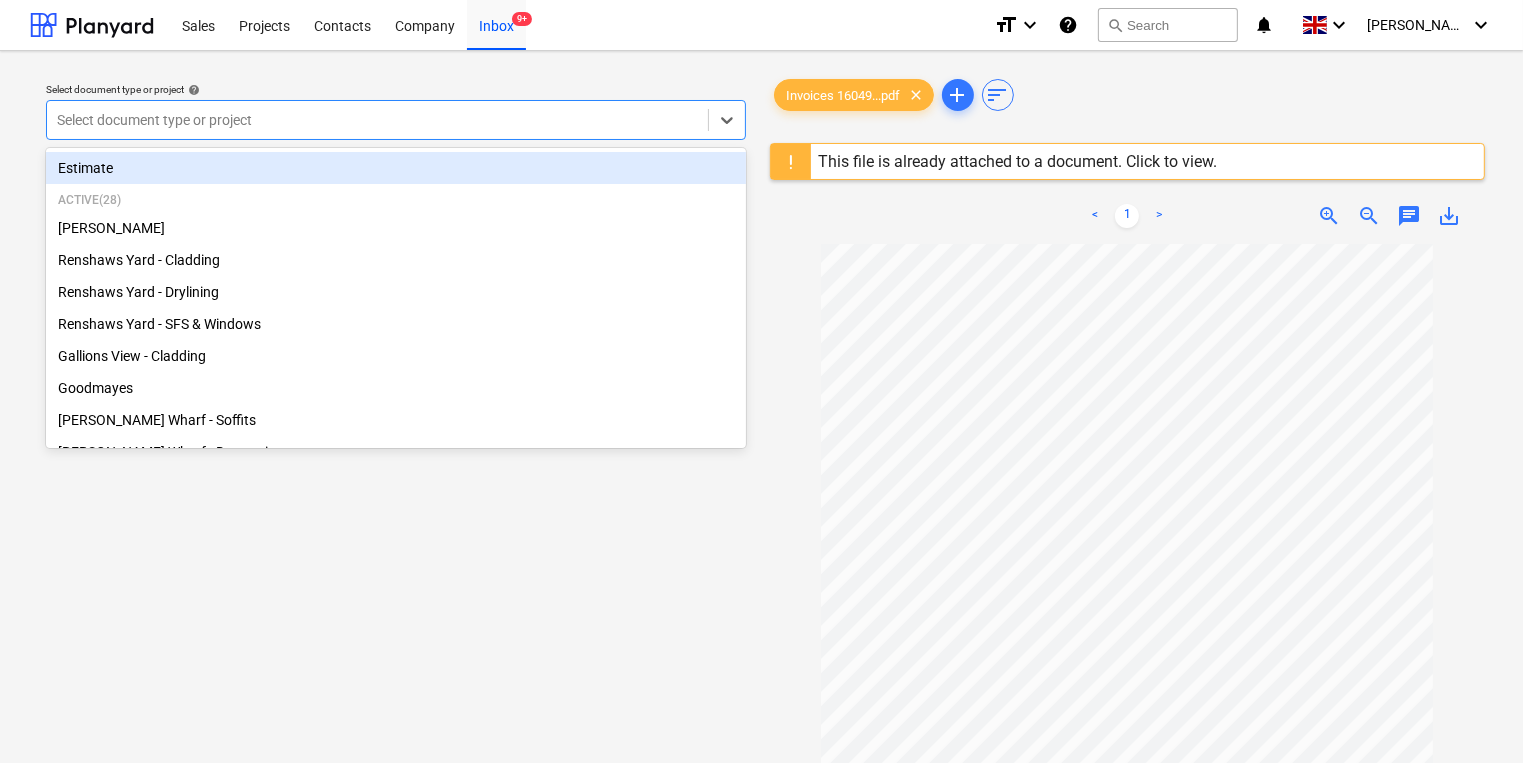 click at bounding box center [377, 120] 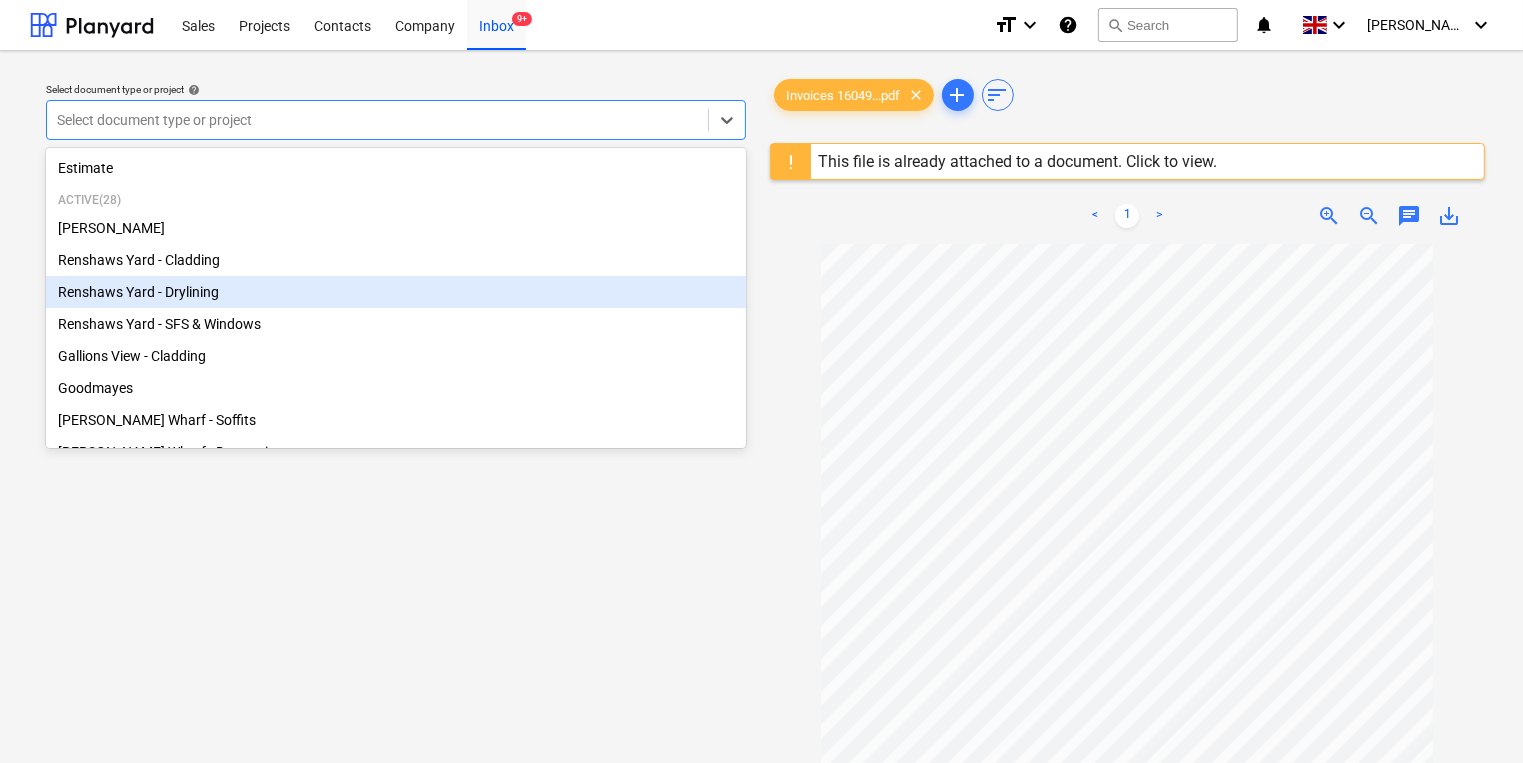 click on "Renshaws Yard -  Drylining" at bounding box center (396, 292) 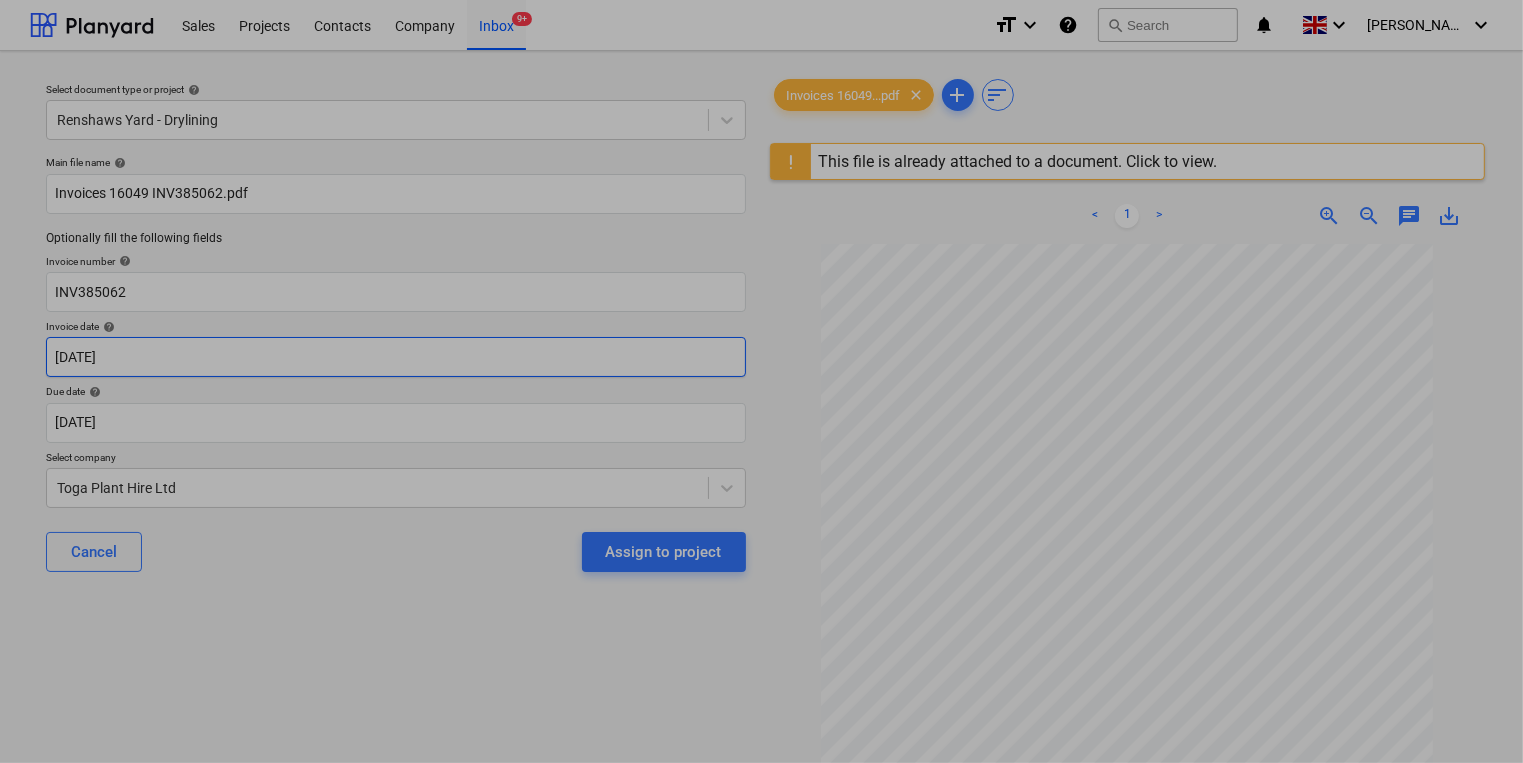 click on "Sales Projects Contacts Company Inbox 9+ format_size keyboard_arrow_down help search Search notifications 0 keyboard_arrow_down [PERSON_NAME] keyboard_arrow_down Select document type or project help Renshaws Yard -  Drylining Main file name help Invoices 16049 INV385062.pdf Optionally fill the following fields Invoice number help INV385062 Invoice date help [DATE] 01.06.2025 Press the down arrow key to interact with the calendar and
select a date. Press the question mark key to get the keyboard shortcuts for changing dates. Due date help [DATE] [DATE] Press the down arrow key to interact with the calendar and
select a date. Press the question mark key to get the keyboard shortcuts for changing dates. Select company Toga Plant Hire Ltd   Cancel Assign to project Invoices 16049...pdf clear add sort This file is already attached to a document. Click to view. < 1 > zoom_in zoom_out chat 0 save_alt
Su Mo Tu We Th Fr Sa Su Mo Tu We Th Fr Sa [DATE] 1 2 3 4 5 6 7 8 9 10 11 12 13 14" at bounding box center (761, 381) 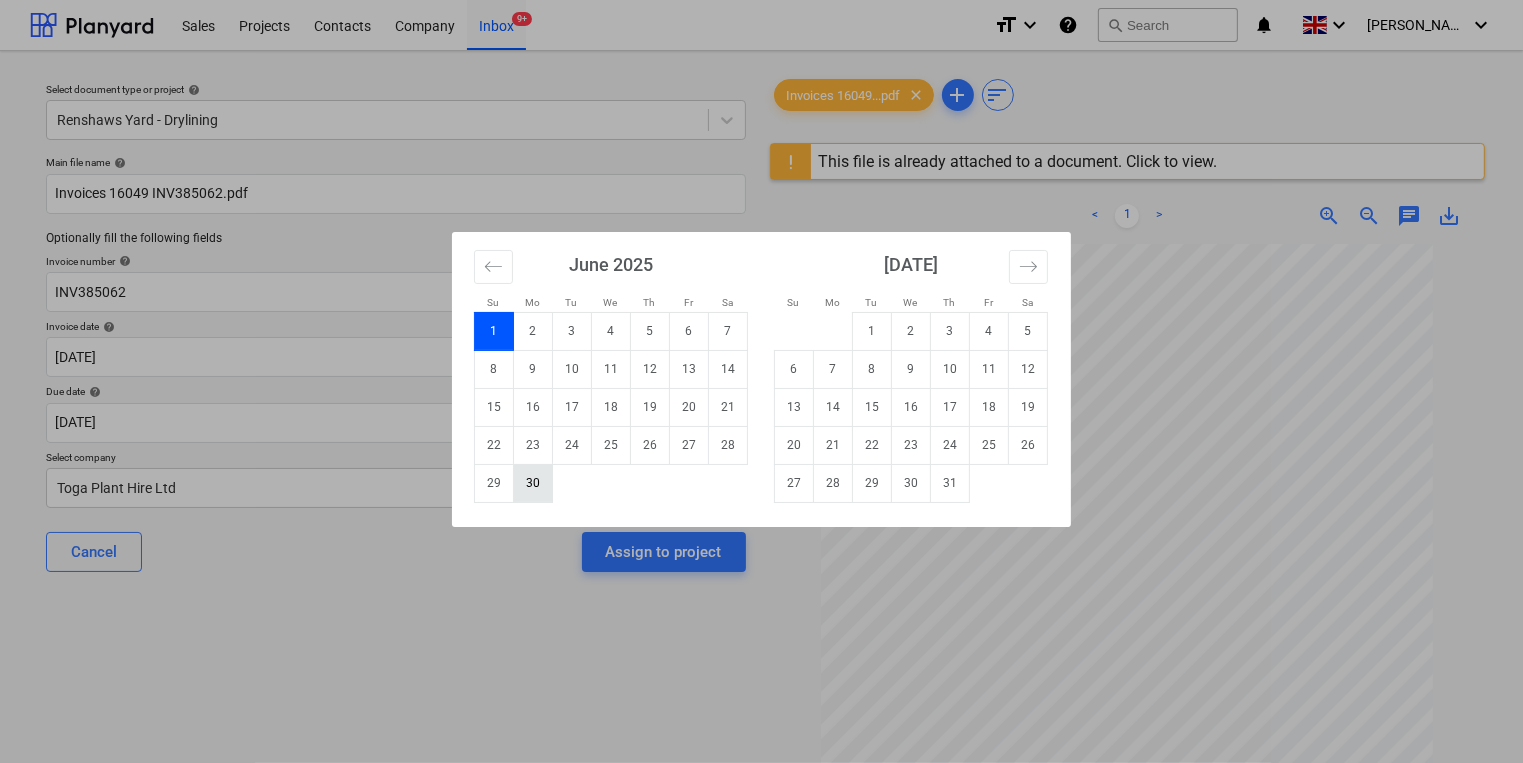 click on "30" at bounding box center (533, 483) 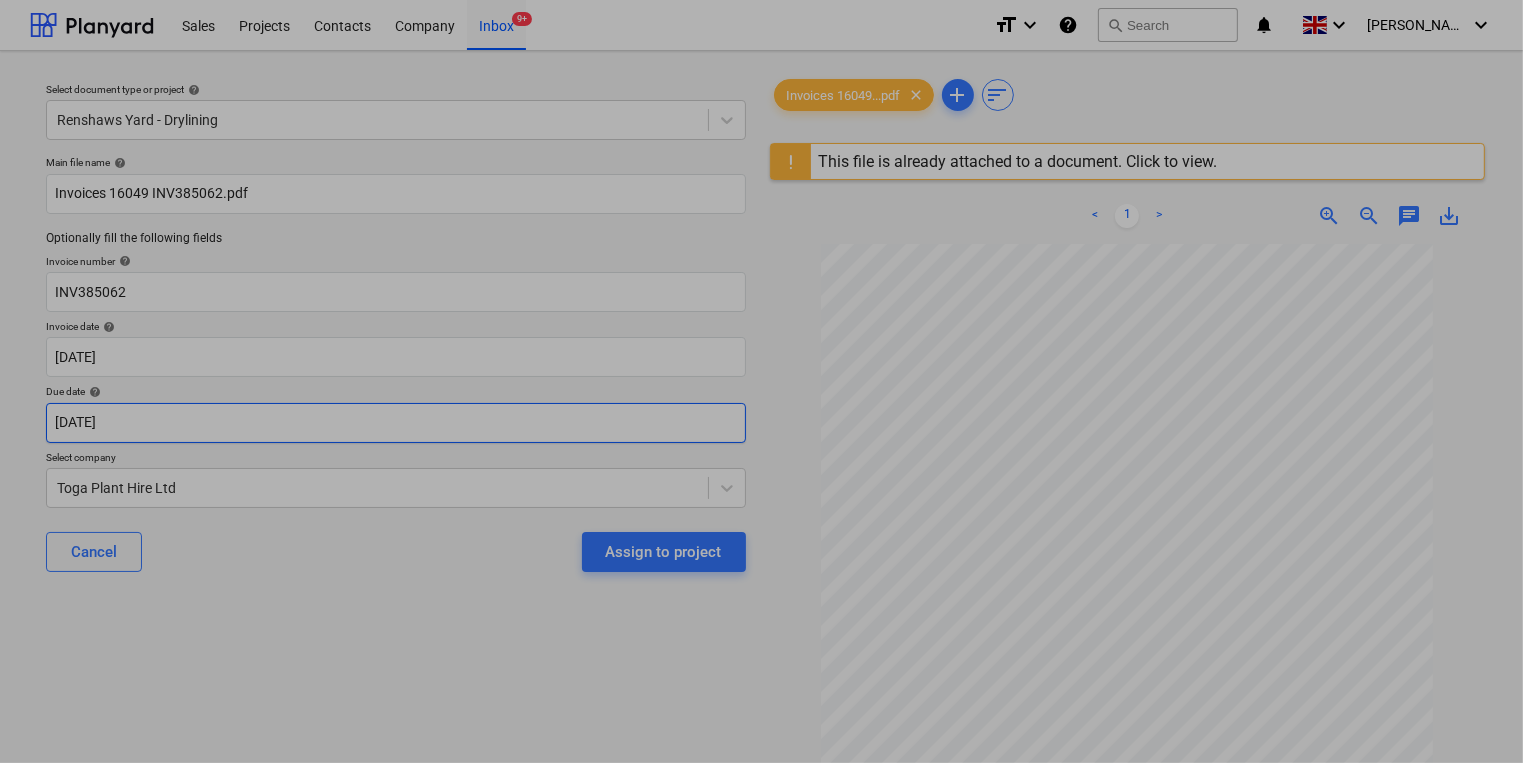 click on "Sales Projects Contacts Company Inbox 9+ format_size keyboard_arrow_down help search Search notifications 0 keyboard_arrow_down [PERSON_NAME] keyboard_arrow_down Select document type or project help Renshaws Yard -  Drylining Main file name help Invoices 16049 INV385062.pdf Optionally fill the following fields Invoice number help INV385062 Invoice date help [DATE] [DATE] Press the down arrow key to interact with the calendar and
select a date. Press the question mark key to get the keyboard shortcuts for changing dates. Due date help [DATE] [DATE] Press the down arrow key to interact with the calendar and
select a date. Press the question mark key to get the keyboard shortcuts for changing dates. Select company Toga Plant Hire Ltd   Cancel Assign to project Invoices 16049...pdf clear add sort This file is already attached to a document. Click to view. < 1 > zoom_in zoom_out chat 0 save_alt
Su Mo Tu We Th Fr Sa Su Mo Tu We Th Fr Sa [DATE] 1 2 3 4 5 6 7 8 9 10 11 12 13 14" at bounding box center [761, 381] 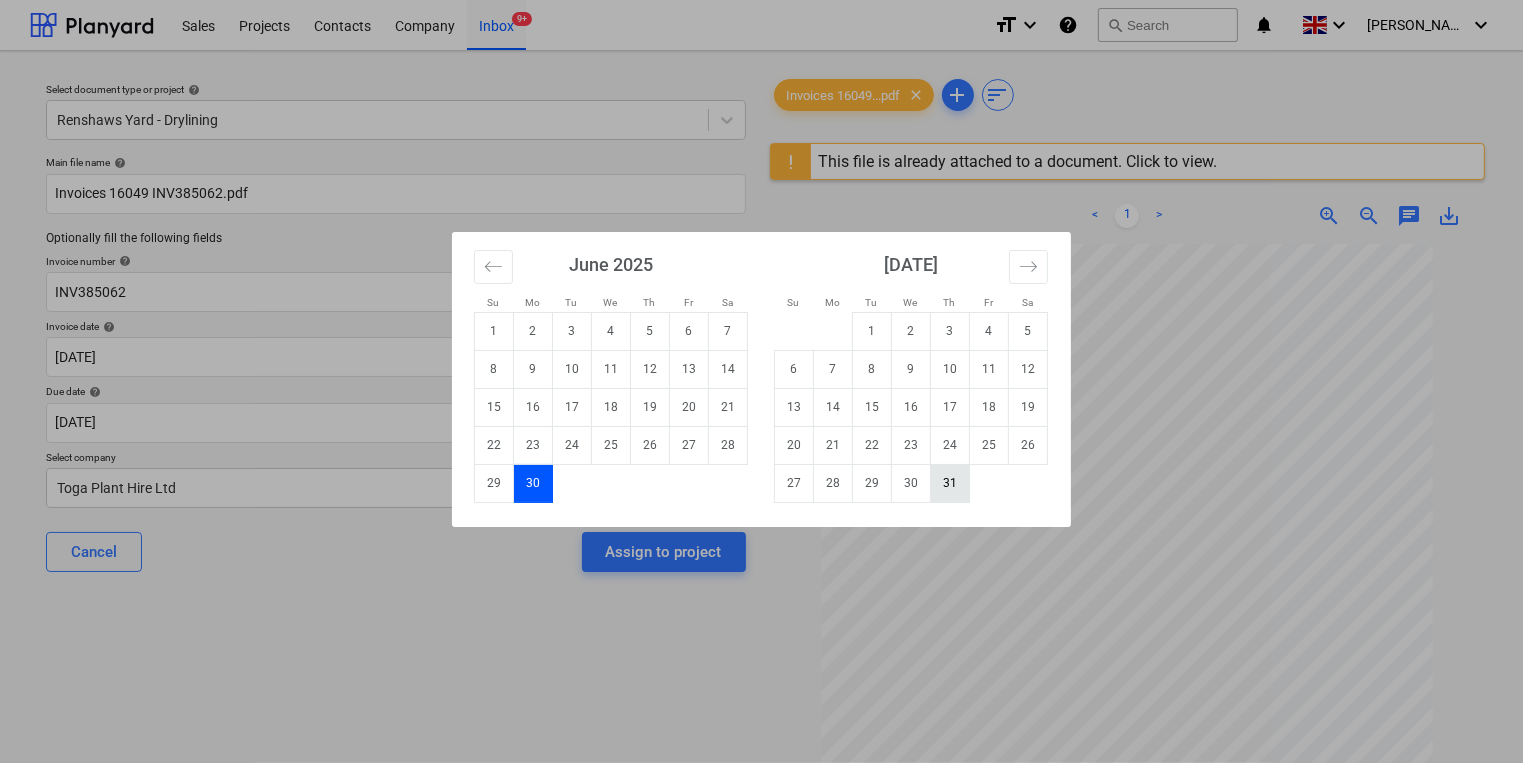 click on "31" at bounding box center (950, 483) 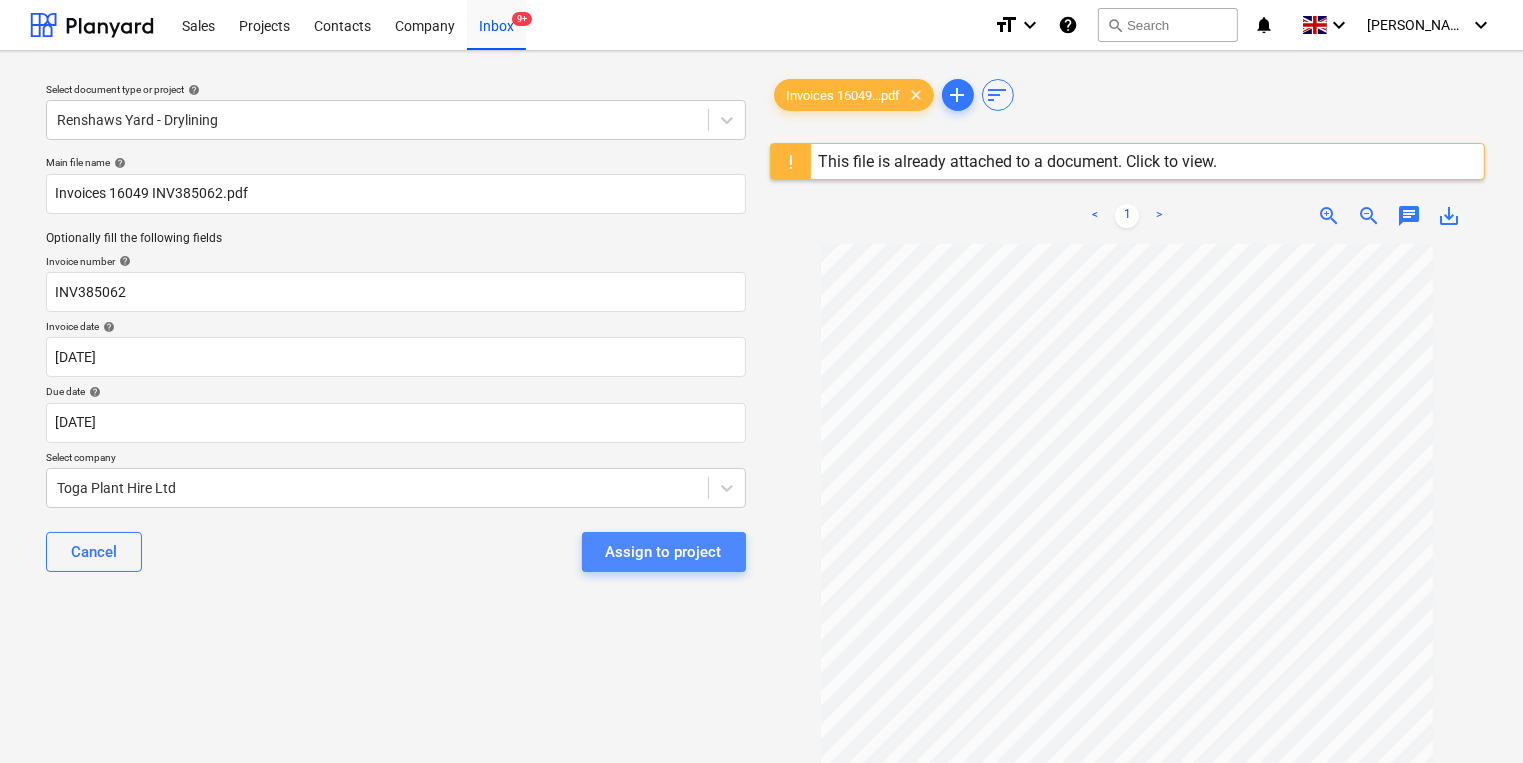 click on "Assign to project" at bounding box center (664, 552) 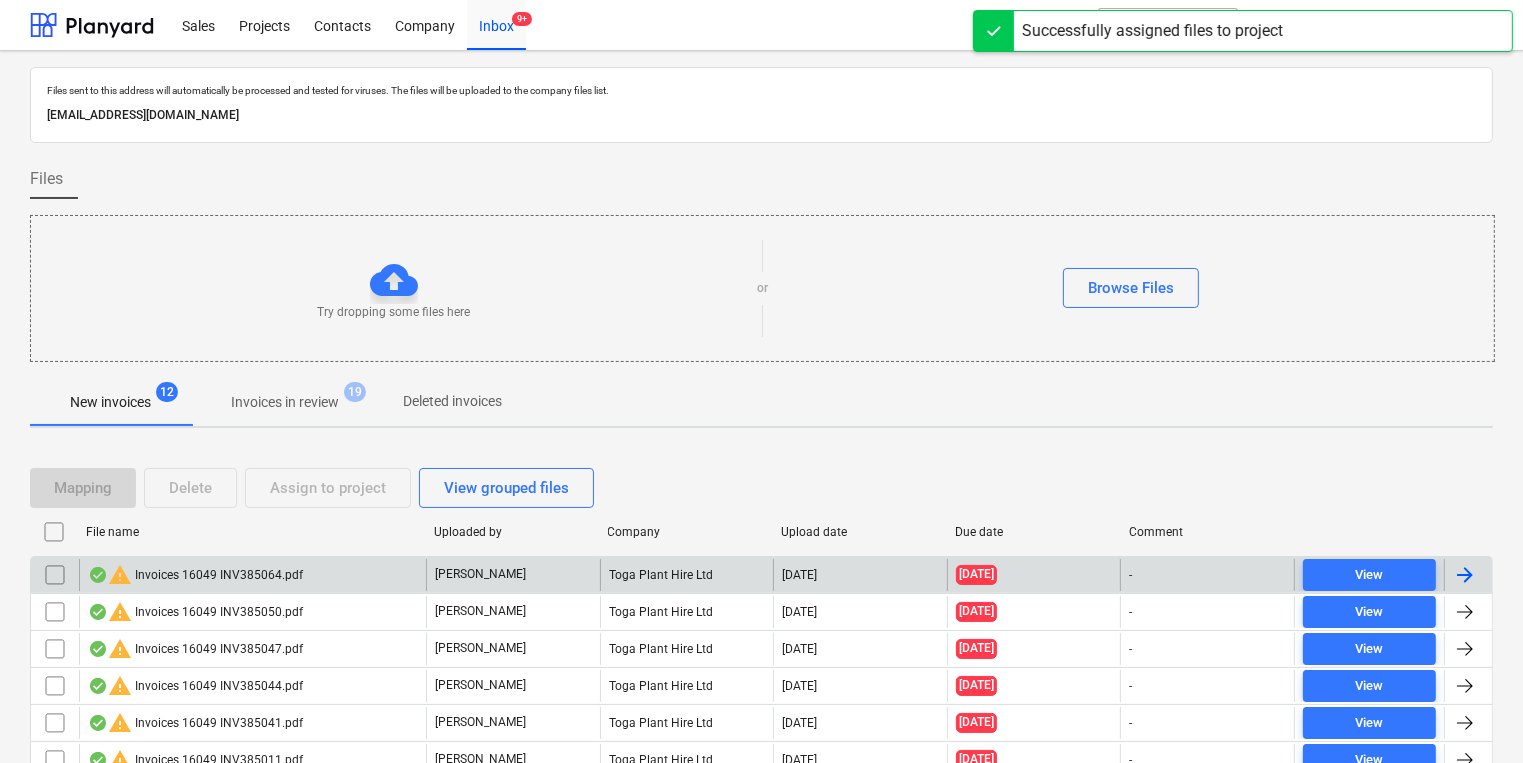 click on "warning   Invoices 16049 INV385064.pdf" at bounding box center (195, 575) 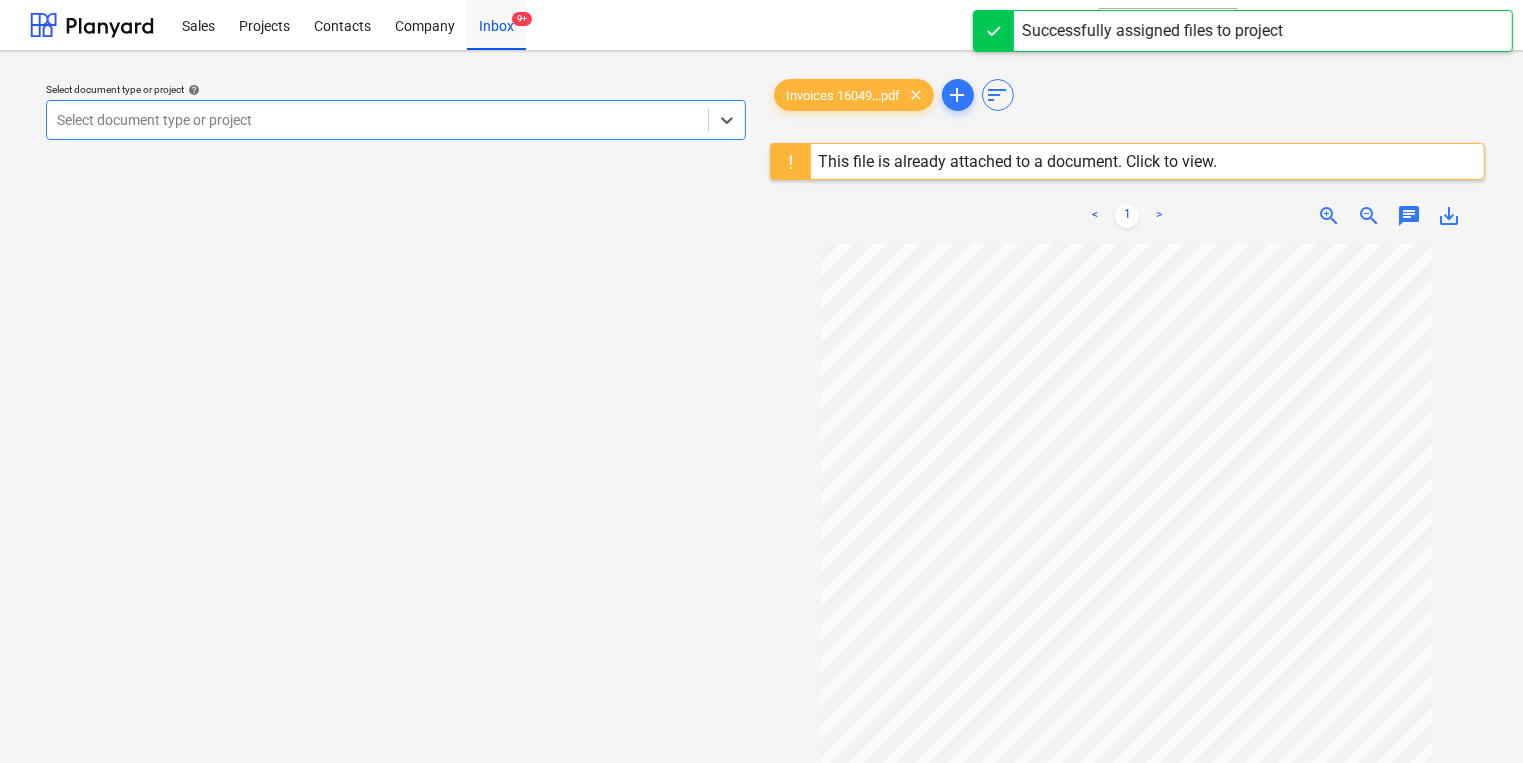 click at bounding box center [377, 120] 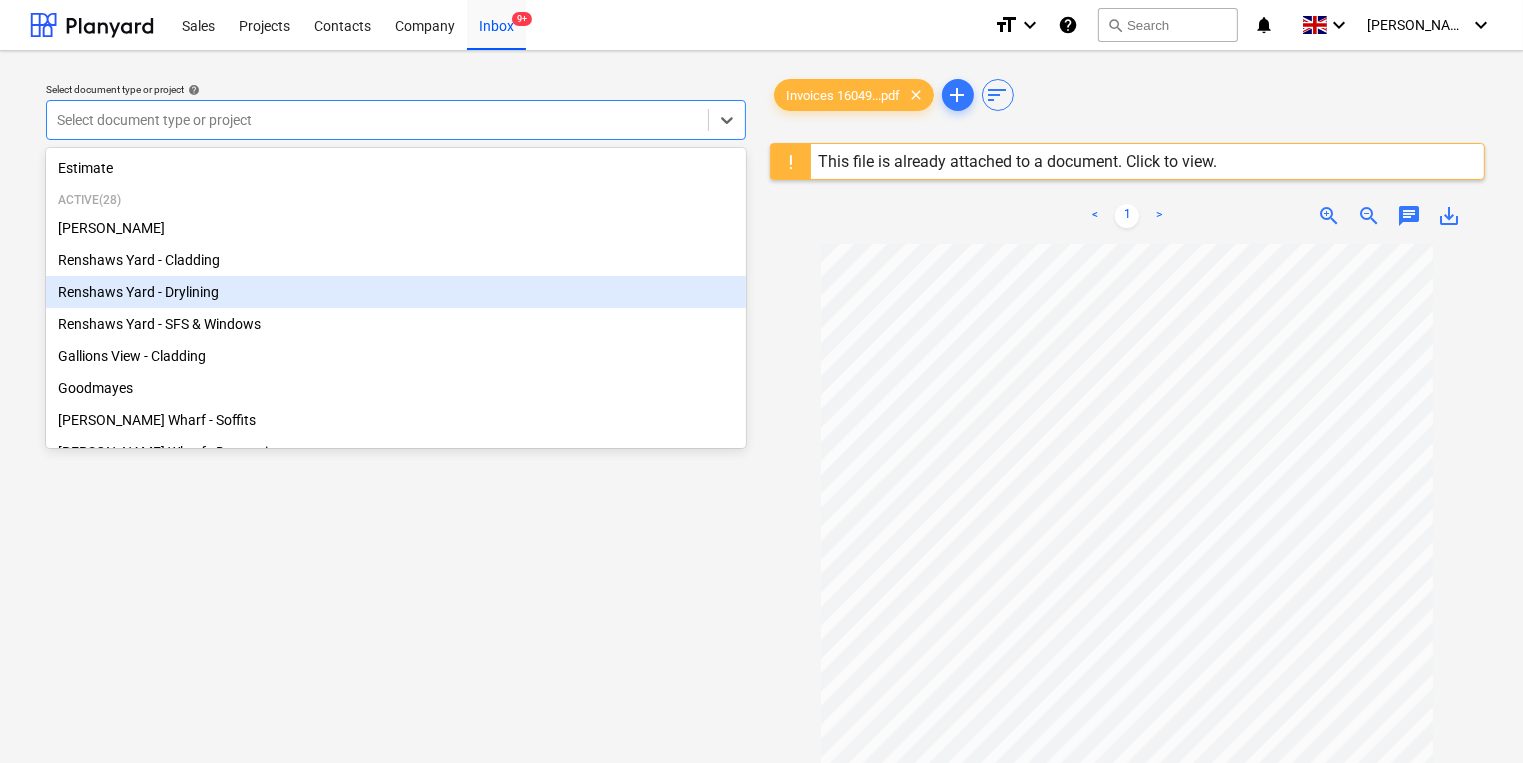 click on "Renshaws Yard -  Drylining" at bounding box center [396, 292] 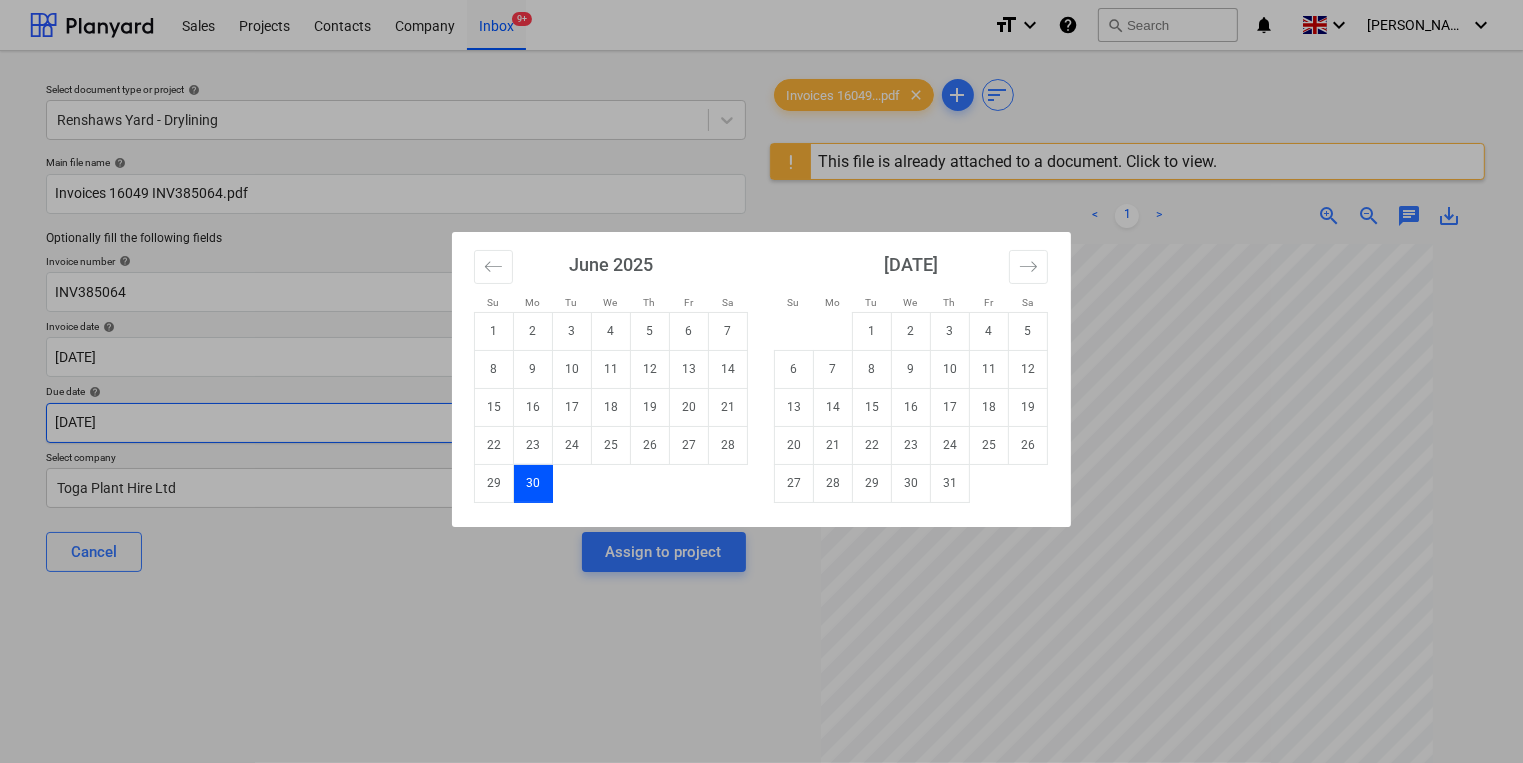 click on "Sales Projects Contacts Company Inbox 9+ format_size keyboard_arrow_down help search Search notifications 0 keyboard_arrow_down [PERSON_NAME] keyboard_arrow_down Select document type or project help Renshaws Yard -  Drylining Main file name help Invoices 16049 INV385064.pdf Optionally fill the following fields Invoice number help INV385064 Invoice date help [DATE] [DATE] Press the down arrow key to interact with the calendar and
select a date. Press the question mark key to get the keyboard shortcuts for changing dates. Due date help [DATE] [DATE] Press the down arrow key to interact with the calendar and
select a date. Press the question mark key to get the keyboard shortcuts for changing dates. Select company Toga Plant Hire Ltd   Cancel Assign to project Invoices 16049...pdf clear add sort This file is already attached to a document. Click to view. < 1 > zoom_in zoom_out chat 0 save_alt
Su Mo Tu We Th Fr Sa Su Mo Tu We Th Fr Sa [DATE] 1 2 3 4 5 6 7 8 9 10 11 12 13 14" at bounding box center (761, 381) 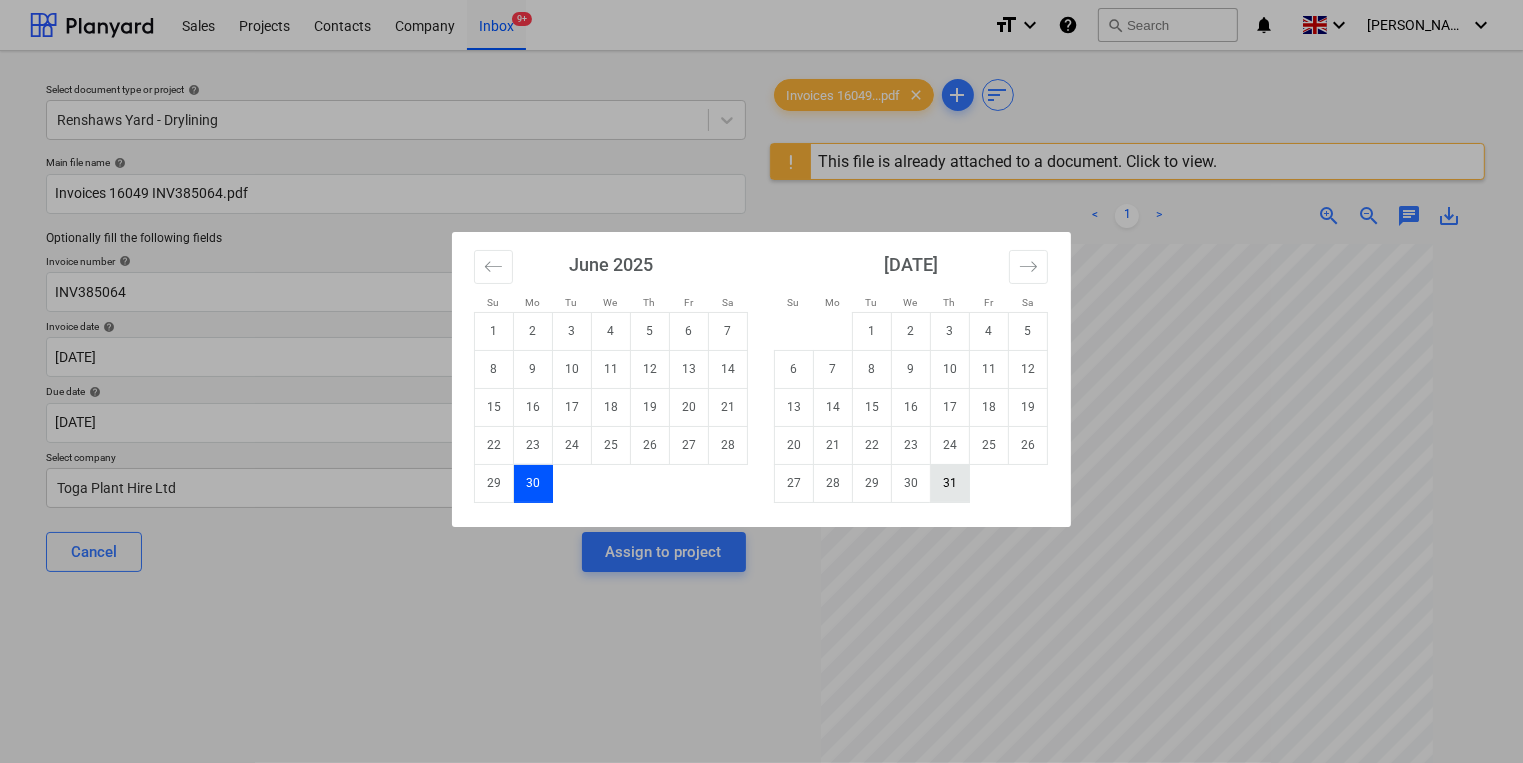 click on "31" at bounding box center [950, 483] 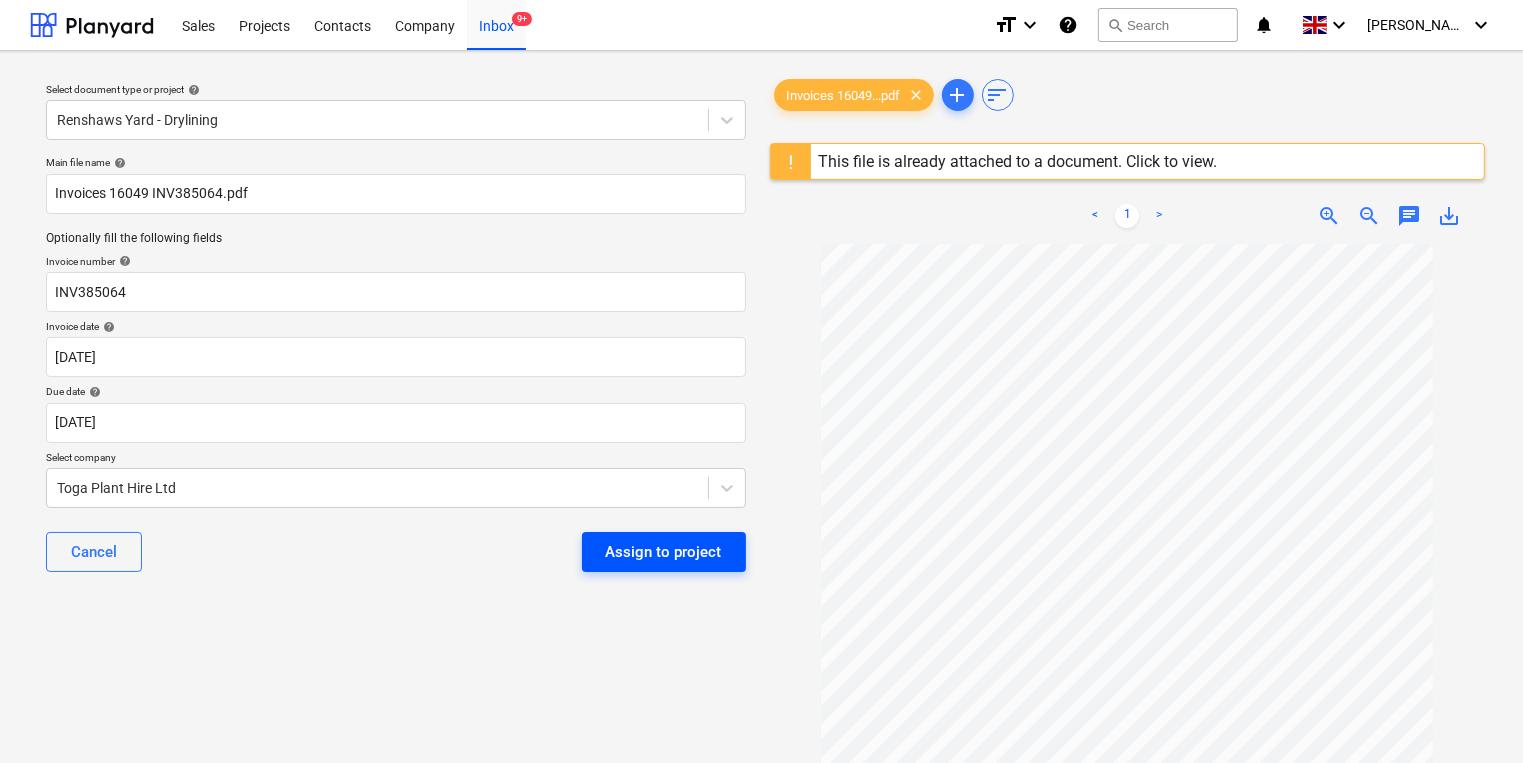 click on "Assign to project" at bounding box center [664, 552] 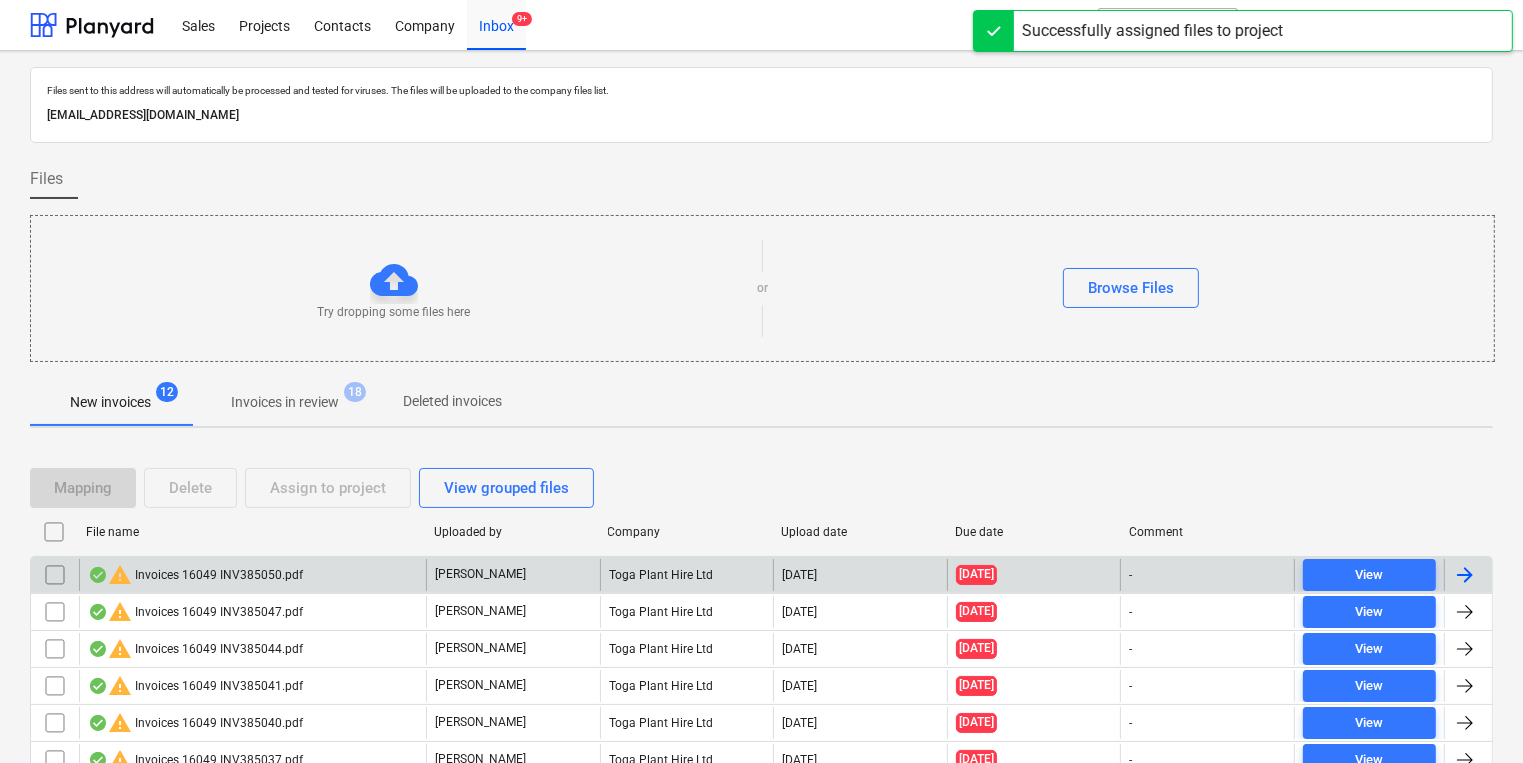 click on "warning   Invoices 16049 INV385050.pdf" at bounding box center (252, 575) 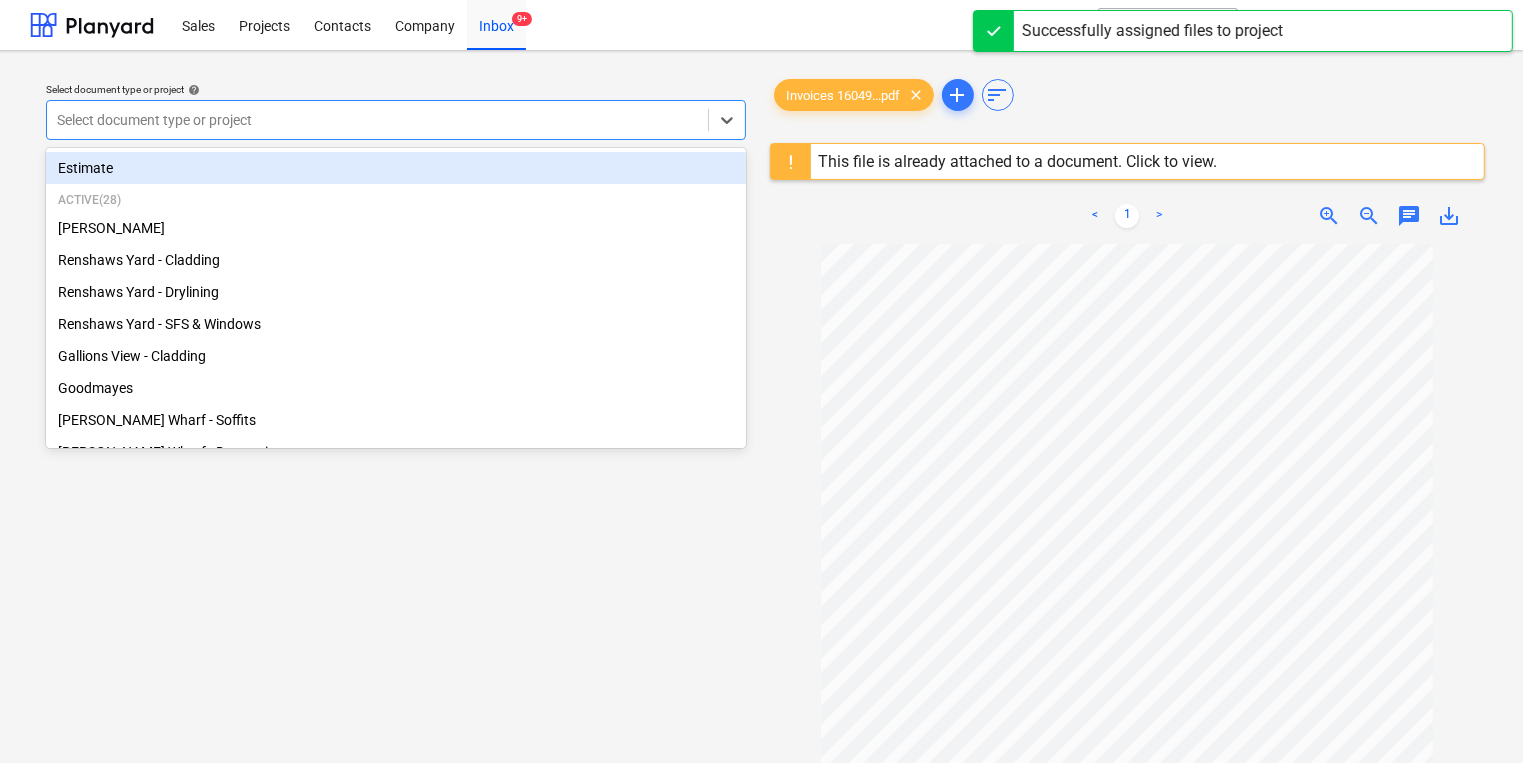 click at bounding box center [377, 120] 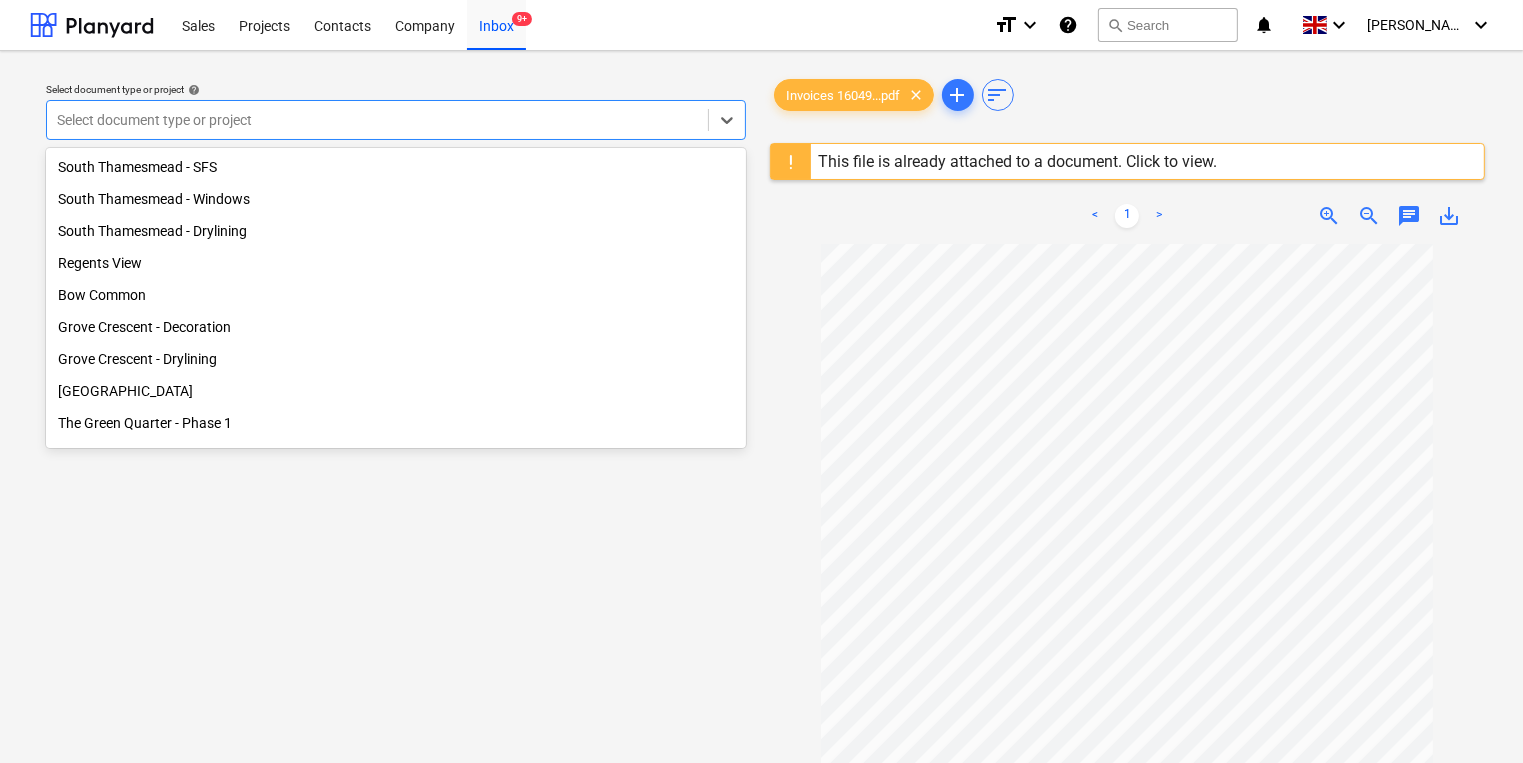 scroll, scrollTop: 429, scrollLeft: 0, axis: vertical 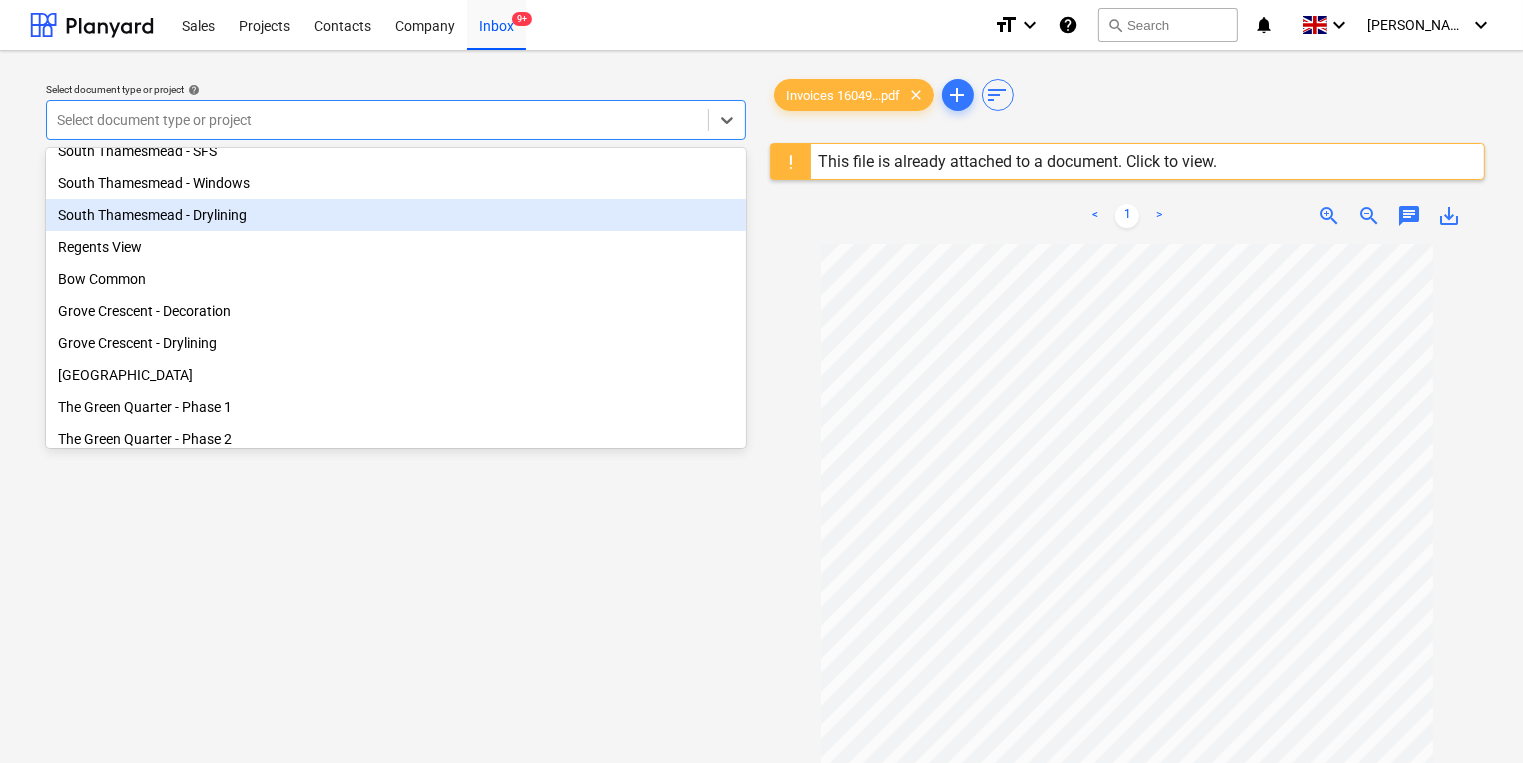 click on "South Thamesmead - Drylining" at bounding box center [396, 215] 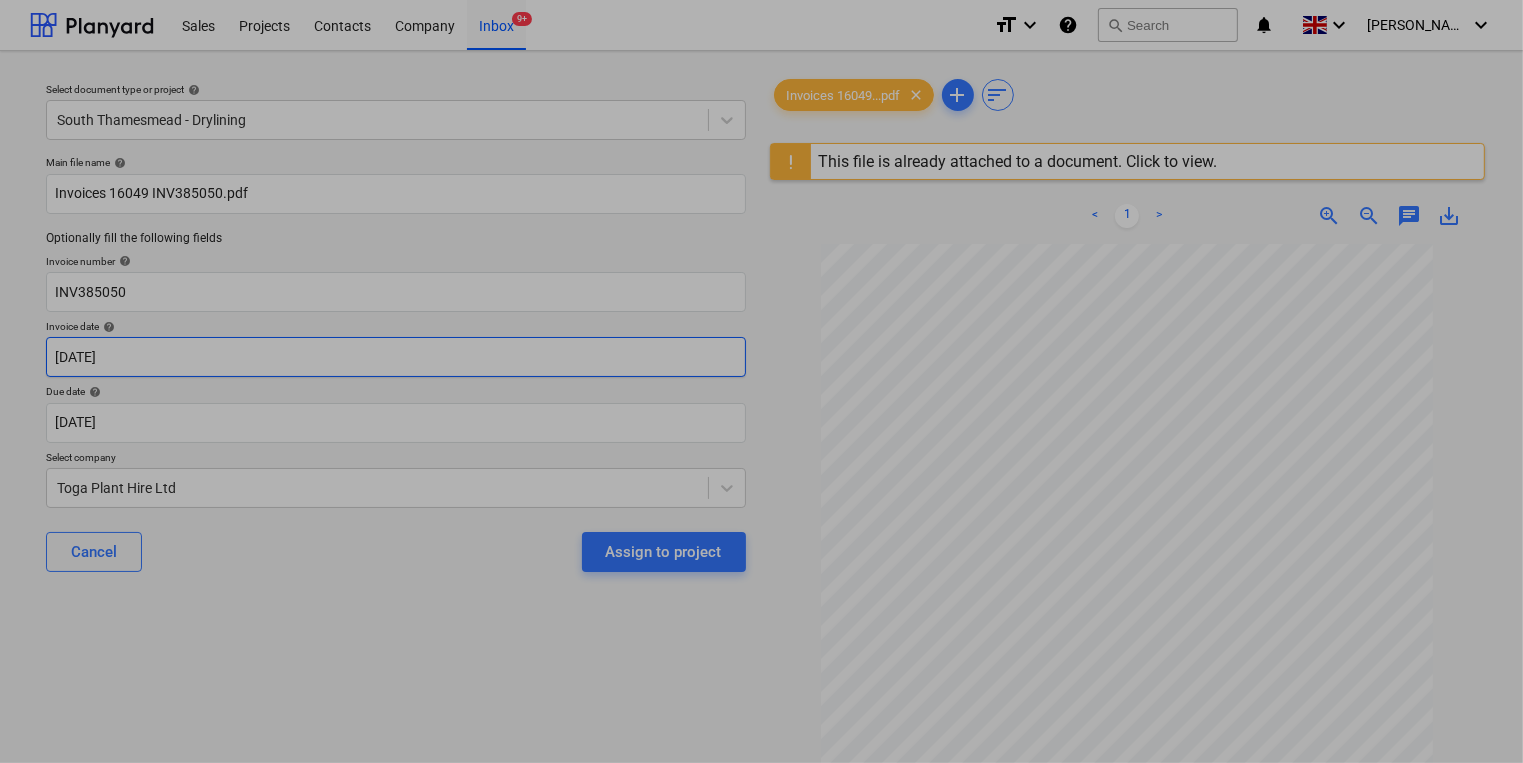 click on "Sales Projects Contacts Company Inbox 9+ format_size keyboard_arrow_down help search Search notifications 0 keyboard_arrow_down [PERSON_NAME] keyboard_arrow_down Select document type or project help [GEOGRAPHIC_DATA] - Drylining Main file name help Invoices 16049 INV385050.pdf Optionally fill the following fields Invoice number help INV385050 Invoice date help [DATE] 01.06.2025 Press the down arrow key to interact with the calendar and
select a date. Press the question mark key to get the keyboard shortcuts for changing dates. Due date help [DATE] [DATE] Press the down arrow key to interact with the calendar and
select a date. Press the question mark key to get the keyboard shortcuts for changing dates. Select company Toga Plant Hire Ltd   Cancel Assign to project Invoices 16049...pdf clear add sort This file is already attached to a document. Click to view. < 1 > zoom_in zoom_out chat 0 save_alt
Su Mo Tu We Th Fr Sa Su Mo Tu We Th Fr Sa [DATE] 1 2 3 4 5 6 7 8 9 10 11 12 13 1" at bounding box center (761, 381) 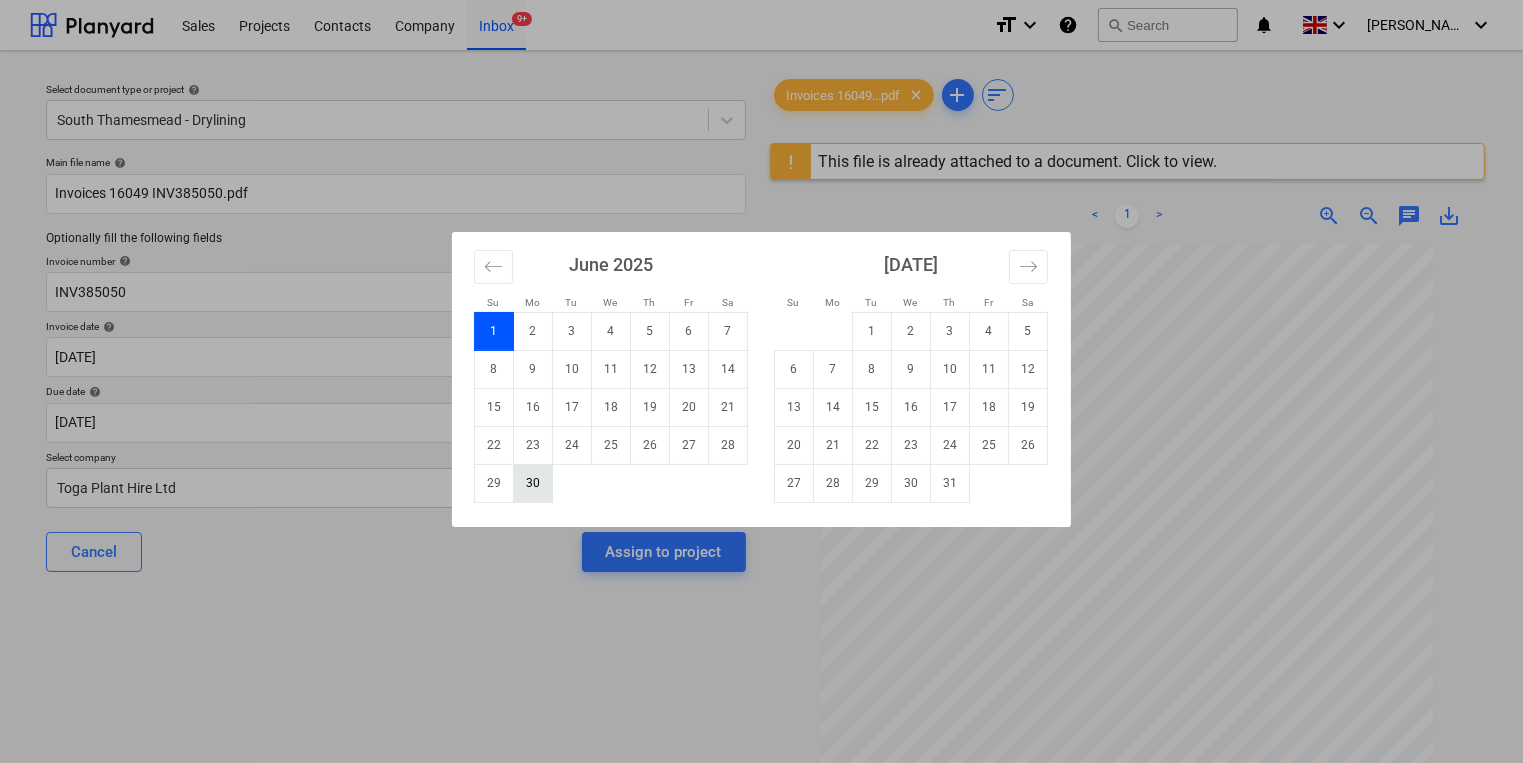 click on "30" at bounding box center [533, 483] 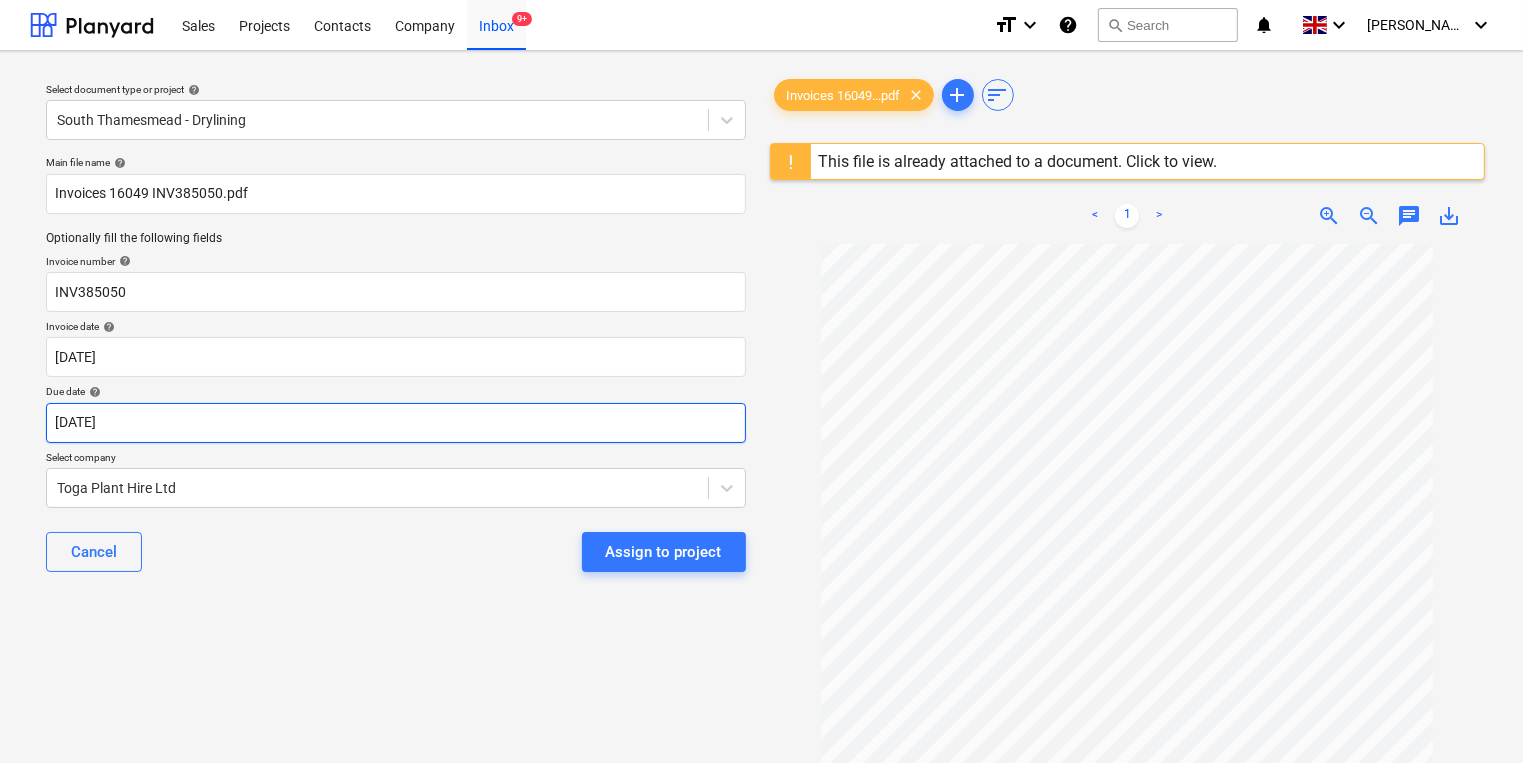 click on "Sales Projects Contacts Company Inbox 9+ format_size keyboard_arrow_down help search Search notifications 0 keyboard_arrow_down [PERSON_NAME] keyboard_arrow_down Select document type or project help [GEOGRAPHIC_DATA] - Drylining Main file name help Invoices 16049 INV385050.pdf Optionally fill the following fields Invoice number help INV385050 Invoice date help [DATE] [DATE] Press the down arrow key to interact with the calendar and
select a date. Press the question mark key to get the keyboard shortcuts for changing dates. Due date help [DATE] [DATE] Press the down arrow key to interact with the calendar and
select a date. Press the question mark key to get the keyboard shortcuts for changing dates. Select company Toga Plant Hire Ltd   Cancel Assign to project Invoices 16049...pdf clear add sort This file is already attached to a document. Click to view. < 1 > zoom_in zoom_out chat 0 save_alt" at bounding box center (761, 381) 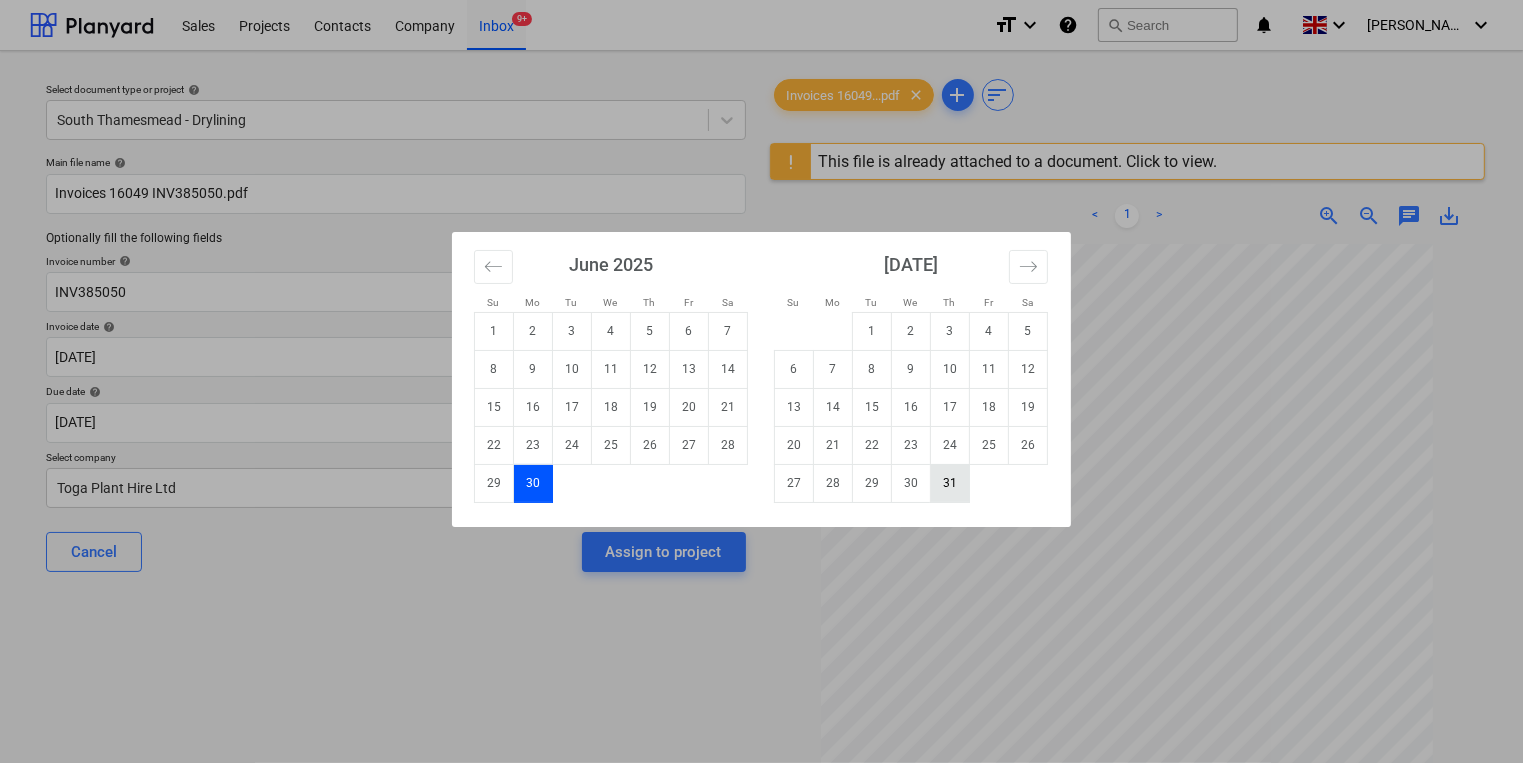 click on "31" at bounding box center [950, 483] 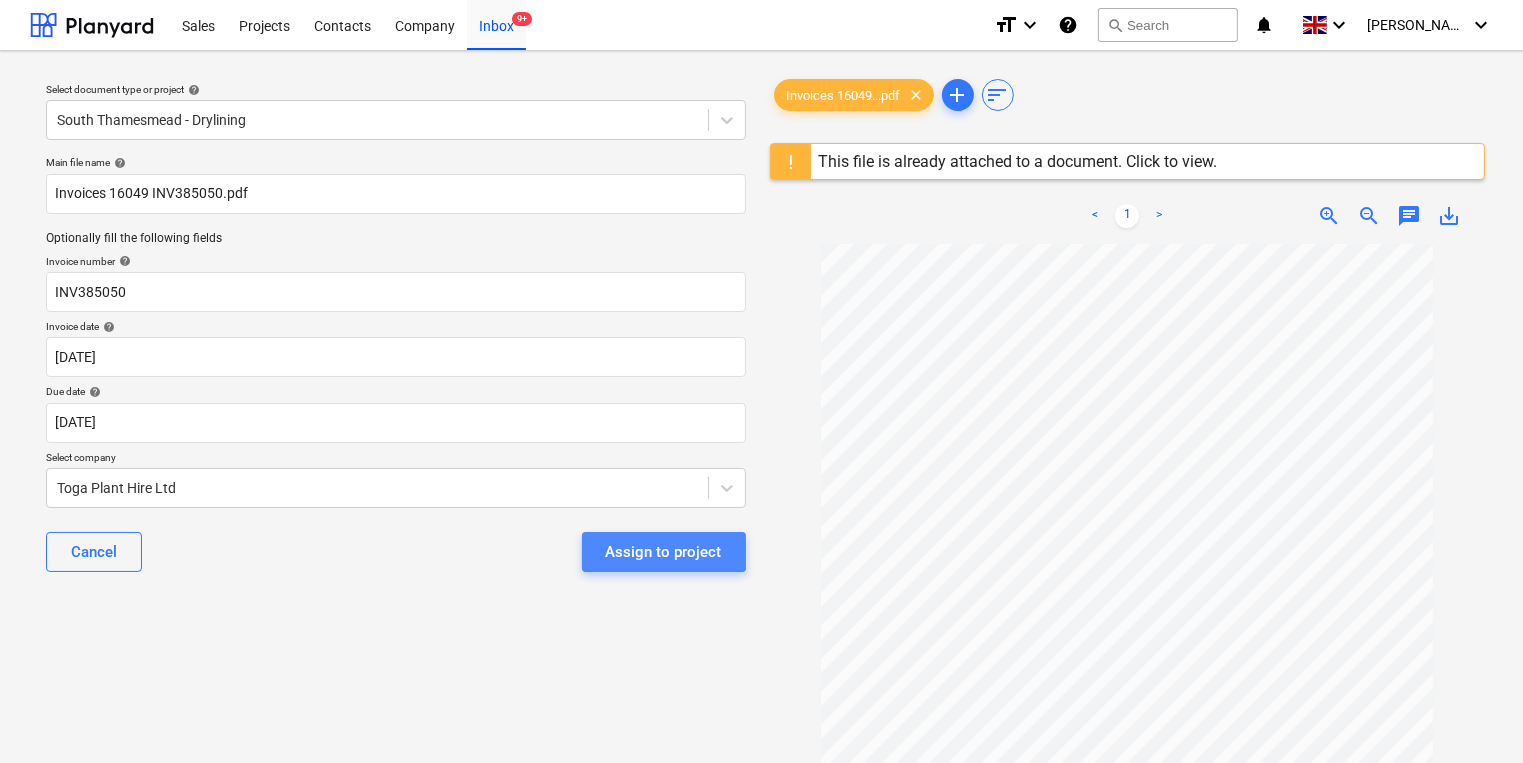 click on "Assign to project" at bounding box center (664, 552) 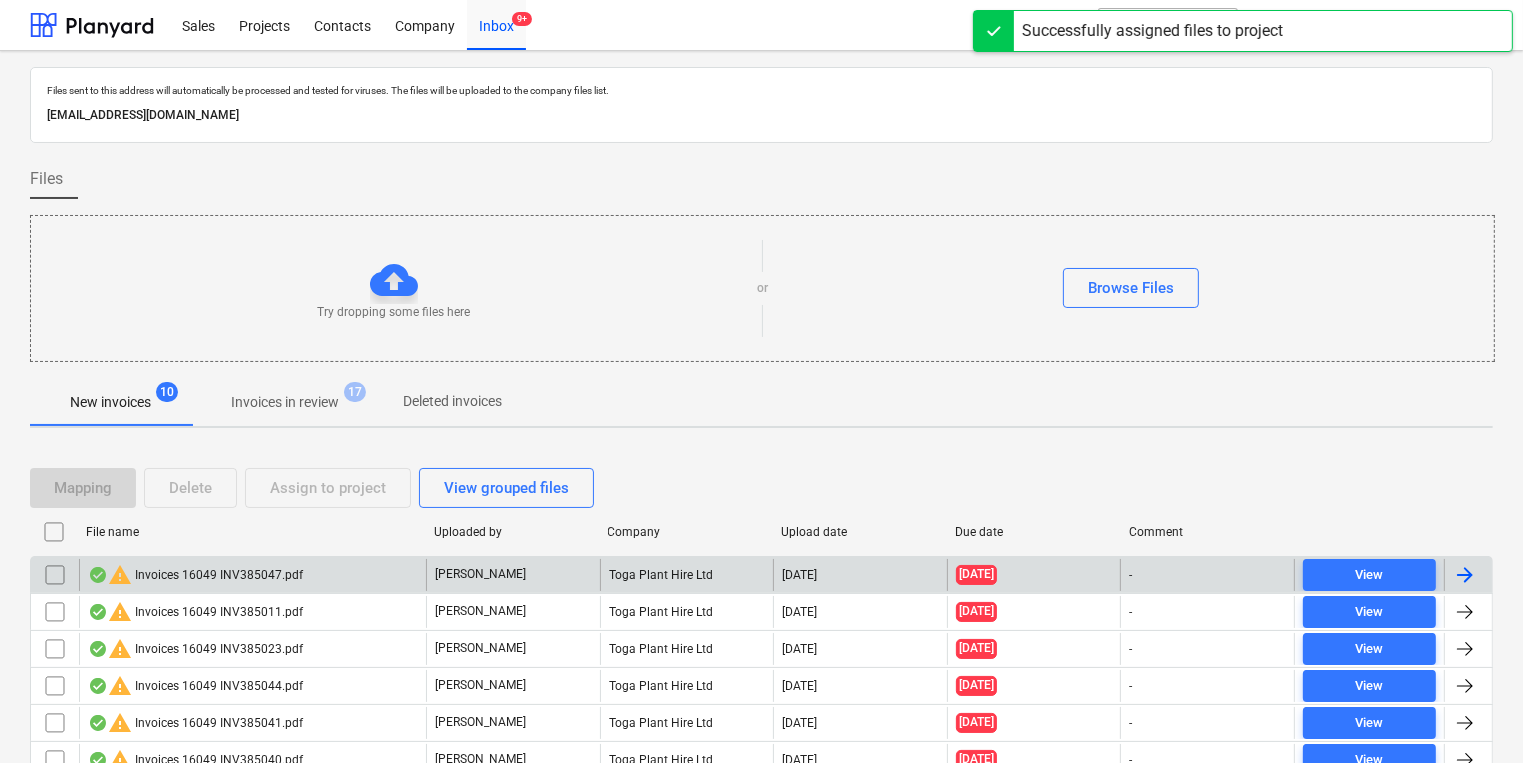 click on "warning   Invoices 16049 INV385047.pdf" at bounding box center (195, 575) 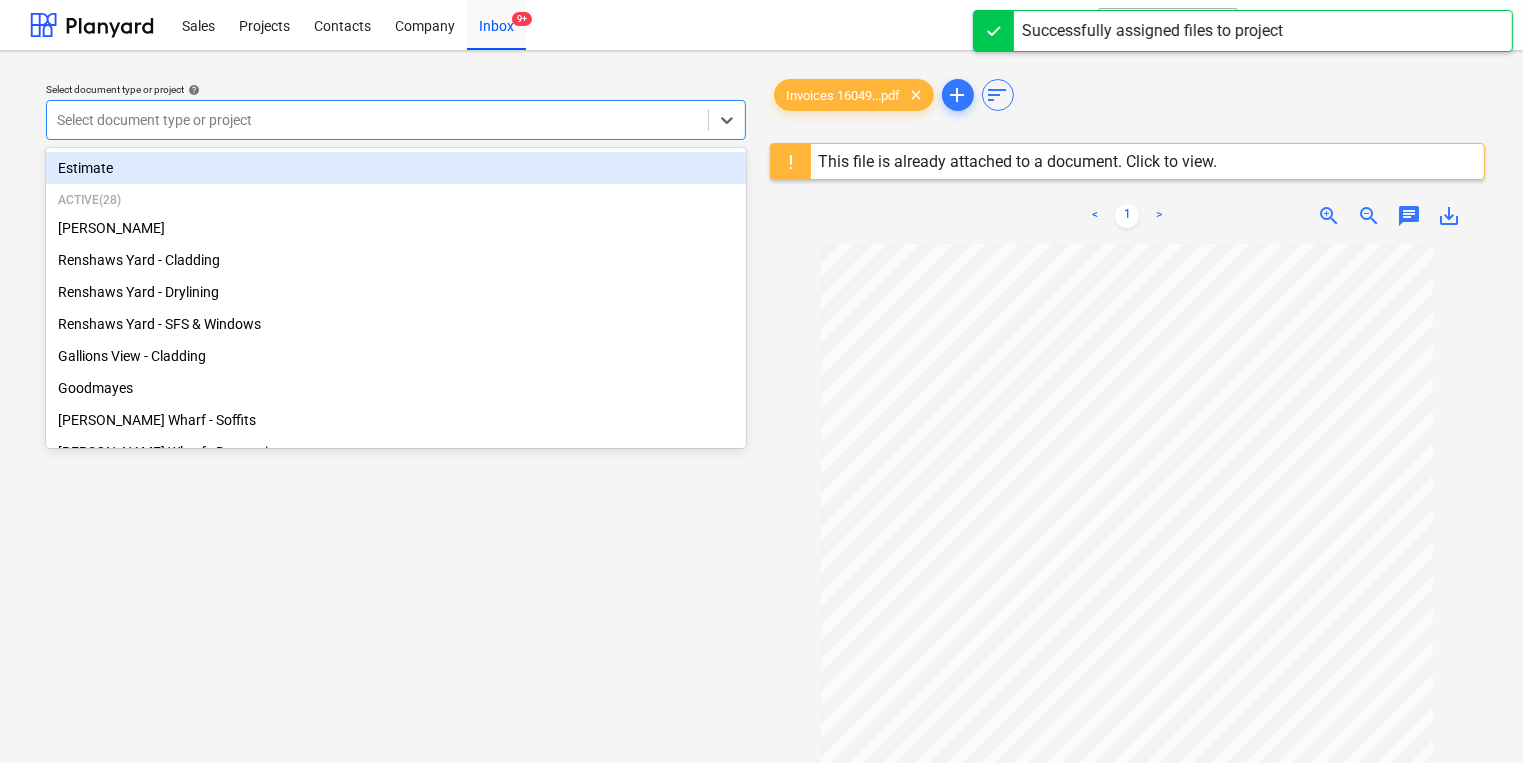 click at bounding box center [377, 120] 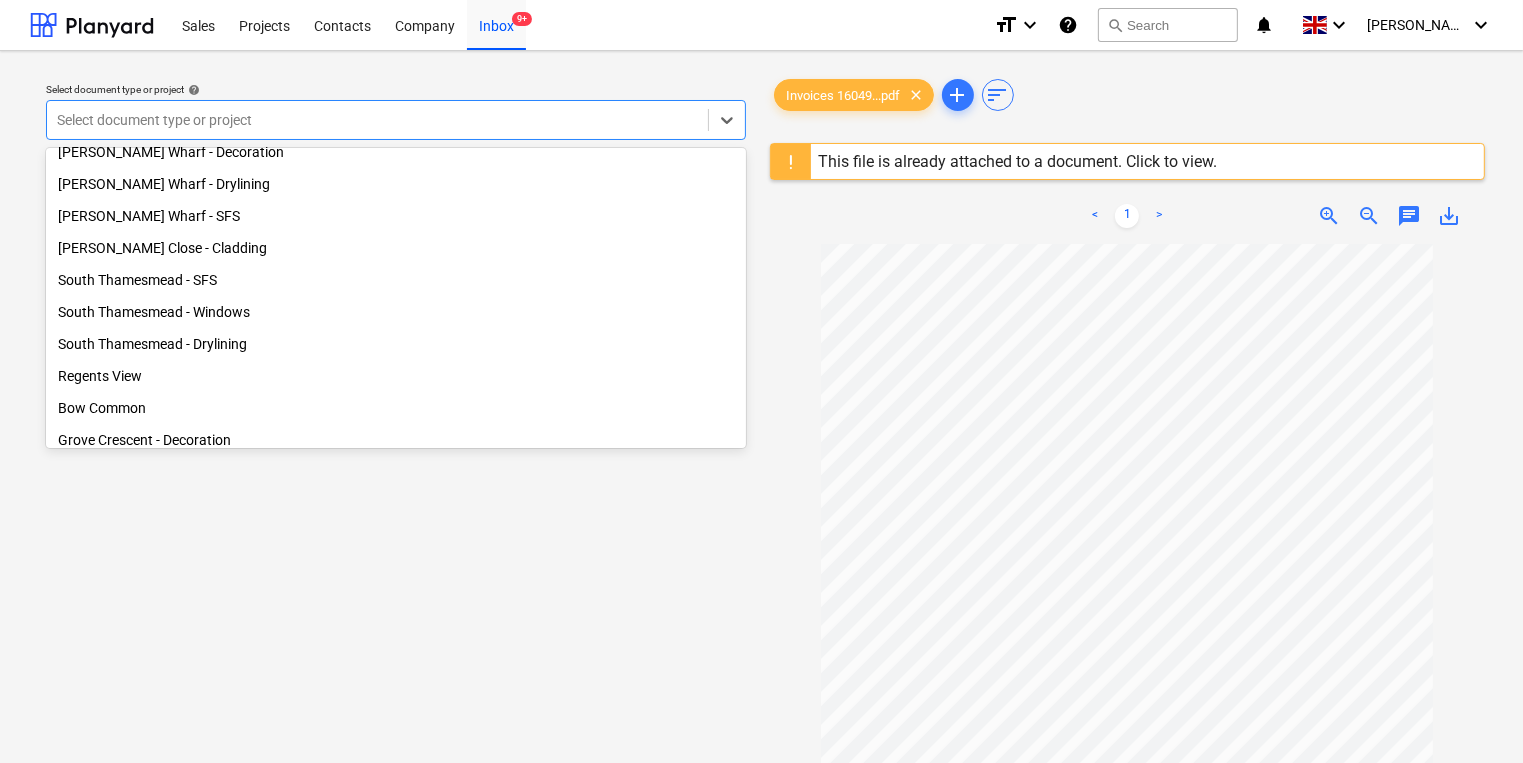 scroll, scrollTop: 344, scrollLeft: 0, axis: vertical 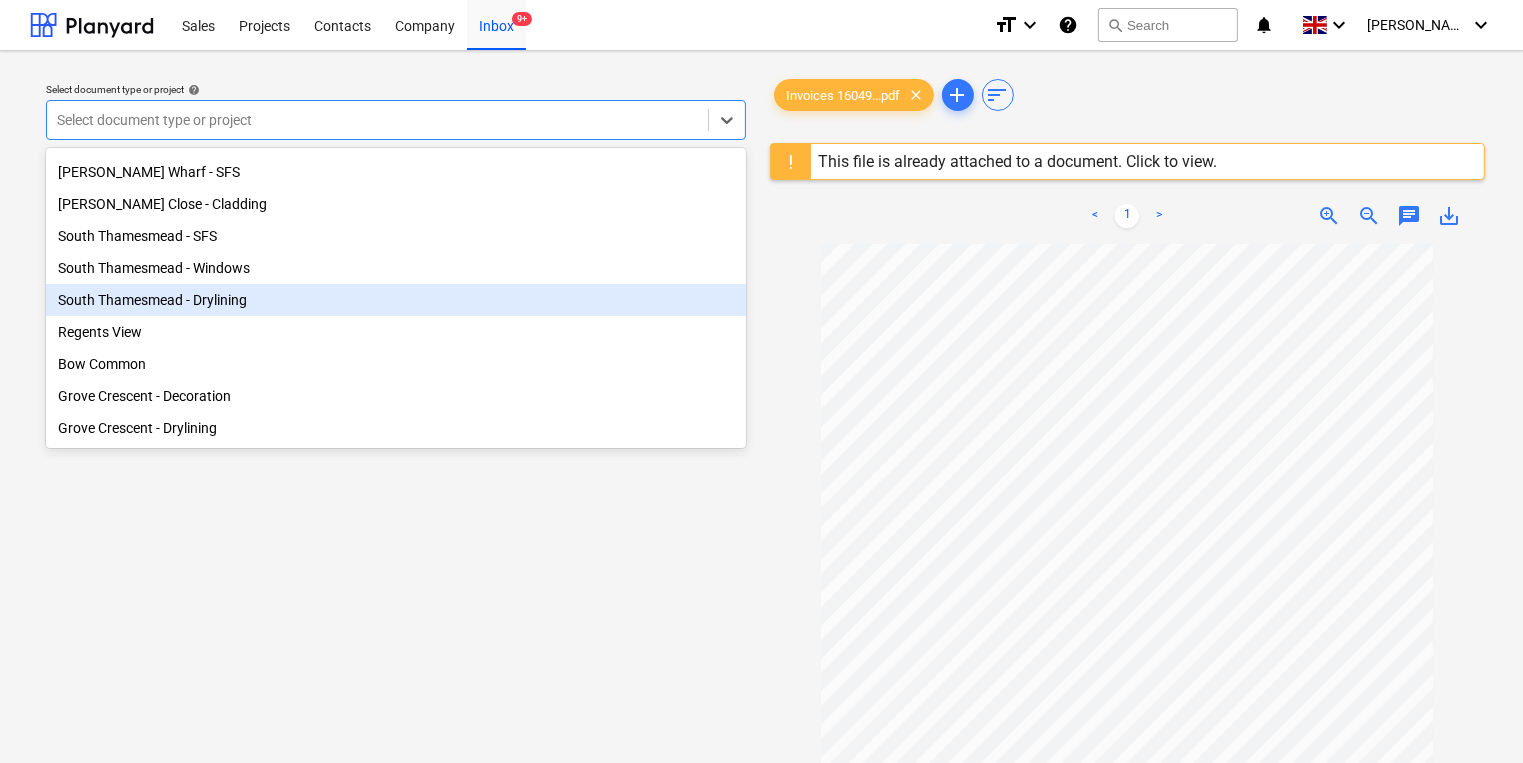 click on "South Thamesmead - Drylining" at bounding box center [396, 300] 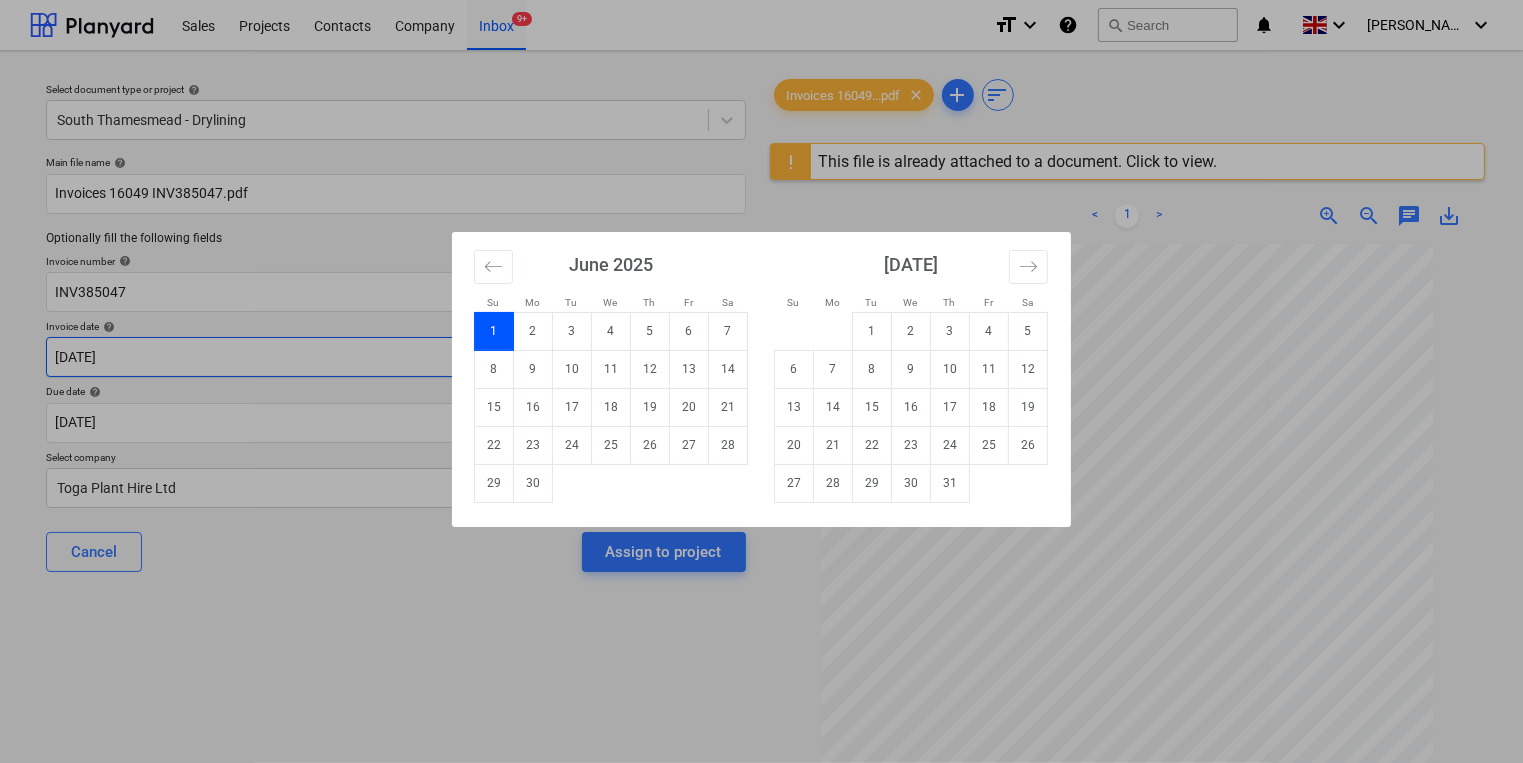 click on "Sales Projects Contacts Company Inbox 9+ format_size keyboard_arrow_down help search Search notifications 0 keyboard_arrow_down [PERSON_NAME] keyboard_arrow_down Select document type or project help [GEOGRAPHIC_DATA] - Drylining Main file name help Invoices 16049 INV385047.pdf Optionally fill the following fields Invoice number help INV385047 Invoice date help [DATE] 01.06.2025 Press the down arrow key to interact with the calendar and
select a date. Press the question mark key to get the keyboard shortcuts for changing dates. Due date help [DATE] [DATE] Press the down arrow key to interact with the calendar and
select a date. Press the question mark key to get the keyboard shortcuts for changing dates. Select company Toga Plant Hire Ltd   Cancel Assign to project Invoices 16049...pdf clear add sort This file is already attached to a document. Click to view. < 1 > zoom_in zoom_out chat 0 save_alt
Su Mo Tu We Th Fr Sa Su Mo Tu We Th Fr Sa [DATE] 1 2 3 4 5 6 7 8 9 10 11 12 13 1" at bounding box center (761, 381) 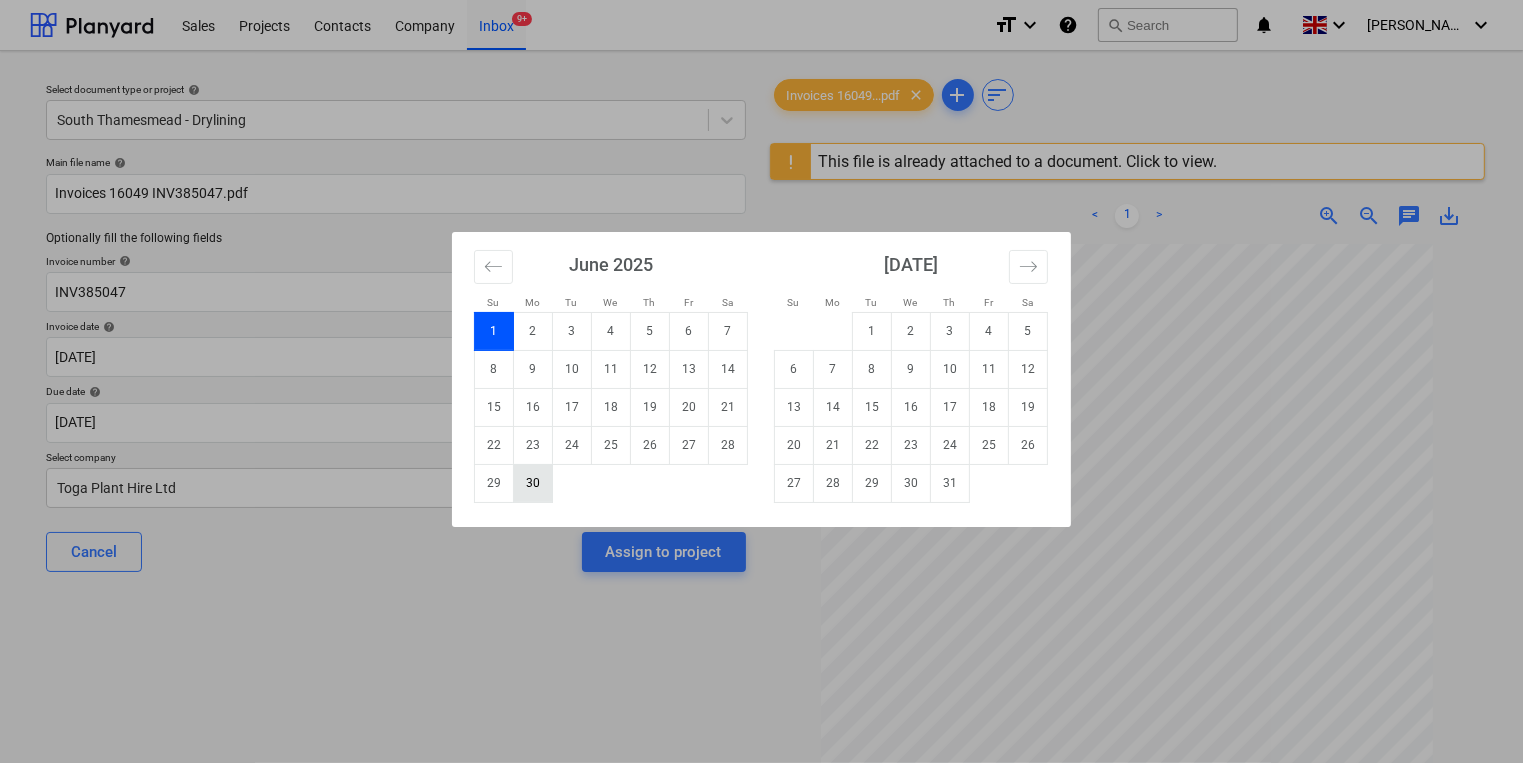 click on "30" at bounding box center [533, 483] 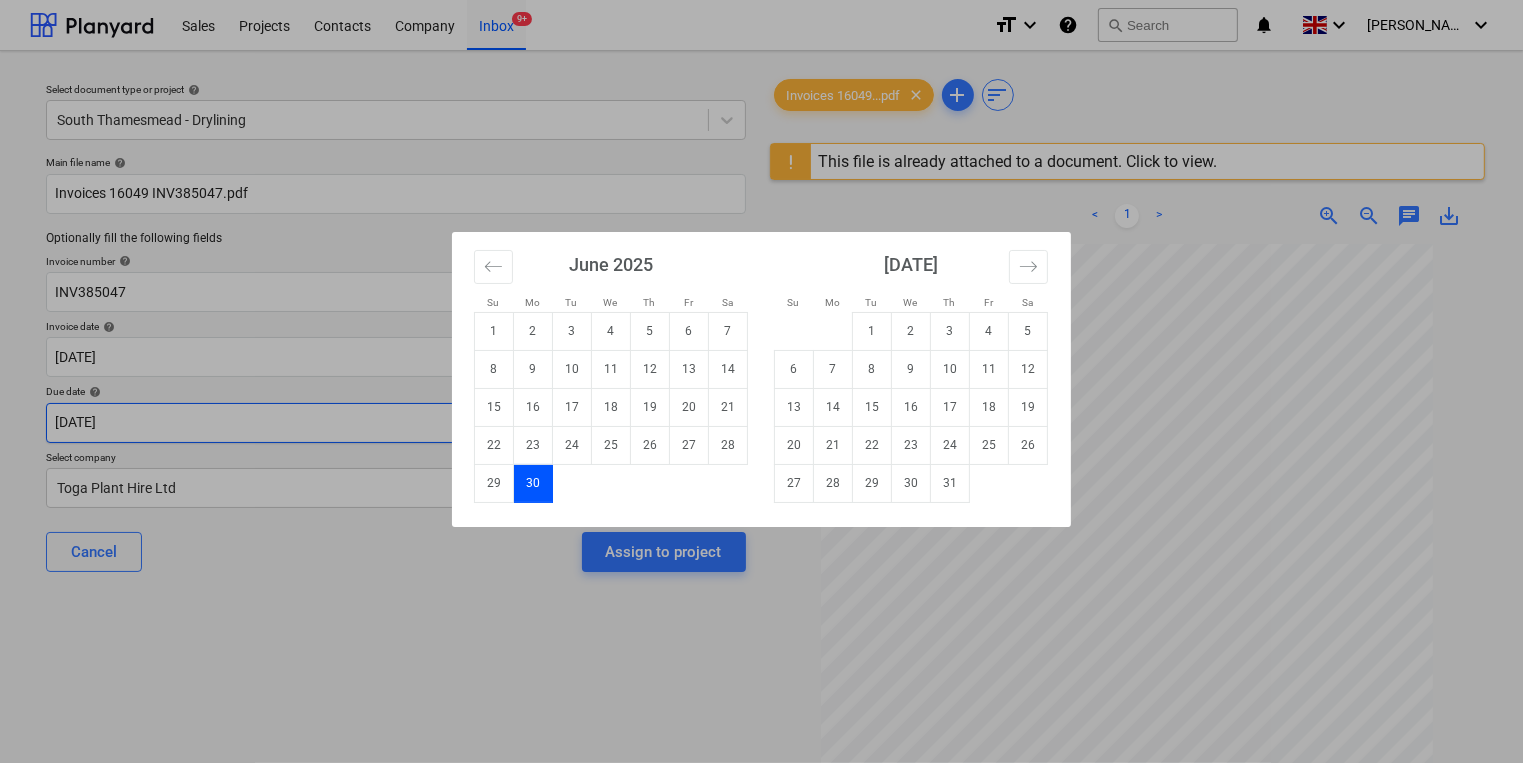 drag, startPoint x: 282, startPoint y: 423, endPoint x: 558, endPoint y: 453, distance: 277.62564 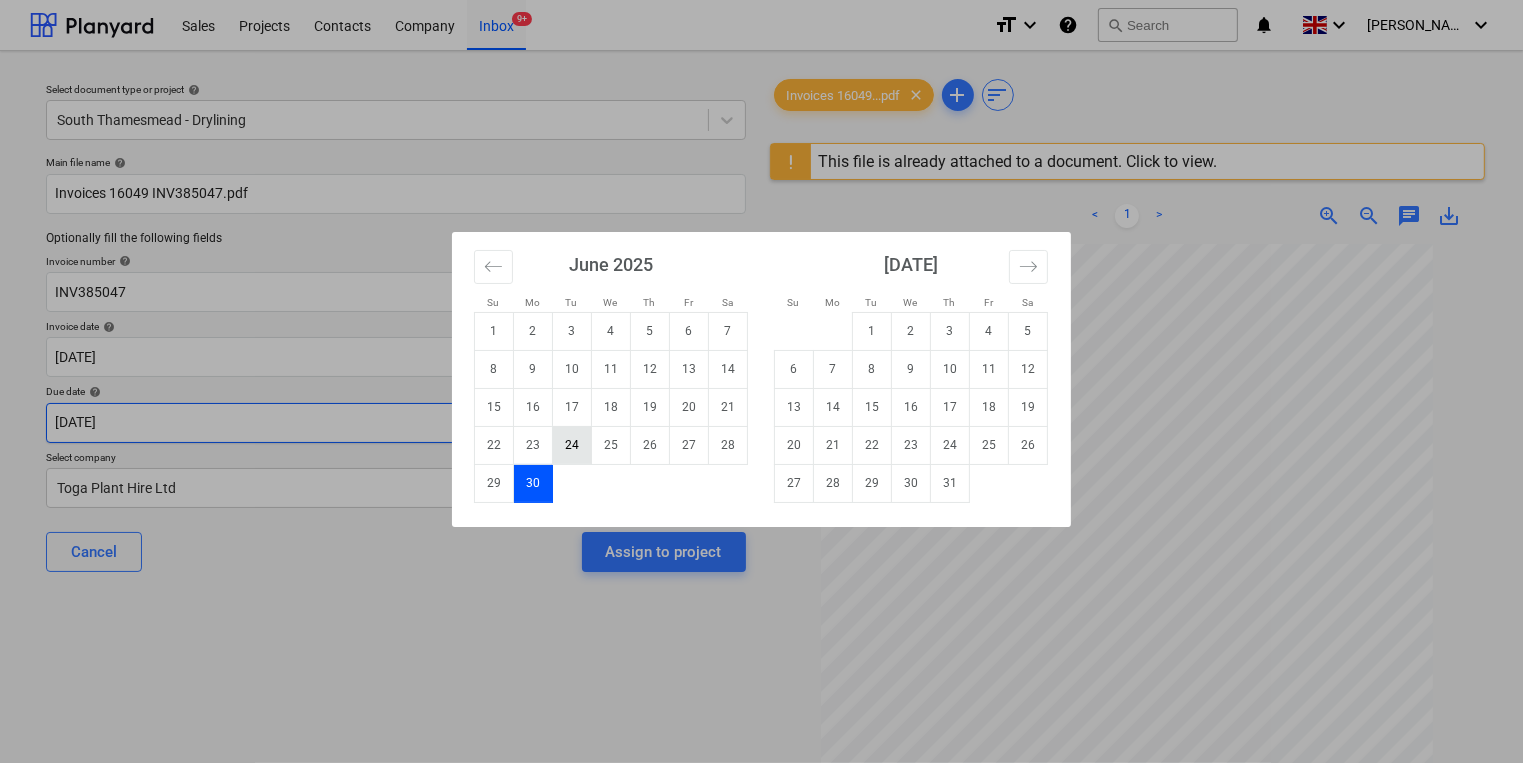 click on "Sales Projects Contacts Company Inbox 9+ format_size keyboard_arrow_down help search Search notifications 0 keyboard_arrow_down [PERSON_NAME] keyboard_arrow_down Select document type or project help [GEOGRAPHIC_DATA] - Drylining Main file name help Invoices 16049 INV385047.pdf Optionally fill the following fields Invoice number help INV385047 Invoice date help [DATE] [DATE] Press the down arrow key to interact with the calendar and
select a date. Press the question mark key to get the keyboard shortcuts for changing dates. Due date help [DATE] [DATE] Press the down arrow key to interact with the calendar and
select a date. Press the question mark key to get the keyboard shortcuts for changing dates. Select company Toga Plant Hire Ltd   Cancel Assign to project Invoices 16049...pdf clear add sort This file is already attached to a document. Click to view. < 1 > zoom_in zoom_out chat 0 save_alt
Su Mo Tu We Th Fr Sa Su Mo Tu We Th Fr Sa [DATE] 1 2 3 4 5 6 7 8 9 10 11 12 13 1" at bounding box center [761, 381] 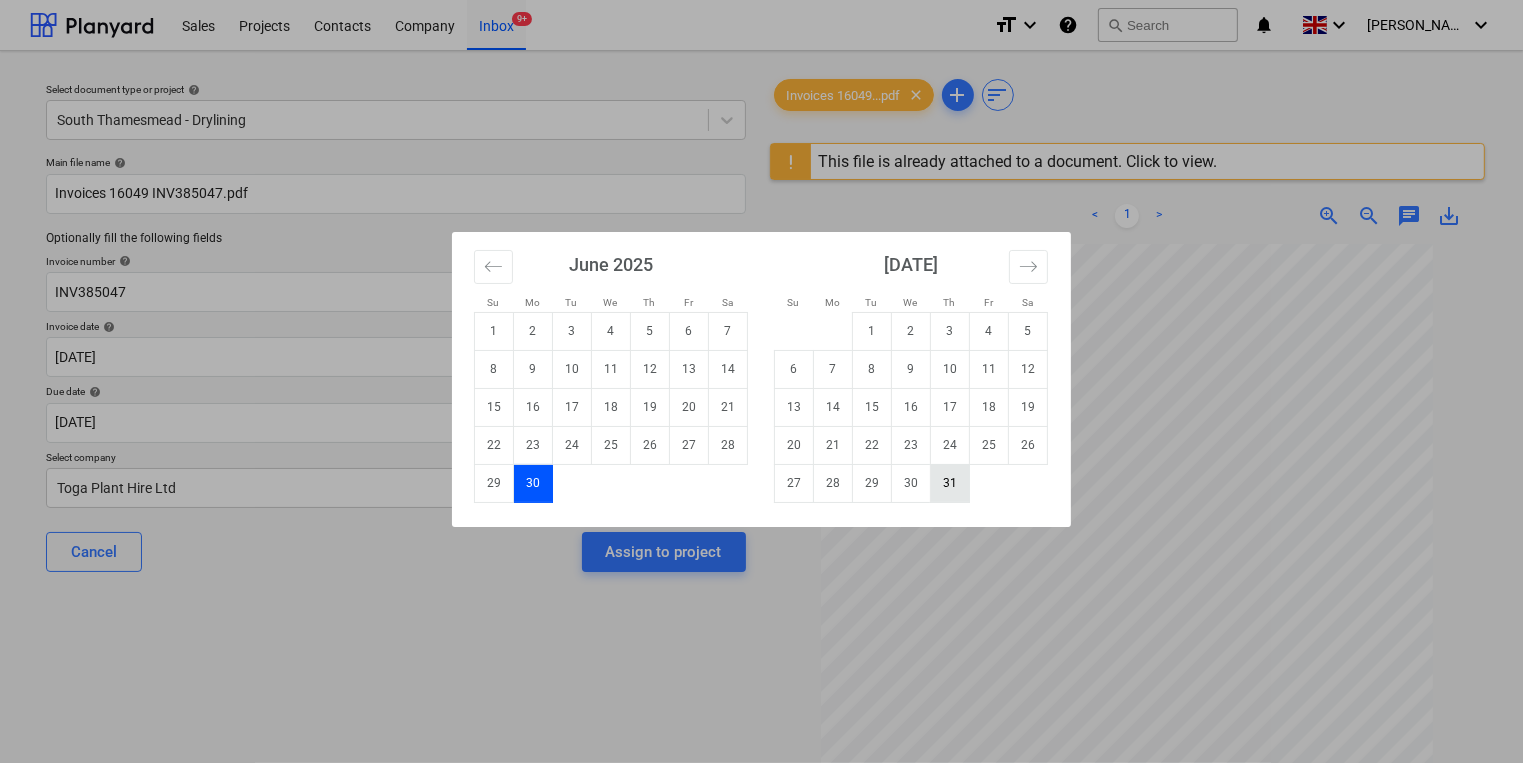 click on "31" at bounding box center [950, 483] 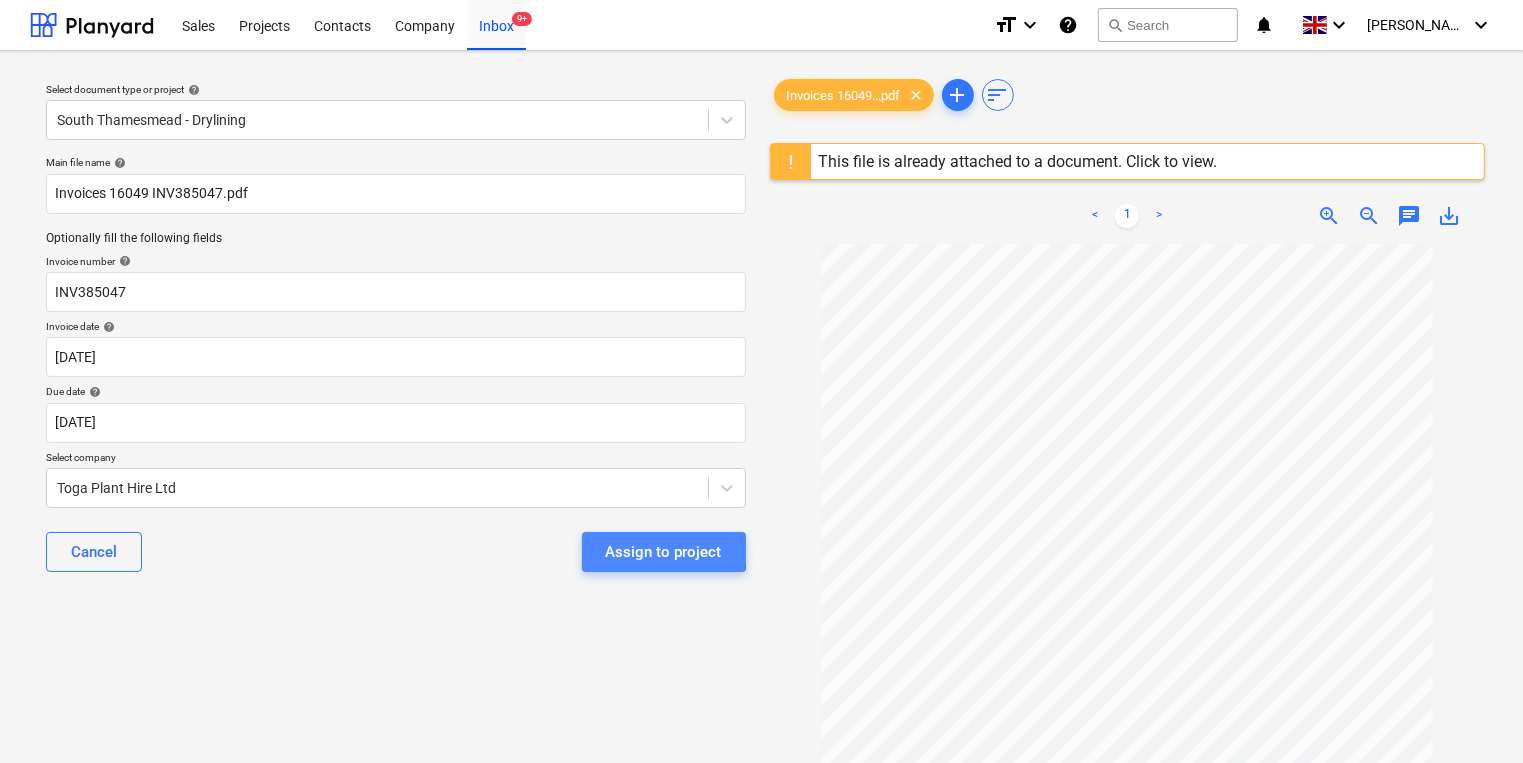 click on "Assign to project" at bounding box center [664, 552] 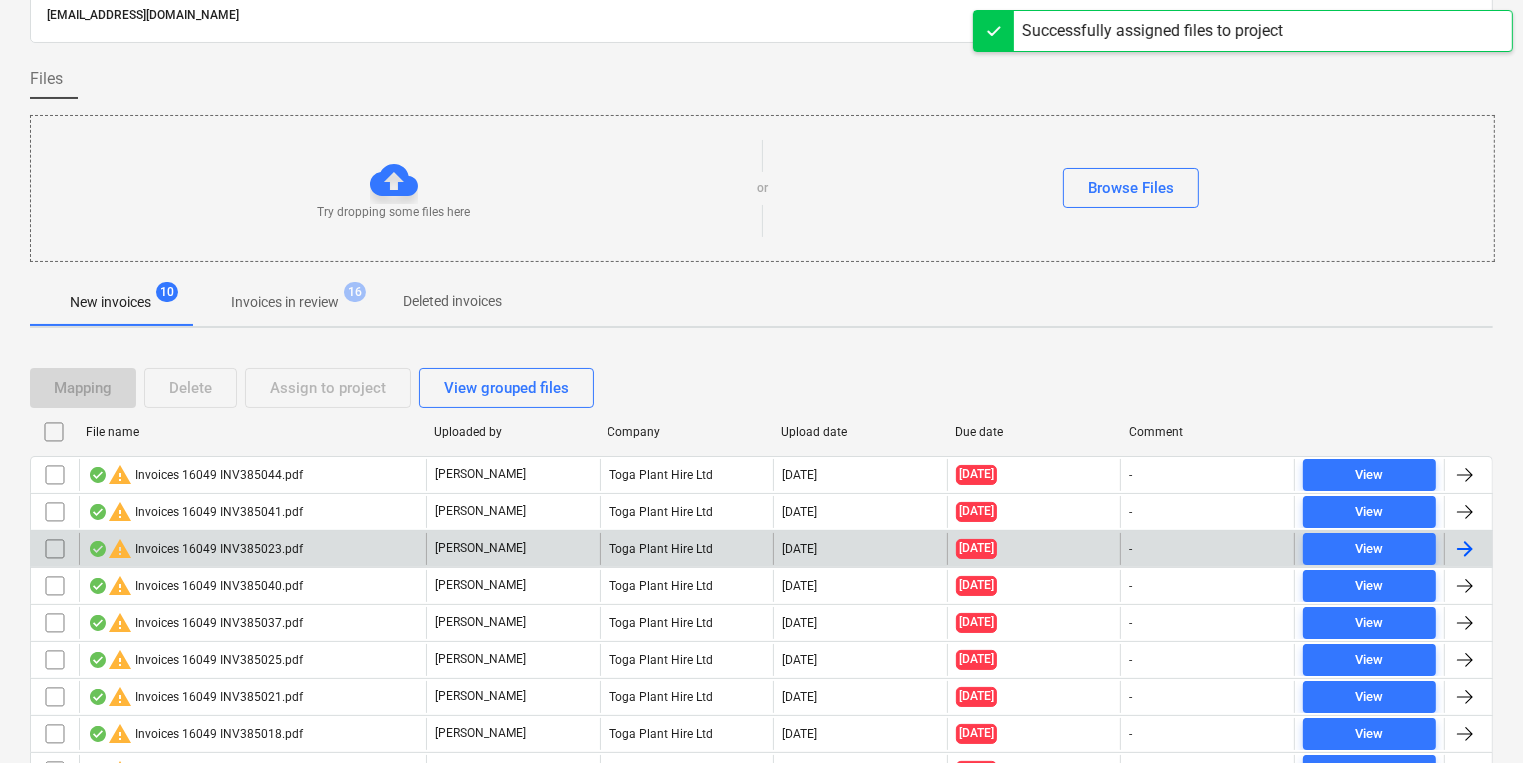 scroll, scrollTop: 195, scrollLeft: 0, axis: vertical 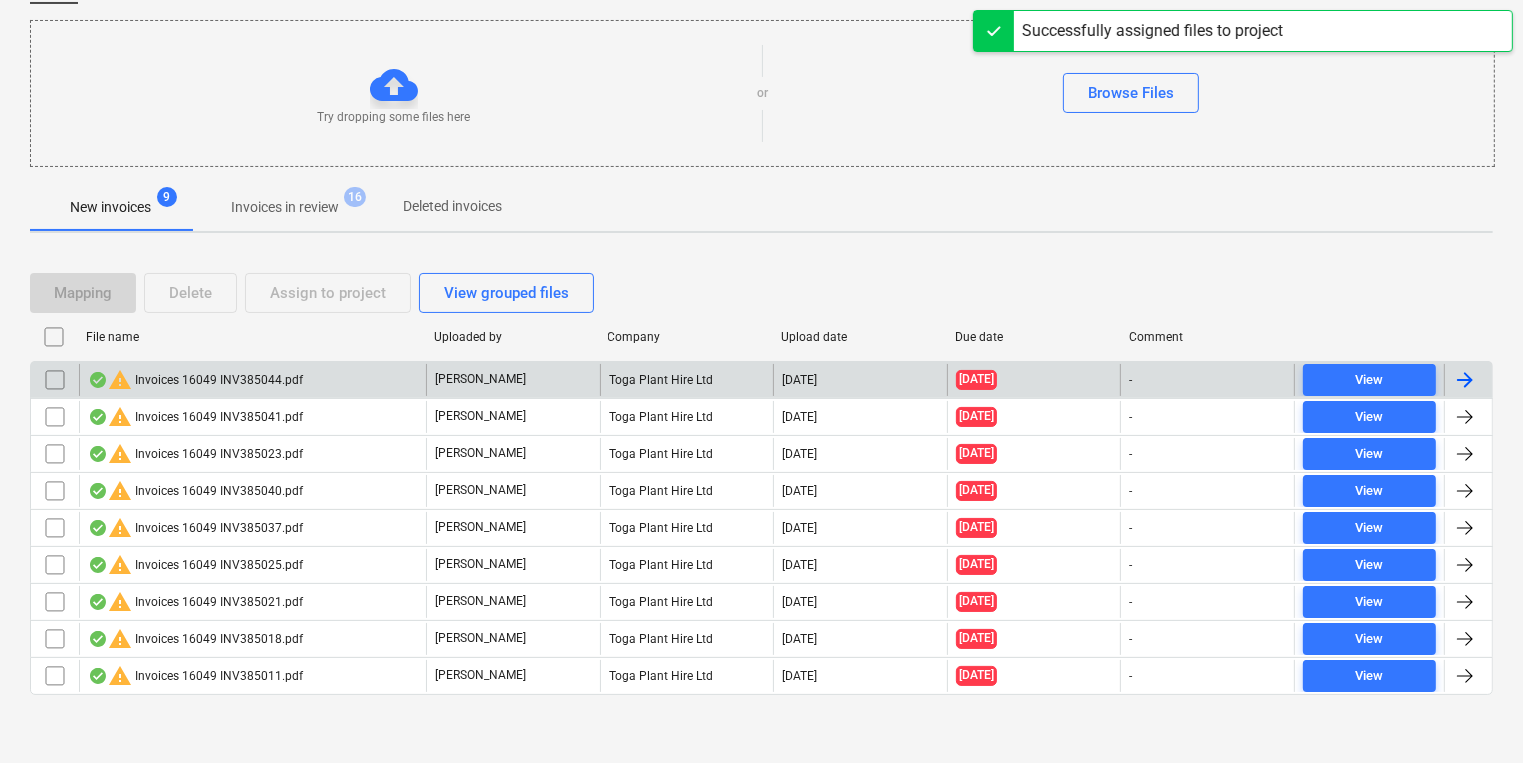 click on "warning   Invoices 16049 INV385044.pdf" at bounding box center [195, 380] 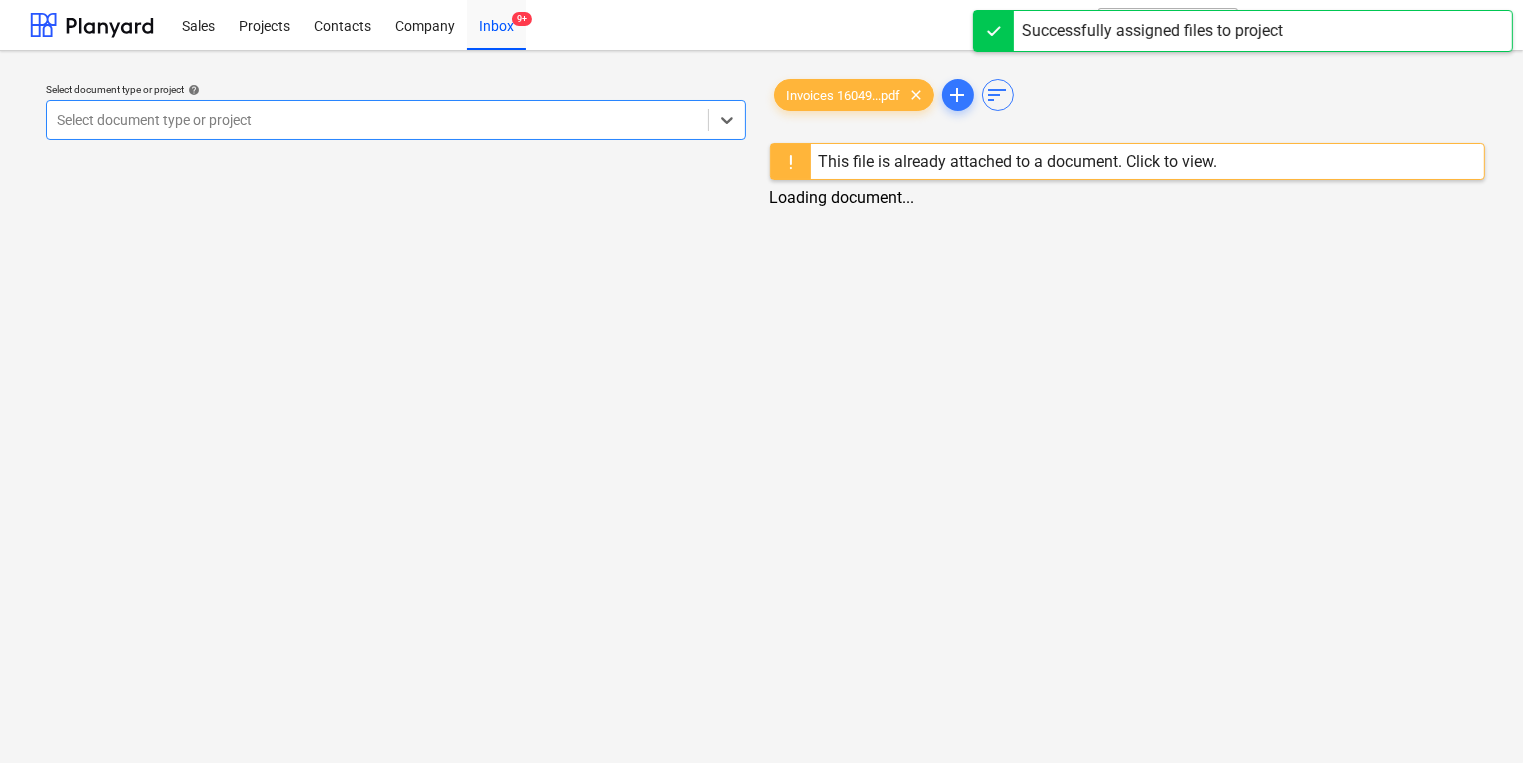 scroll, scrollTop: 0, scrollLeft: 0, axis: both 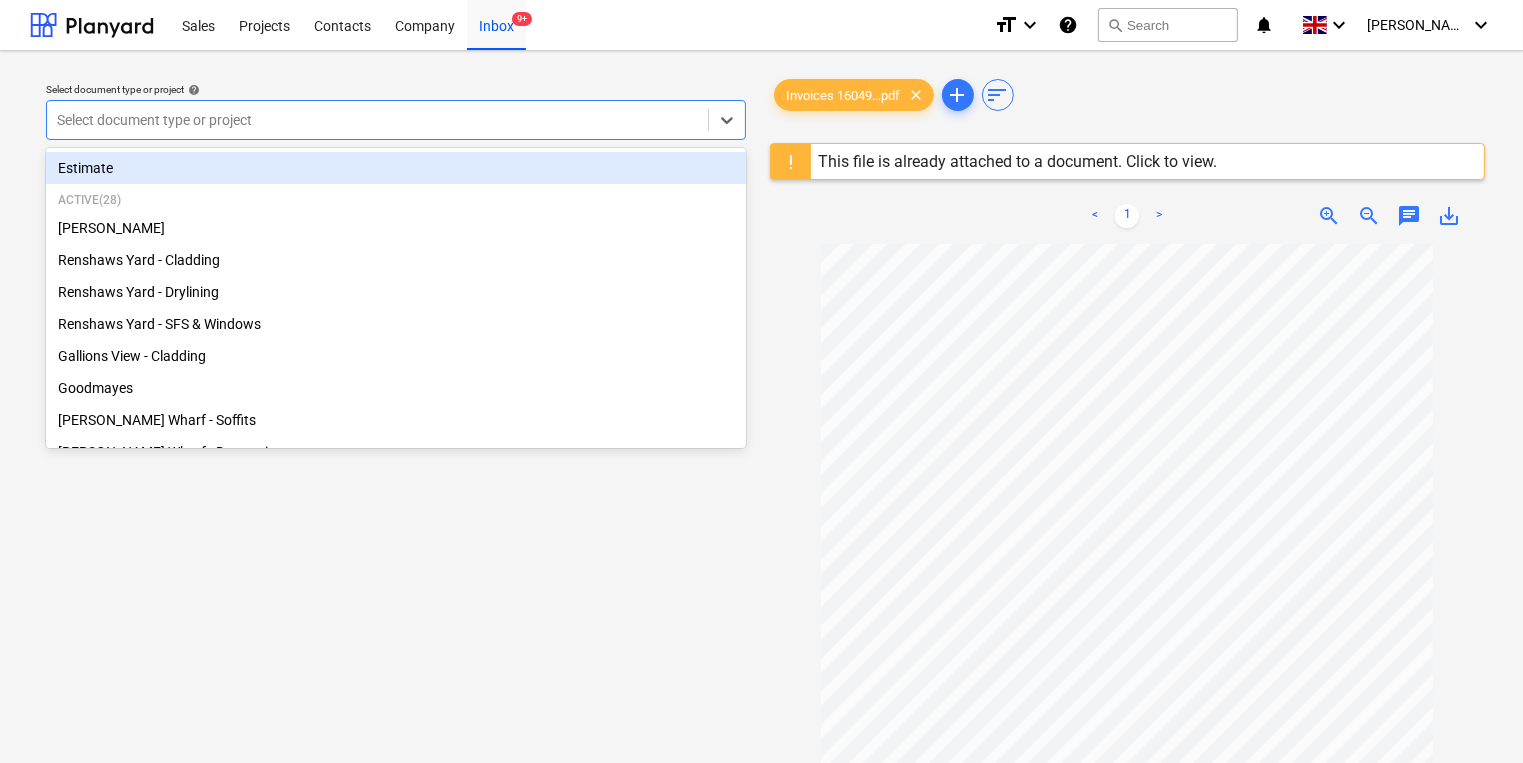 click at bounding box center [377, 120] 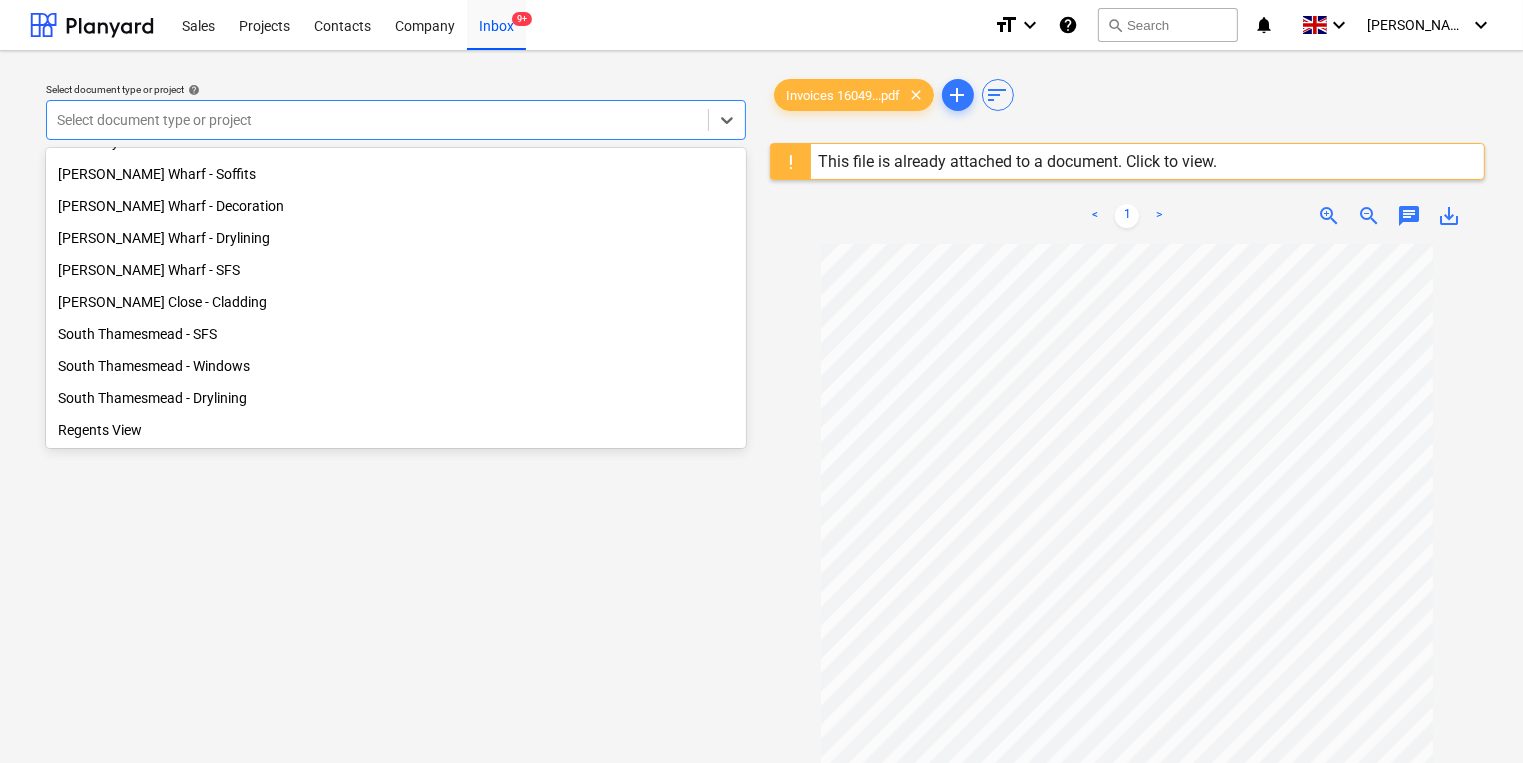 scroll, scrollTop: 249, scrollLeft: 0, axis: vertical 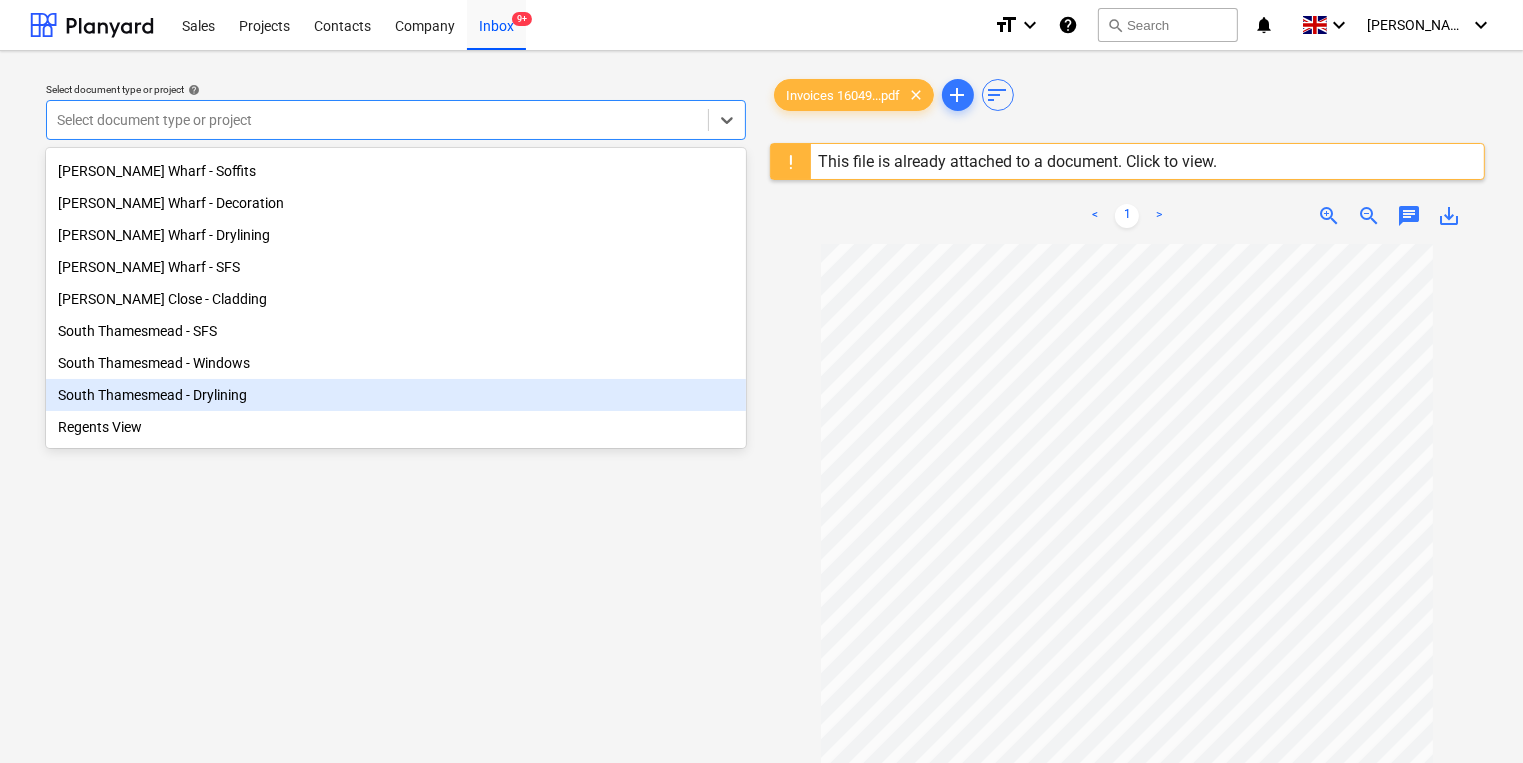 click on "South Thamesmead - Drylining" at bounding box center (396, 395) 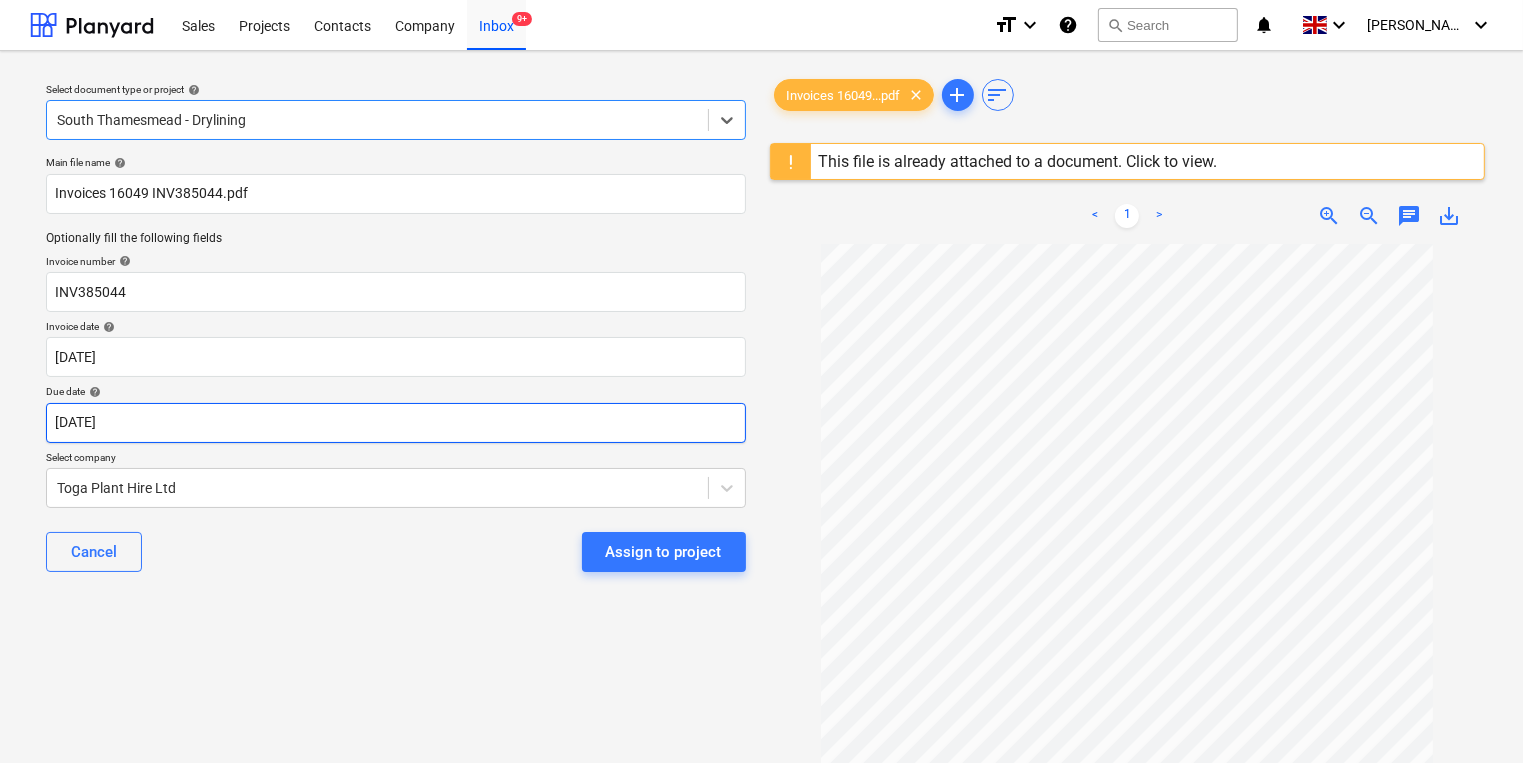 click on "Sales Projects Contacts Company Inbox 9+ format_size keyboard_arrow_down help search Search notifications 0 keyboard_arrow_down [PERSON_NAME] keyboard_arrow_down Select document type or project help option [GEOGRAPHIC_DATA] - Drylining, selected.   Select is focused ,type to refine list, press Down to open the menu,  [GEOGRAPHIC_DATA] - Drylining Main file name help Invoices 16049 INV385044.pdf Optionally fill the following fields Invoice number help INV385044 Invoice date help [DATE] [DATE] Press the down arrow key to interact with the calendar and
select a date. Press the question mark key to get the keyboard shortcuts for changing dates. Due date help [DATE] [DATE] Press the down arrow key to interact with the calendar and
select a date. Press the question mark key to get the keyboard shortcuts for changing dates. Select company Toga Plant Hire Ltd   Cancel Assign to project Invoices 16049...pdf clear add sort This file is already attached to a document. Click to view. < 1 > zoom_in" at bounding box center [761, 381] 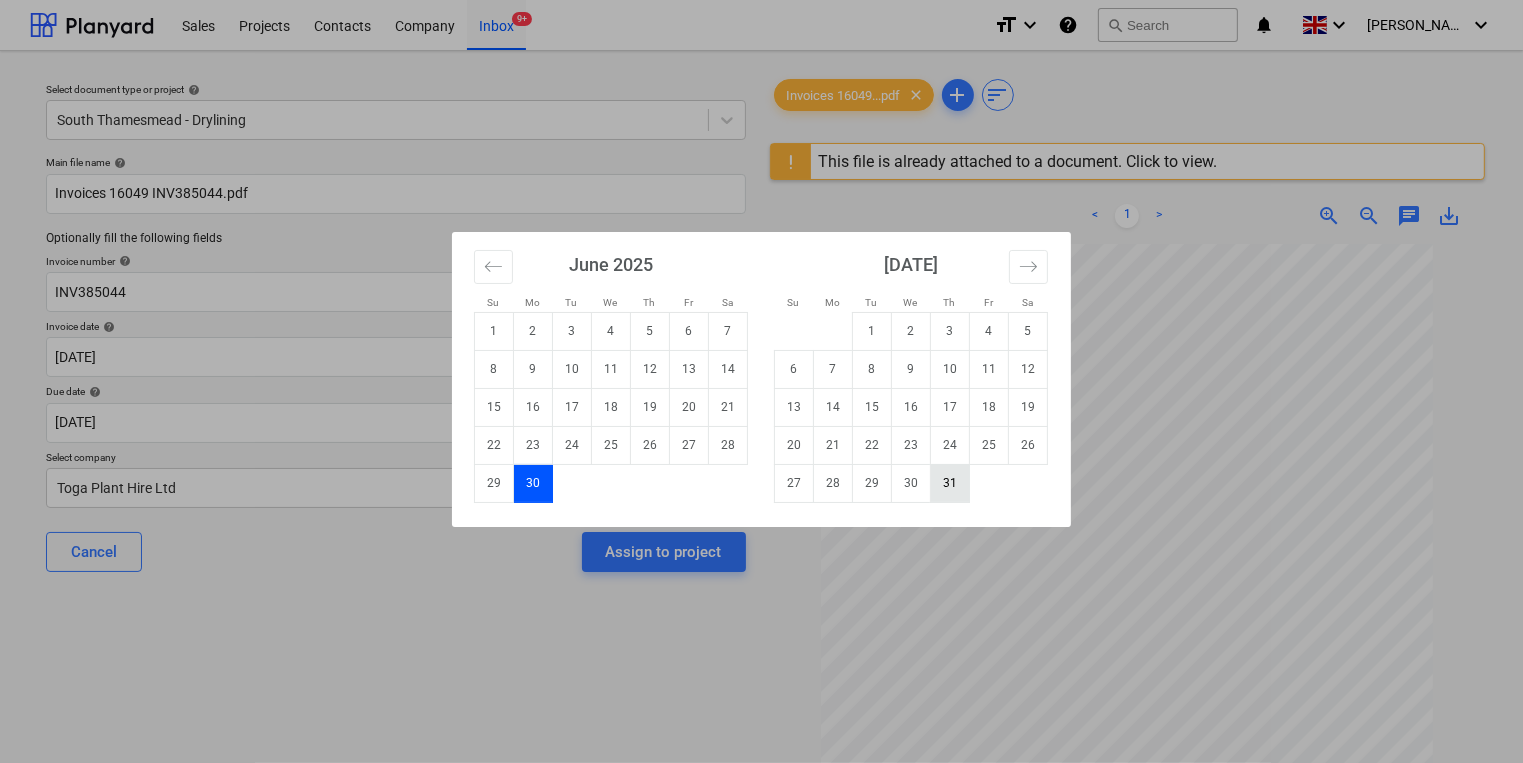 click on "31" at bounding box center (950, 483) 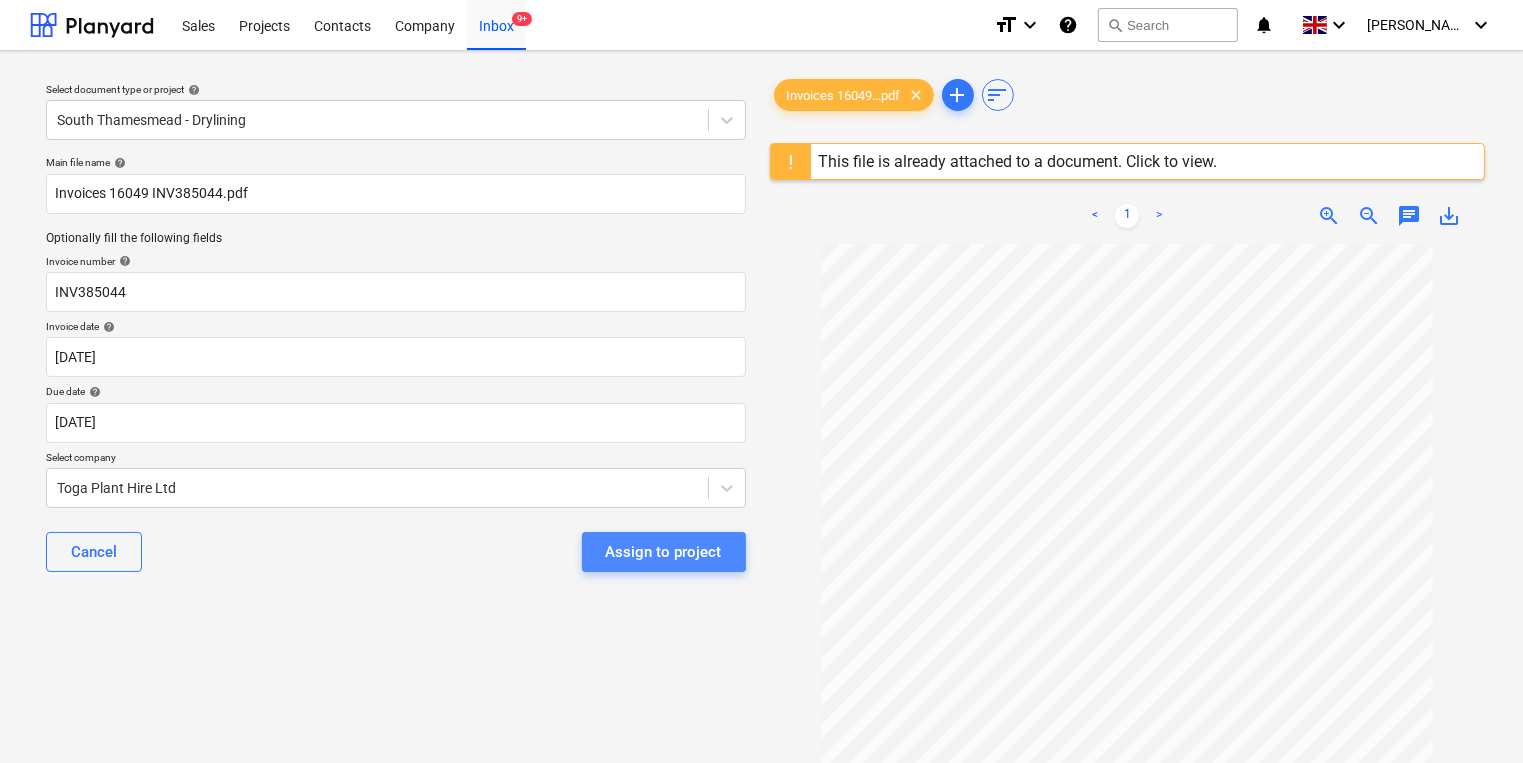 click on "Assign to project" at bounding box center [664, 552] 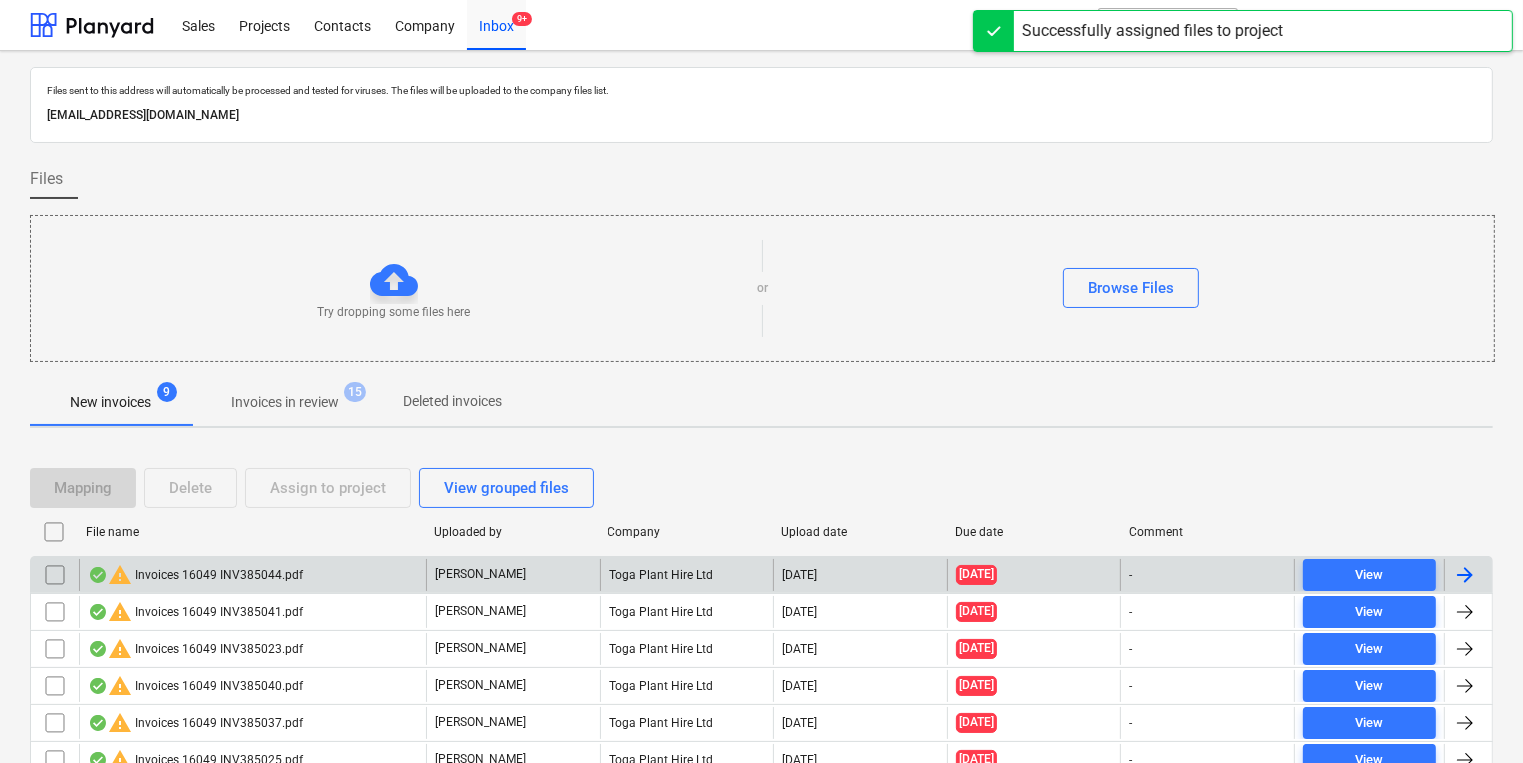 click on "warning   Invoices 16049 INV385044.pdf" at bounding box center [252, 575] 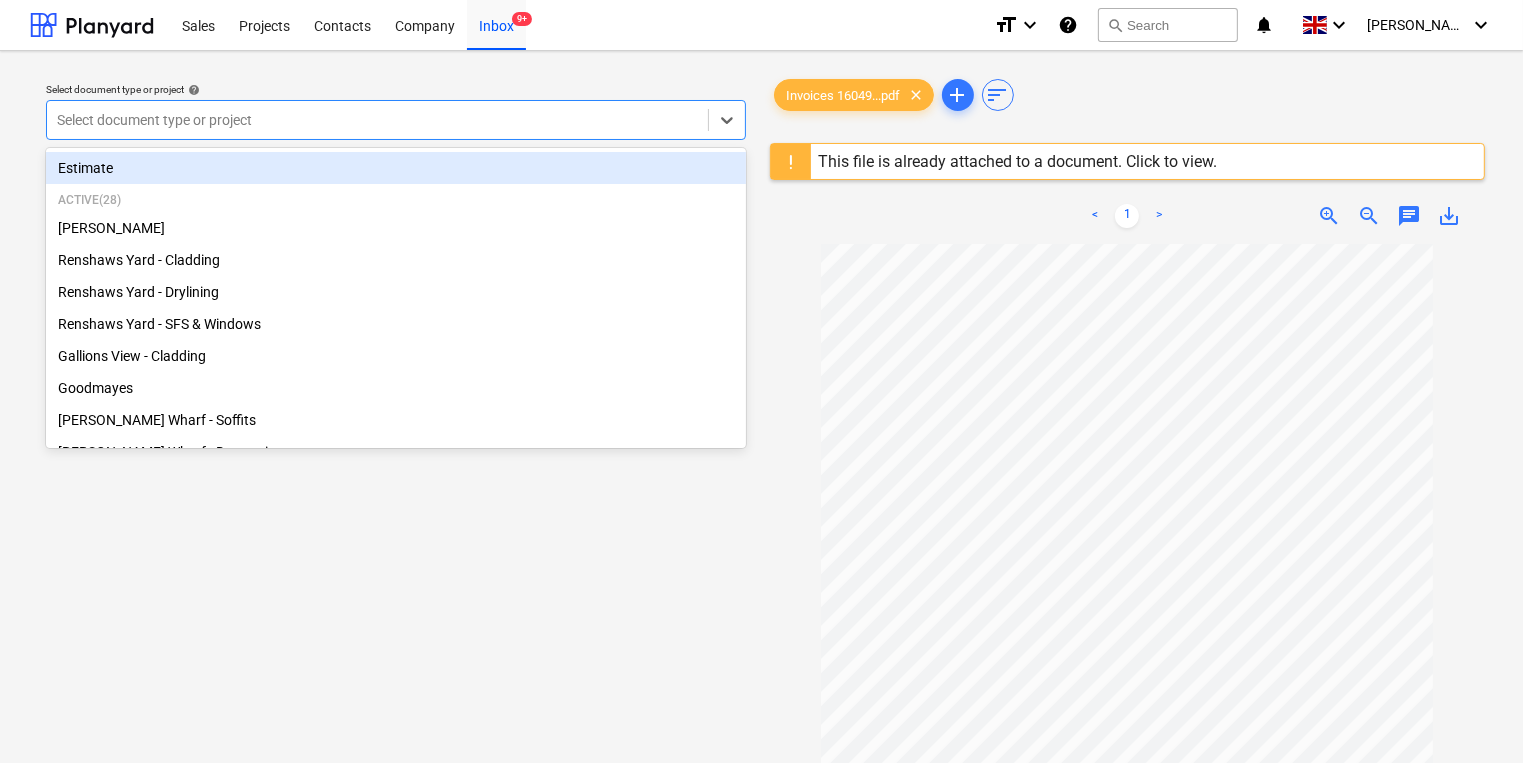 click at bounding box center (377, 120) 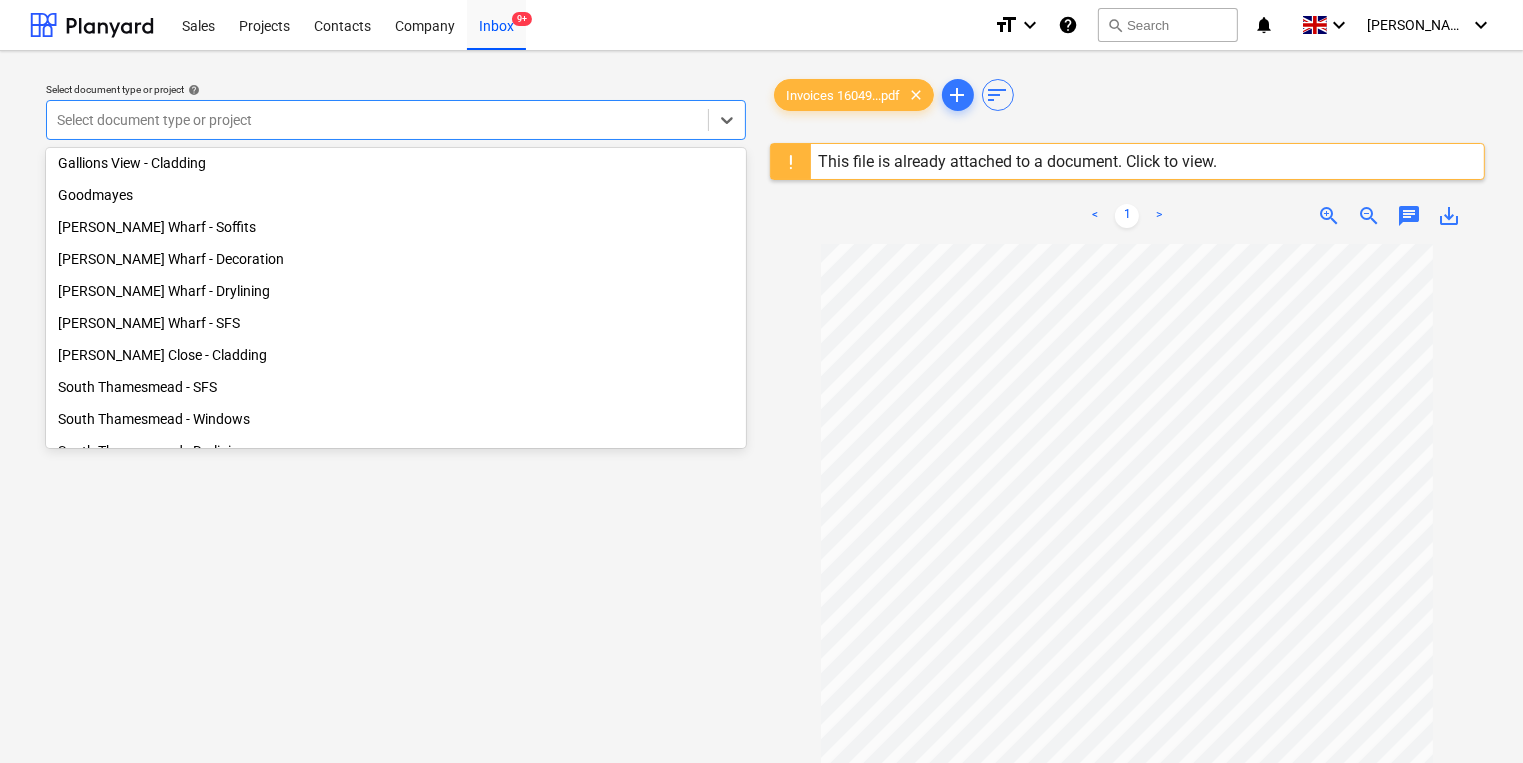 scroll, scrollTop: 312, scrollLeft: 0, axis: vertical 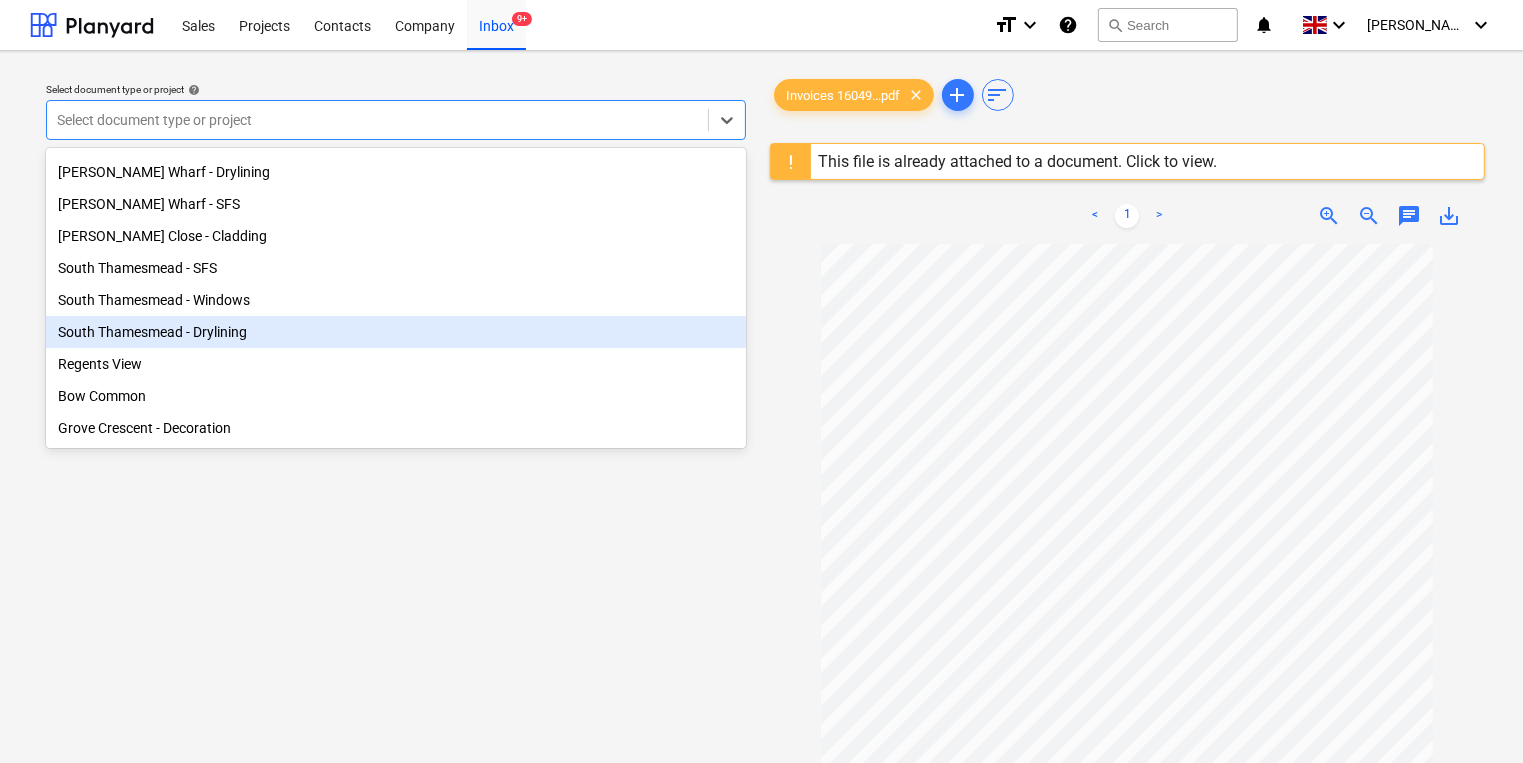 click on "South Thamesmead - Drylining" at bounding box center (396, 332) 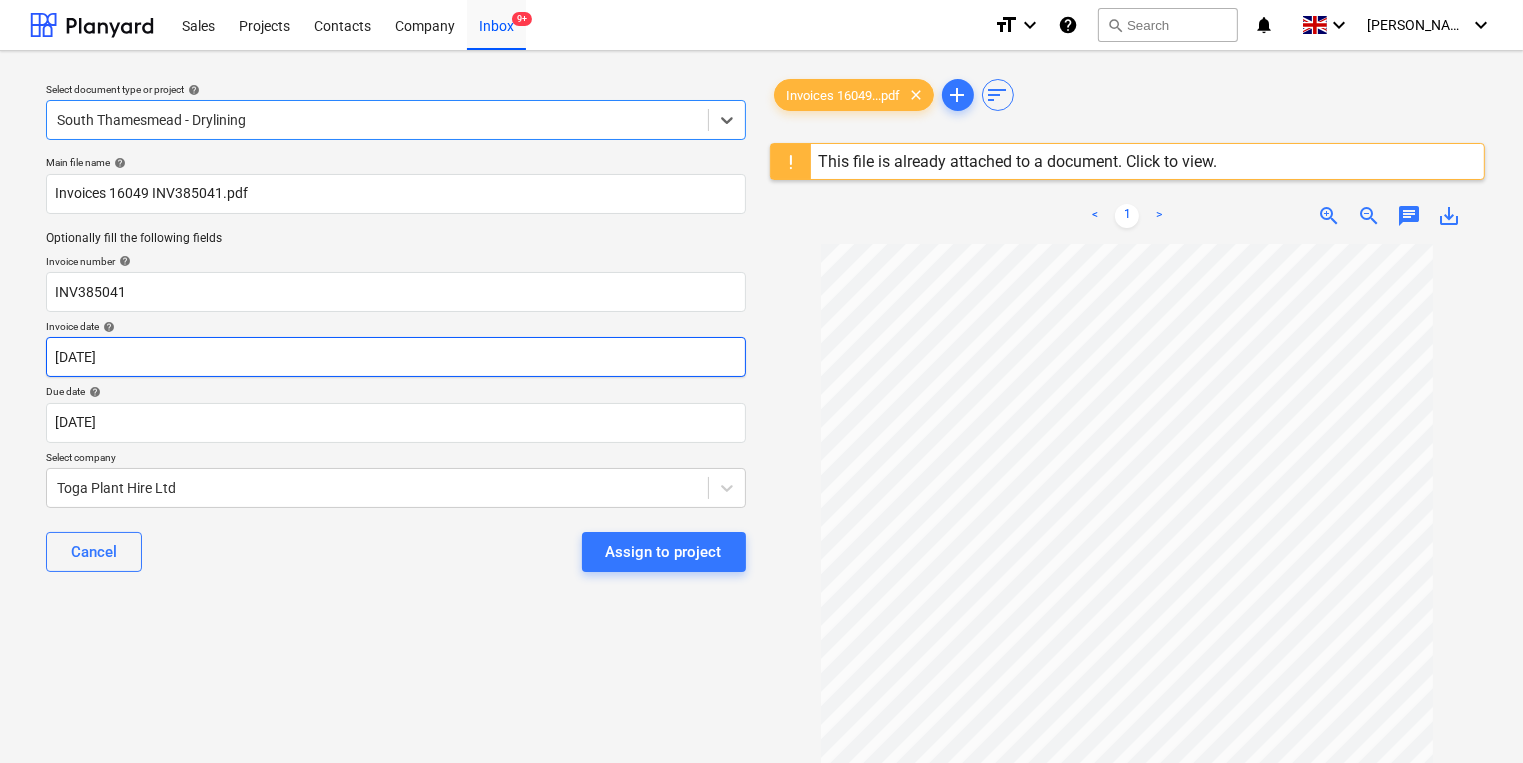 click on "Sales Projects Contacts Company Inbox 9+ format_size keyboard_arrow_down help search Search notifications 0 keyboard_arrow_down [PERSON_NAME] keyboard_arrow_down Select document type or project help option [GEOGRAPHIC_DATA] - Drylining, selected.   Select is focused ,type to refine list, press Down to open the menu,  [GEOGRAPHIC_DATA] - Drylining Main file name help Invoices 16049 INV385041.pdf Optionally fill the following fields Invoice number help INV385041 Invoice date help [DATE] 01.06.2025 Press the down arrow key to interact with the calendar and
select a date. Press the question mark key to get the keyboard shortcuts for changing dates. Due date help [DATE] [DATE] Press the down arrow key to interact with the calendar and
select a date. Press the question mark key to get the keyboard shortcuts for changing dates. Select company Toga Plant Hire Ltd   Cancel Assign to project Invoices 16049...pdf clear add sort This file is already attached to a document. Click to view. < 1 > zoom_in" at bounding box center [761, 381] 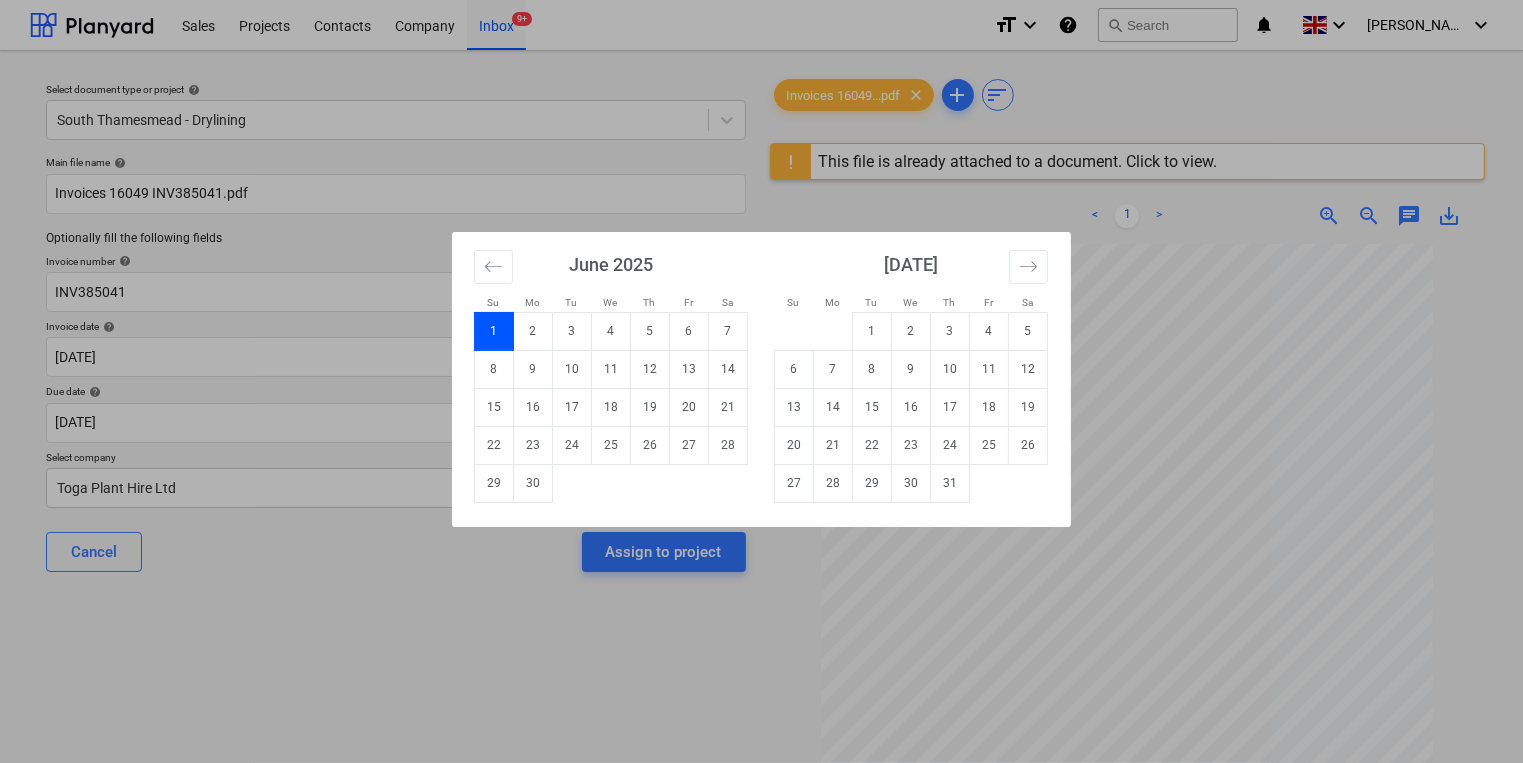 drag, startPoint x: 532, startPoint y: 472, endPoint x: 508, endPoint y: 448, distance: 33.941124 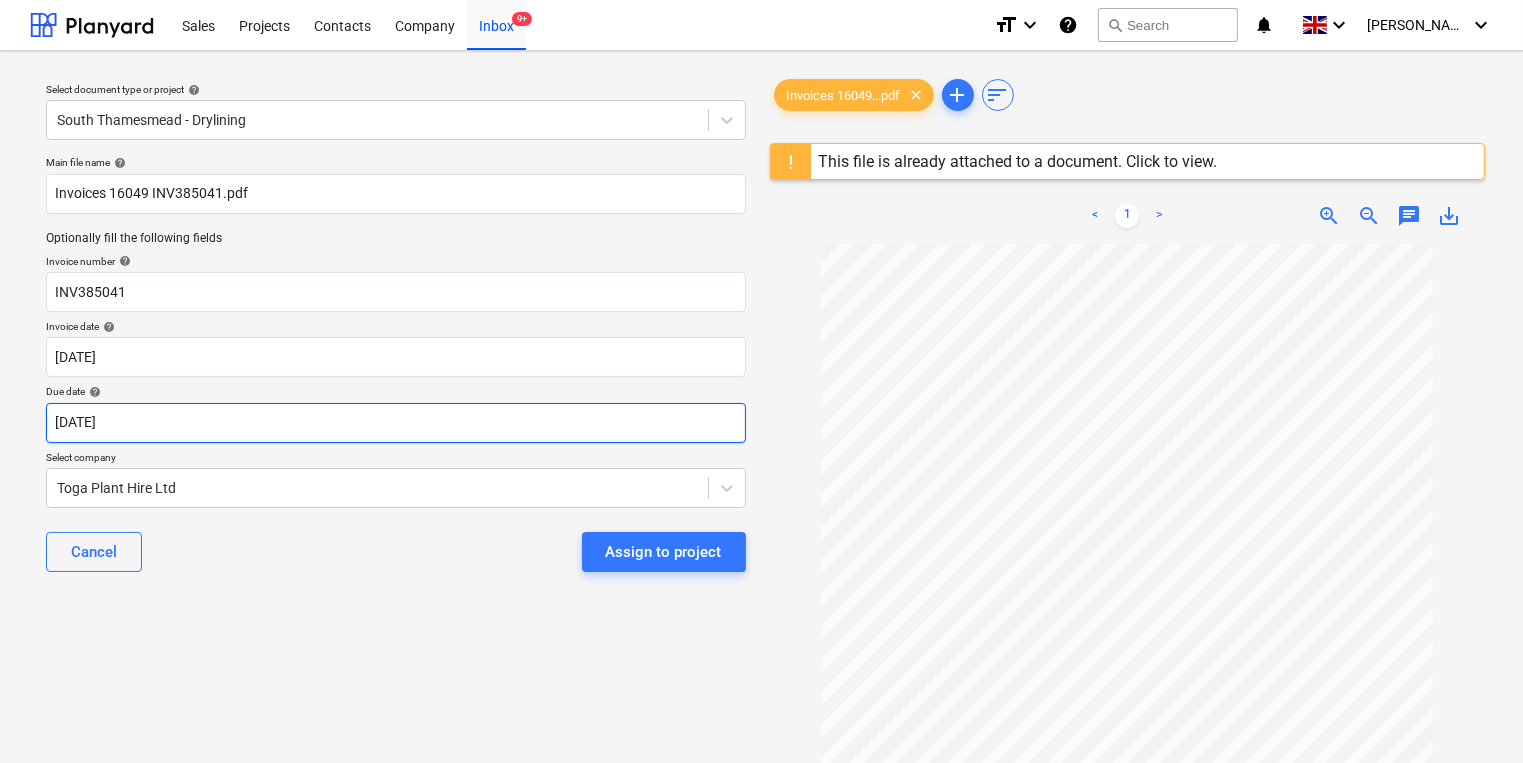 click on "Sales Projects Contacts Company Inbox 9+ format_size keyboard_arrow_down help search Search notifications 0 keyboard_arrow_down [PERSON_NAME] keyboard_arrow_down Select document type or project help [GEOGRAPHIC_DATA] - Drylining Main file name help Invoices 16049 INV385041.pdf Optionally fill the following fields Invoice number help INV385041 Invoice date help [DATE] [DATE] Press the down arrow key to interact with the calendar and
select a date. Press the question mark key to get the keyboard shortcuts for changing dates. Due date help [DATE] [DATE] Press the down arrow key to interact with the calendar and
select a date. Press the question mark key to get the keyboard shortcuts for changing dates. Select company Toga Plant Hire Ltd   Cancel Assign to project Invoices 16049...pdf clear add sort This file is already attached to a document. Click to view. < 1 > zoom_in zoom_out chat 0 save_alt" at bounding box center [761, 381] 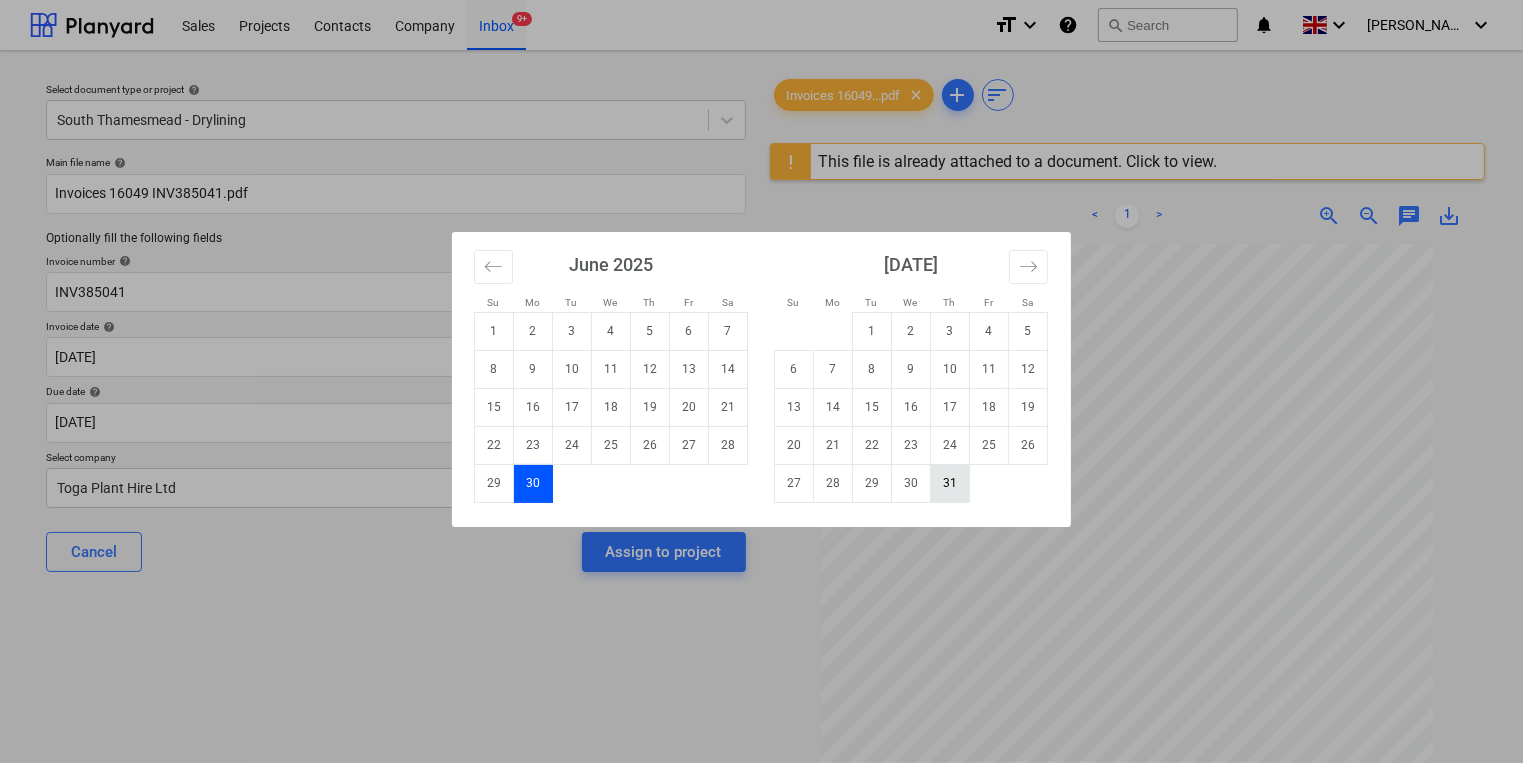 click on "31" at bounding box center [950, 483] 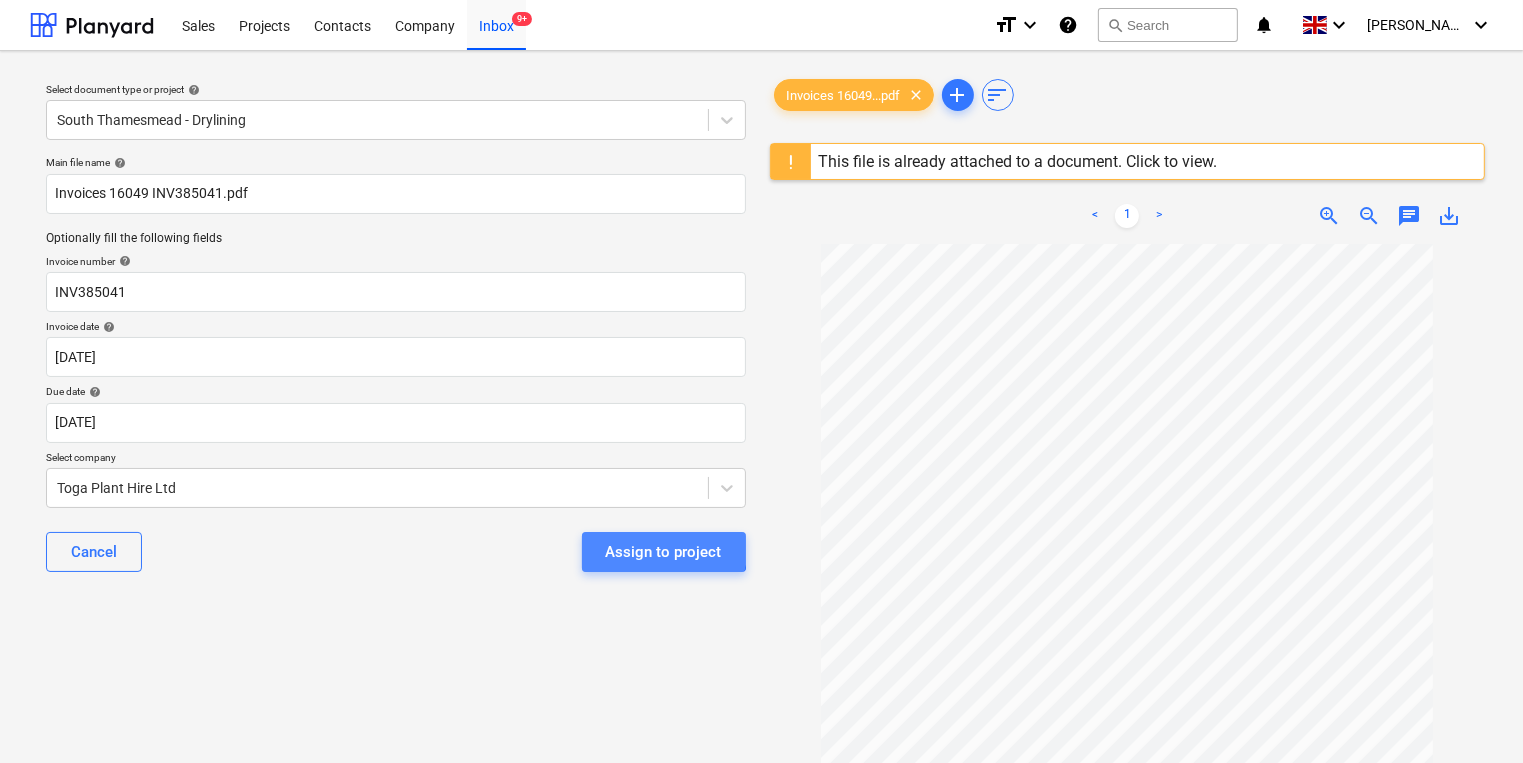 click on "Assign to project" at bounding box center [664, 552] 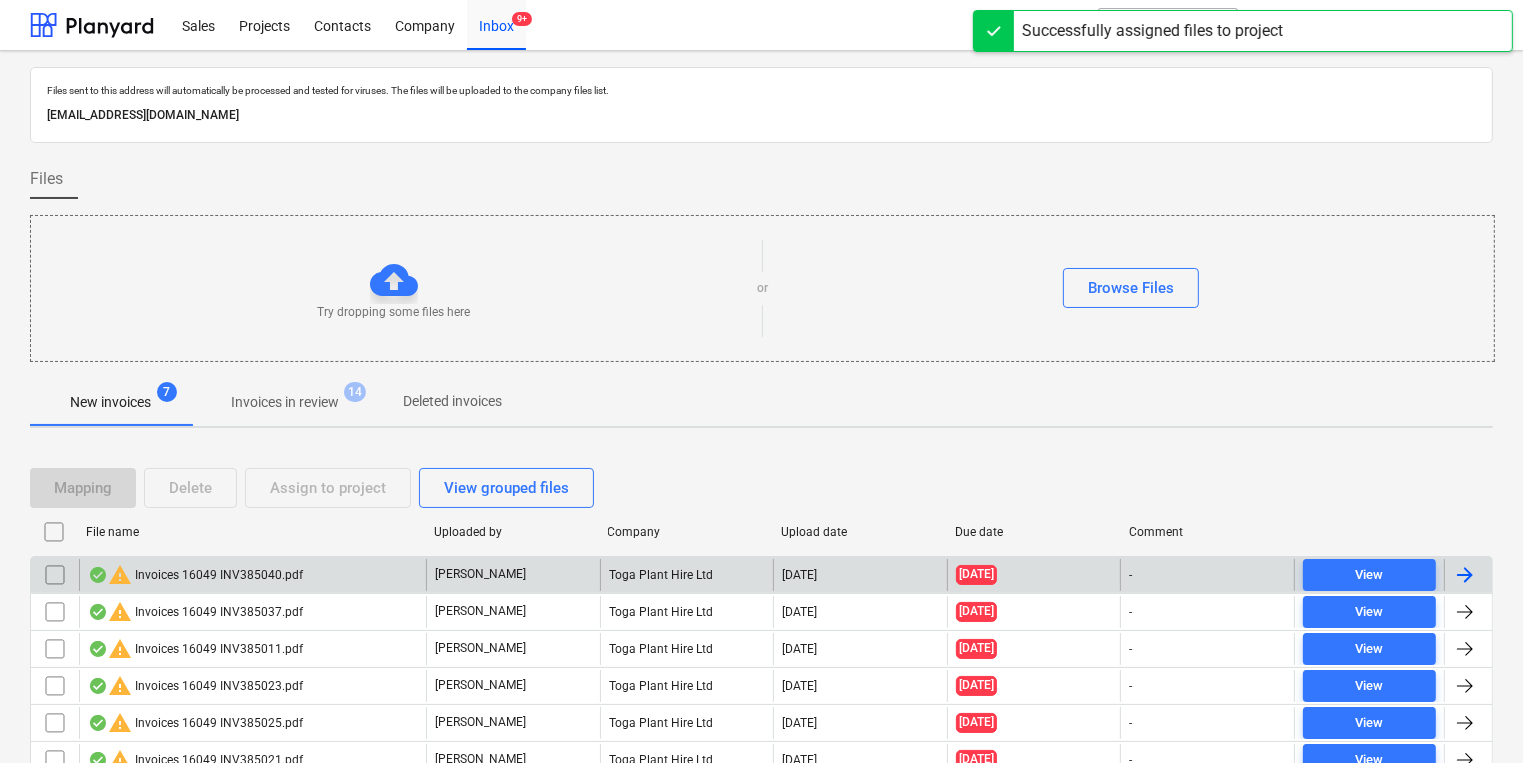 click on "warning   Invoices 16049 INV385040.pdf" at bounding box center (195, 575) 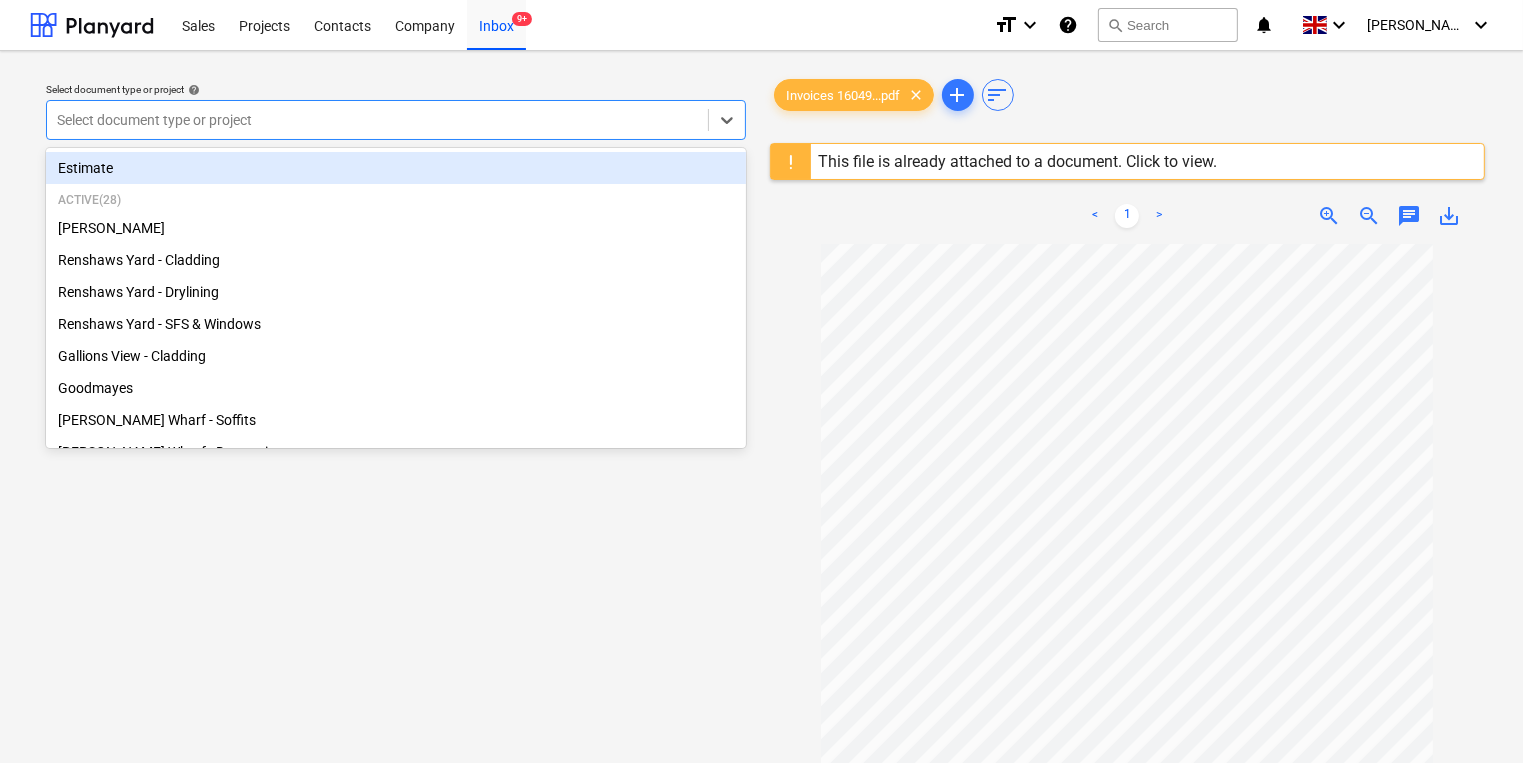 click at bounding box center (377, 120) 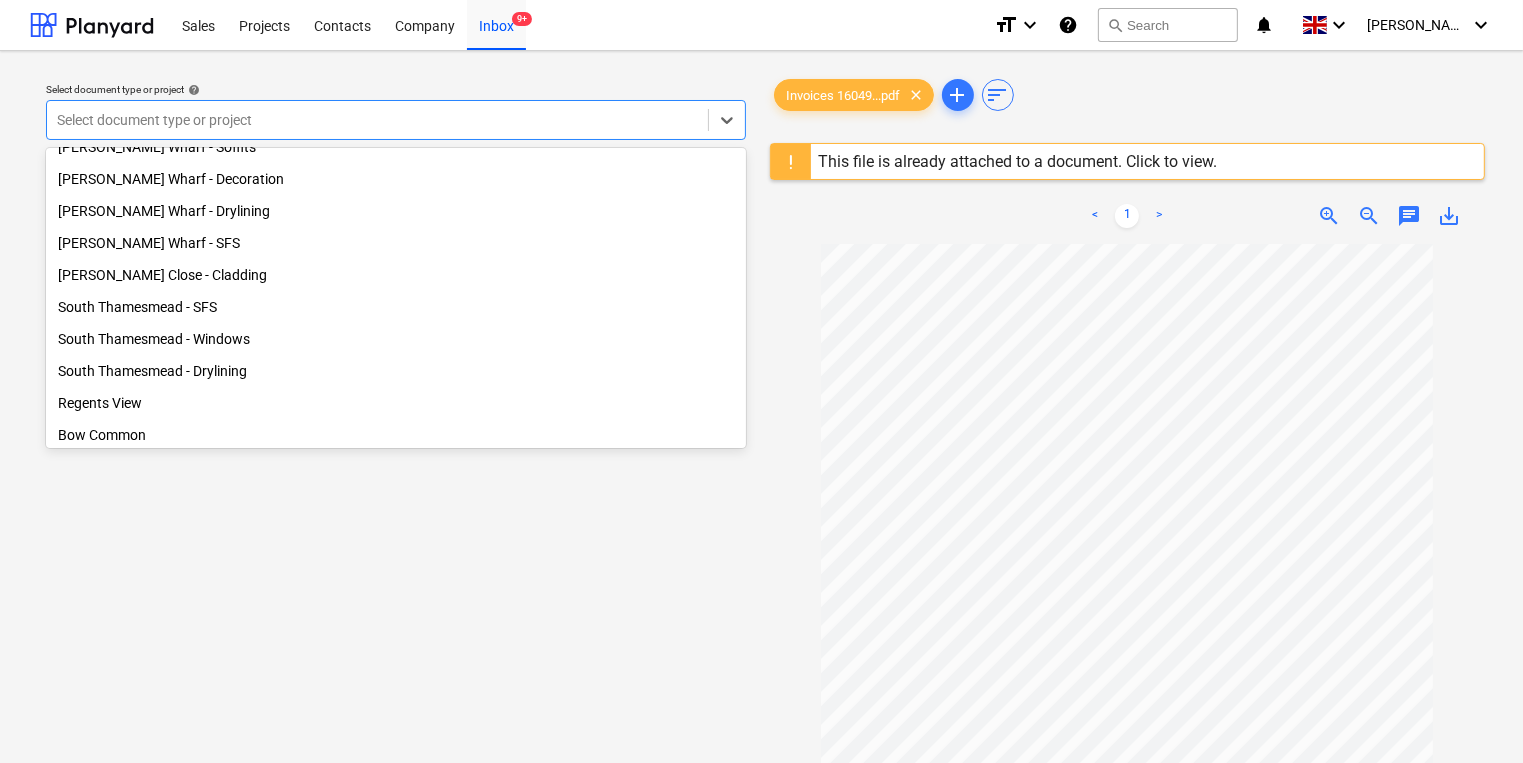 scroll, scrollTop: 281, scrollLeft: 0, axis: vertical 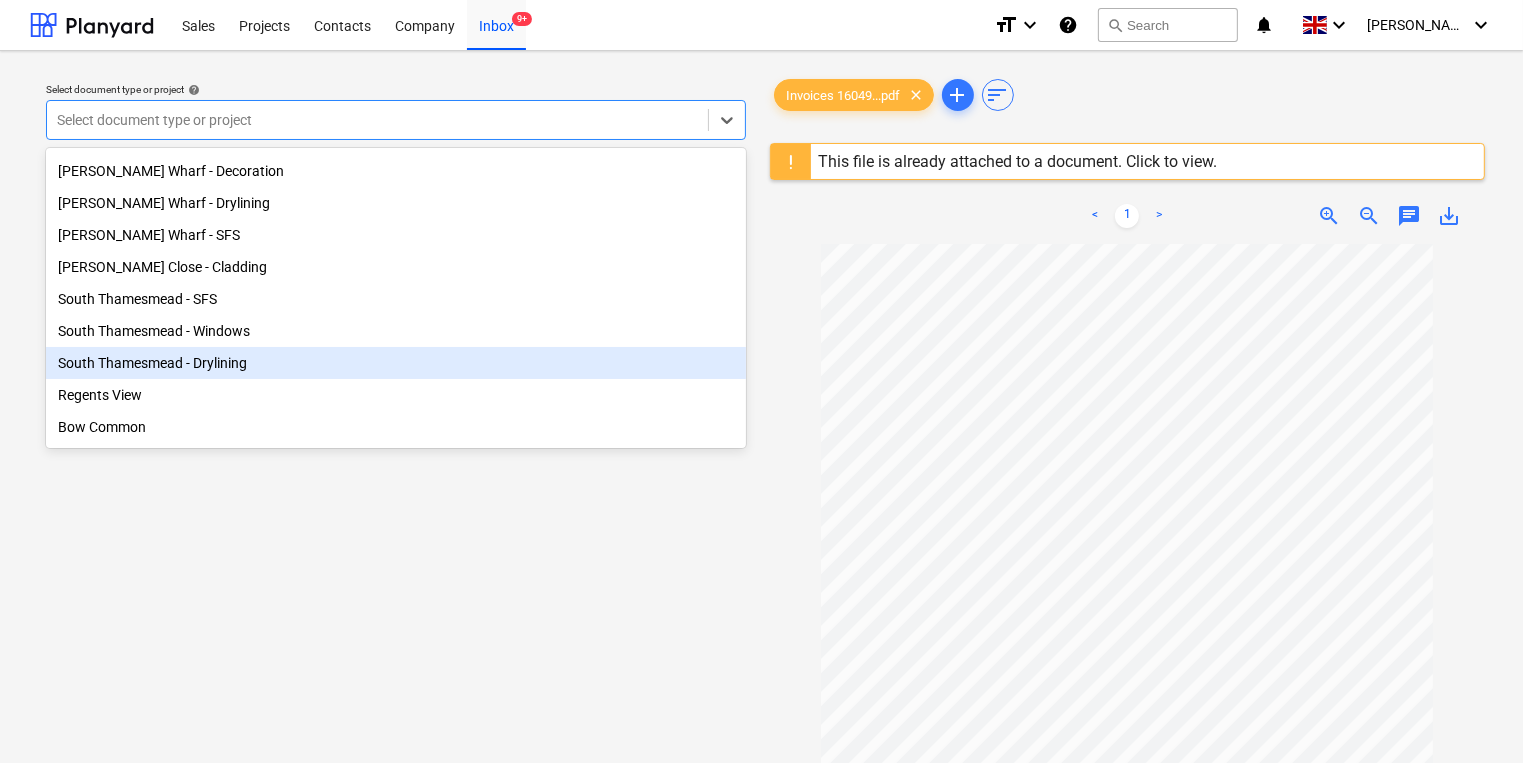 click on "South Thamesmead - Drylining" at bounding box center (396, 363) 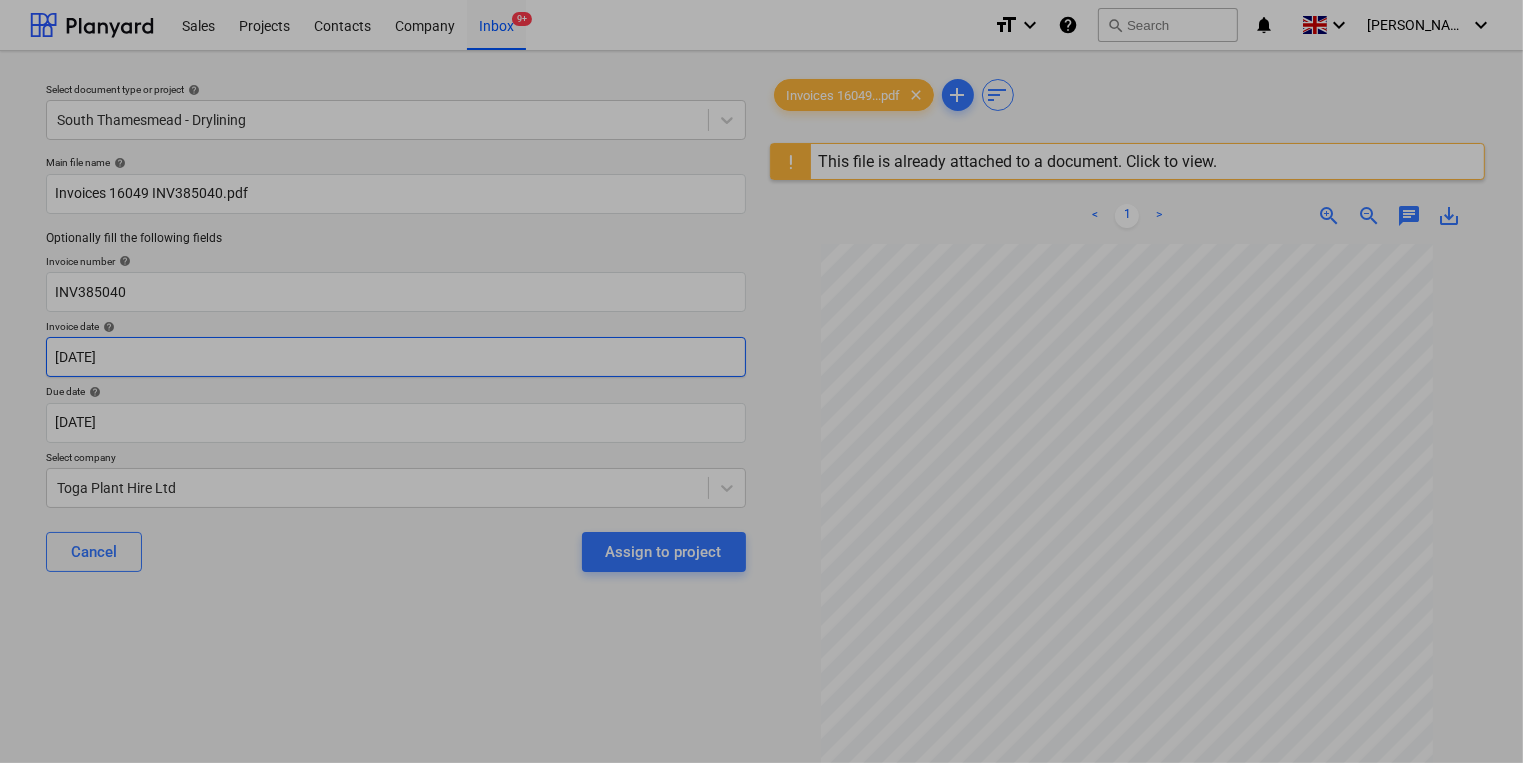click on "Sales Projects Contacts Company Inbox 9+ format_size keyboard_arrow_down help search Search notifications 0 keyboard_arrow_down [PERSON_NAME] keyboard_arrow_down Select document type or project help [GEOGRAPHIC_DATA] - Drylining Main file name help Invoices 16049 INV385040.pdf Optionally fill the following fields Invoice number help INV385040 Invoice date help [DATE] 01.06.2025 Press the down arrow key to interact with the calendar and
select a date. Press the question mark key to get the keyboard shortcuts for changing dates. Due date help [DATE] [DATE] Press the down arrow key to interact with the calendar and
select a date. Press the question mark key to get the keyboard shortcuts for changing dates. Select company Toga Plant Hire Ltd   Cancel Assign to project Invoices 16049...pdf clear add sort This file is already attached to a document. Click to view. < 1 > zoom_in zoom_out chat 0 save_alt
Su Mo Tu We Th Fr Sa Su Mo Tu We Th Fr Sa [DATE] 1 2 3 4 5 6 7 8 9 10 11 12 13 1" at bounding box center [761, 381] 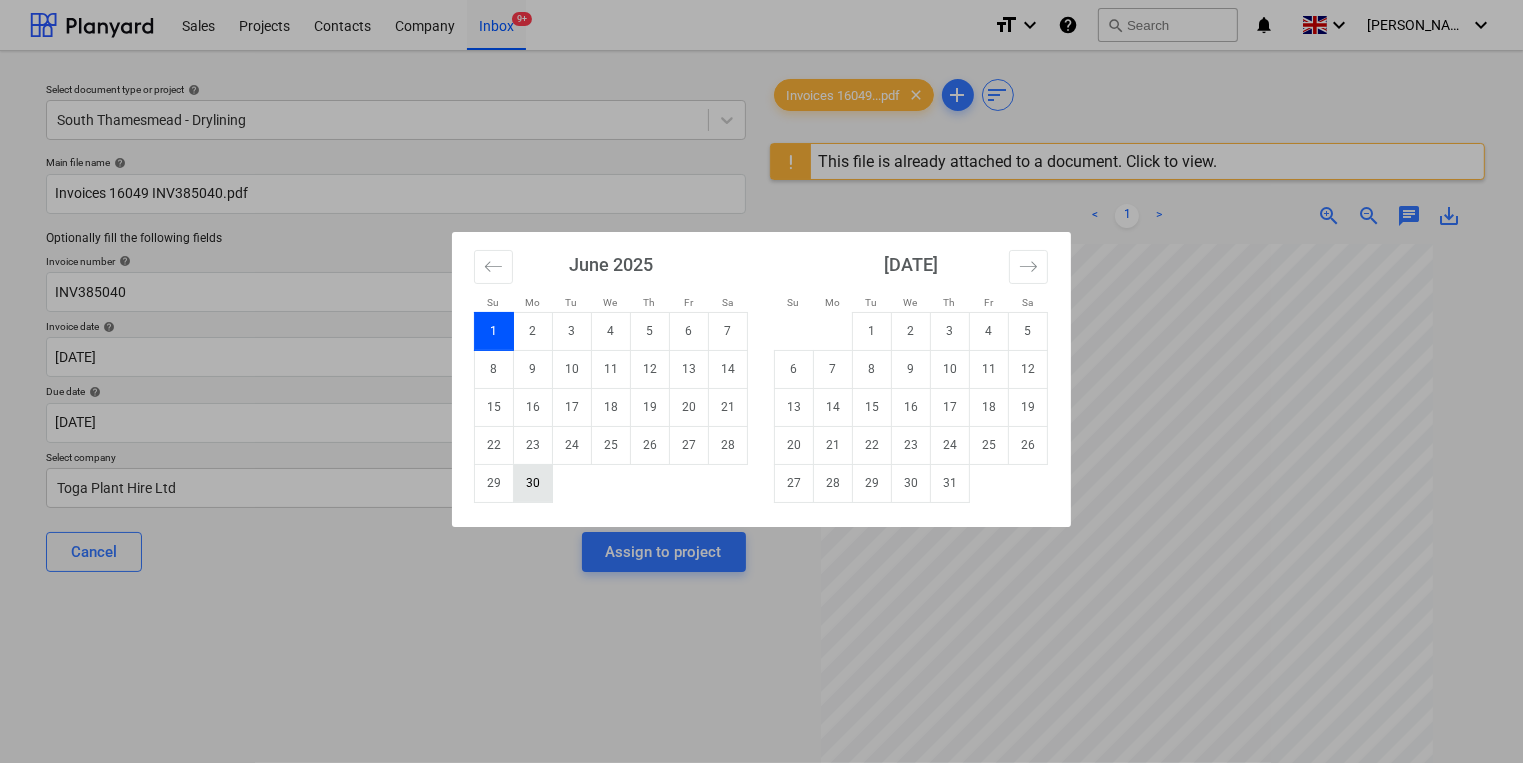 click on "30" at bounding box center (533, 483) 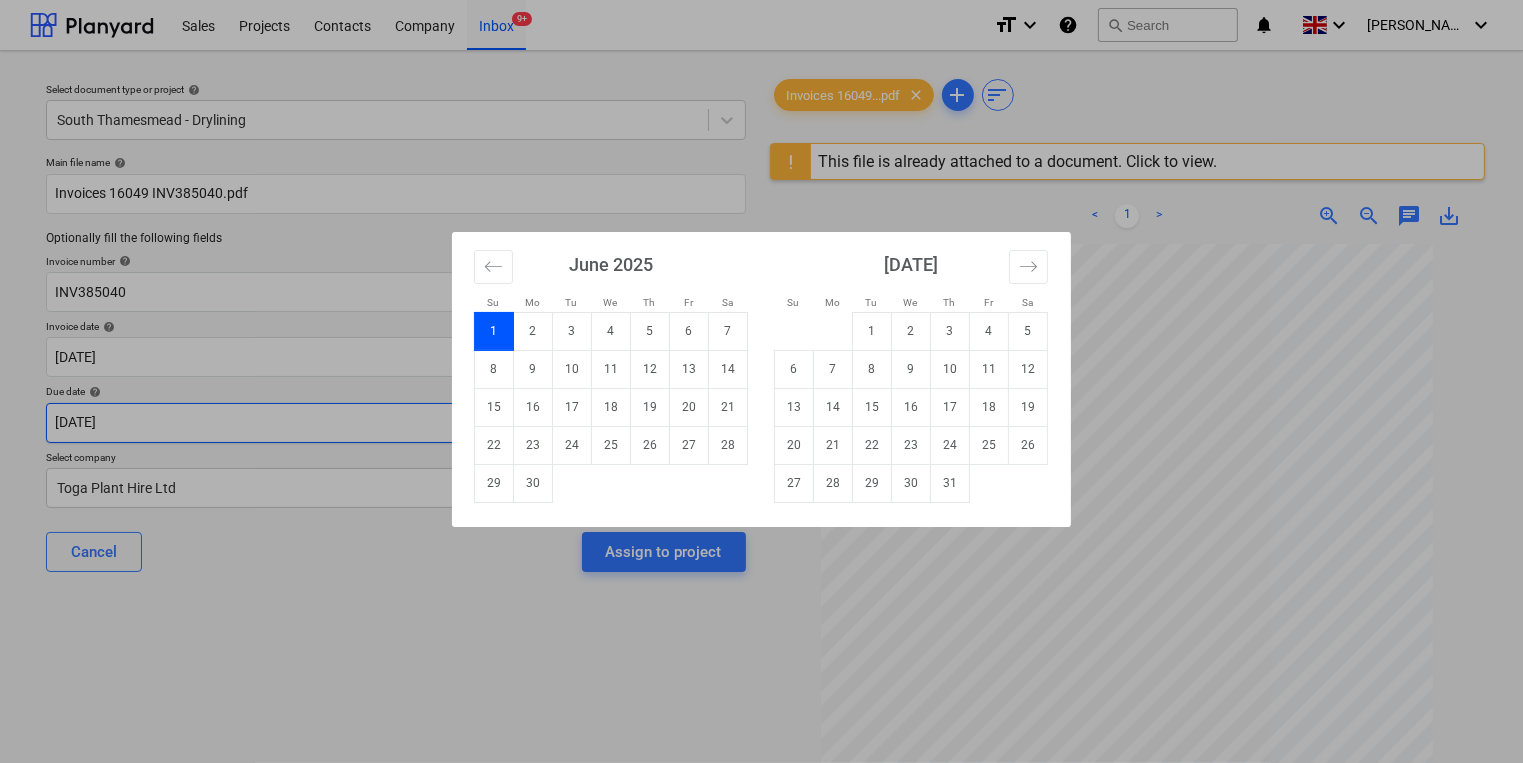 type on "[DATE]" 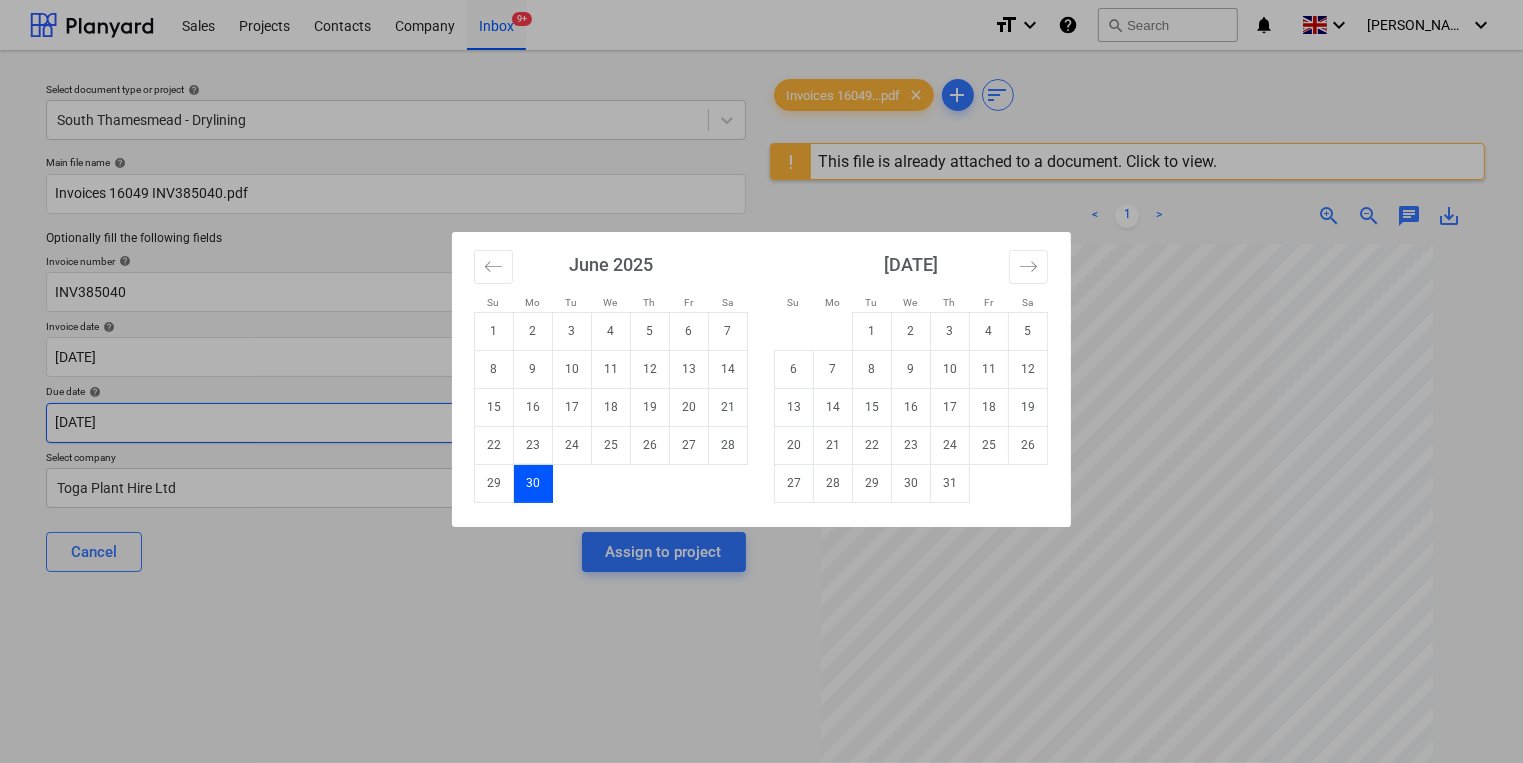 click on "Sales Projects Contacts Company Inbox 9+ format_size keyboard_arrow_down help search Search notifications 0 keyboard_arrow_down [PERSON_NAME] keyboard_arrow_down Select document type or project help [GEOGRAPHIC_DATA] - Drylining Main file name help Invoices 16049 INV385040.pdf Optionally fill the following fields Invoice number help INV385040 Invoice date help [DATE] [DATE] Press the down arrow key to interact with the calendar and
select a date. Press the question mark key to get the keyboard shortcuts for changing dates. Due date help [DATE] [DATE] Press the down arrow key to interact with the calendar and
select a date. Press the question mark key to get the keyboard shortcuts for changing dates. Select company Toga Plant Hire Ltd   Cancel Assign to project Invoices 16049...pdf clear add sort This file is already attached to a document. Click to view. < 1 > zoom_in zoom_out chat 0 save_alt
Su Mo Tu We Th Fr Sa Su Mo Tu We Th Fr Sa [DATE] 1 2 3 4 5 6 7 8 9 10 11 12 13 1" at bounding box center [761, 381] 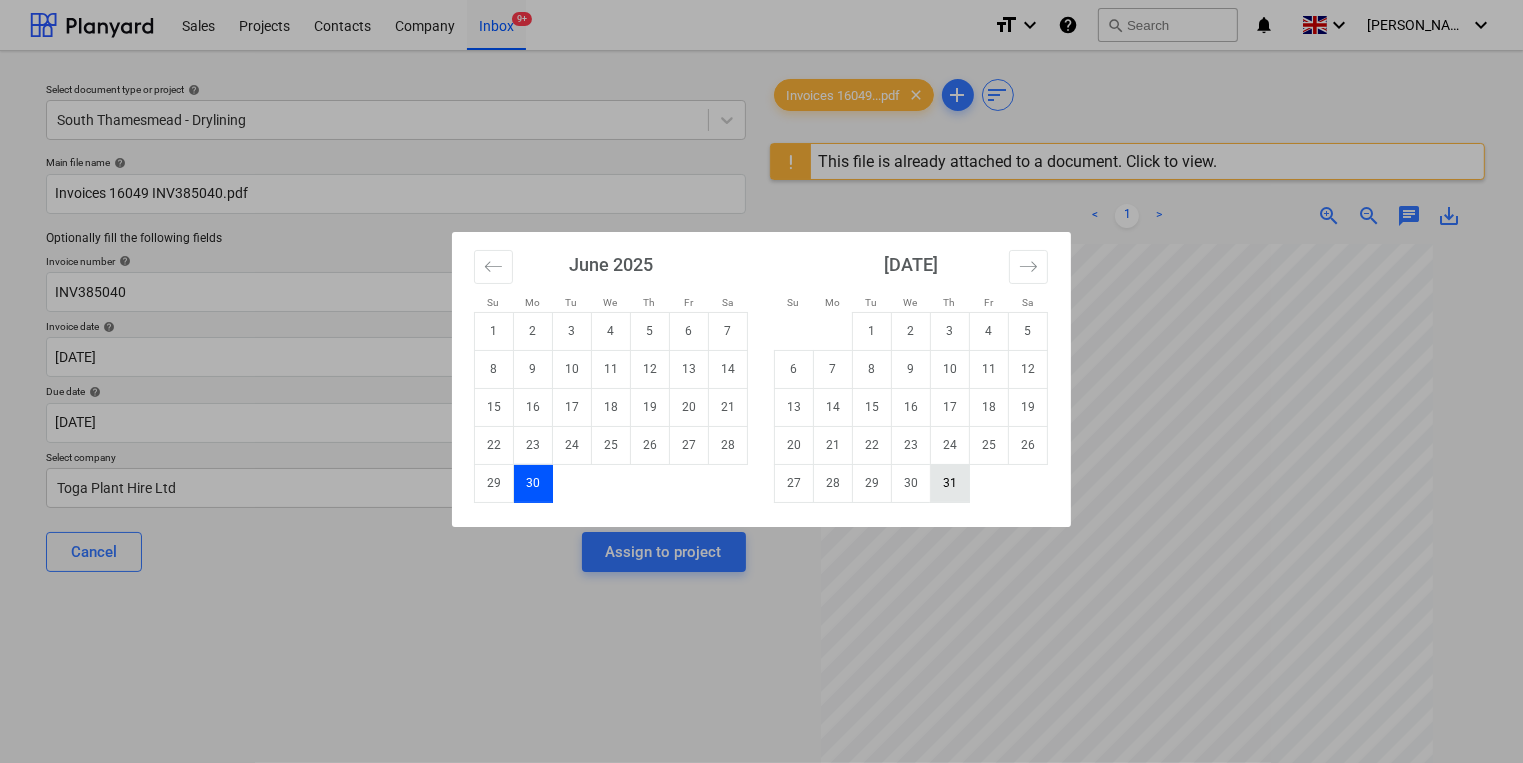 click on "31" at bounding box center (950, 483) 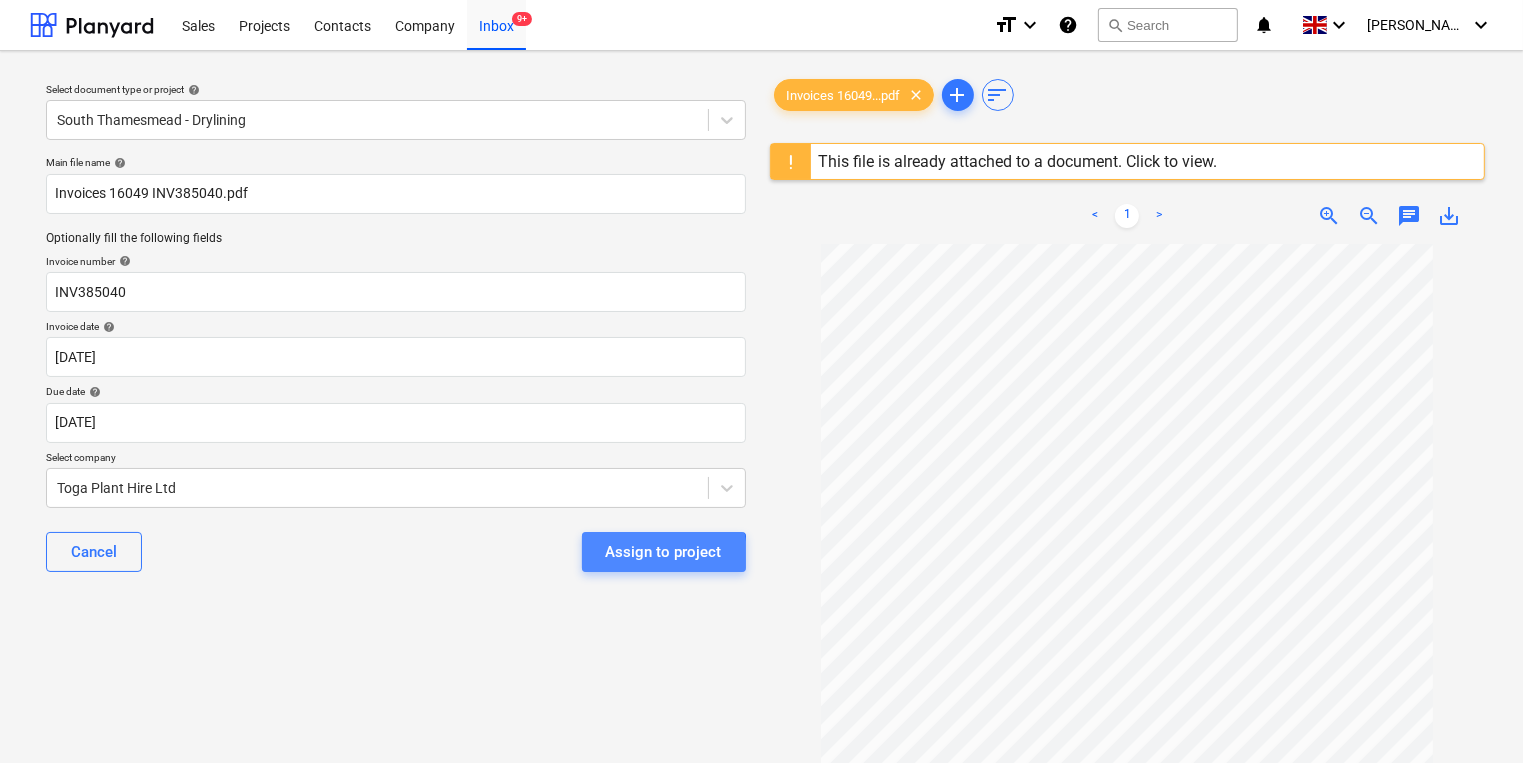 click on "Assign to project" at bounding box center (664, 552) 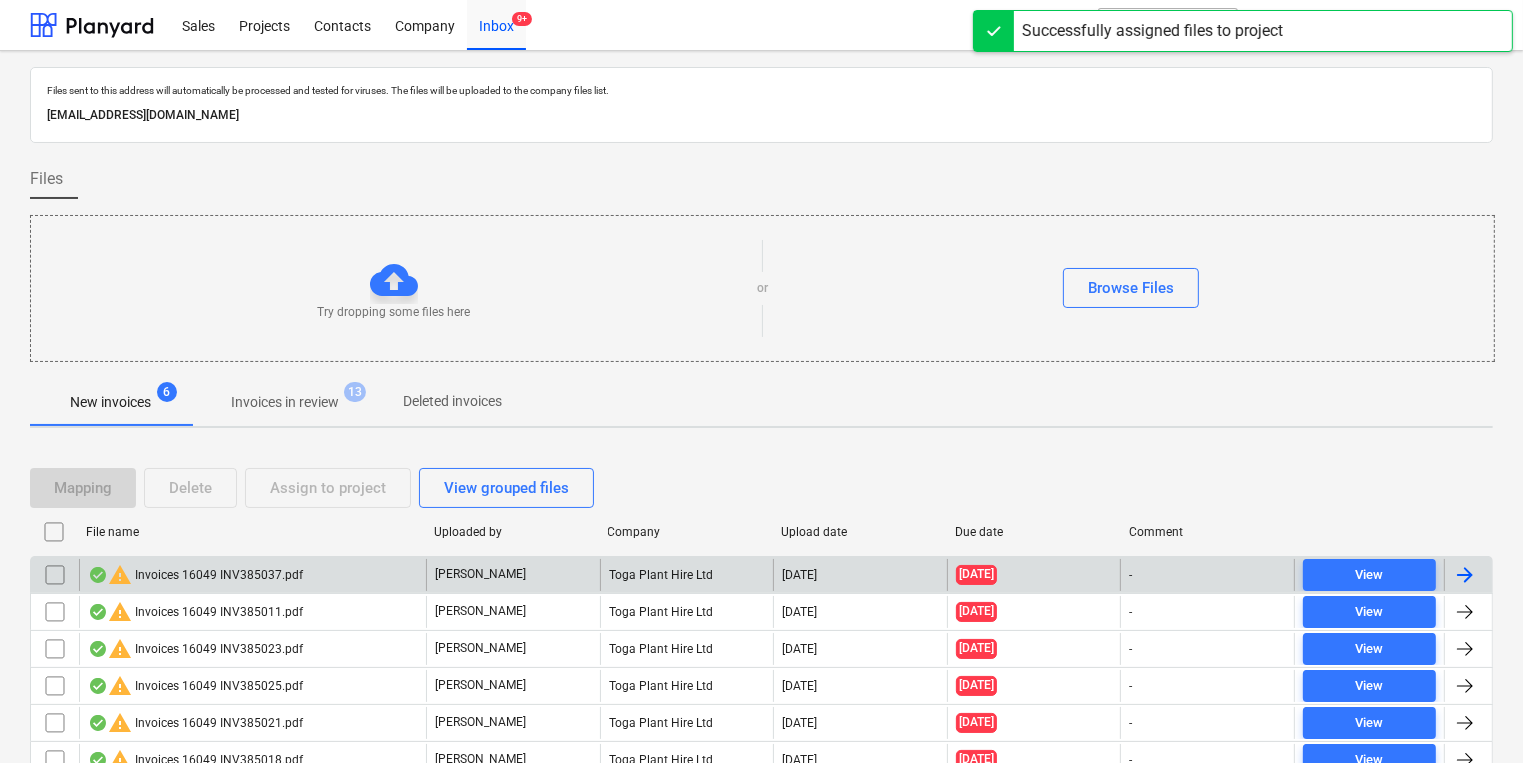 click on "warning   Invoices 16049 INV385037.pdf" at bounding box center (195, 575) 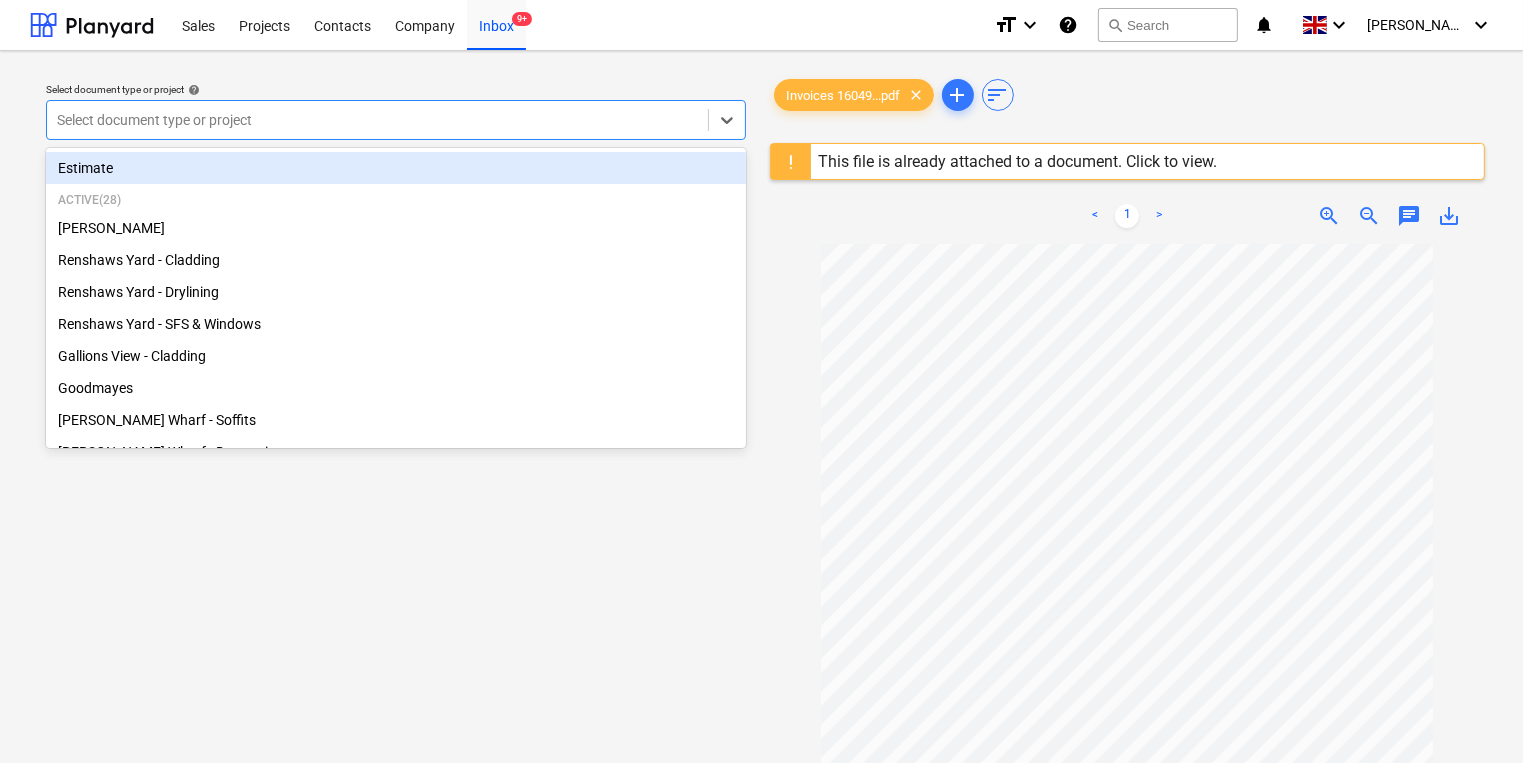 click at bounding box center (377, 120) 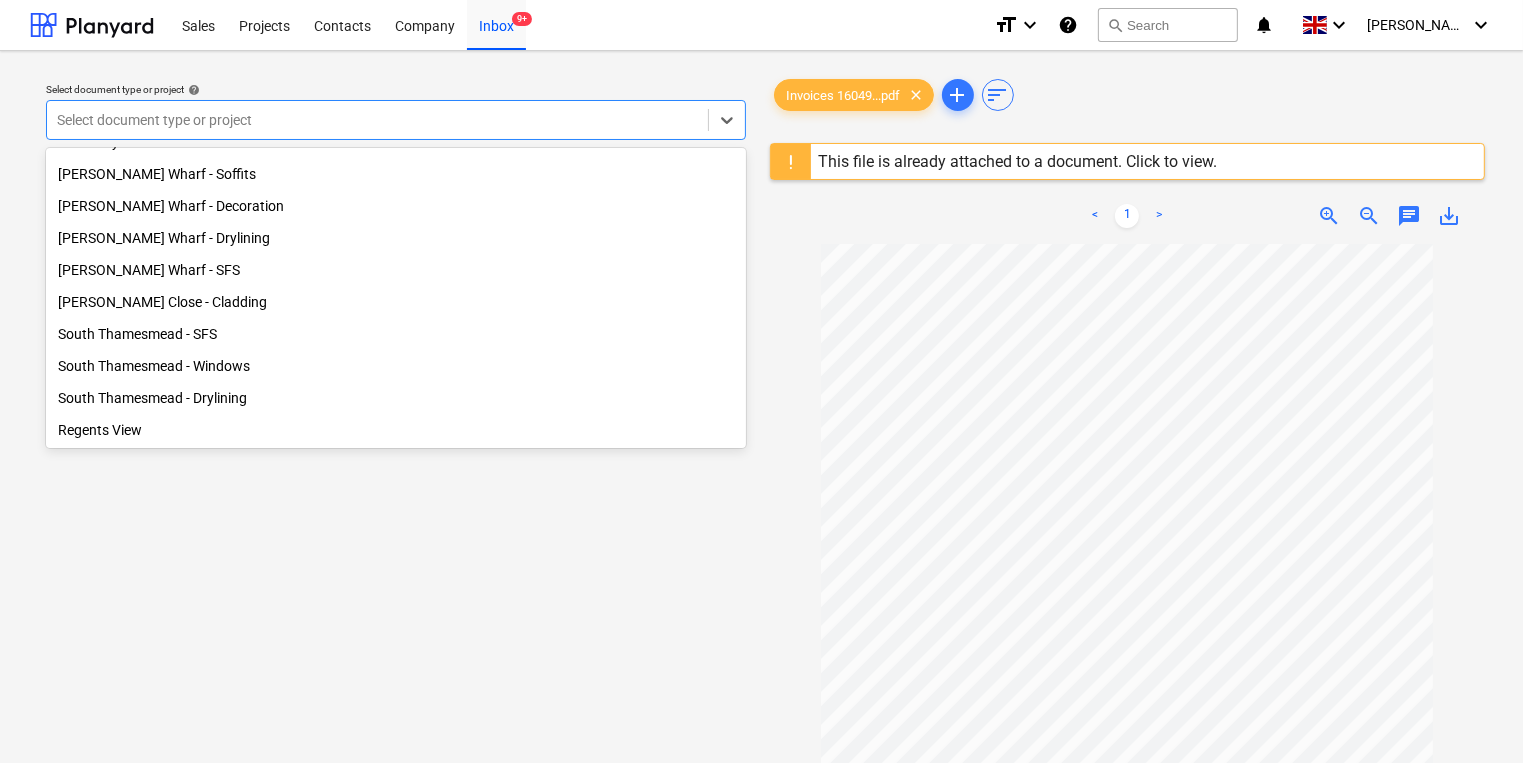 scroll, scrollTop: 247, scrollLeft: 0, axis: vertical 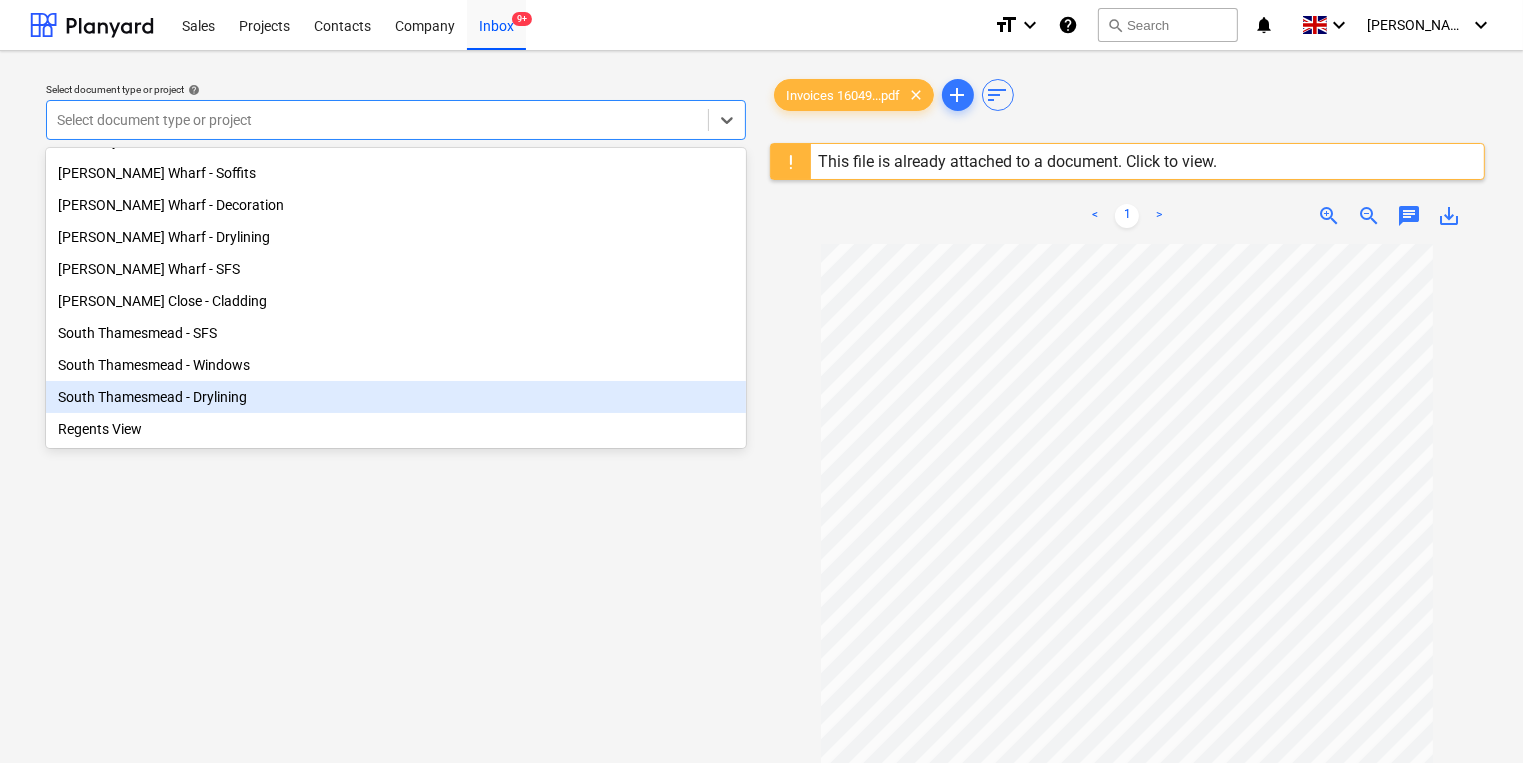 click on "South Thamesmead - Drylining" at bounding box center [396, 397] 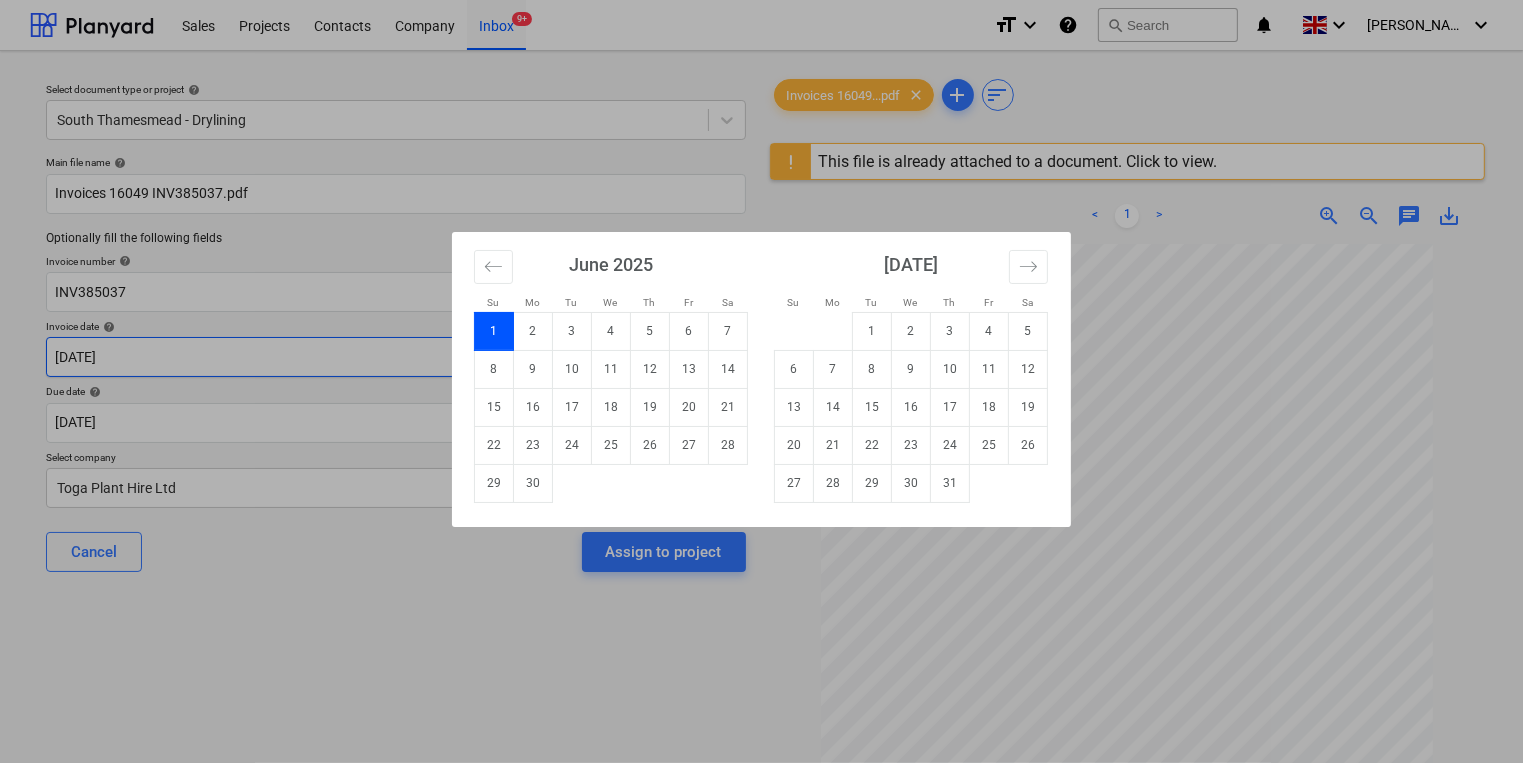 drag, startPoint x: 172, startPoint y: 364, endPoint x: 352, endPoint y: 478, distance: 213.06337 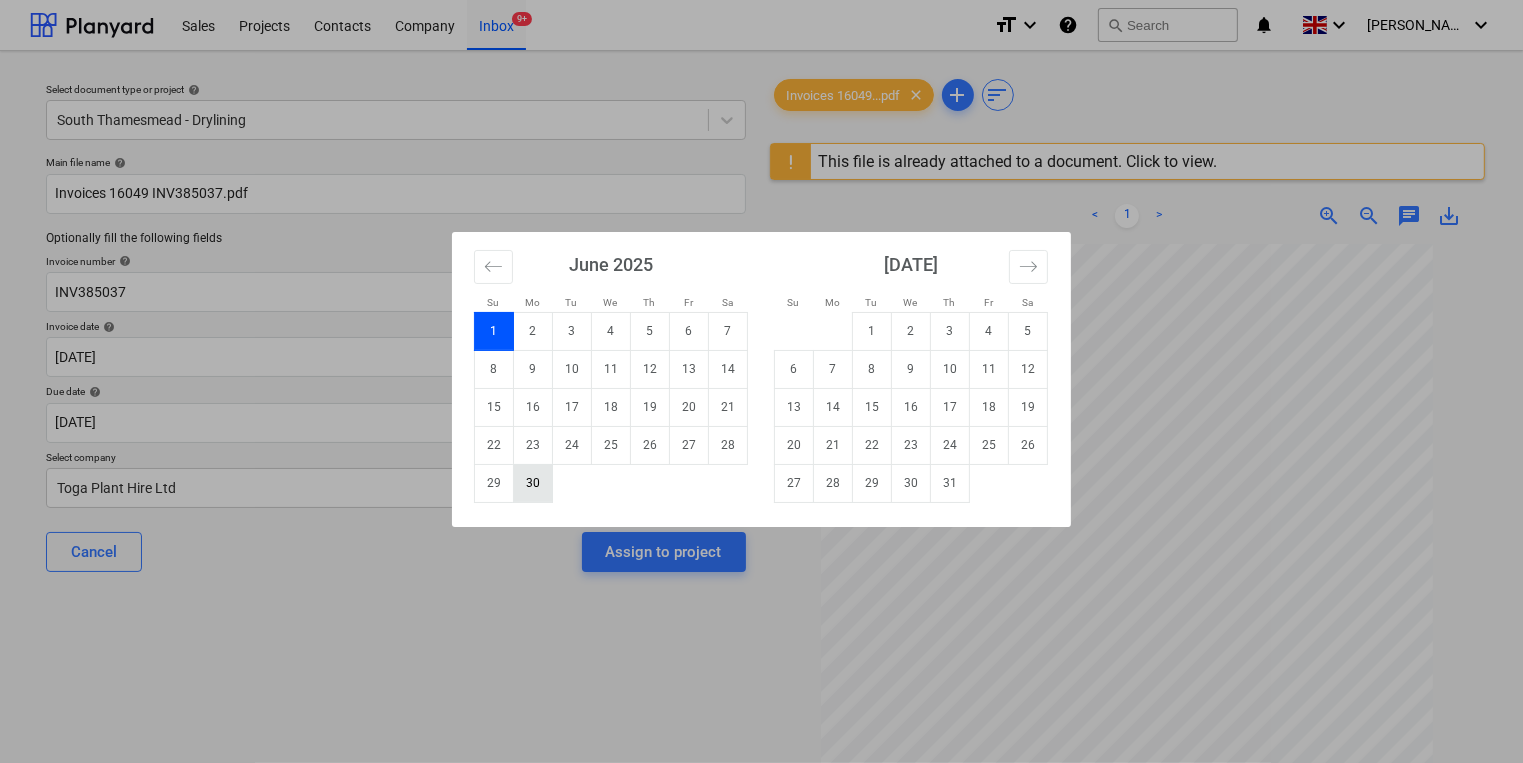 click on "30" at bounding box center (533, 483) 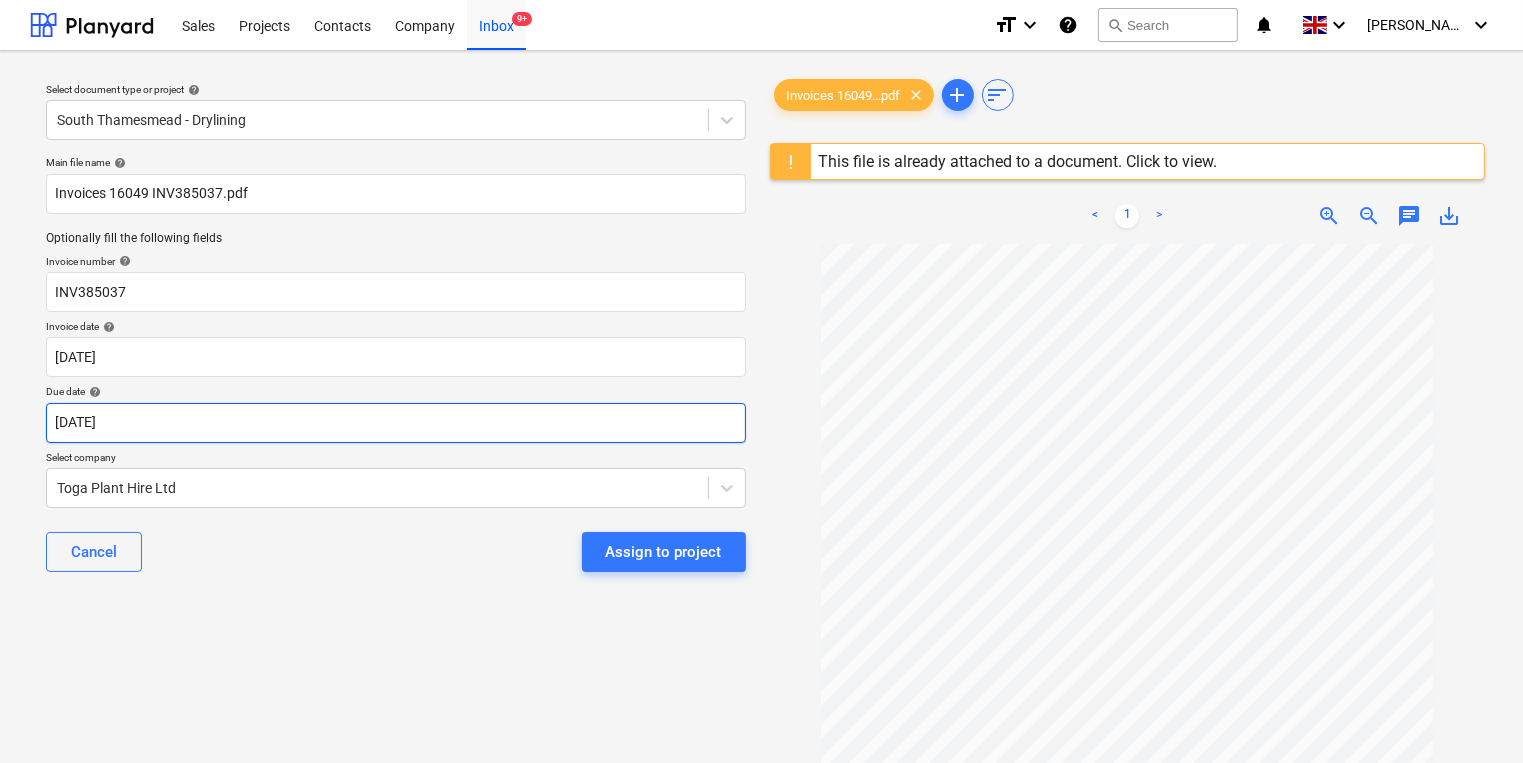 click on "Sales Projects Contacts Company Inbox 9+ format_size keyboard_arrow_down help search Search notifications 0 keyboard_arrow_down [PERSON_NAME] keyboard_arrow_down Select document type or project help [GEOGRAPHIC_DATA] - Drylining Main file name help Invoices 16049 INV385037.pdf Optionally fill the following fields Invoice number help INV385037 Invoice date help [DATE] [DATE] Press the down arrow key to interact with the calendar and
select a date. Press the question mark key to get the keyboard shortcuts for changing dates. Due date help [DATE] [DATE] Press the down arrow key to interact with the calendar and
select a date. Press the question mark key to get the keyboard shortcuts for changing dates. Select company Toga Plant Hire Ltd   Cancel Assign to project Invoices 16049...pdf clear add sort This file is already attached to a document. Click to view. < 1 > zoom_in zoom_out chat 0 save_alt" at bounding box center [761, 381] 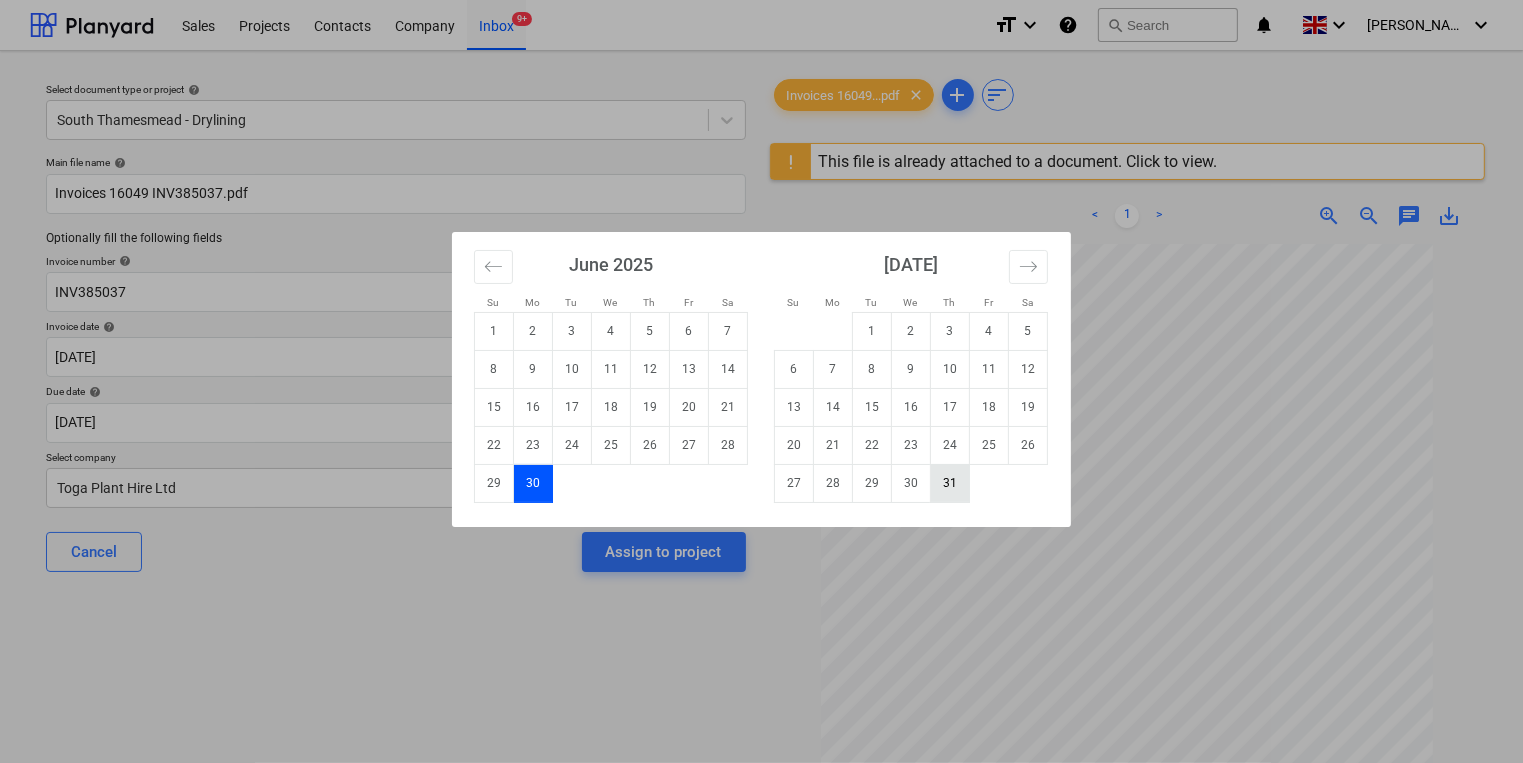 click on "31" at bounding box center [950, 483] 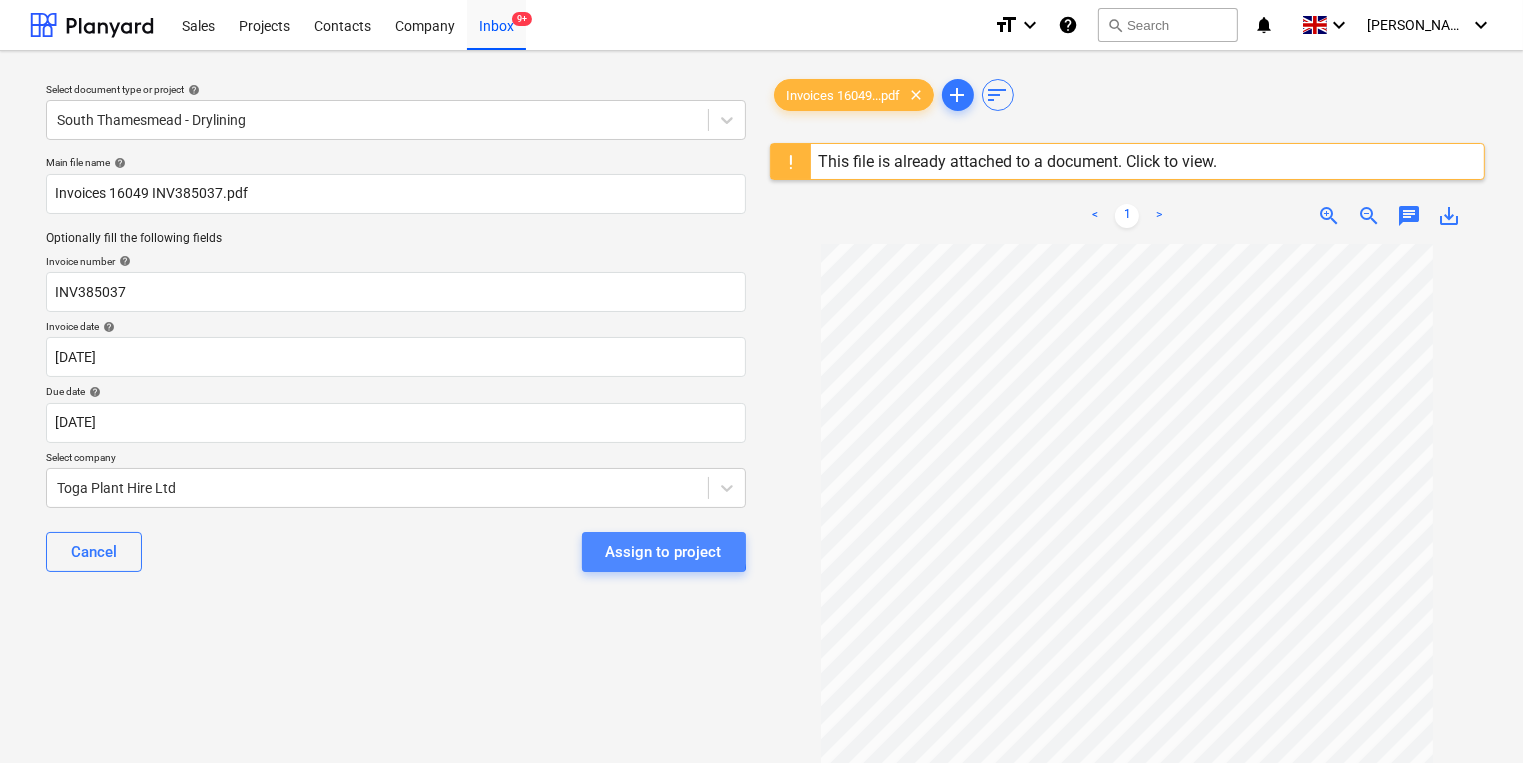 click on "Assign to project" at bounding box center (664, 552) 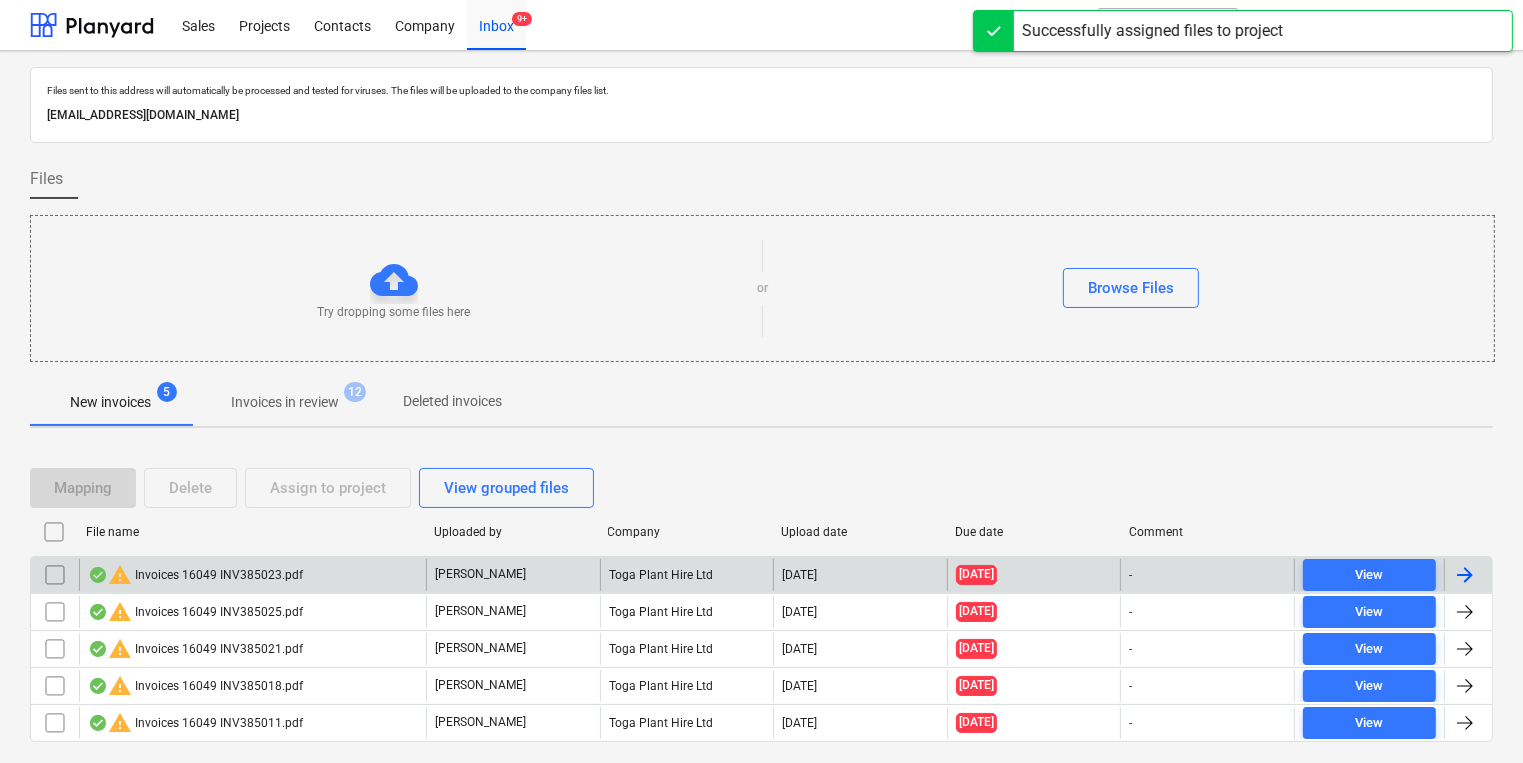 click on "warning   Invoices 16049 INV385023.pdf" at bounding box center (195, 575) 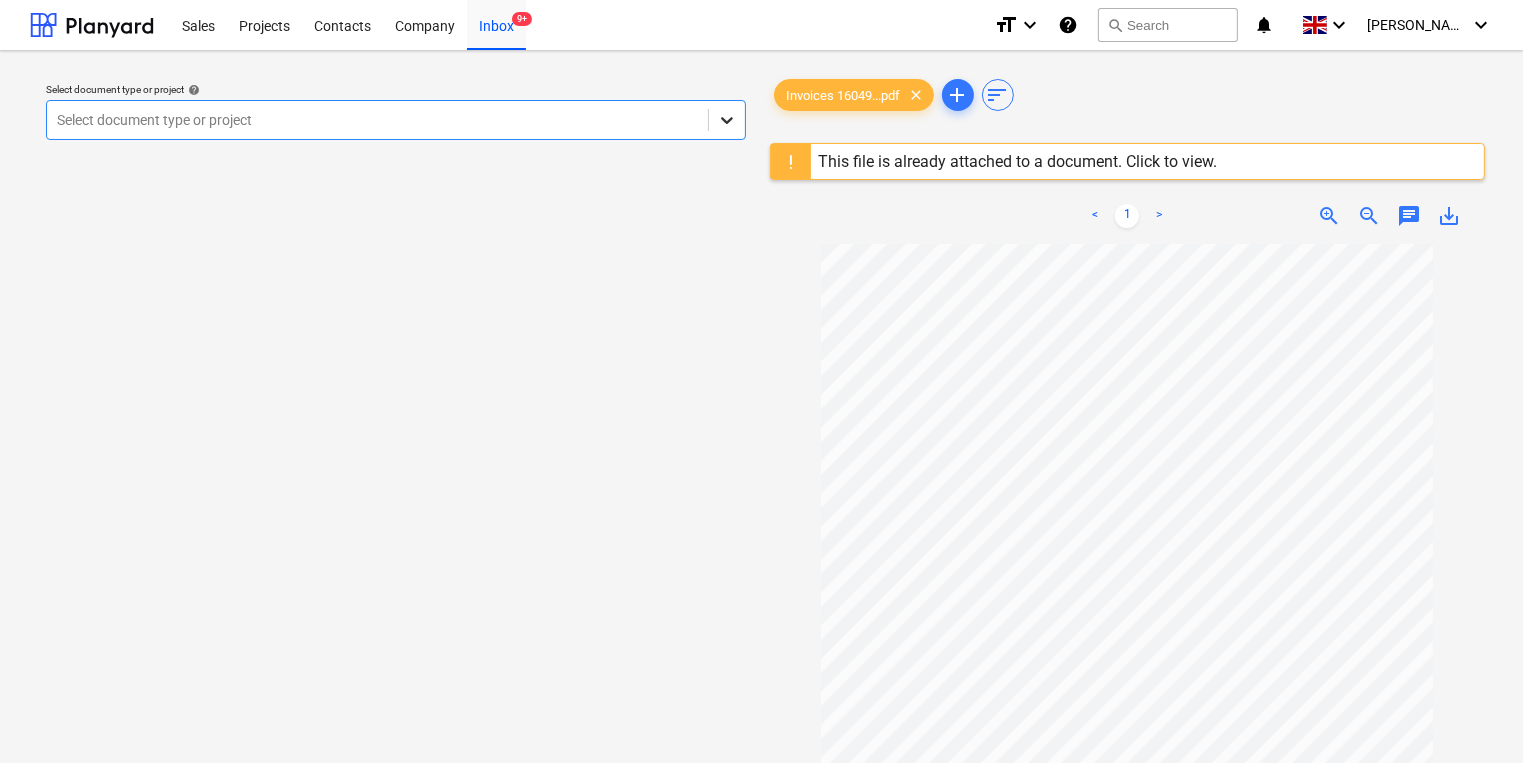 click 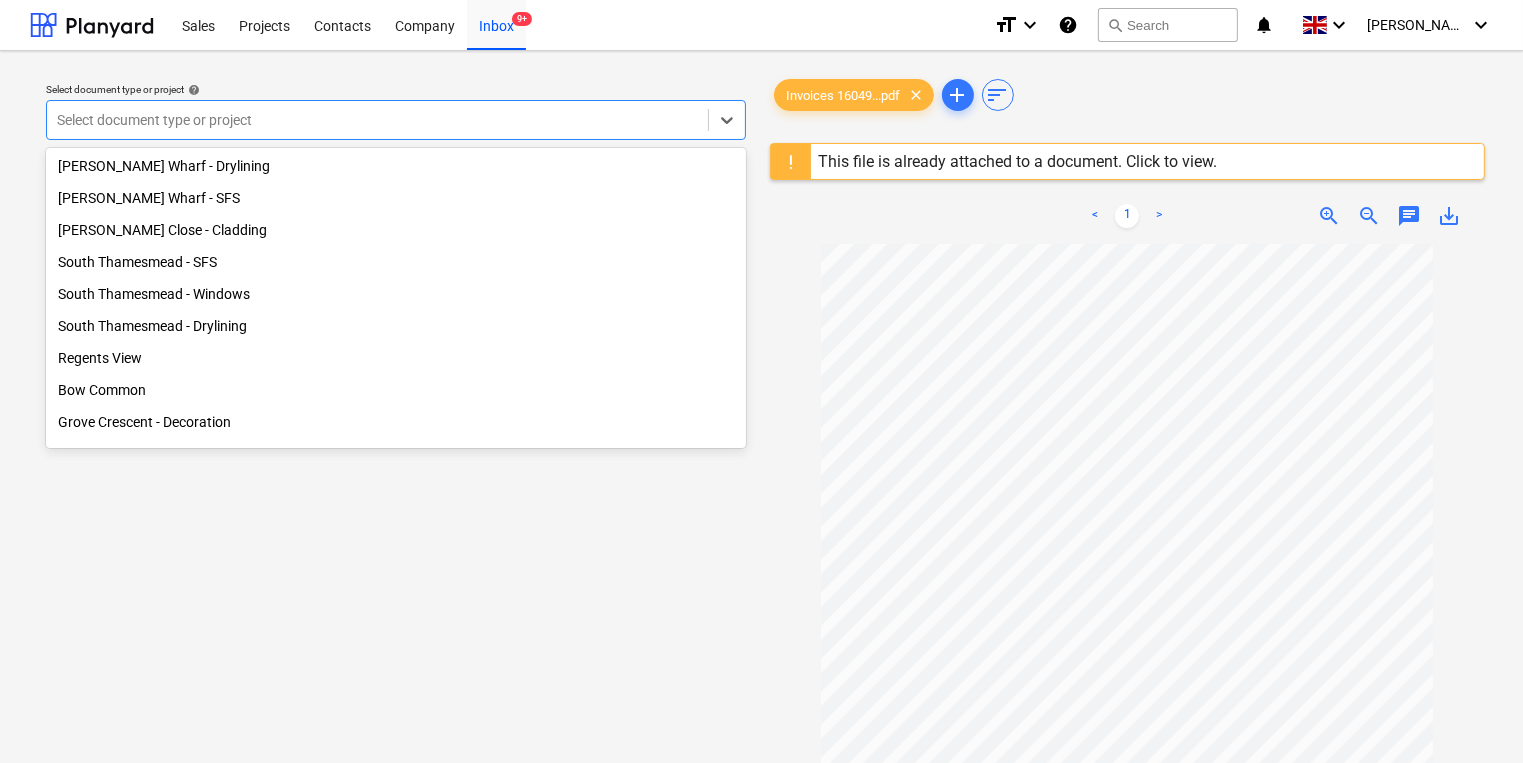 scroll, scrollTop: 352, scrollLeft: 0, axis: vertical 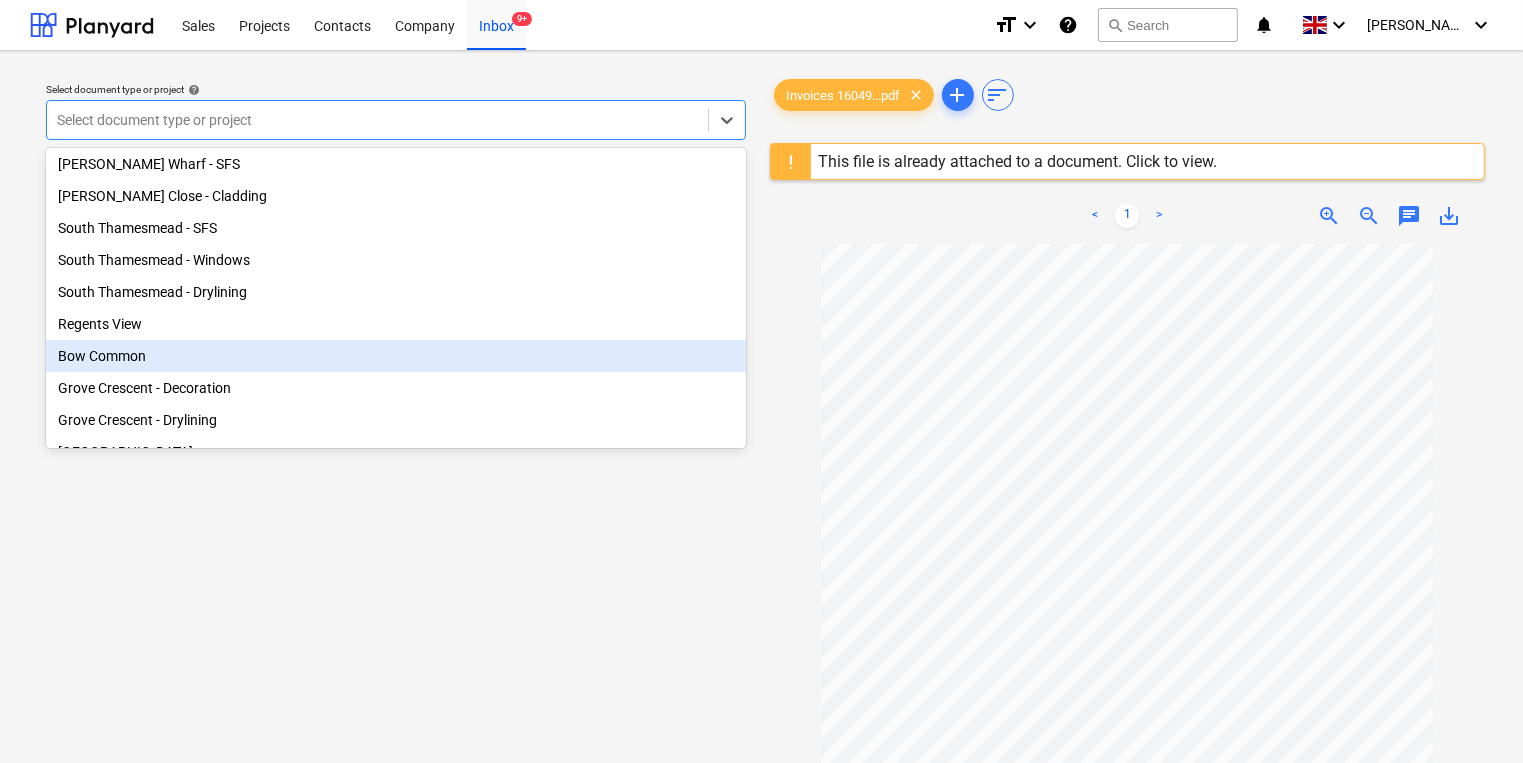 click on "Bow Common" at bounding box center [396, 356] 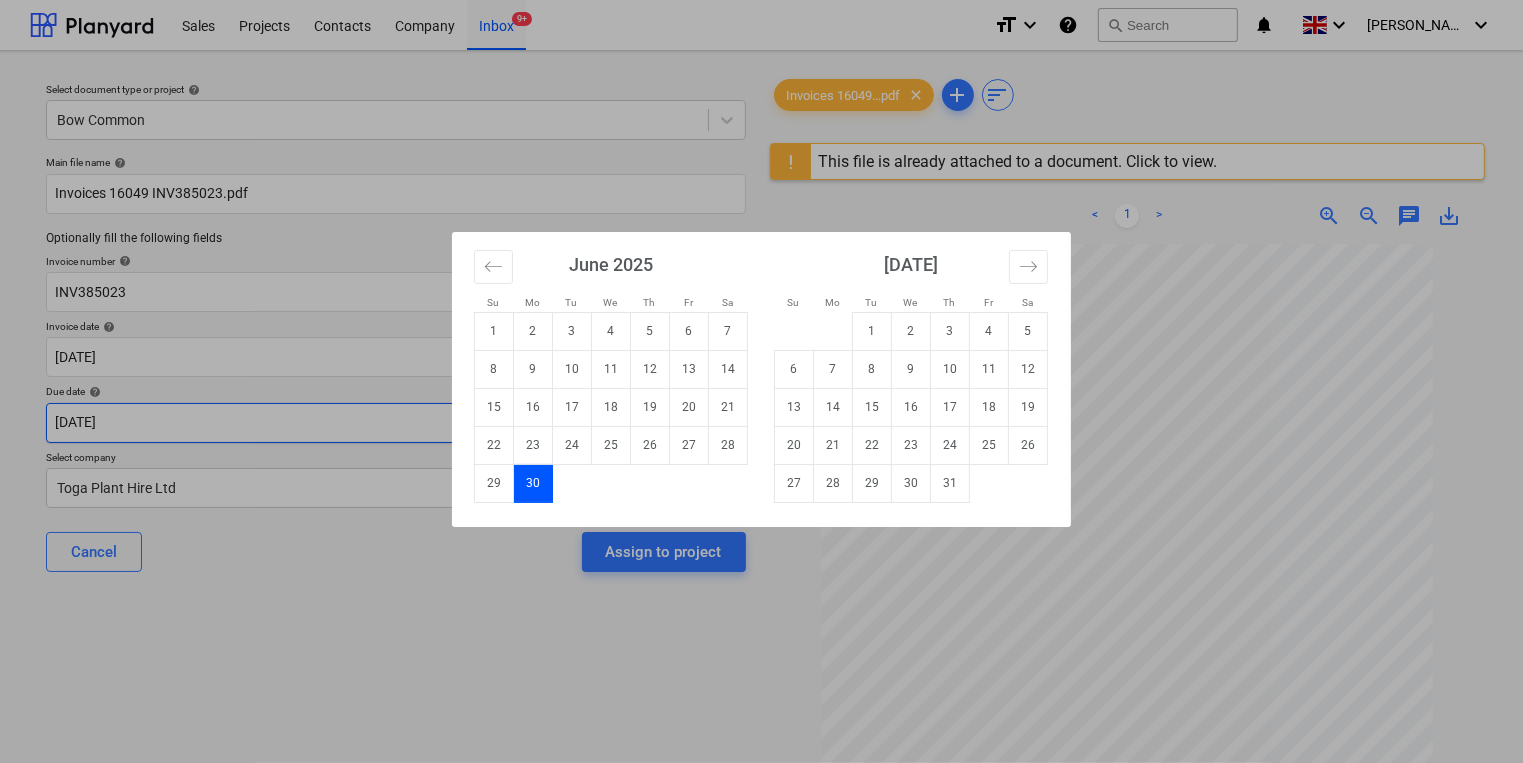 click on "Sales Projects Contacts Company Inbox 9+ format_size keyboard_arrow_down help search Search notifications 0 keyboard_arrow_down [PERSON_NAME] keyboard_arrow_down Select document type or project help Bow Common Main file name help Invoices 16049 INV385023.pdf Optionally fill the following fields Invoice number help INV385023 Invoice date help [DATE] [DATE] Press the down arrow key to interact with the calendar and
select a date. Press the question mark key to get the keyboard shortcuts for changing dates. Due date help [DATE] [DATE] Press the down arrow key to interact with the calendar and
select a date. Press the question mark key to get the keyboard shortcuts for changing dates. Select company Toga Plant Hire Ltd   Cancel Assign to project Invoices 16049...pdf clear add sort This file is already attached to a document. Click to view. < 1 > zoom_in zoom_out chat 0 save_alt
Su Mo Tu We Th Fr Sa Su Mo Tu We Th Fr Sa [DATE] 1 2 3 4 5 6 7 8 9 10 11 12 13 14 15 16 17 18 19 1" at bounding box center [761, 381] 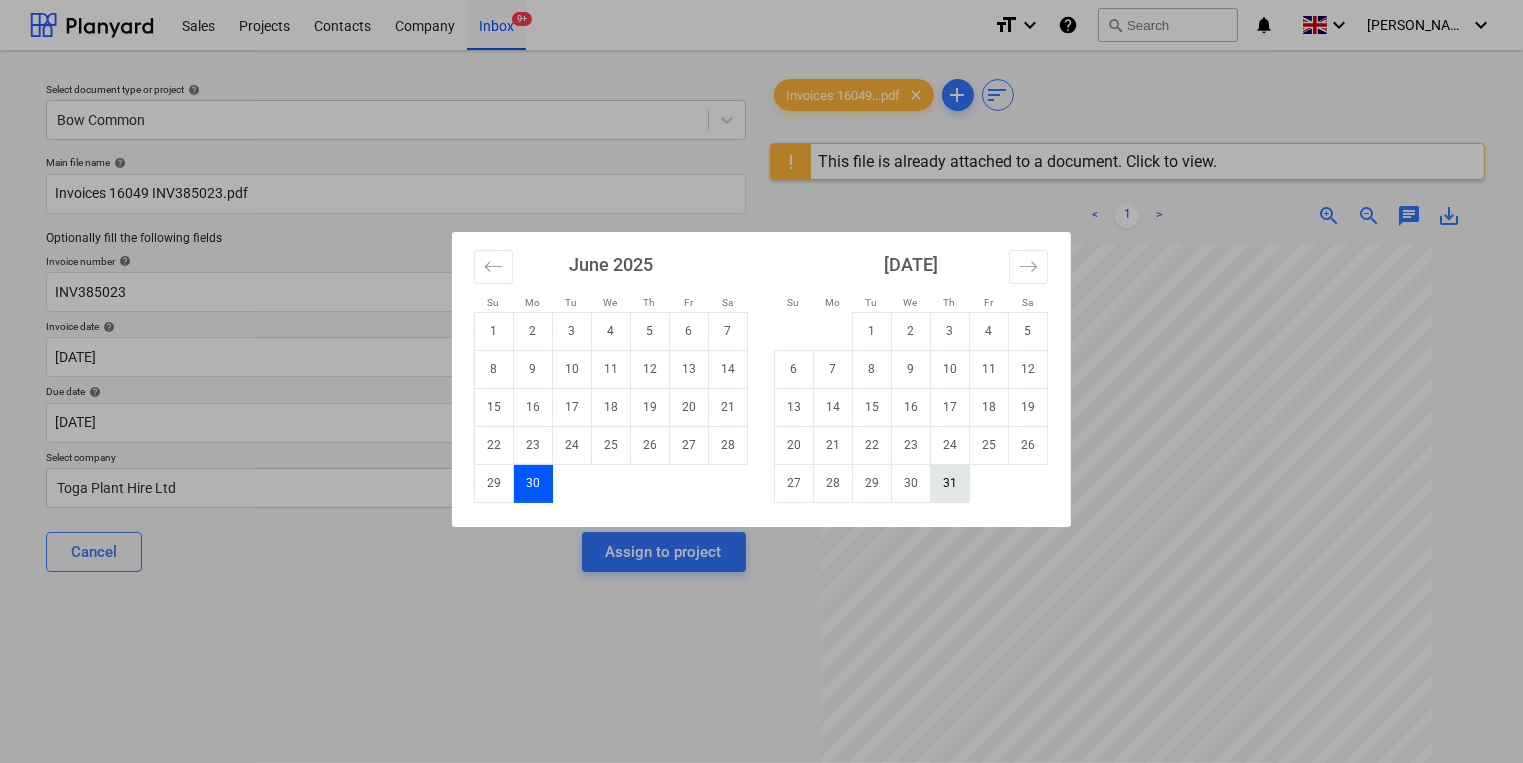 click on "31" at bounding box center [950, 483] 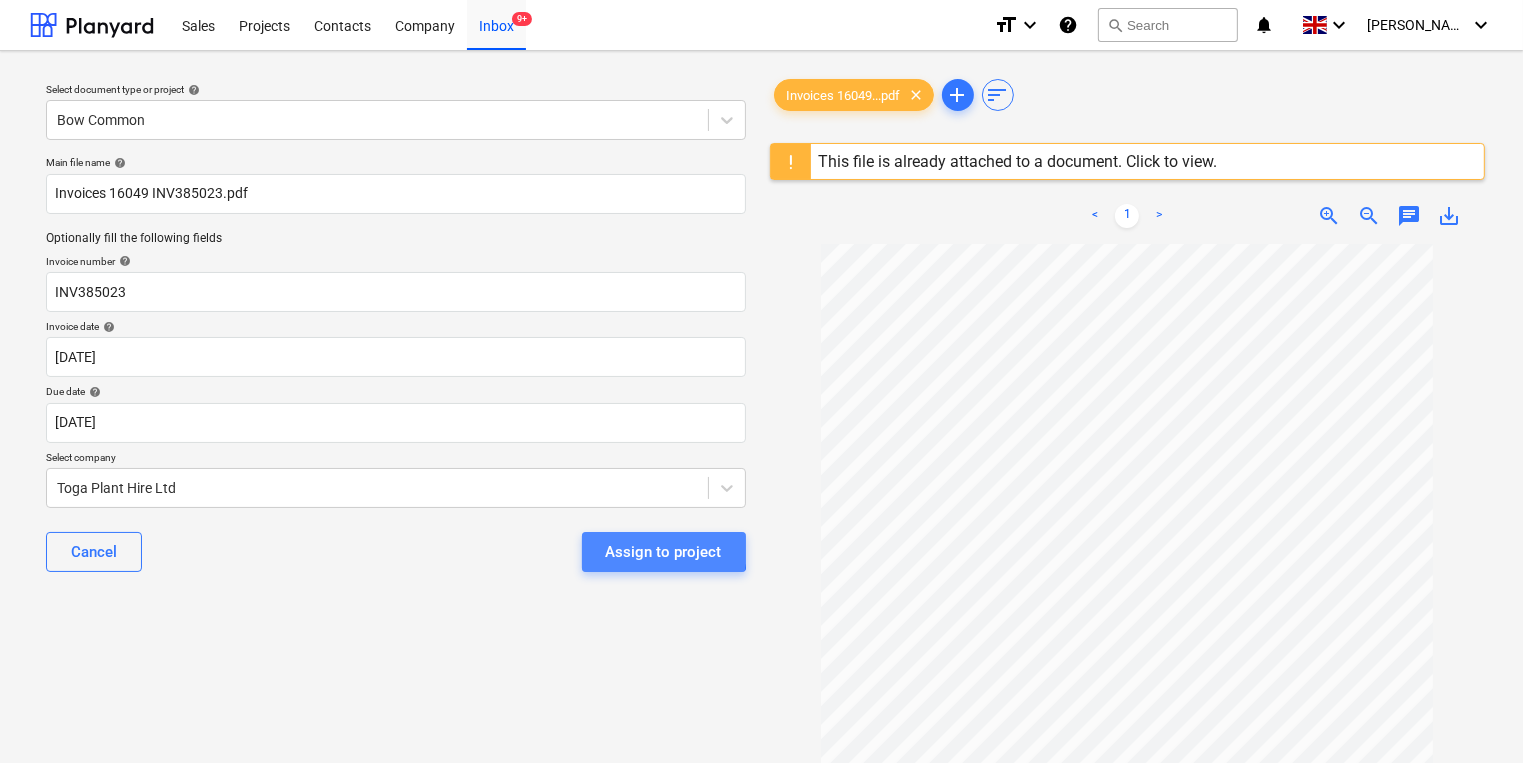 click on "Assign to project" at bounding box center [664, 552] 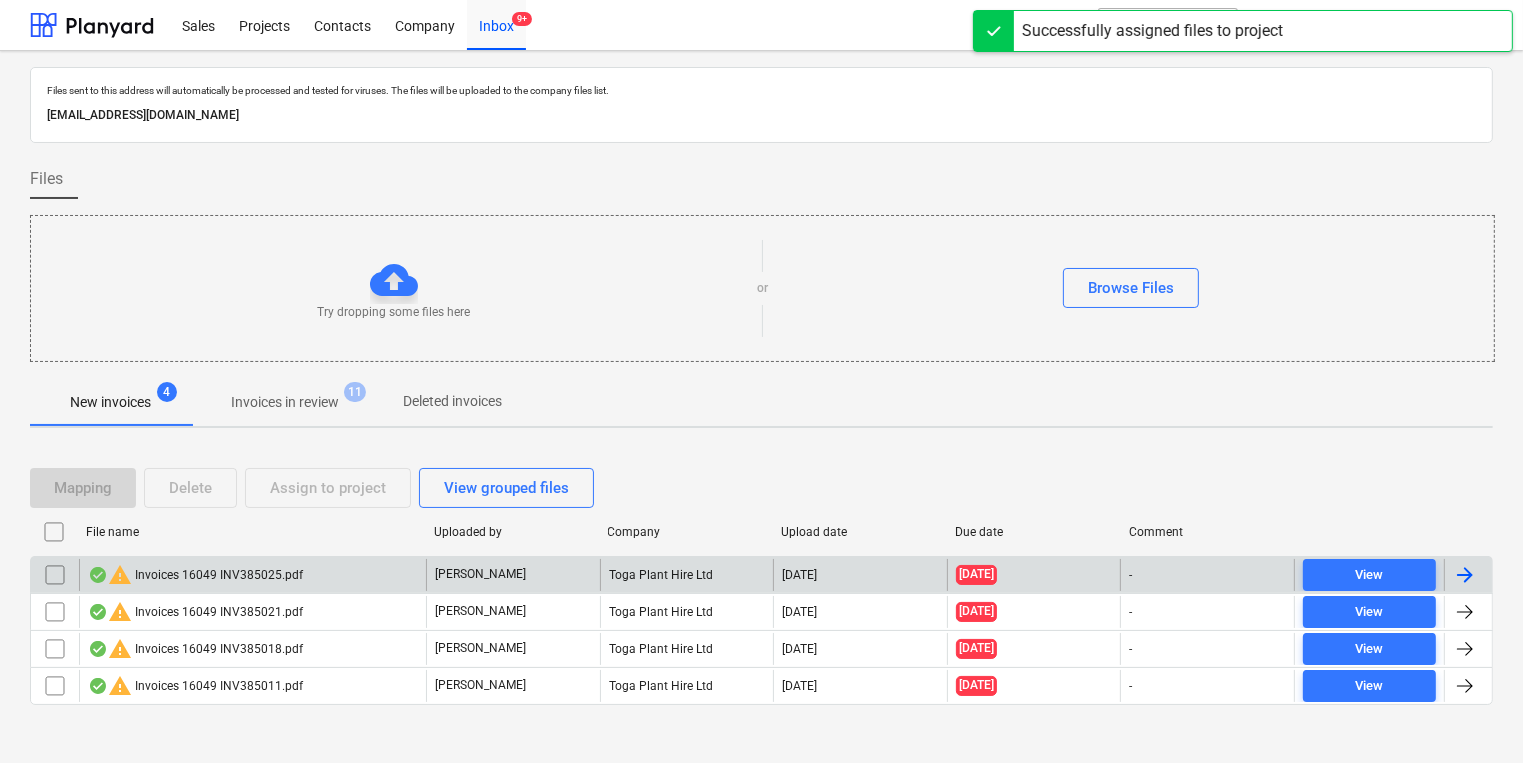 click on "warning   Invoices 16049 INV385025.pdf" at bounding box center [195, 575] 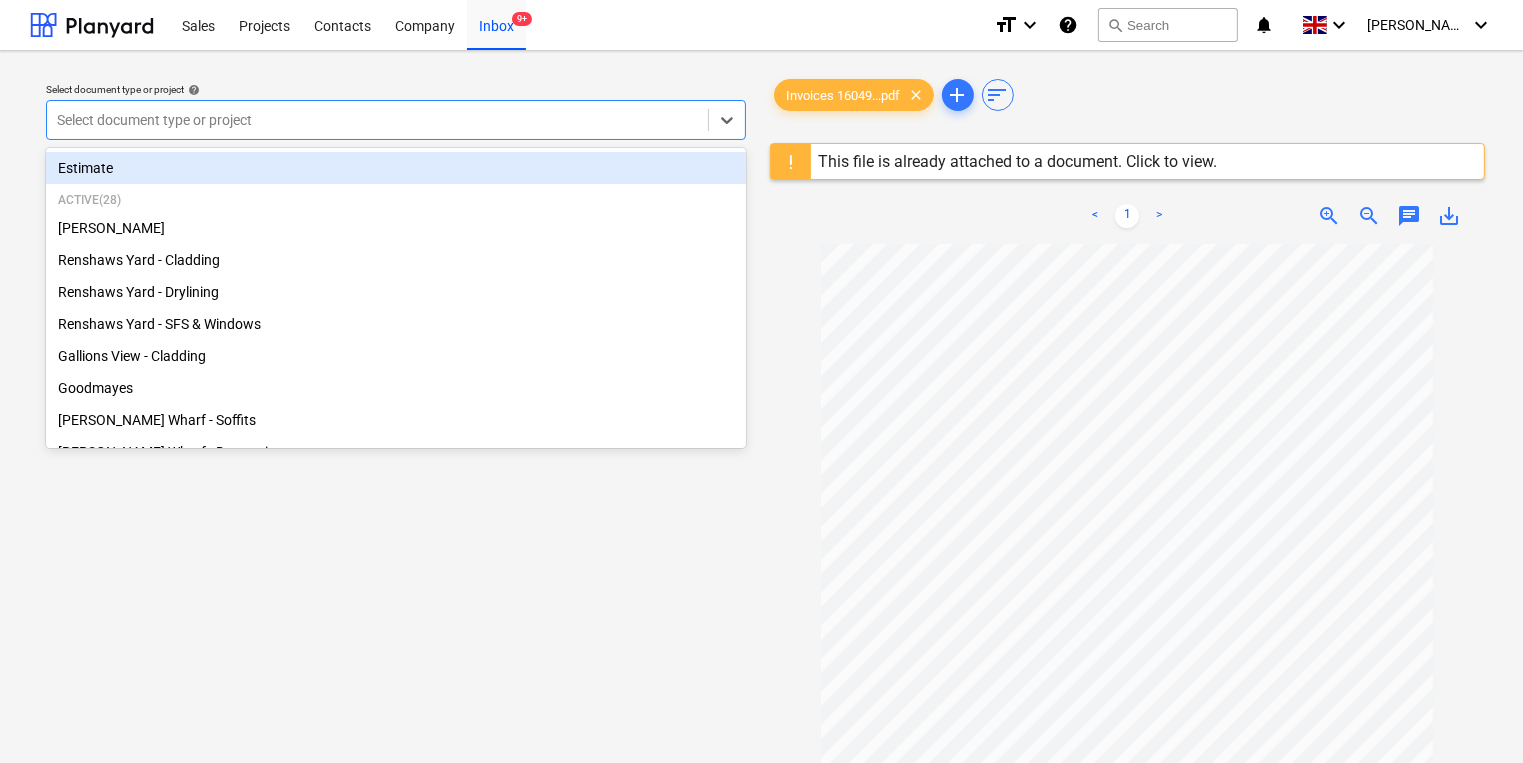 click at bounding box center [377, 120] 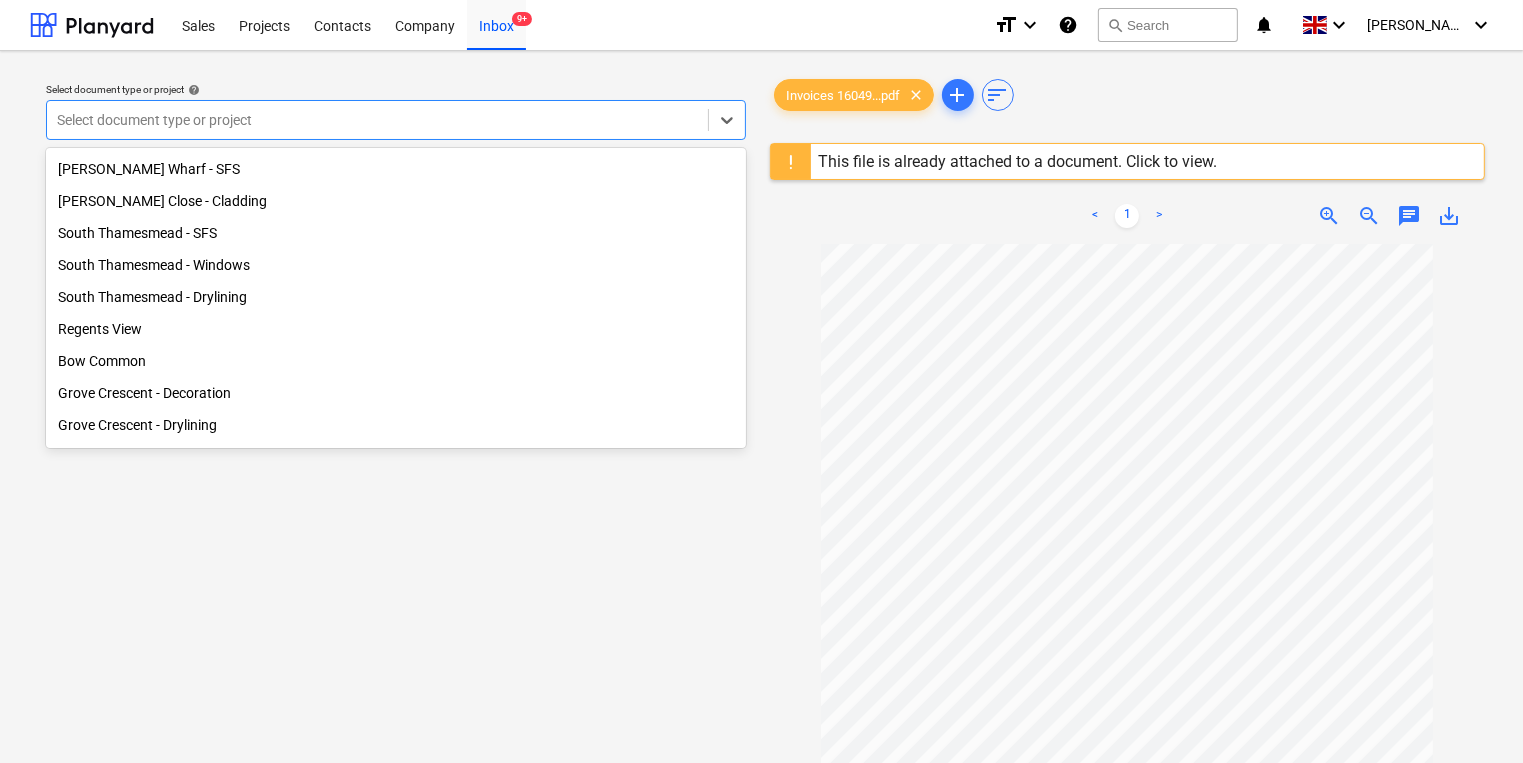 scroll, scrollTop: 397, scrollLeft: 0, axis: vertical 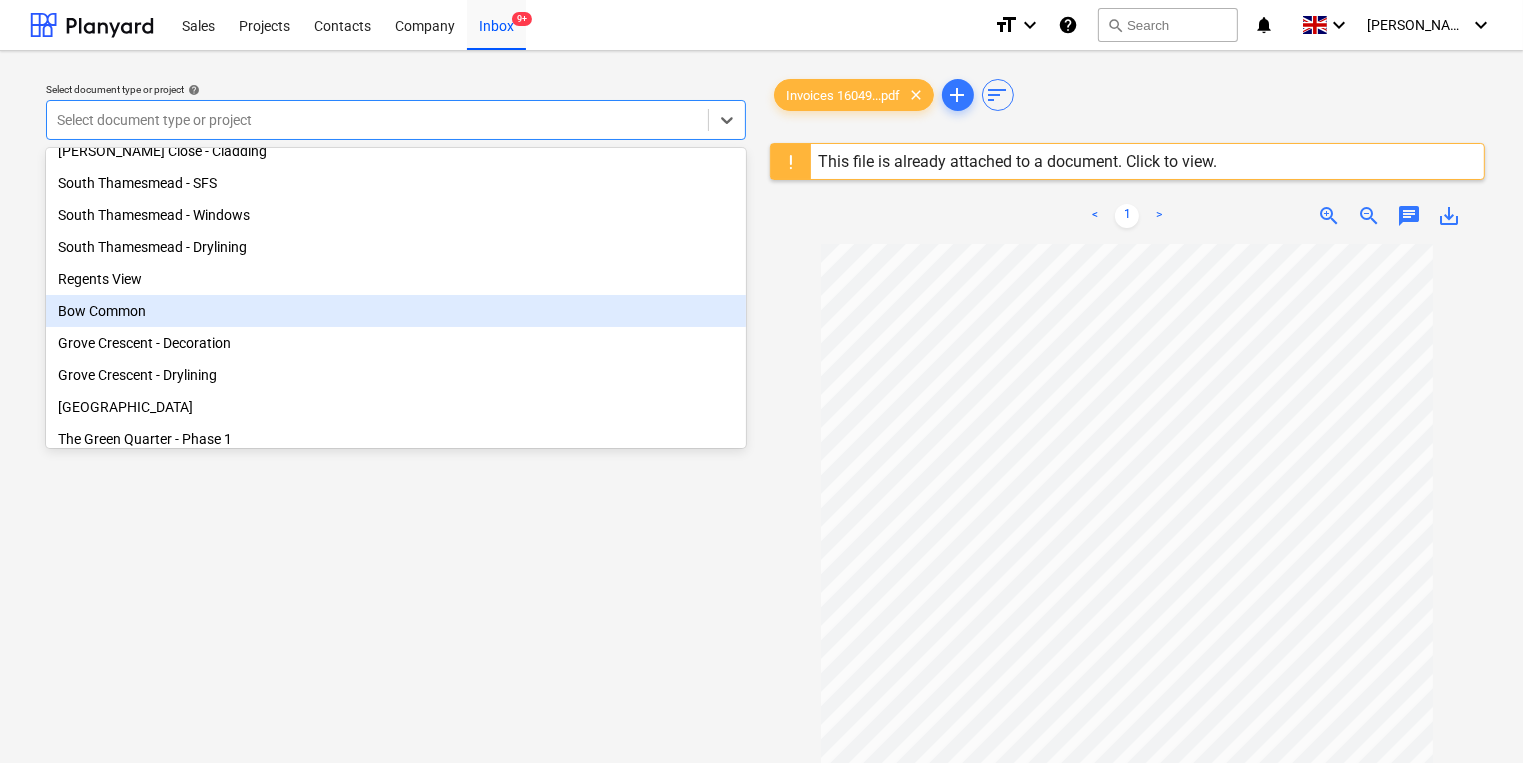 click on "Bow Common" at bounding box center [396, 311] 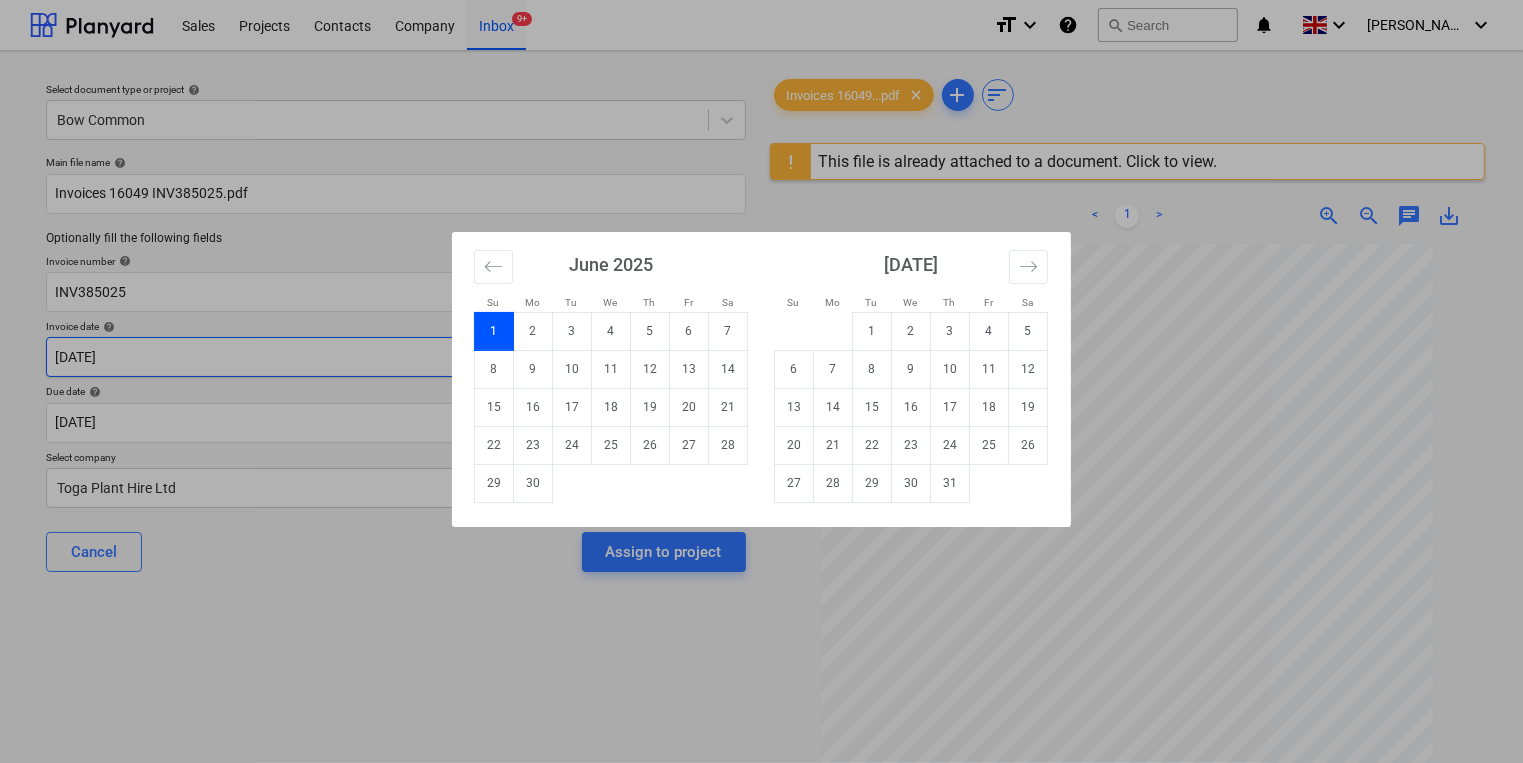 click on "Sales Projects Contacts Company Inbox 9+ format_size keyboard_arrow_down help search Search notifications 0 keyboard_arrow_down [PERSON_NAME] keyboard_arrow_down Select document type or project help Bow Common Main file name help Invoices 16049 INV385025.pdf Optionally fill the following fields Invoice number help INV385025 Invoice date help [DATE] 01.06.2025 Press the down arrow key to interact with the calendar and
select a date. Press the question mark key to get the keyboard shortcuts for changing dates. Due date help [DATE] [DATE] Press the down arrow key to interact with the calendar and
select a date. Press the question mark key to get the keyboard shortcuts for changing dates. Select company Toga Plant Hire Ltd   Cancel Assign to project Invoices 16049...pdf clear add sort This file is already attached to a document. Click to view. < 1 > zoom_in zoom_out chat 0 save_alt
Su Mo Tu We Th Fr Sa Su Mo Tu We Th Fr Sa [DATE] 1 2 3 4 5 6 7 8 9 10 11 12 13 14 15 16 17 18 19 1" at bounding box center (761, 381) 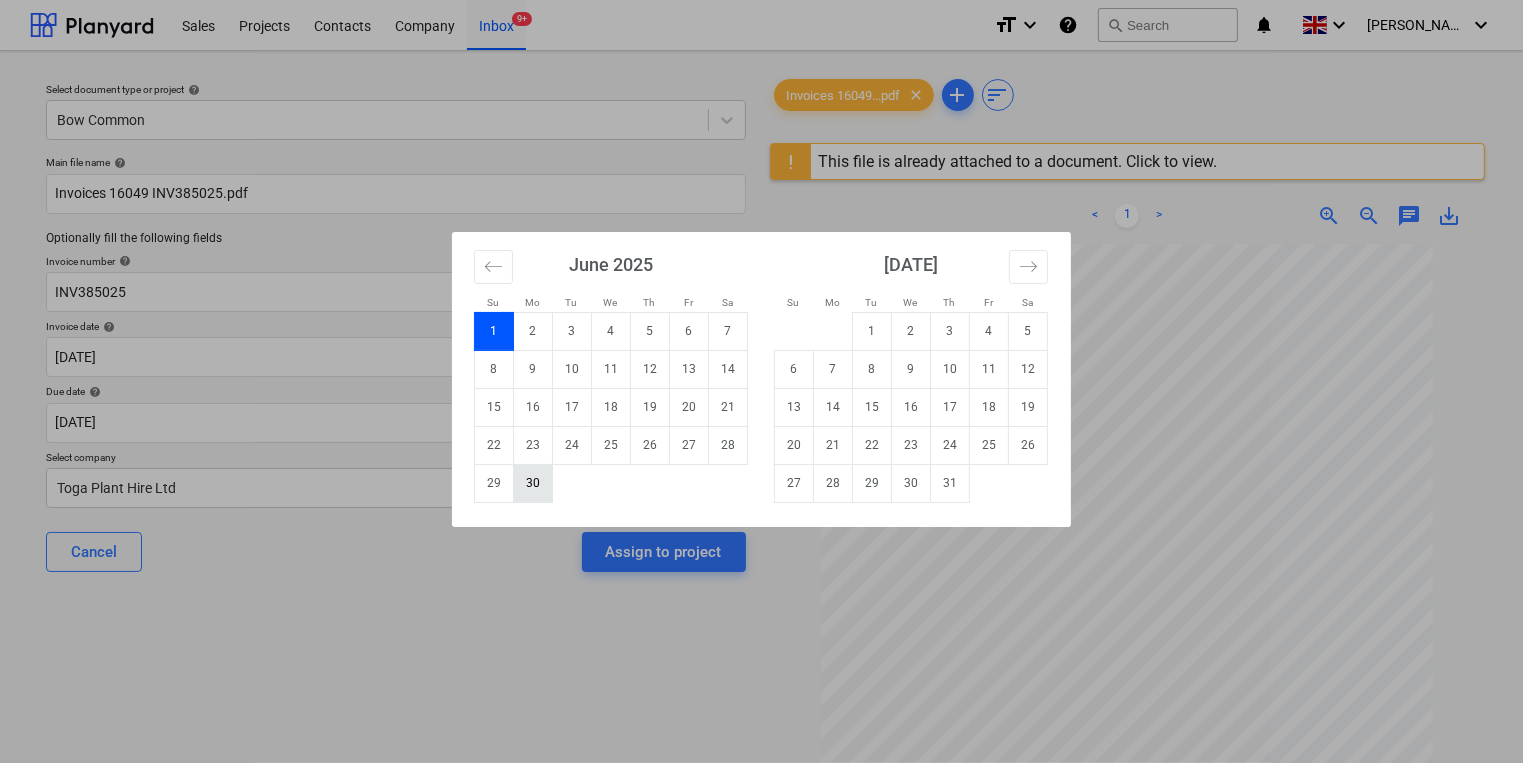 click on "30" at bounding box center (533, 483) 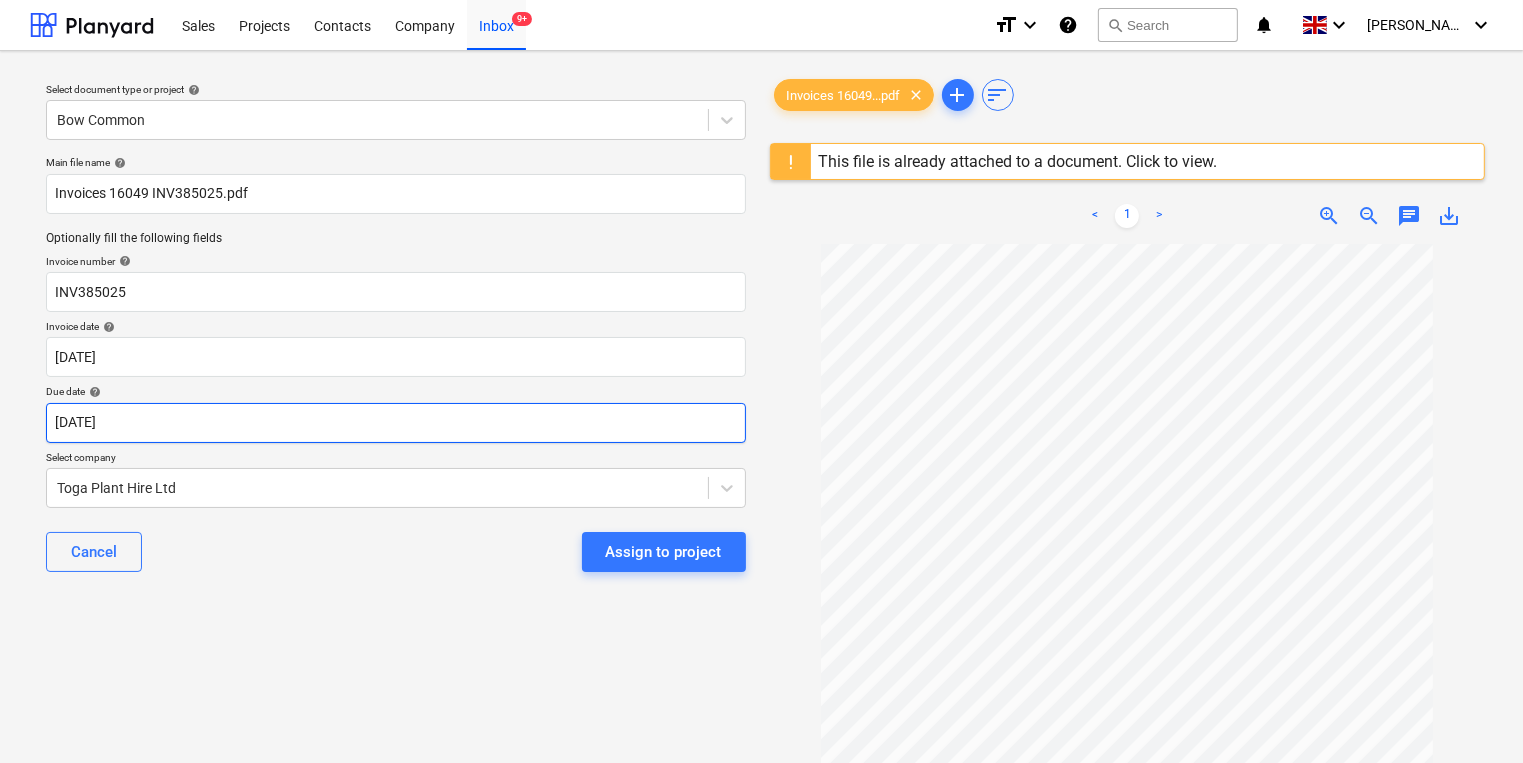 click on "Sales Projects Contacts Company Inbox 9+ format_size keyboard_arrow_down help search Search notifications 0 keyboard_arrow_down [PERSON_NAME] keyboard_arrow_down Select document type or project help Bow Common Main file name help Invoices 16049 INV385025.pdf Optionally fill the following fields Invoice number help INV385025 Invoice date help [DATE] [DATE] Press the down arrow key to interact with the calendar and
select a date. Press the question mark key to get the keyboard shortcuts for changing dates. Due date help [DATE] [DATE] Press the down arrow key to interact with the calendar and
select a date. Press the question mark key to get the keyboard shortcuts for changing dates. Select company Toga Plant Hire Ltd   Cancel Assign to project Invoices 16049...pdf clear add sort This file is already attached to a document. Click to view. < 1 > zoom_in zoom_out chat 0 save_alt" at bounding box center (761, 381) 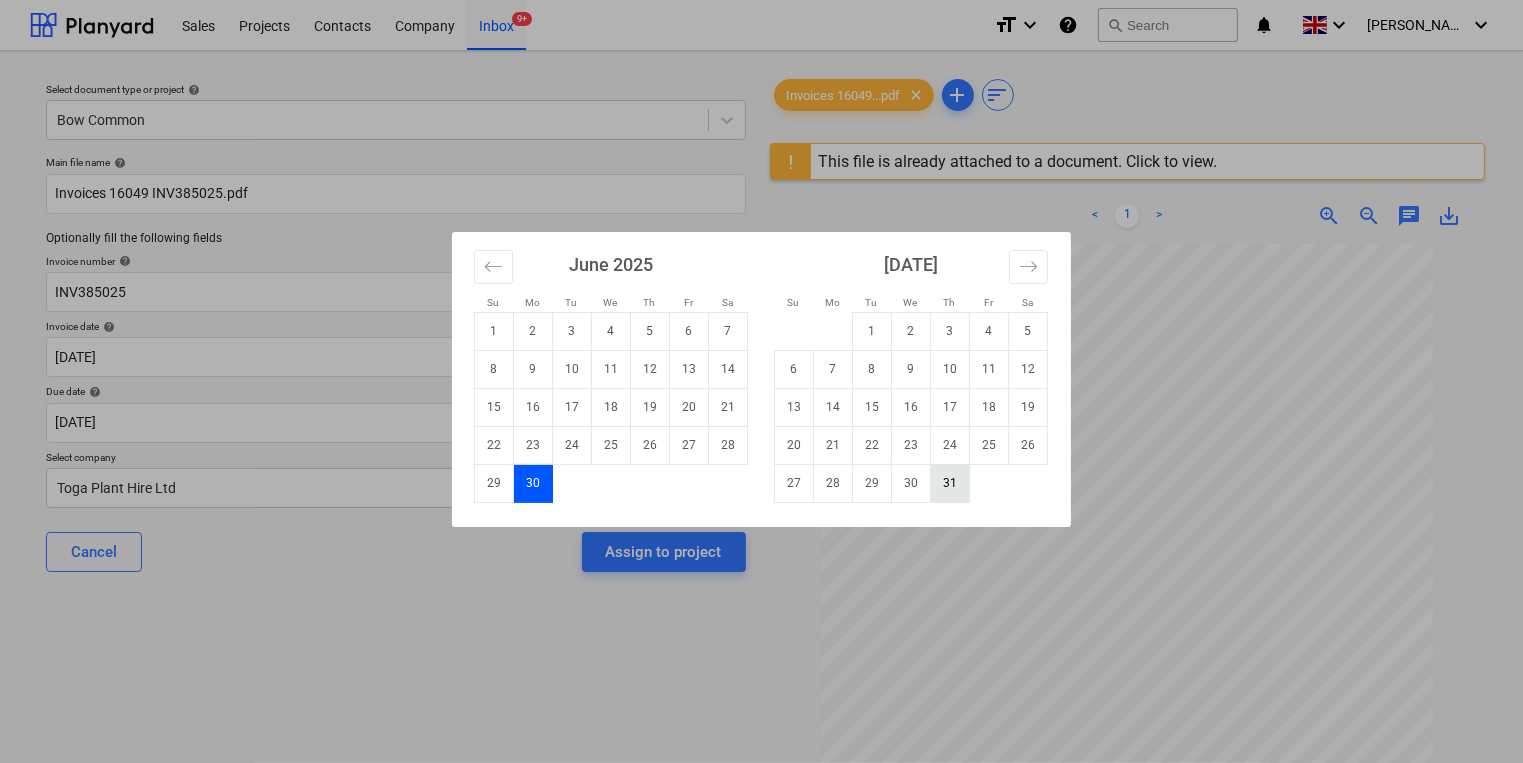 click on "31" at bounding box center (950, 483) 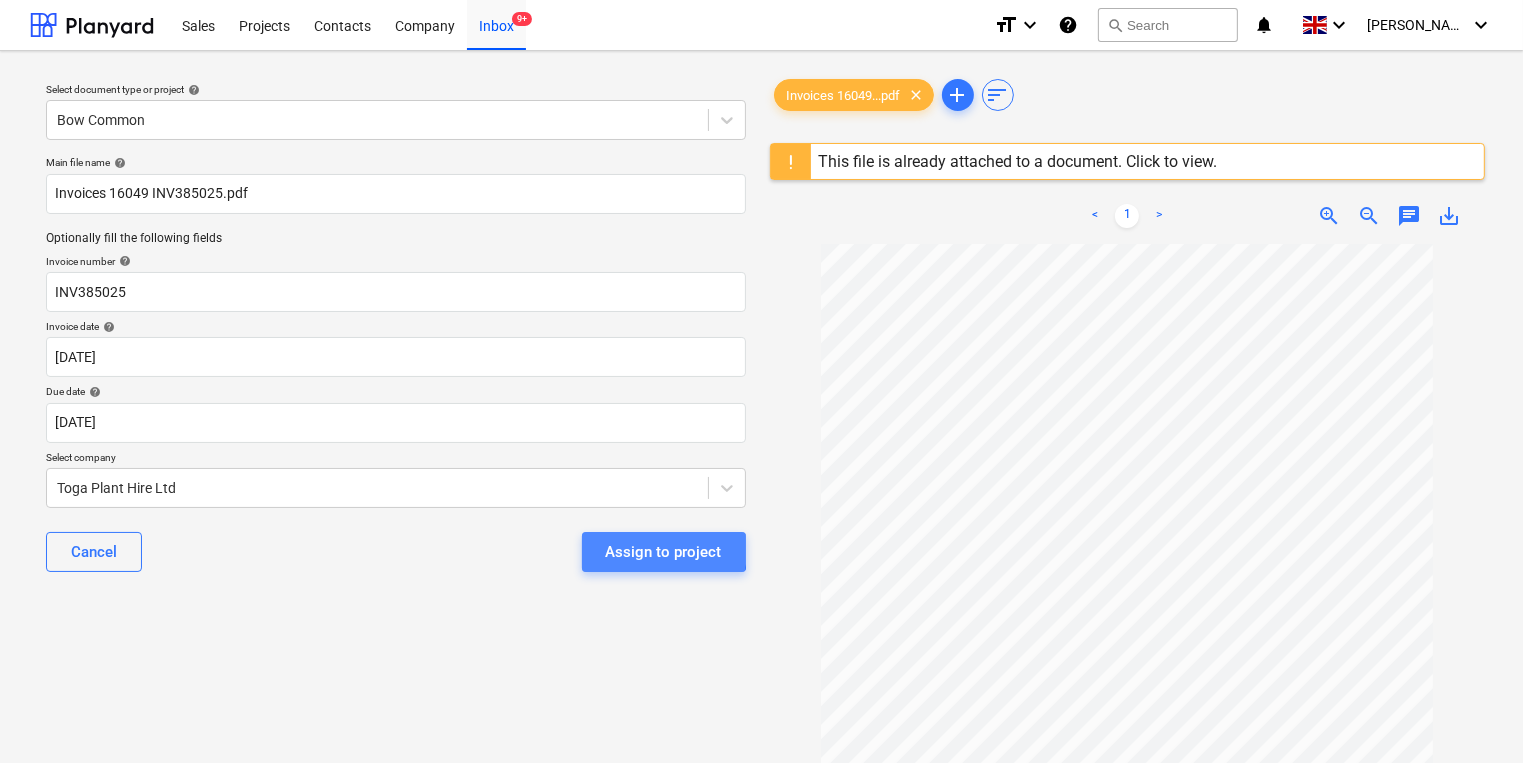 click on "Assign to project" at bounding box center (664, 552) 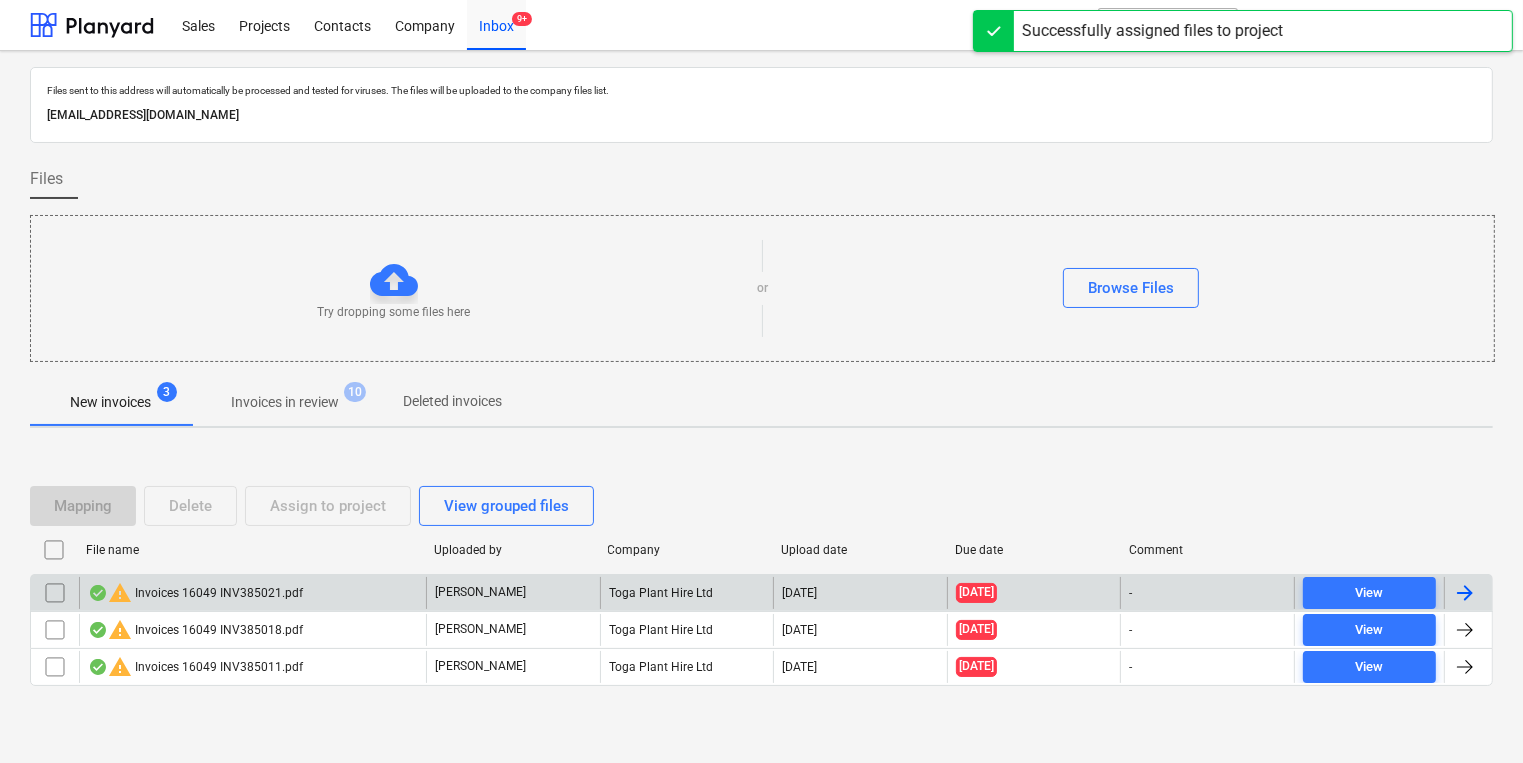 click on "warning   Invoices 16049 INV385021.pdf" at bounding box center (195, 593) 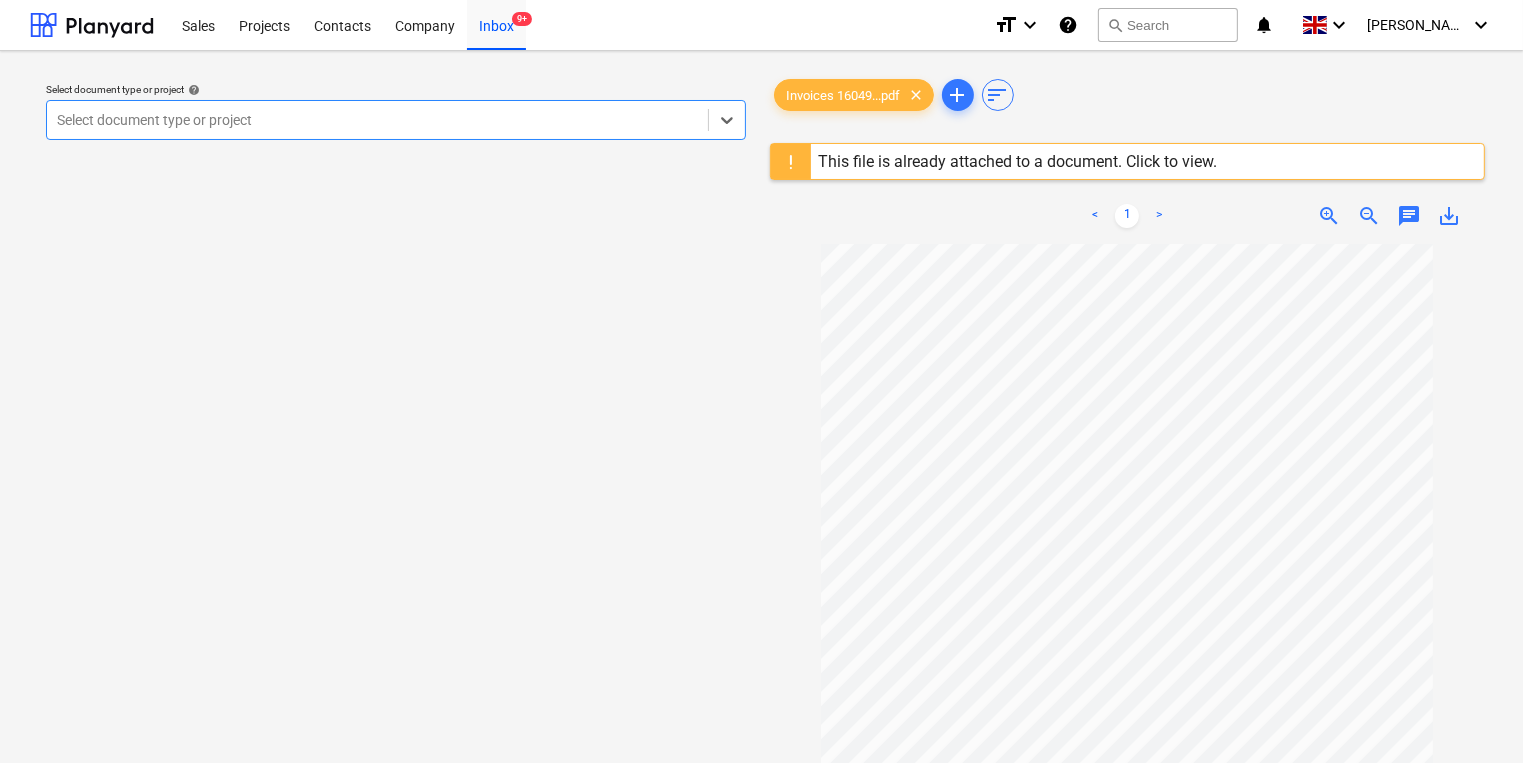 click at bounding box center (377, 120) 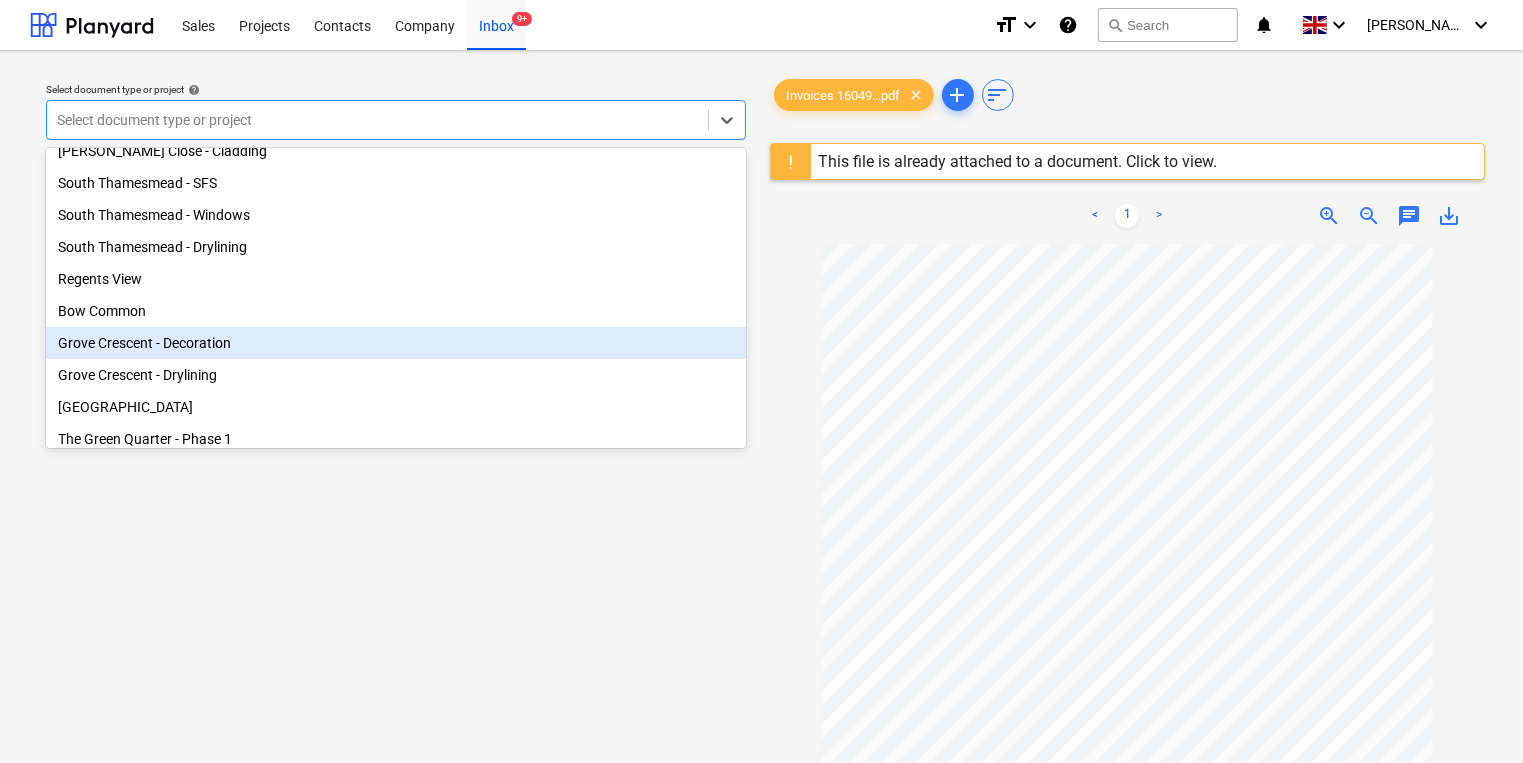 scroll, scrollTop: 416, scrollLeft: 0, axis: vertical 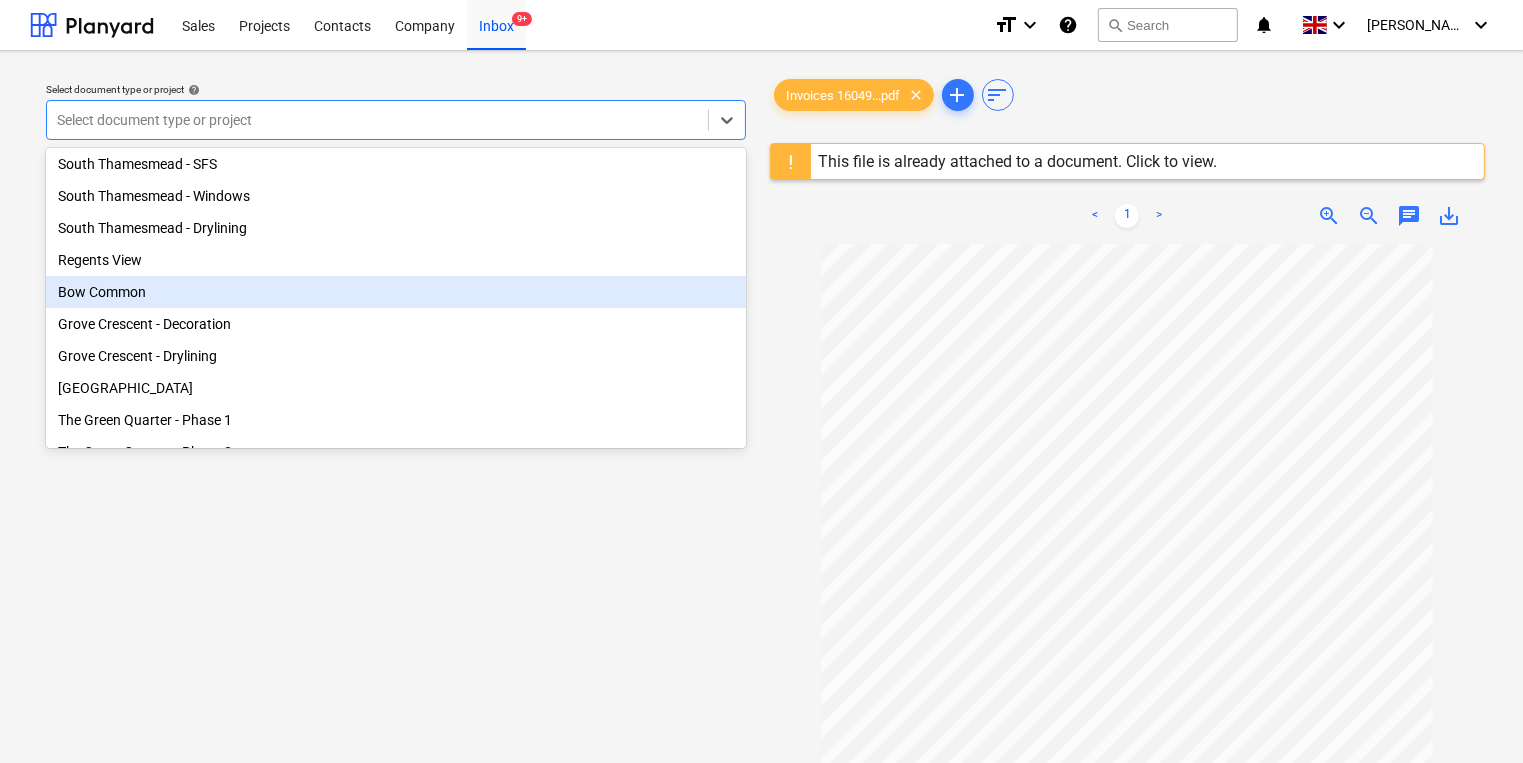 click on "Bow Common" at bounding box center (396, 292) 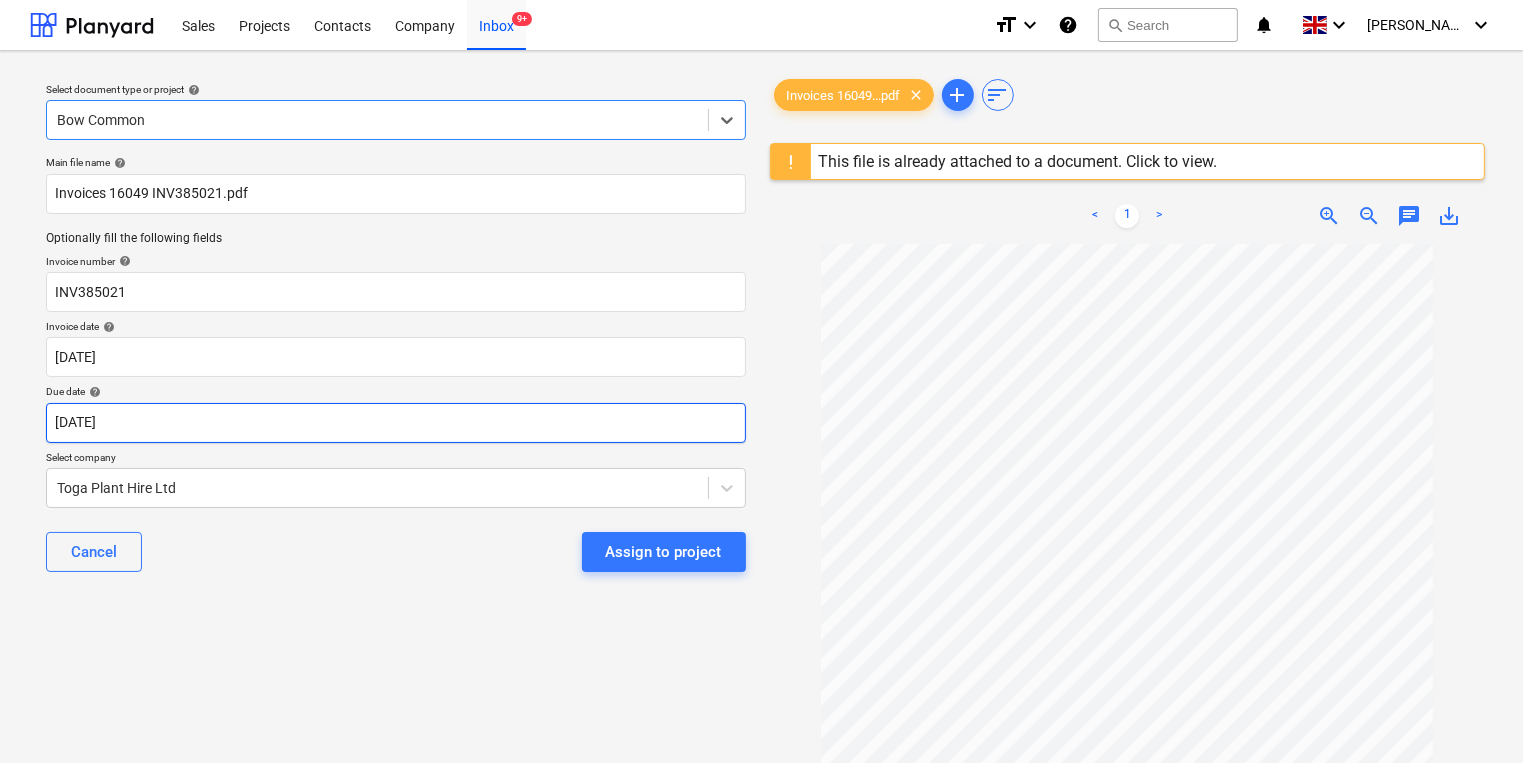 click on "Sales Projects Contacts Company Inbox 9+ format_size keyboard_arrow_down help search Search notifications 0 keyboard_arrow_down [PERSON_NAME] keyboard_arrow_down Select document type or project help option Bow Common, selected.   Select is focused ,type to refine list, press Down to open the menu,  Bow Common Main file name help Invoices 16049 INV385021.pdf Optionally fill the following fields Invoice number help INV385021 Invoice date help [DATE] [DATE] Press the down arrow key to interact with the calendar and
select a date. Press the question mark key to get the keyboard shortcuts for changing dates. Due date help [DATE] [DATE] Press the down arrow key to interact with the calendar and
select a date. Press the question mark key to get the keyboard shortcuts for changing dates. Select company Toga Plant Hire Ltd   Cancel Assign to project Invoices 16049...pdf clear add sort This file is already attached to a document. Click to view. < 1 > zoom_in zoom_out chat 0 save_alt" at bounding box center [761, 381] 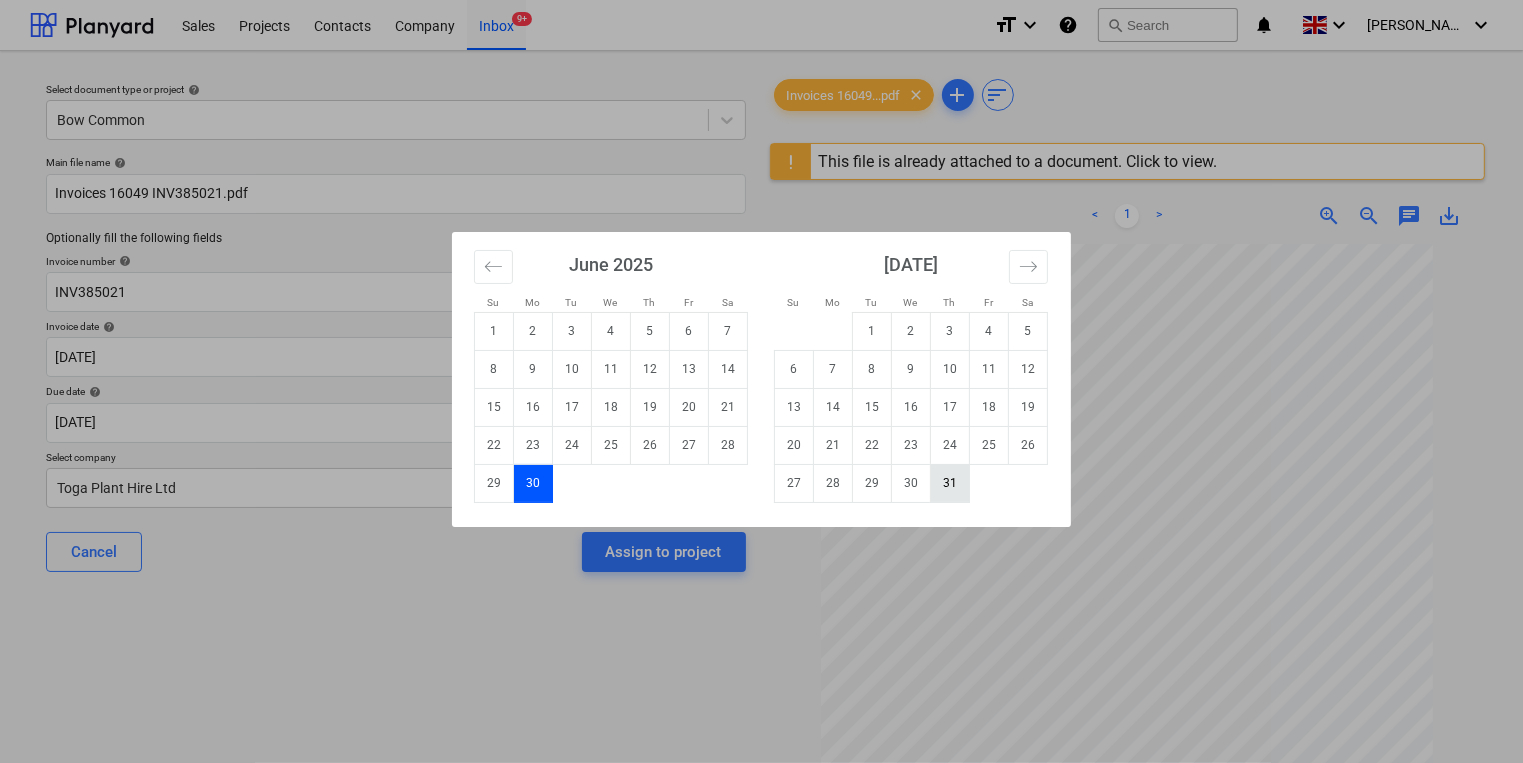 click on "31" at bounding box center [950, 483] 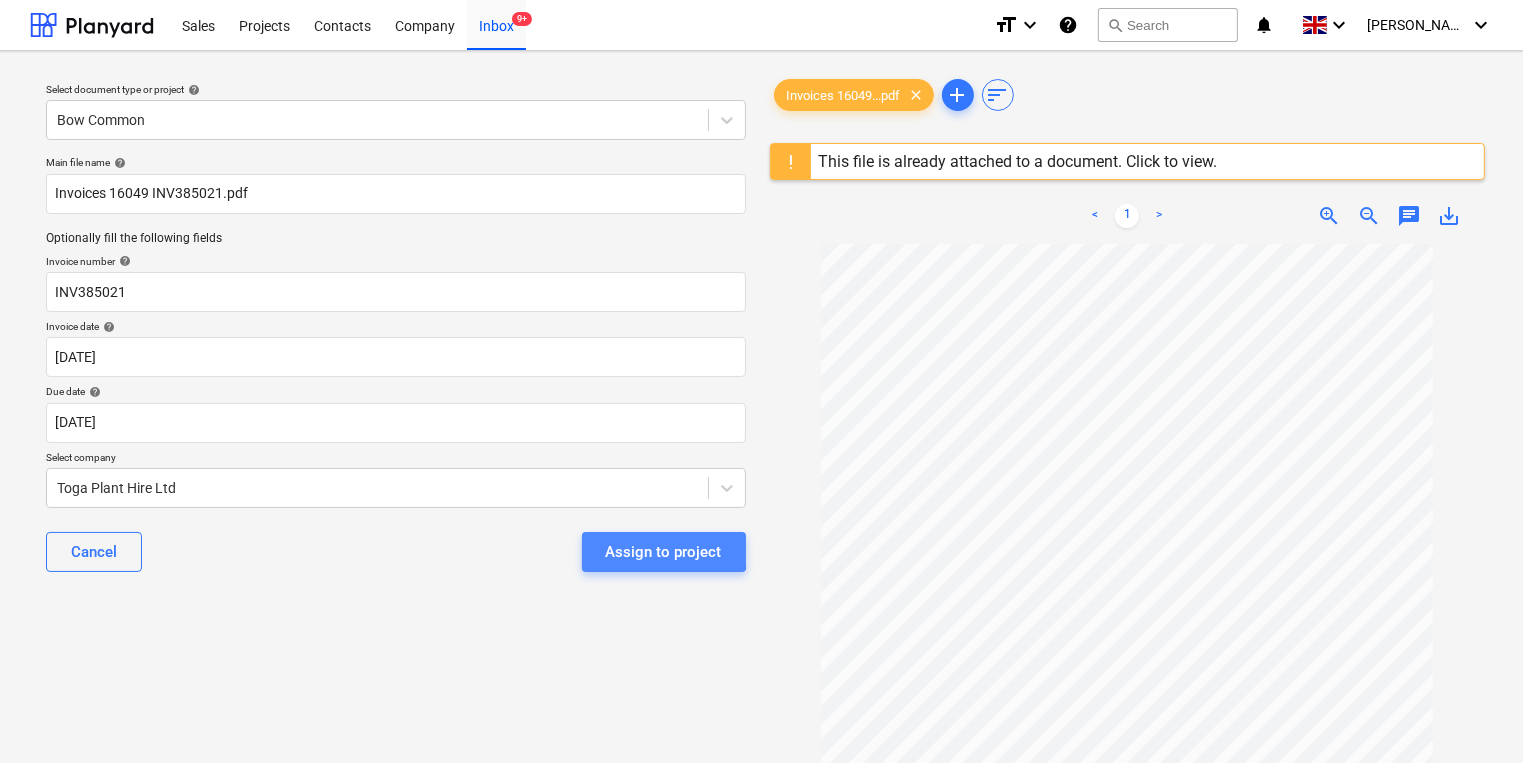 click on "Assign to project" at bounding box center [664, 552] 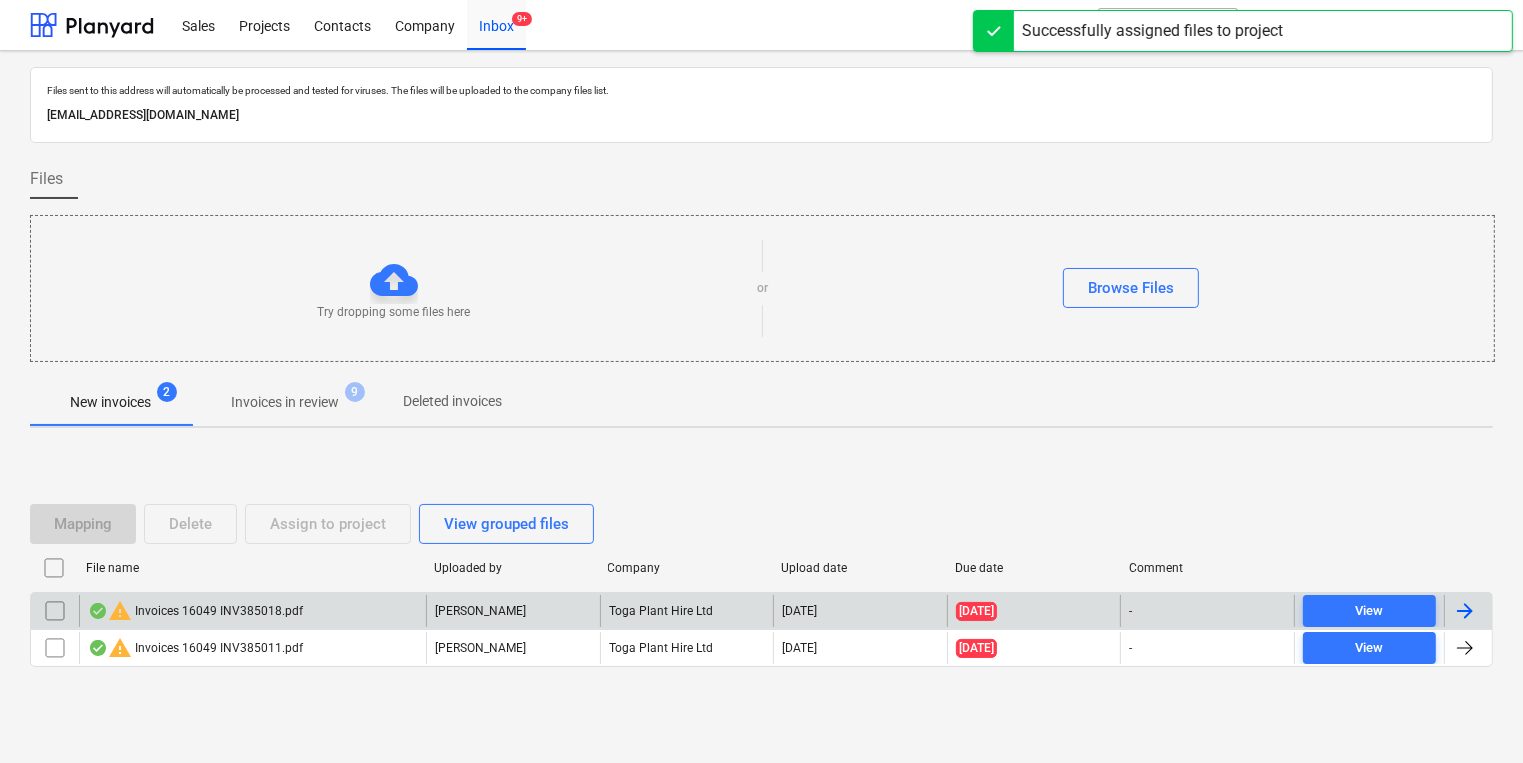 click on "warning   Invoices 16049 INV385018.pdf" at bounding box center [252, 611] 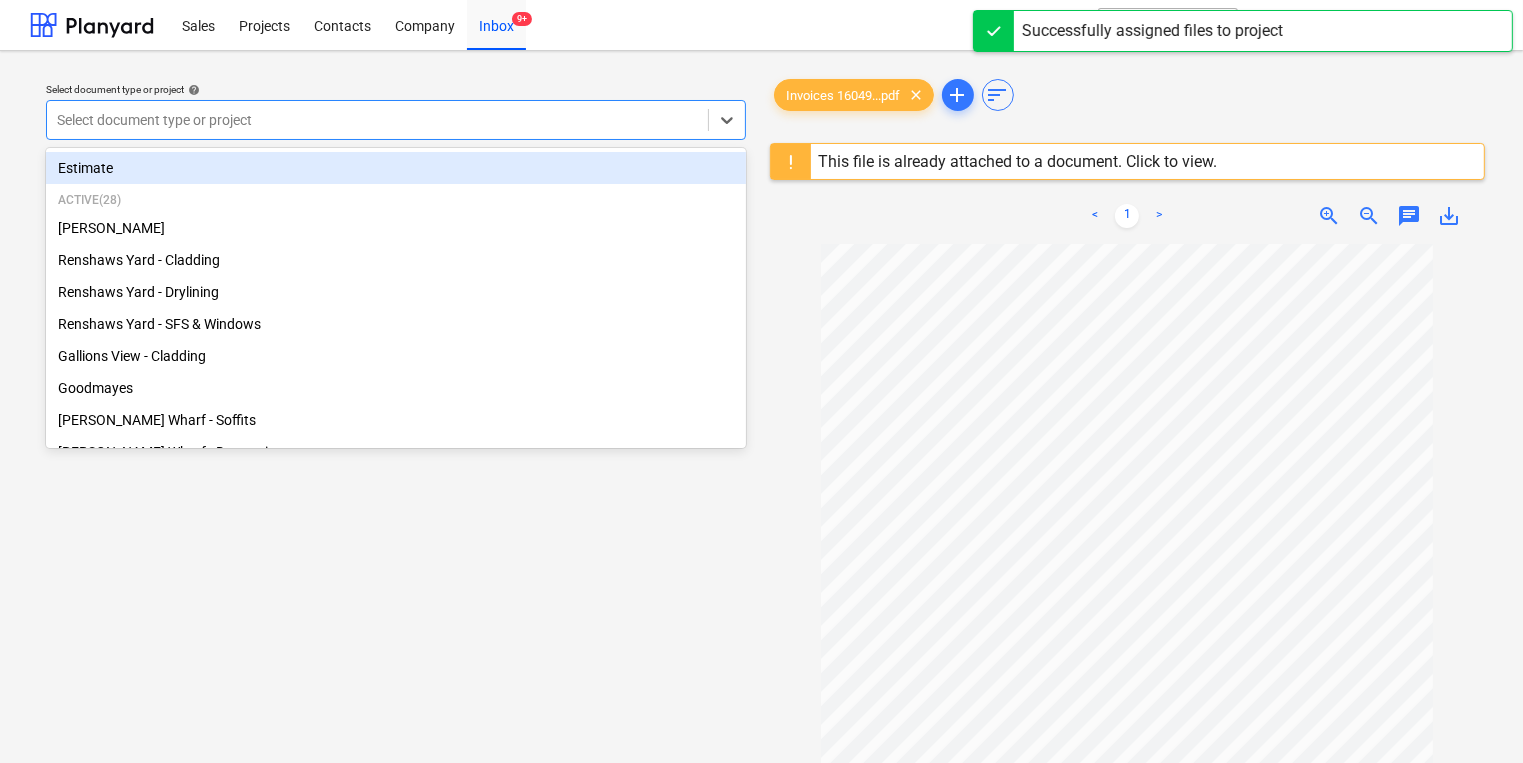 click at bounding box center (377, 120) 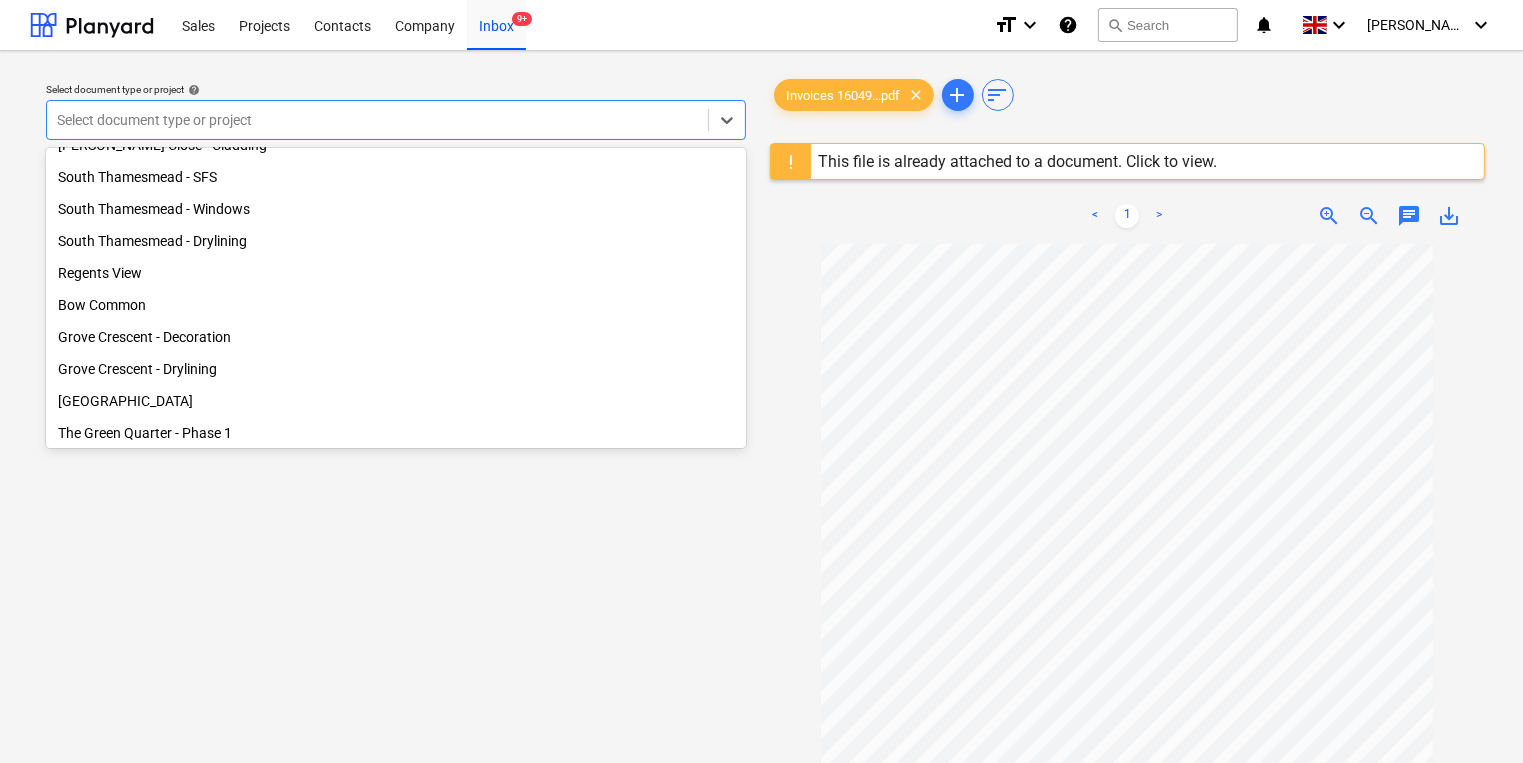 scroll, scrollTop: 419, scrollLeft: 0, axis: vertical 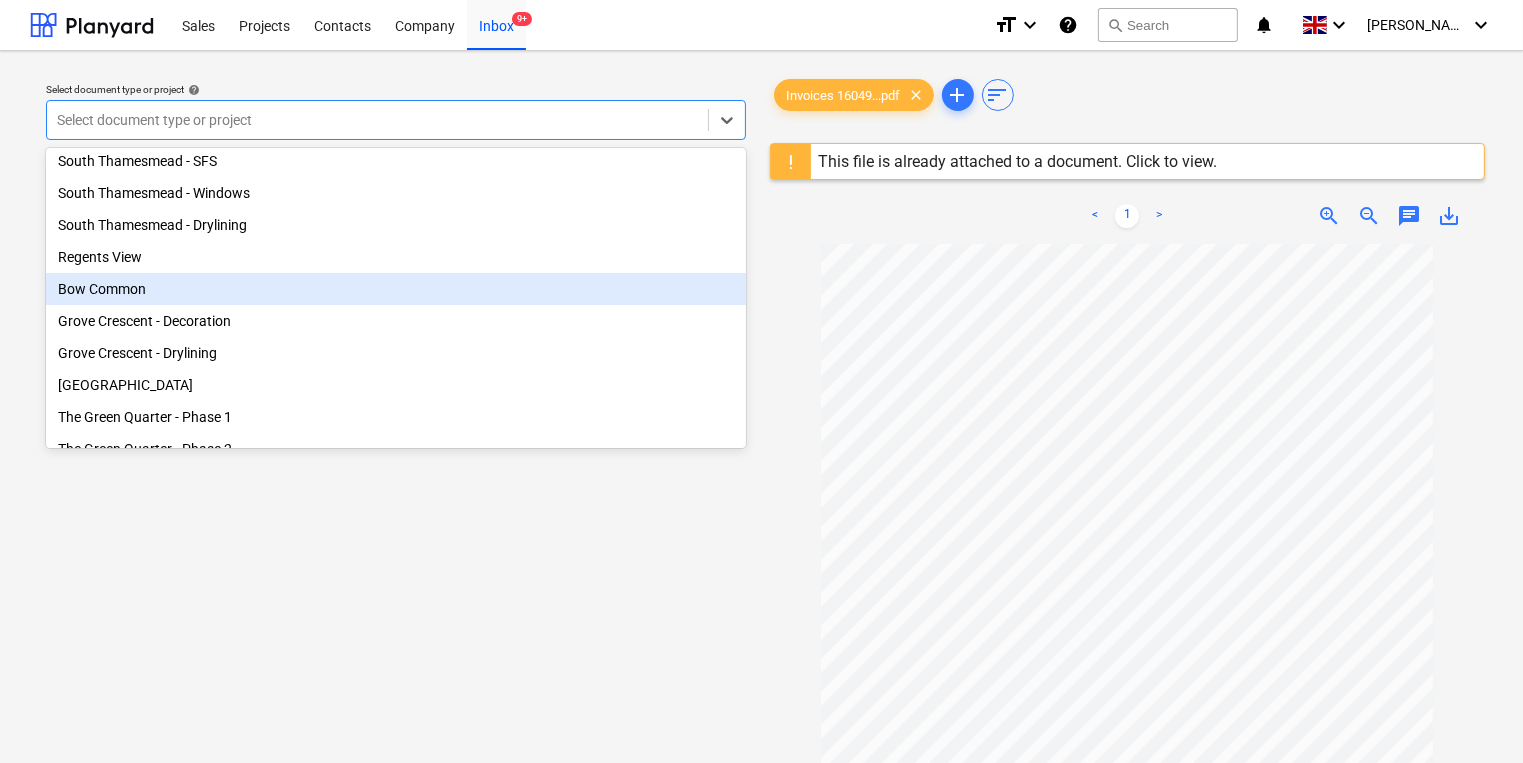 click on "Bow Common" at bounding box center (396, 289) 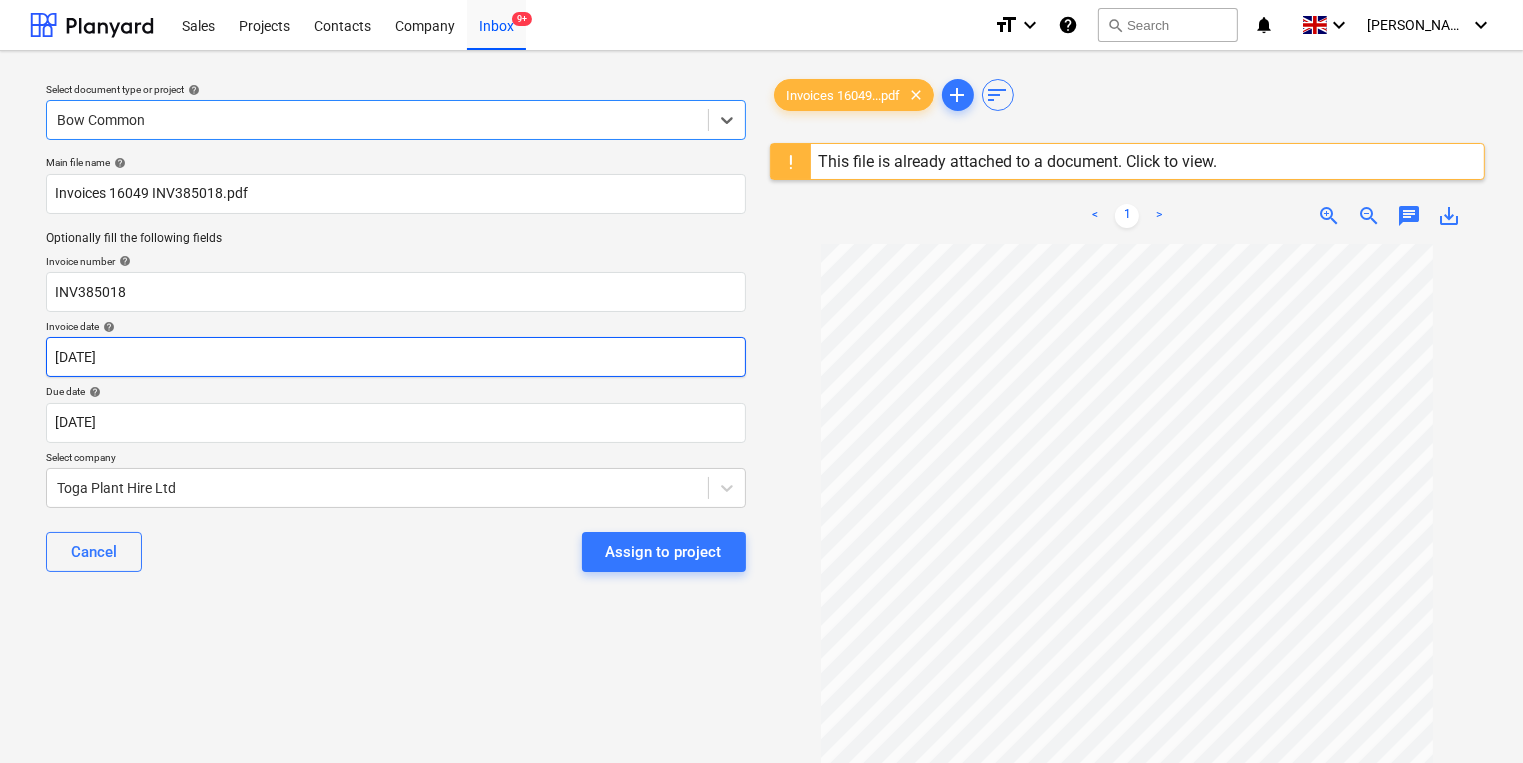 click on "Sales Projects Contacts Company Inbox 9+ format_size keyboard_arrow_down help search Search notifications 0 keyboard_arrow_down [PERSON_NAME] keyboard_arrow_down Select document type or project help option Bow Common, selected.   Select is focused ,type to refine list, press Down to open the menu,  Bow Common Main file name help Invoices 16049 INV385018.pdf Optionally fill the following fields Invoice number help INV385018 Invoice date help [DATE] 01.06.2025 Press the down arrow key to interact with the calendar and
select a date. Press the question mark key to get the keyboard shortcuts for changing dates. Due date help [DATE] [DATE] Press the down arrow key to interact with the calendar and
select a date. Press the question mark key to get the keyboard shortcuts for changing dates. Select company Toga Plant Hire Ltd   Cancel Assign to project Invoices 16049...pdf clear add sort This file is already attached to a document. Click to view. < 1 > zoom_in zoom_out chat 0 save_alt" at bounding box center (761, 381) 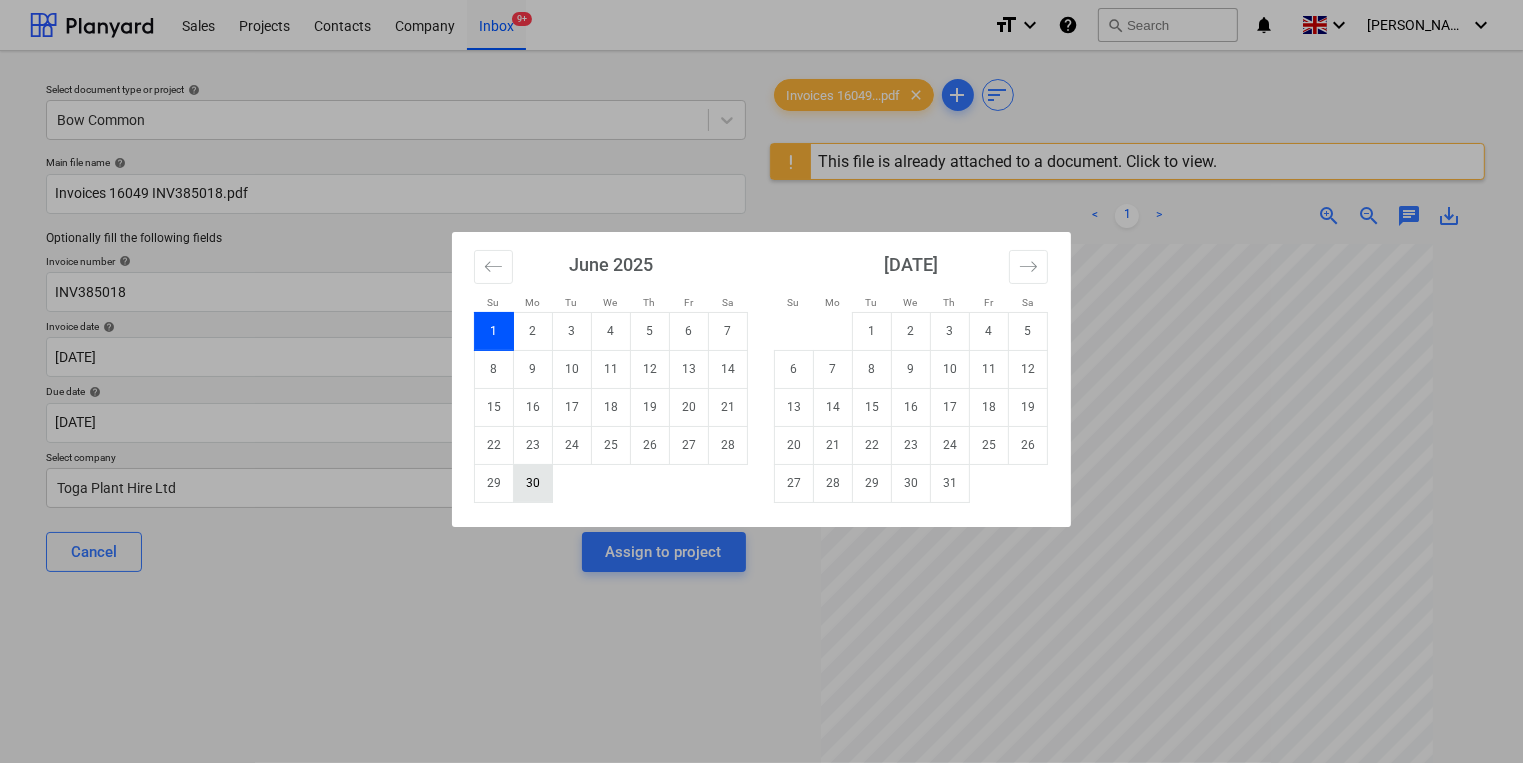 click on "30" at bounding box center [533, 483] 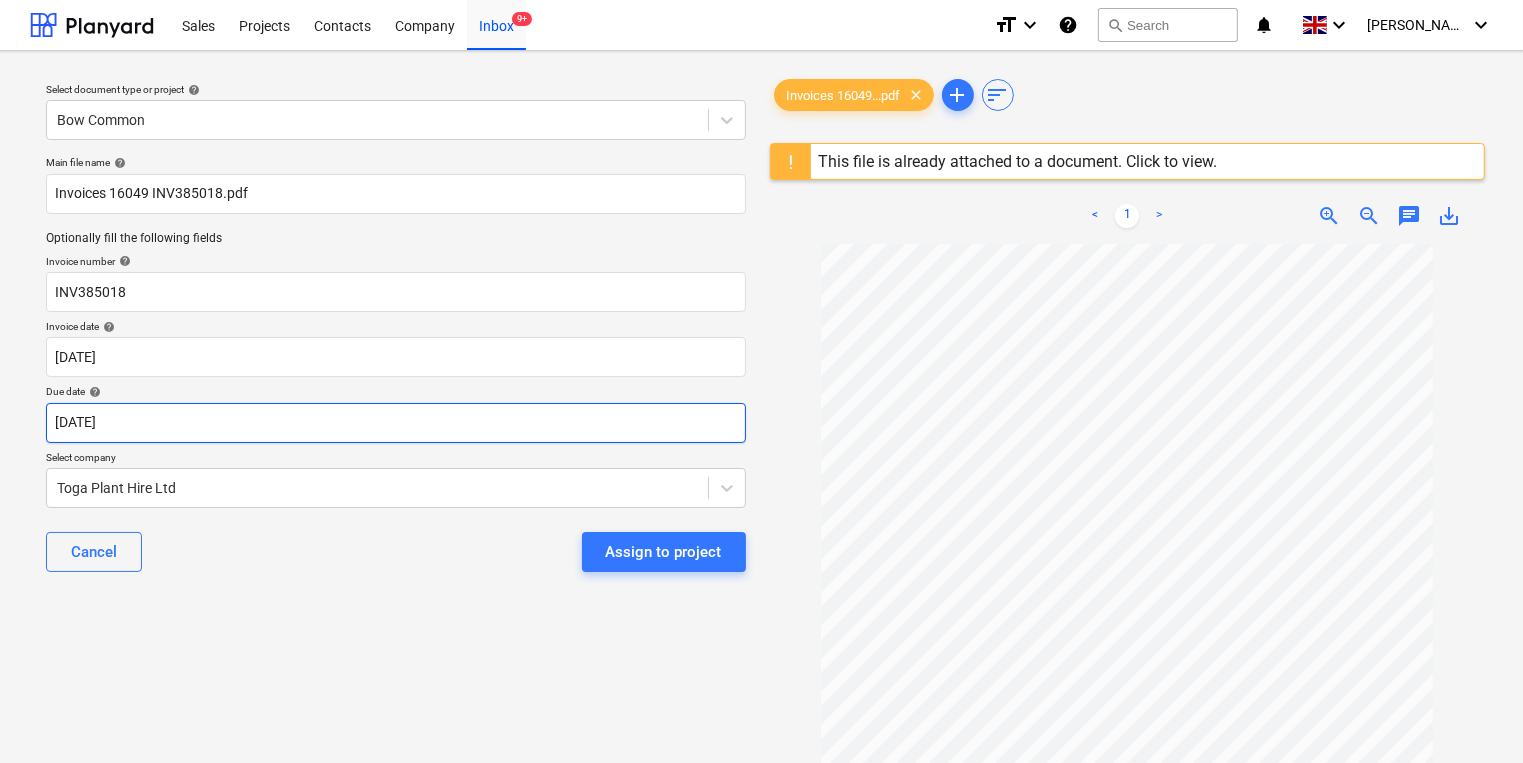 click on "Sales Projects Contacts Company Inbox 9+ format_size keyboard_arrow_down help search Search notifications 0 keyboard_arrow_down [PERSON_NAME] keyboard_arrow_down Select document type or project help Bow Common Main file name help Invoices 16049 INV385018.pdf Optionally fill the following fields Invoice number help INV385018 Invoice date help [DATE] [DATE] Press the down arrow key to interact with the calendar and
select a date. Press the question mark key to get the keyboard shortcuts for changing dates. Due date help [DATE] [DATE] Press the down arrow key to interact with the calendar and
select a date. Press the question mark key to get the keyboard shortcuts for changing dates. Select company Toga Plant Hire Ltd   Cancel Assign to project Invoices 16049...pdf clear add sort This file is already attached to a document. Click to view. < 1 > zoom_in zoom_out chat 0 save_alt" at bounding box center (761, 381) 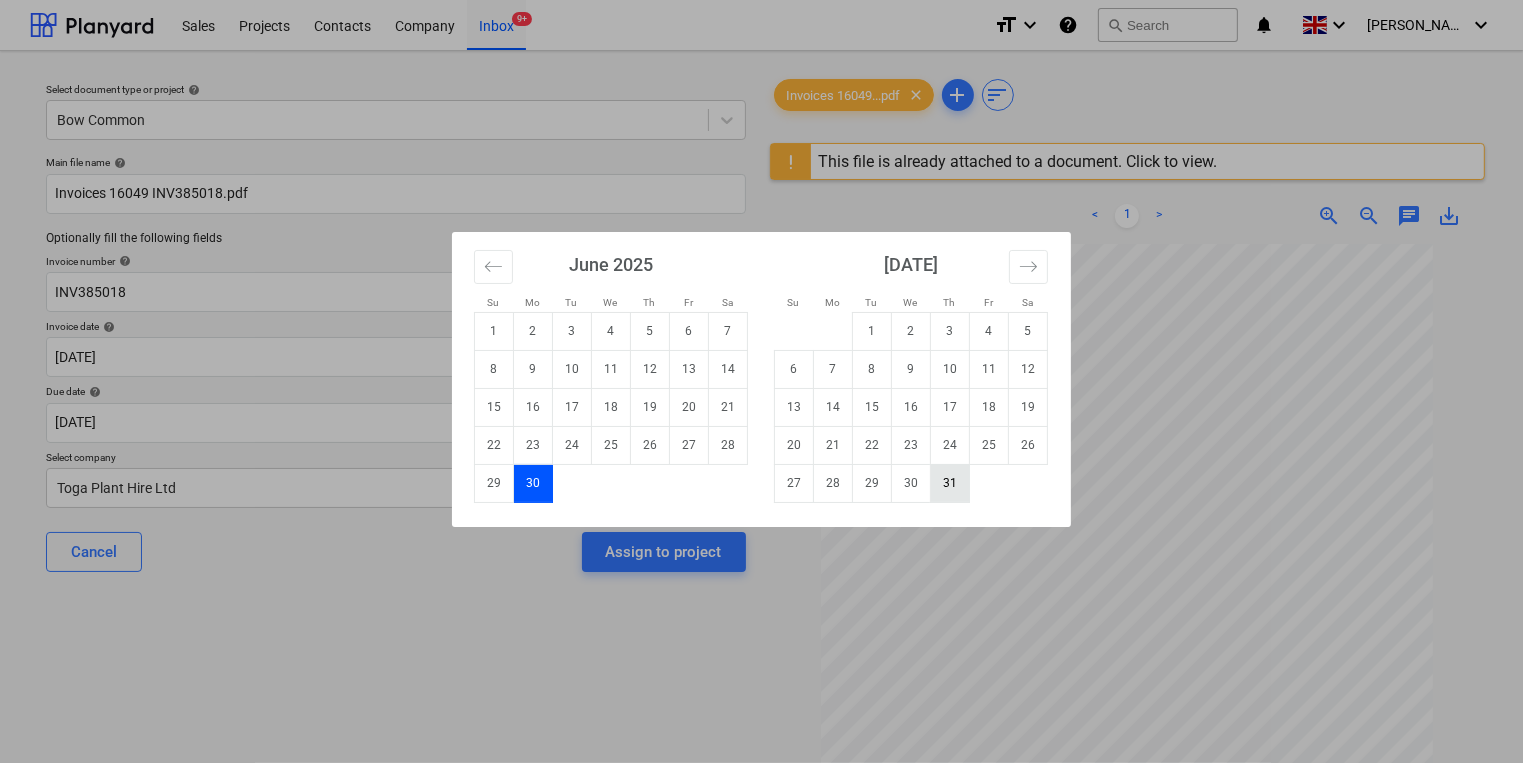 click on "31" at bounding box center (950, 483) 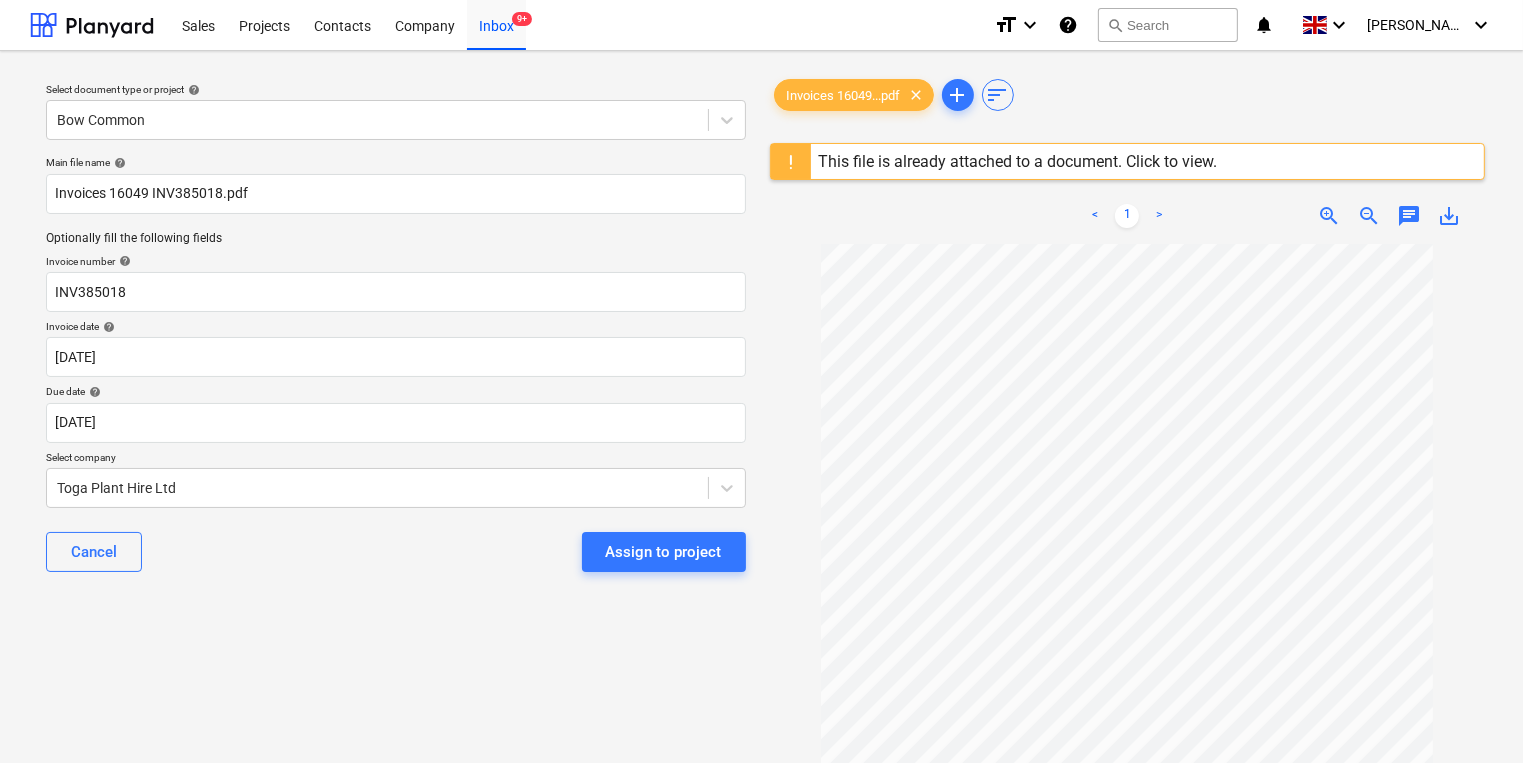 type on "[DATE]" 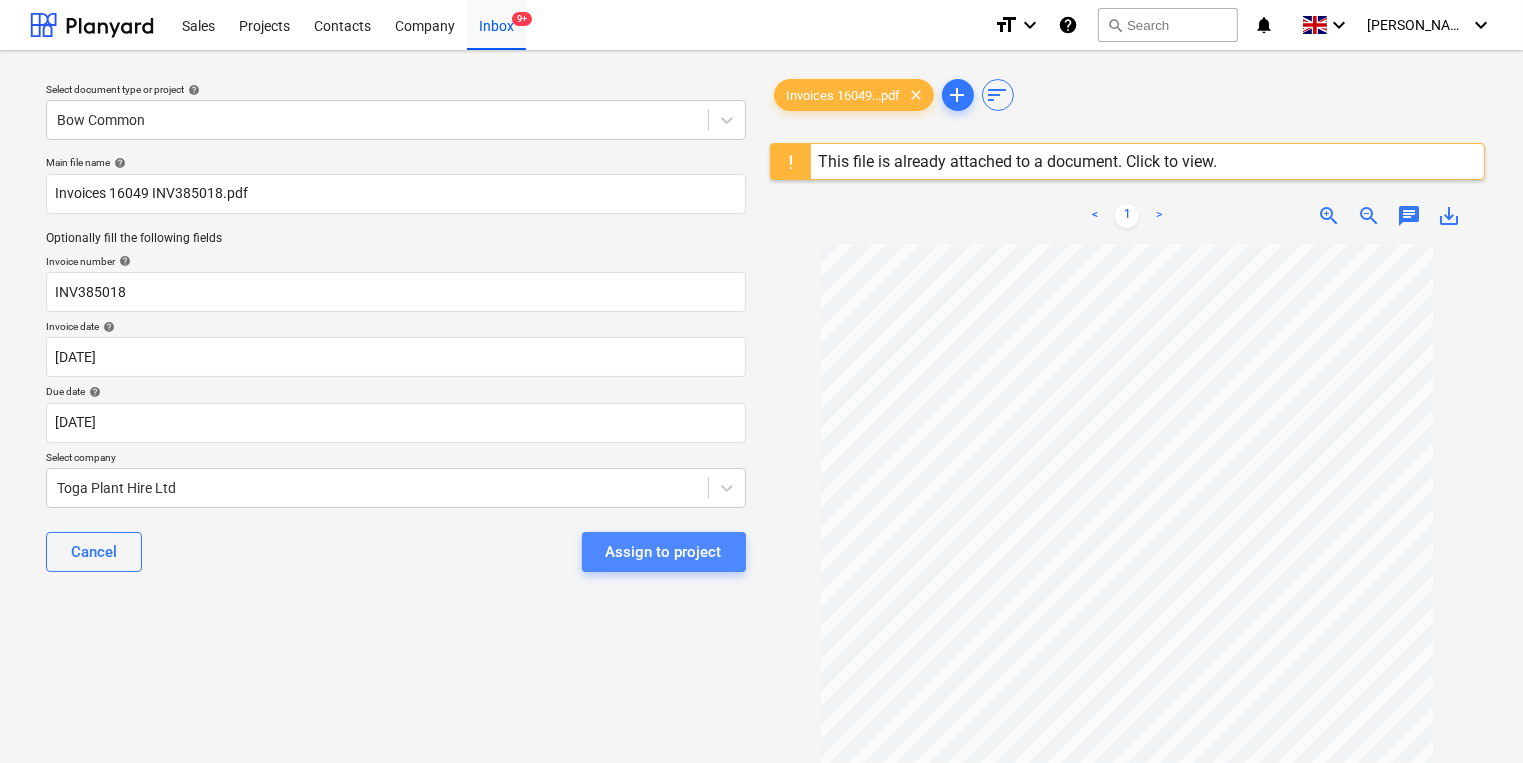 click on "Assign to project" at bounding box center [664, 552] 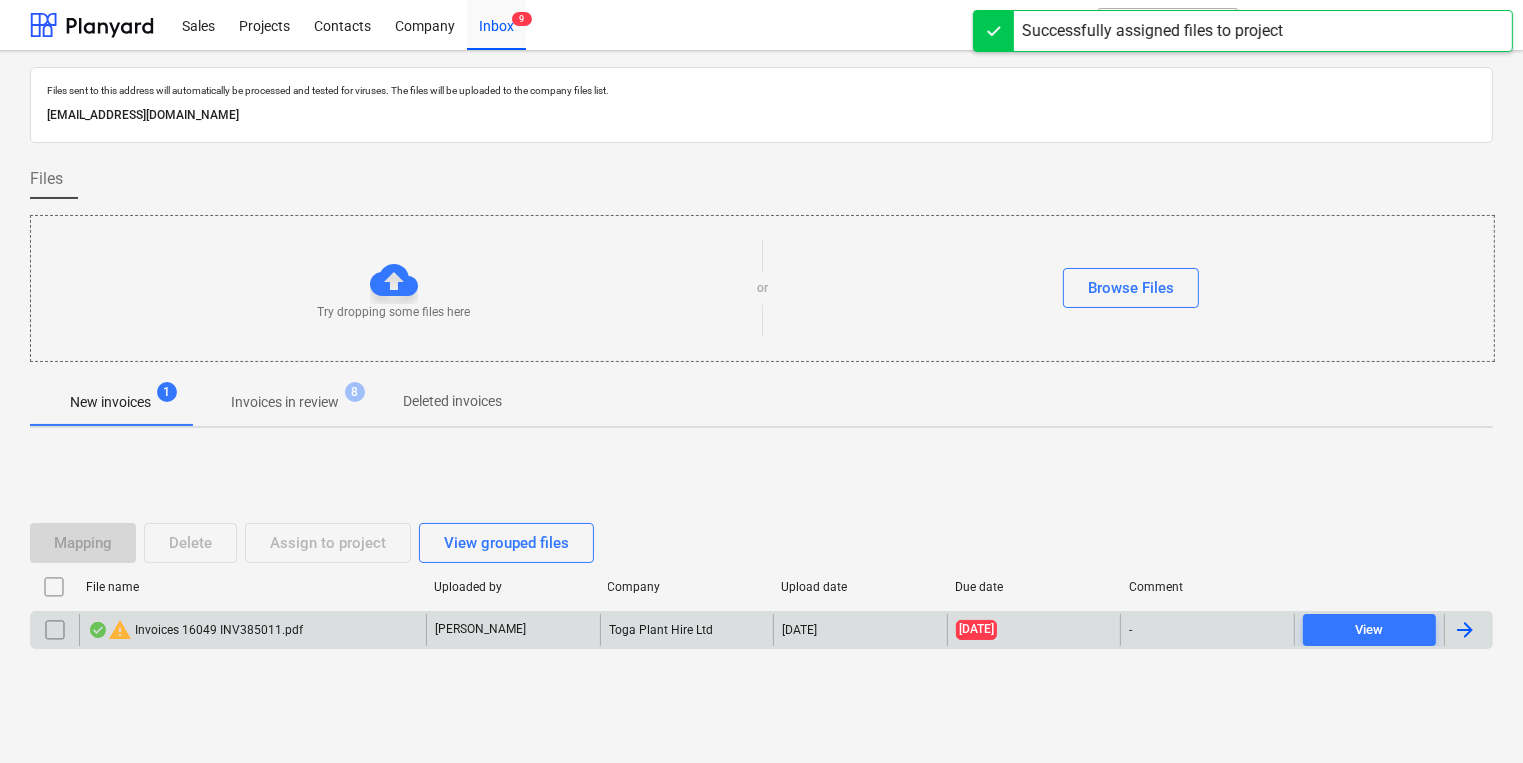 click on "warning   Invoices 16049 INV385011.pdf" at bounding box center (252, 630) 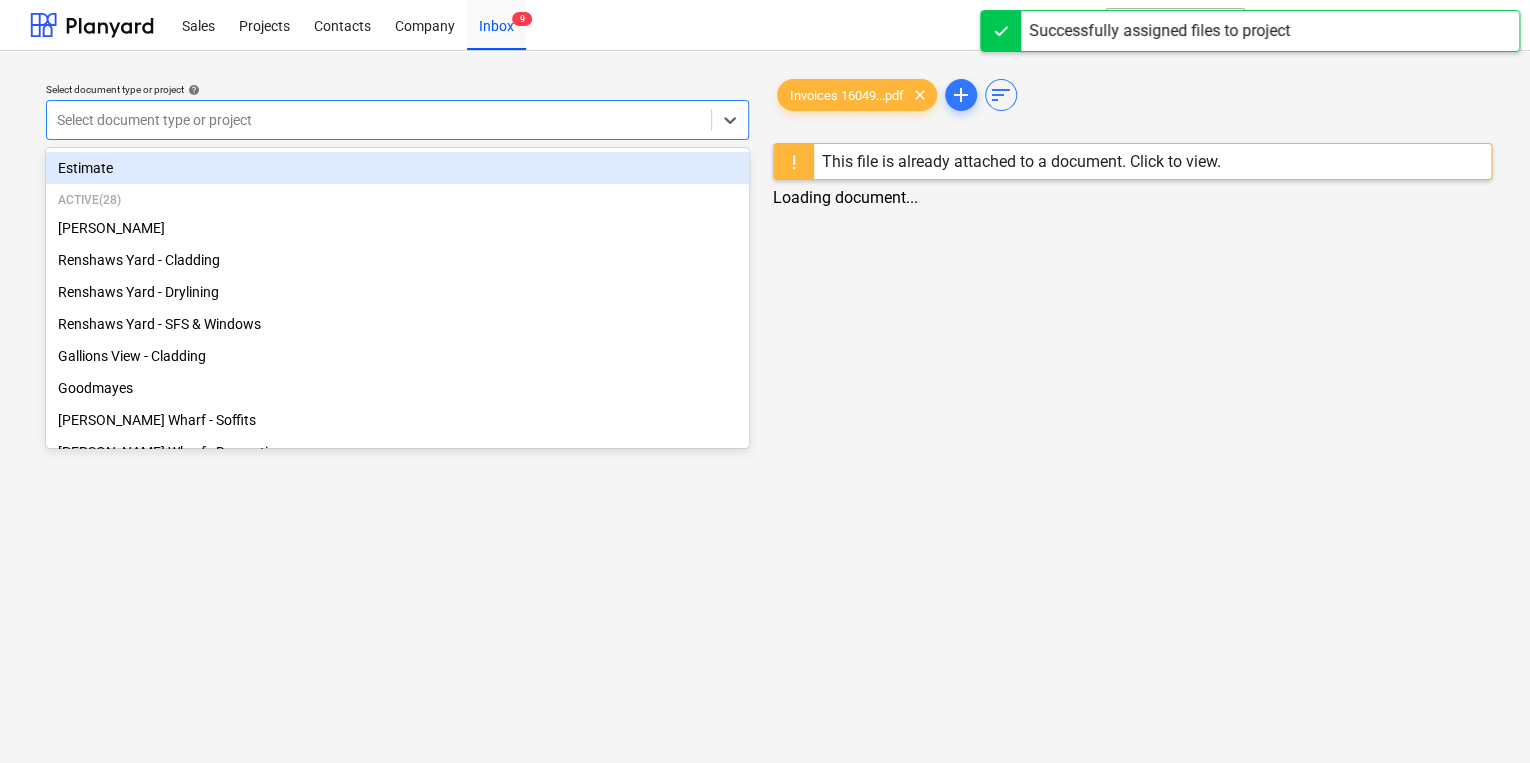 click at bounding box center [379, 120] 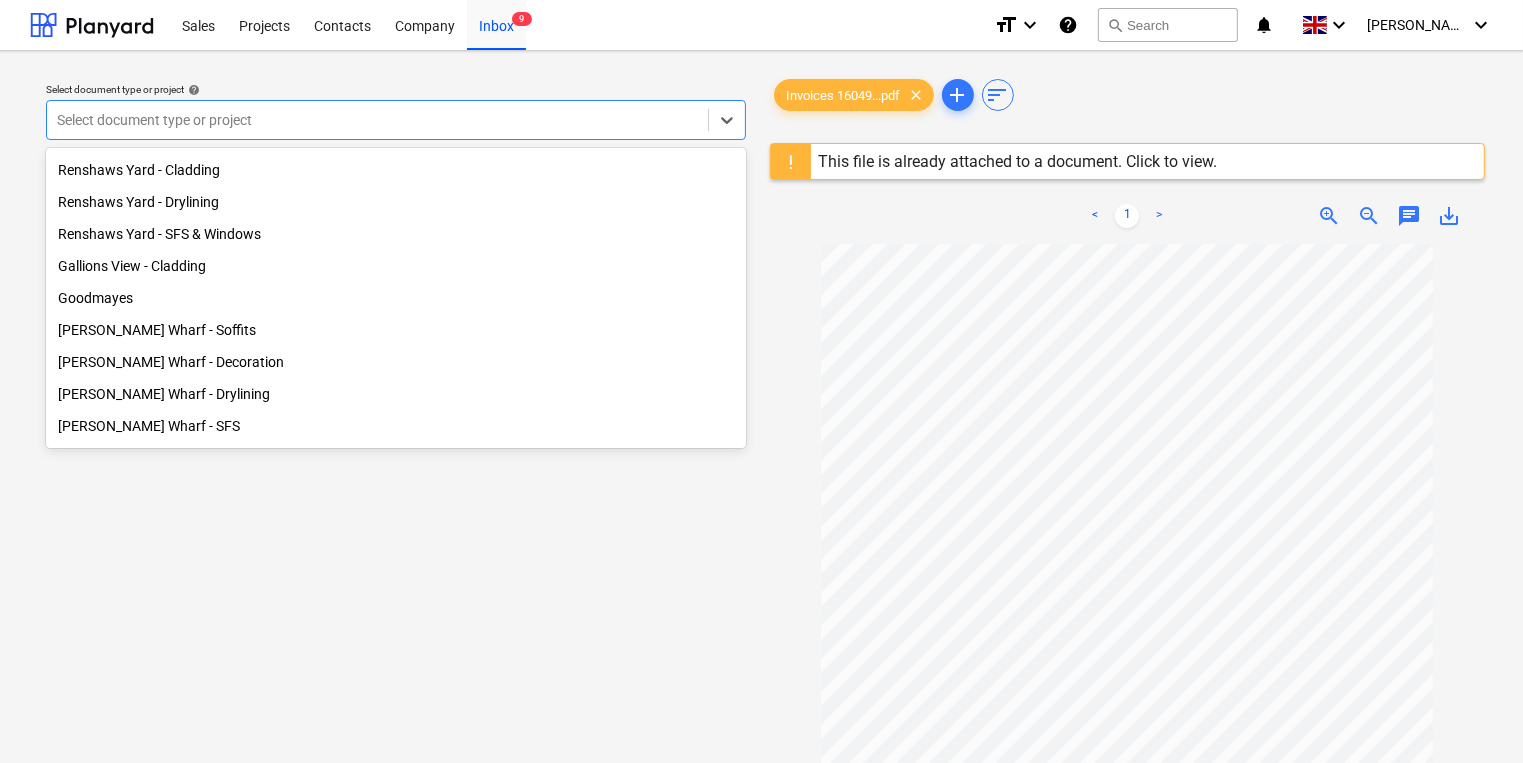 scroll, scrollTop: 106, scrollLeft: 0, axis: vertical 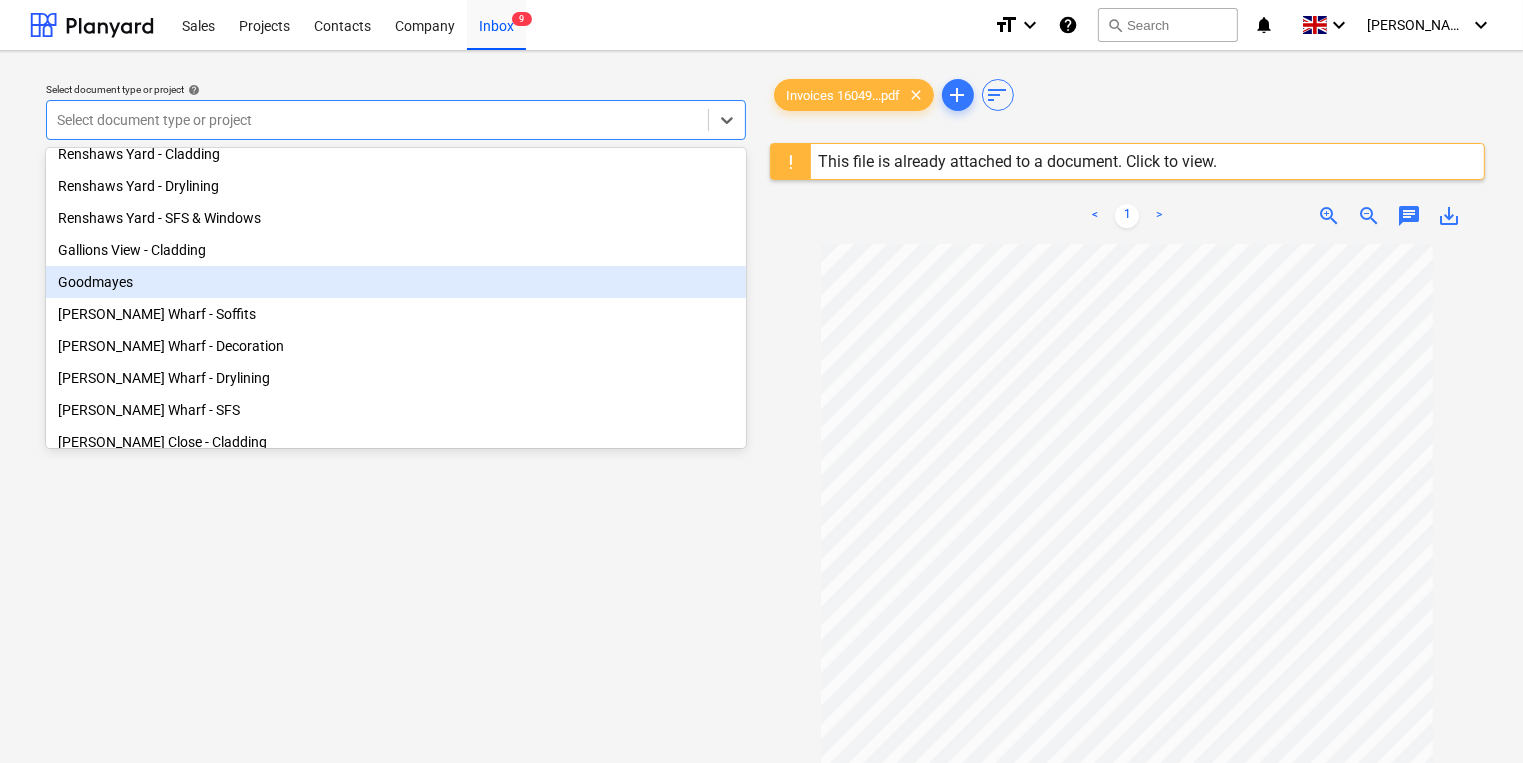 click on "Goodmayes" at bounding box center (396, 282) 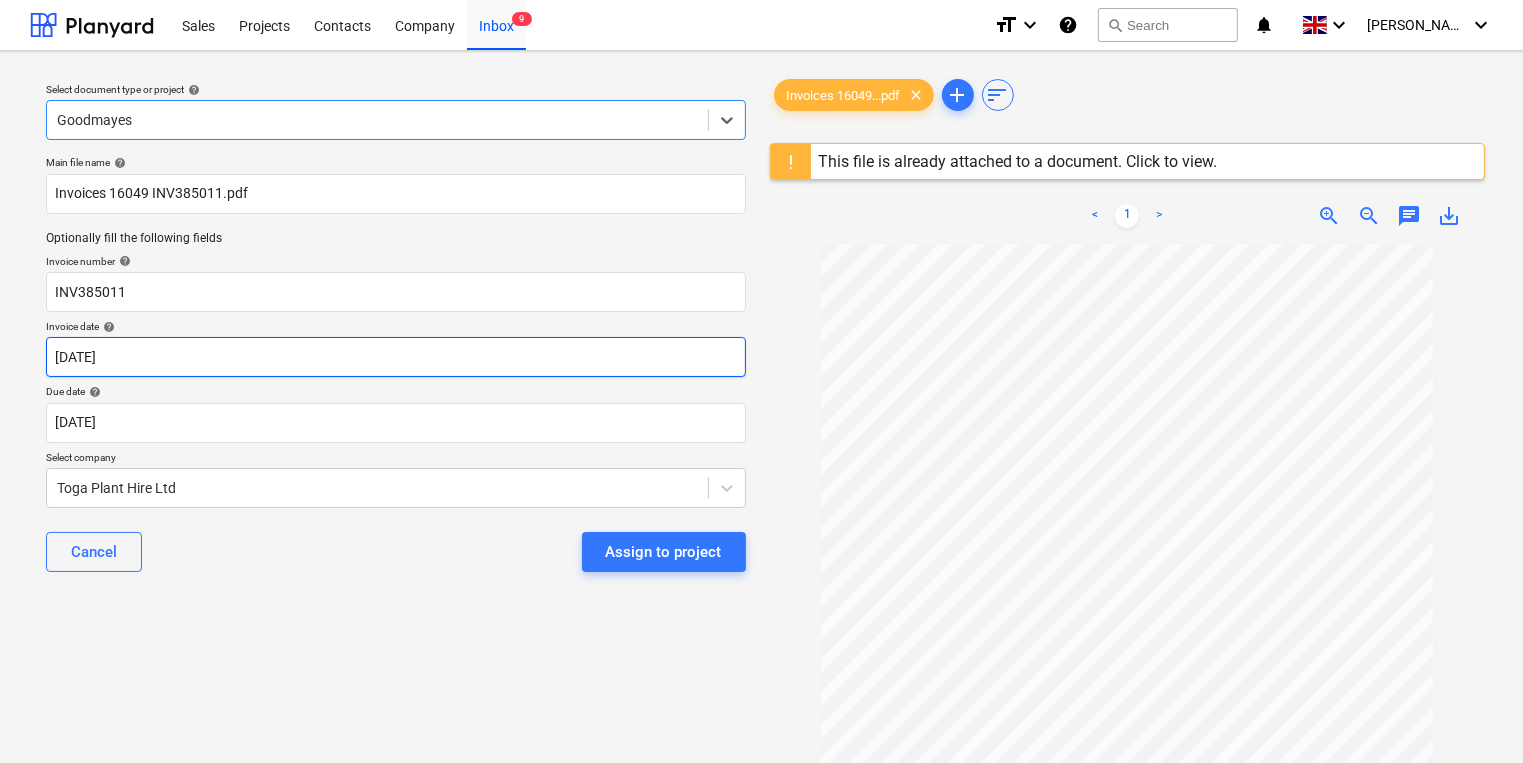 click on "Sales Projects Contacts Company Inbox 9 format_size keyboard_arrow_down help search Search notifications 0 keyboard_arrow_down [PERSON_NAME] keyboard_arrow_down Select document type or project help option Goodmayes, selected.   Select is focused ,type to refine list, press Down to open the menu,  Goodmayes Main file name help Invoices 16049 INV385011.pdf Optionally fill the following fields Invoice number help INV385011 Invoice date help [DATE] 01.06.2025 Press the down arrow key to interact with the calendar and
select a date. Press the question mark key to get the keyboard shortcuts for changing dates. Due date help [DATE] [DATE] Press the down arrow key to interact with the calendar and
select a date. Press the question mark key to get the keyboard shortcuts for changing dates. Select company Toga Plant Hire Ltd   Cancel Assign to project Invoices 16049...pdf clear add sort This file is already attached to a document. Click to view. < 1 > zoom_in zoom_out chat 0 save_alt" at bounding box center [761, 381] 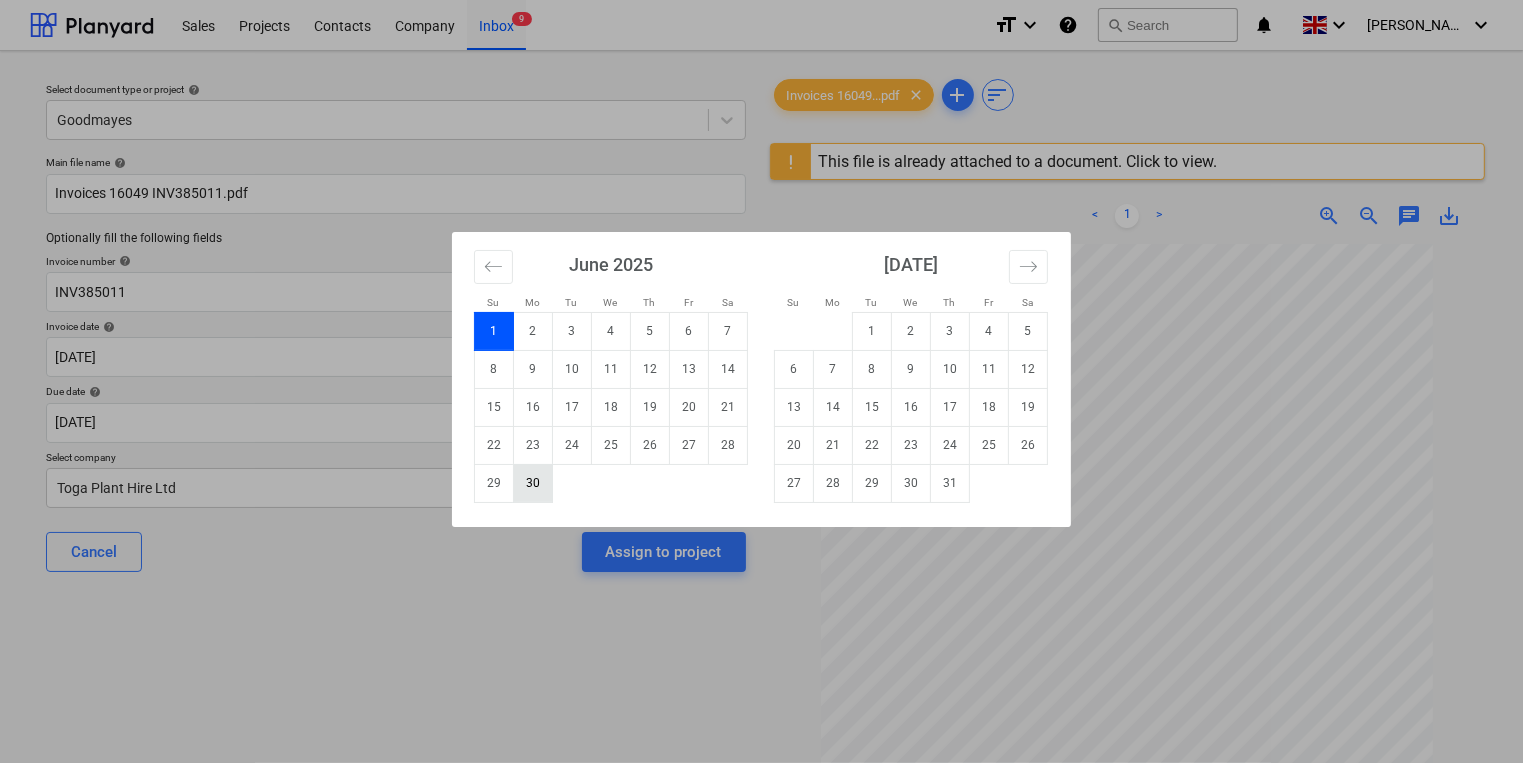 click on "30" at bounding box center (533, 483) 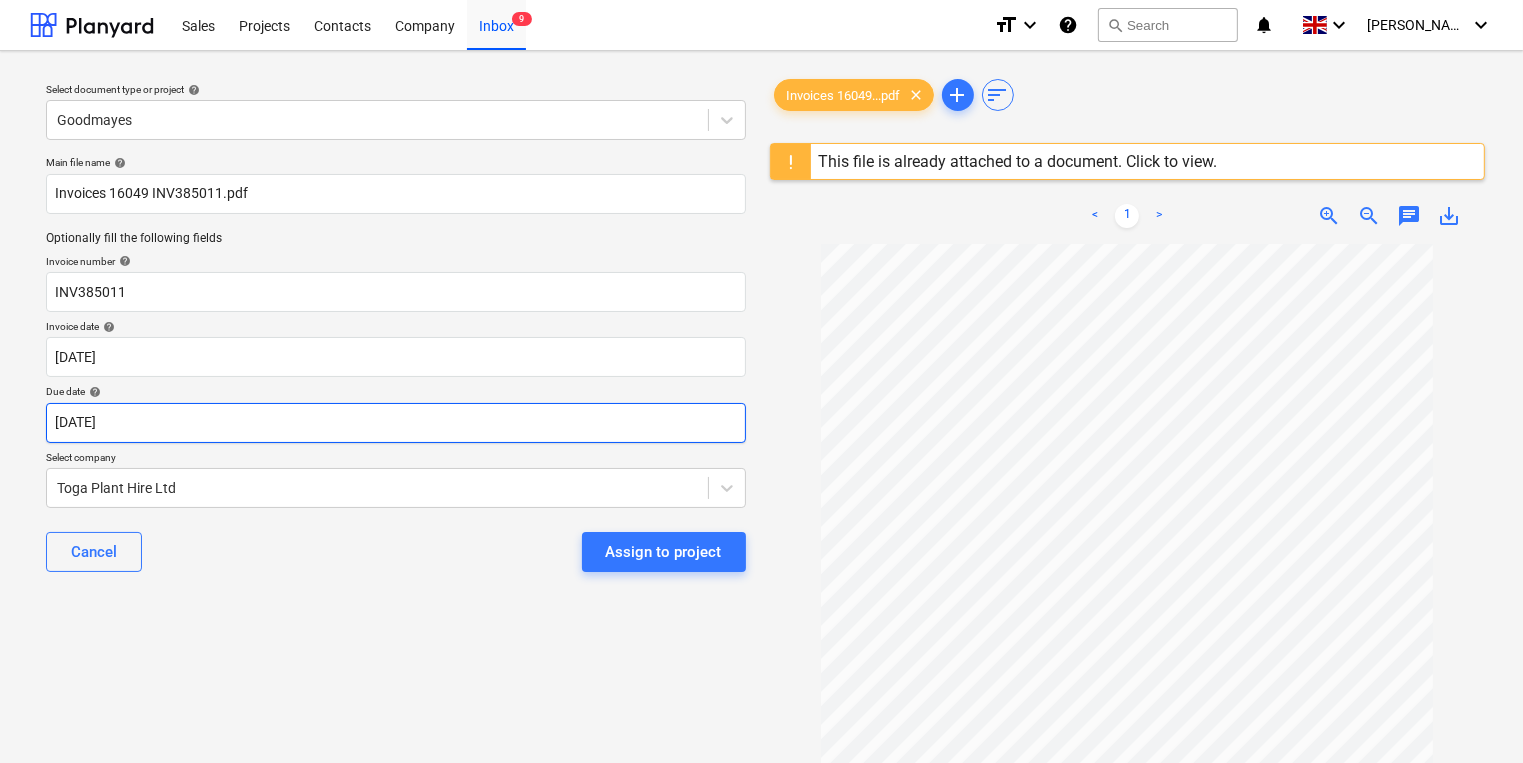 click on "Sales Projects Contacts Company Inbox 9 format_size keyboard_arrow_down help search Search notifications 0 keyboard_arrow_down [PERSON_NAME] keyboard_arrow_down Select document type or project help Goodmayes Main file name help Invoices 16049 INV385011.pdf Optionally fill the following fields Invoice number help INV385011 Invoice date help [DATE] [DATE] Press the down arrow key to interact with the calendar and
select a date. Press the question mark key to get the keyboard shortcuts for changing dates. Due date help [DATE] [DATE] Press the down arrow key to interact with the calendar and
select a date. Press the question mark key to get the keyboard shortcuts for changing dates. Select company Toga Plant Hire Ltd   Cancel Assign to project Invoices 16049...pdf clear add sort This file is already attached to a document. Click to view. < 1 > zoom_in zoom_out chat 0 save_alt" at bounding box center (761, 381) 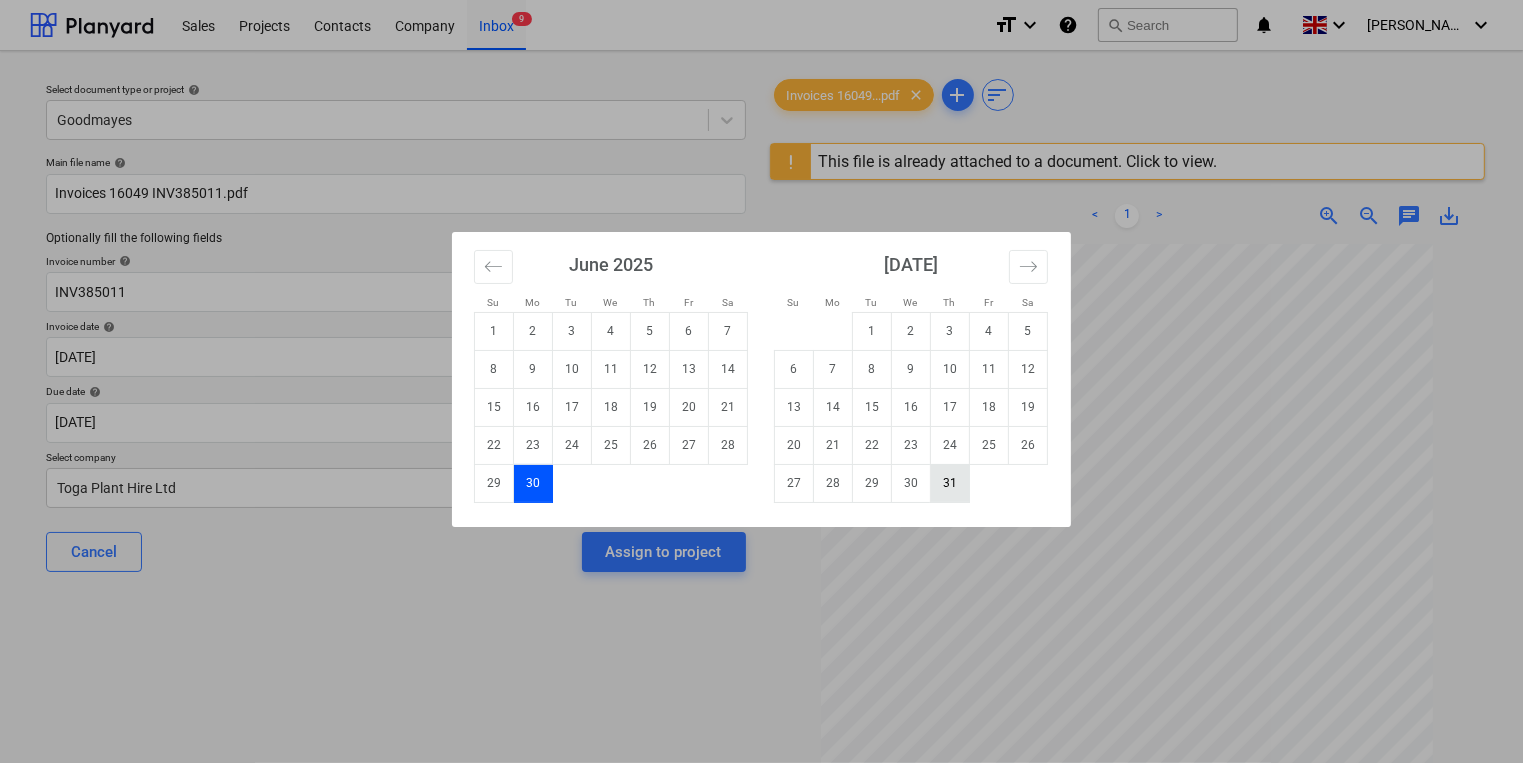 click on "31" at bounding box center [950, 483] 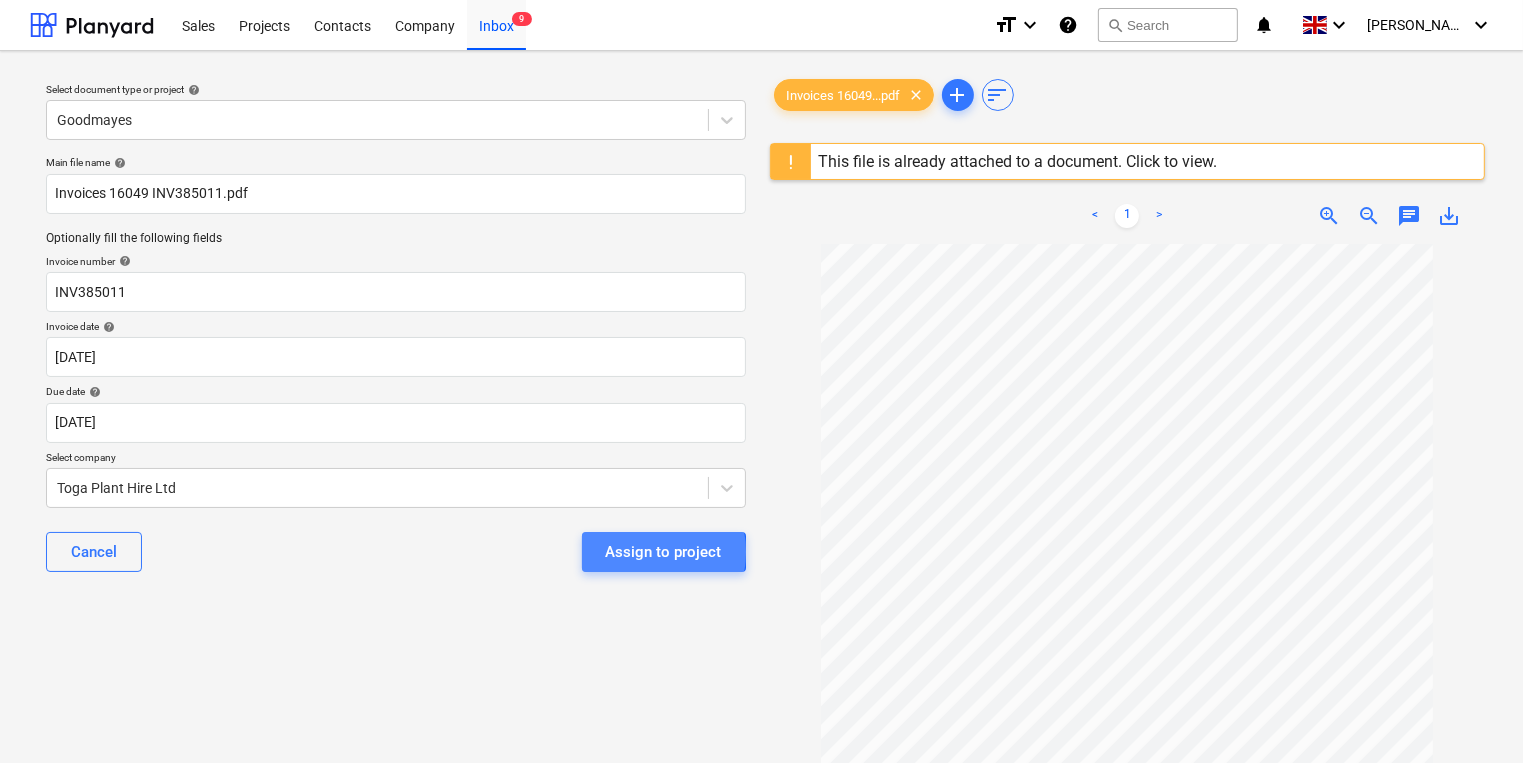 click on "Assign to project" at bounding box center [664, 552] 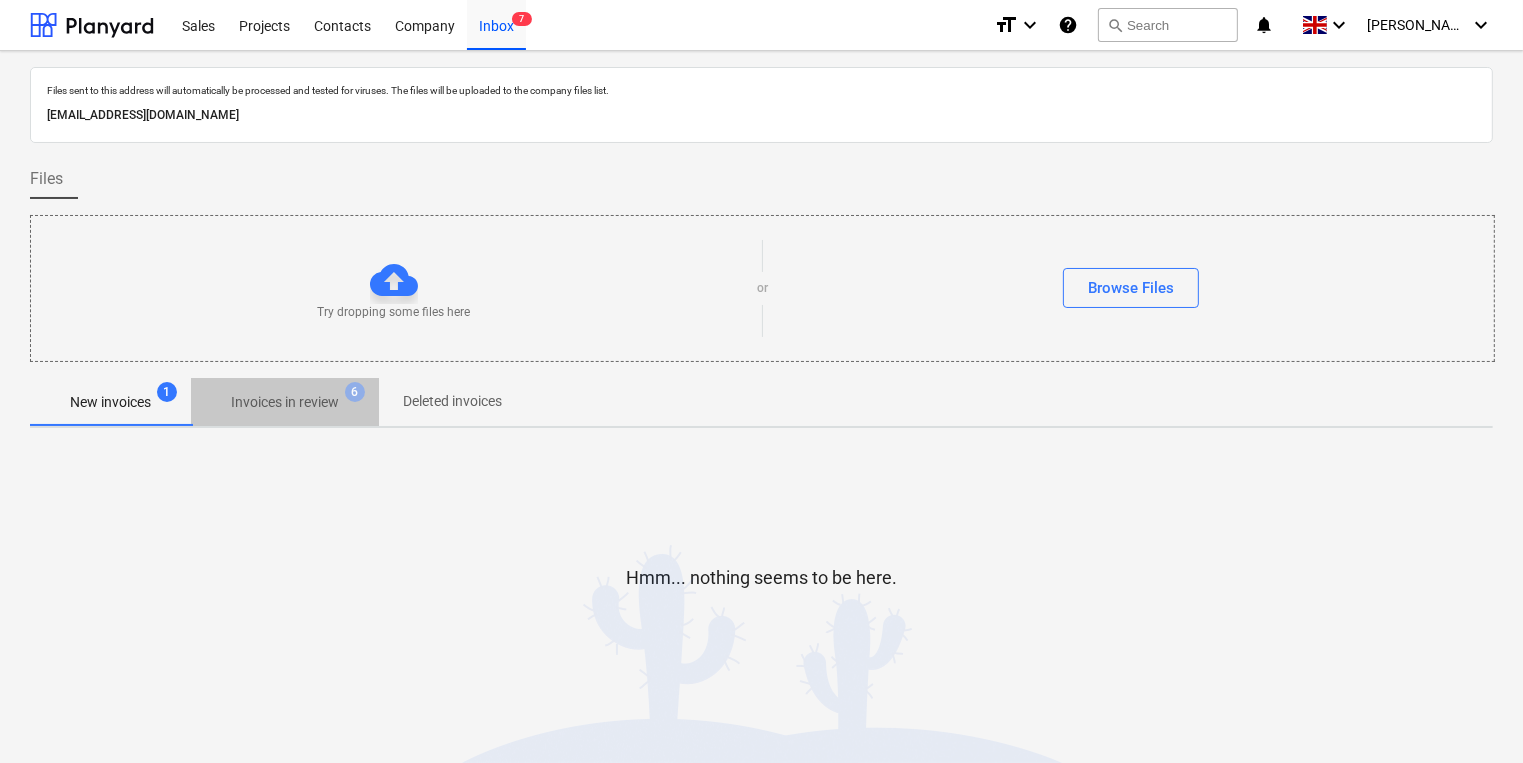 click on "Invoices in review" at bounding box center [285, 402] 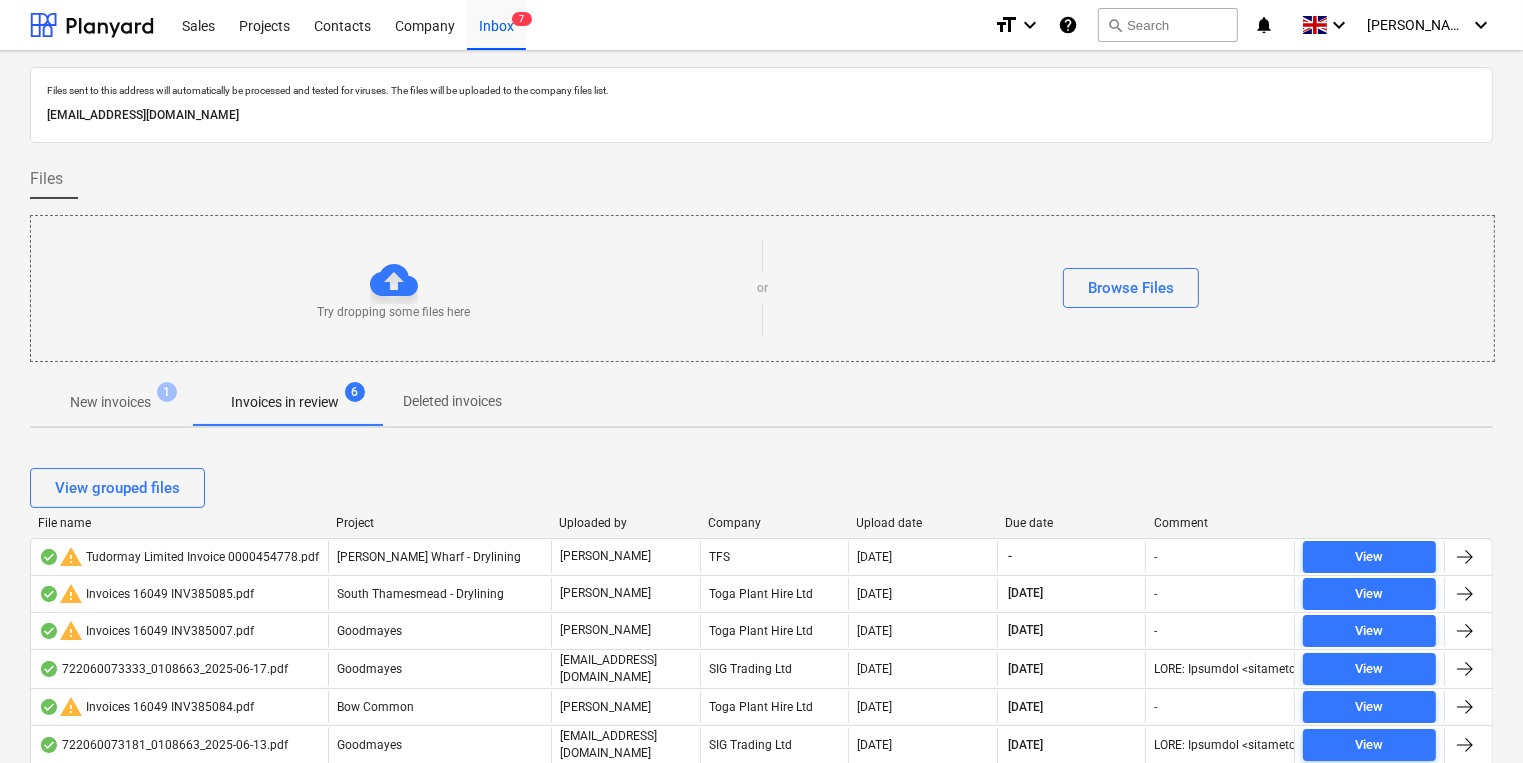 click on "Company" at bounding box center [774, 523] 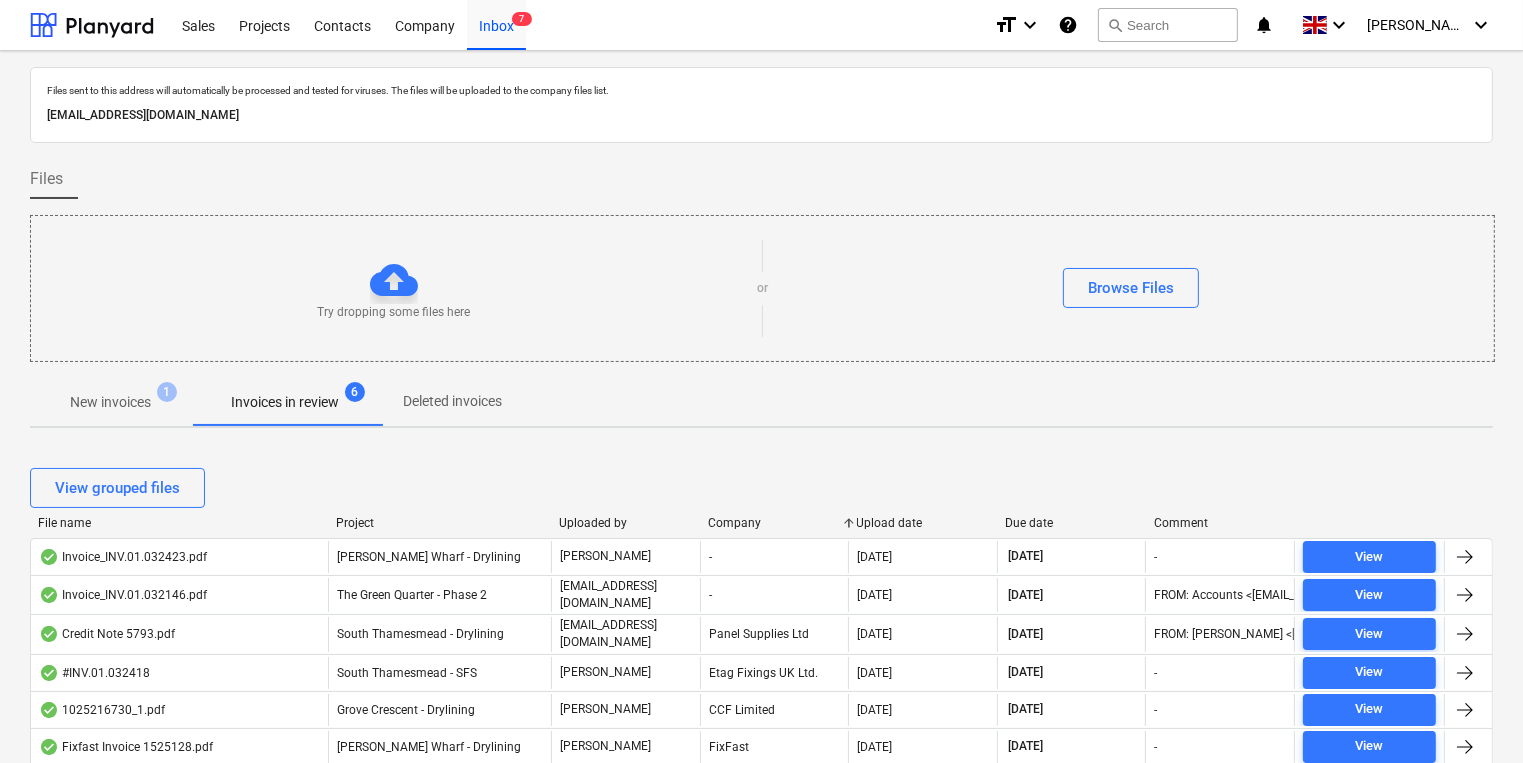 click on "Upload date" at bounding box center (923, 523) 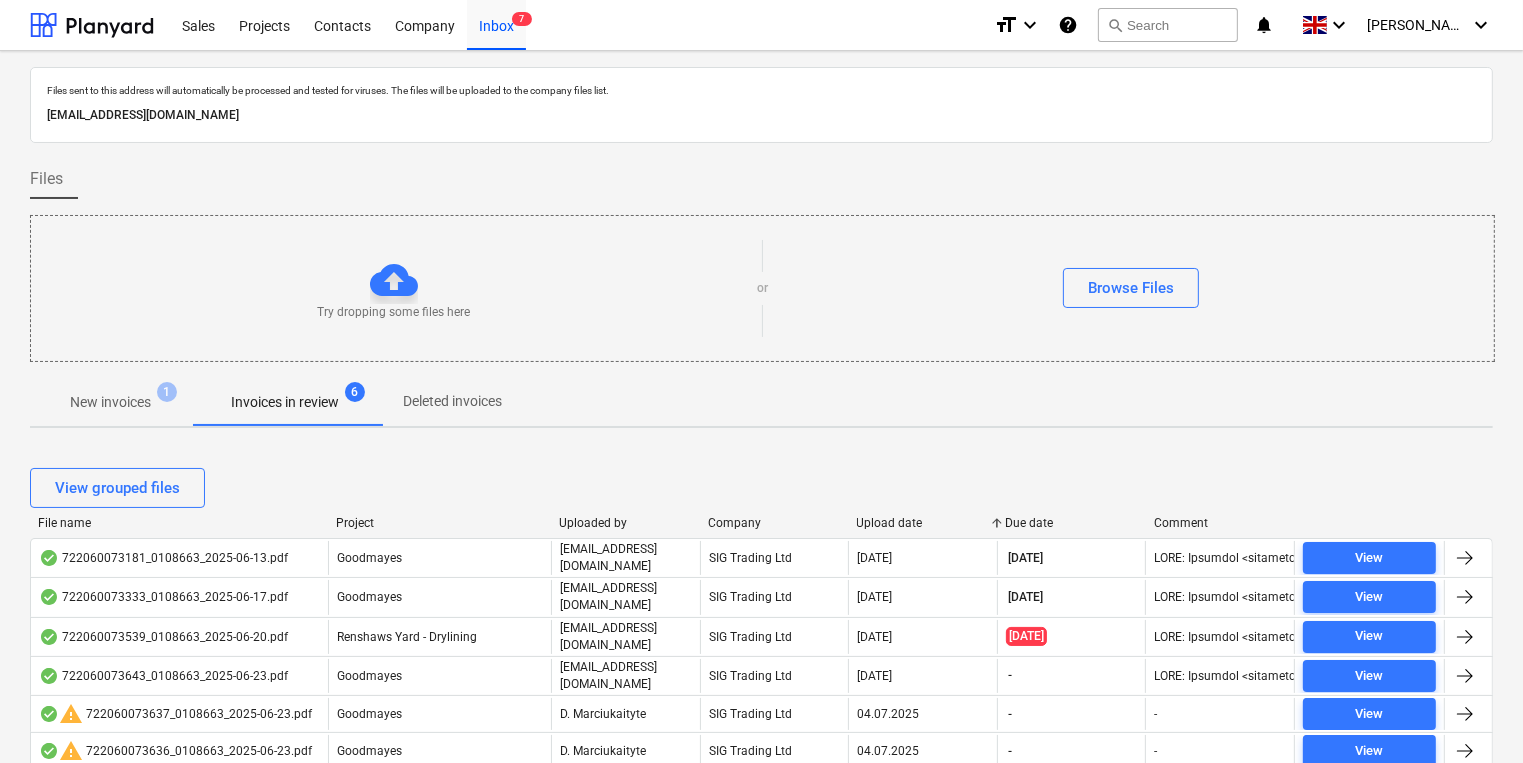 click on "Upload date" at bounding box center (923, 523) 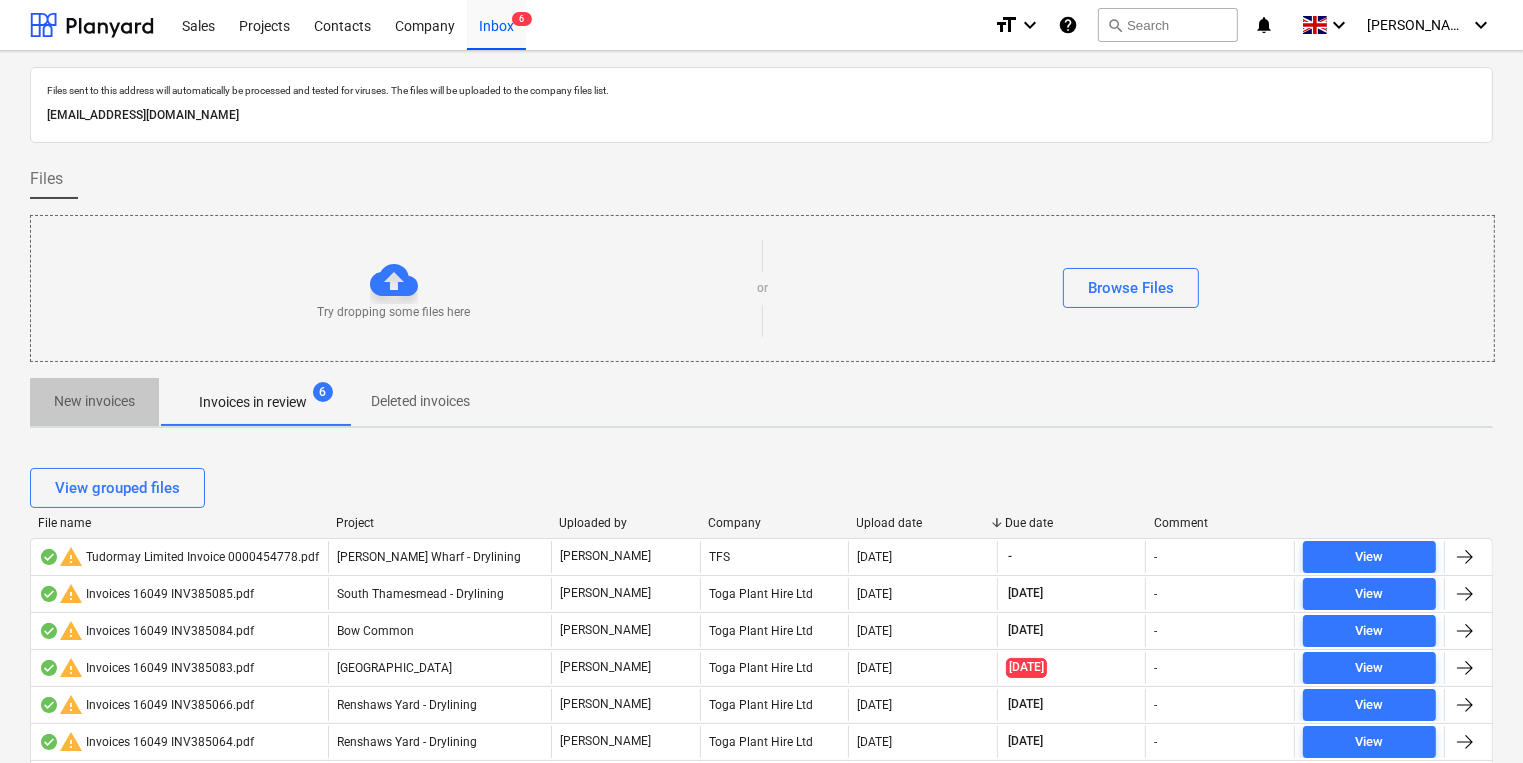 click on "New invoices" at bounding box center (94, 401) 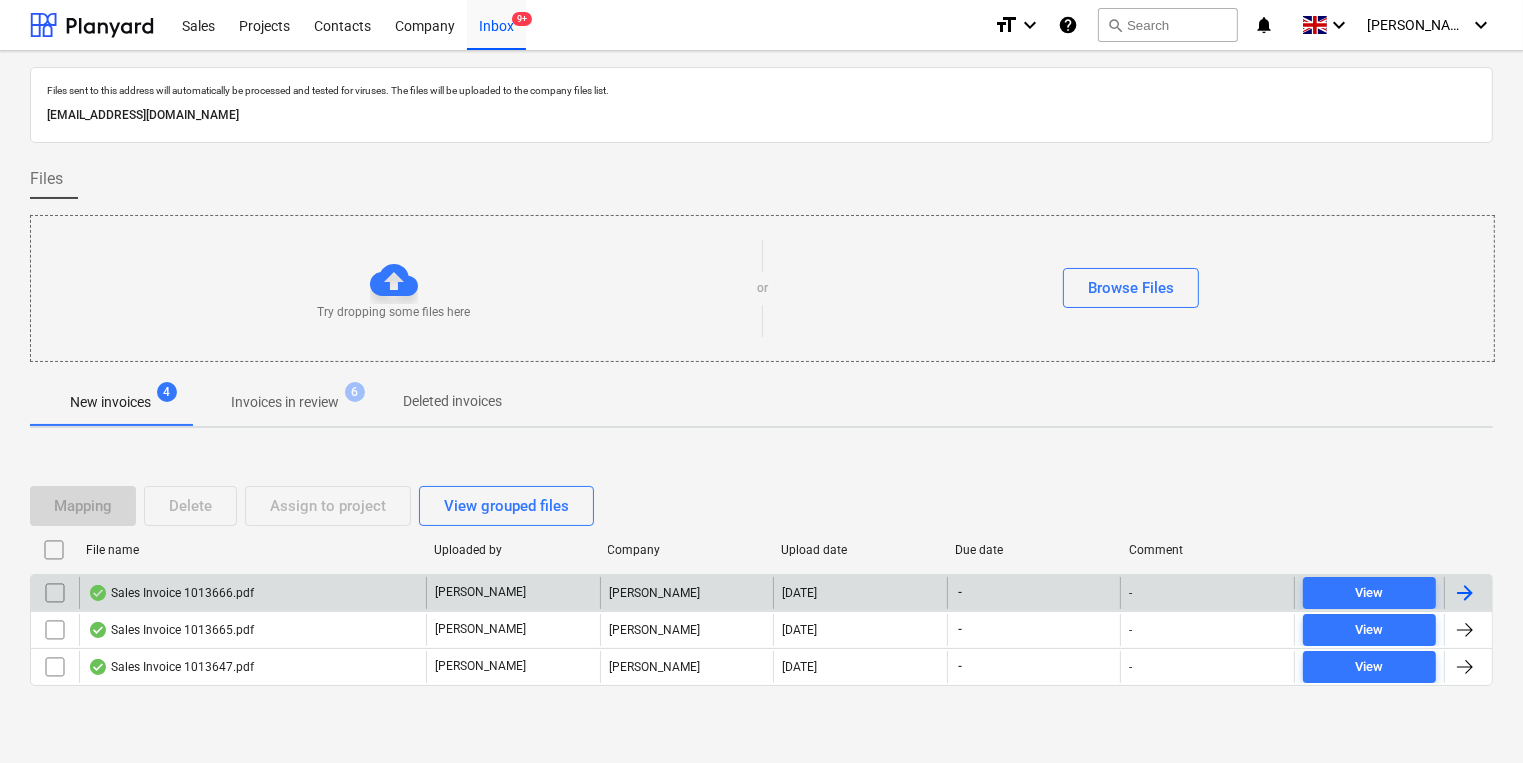 click on "Sales Invoice 1013666.pdf" at bounding box center [171, 593] 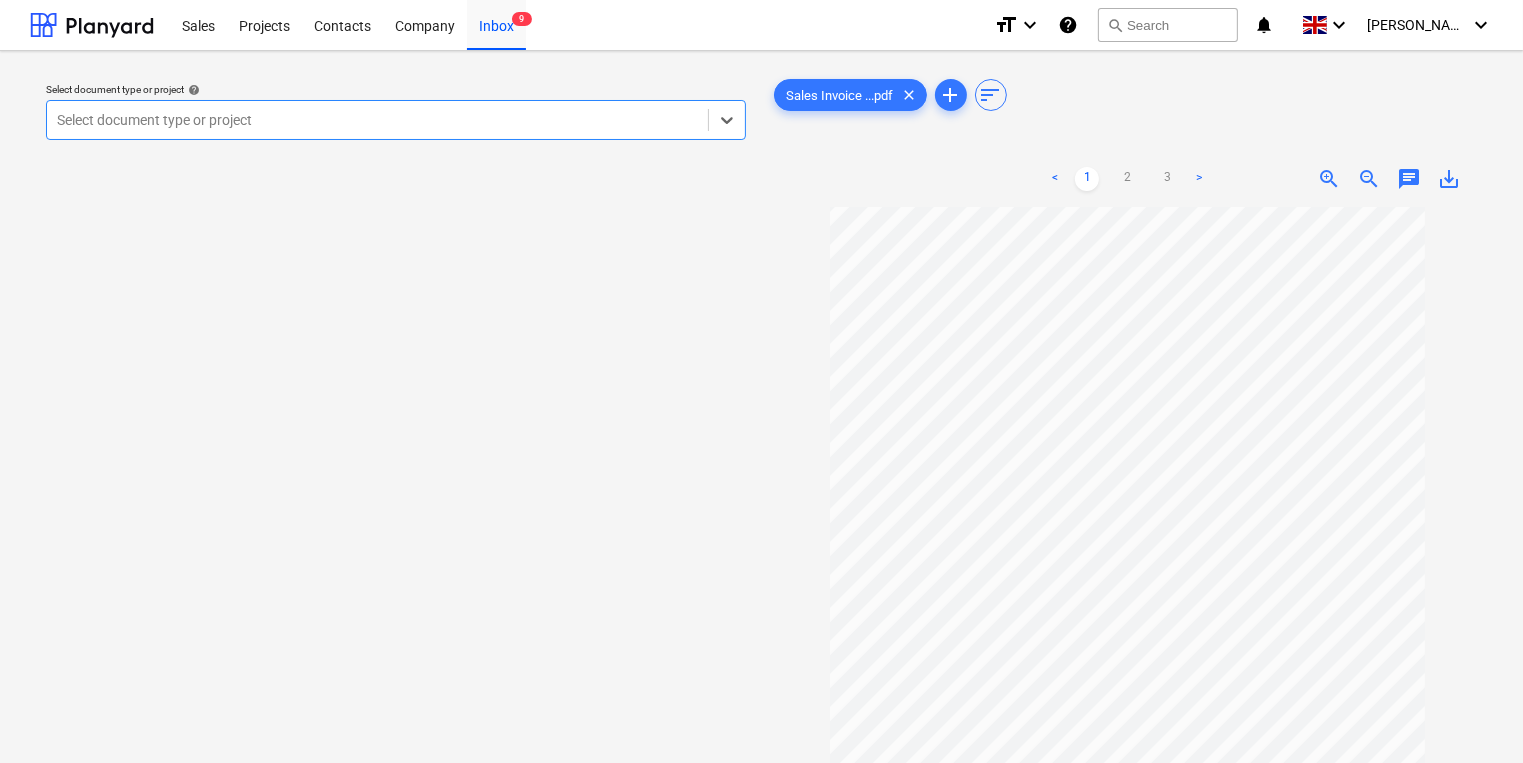 scroll, scrollTop: 138, scrollLeft: 0, axis: vertical 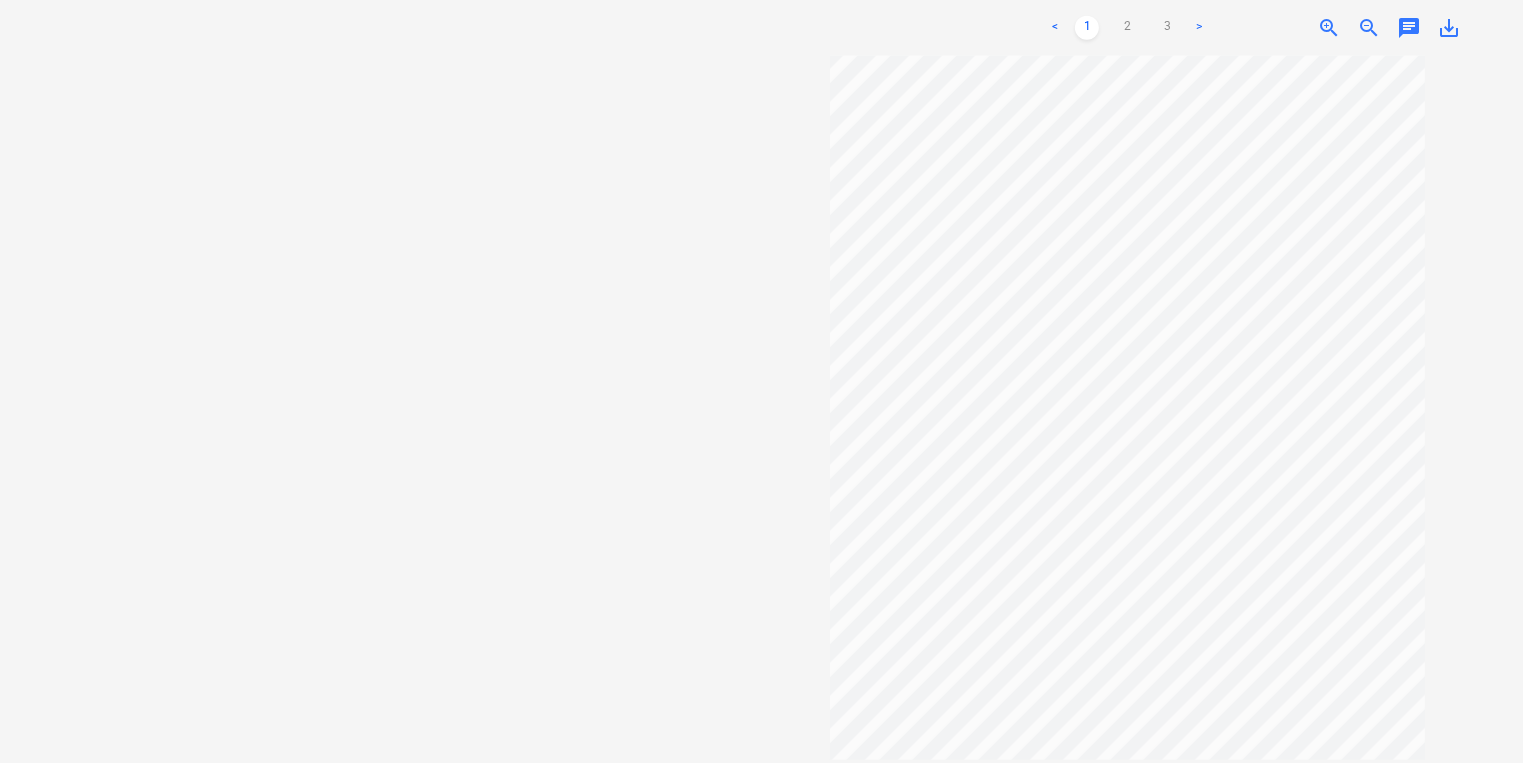 click on ">" at bounding box center [1199, 28] 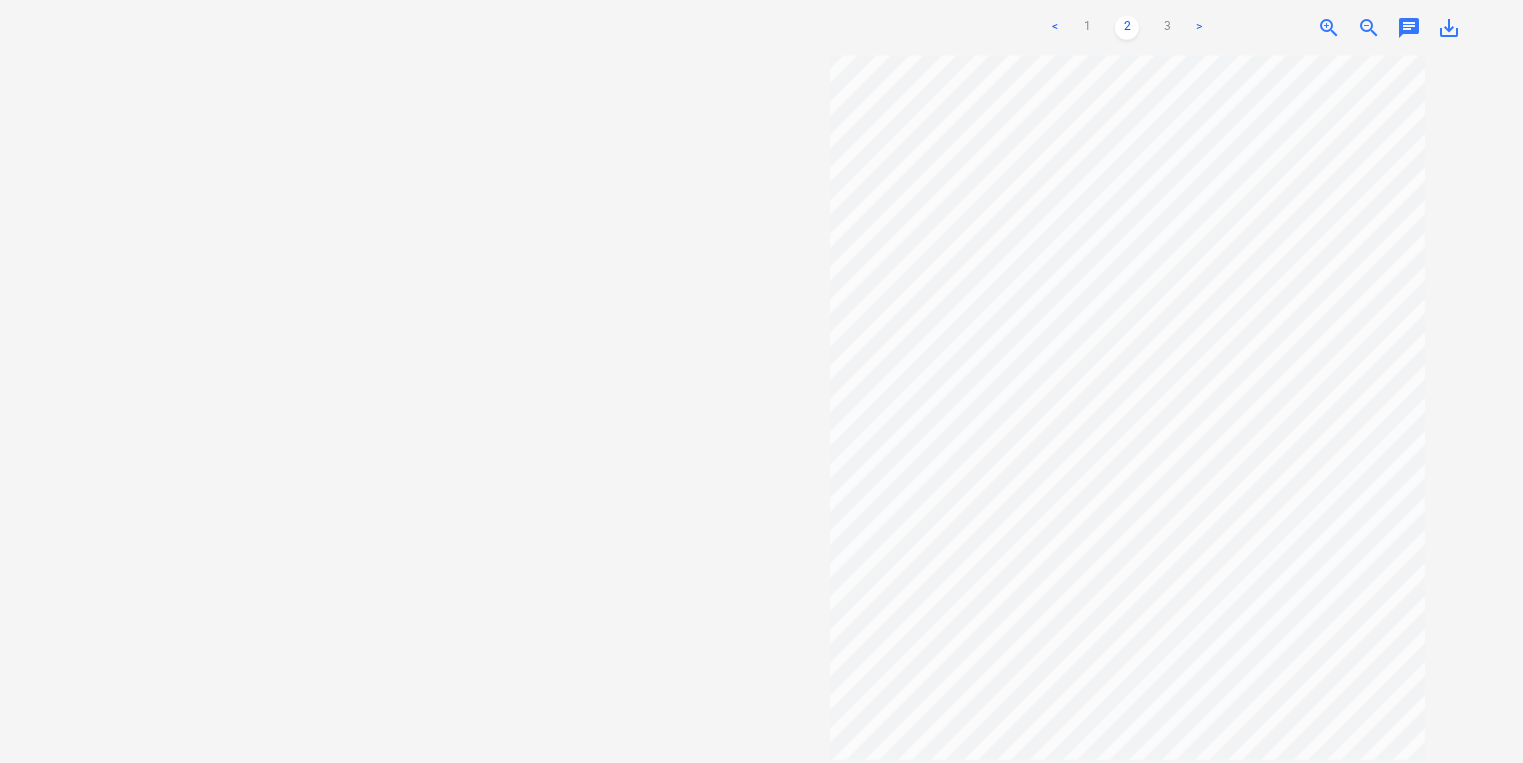 scroll, scrollTop: 0, scrollLeft: 0, axis: both 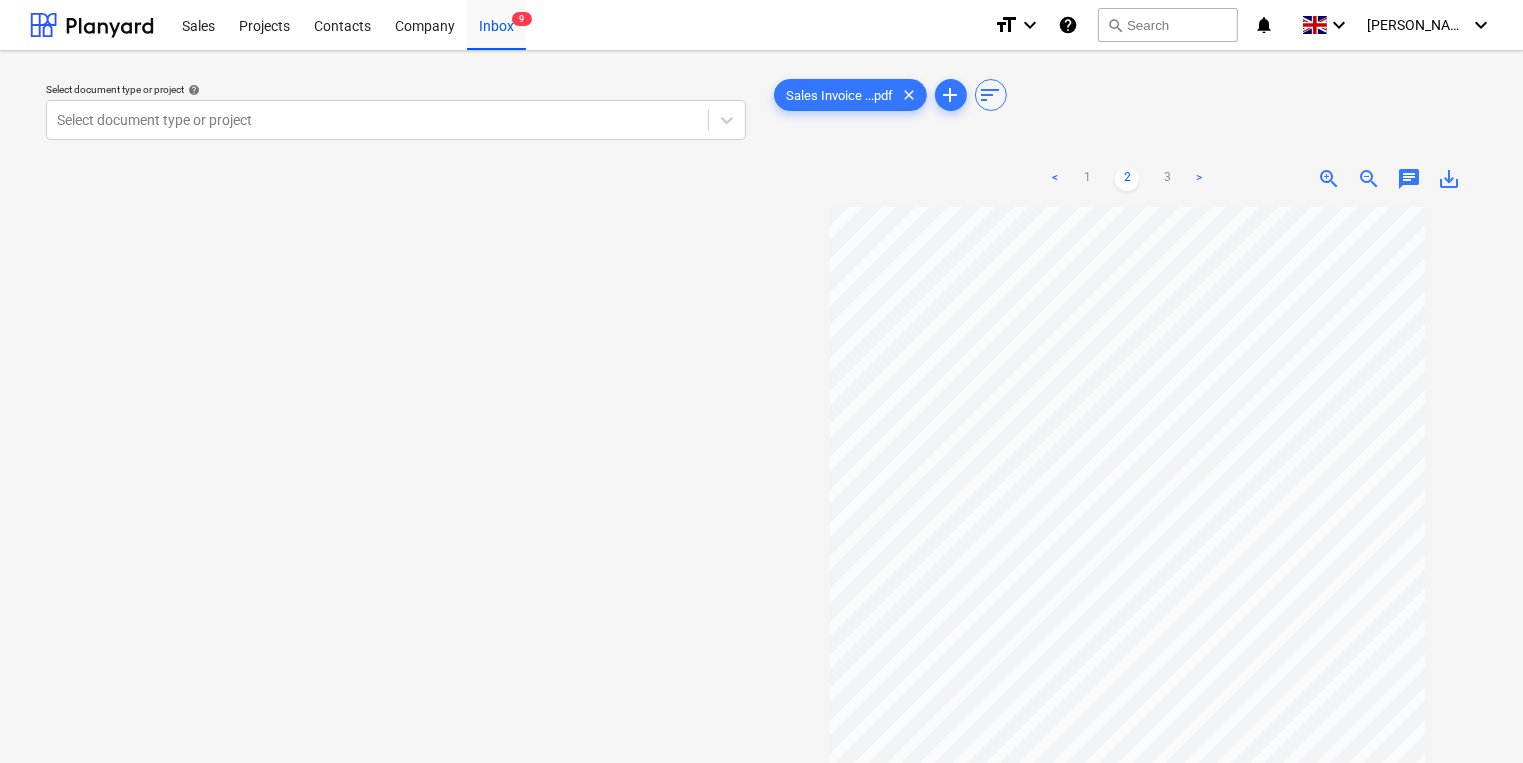 click on ">" at bounding box center [1199, 179] 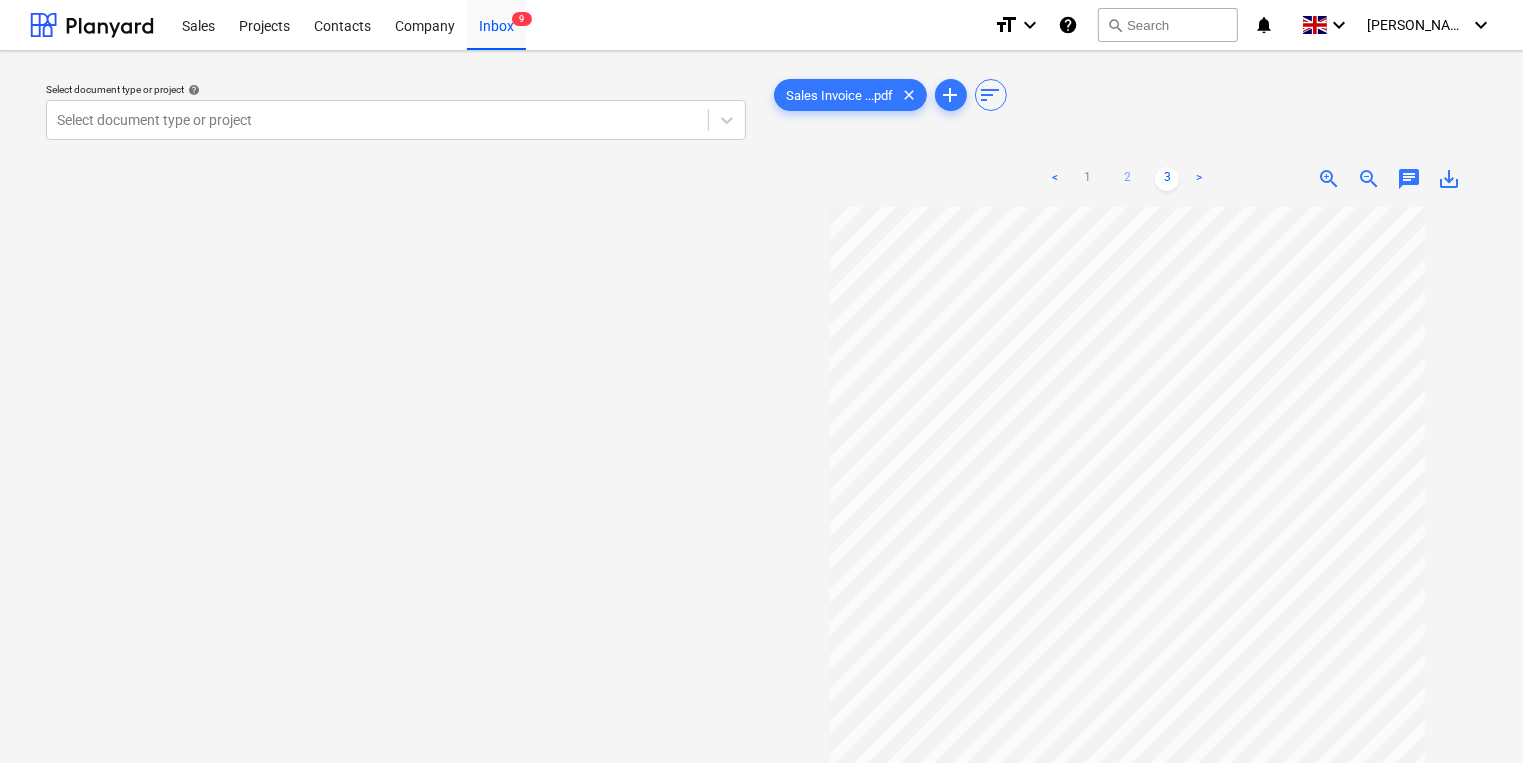 click on "2" at bounding box center (1127, 179) 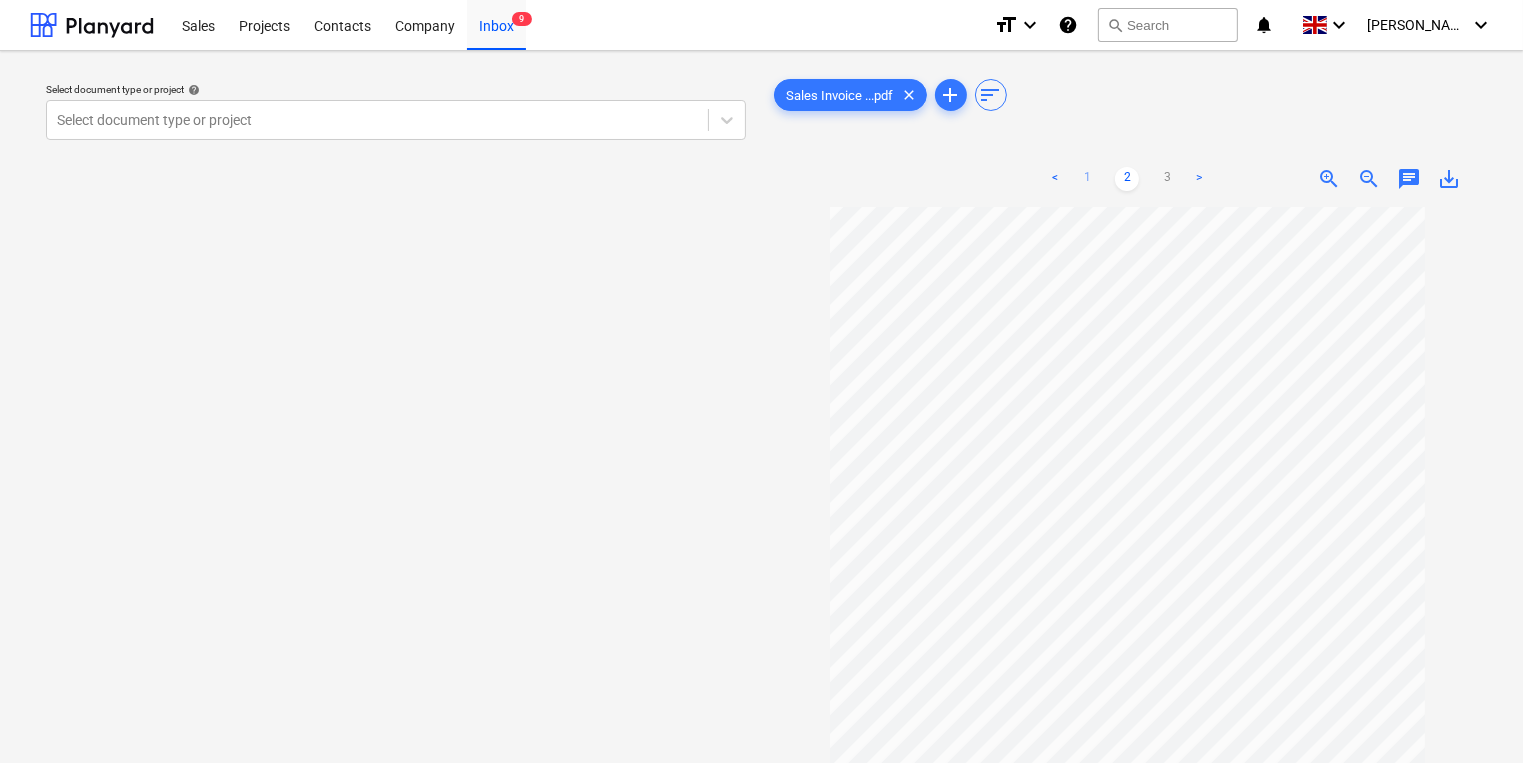 scroll, scrollTop: 0, scrollLeft: 0, axis: both 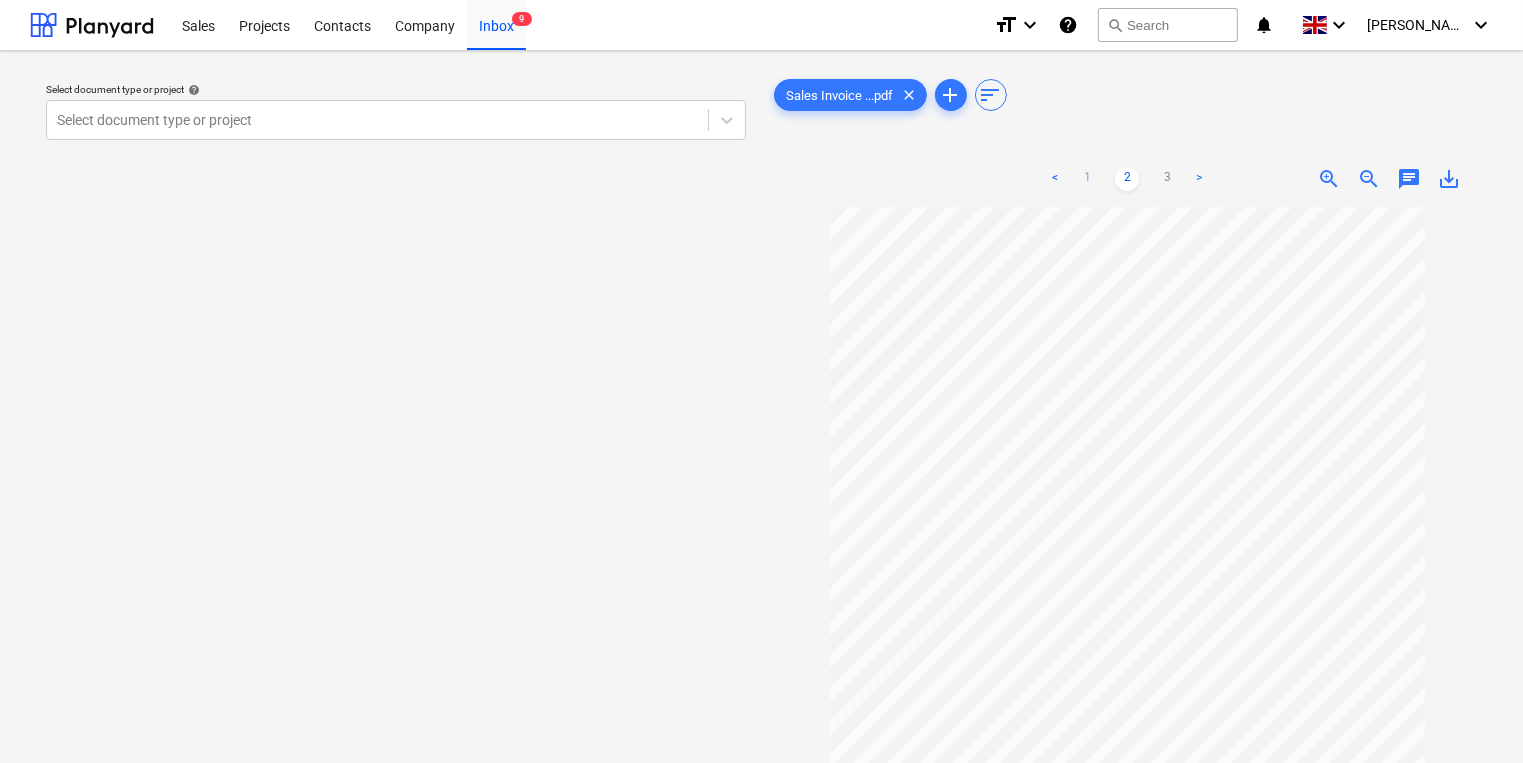 click on "1" at bounding box center (1087, 179) 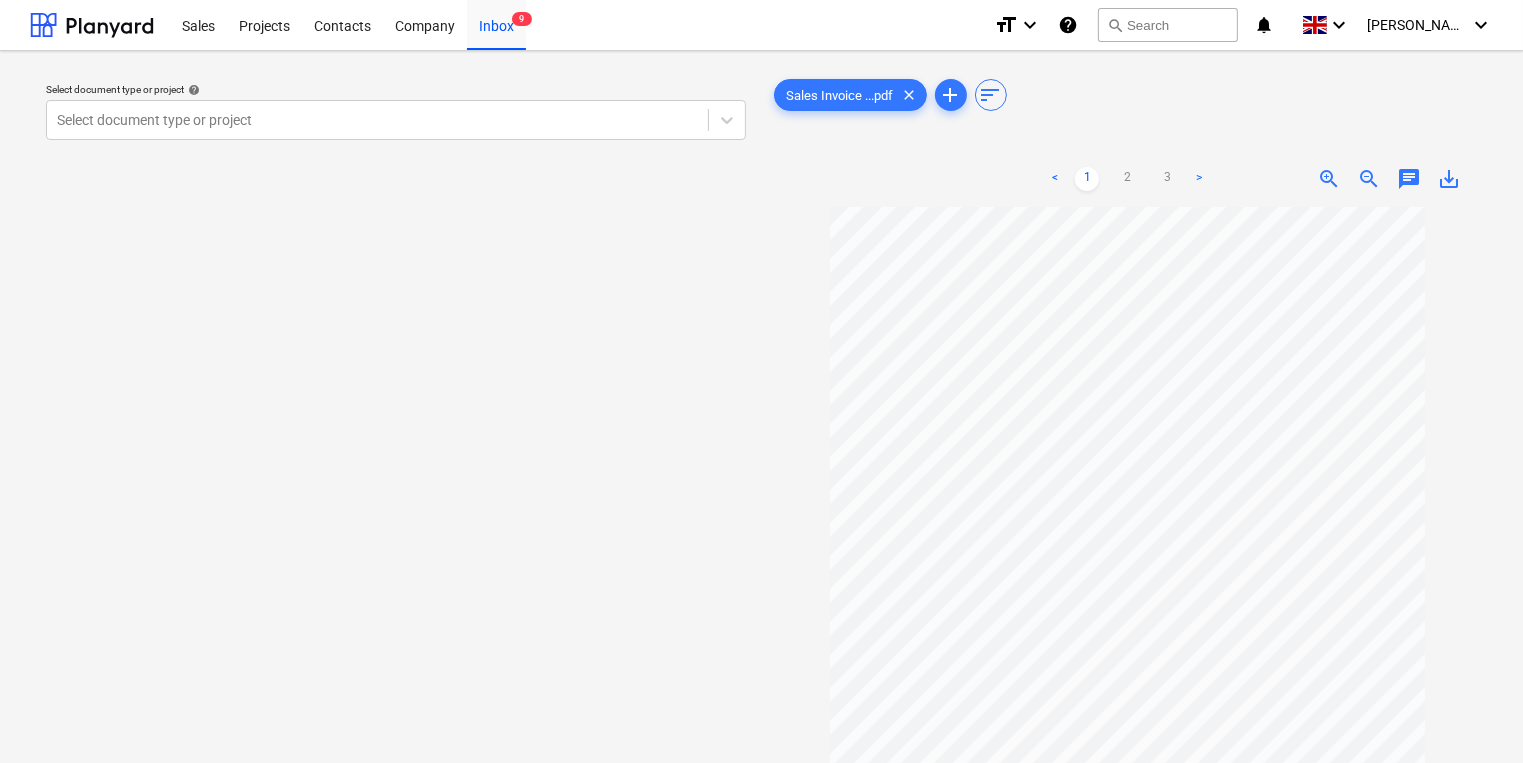 scroll, scrollTop: 138, scrollLeft: 0, axis: vertical 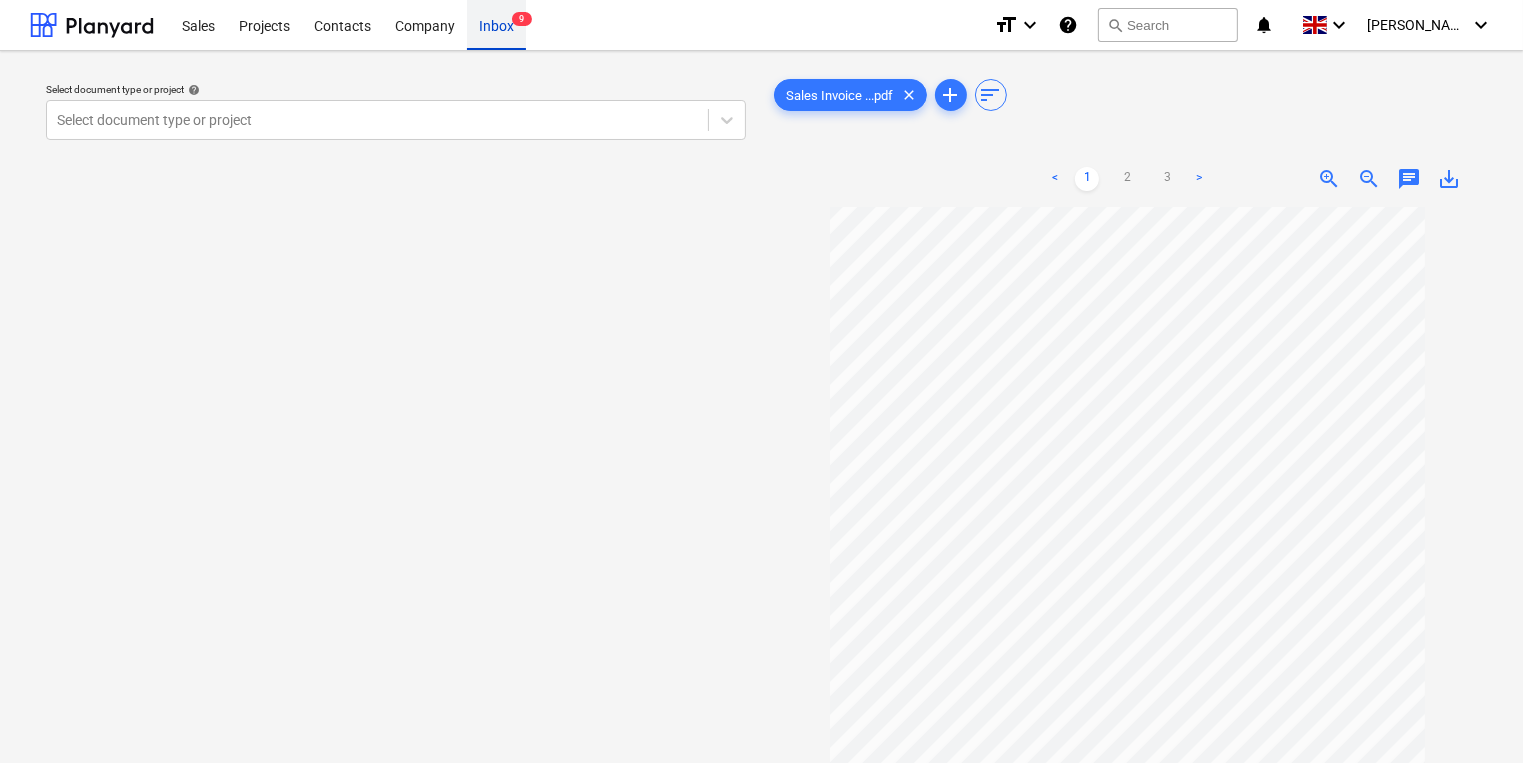 click on "Inbox 9" at bounding box center [496, 24] 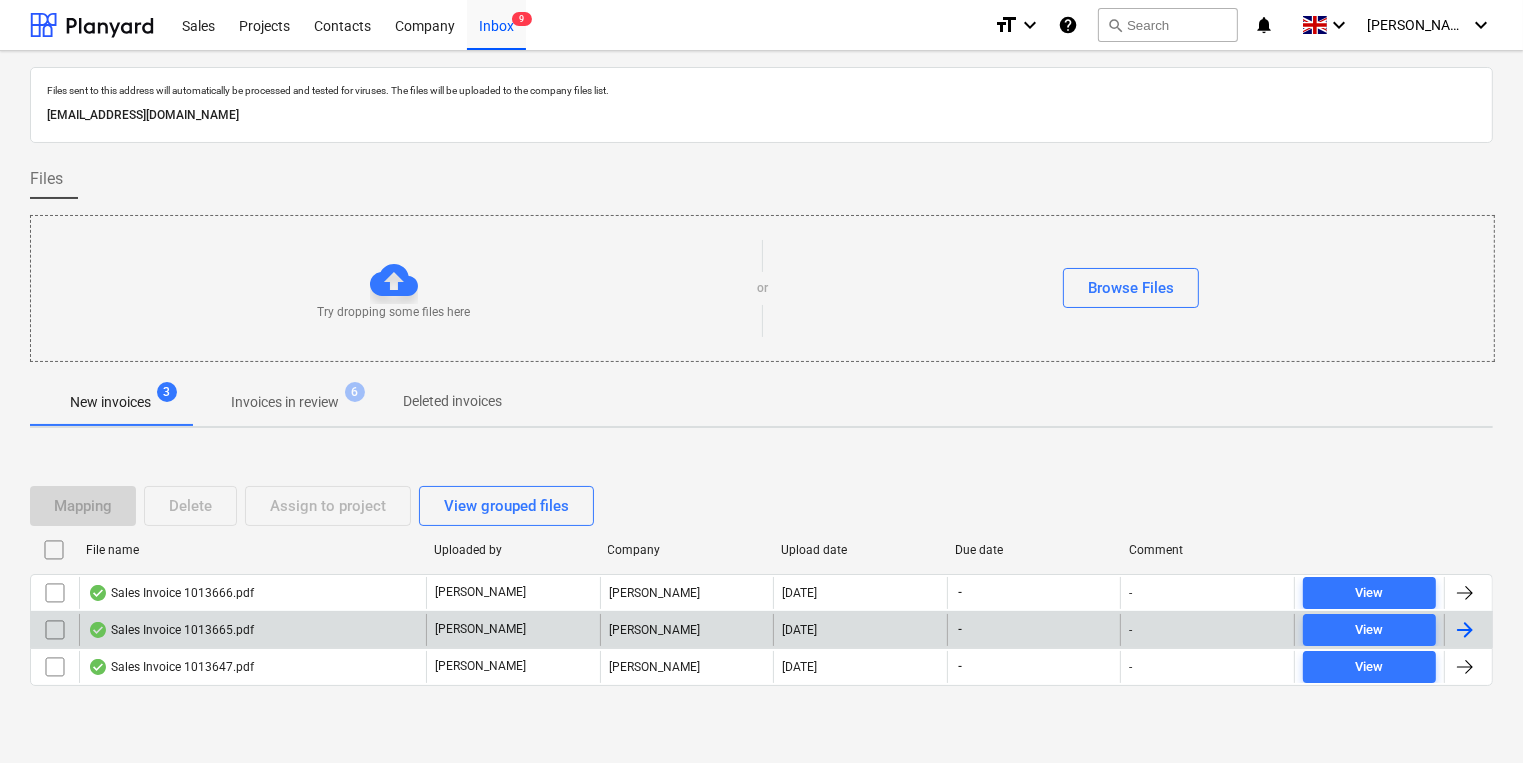 click on "Sales Invoice 1013665.pdf" at bounding box center (252, 630) 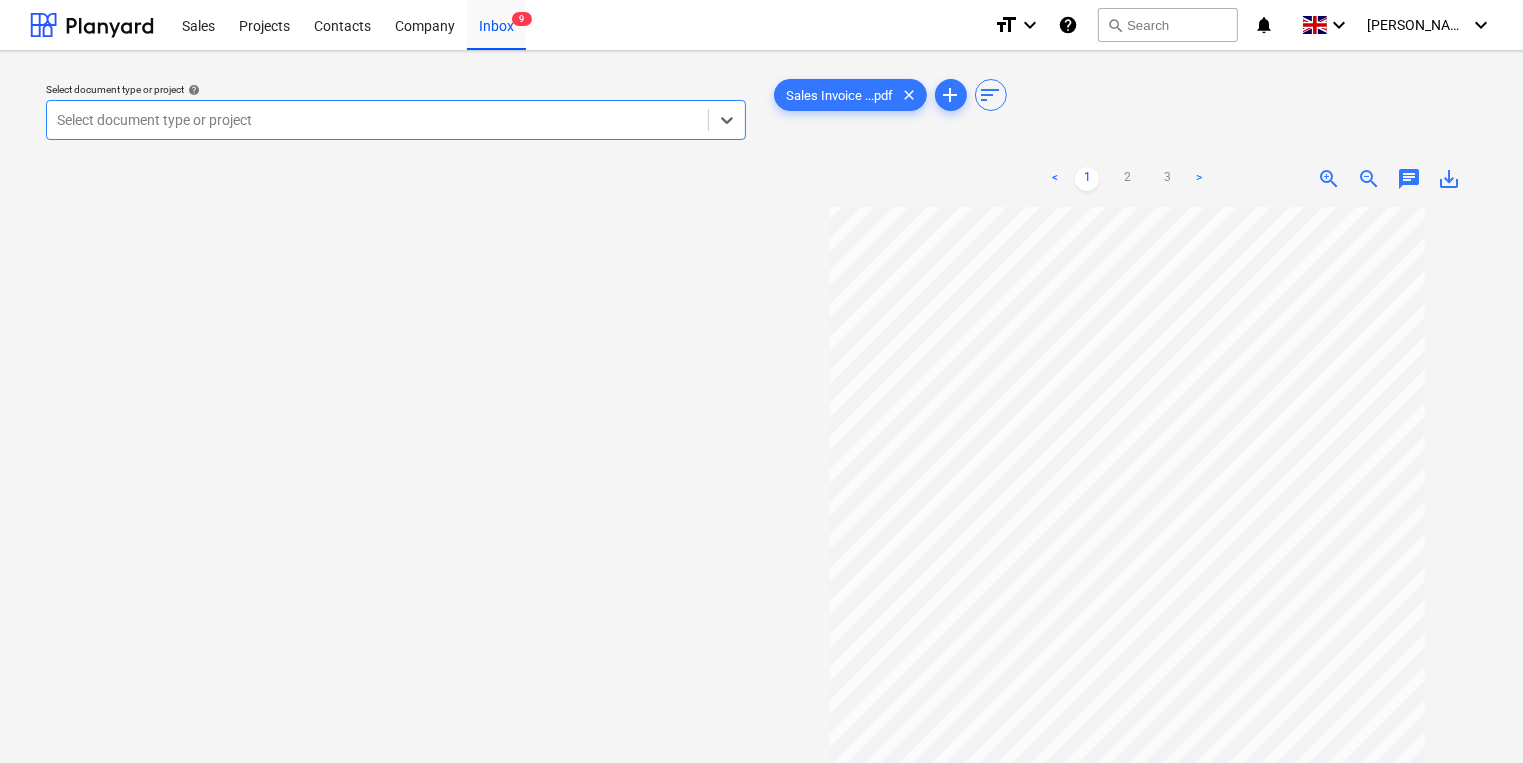 scroll, scrollTop: 138, scrollLeft: 0, axis: vertical 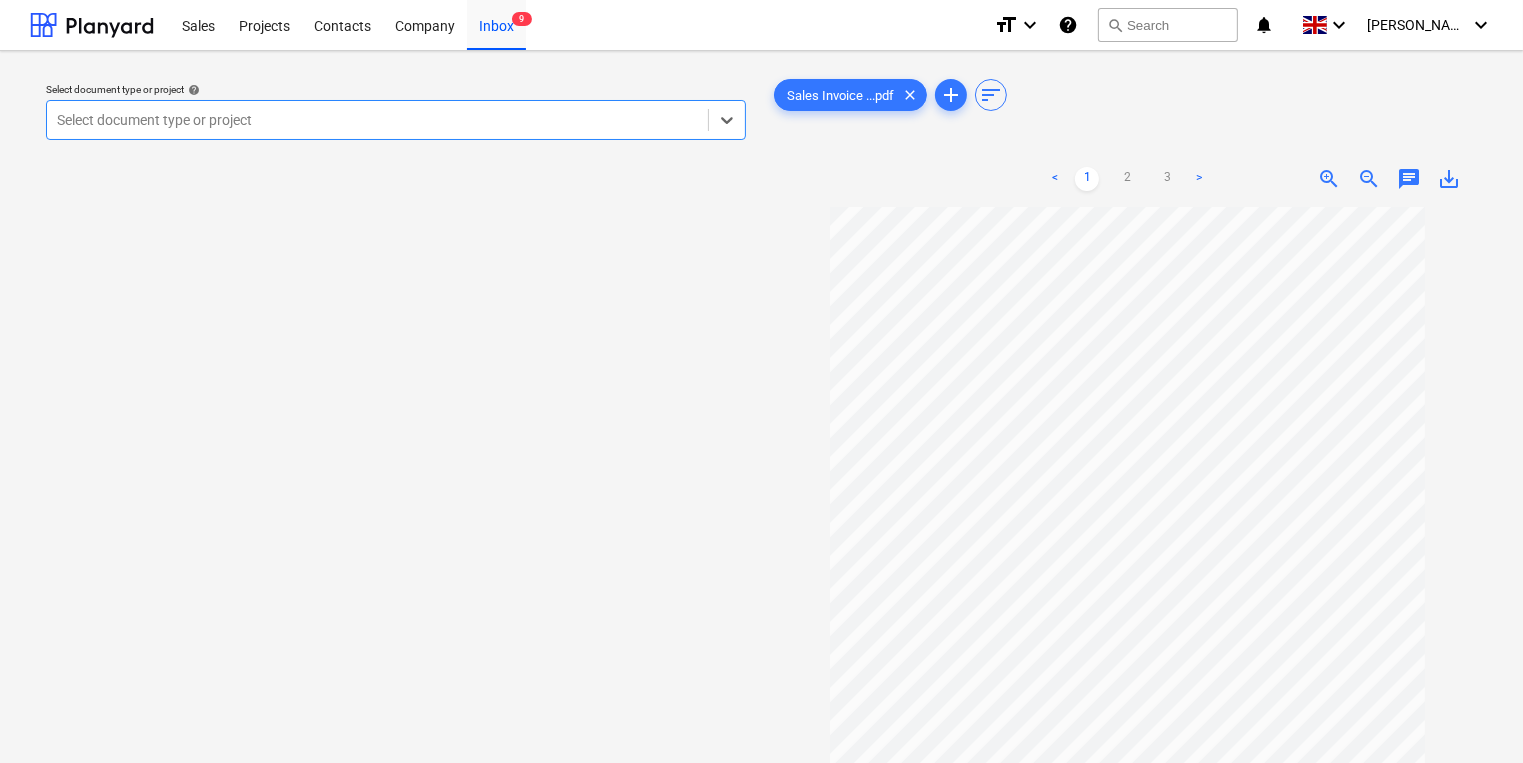 click at bounding box center (377, 120) 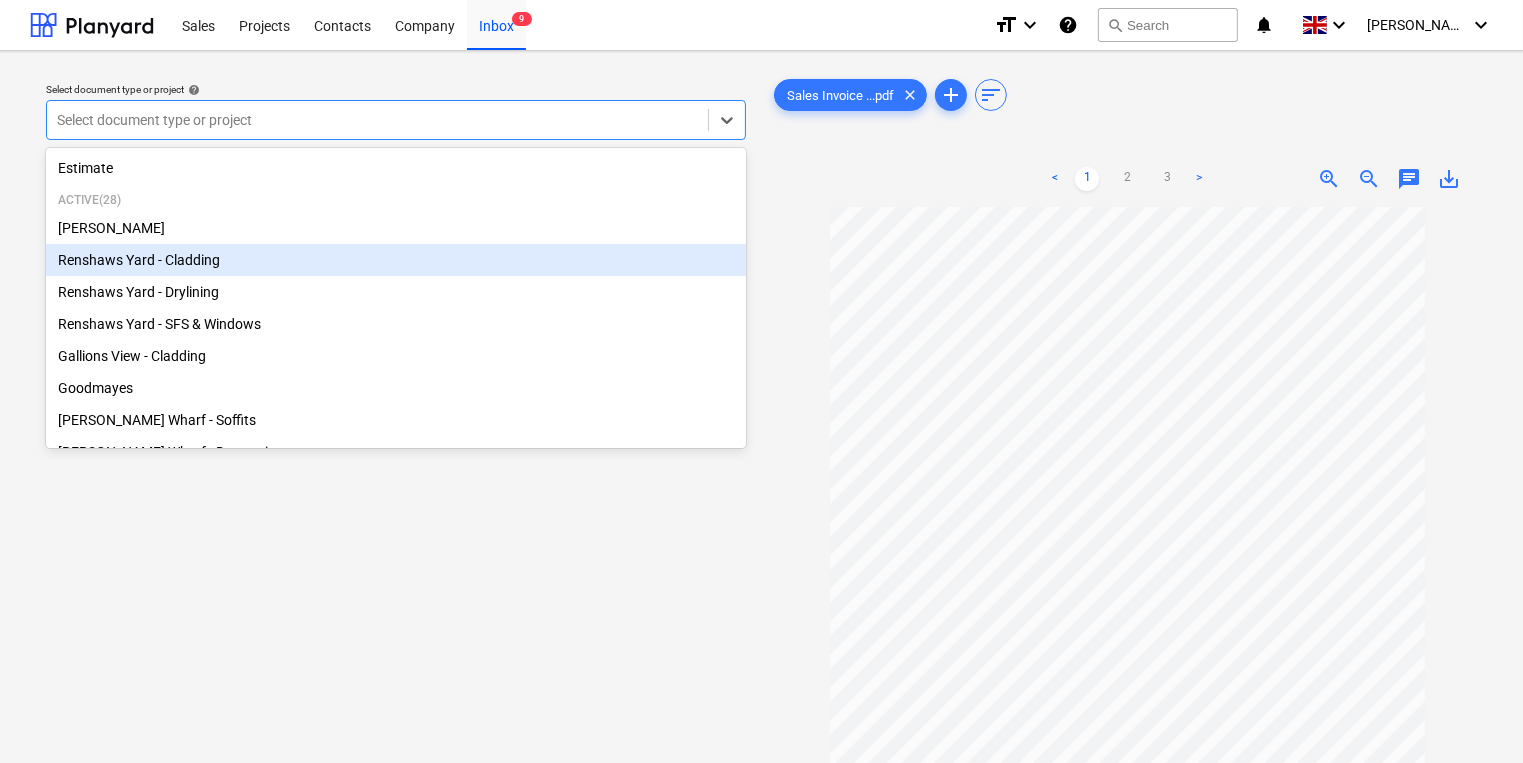 click on "Renshaws Yard - Cladding" at bounding box center (396, 260) 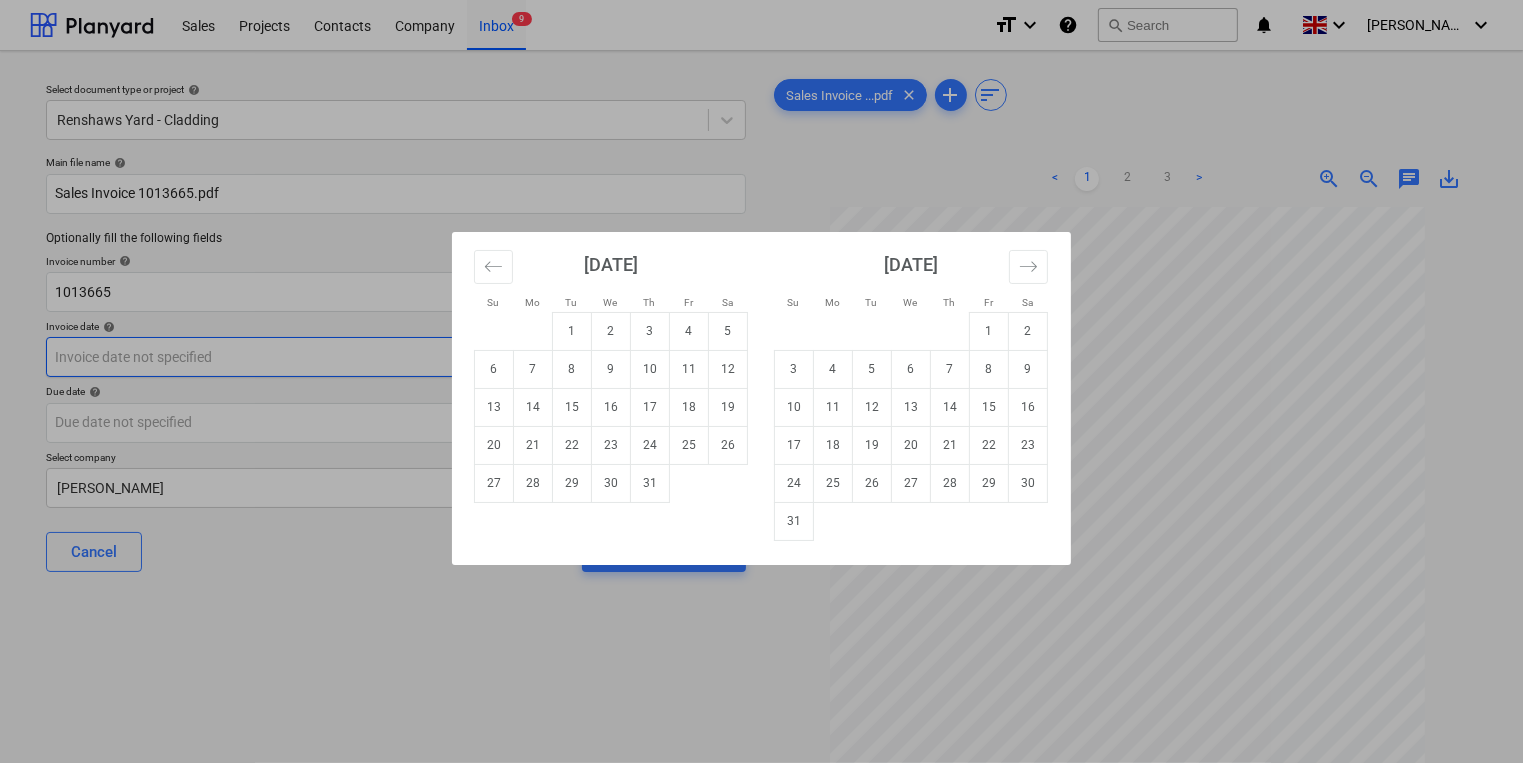 click on "Sales Projects Contacts Company Inbox 9 format_size keyboard_arrow_down help search Search notifications 0 keyboard_arrow_down [PERSON_NAME] keyboard_arrow_down Select document type or project help Renshaws Yard - Cladding Main file name help Sales Invoice 1013665.pdf Optionally fill the following fields Invoice number help 1013665 Invoice date help Press the down arrow key to interact with the calendar and
select a date. Press the question mark key to get the keyboard shortcuts for changing dates. Due date help Press the down arrow key to interact with the calendar and
select a date. Press the question mark key to get the keyboard shortcuts for changing dates. Select company [PERSON_NAME]   Cancel Assign to project Sales Invoice ...pdf clear add sort < 1 2 3 > zoom_in zoom_out chat 0 save_alt
Su Mo Tu We Th Fr Sa Su Mo Tu We Th Fr Sa [DATE] 1 2 3 4 5 6 7 8 9 10 11 12 13 14 15 16 17 18 19 20 21 22 23 24 25 26 27 28 29 [DATE] 1 2 3 4 5 6 7 8 9 10 11 12 13 14 15 16 17 18 19 20 21 22" at bounding box center [761, 381] 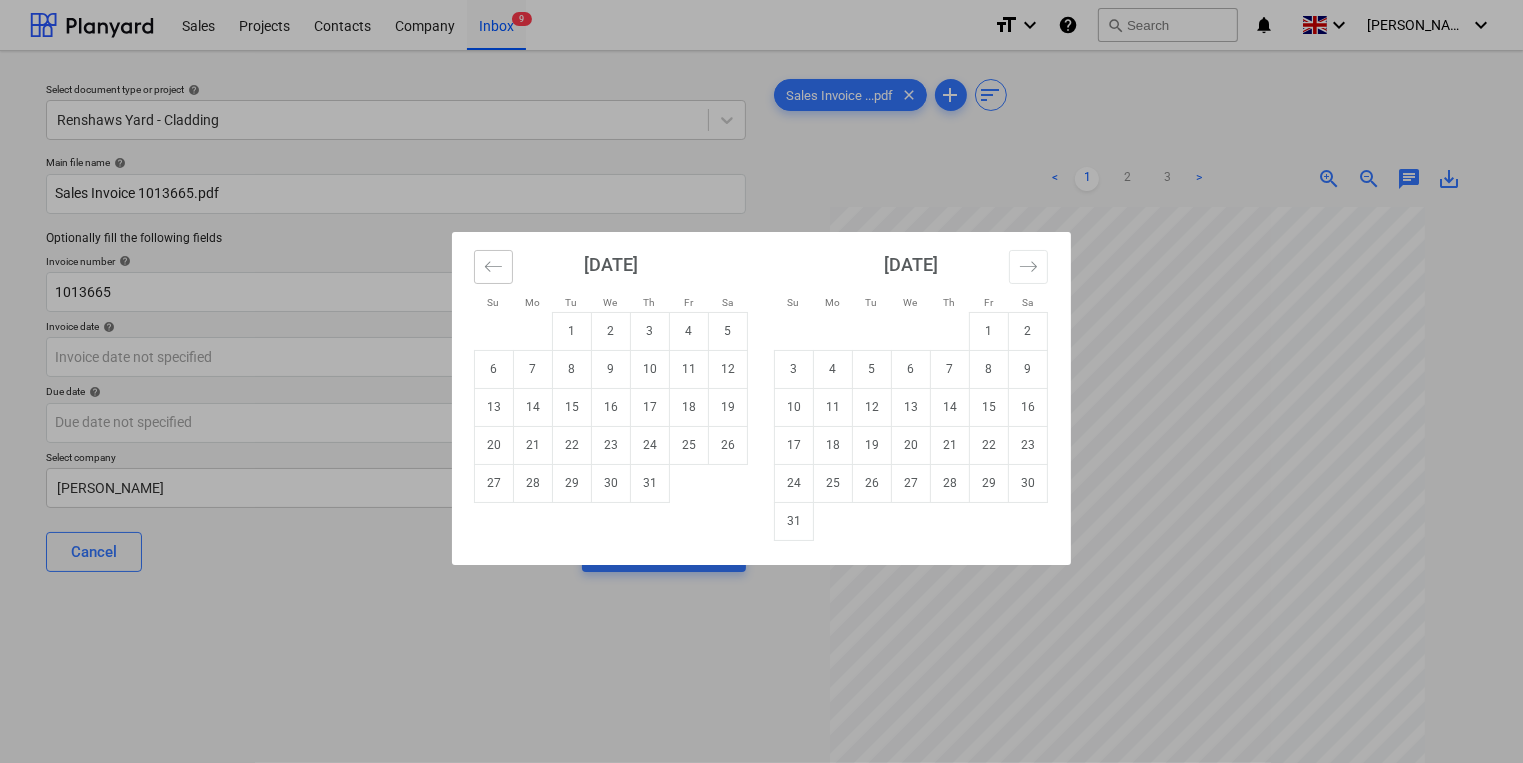 click at bounding box center [493, 267] 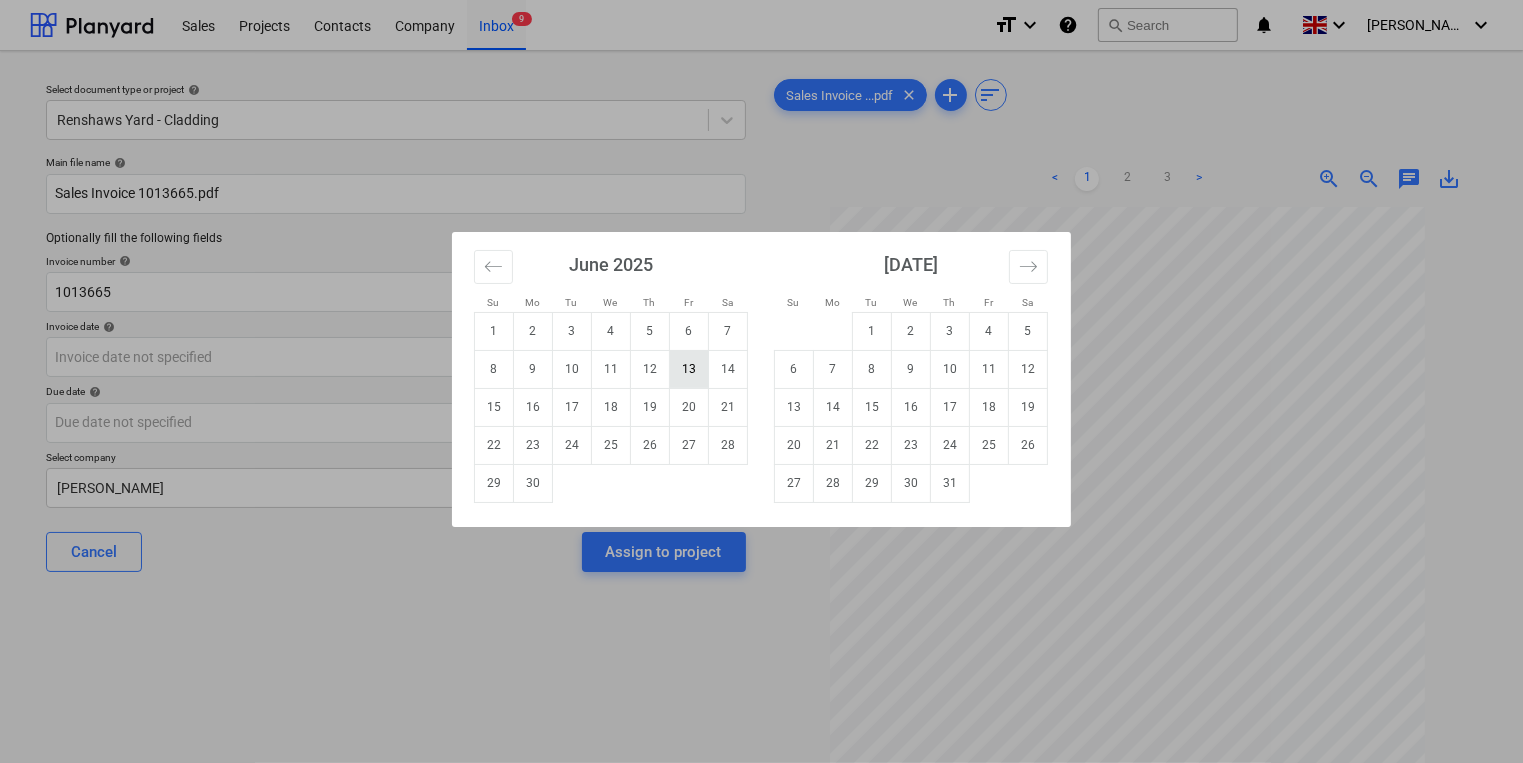 click on "13" at bounding box center [689, 369] 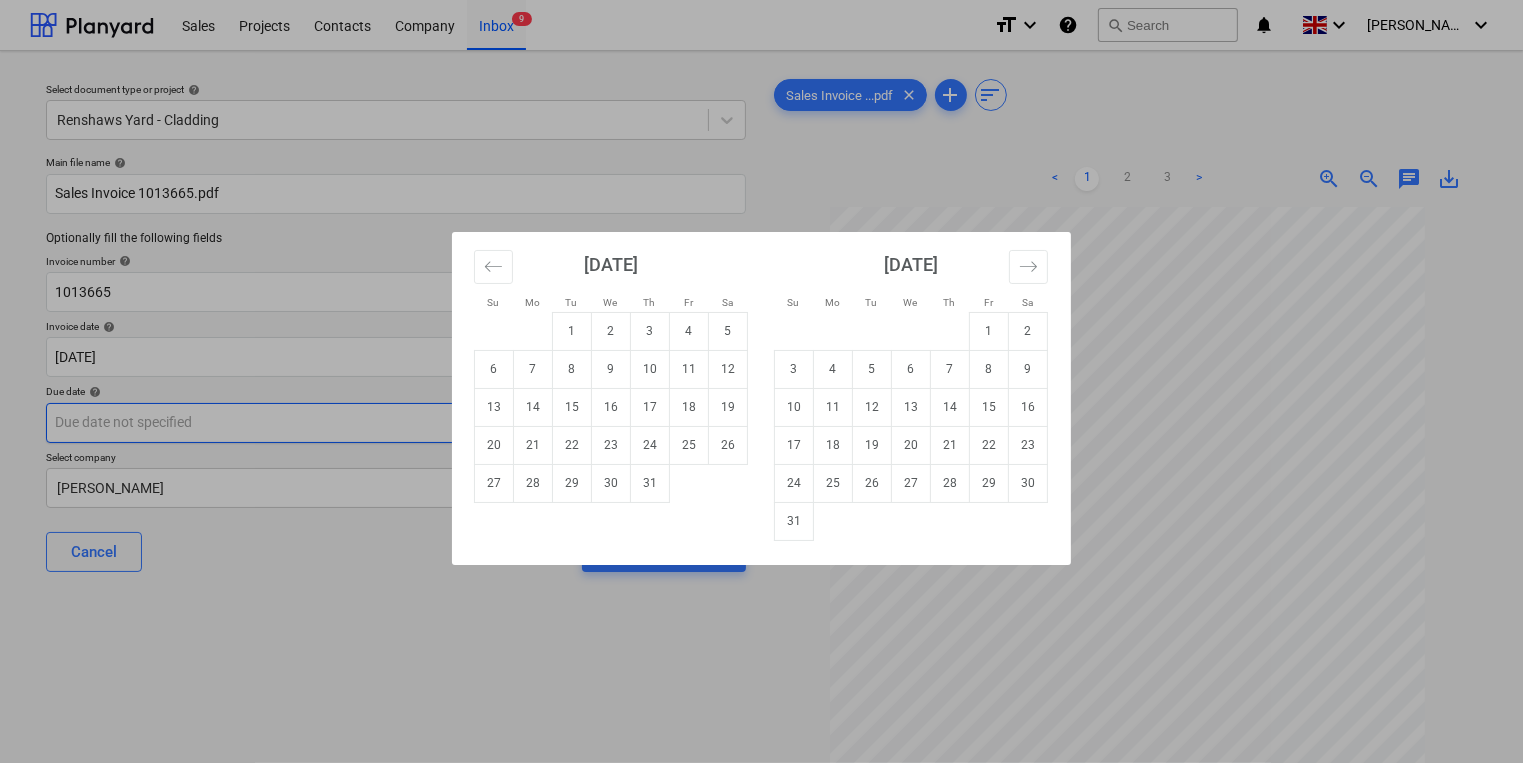 click on "Sales Projects Contacts Company Inbox 9 format_size keyboard_arrow_down help search Search notifications 0 keyboard_arrow_down [PERSON_NAME] keyboard_arrow_down Select document type or project help Renshaws Yard - Cladding Main file name help Sales Invoice 1013665.pdf Optionally fill the following fields Invoice number help 1013665 Invoice date help [DATE] 13.06.2025 Press the down arrow key to interact with the calendar and
select a date. Press the question mark key to get the keyboard shortcuts for changing dates. Due date help Press the down arrow key to interact with the calendar and
select a date. Press the question mark key to get the keyboard shortcuts for changing dates. Select company [PERSON_NAME]   Cancel Assign to project Sales Invoice ...pdf clear add sort < 1 2 3 > zoom_in zoom_out chat 0 save_alt
Su Mo Tu We Th Fr Sa Su Mo Tu We Th Fr Sa [DATE] 1 2 3 4 5 6 7 8 9 10 11 12 13 14 15 16 17 18 19 20 21 22 23 24 25 26 27 28 29 [DATE] 1 2 3 4 5 6 7 8 9 10 11 12 13 14 1" at bounding box center (761, 381) 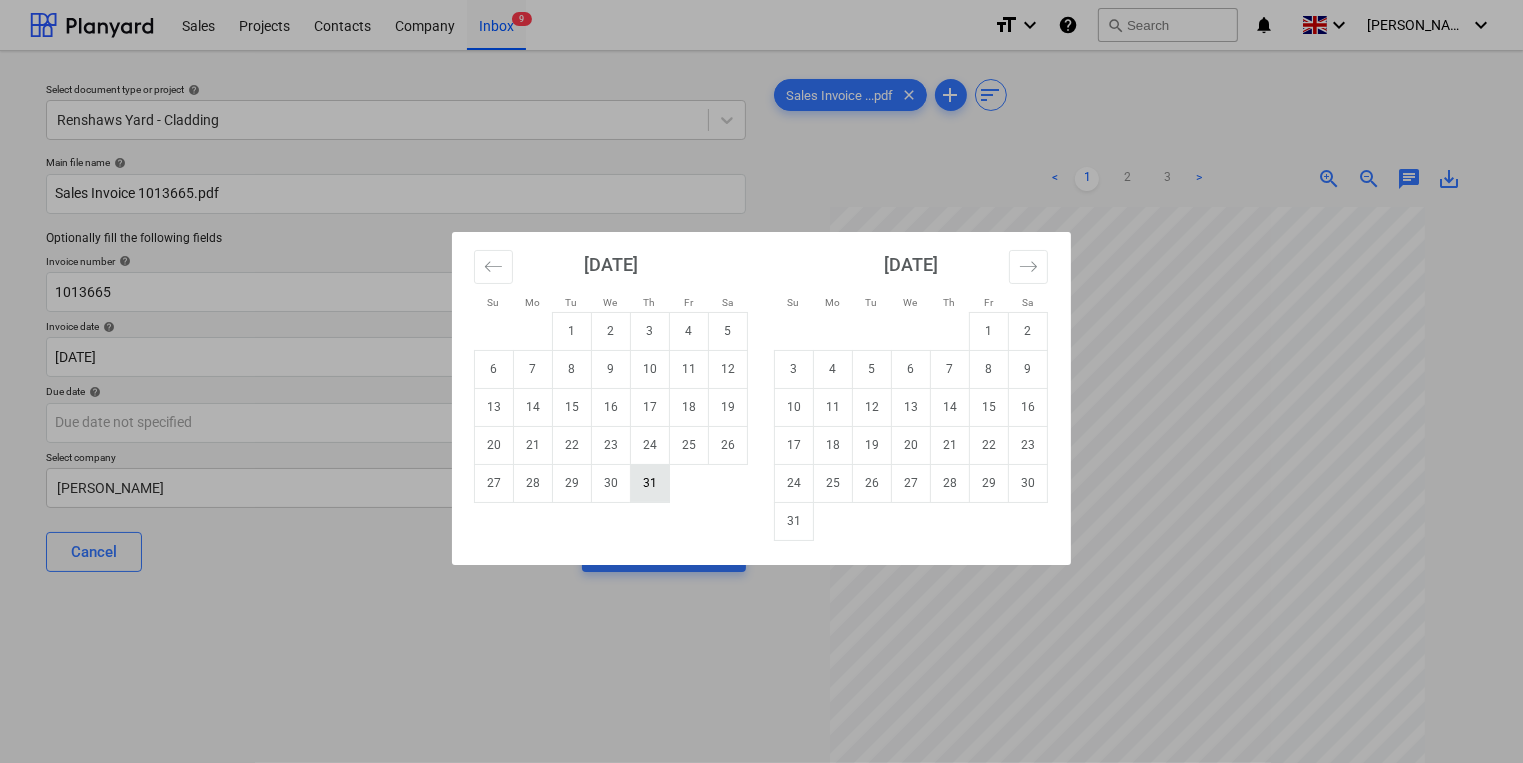 click on "31" at bounding box center (650, 483) 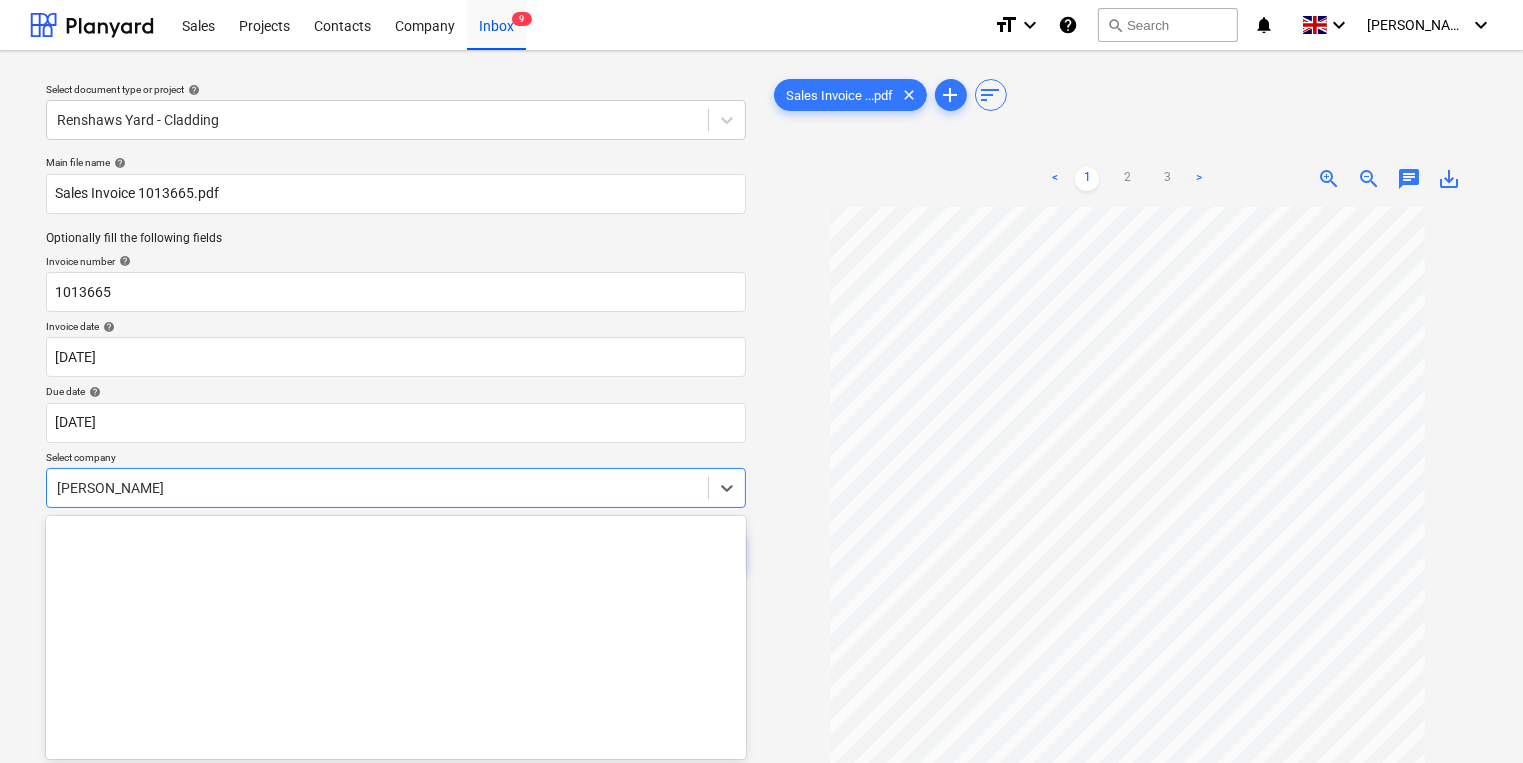 scroll, scrollTop: 56, scrollLeft: 0, axis: vertical 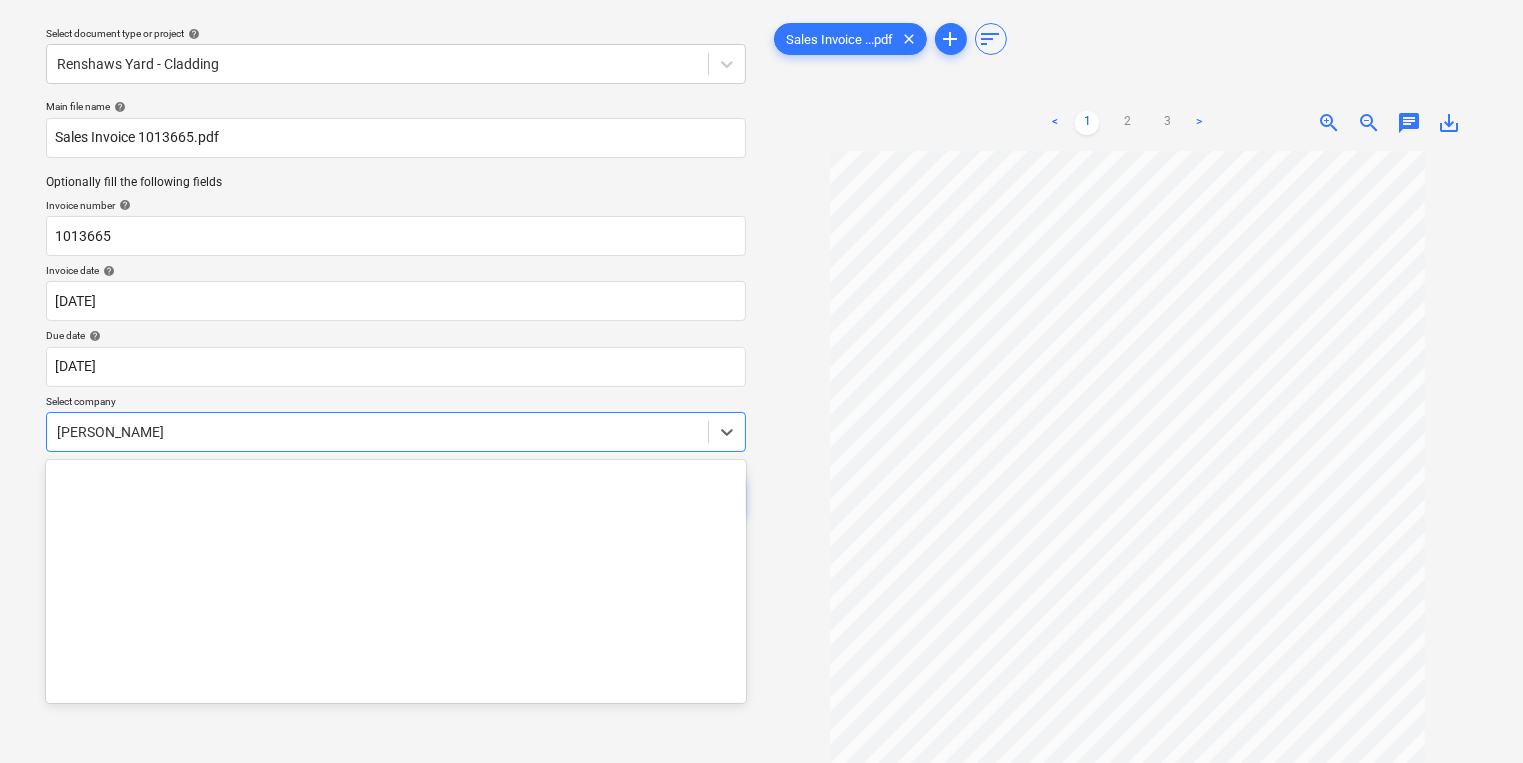 click on "Sales Projects Contacts Company Inbox 9 format_size keyboard_arrow_down help search Search notifications 0 keyboard_arrow_down [PERSON_NAME] keyboard_arrow_down Select document type or project help Renshaws Yard - Cladding Main file name help Sales Invoice 1013665.pdf Optionally fill the following fields Invoice number help 1013665 Invoice date help [DATE] 13.06.2025 Press the down arrow key to interact with the calendar and
select a date. Press the question mark key to get the keyboard shortcuts for changing dates. Due date help [DATE] [DATE] Press the down arrow key to interact with the calendar and
select a date. Press the question mark key to get the keyboard shortcuts for changing dates. Select company option [PERSON_NAME]   selected, 72 of 412. 412 results available. Use Up and Down to choose options, press Enter to select the currently focused option, press Escape to exit the menu, press Tab to select the option and exit the menu. [PERSON_NAME]   Cancel Assign to project clear add" at bounding box center [761, 325] 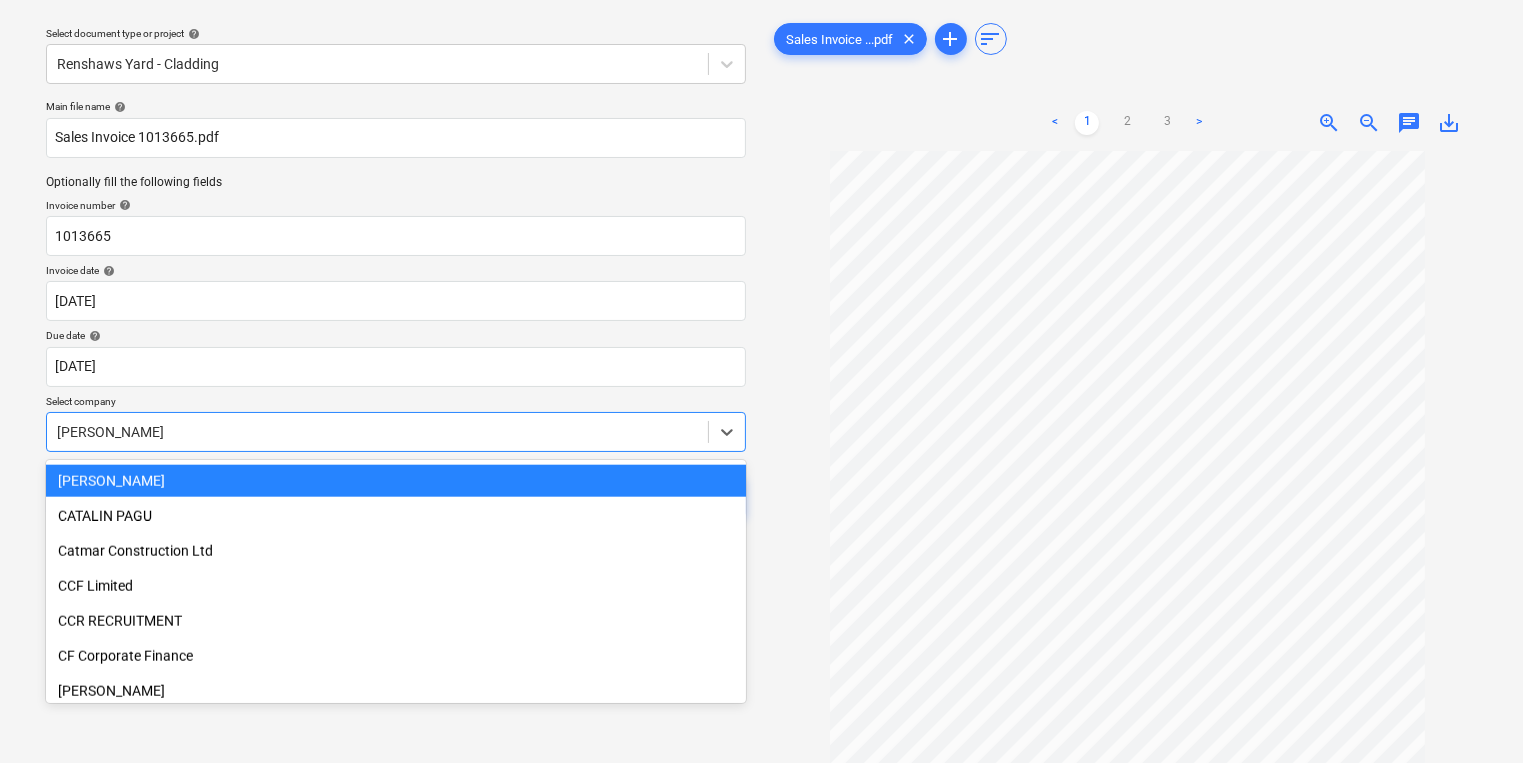 scroll, scrollTop: 64, scrollLeft: 0, axis: vertical 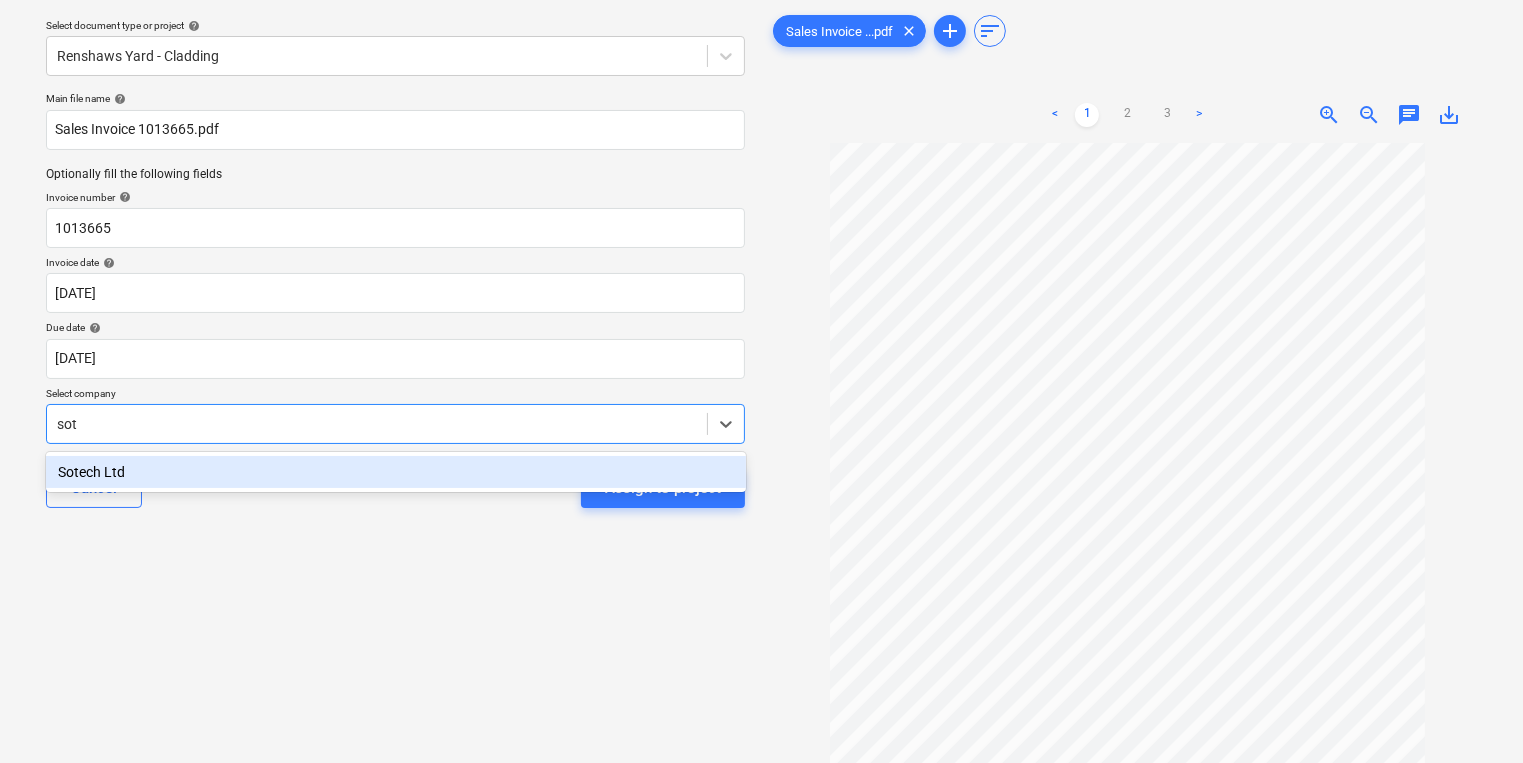 type on "sote" 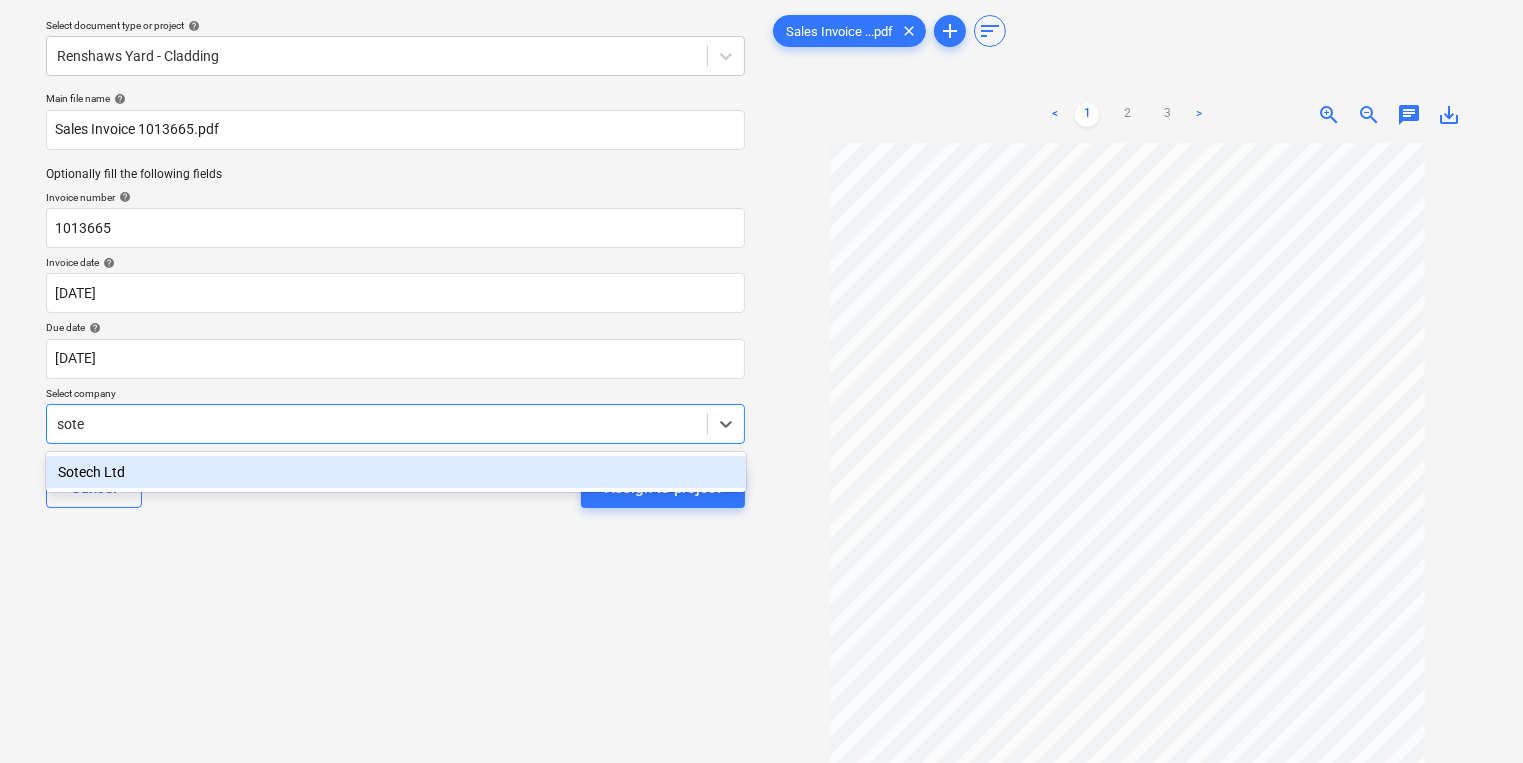 click on "Sotech Ltd" at bounding box center (396, 472) 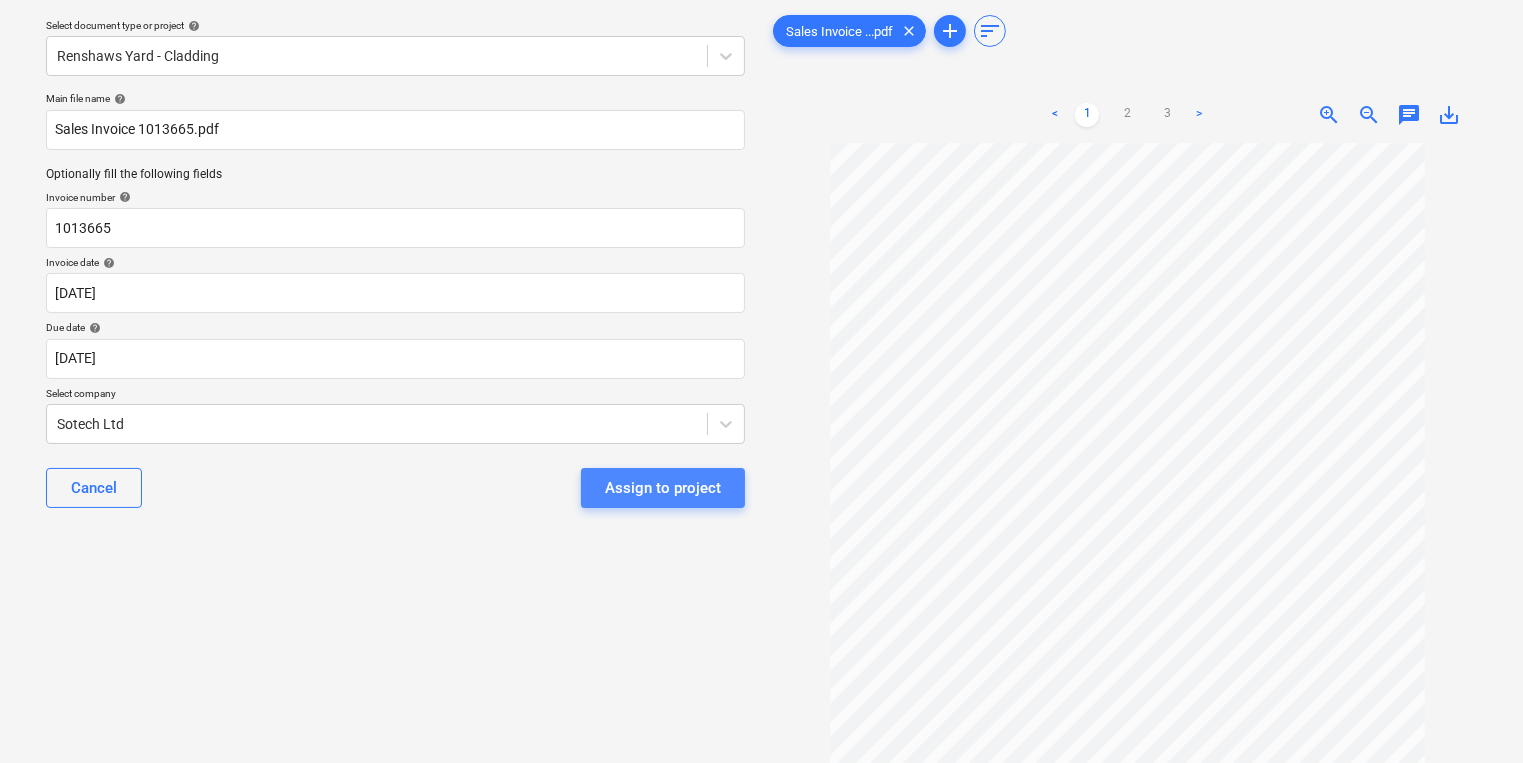 click on "Assign to project" at bounding box center [663, 488] 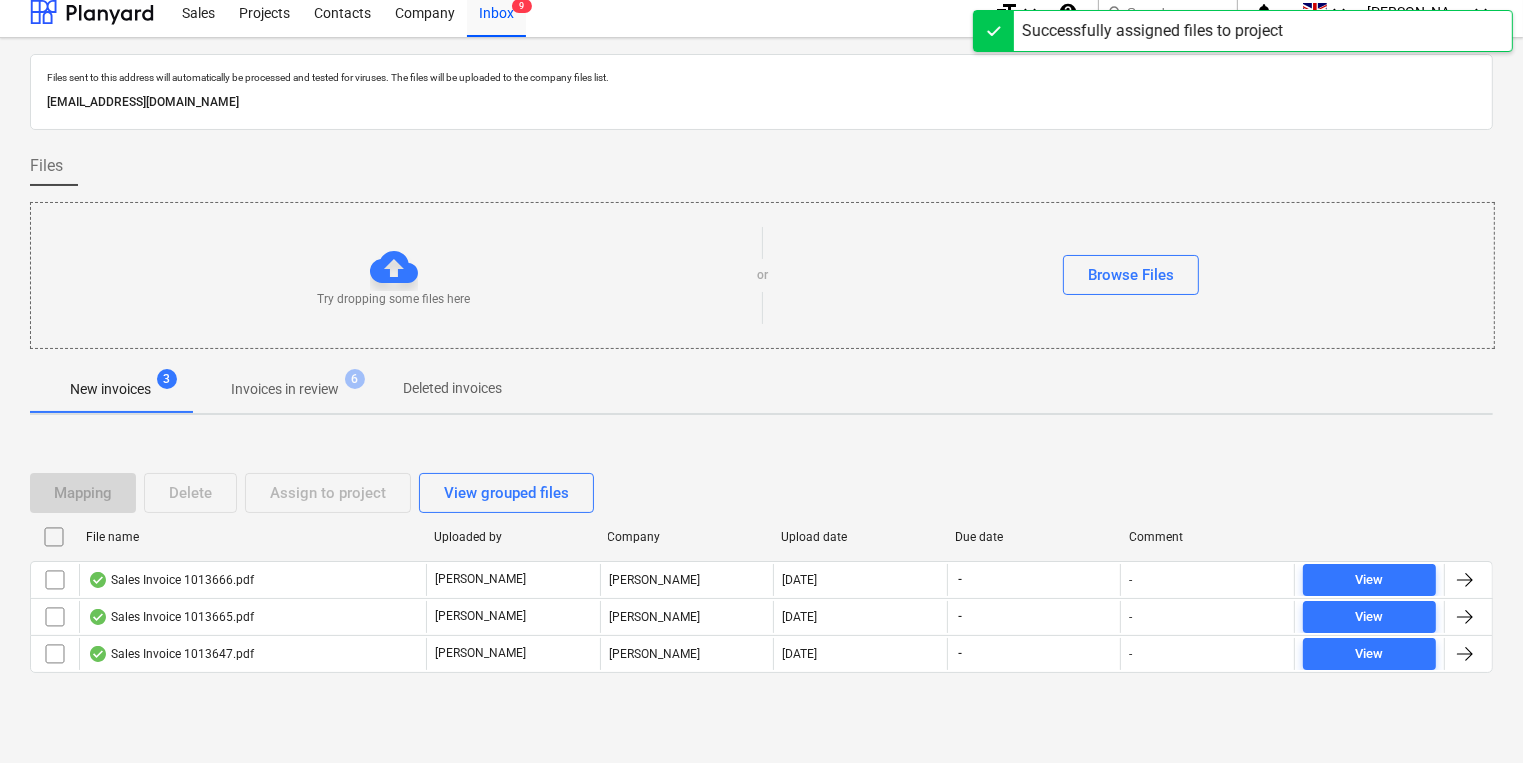 scroll, scrollTop: 11, scrollLeft: 0, axis: vertical 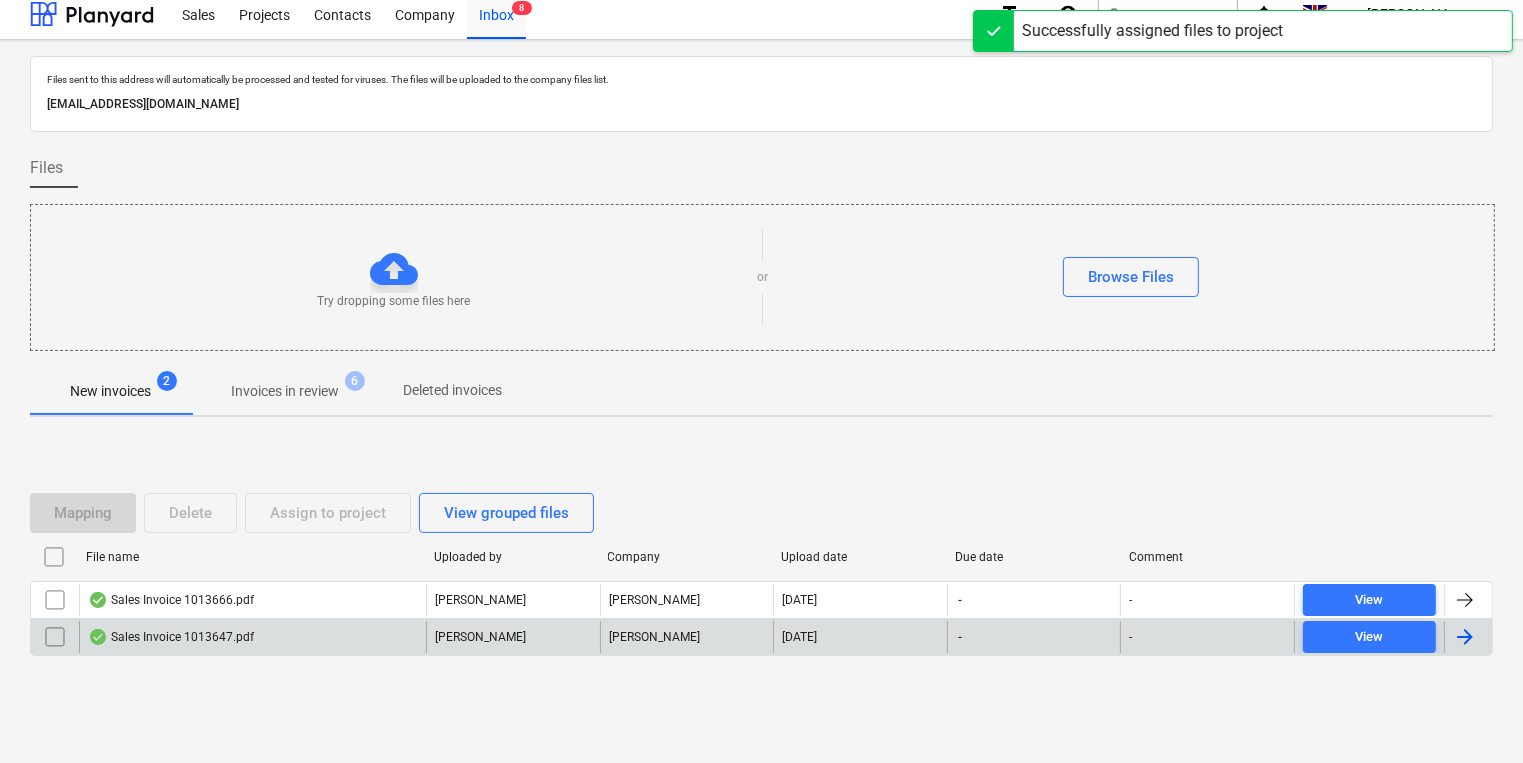 click on "Sales Invoice 1013647.pdf" at bounding box center [252, 637] 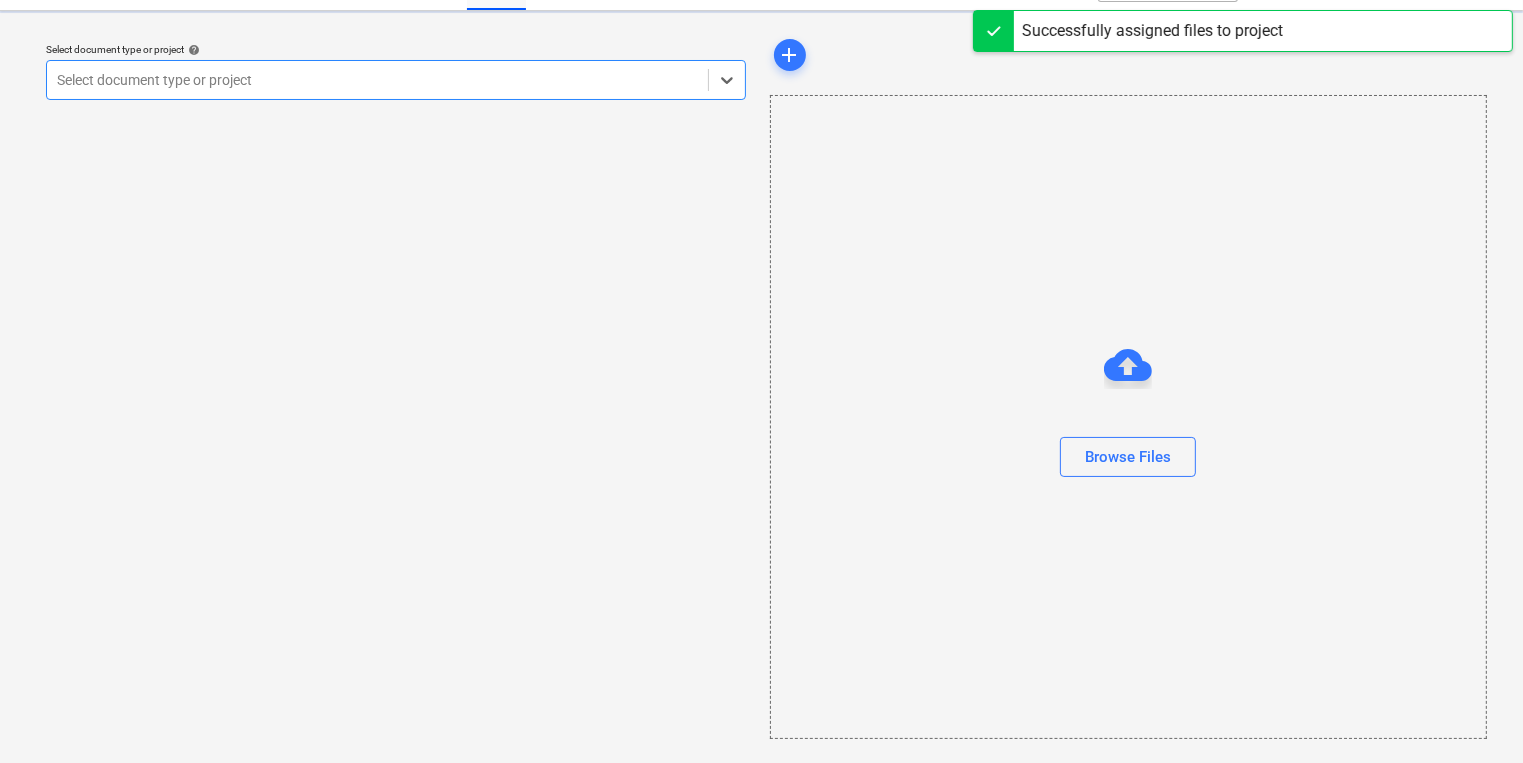 scroll, scrollTop: 0, scrollLeft: 0, axis: both 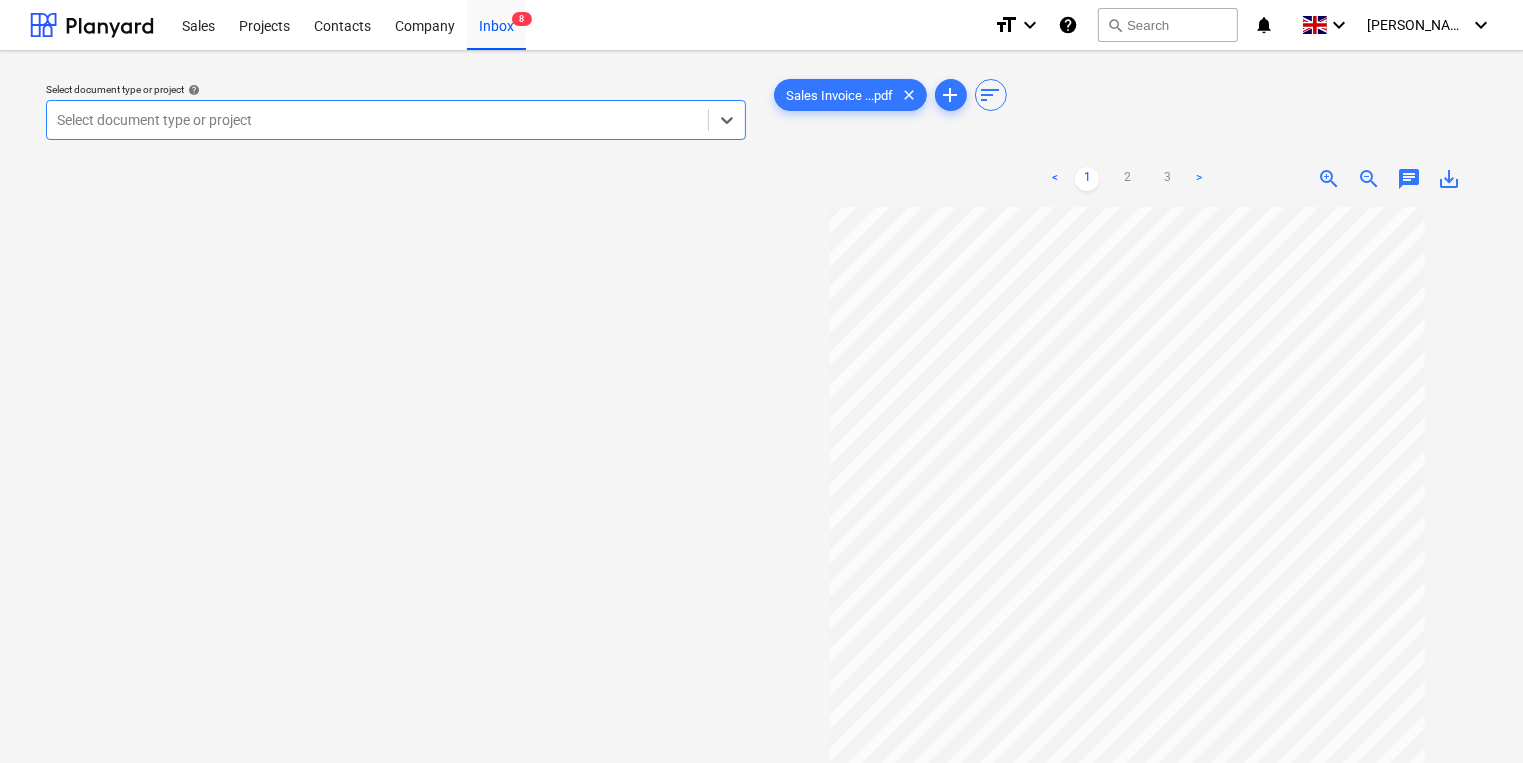 click at bounding box center (377, 120) 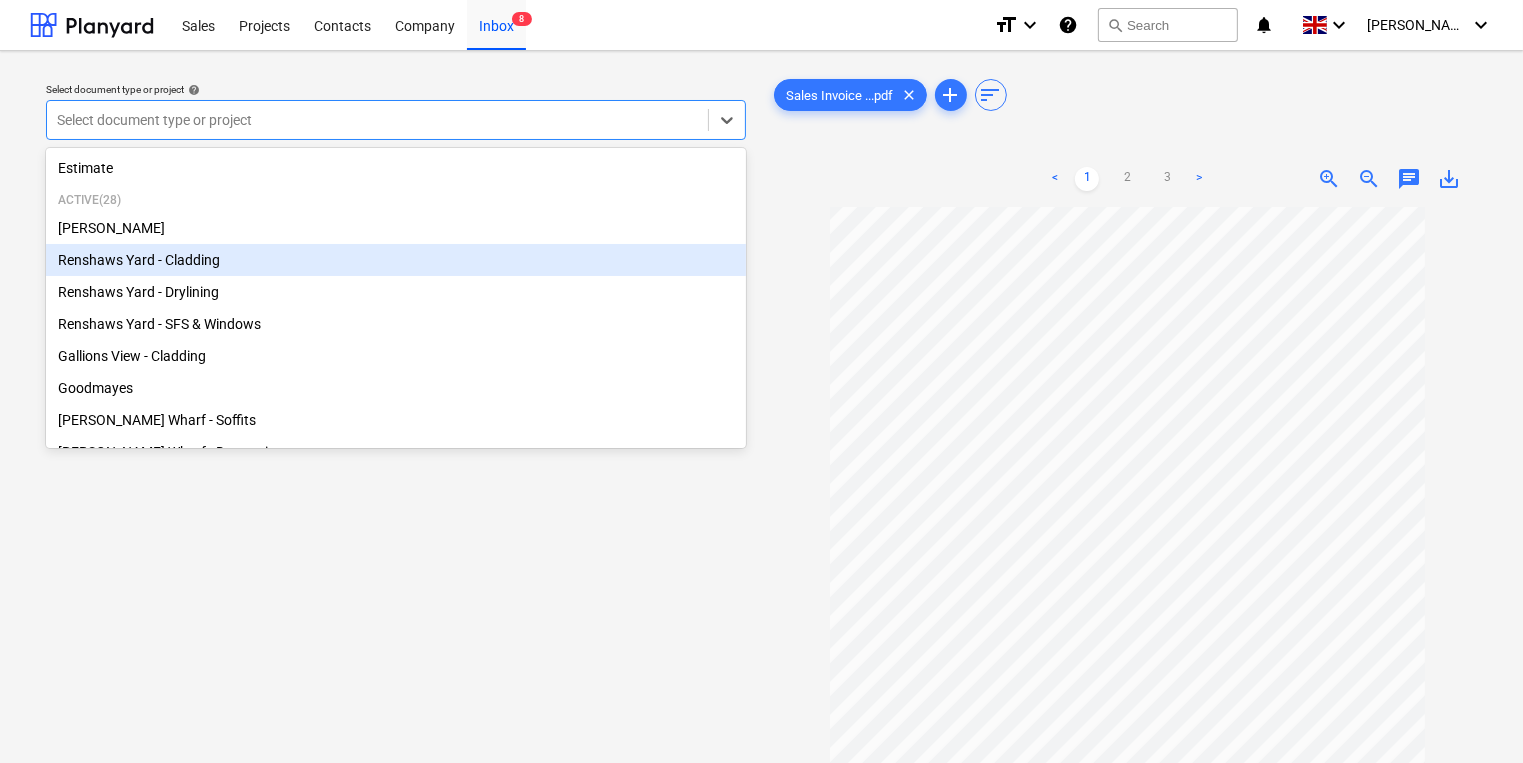 click on "Renshaws Yard - Cladding" at bounding box center [396, 260] 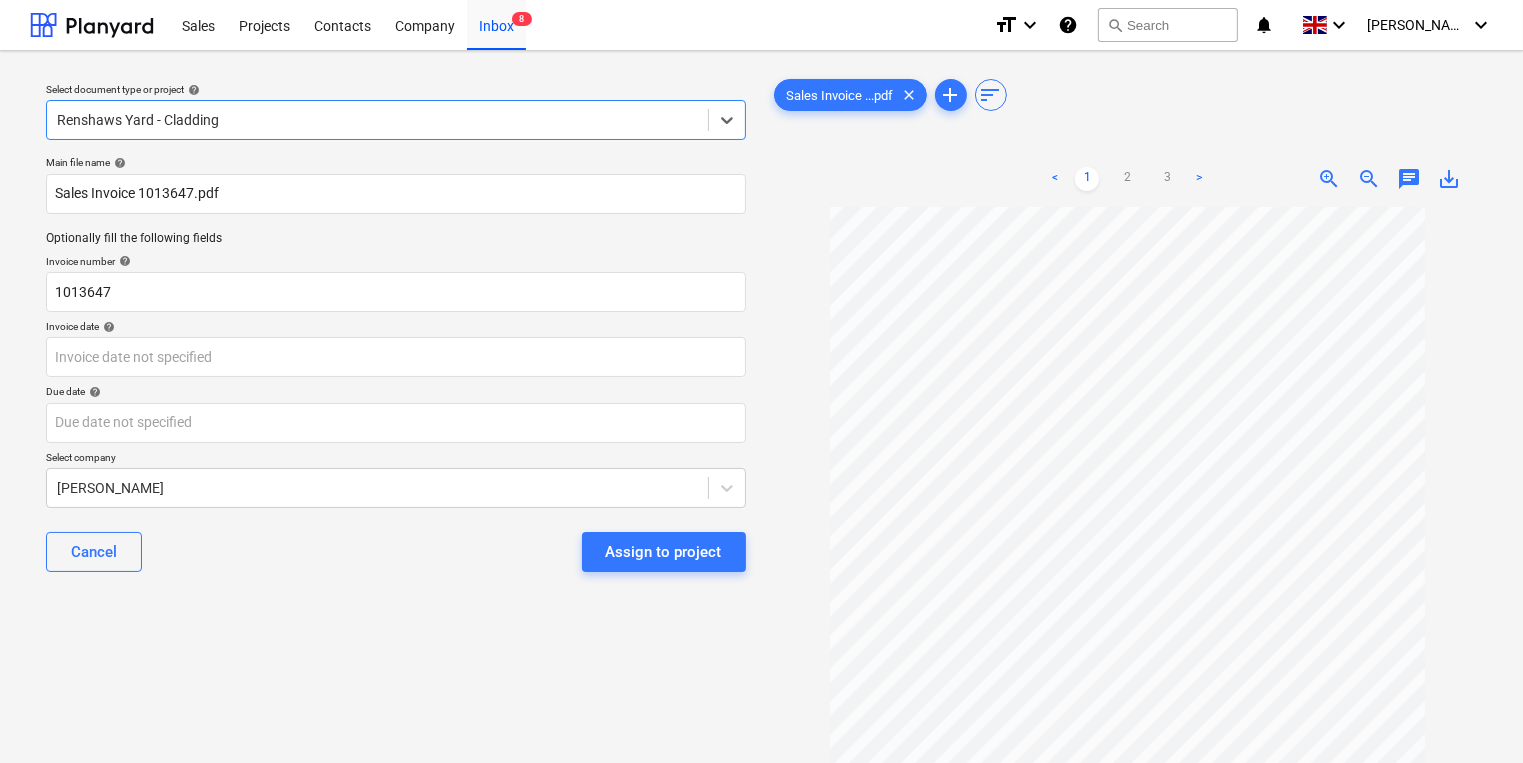 scroll, scrollTop: 0, scrollLeft: 0, axis: both 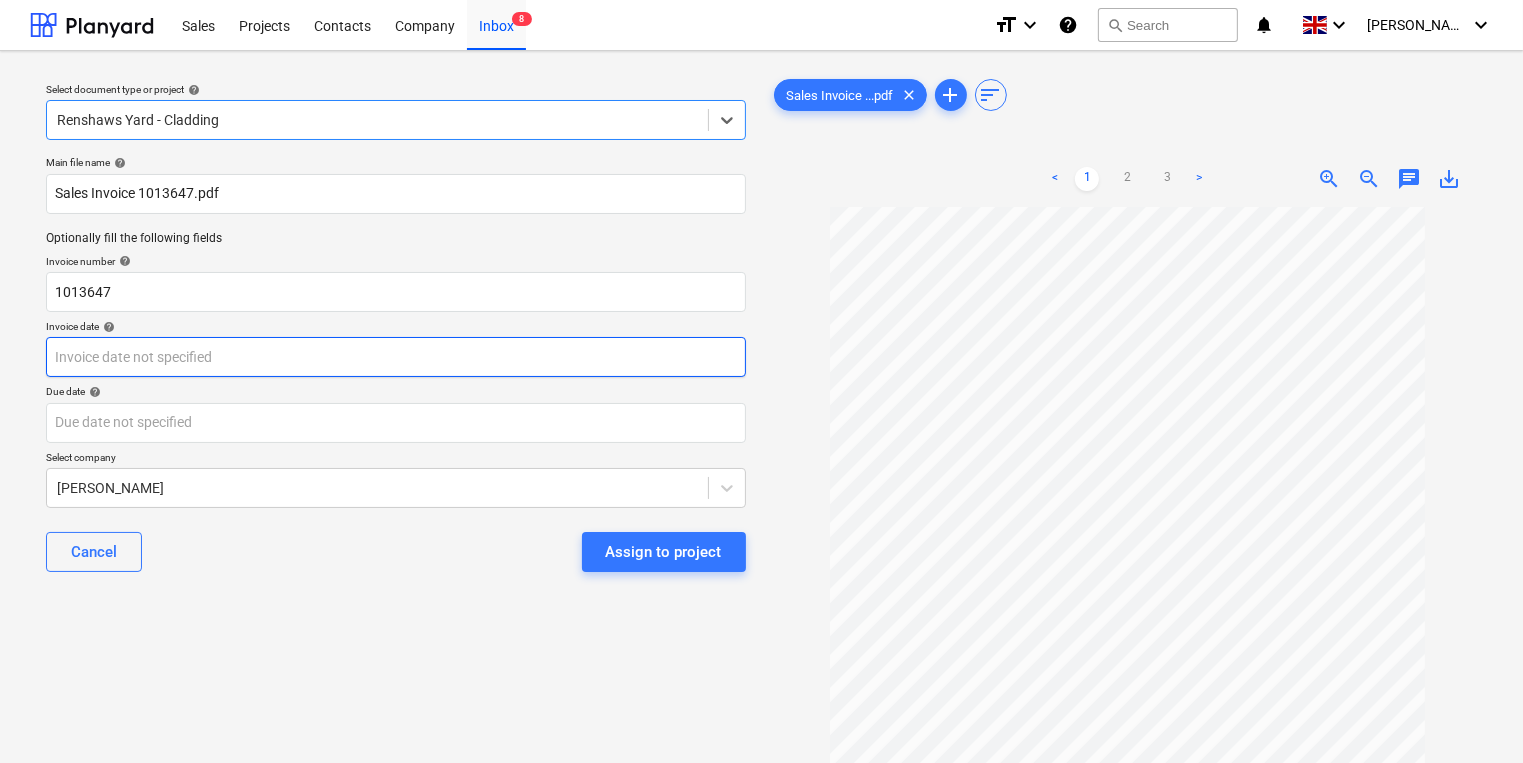 click on "Sales Projects Contacts Company Inbox 8 format_size keyboard_arrow_down help search Search notifications 0 keyboard_arrow_down [PERSON_NAME] keyboard_arrow_down Select document type or project help option Renshaws Yard - Cladding, selected.   Select is focused ,type to refine list, press Down to open the menu,  Renshaws Yard - Cladding Main file name help Sales Invoice 1013647.pdf Optionally fill the following fields Invoice number help 1013647 Invoice date help Press the down arrow key to interact with the calendar and
select a date. Press the question mark key to get the keyboard shortcuts for changing dates. Due date help Press the down arrow key to interact with the calendar and
select a date. Press the question mark key to get the keyboard shortcuts for changing dates. Select company [PERSON_NAME]   Cancel Assign to project Sales Invoice ...pdf clear add sort < 1 2 3 > zoom_in zoom_out chat 0 save_alt" at bounding box center [761, 381] 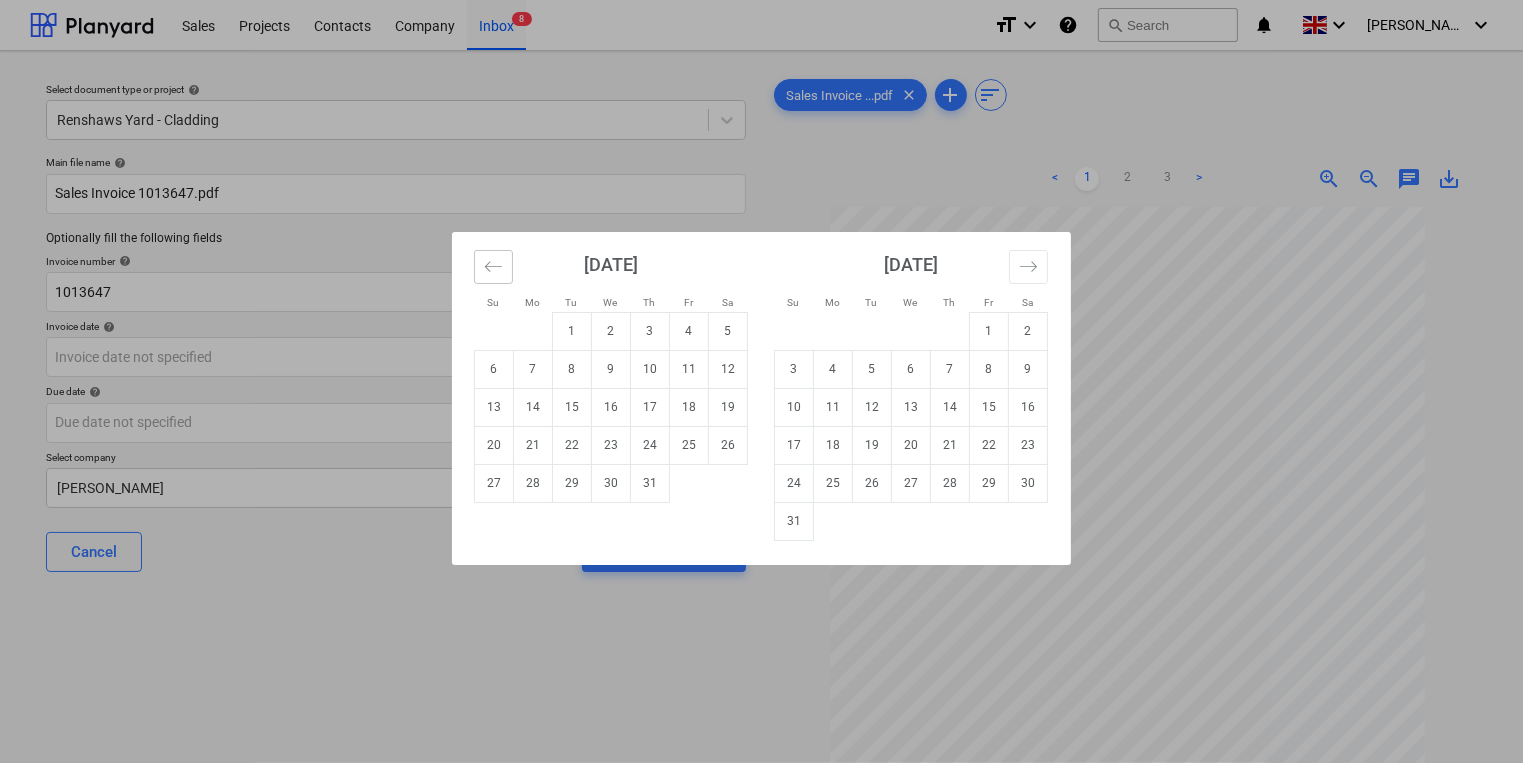 click 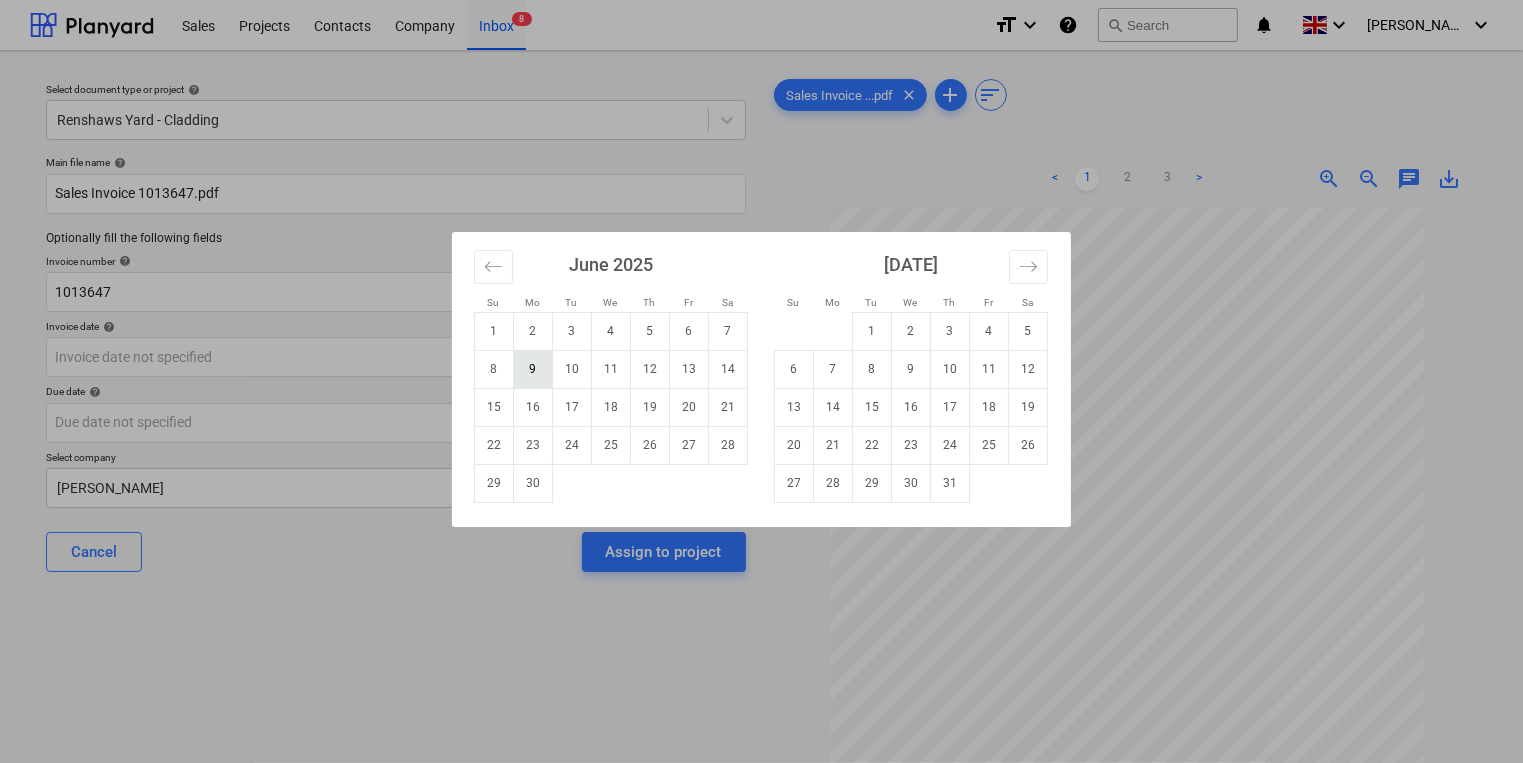 click on "9" at bounding box center (533, 369) 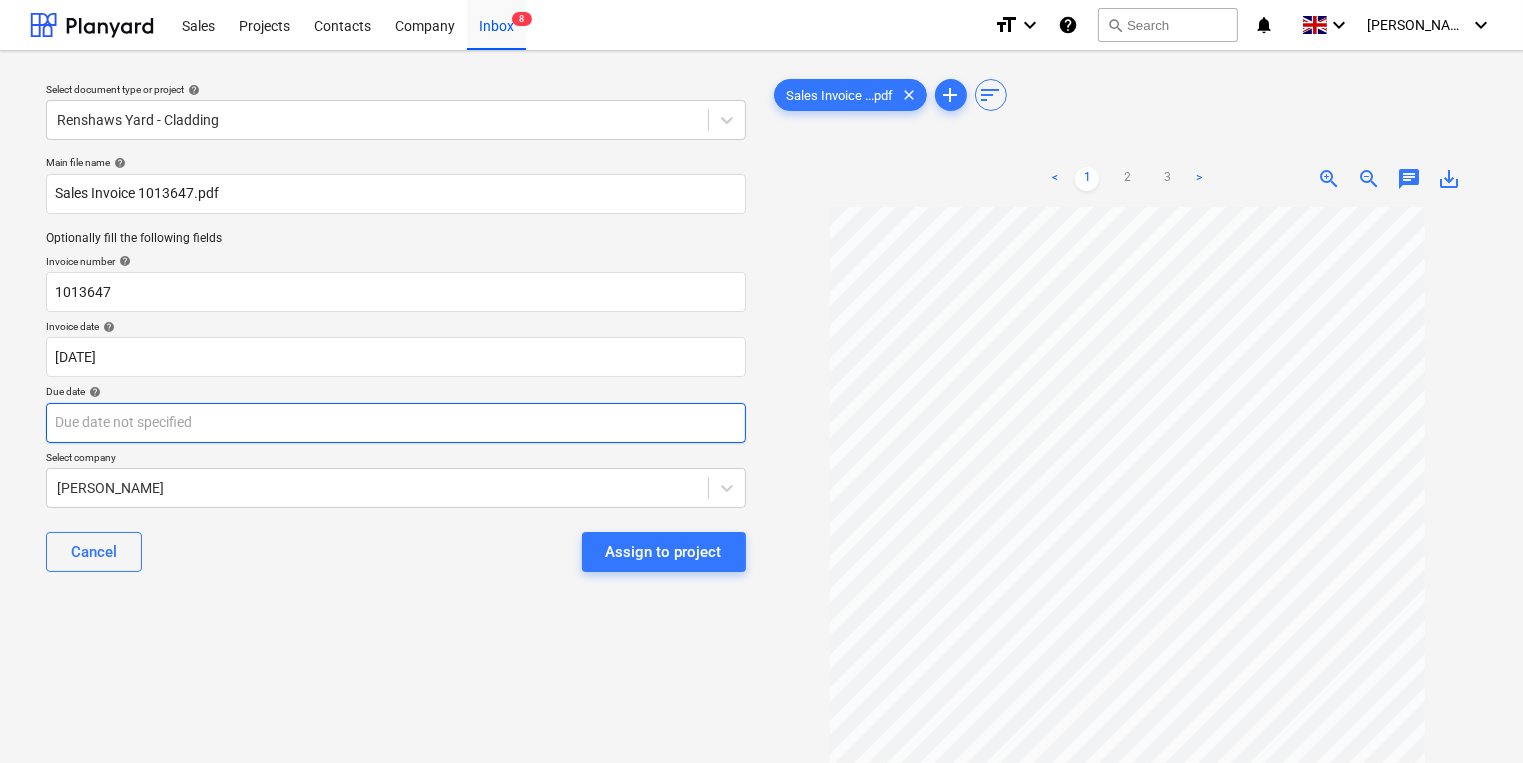 click on "Sales Projects Contacts Company Inbox 8 format_size keyboard_arrow_down help search Search notifications 0 keyboard_arrow_down [PERSON_NAME] keyboard_arrow_down Select document type or project help Renshaws Yard - Cladding Main file name help Sales Invoice 1013647.pdf Optionally fill the following fields Invoice number help 1013647 Invoice date help [DATE] 09.06.2025 Press the down arrow key to interact with the calendar and
select a date. Press the question mark key to get the keyboard shortcuts for changing dates. Due date help Press the down arrow key to interact with the calendar and
select a date. Press the question mark key to get the keyboard shortcuts for changing dates. Select company [PERSON_NAME]   Cancel Assign to project Sales Invoice ...pdf clear add sort < 1 2 3 > zoom_in zoom_out chat 0 save_alt" at bounding box center (761, 381) 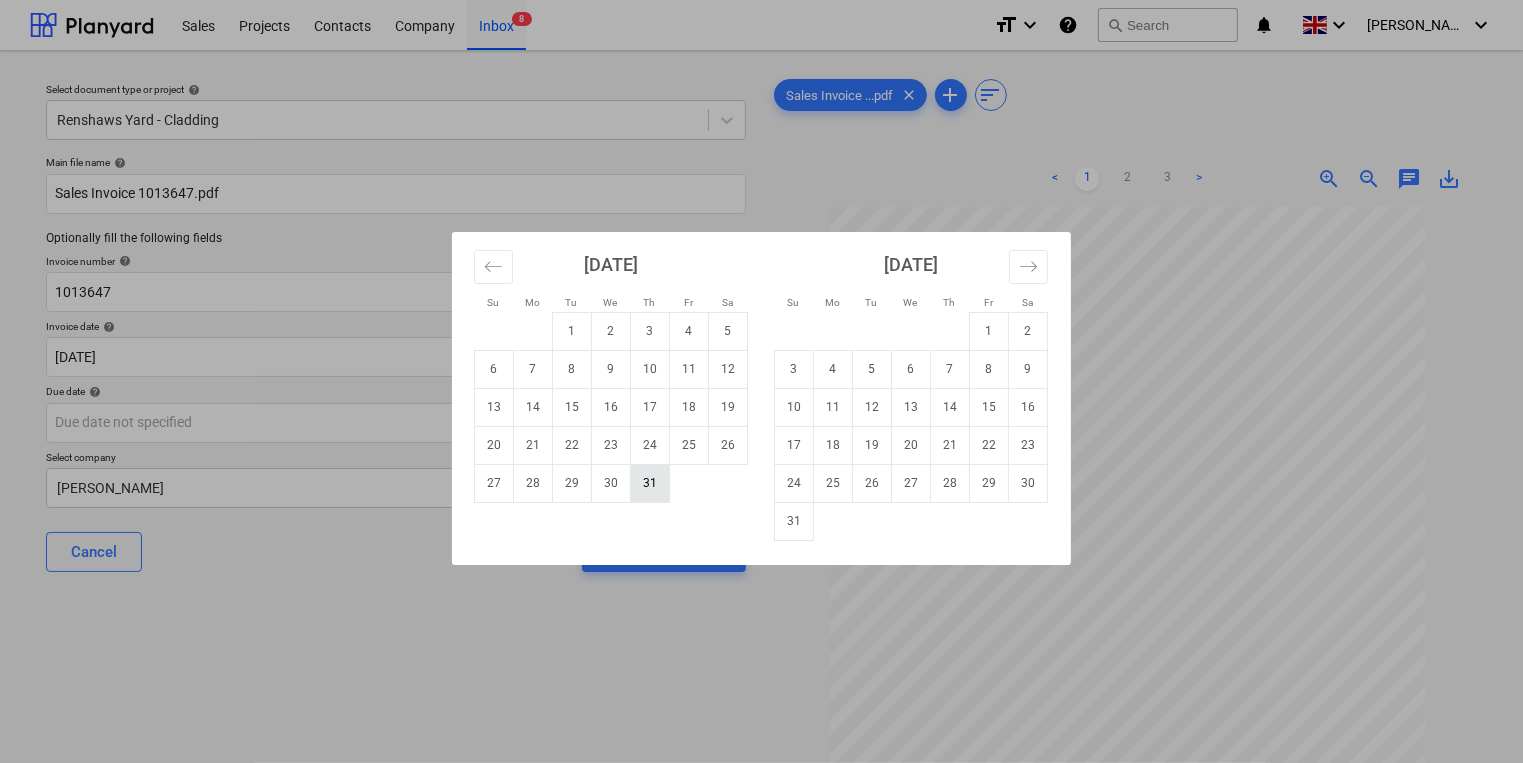 click on "31" at bounding box center (650, 483) 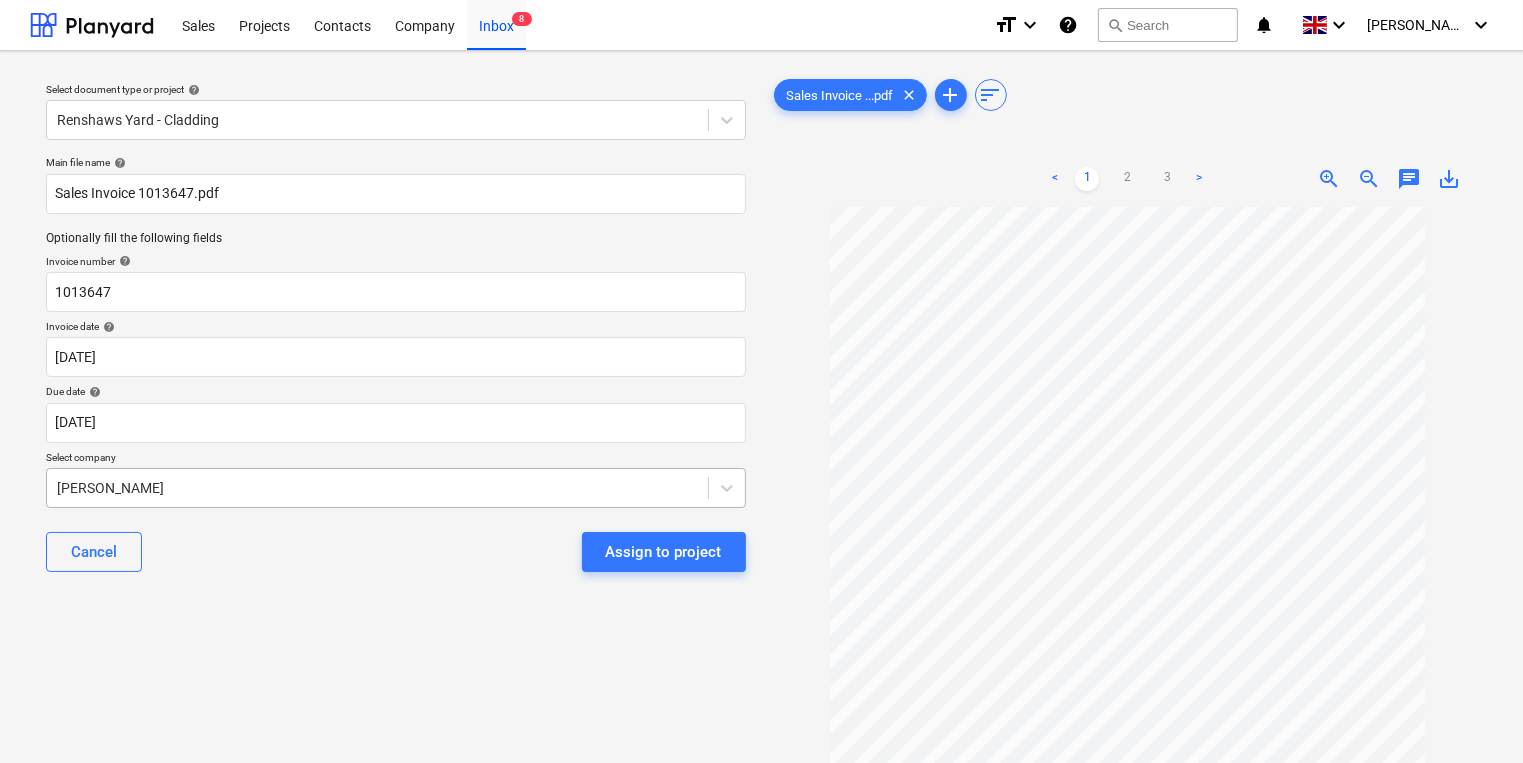 click on "Sales Projects Contacts Company Inbox 8 format_size keyboard_arrow_down help search Search notifications 0 keyboard_arrow_down [PERSON_NAME] keyboard_arrow_down Select document type or project help Renshaws Yard - Cladding Main file name help Sales Invoice 1013647.pdf Optionally fill the following fields Invoice number help 1013647 Invoice date help [DATE] 09.06.2025 Press the down arrow key to interact with the calendar and
select a date. Press the question mark key to get the keyboard shortcuts for changing dates. Due date help [DATE] [DATE] Press the down arrow key to interact with the calendar and
select a date. Press the question mark key to get the keyboard shortcuts for changing dates. Select company [PERSON_NAME]   Cancel Assign to project Sales Invoice ...pdf clear add sort < 1 2 3 > zoom_in zoom_out chat 0 save_alt" at bounding box center (761, 381) 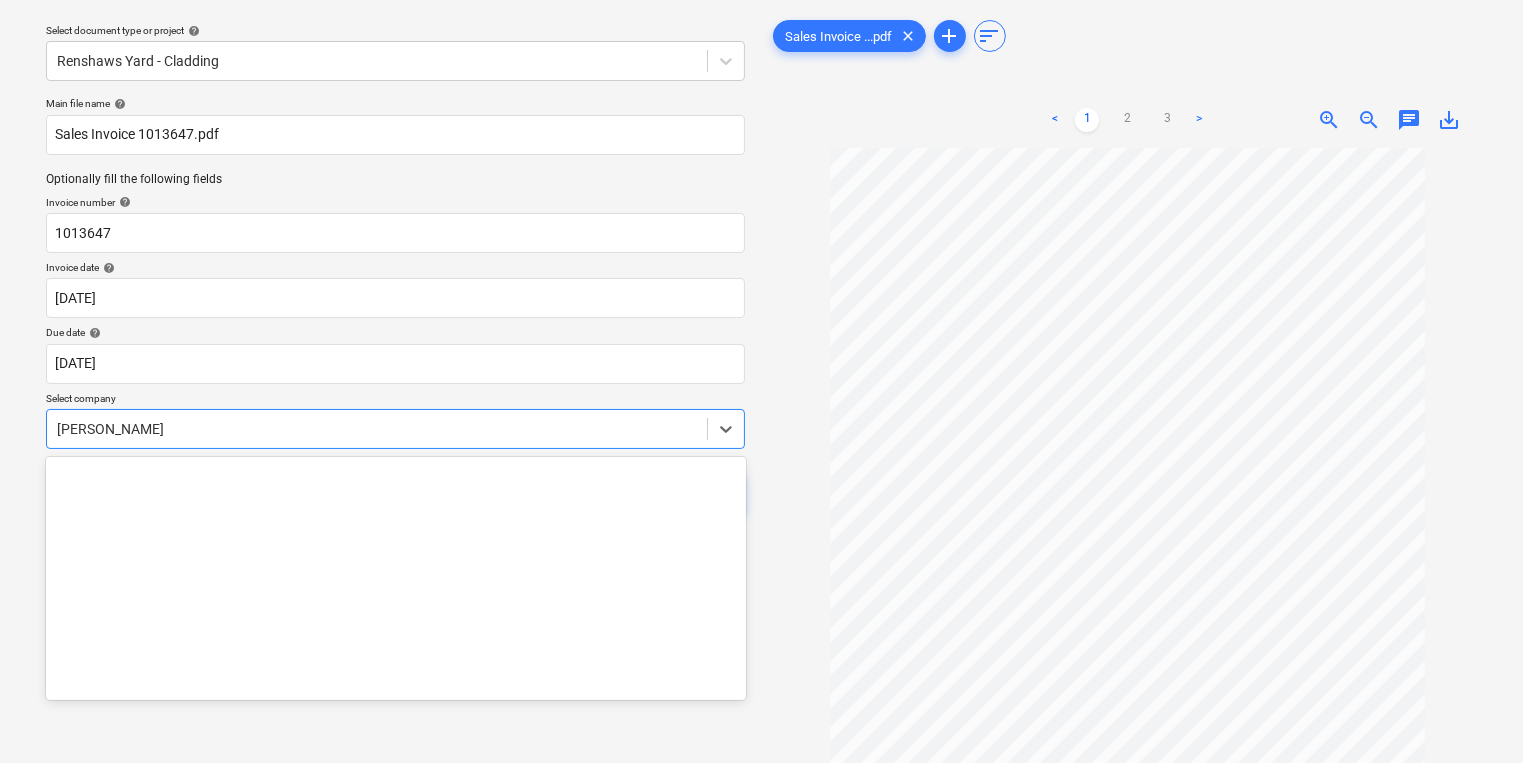 scroll, scrollTop: 64, scrollLeft: 0, axis: vertical 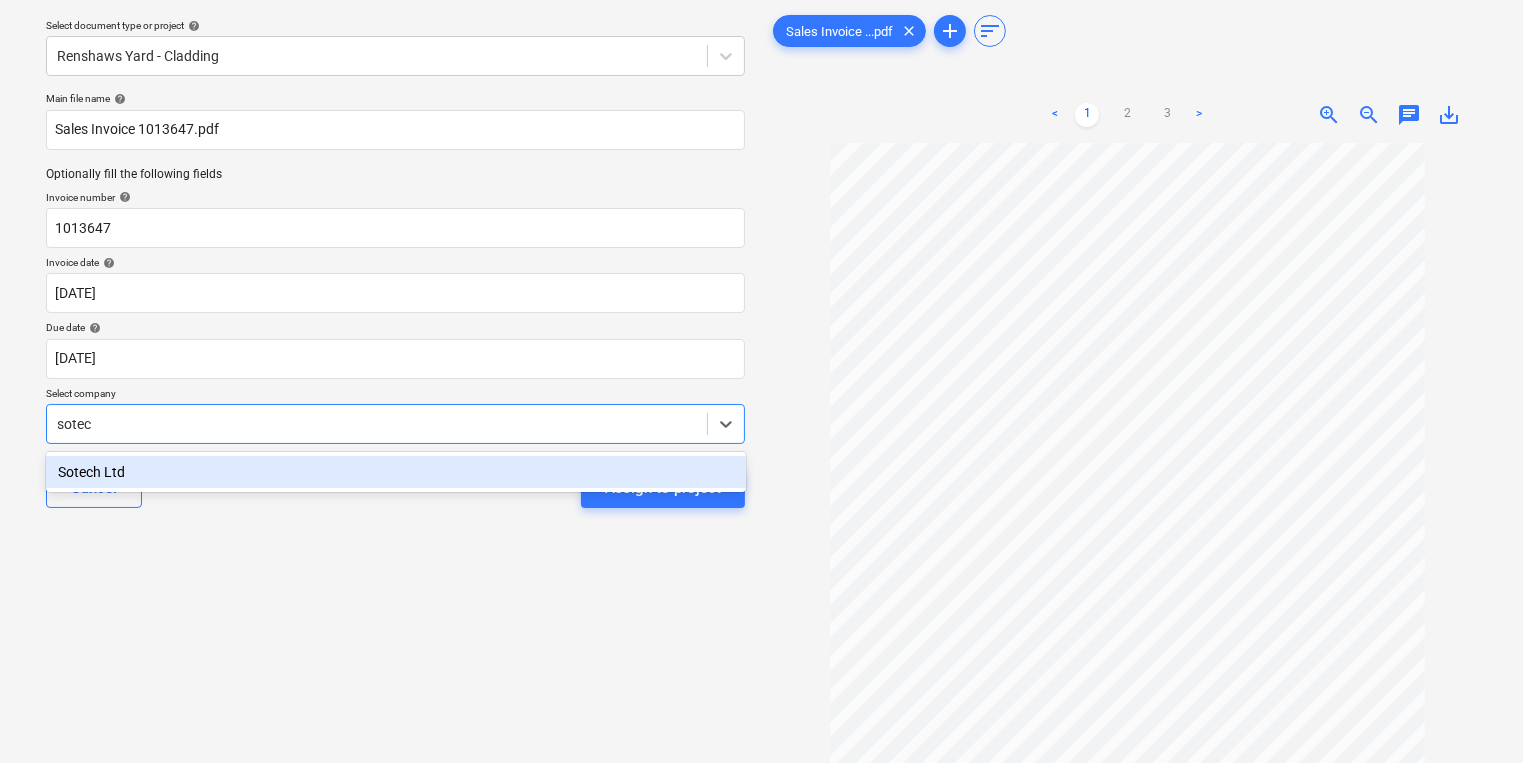 type on "sotech" 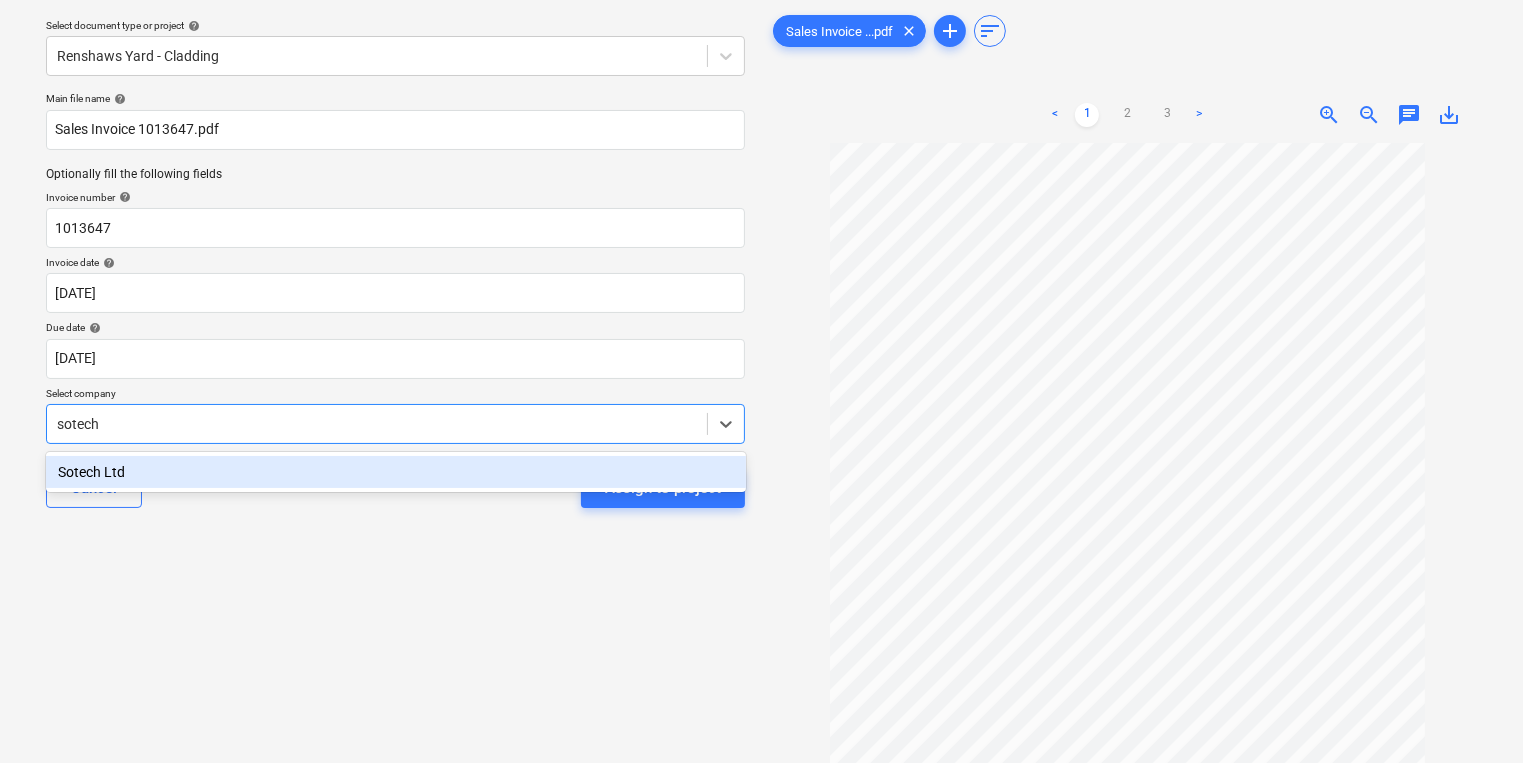 type 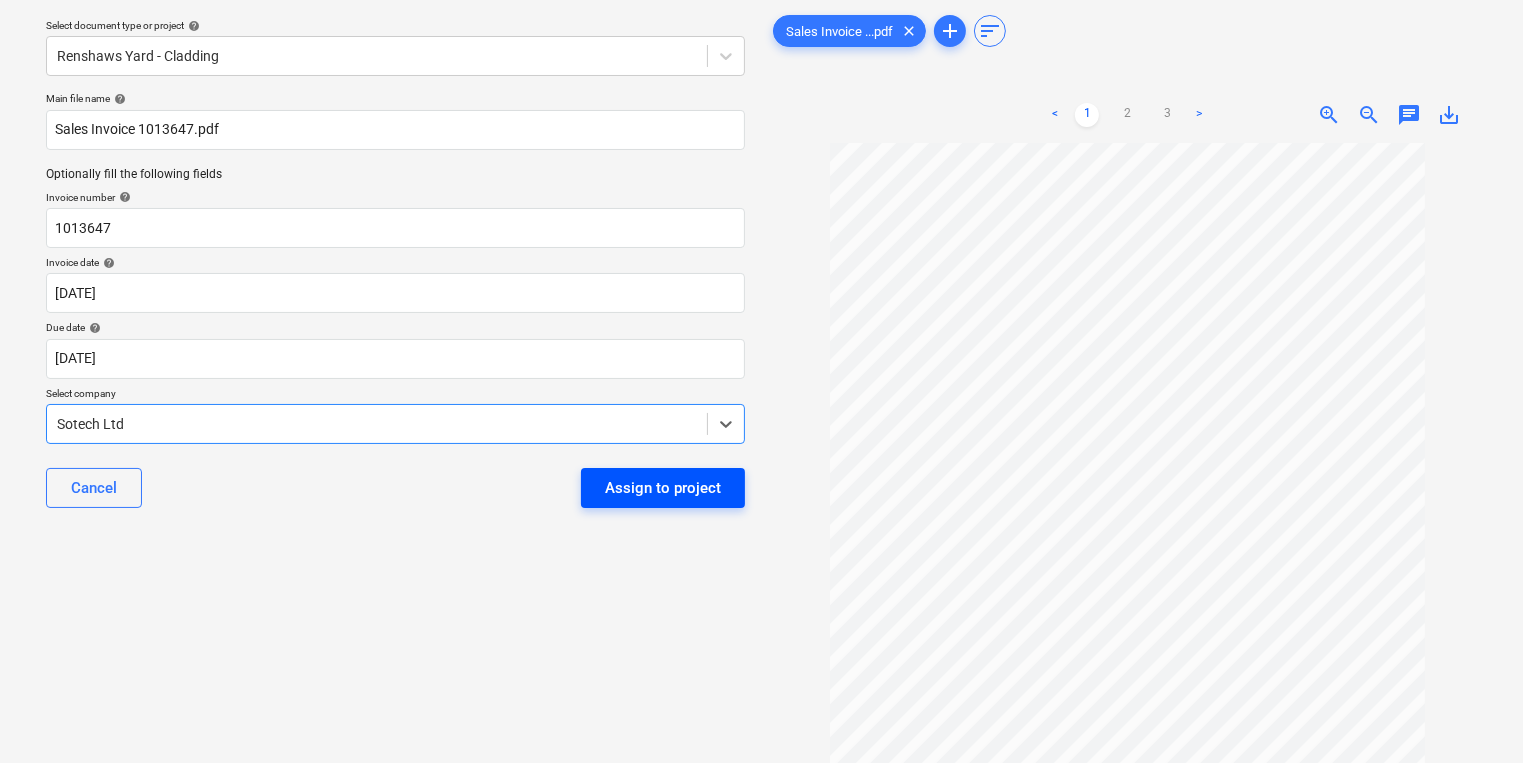 click on "Assign to project" at bounding box center (663, 488) 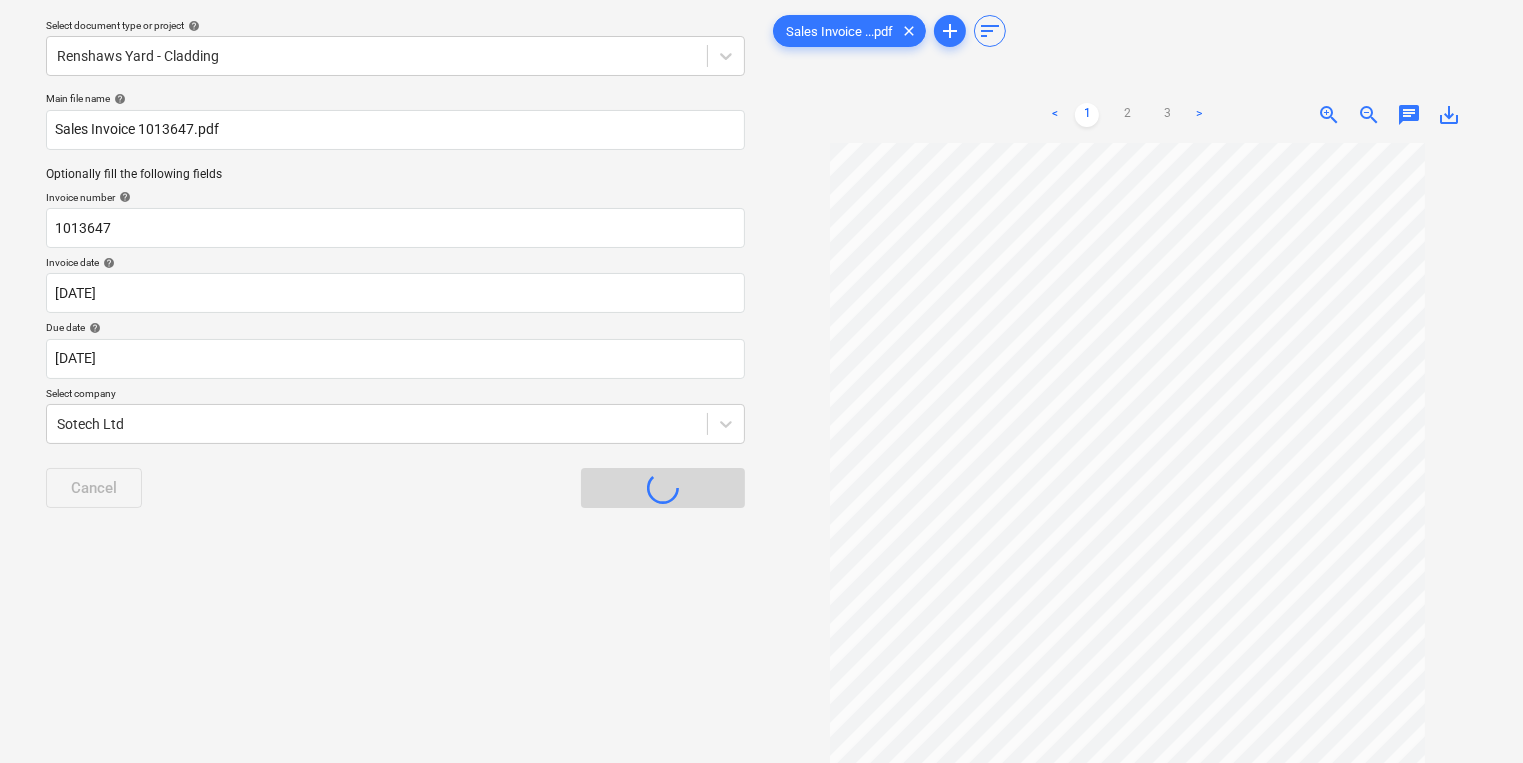 scroll, scrollTop: 11, scrollLeft: 0, axis: vertical 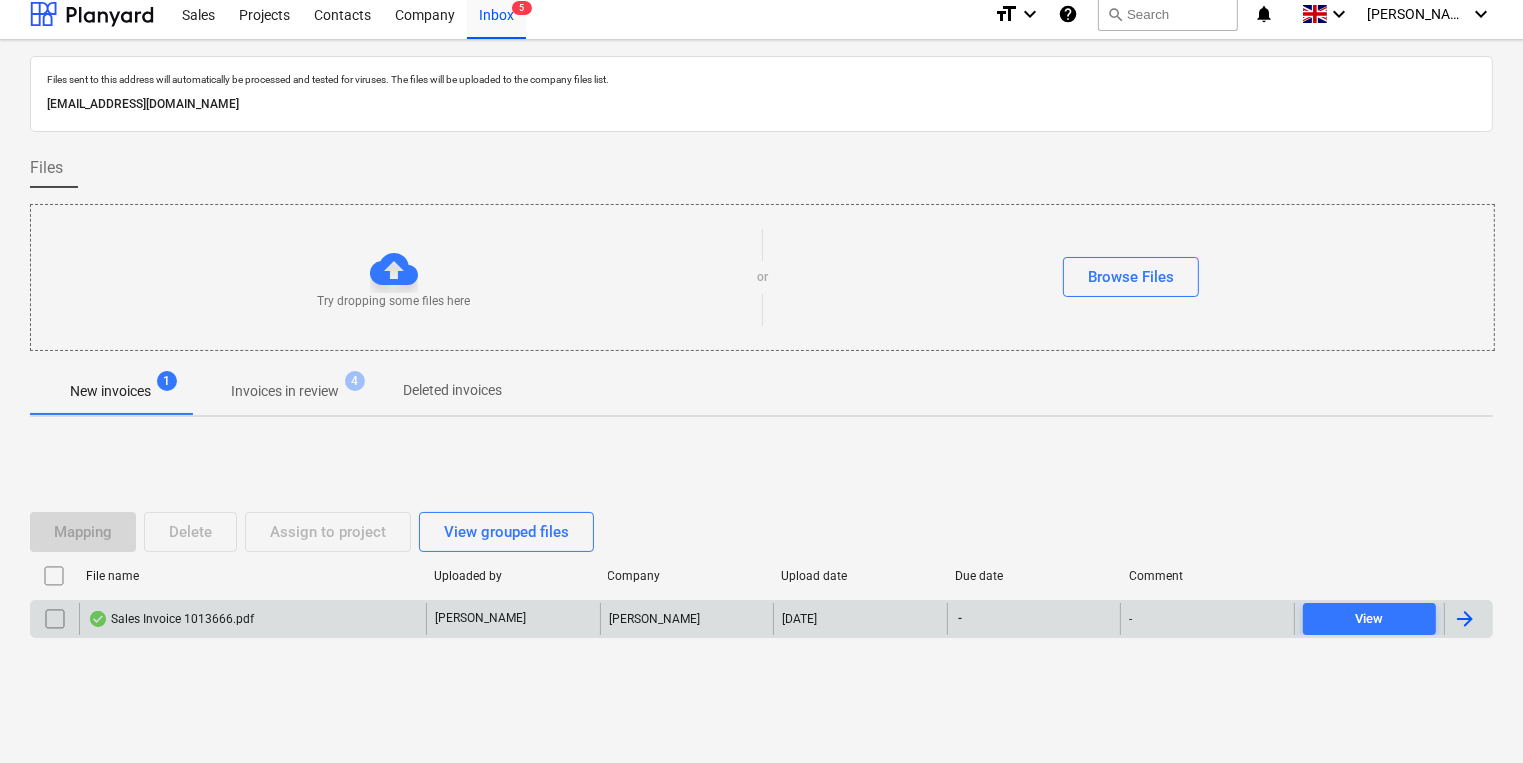 click on "Sales Invoice 1013666.pdf" at bounding box center [171, 619] 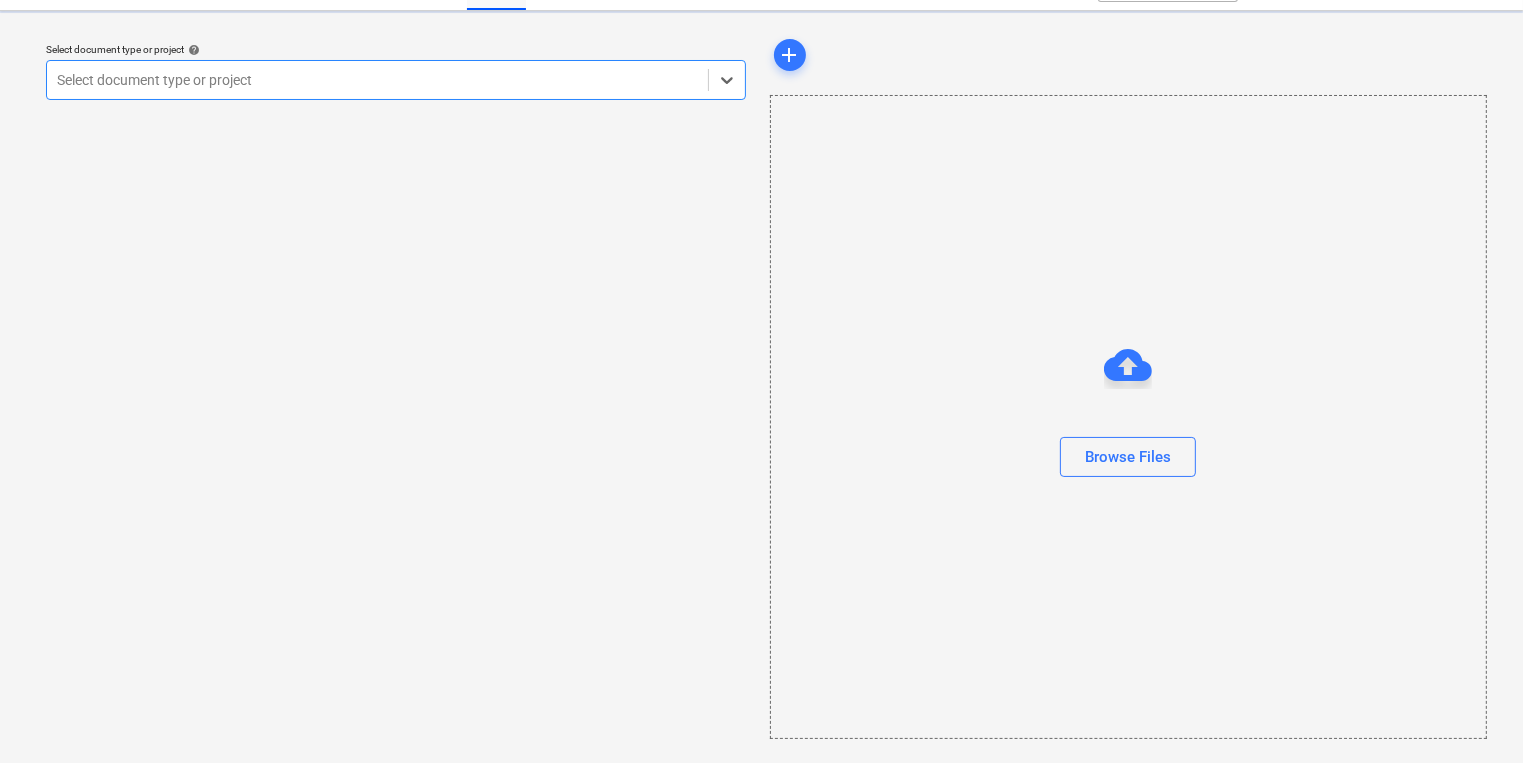 scroll, scrollTop: 0, scrollLeft: 0, axis: both 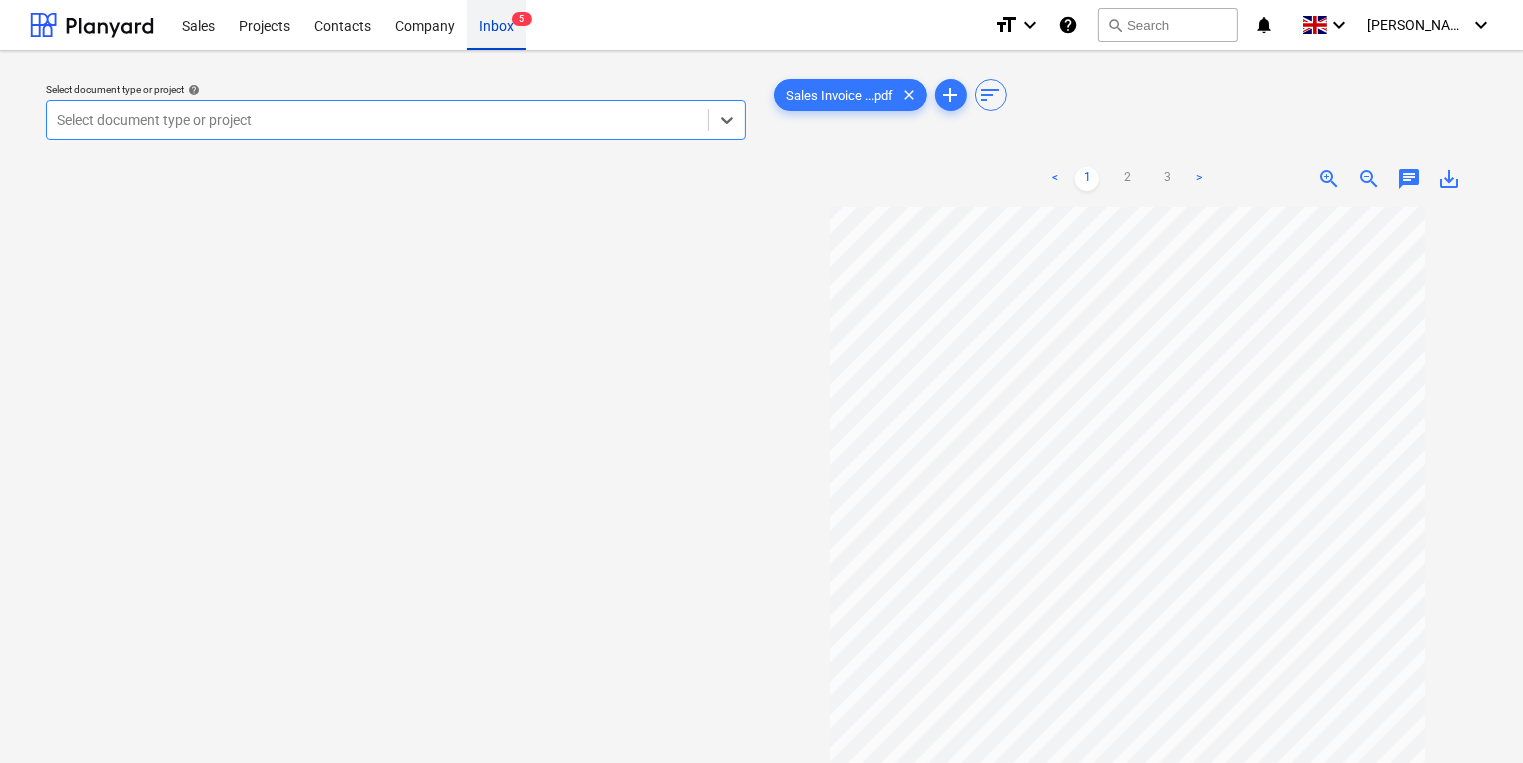 click on "Inbox 5" at bounding box center (496, 24) 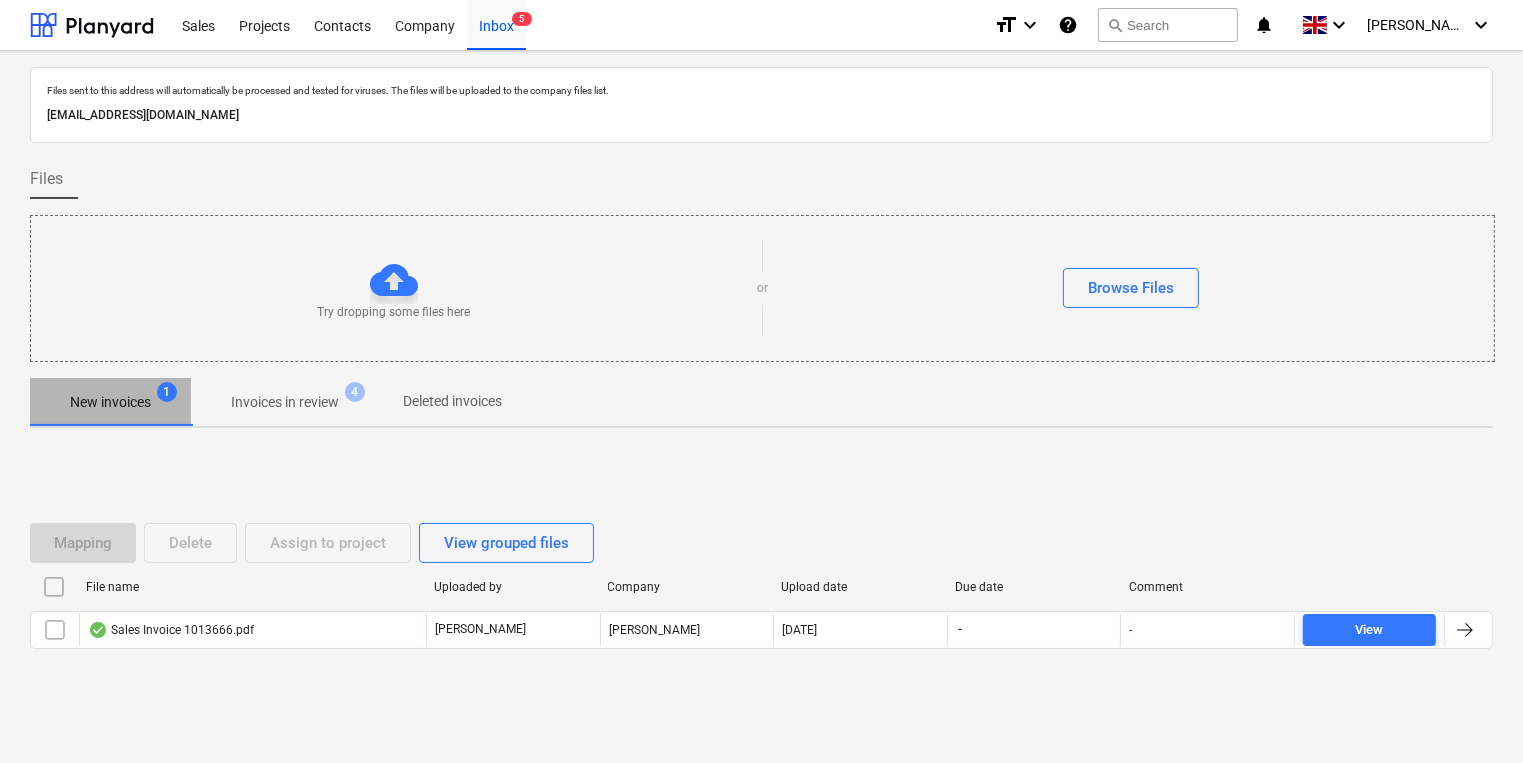 click on "New invoices" at bounding box center (110, 402) 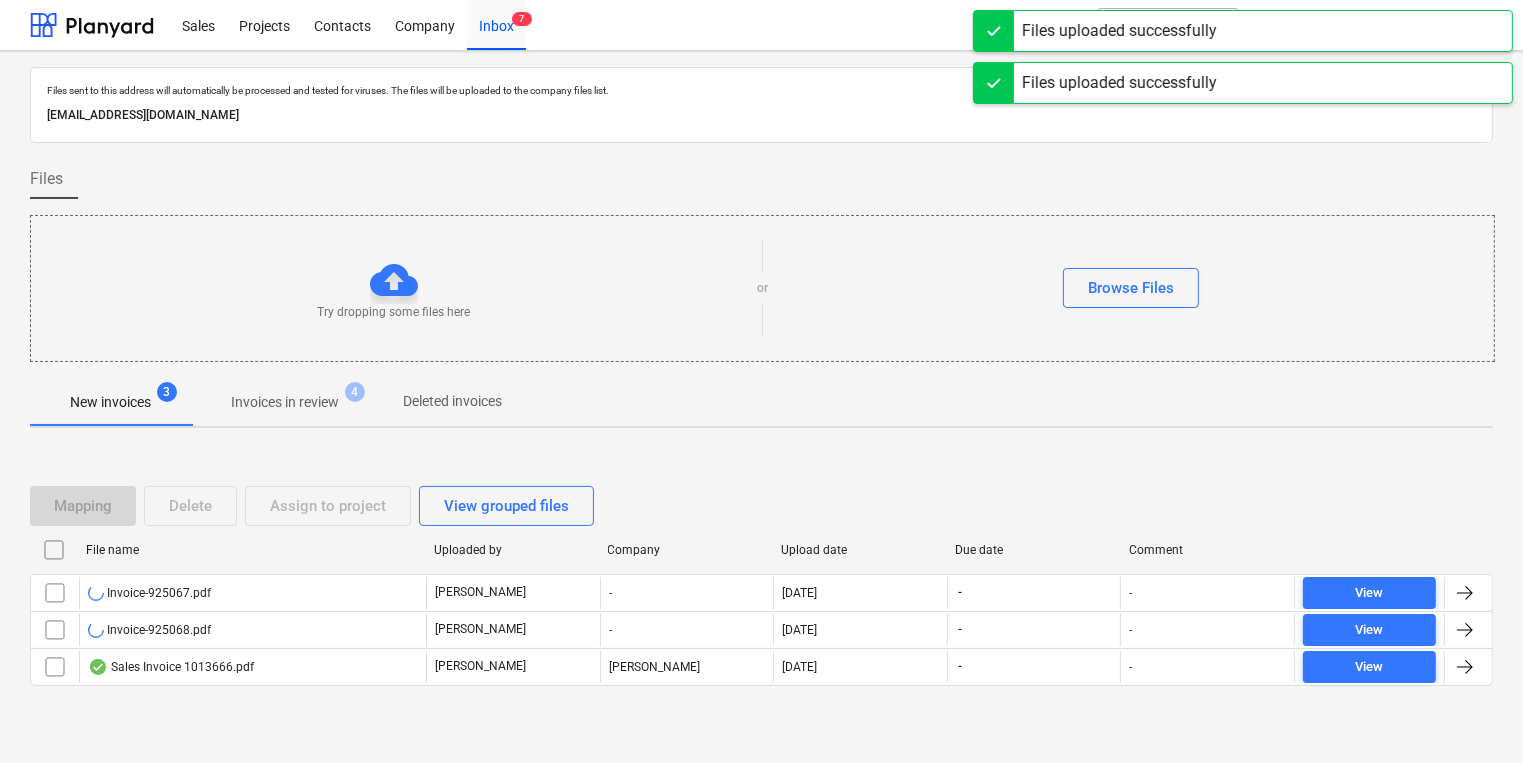 type 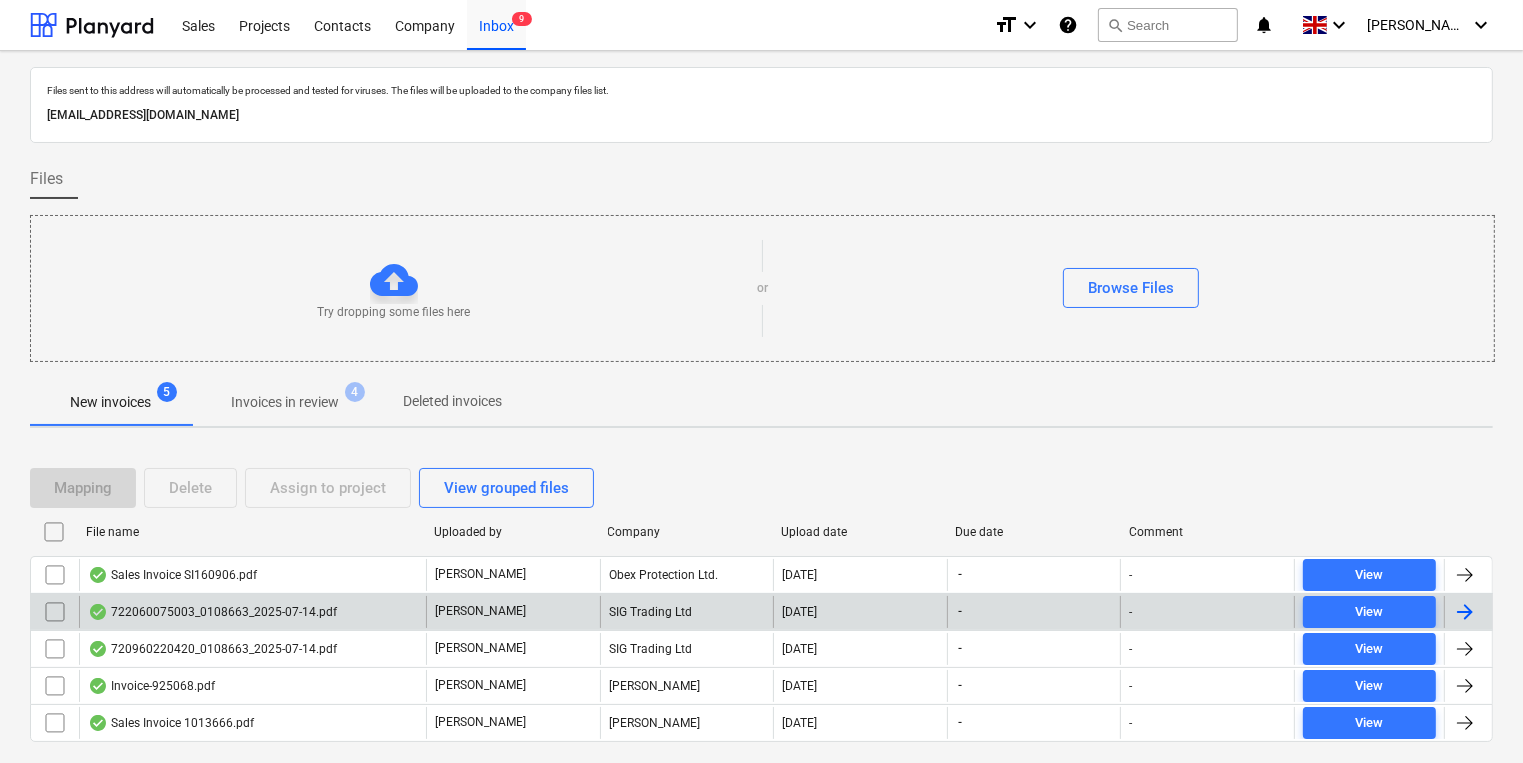 scroll, scrollTop: 48, scrollLeft: 0, axis: vertical 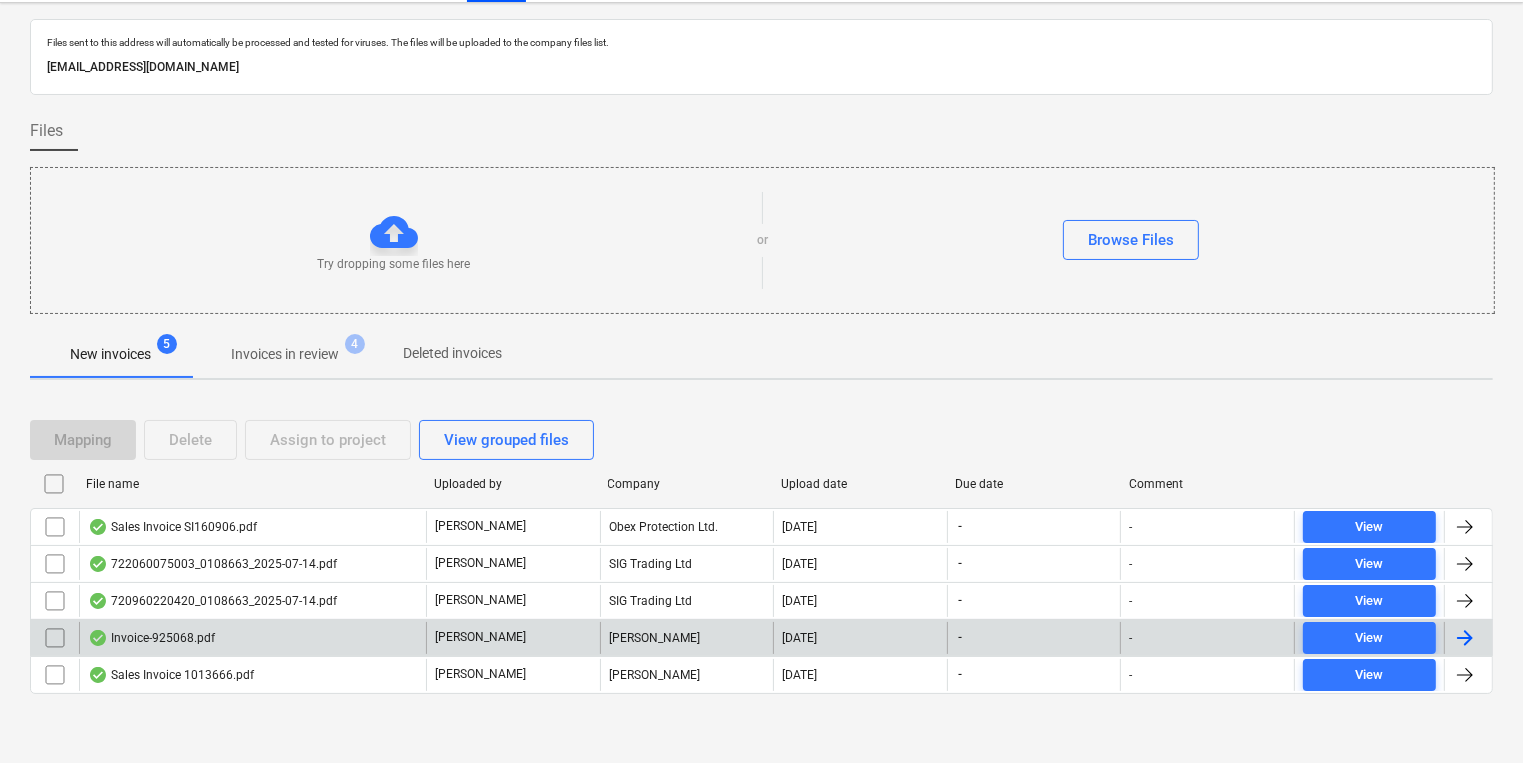 click on "Invoice-925068.pdf" at bounding box center [252, 638] 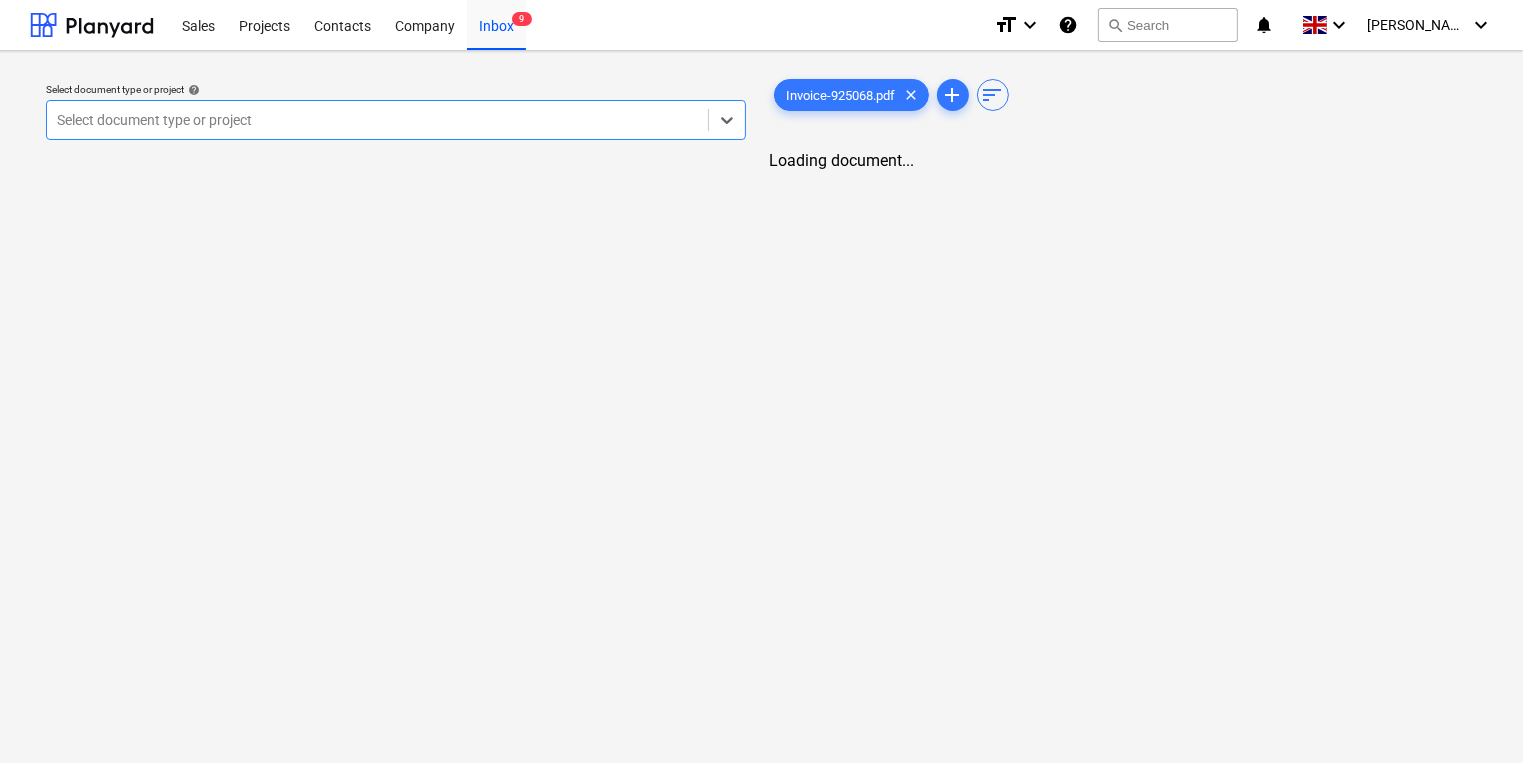 scroll, scrollTop: 0, scrollLeft: 0, axis: both 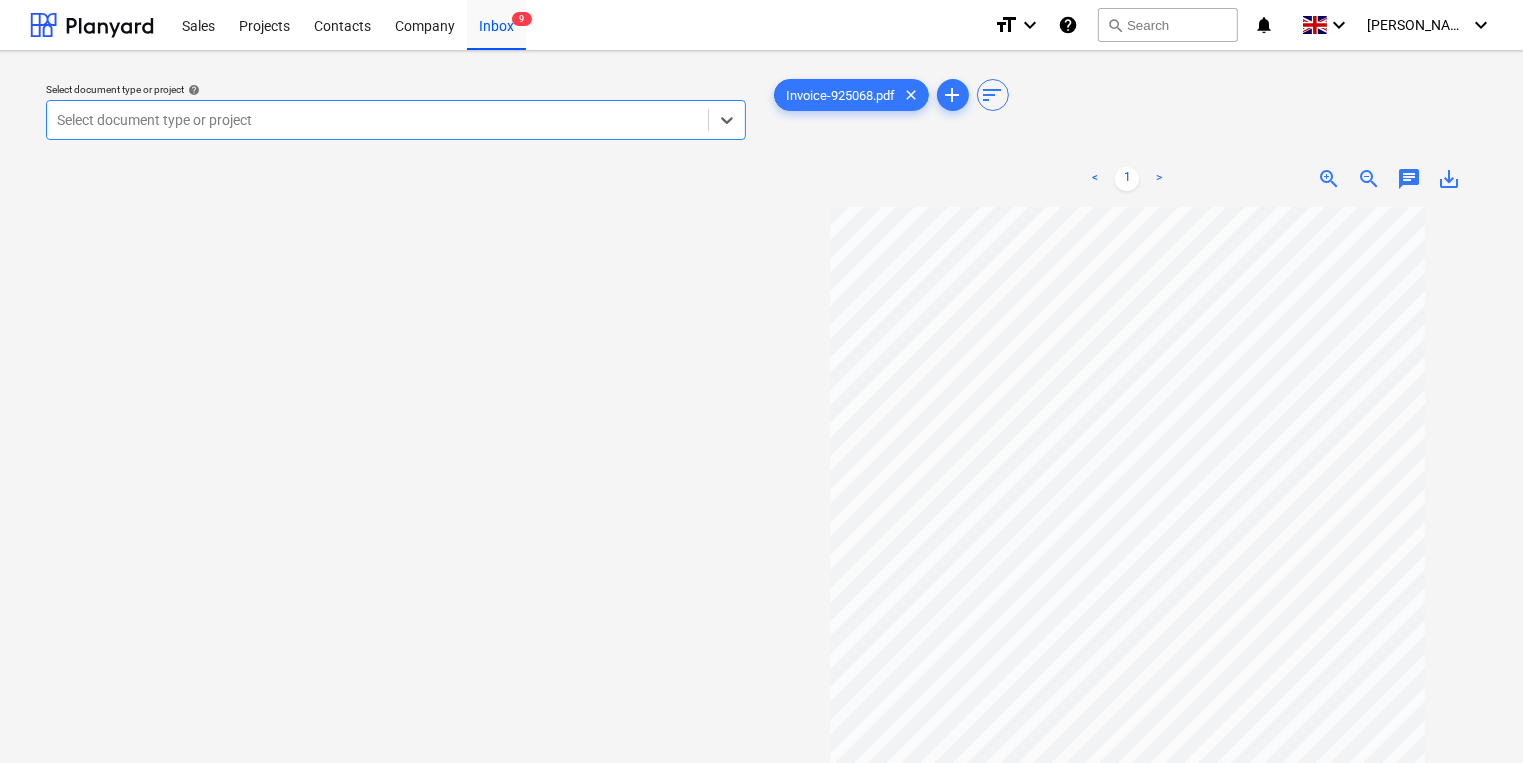 click at bounding box center (377, 120) 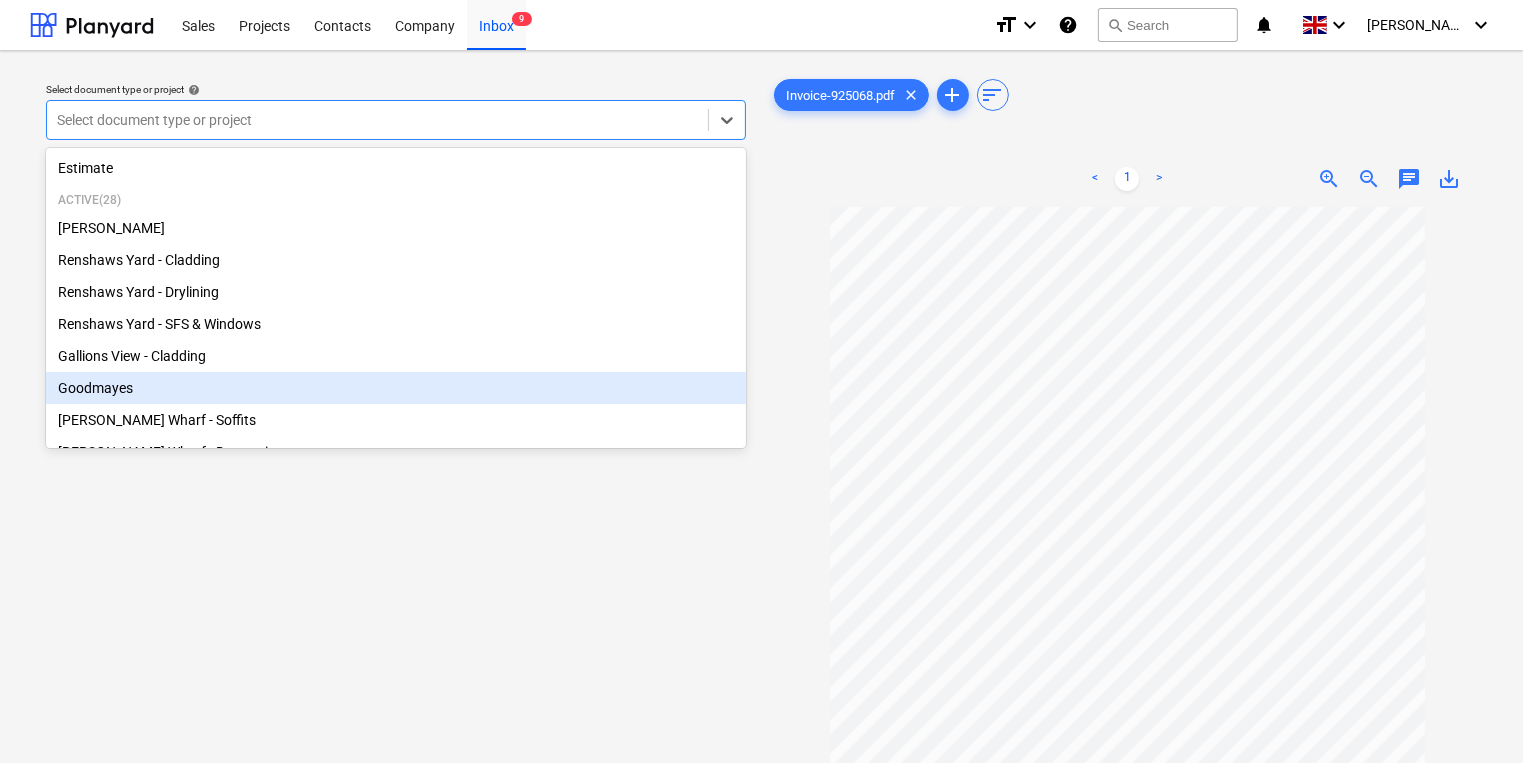 click on "Goodmayes" at bounding box center [396, 388] 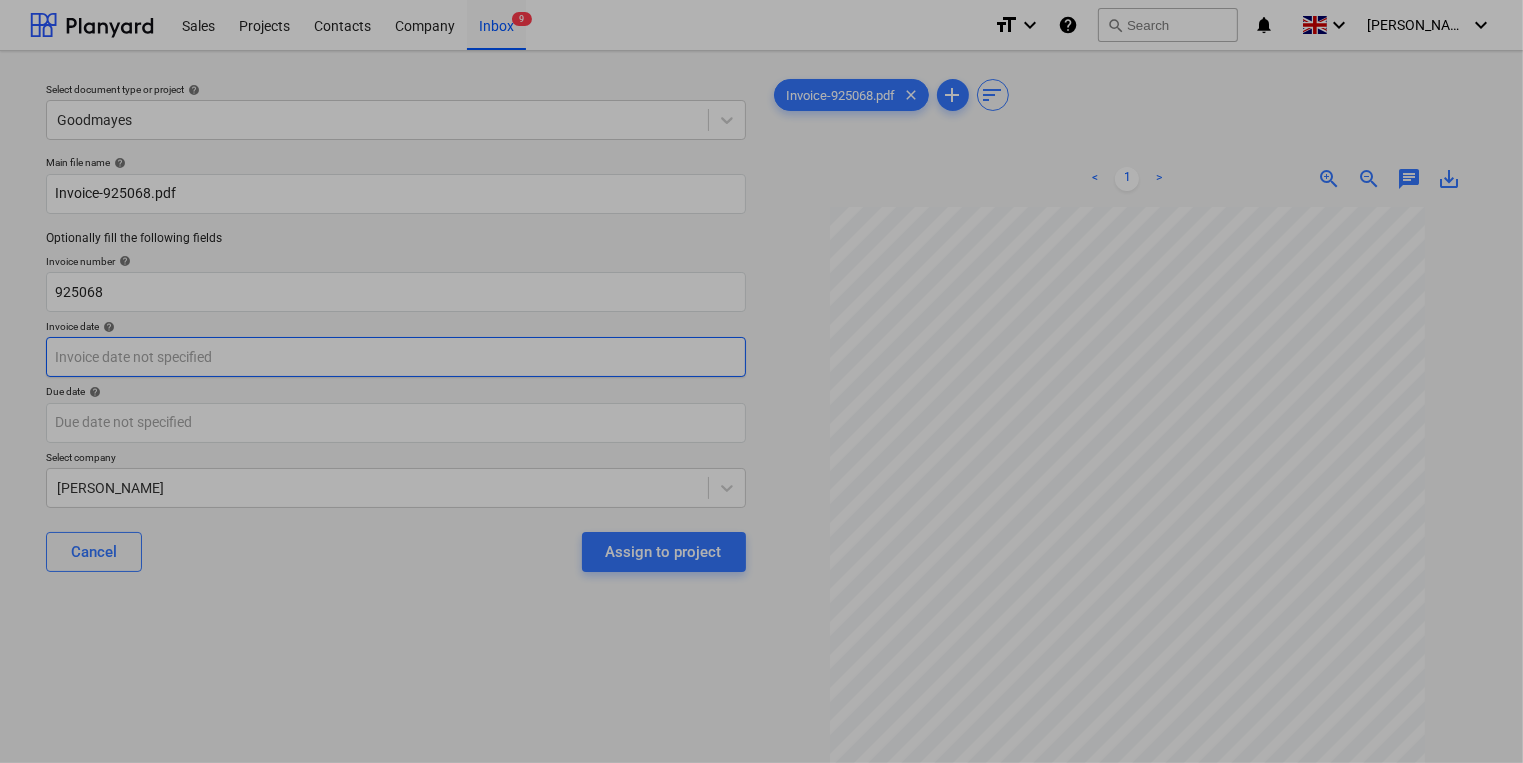 click on "Sales Projects Contacts Company Inbox 9 format_size keyboard_arrow_down help search Search notifications 0 keyboard_arrow_down [PERSON_NAME] keyboard_arrow_down Select document type or project help Goodmayes Main file name help Invoice-925068.pdf Optionally fill the following fields Invoice number help 925068 Invoice date help Press the down arrow key to interact with the calendar and
select a date. Press the question mark key to get the keyboard shortcuts for changing dates. Due date help Press the down arrow key to interact with the calendar and
select a date. Press the question mark key to get the keyboard shortcuts for changing dates. Select company [PERSON_NAME]   Cancel Assign to project Invoice-925068.pdf clear add sort < 1 > zoom_in zoom_out chat 0 save_alt
Su Mo Tu We Th Fr Sa Su Mo Tu We Th Fr Sa [DATE] 1 2 3 4 5 6 7 8 9 10 11 12 13 14 15 16 17 18 19 20 21 22 23 24 25 26 27 28 29 [DATE] 1 2 3 4 5 6 7 8 9 10 11 12 13 14 15 16 17 18 19 20 21 22 23 24 25 26 27 28 29 30 31 1 2 3 4 5" at bounding box center [761, 381] 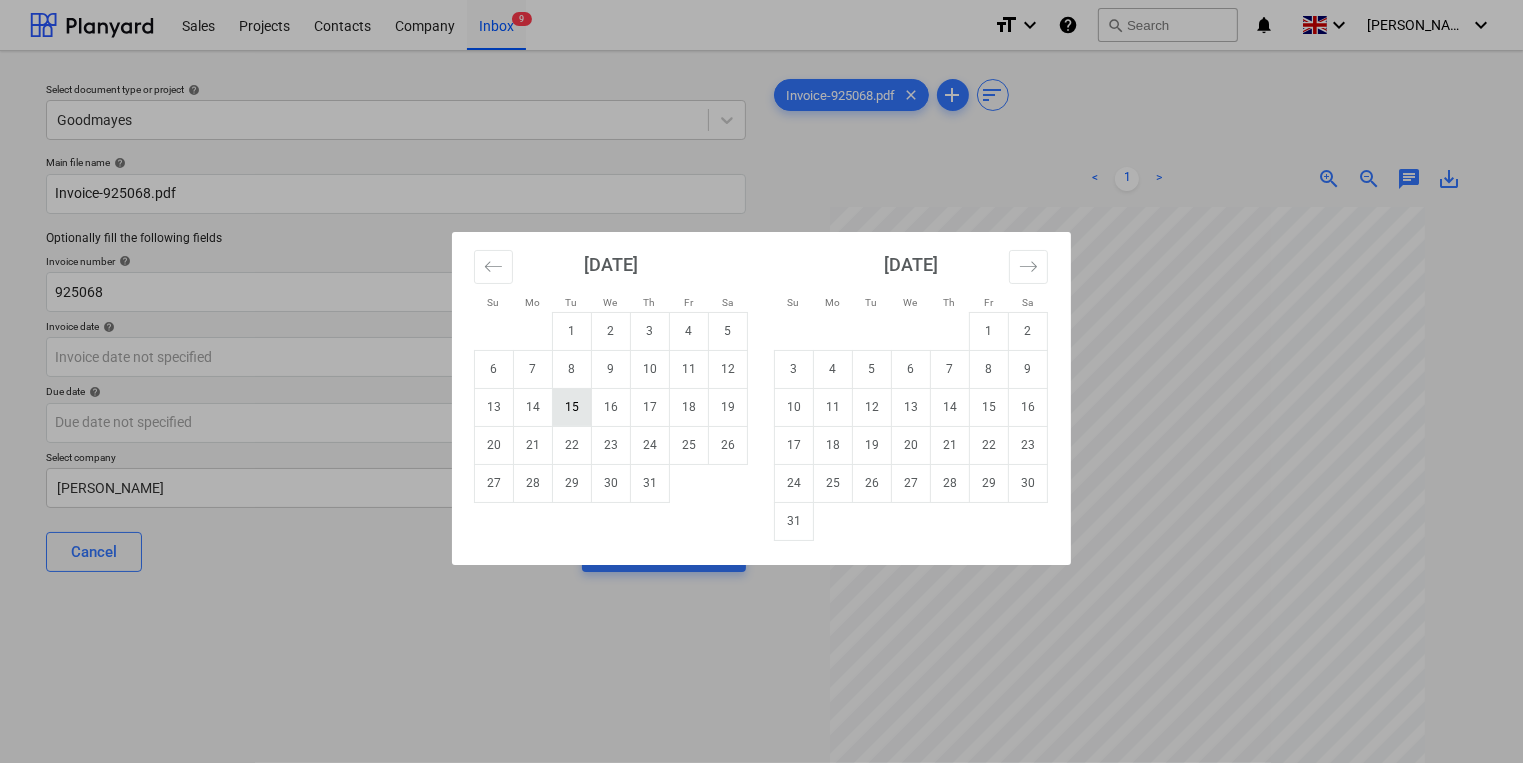 click on "15" at bounding box center [572, 407] 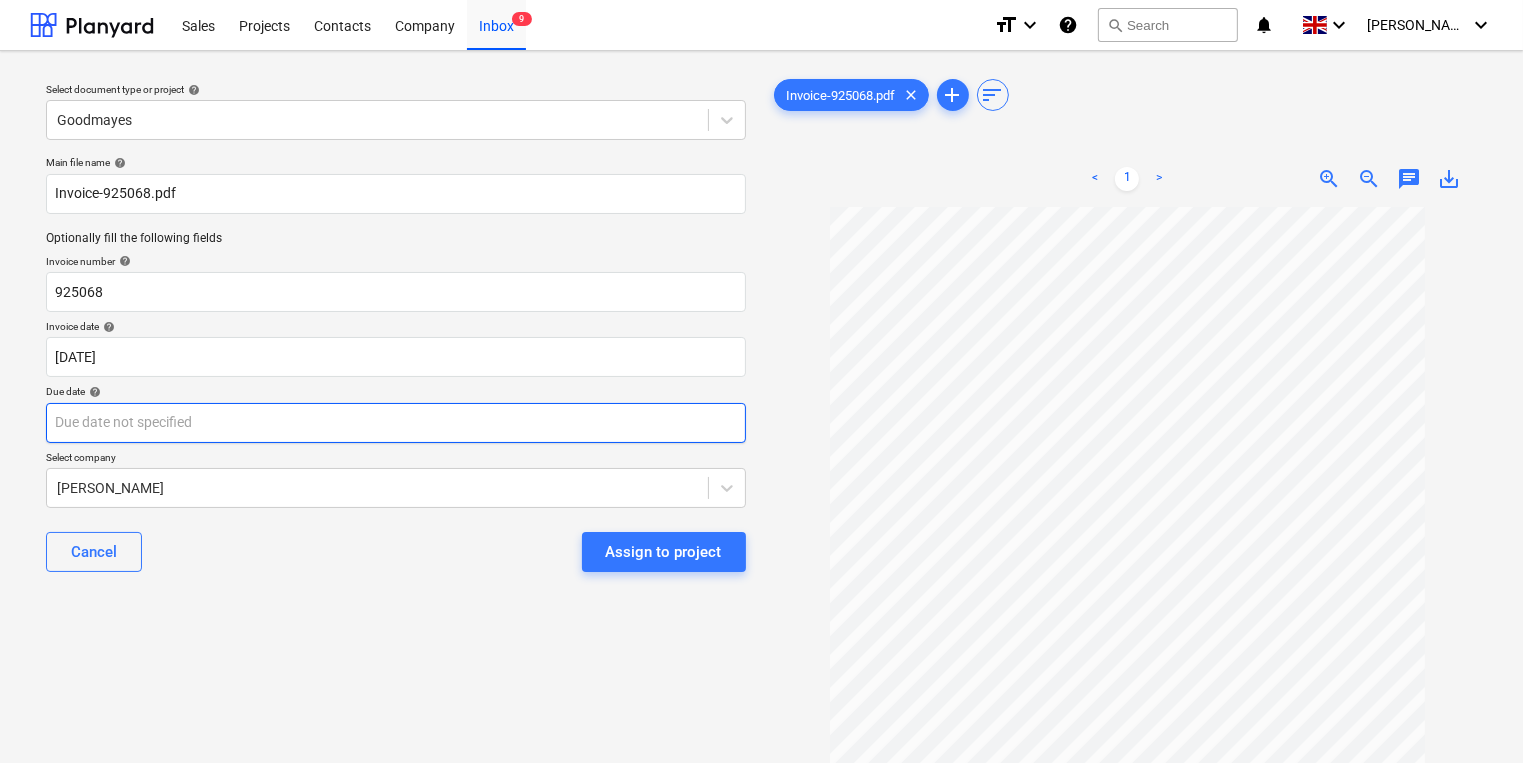 click on "Sales Projects Contacts Company Inbox 9 format_size keyboard_arrow_down help search Search notifications 0 keyboard_arrow_down [PERSON_NAME] keyboard_arrow_down Select document type or project help Goodmayes Main file name help Invoice-925068.pdf Optionally fill the following fields Invoice number help 925068 Invoice date help [DATE] 15.07.2025 Press the down arrow key to interact with the calendar and
select a date. Press the question mark key to get the keyboard shortcuts for changing dates. Due date help Press the down arrow key to interact with the calendar and
select a date. Press the question mark key to get the keyboard shortcuts for changing dates. Select company [PERSON_NAME]   Cancel Assign to project Invoice-925068.pdf clear add sort < 1 > zoom_in zoom_out chat 0 save_alt" at bounding box center [761, 381] 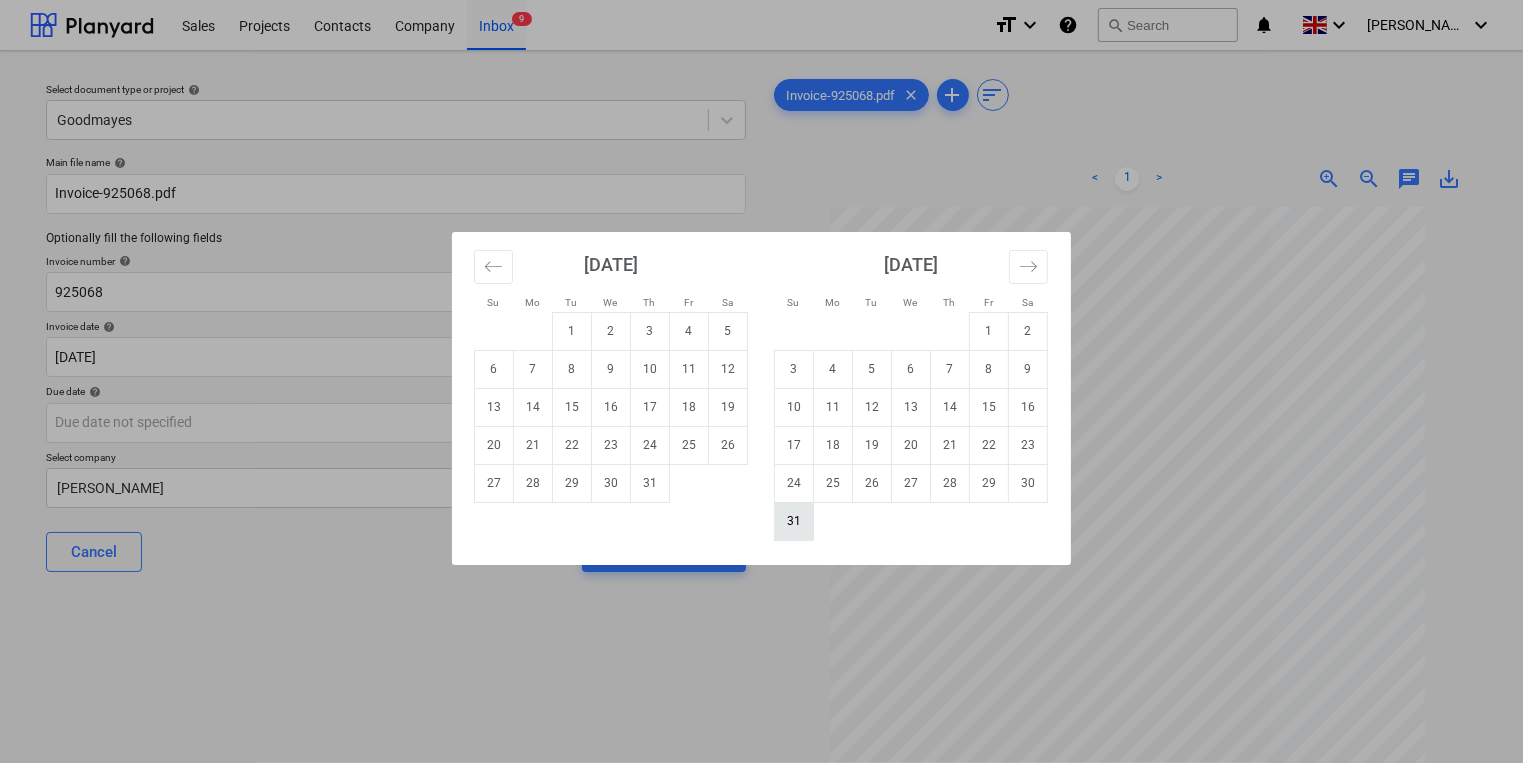 click on "31" at bounding box center [794, 521] 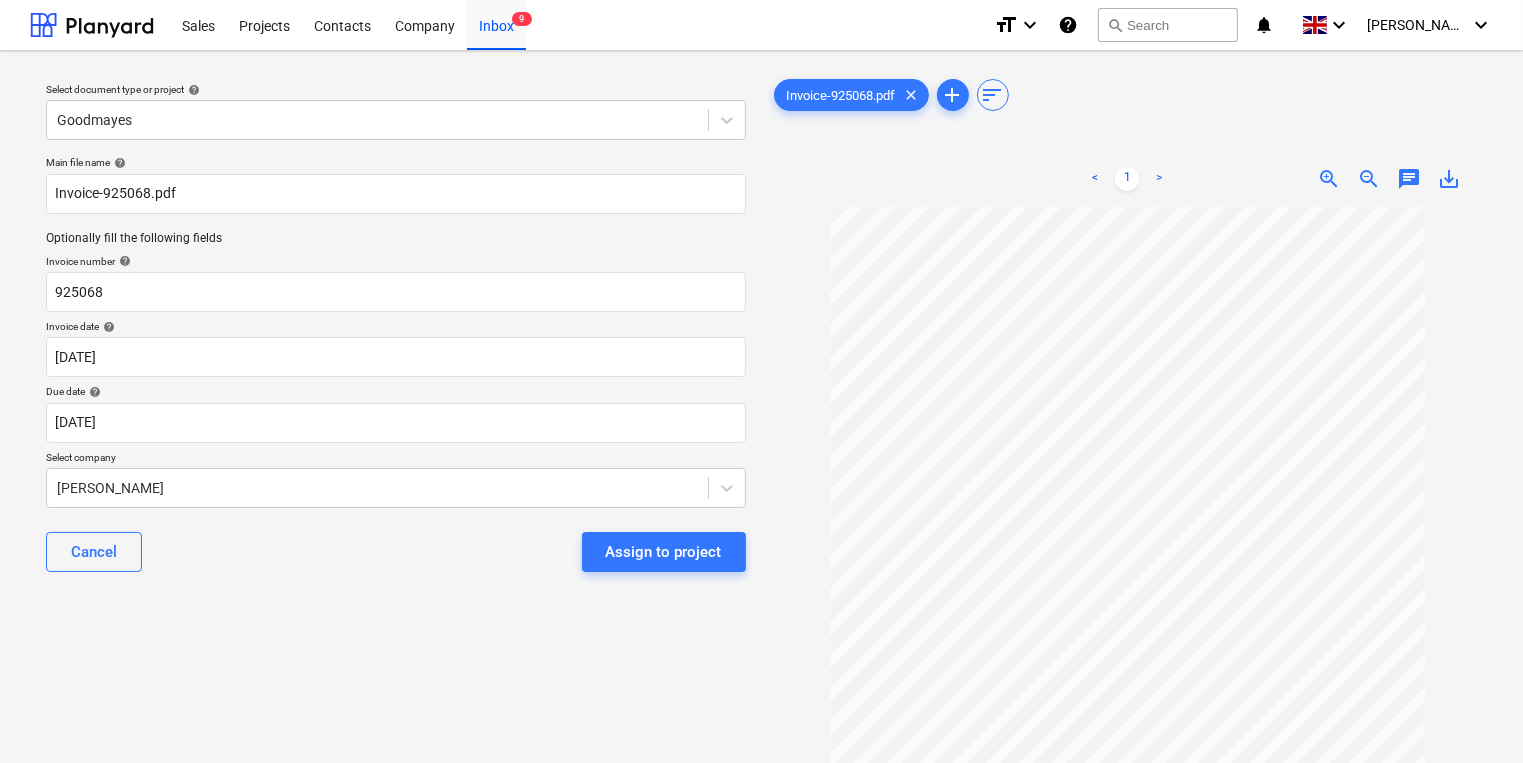 type on "[DATE]" 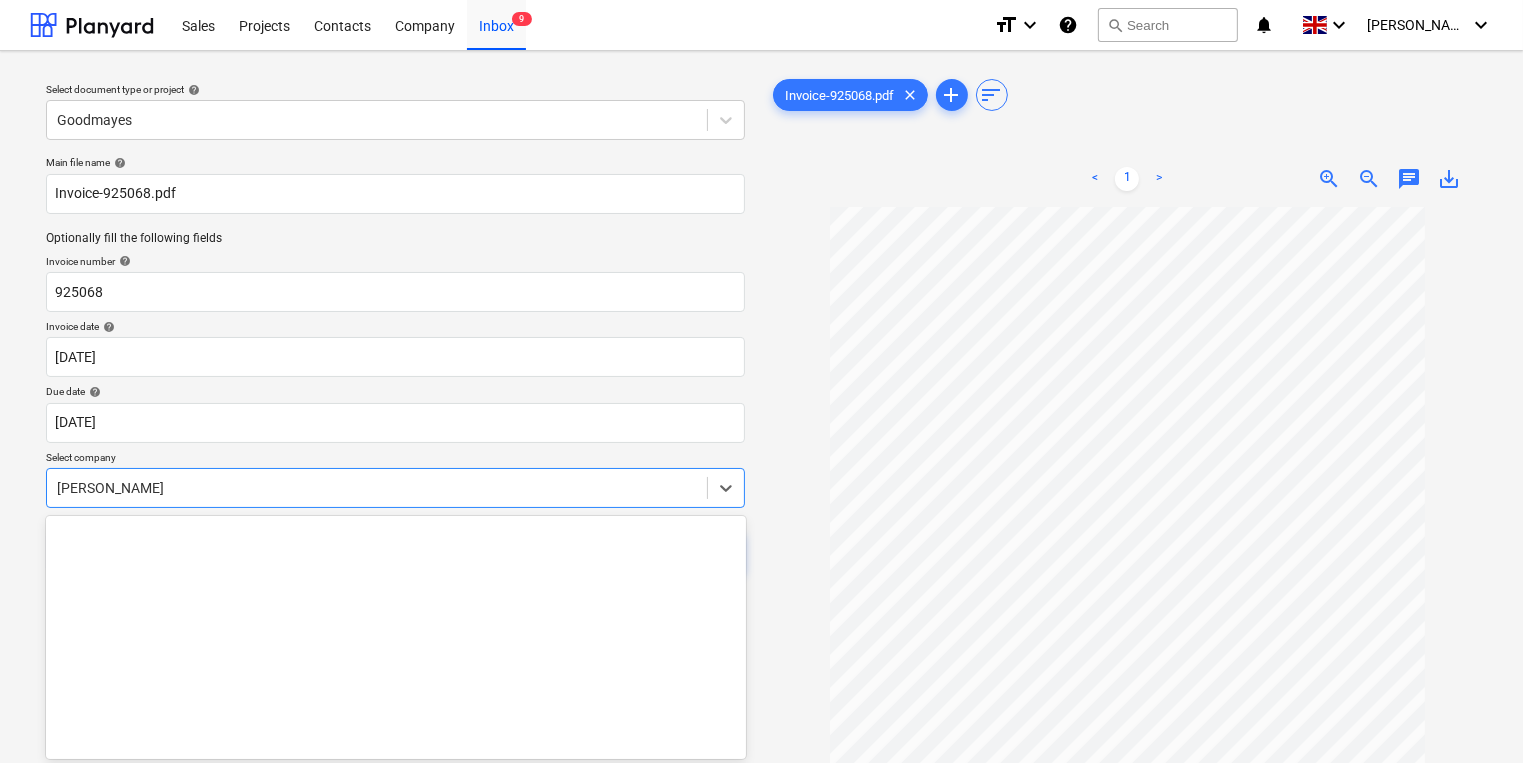 click on "Sales Projects Contacts Company Inbox 9 format_size keyboard_arrow_down help search Search notifications 0 keyboard_arrow_down [PERSON_NAME] keyboard_arrow_down Select document type or project help Goodmayes Main file name help Invoice-925068.pdf Optionally fill the following fields Invoice number help 925068 Invoice date help [DATE] 15.07.2025 Press the down arrow key to interact with the calendar and
select a date. Press the question mark key to get the keyboard shortcuts for changing dates. Due date help [DATE] [DATE] Press the down arrow key to interact with the calendar and
select a date. Press the question mark key to get the keyboard shortcuts for changing dates. Select company option [PERSON_NAME]   selected, 210 of 412. 412 results available. Use Up and Down to choose options, press Enter to select the currently focused option, press Escape to exit the menu, press Tab to select the option and exit the menu. [PERSON_NAME]   Cancel Assign to project Invoice-925068.pdf clear add sort < 1 > zoom_in" at bounding box center (761, 381) 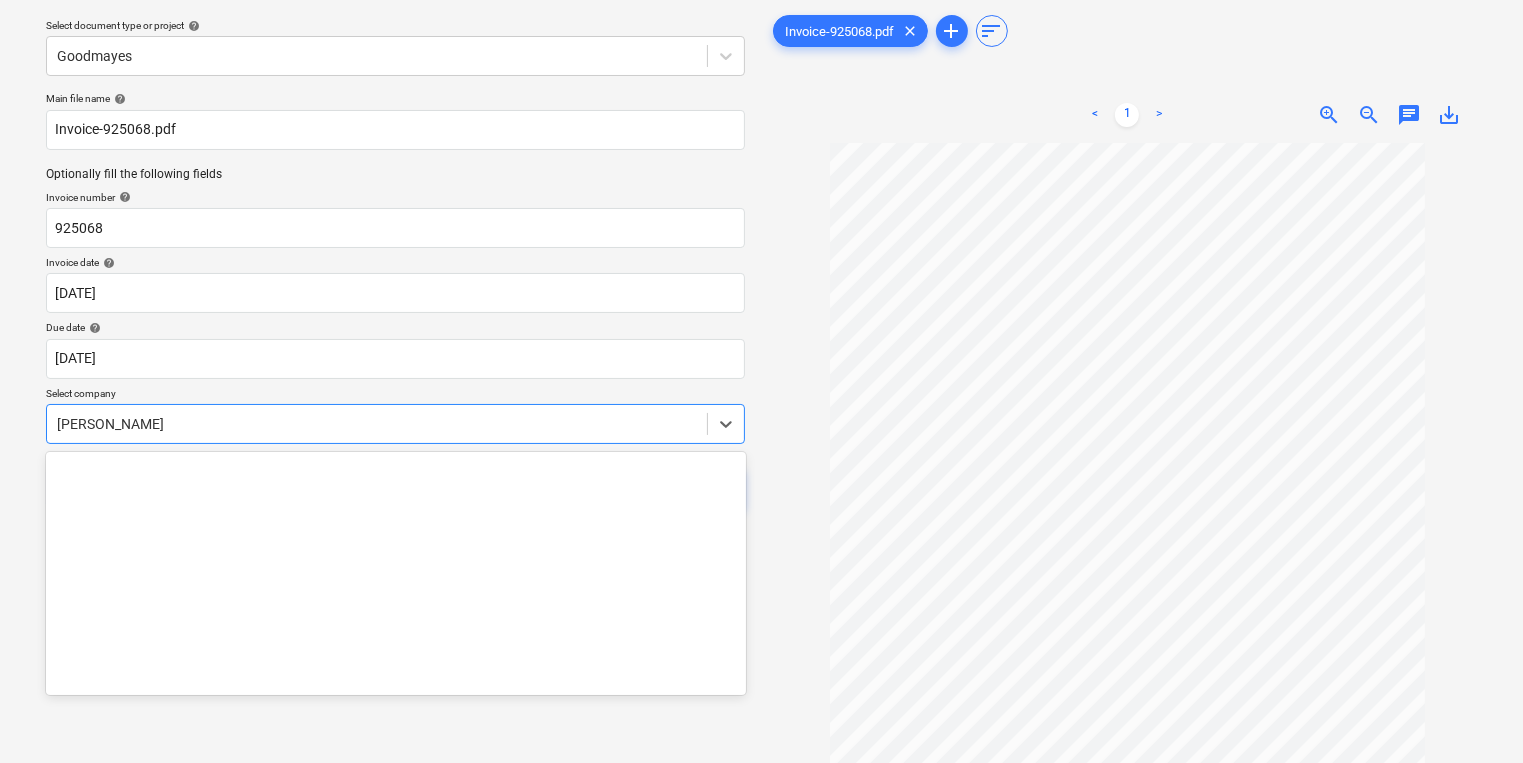 scroll, scrollTop: 7315, scrollLeft: 0, axis: vertical 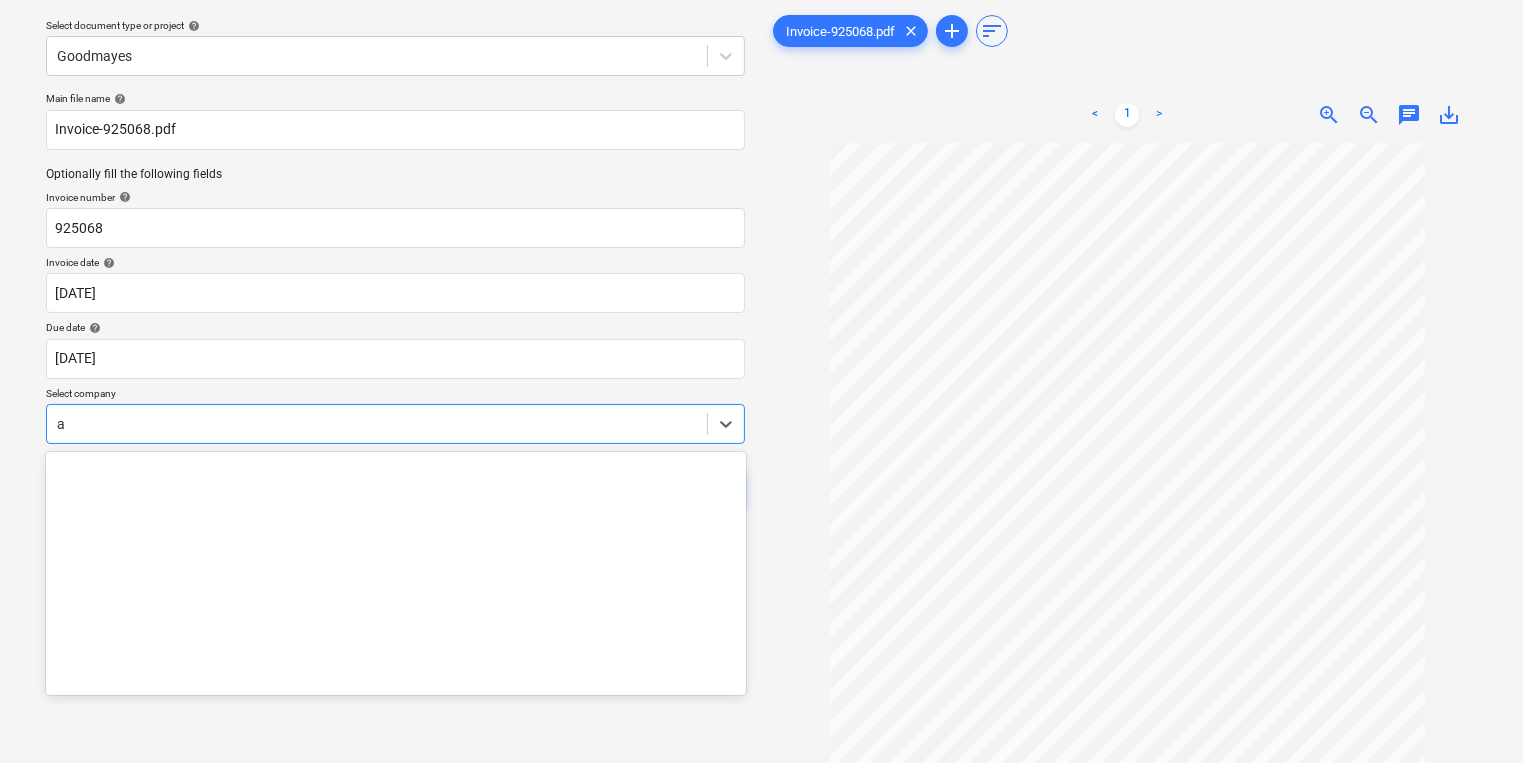 type on "a d" 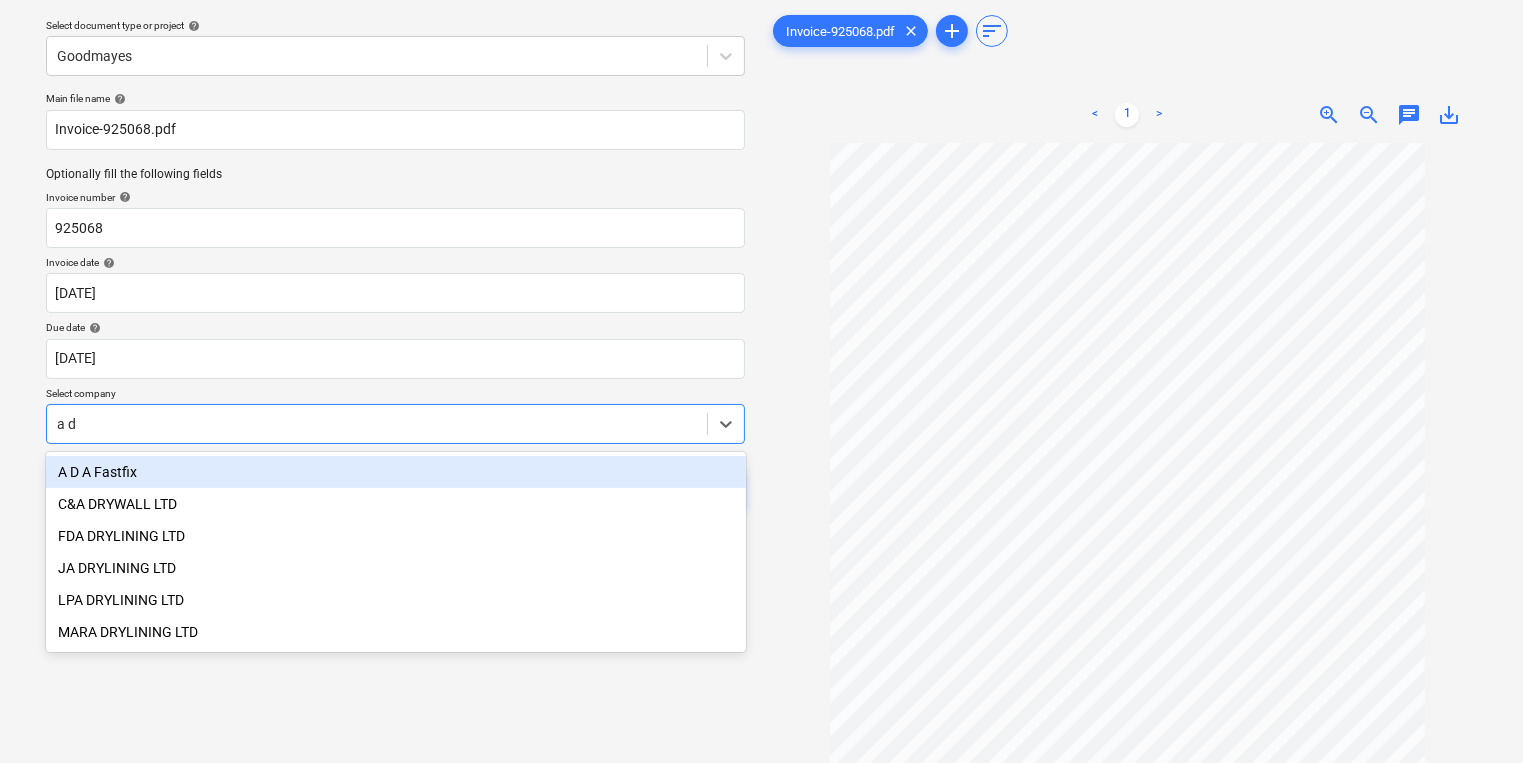 click on "A D A Fastfix" at bounding box center (396, 472) 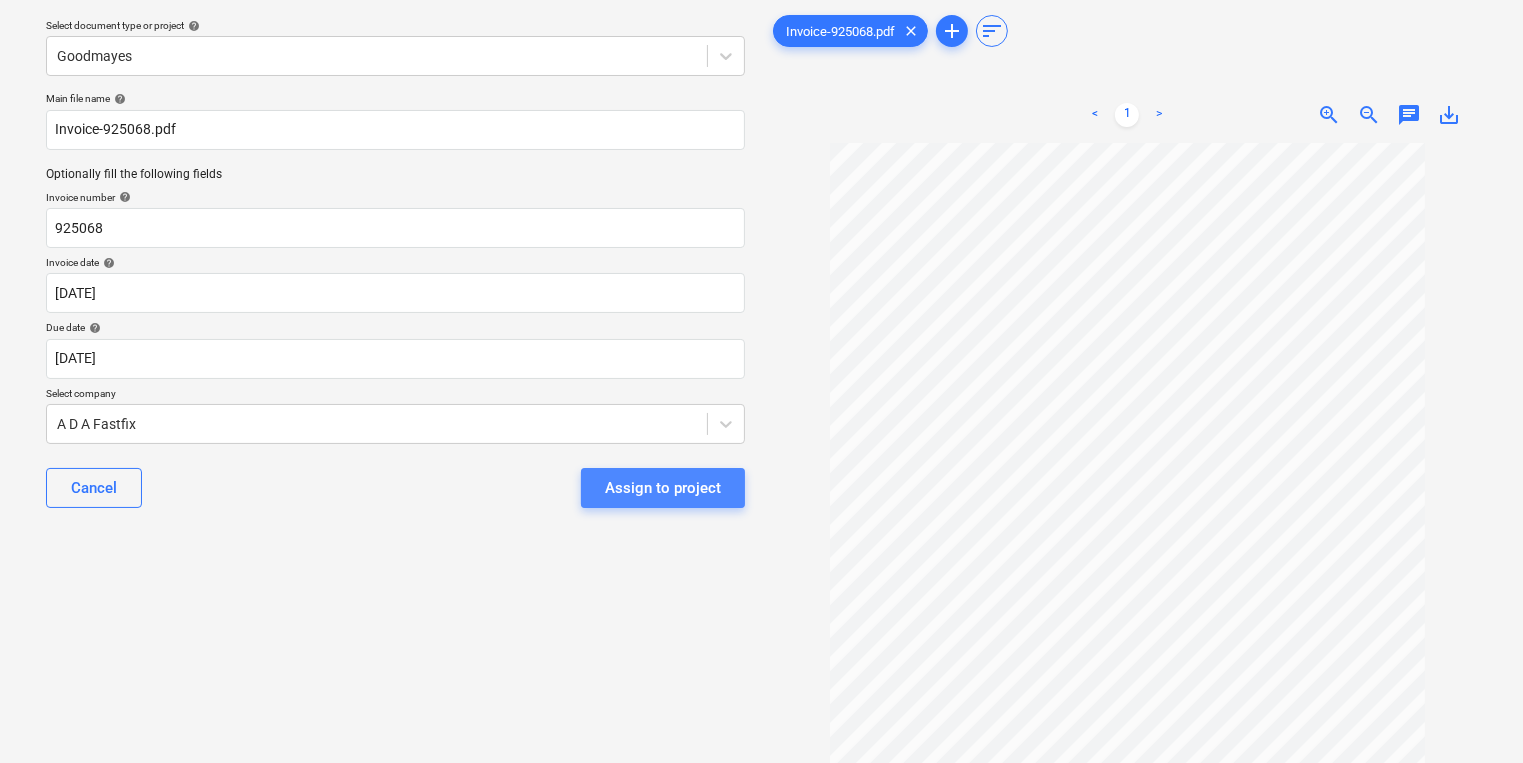 click on "Assign to project" at bounding box center [663, 488] 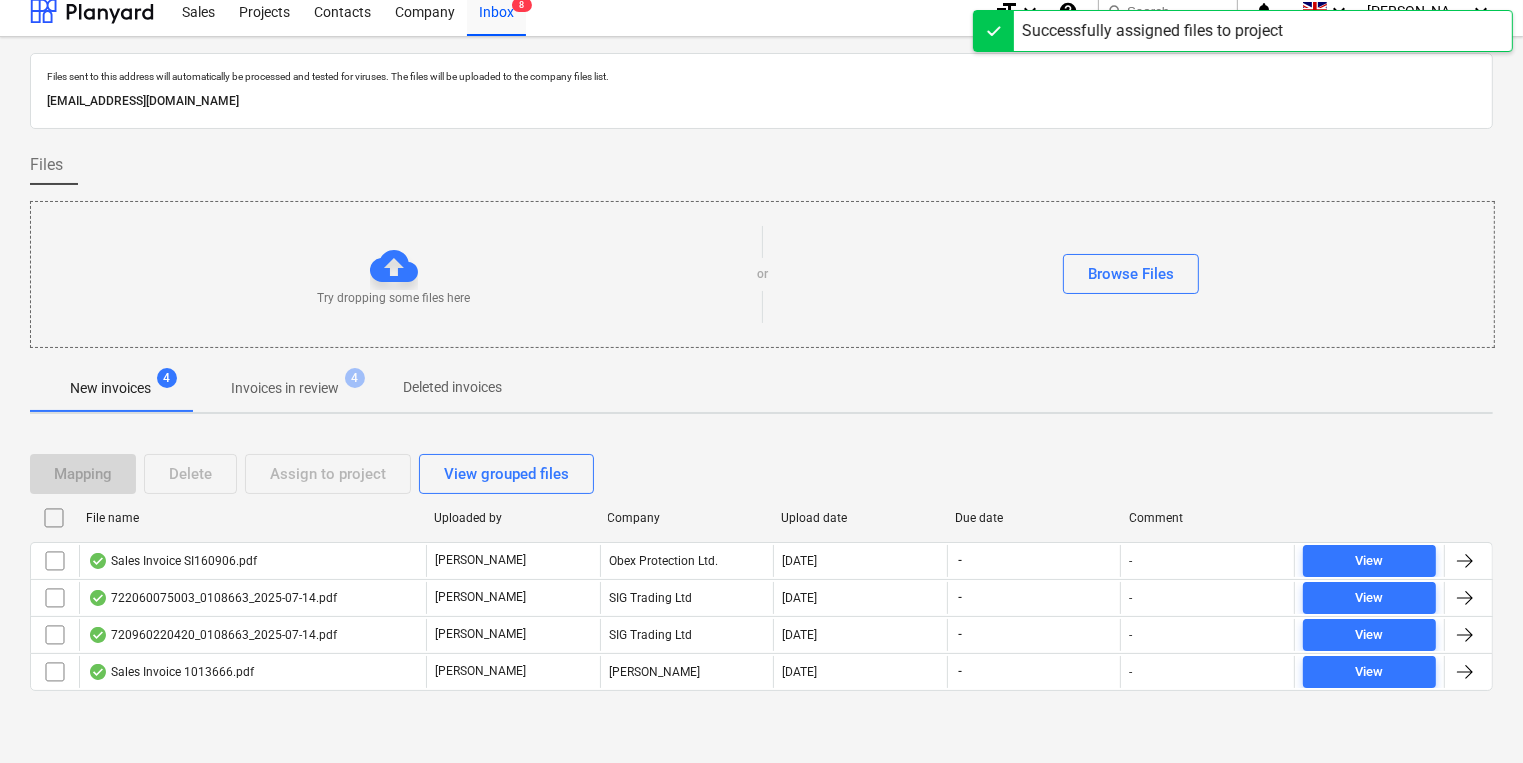 scroll, scrollTop: 11, scrollLeft: 0, axis: vertical 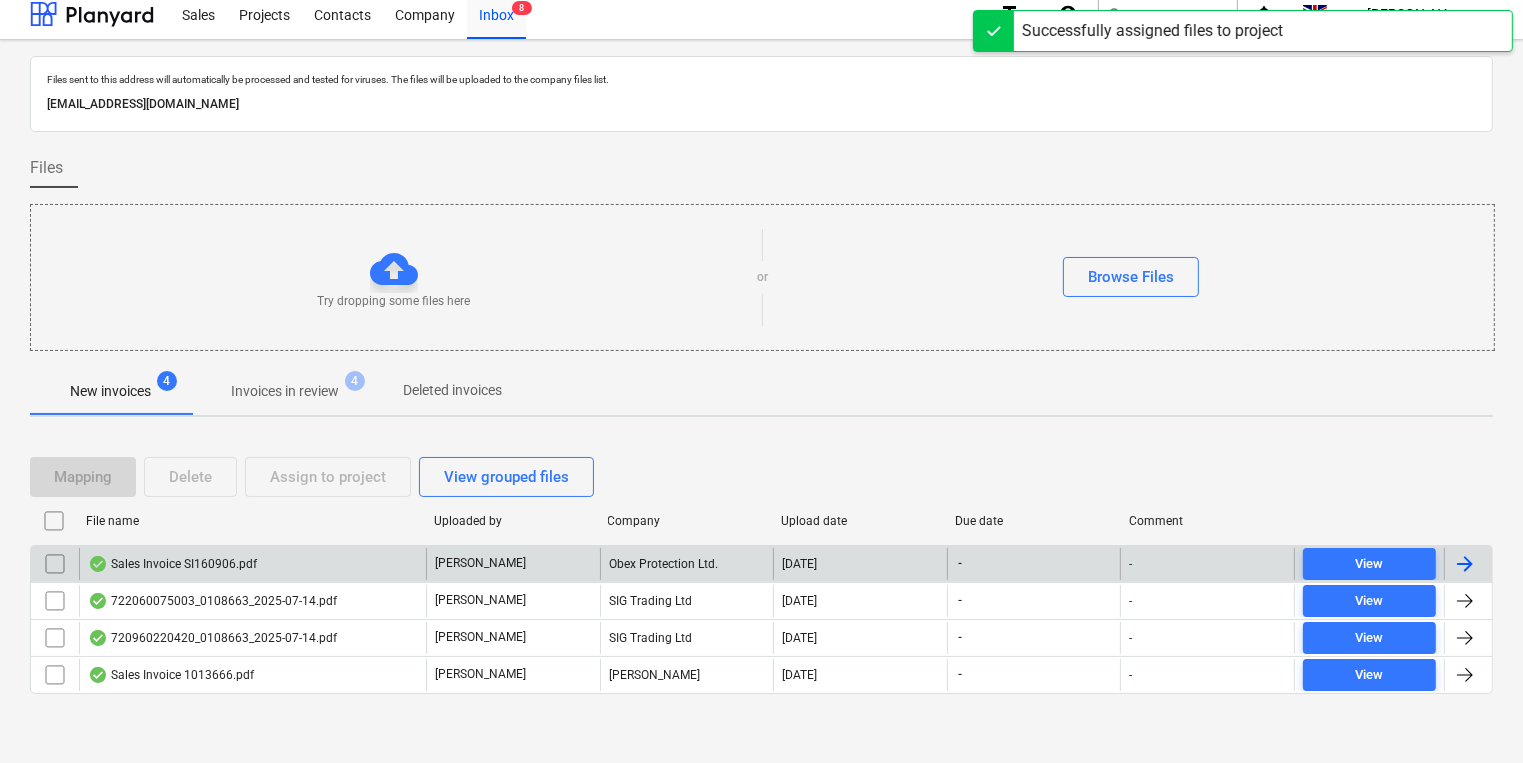 click on "Sales Invoice SI160906.pdf" at bounding box center (252, 564) 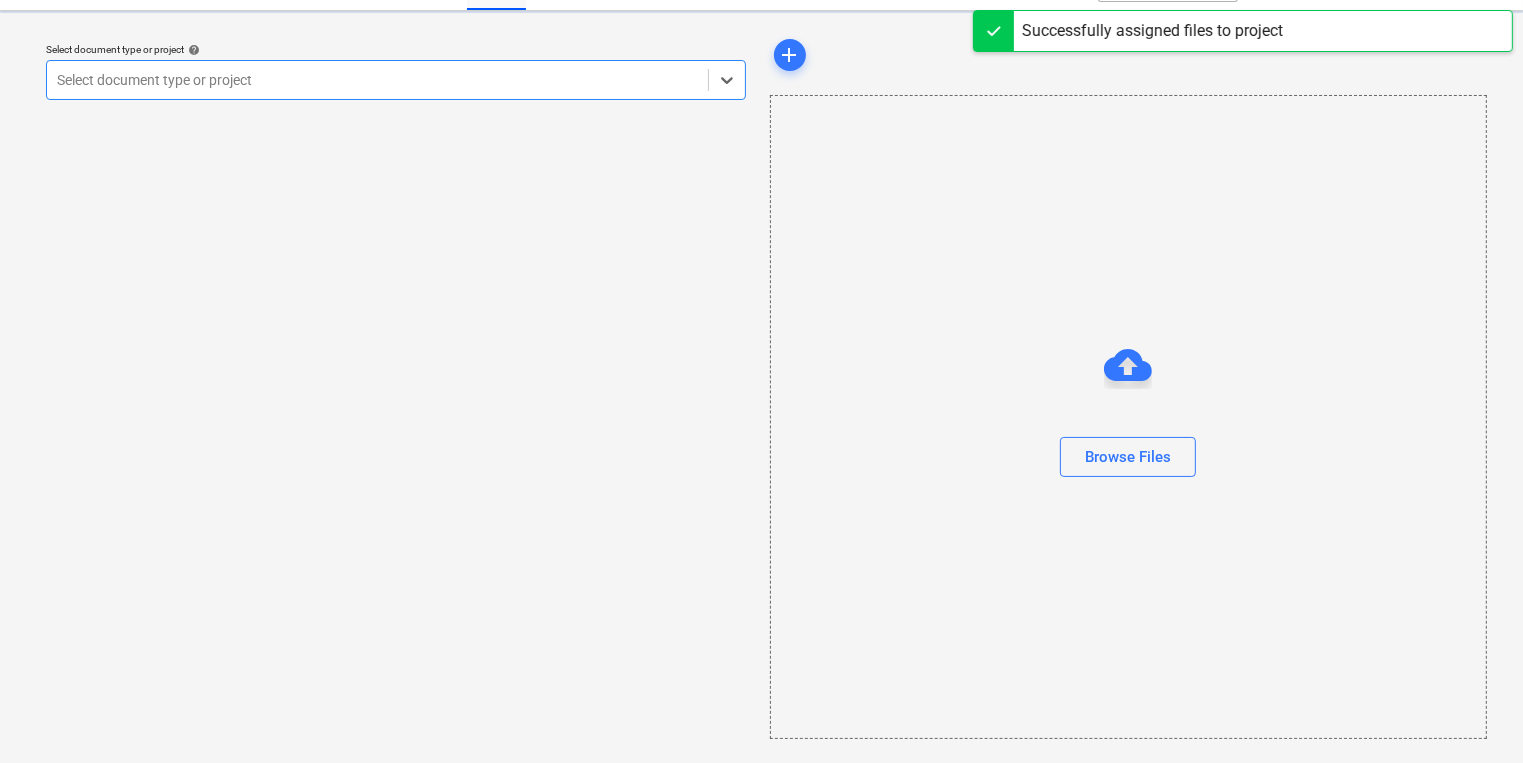 scroll, scrollTop: 0, scrollLeft: 0, axis: both 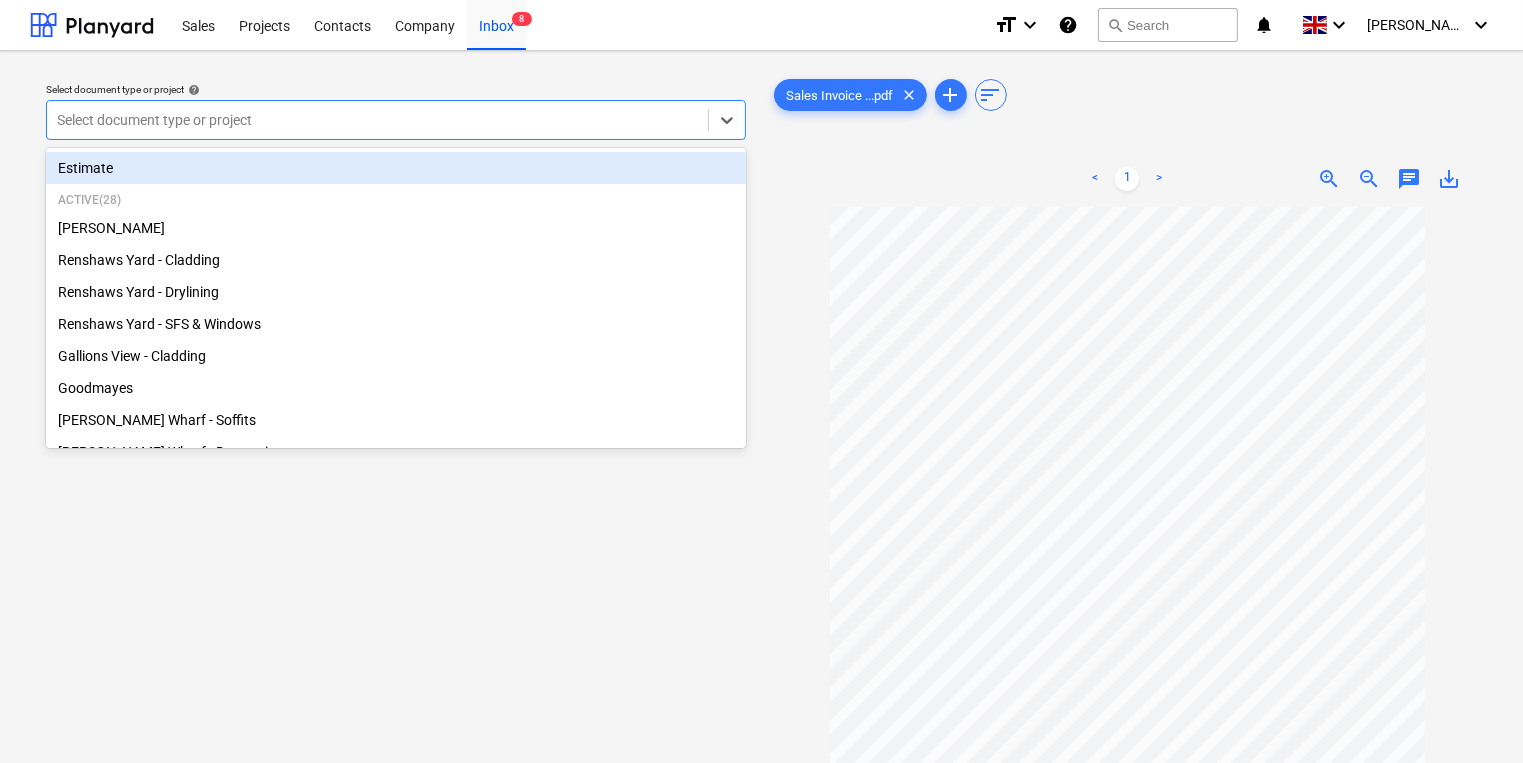 click at bounding box center [377, 120] 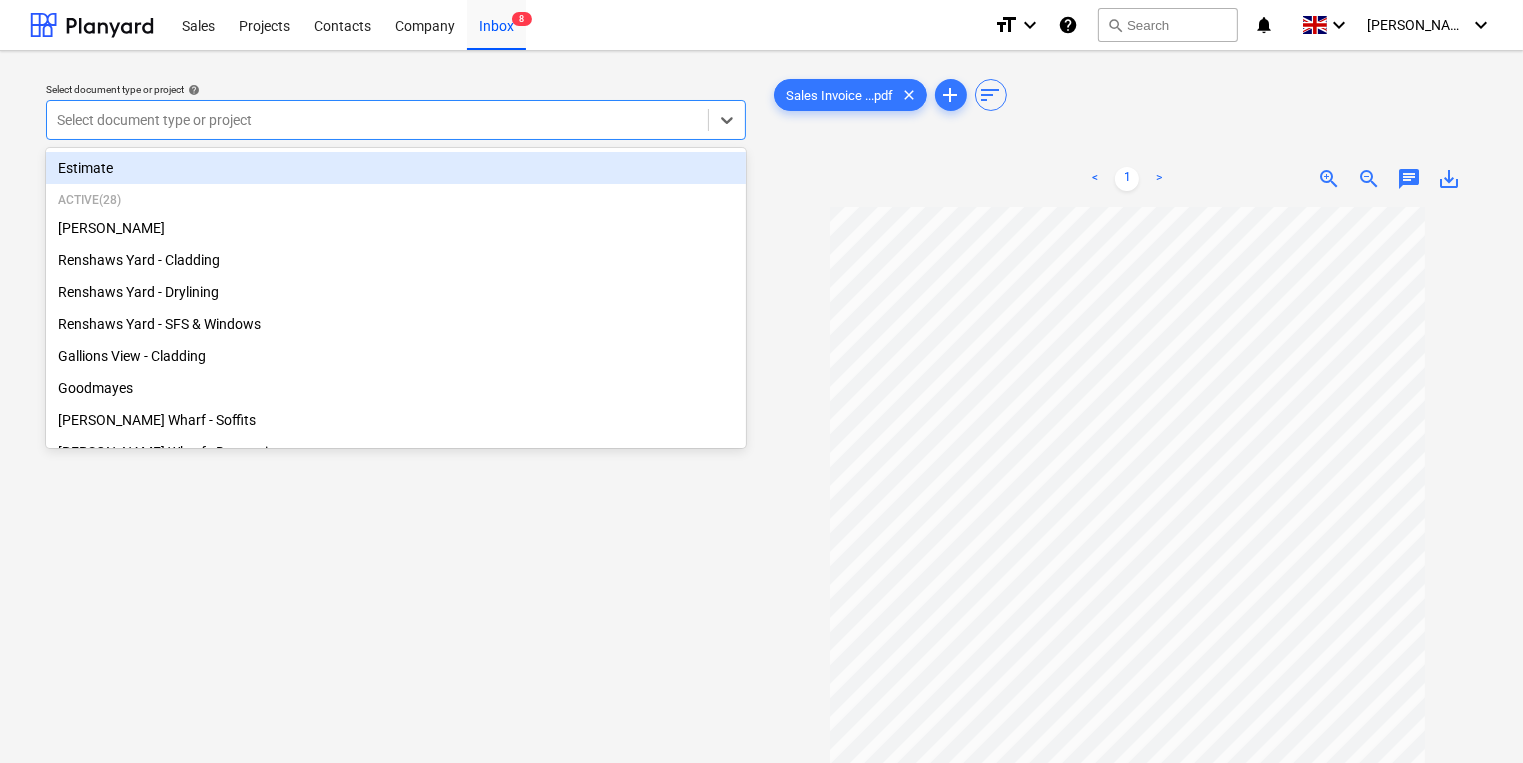 scroll, scrollTop: 138, scrollLeft: 0, axis: vertical 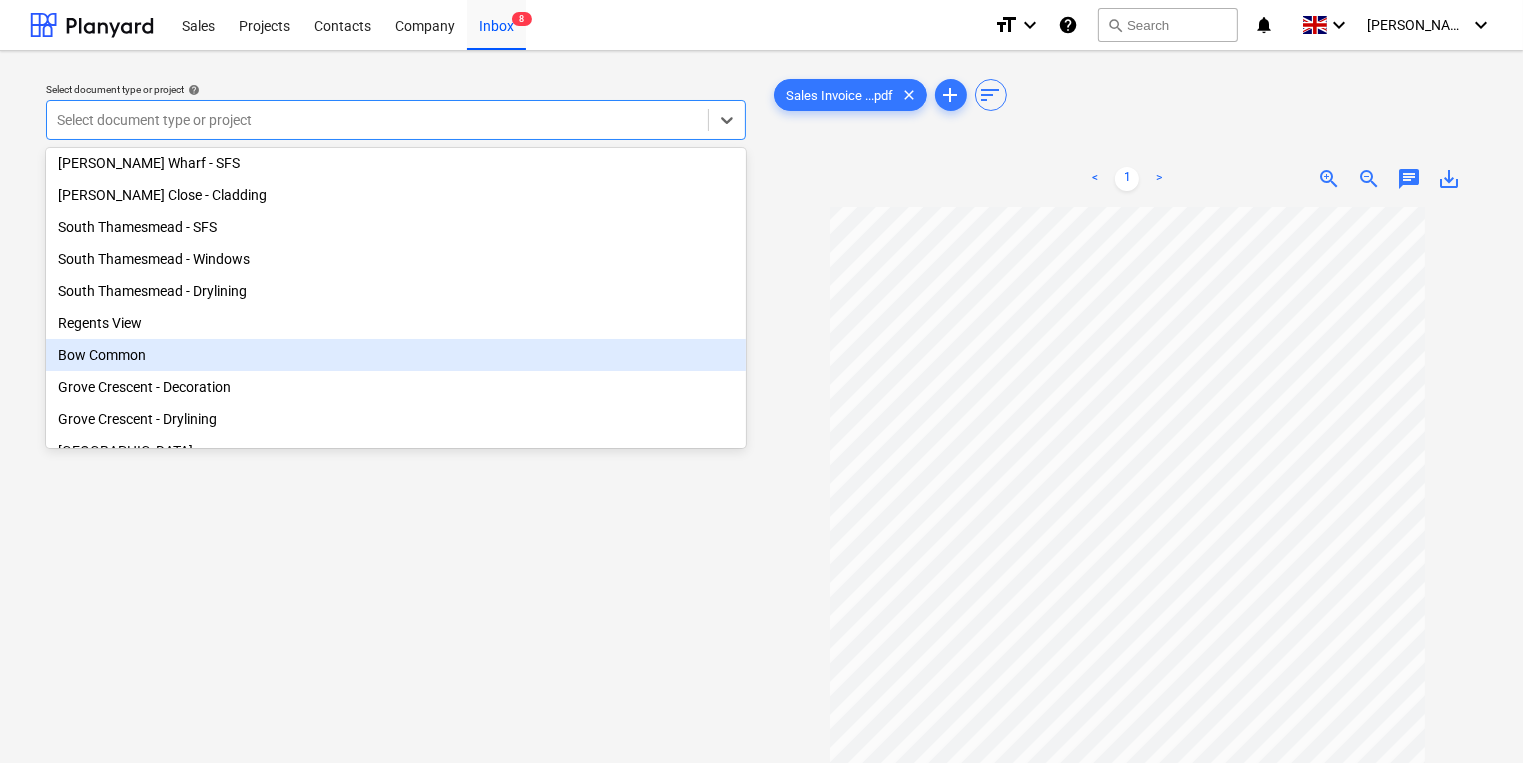 click on "Bow Common" at bounding box center (396, 355) 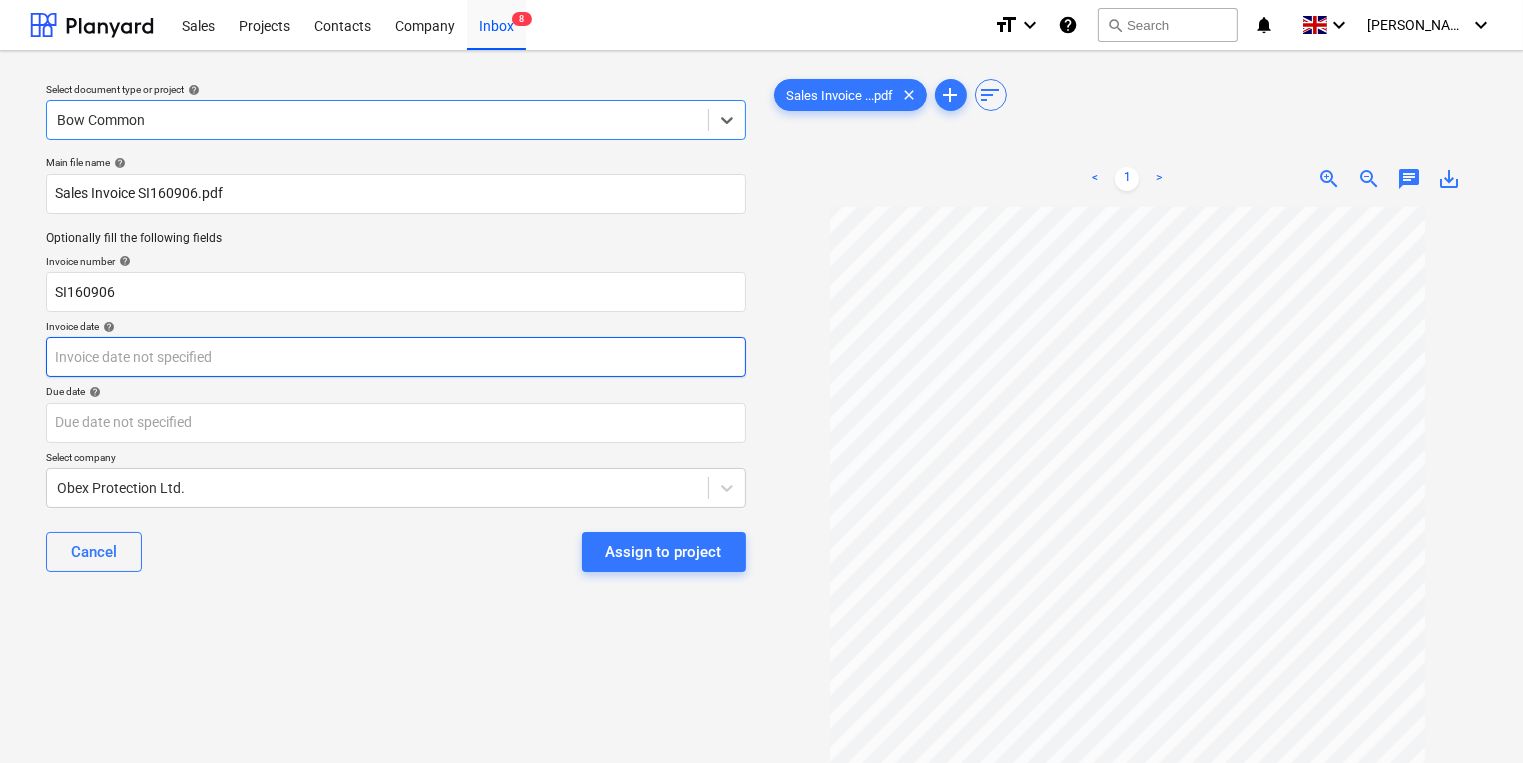scroll, scrollTop: 0, scrollLeft: 0, axis: both 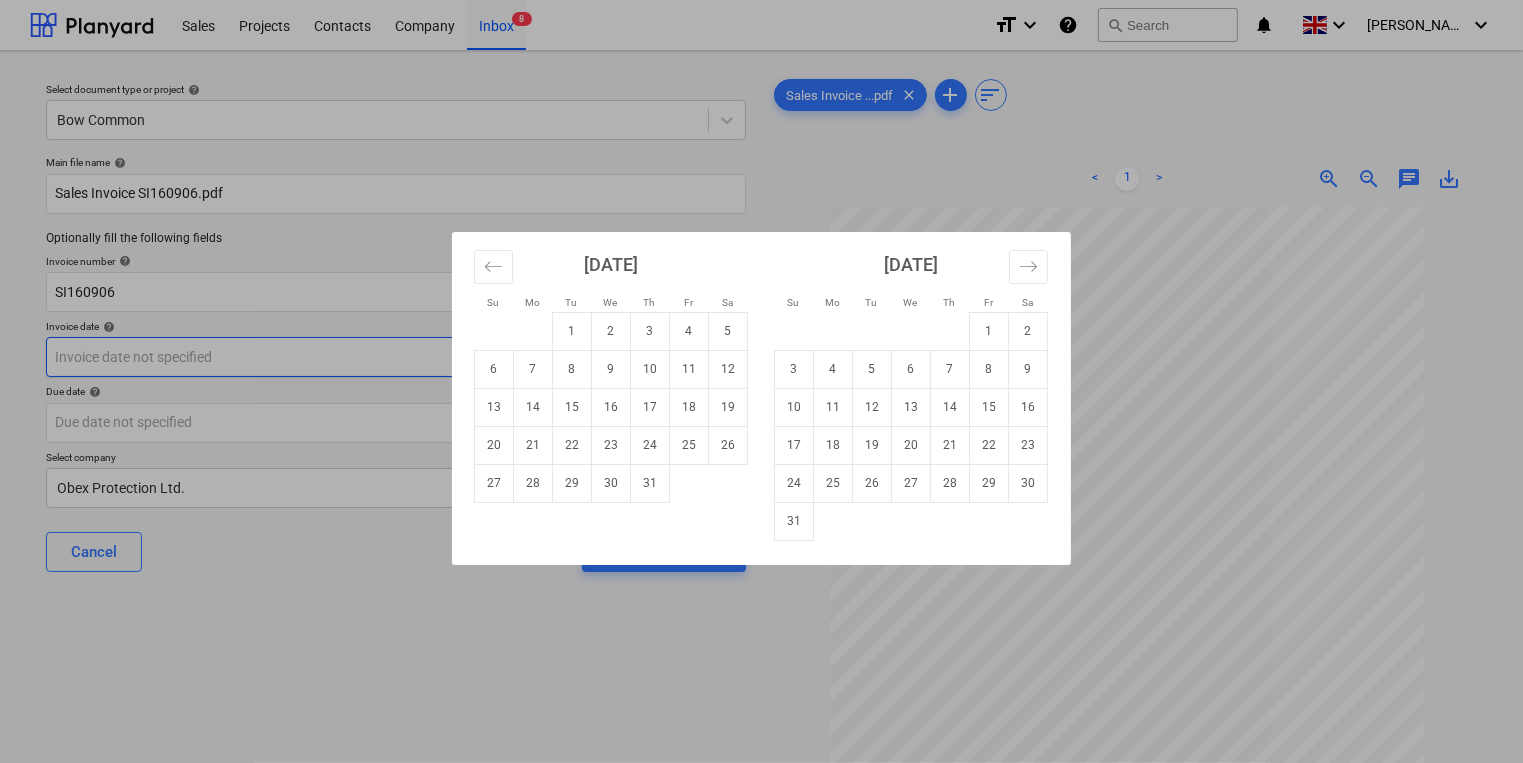 click on "Sales Projects Contacts Company Inbox 8 format_size keyboard_arrow_down help search Search notifications 0 keyboard_arrow_down [PERSON_NAME] keyboard_arrow_down Select document type or project help Bow Common Main file name help Sales Invoice SI160906.pdf Optionally fill the following fields Invoice number help SI160906 Invoice date help Press the down arrow key to interact with the calendar and
select a date. Press the question mark key to get the keyboard shortcuts for changing dates. Due date help Press the down arrow key to interact with the calendar and
select a date. Press the question mark key to get the keyboard shortcuts for changing dates. Select company Obex Protection Ltd.   Cancel Assign to project Sales Invoice ...pdf clear add sort < 1 > zoom_in zoom_out chat 0 save_alt
Su Mo Tu We Th Fr Sa Su Mo Tu We Th Fr Sa [DATE] 1 2 3 4 5 6 7 8 9 10 11 12 13 14 15 16 17 18 19 20 21 22 23 24 25 26 27 28 29 [DATE] 1 2 3 4 5 6 7 8 9 10 11 12 13 14 15 16 17 18 19 20 21 22 23 24 25" at bounding box center [761, 381] 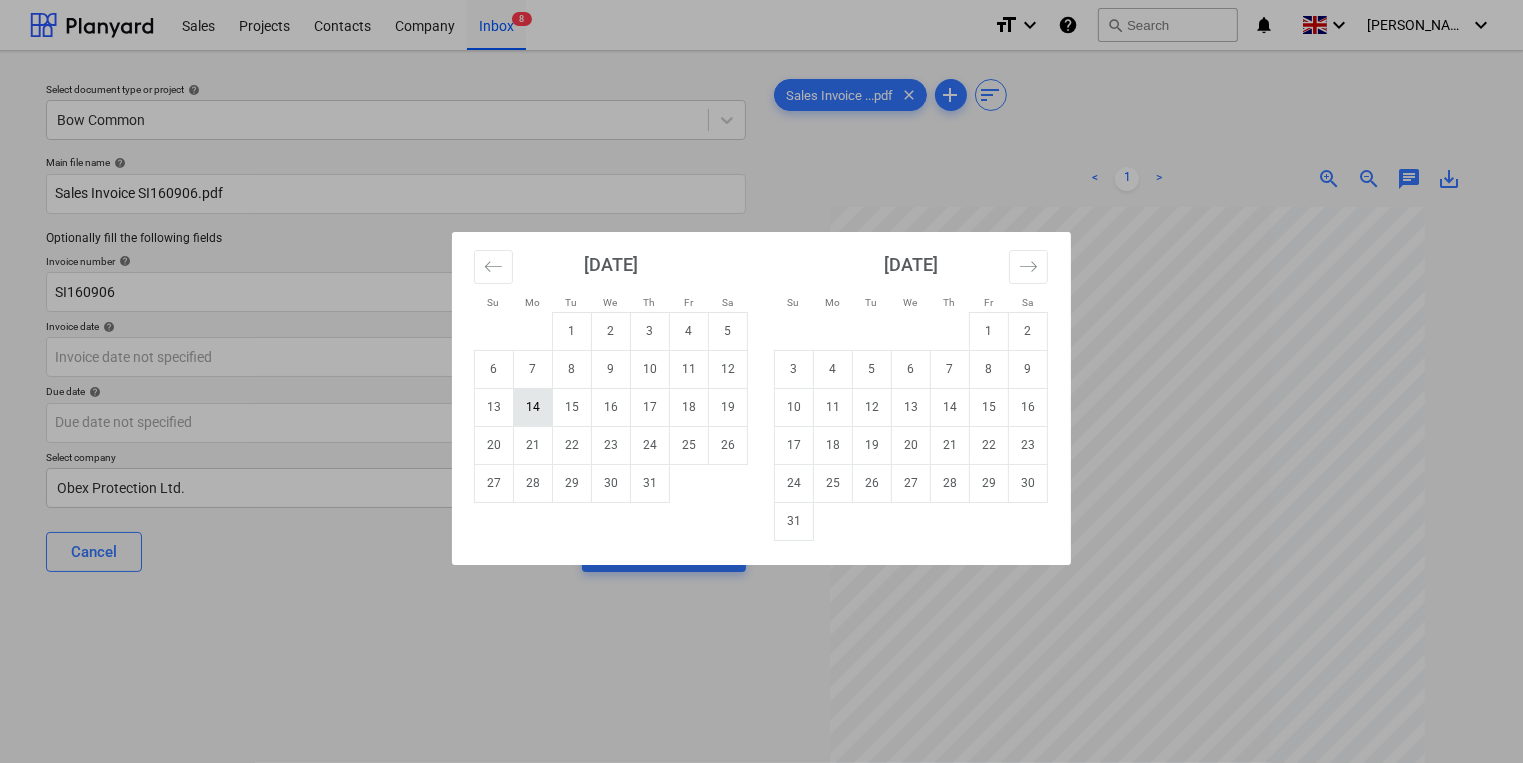 click on "14" at bounding box center [533, 407] 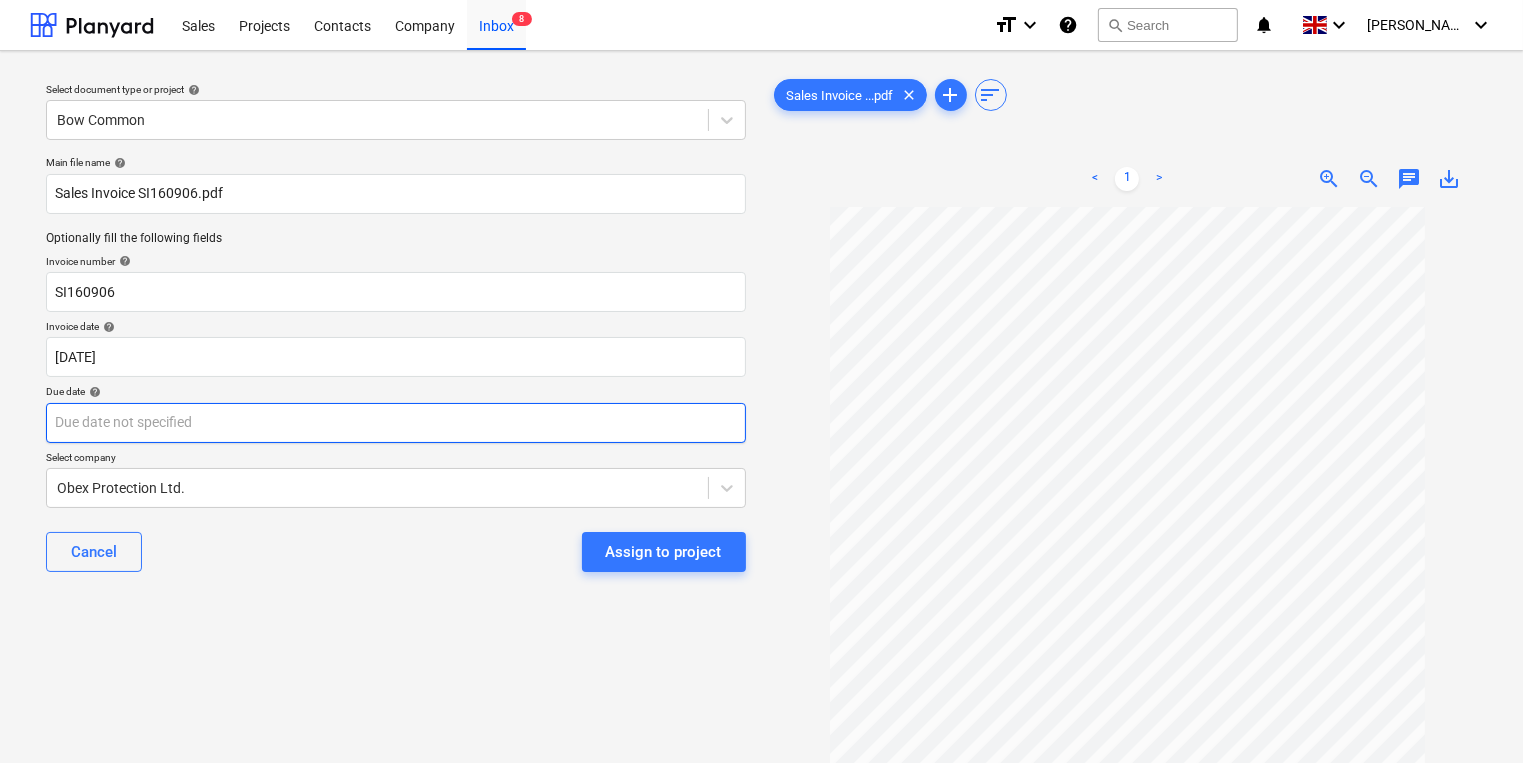 click on "Sales Projects Contacts Company Inbox 8 format_size keyboard_arrow_down help search Search notifications 0 keyboard_arrow_down [PERSON_NAME] keyboard_arrow_down Select document type or project help Bow Common Main file name help Sales Invoice SI160906.pdf Optionally fill the following fields Invoice number help SI160906 Invoice date help [DATE] 14.07.2025 Press the down arrow key to interact with the calendar and
select a date. Press the question mark key to get the keyboard shortcuts for changing dates. Due date help Press the down arrow key to interact with the calendar and
select a date. Press the question mark key to get the keyboard shortcuts for changing dates. Select company Obex Protection Ltd.   Cancel Assign to project Sales Invoice ...pdf clear add sort < 1 > zoom_in zoom_out chat 0 save_alt" at bounding box center [761, 381] 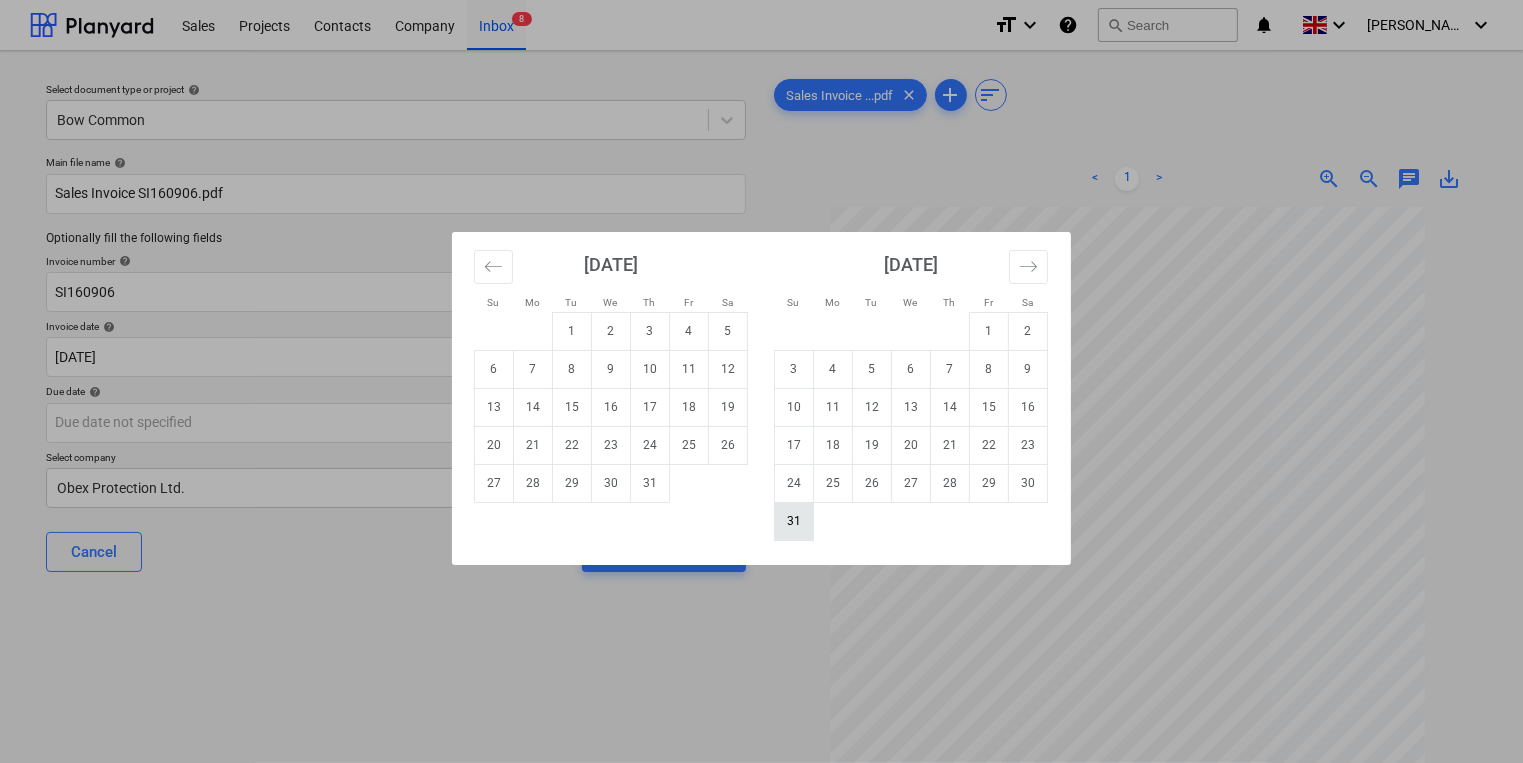 click on "31" at bounding box center (794, 521) 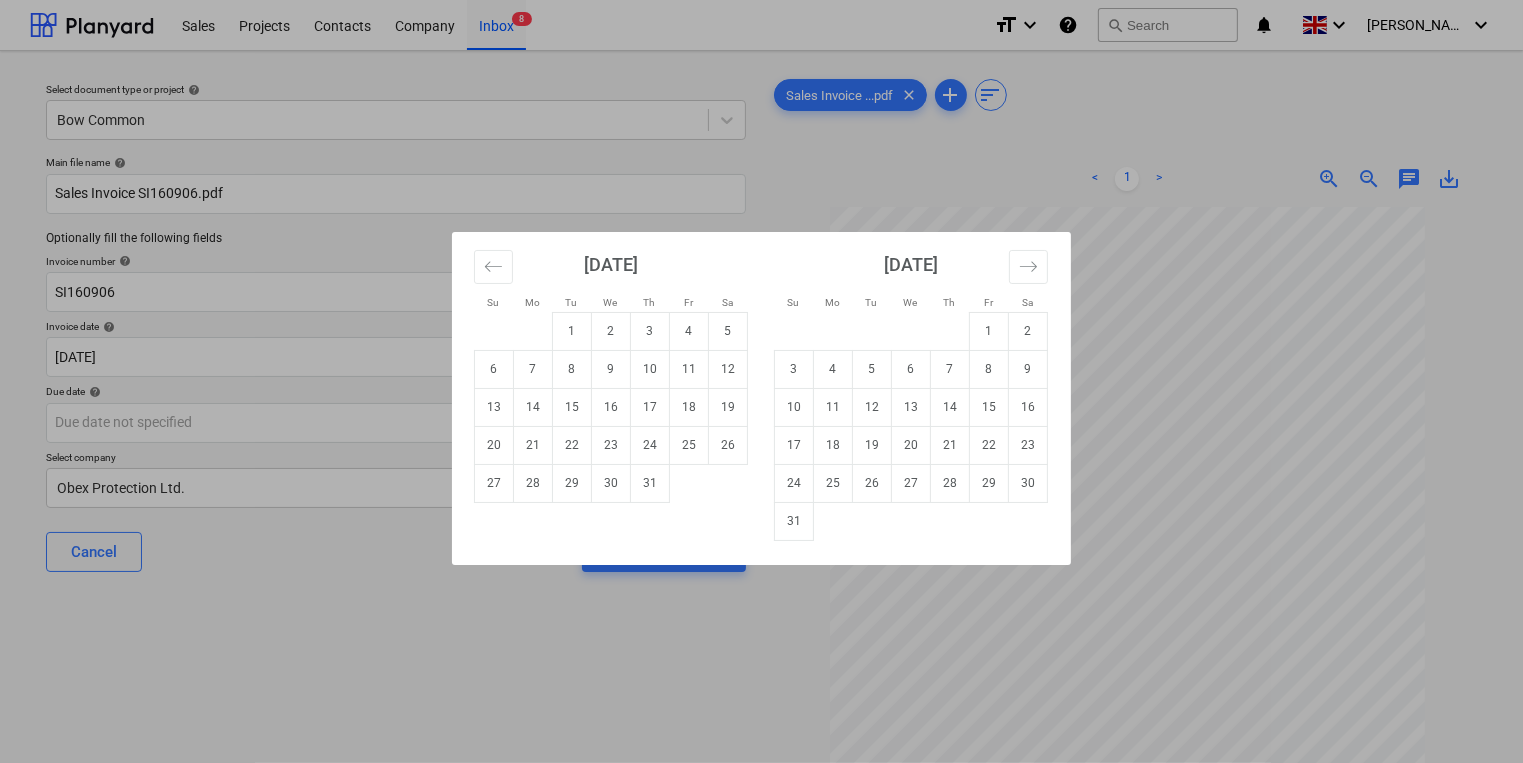 type on "[DATE]" 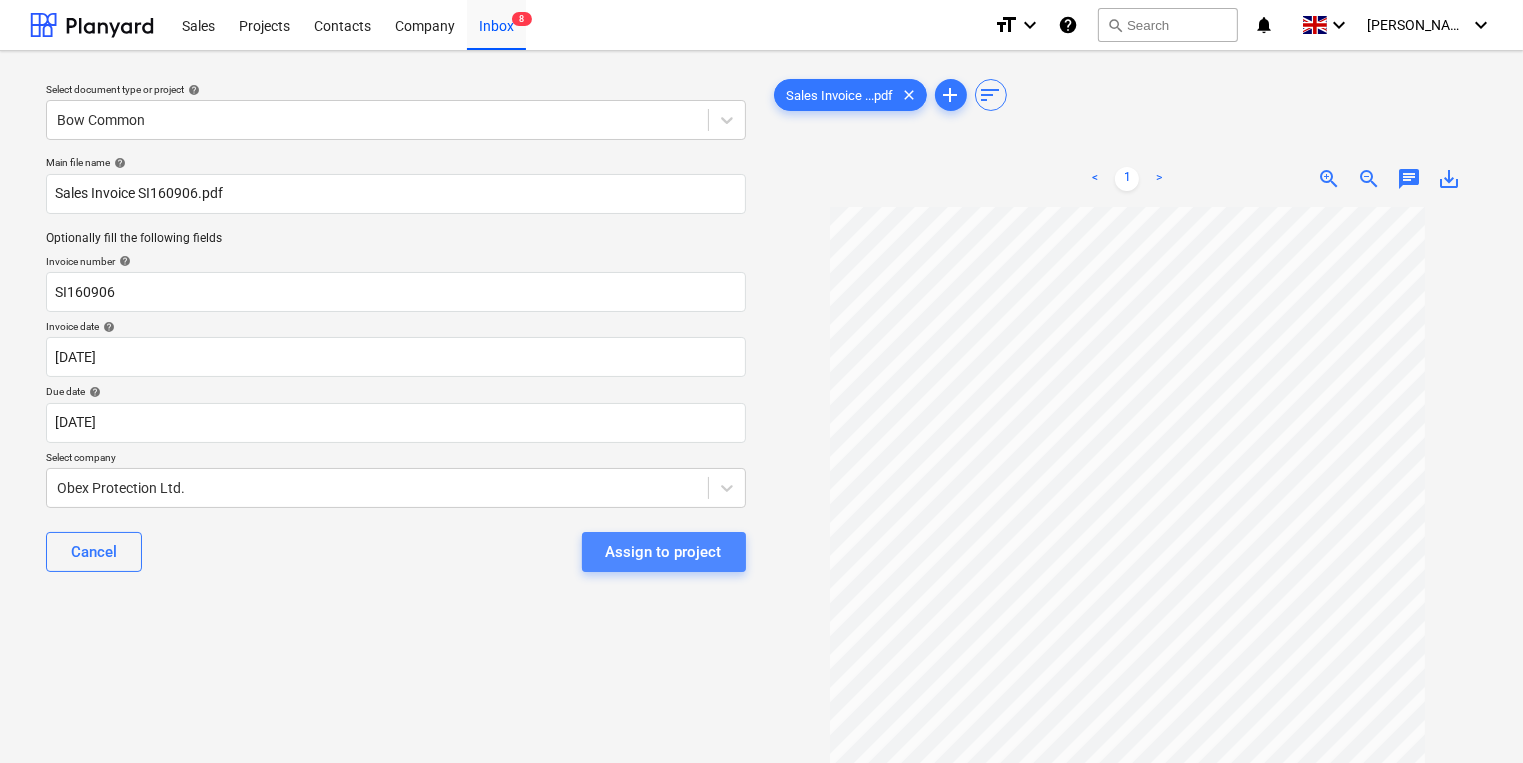 click on "Assign to project" at bounding box center (664, 552) 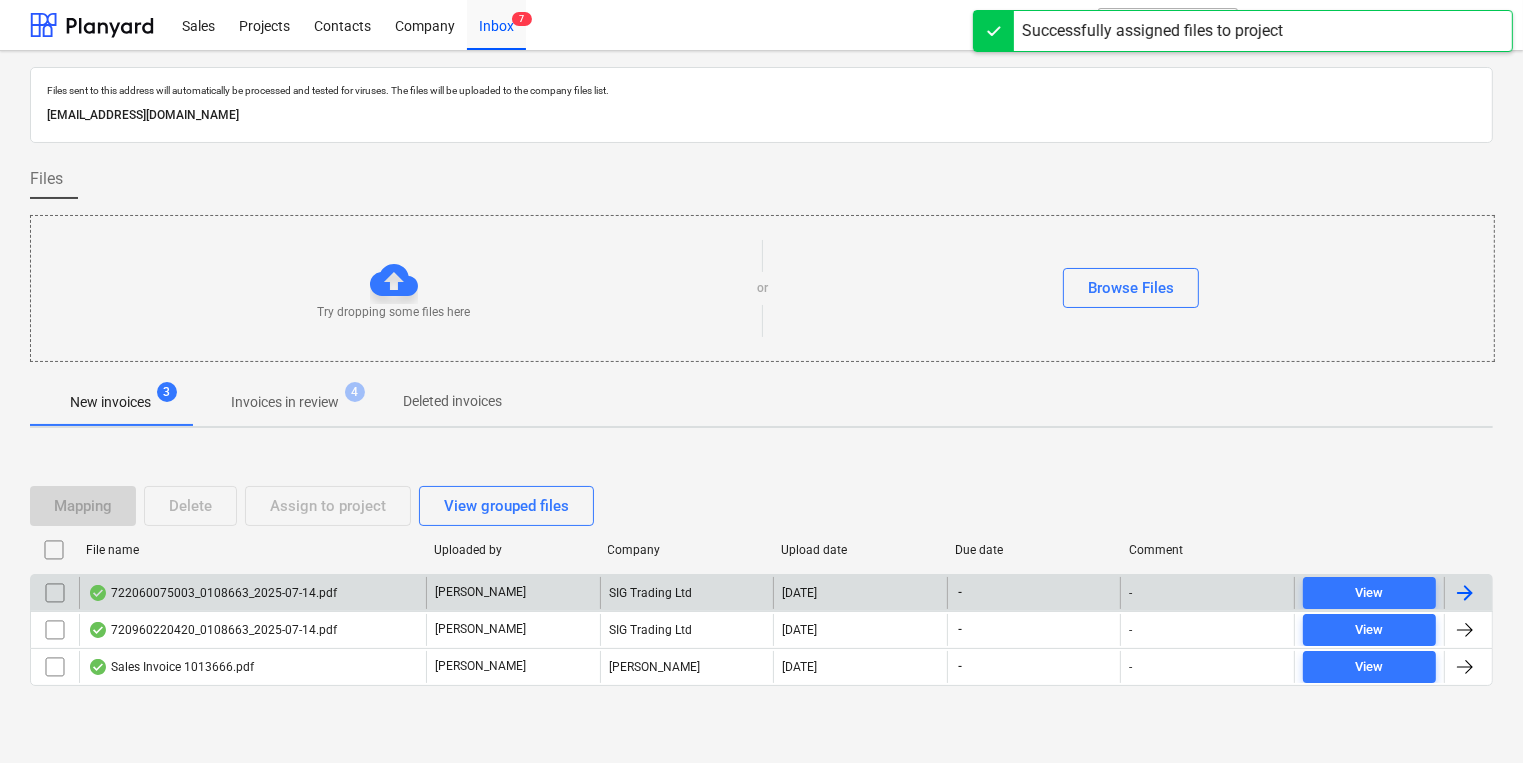 click on "722060075003_0108663_2025-07-14.pdf" at bounding box center [212, 593] 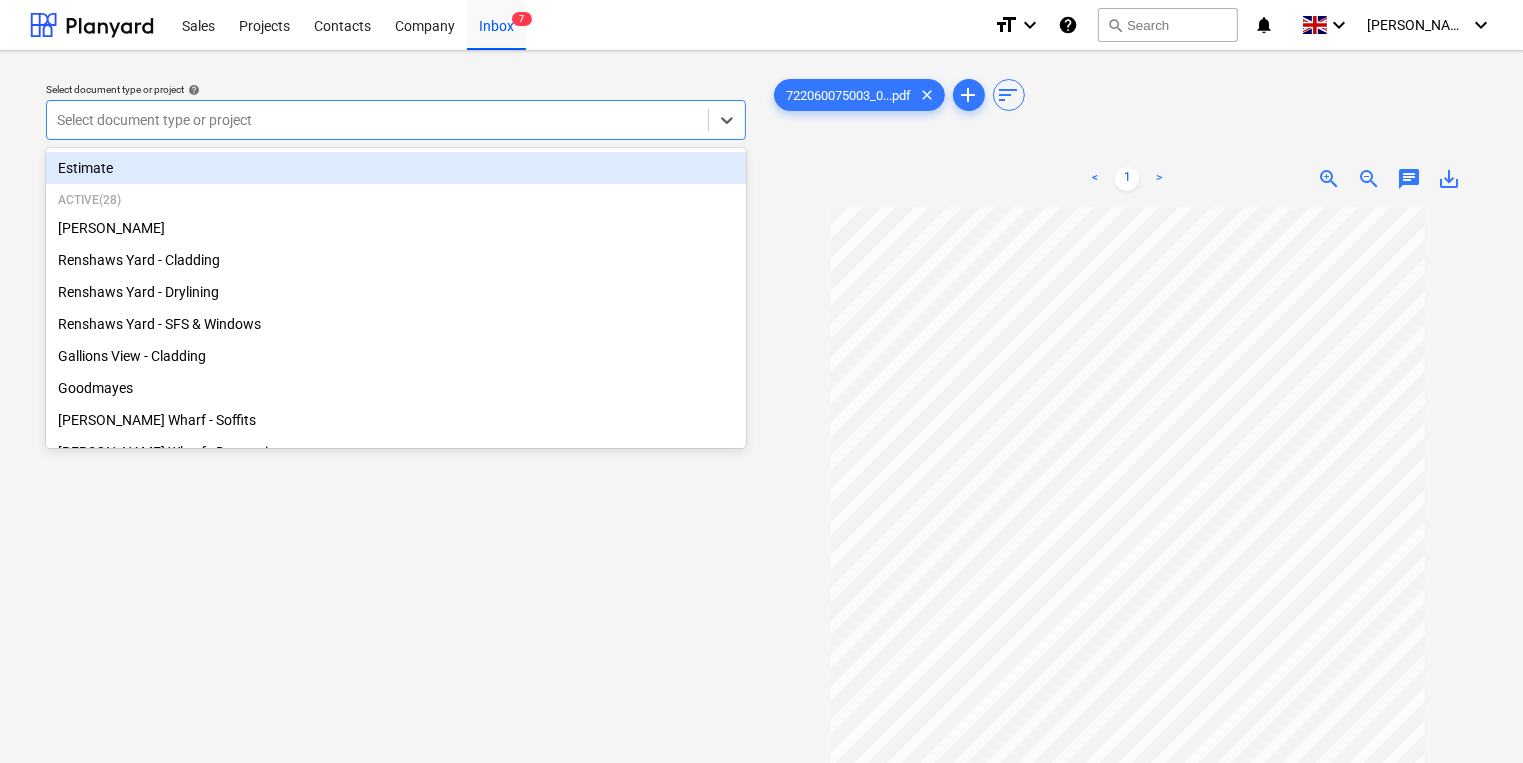 click on "Select document type or project" at bounding box center (377, 120) 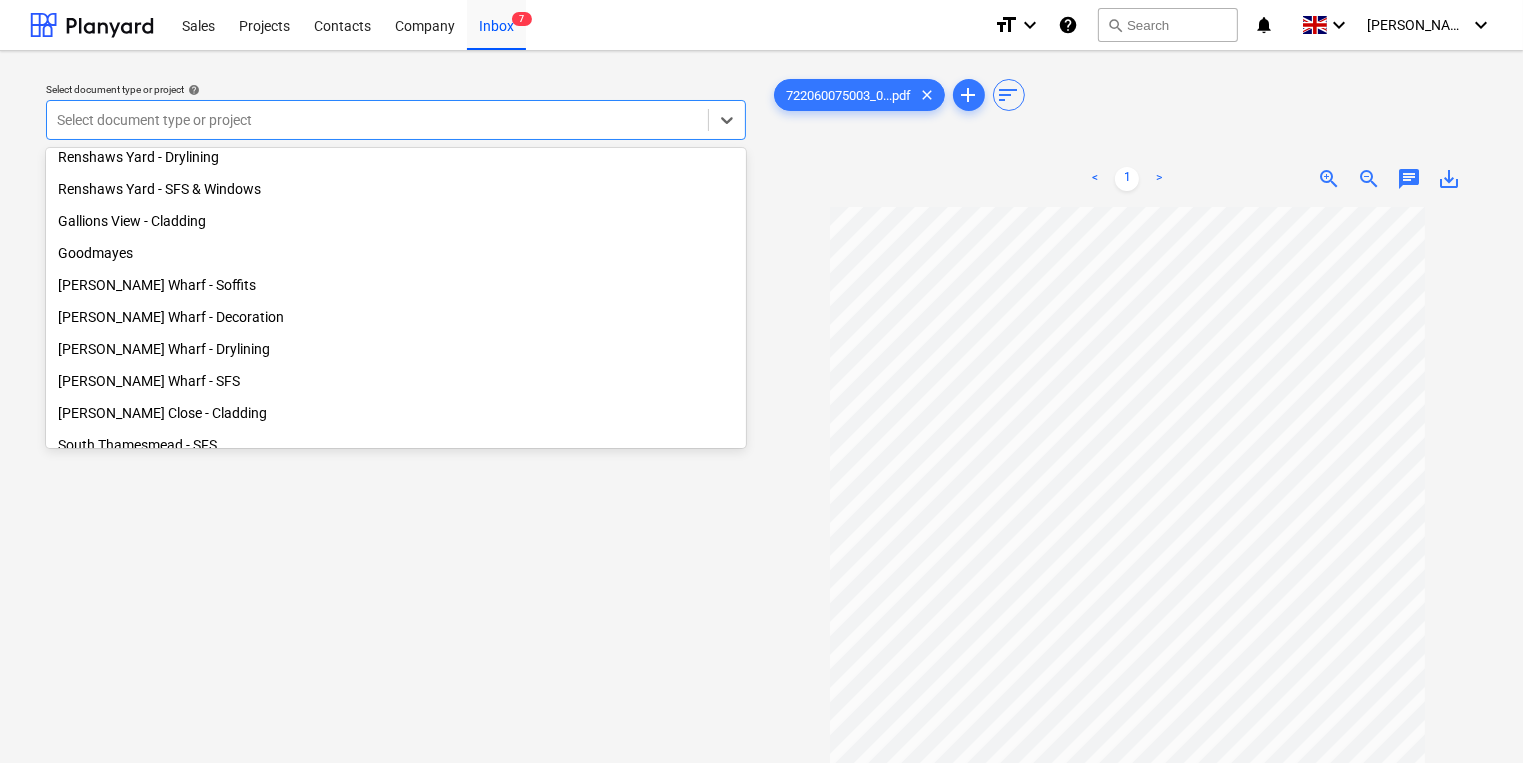 scroll, scrollTop: 156, scrollLeft: 0, axis: vertical 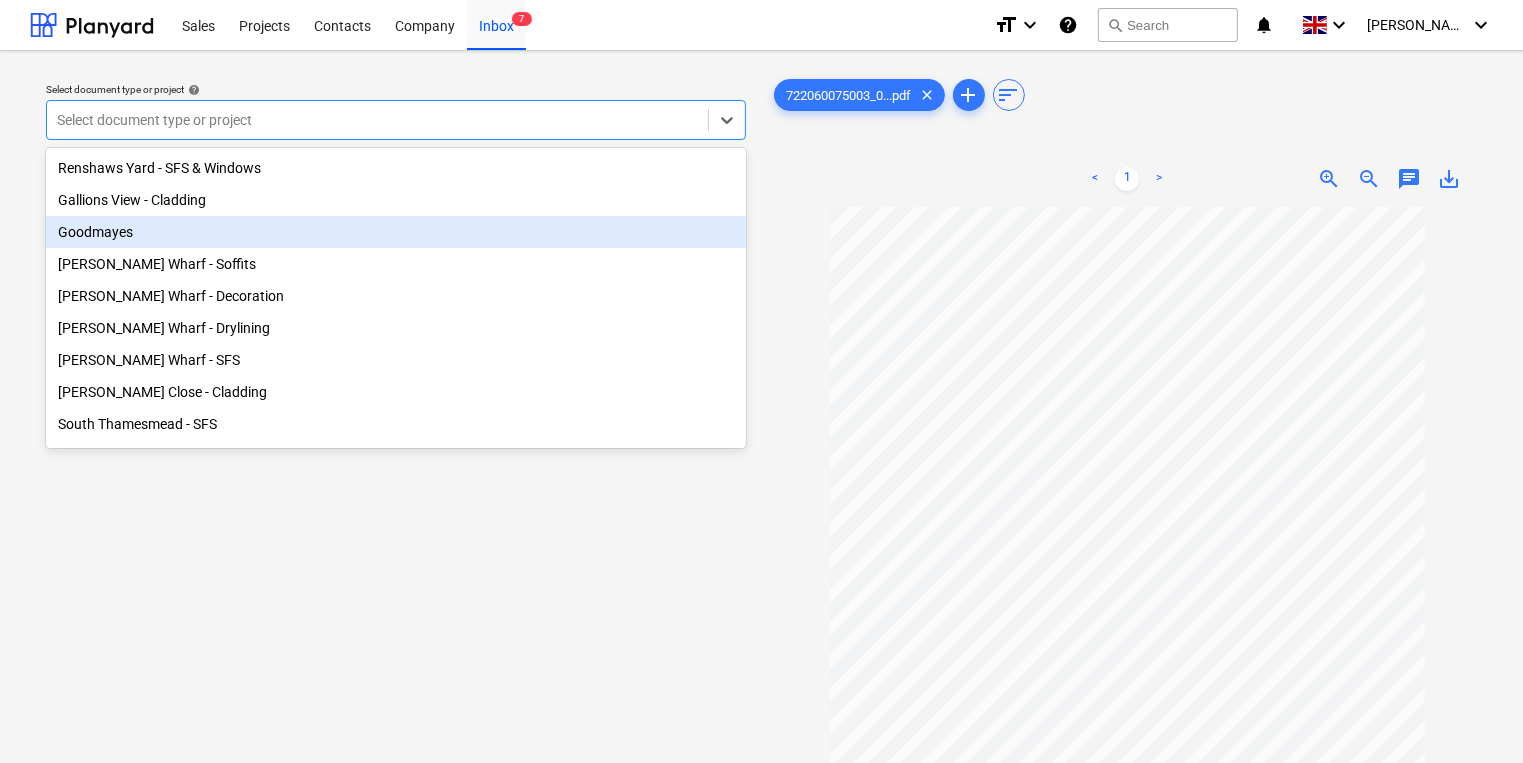 click on "Goodmayes" at bounding box center (396, 232) 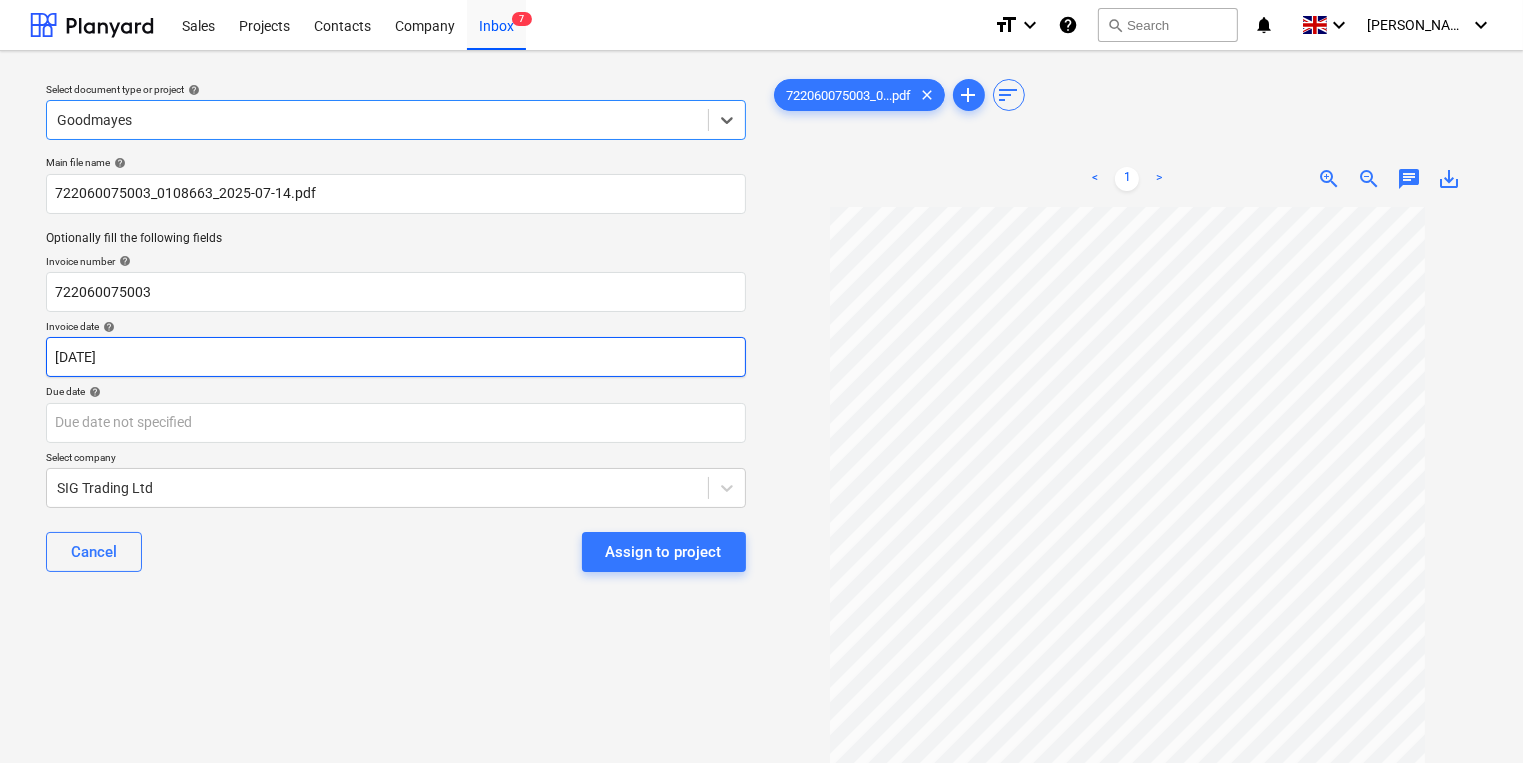 click on "Sales Projects Contacts Company Inbox 7 format_size keyboard_arrow_down help search Search notifications 0 keyboard_arrow_down [PERSON_NAME] keyboard_arrow_down Select document type or project help option Goodmayes, selected.   Select is focused ,type to refine list, press Down to open the menu,  Goodmayes Main file name help 722060075003_0108663_2025-07-14.pdf Optionally fill the following fields Invoice number help 722060075003 Invoice date help [DATE] 11.07.2025 Press the down arrow key to interact with the calendar and
select a date. Press the question mark key to get the keyboard shortcuts for changing dates. Due date help Press the down arrow key to interact with the calendar and
select a date. Press the question mark key to get the keyboard shortcuts for changing dates. Select company SIG Trading Ltd   Cancel Assign to project 722060075003_0...pdf clear add sort < 1 > zoom_in zoom_out chat 0 save_alt" at bounding box center [761, 381] 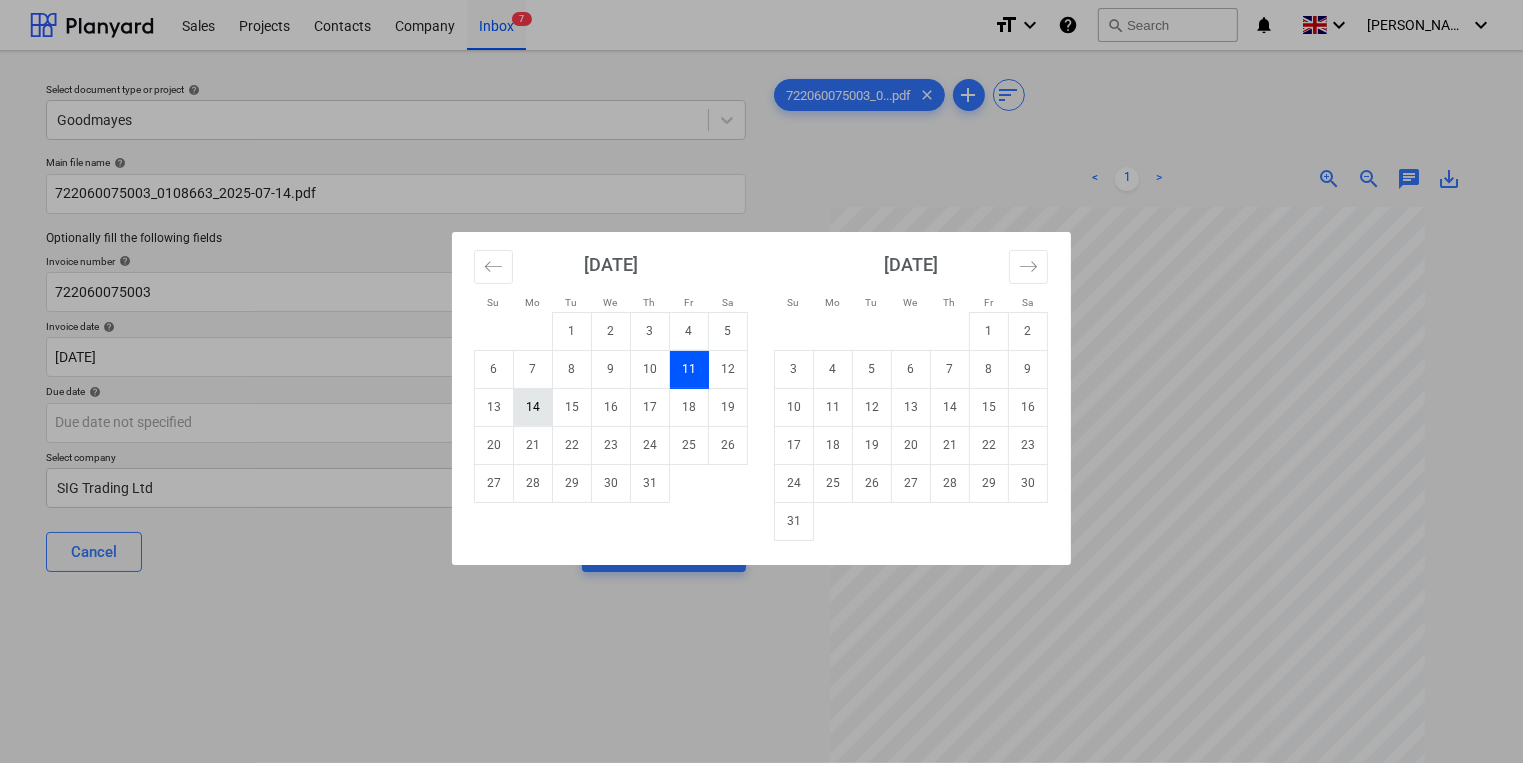 click on "14" at bounding box center (533, 407) 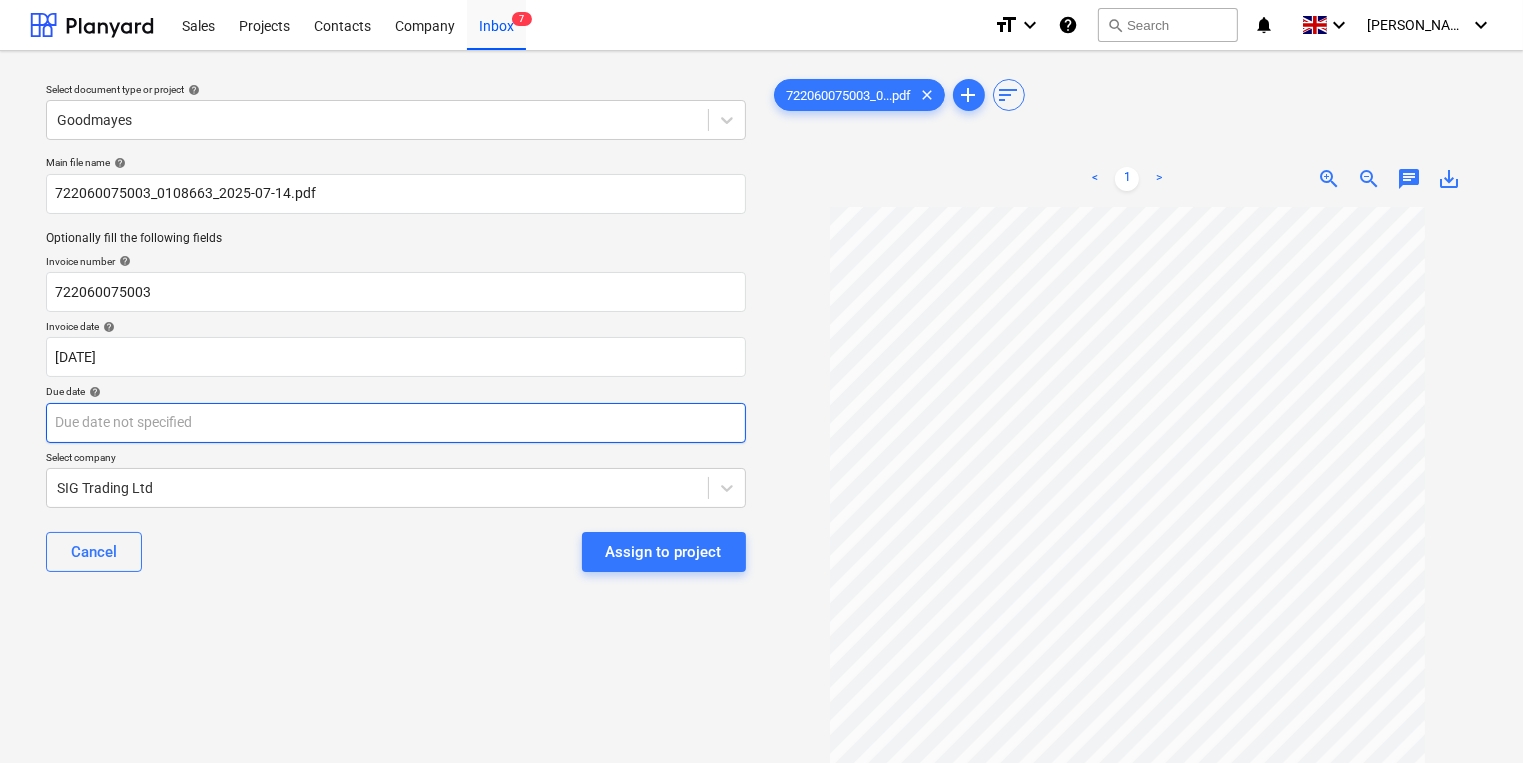 click on "Sales Projects Contacts Company Inbox 7 format_size keyboard_arrow_down help search Search notifications 0 keyboard_arrow_down [PERSON_NAME] keyboard_arrow_down Select document type or project help Goodmayes Main file name help 722060075003_0108663_2025-07-14.pdf Optionally fill the following fields Invoice number help 722060075003 Invoice date help [DATE] 14.07.2025 Press the down arrow key to interact with the calendar and
select a date. Press the question mark key to get the keyboard shortcuts for changing dates. Due date help Press the down arrow key to interact with the calendar and
select a date. Press the question mark key to get the keyboard shortcuts for changing dates. Select company SIG Trading Ltd   Cancel Assign to project 722060075003_0...pdf clear add sort < 1 > zoom_in zoom_out chat 0 save_alt" at bounding box center (761, 381) 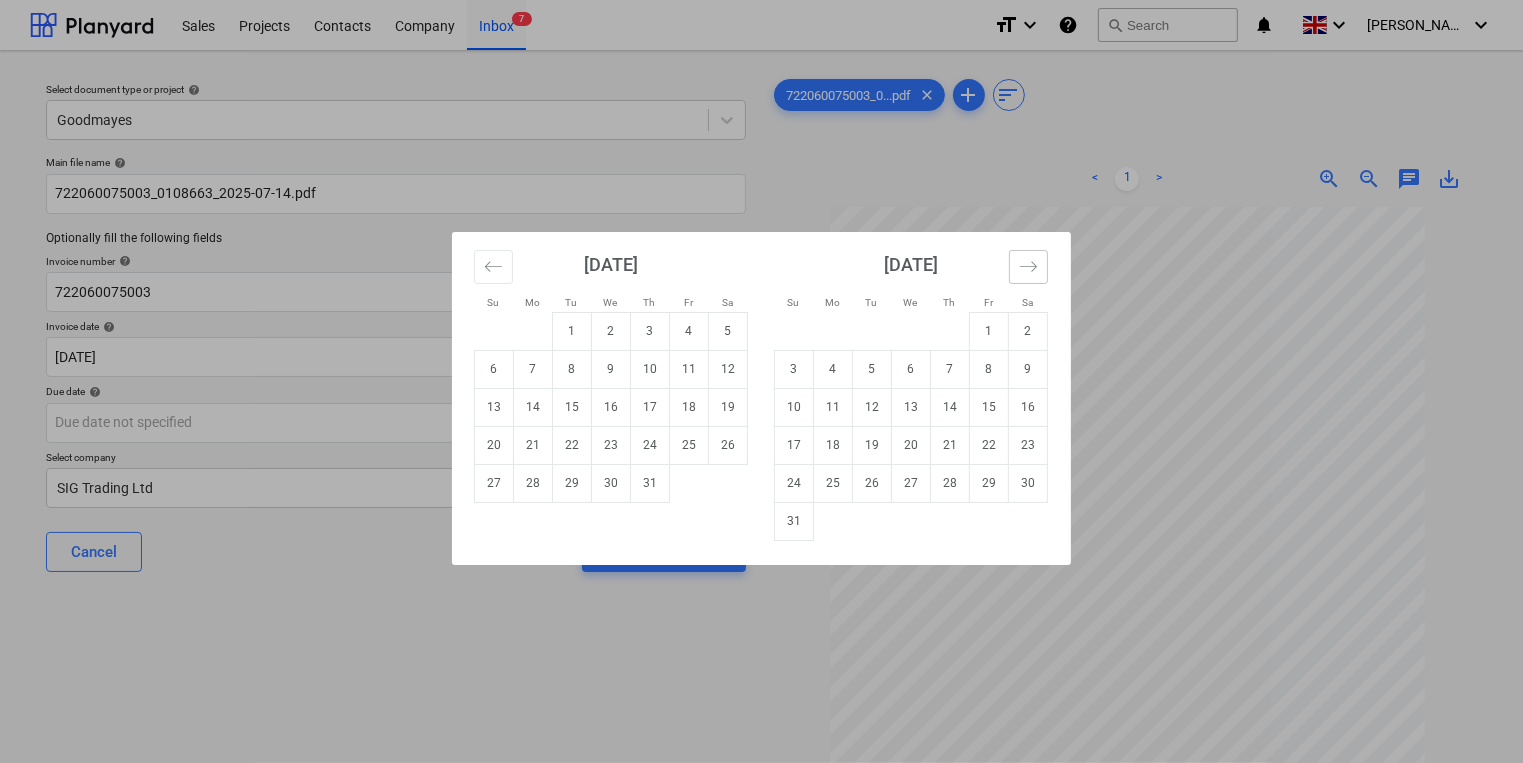 click 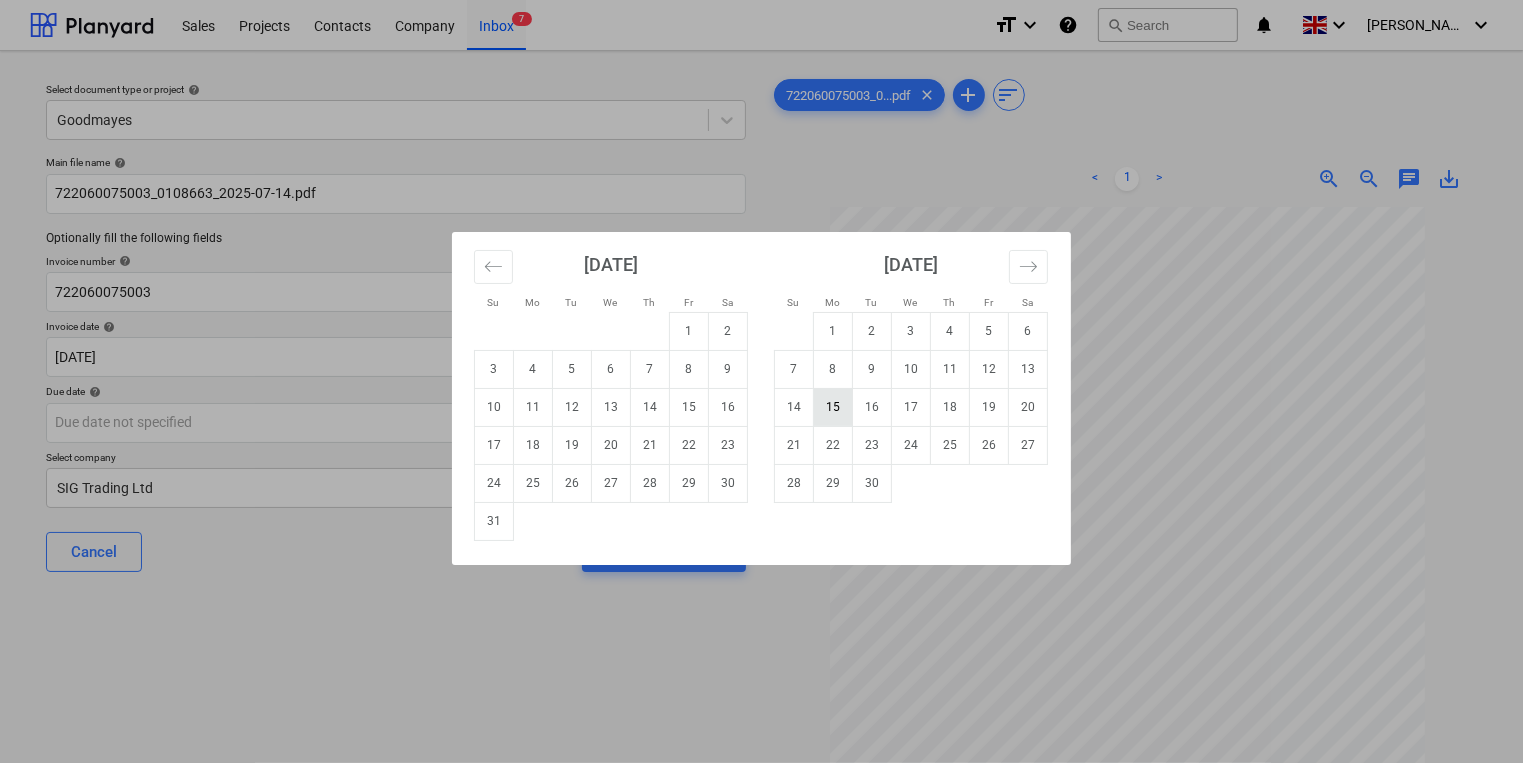 click on "15" at bounding box center (833, 407) 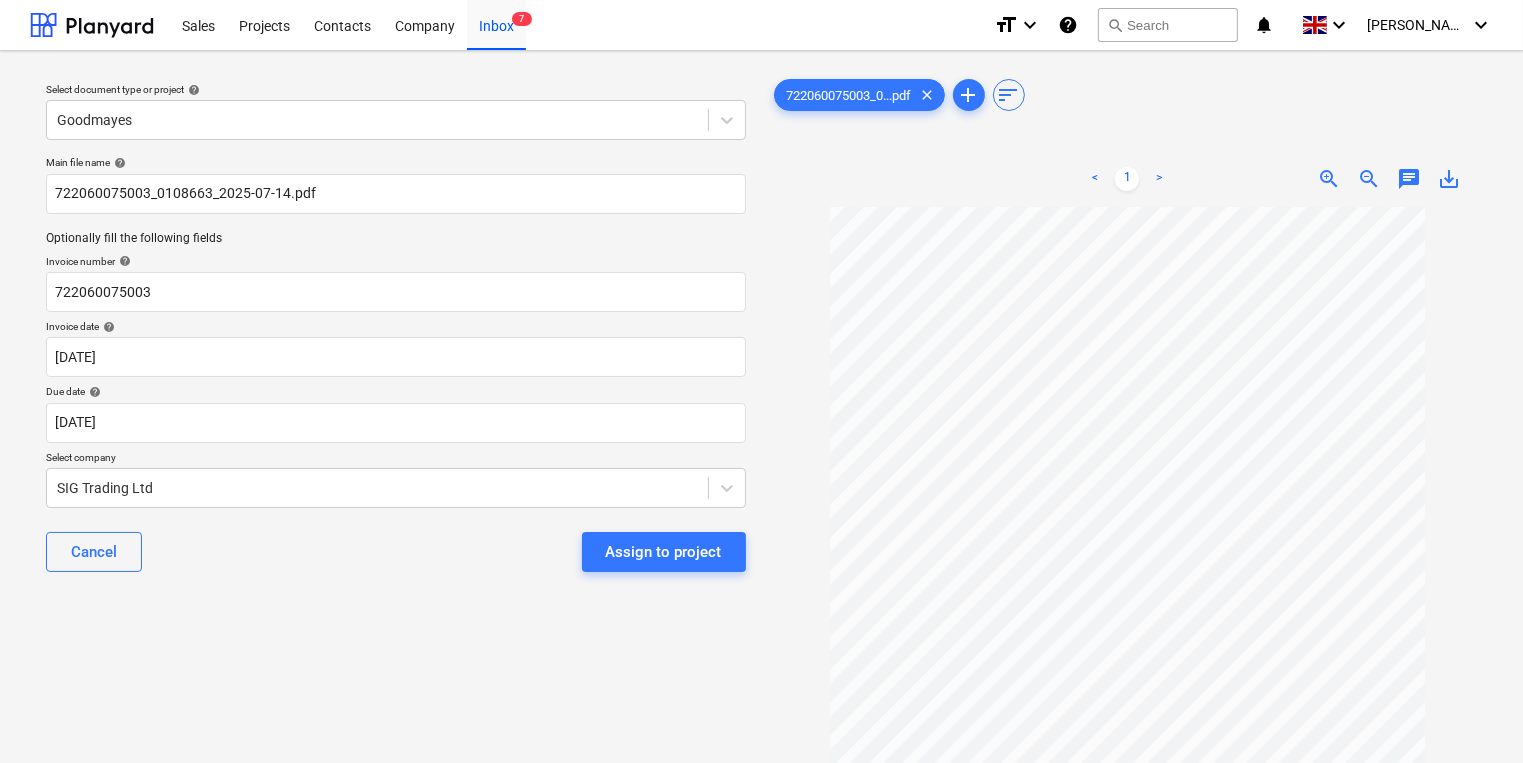 scroll, scrollTop: 138, scrollLeft: 0, axis: vertical 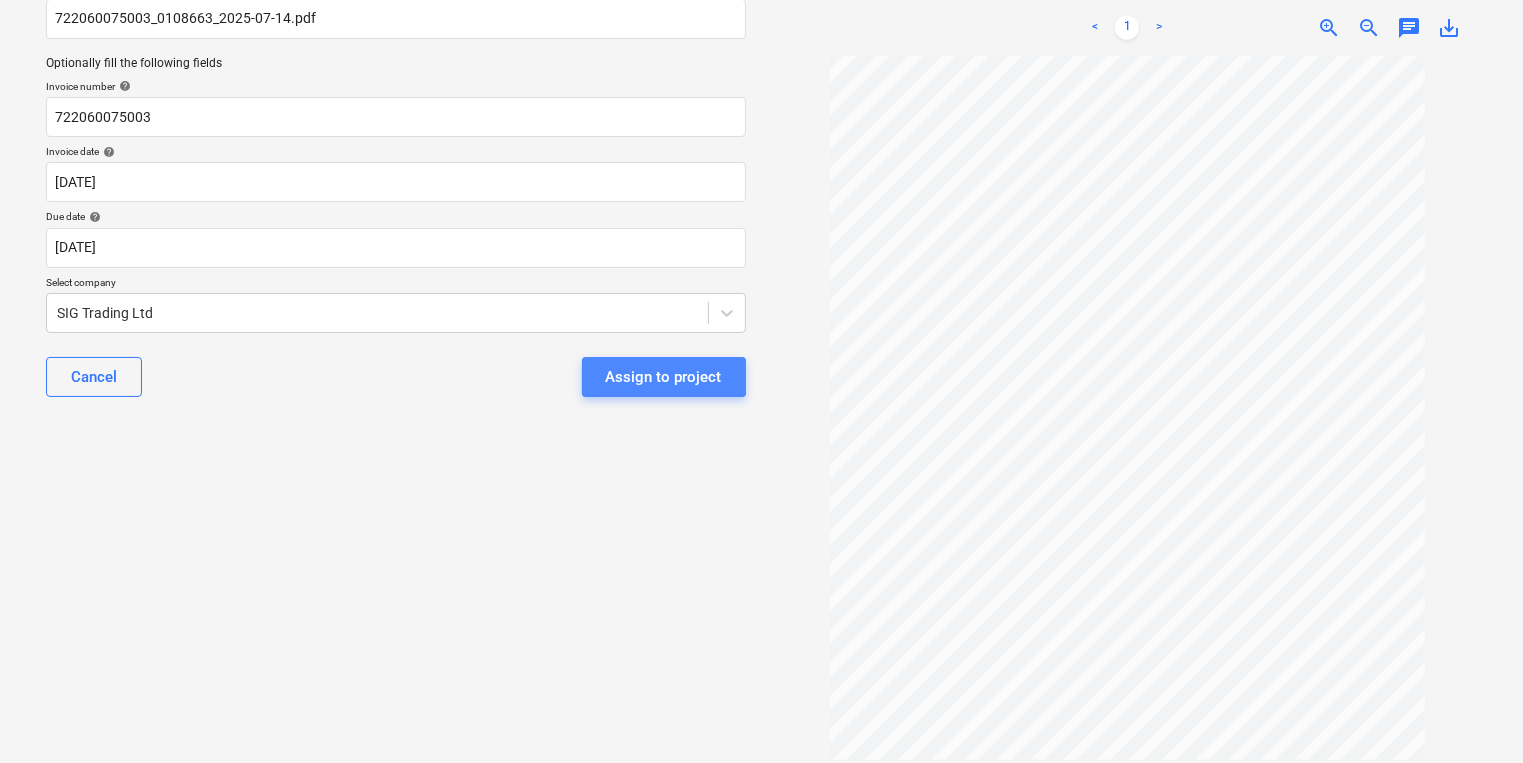 click on "Assign to project" at bounding box center [664, 377] 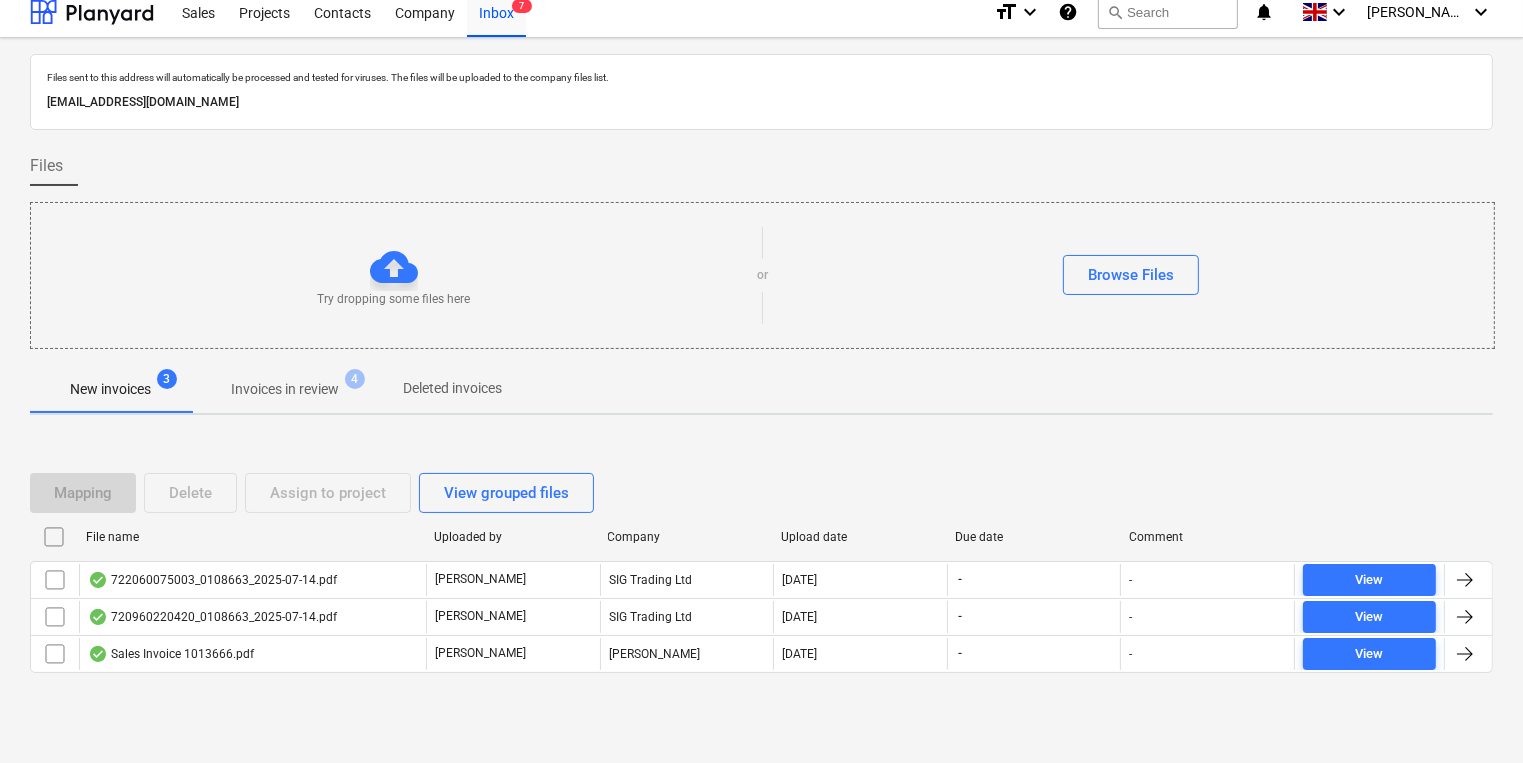 scroll, scrollTop: 11, scrollLeft: 0, axis: vertical 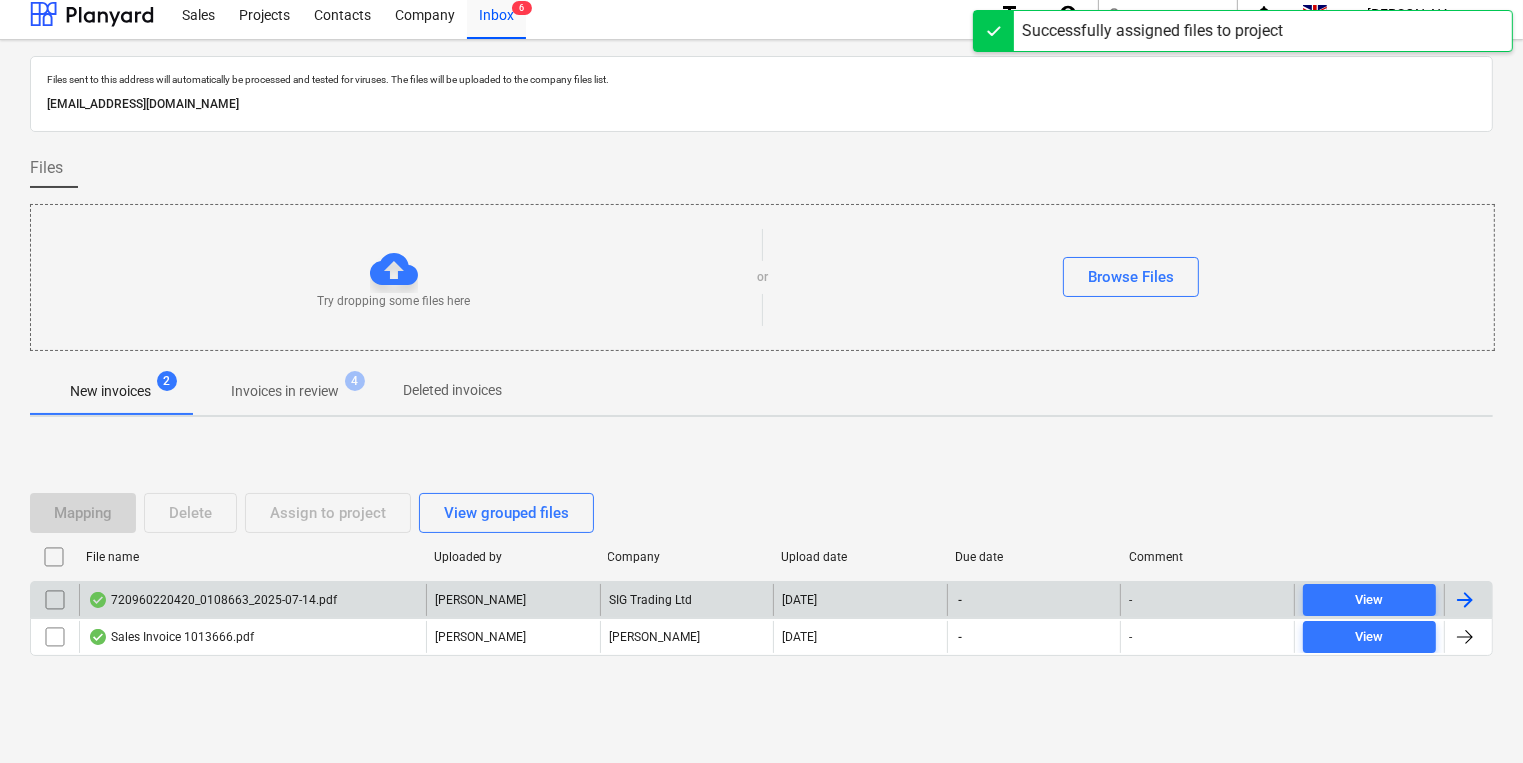 click on "720960220420_0108663_2025-07-14.pdf" at bounding box center [252, 600] 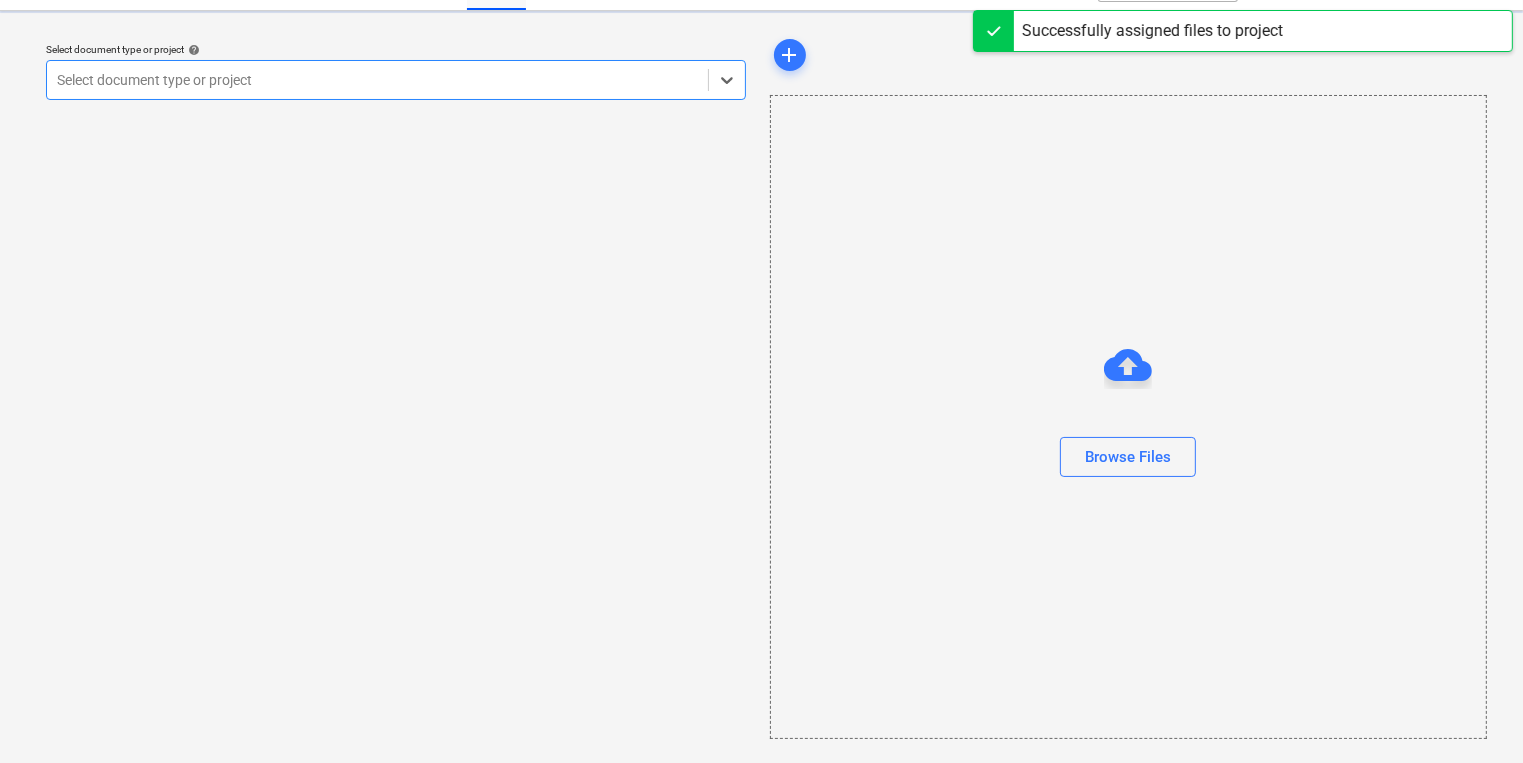 scroll, scrollTop: 0, scrollLeft: 0, axis: both 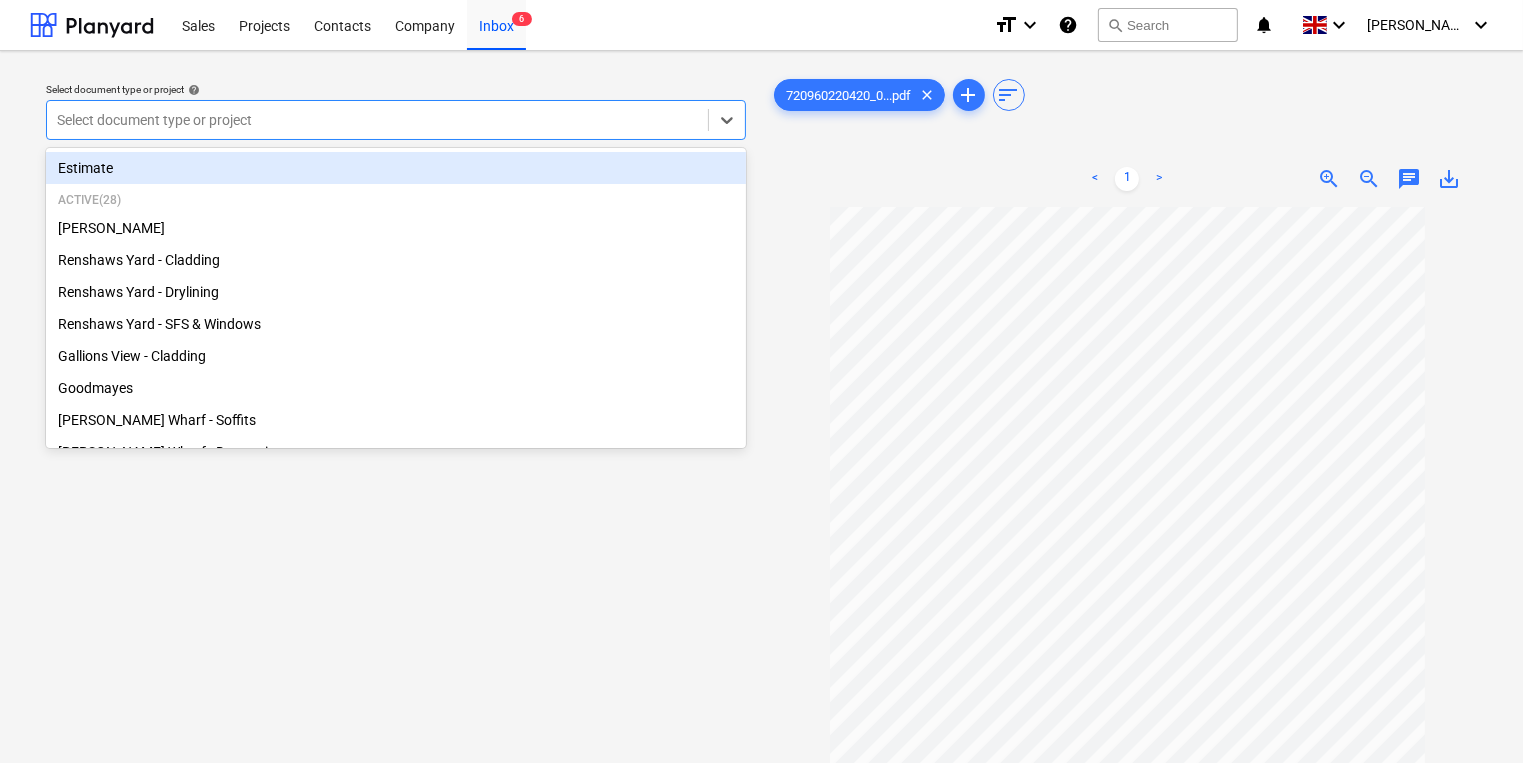 click at bounding box center [377, 120] 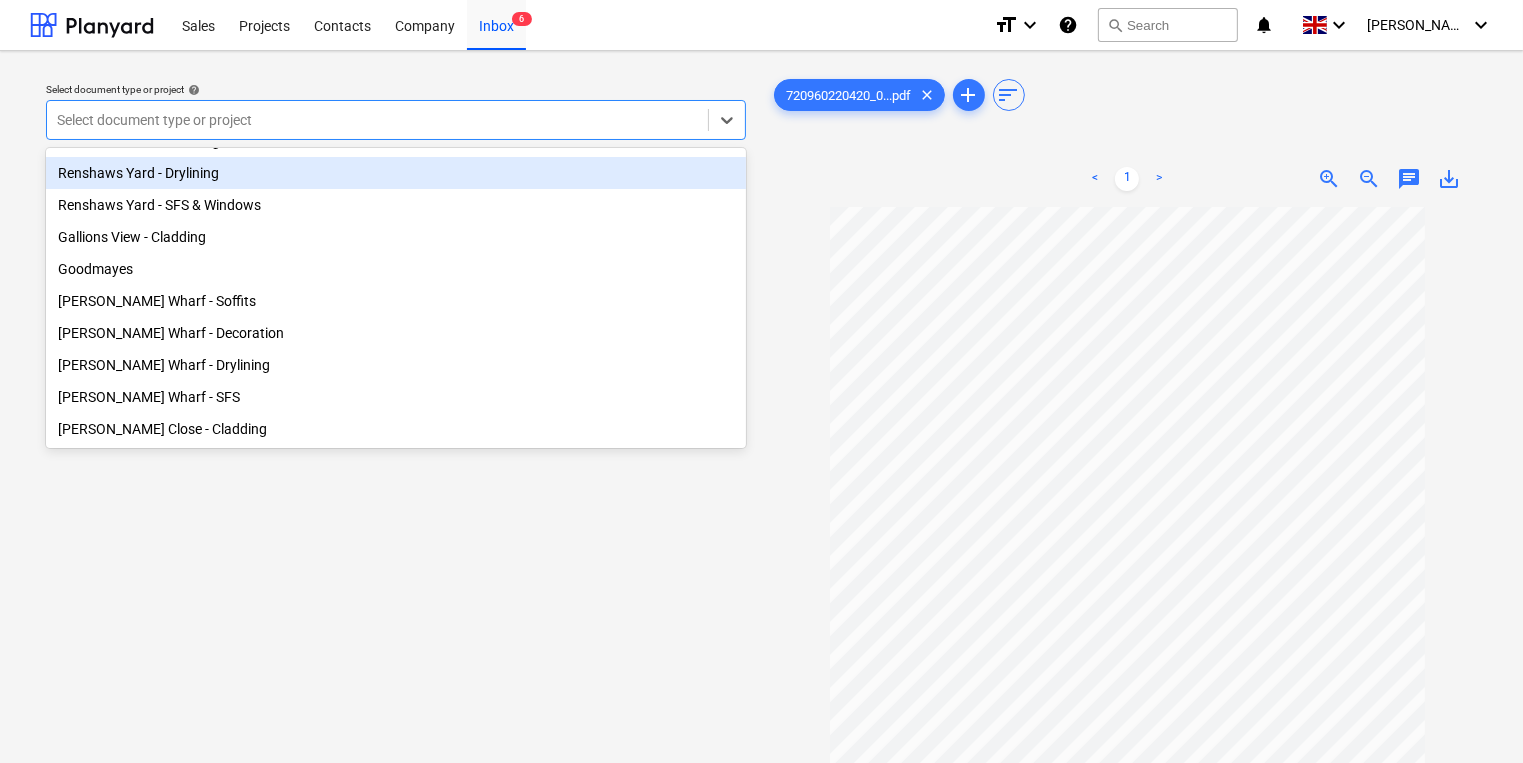 scroll, scrollTop: 136, scrollLeft: 0, axis: vertical 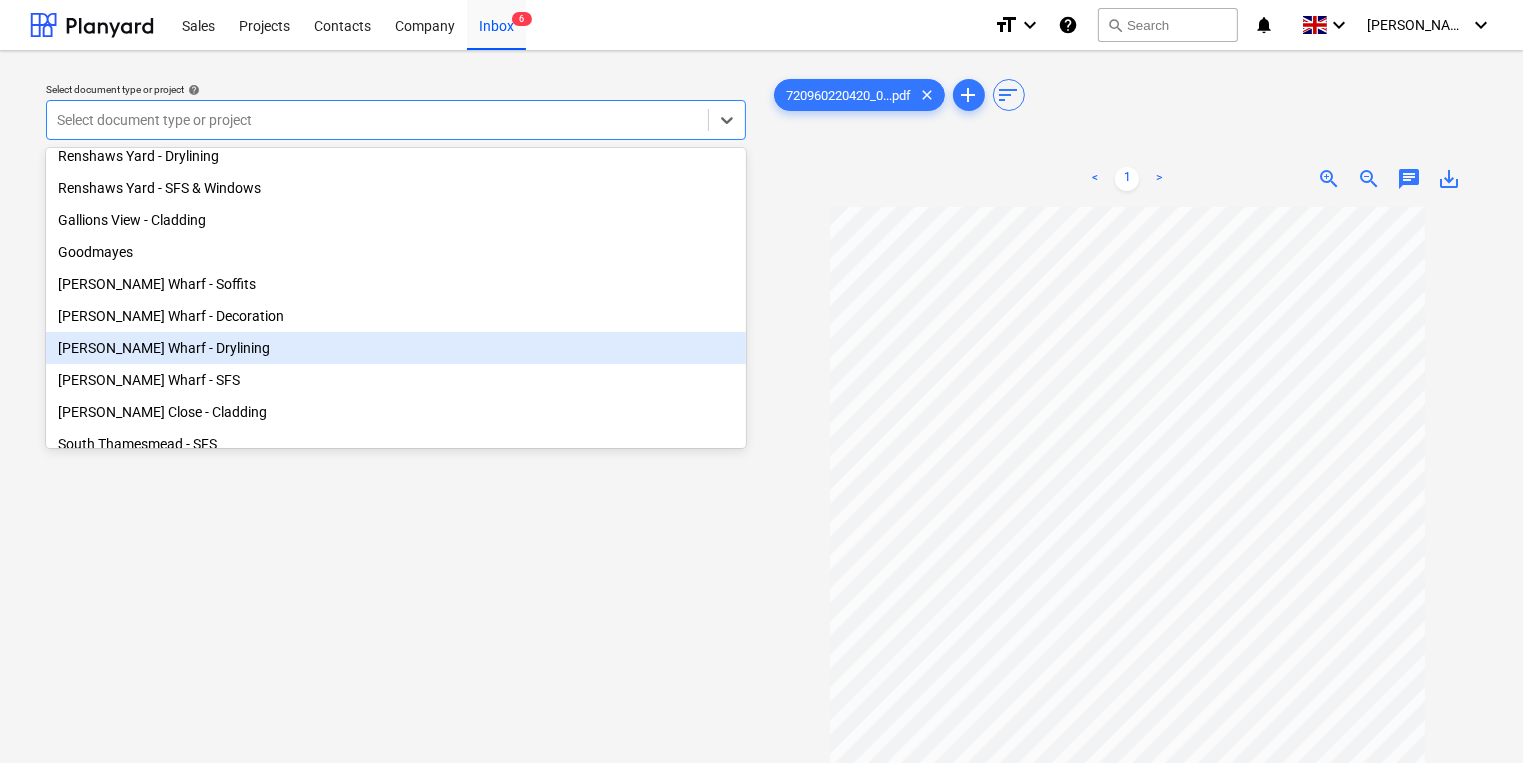 click on "[PERSON_NAME] Wharf - Drylining" at bounding box center (396, 348) 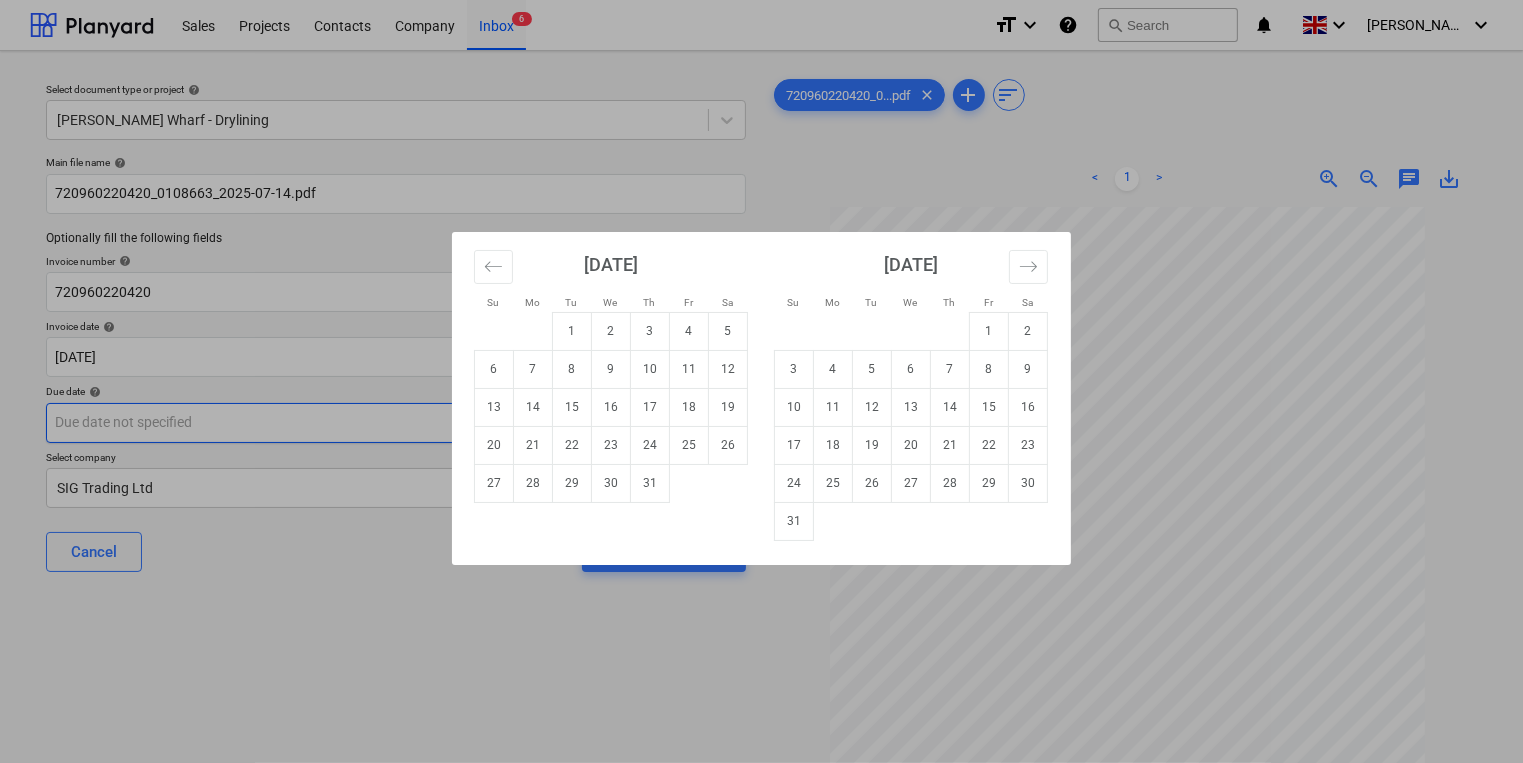 click on "Sales Projects Contacts Company Inbox 6 format_size keyboard_arrow_down help search Search notifications 0 keyboard_arrow_down [PERSON_NAME] keyboard_arrow_down Select document type or project help [PERSON_NAME] Wharf - Drylining Main file name help 720960220420_0108663_2025-07-14.pdf Optionally fill the following fields Invoice number help 720960220420 Invoice date help [DATE] 14.07.2025 Press the down arrow key to interact with the calendar and
select a date. Press the question mark key to get the keyboard shortcuts for changing dates. Due date help Press the down arrow key to interact with the calendar and
select a date. Press the question mark key to get the keyboard shortcuts for changing dates. Select company SIG Trading Ltd   Cancel Assign to project 720960220420_0...pdf clear add sort < 1 > zoom_in zoom_out chat 0 save_alt
Su Mo Tu We Th Fr Sa Su Mo Tu We Th Fr Sa [DATE] 1 2 3 4 5 6 7 8 9 10 11 12 13 14 15 16 17 18 19 20 21 22 23 24 25 26 27 28 29 [DATE] 1 2 3 4 5 6 7 8" at bounding box center [761, 381] 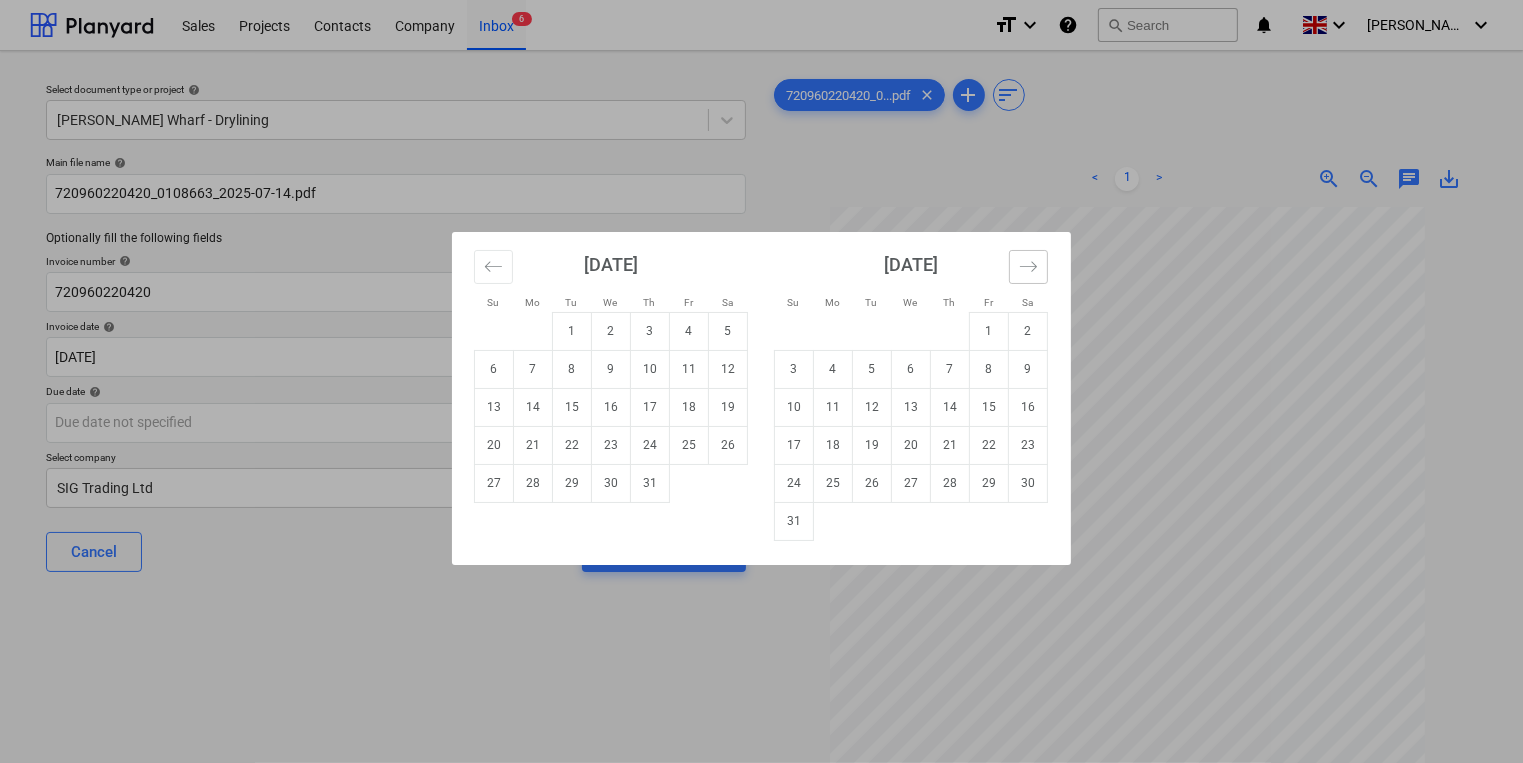 click 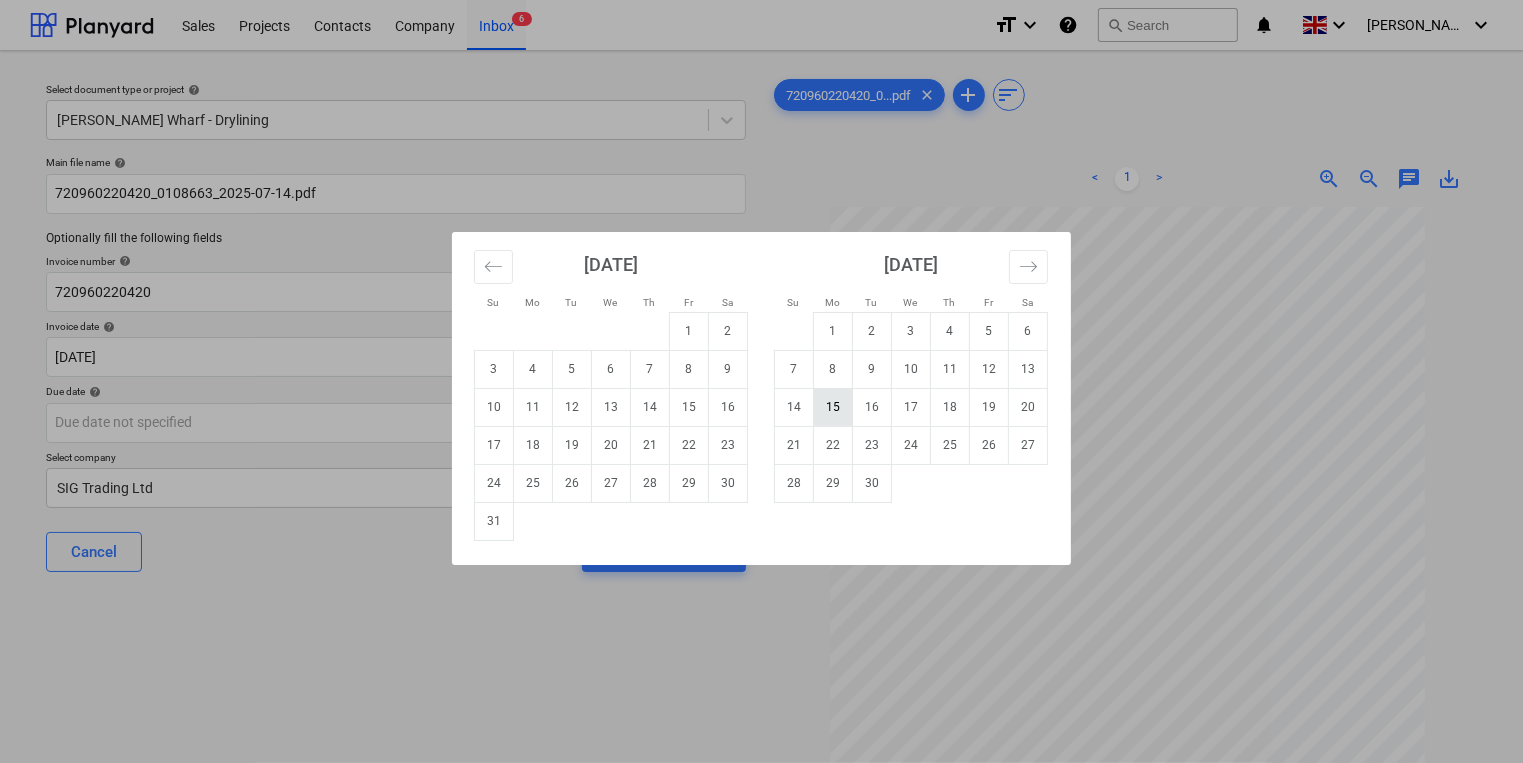 click on "15" at bounding box center (833, 407) 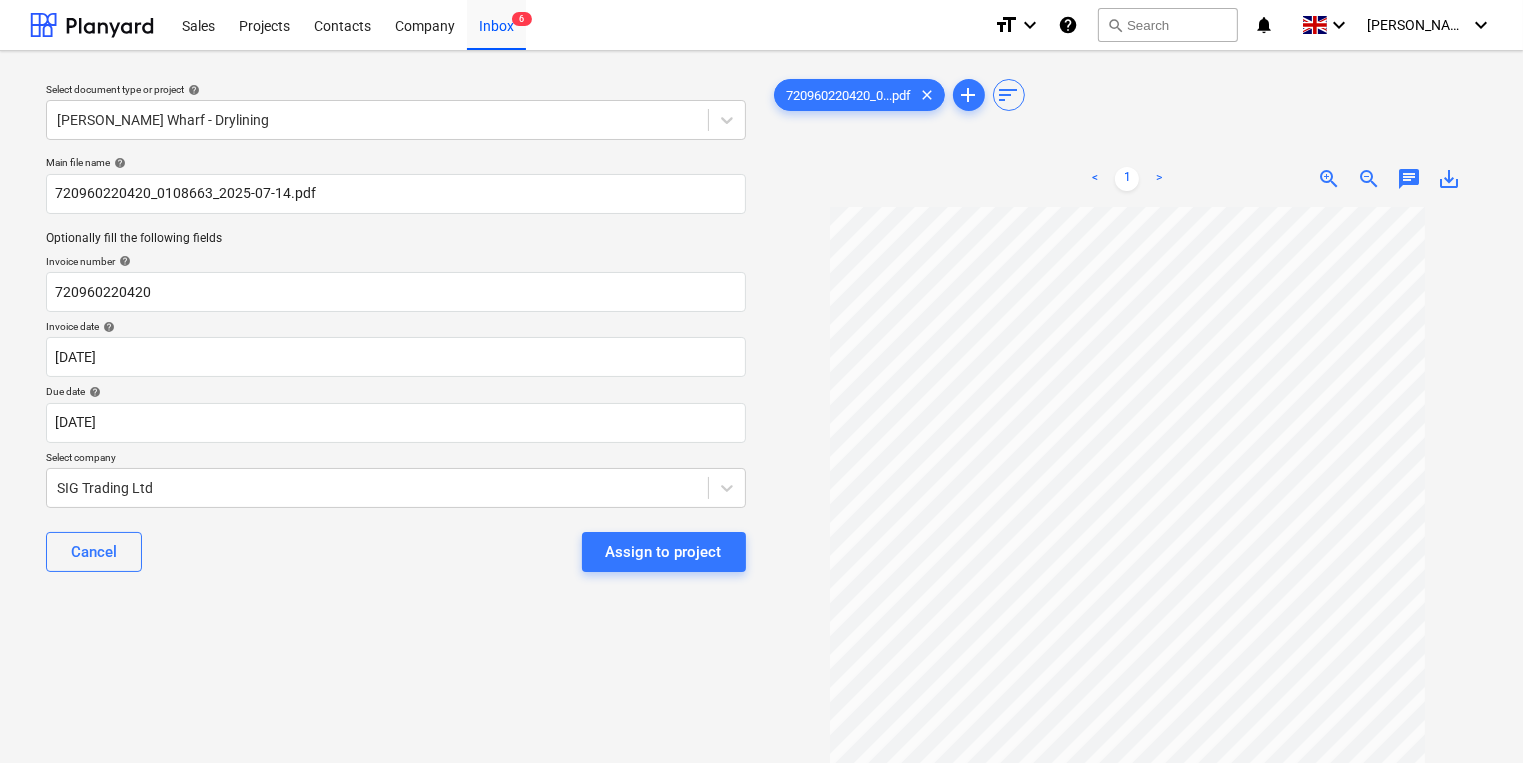 scroll, scrollTop: 138, scrollLeft: 0, axis: vertical 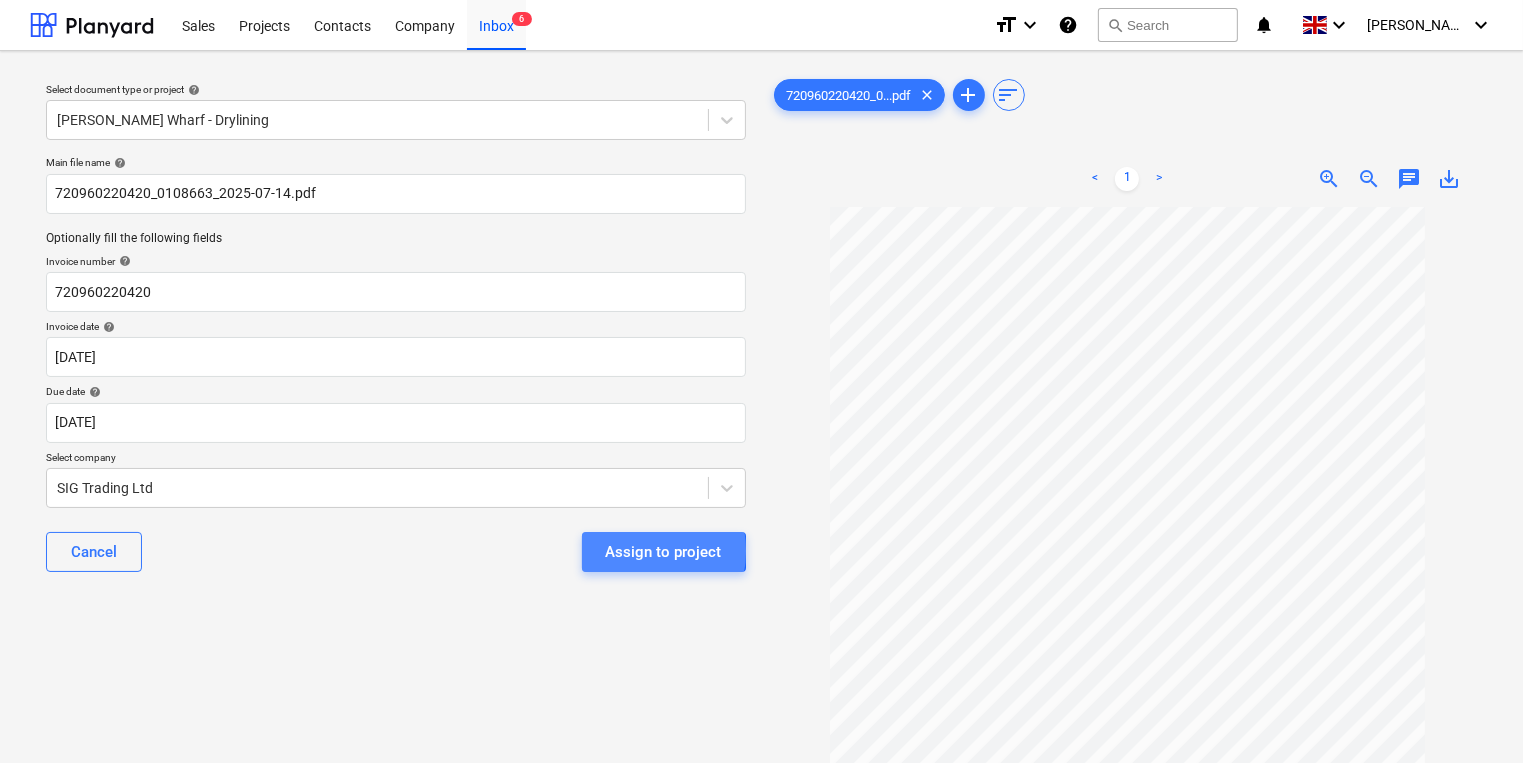 click on "Assign to project" at bounding box center (664, 552) 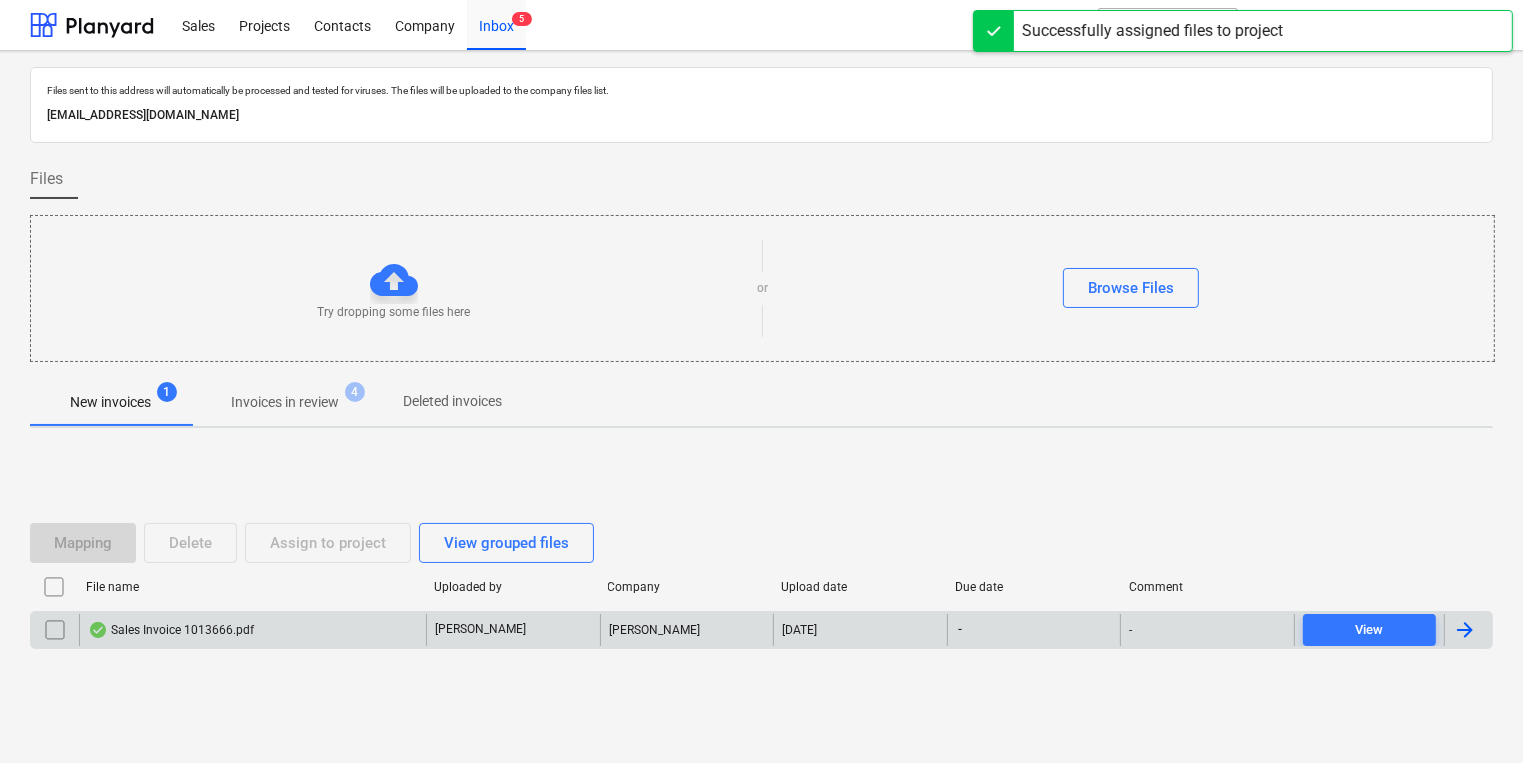 click on "Sales Invoice 1013666.pdf" at bounding box center (171, 630) 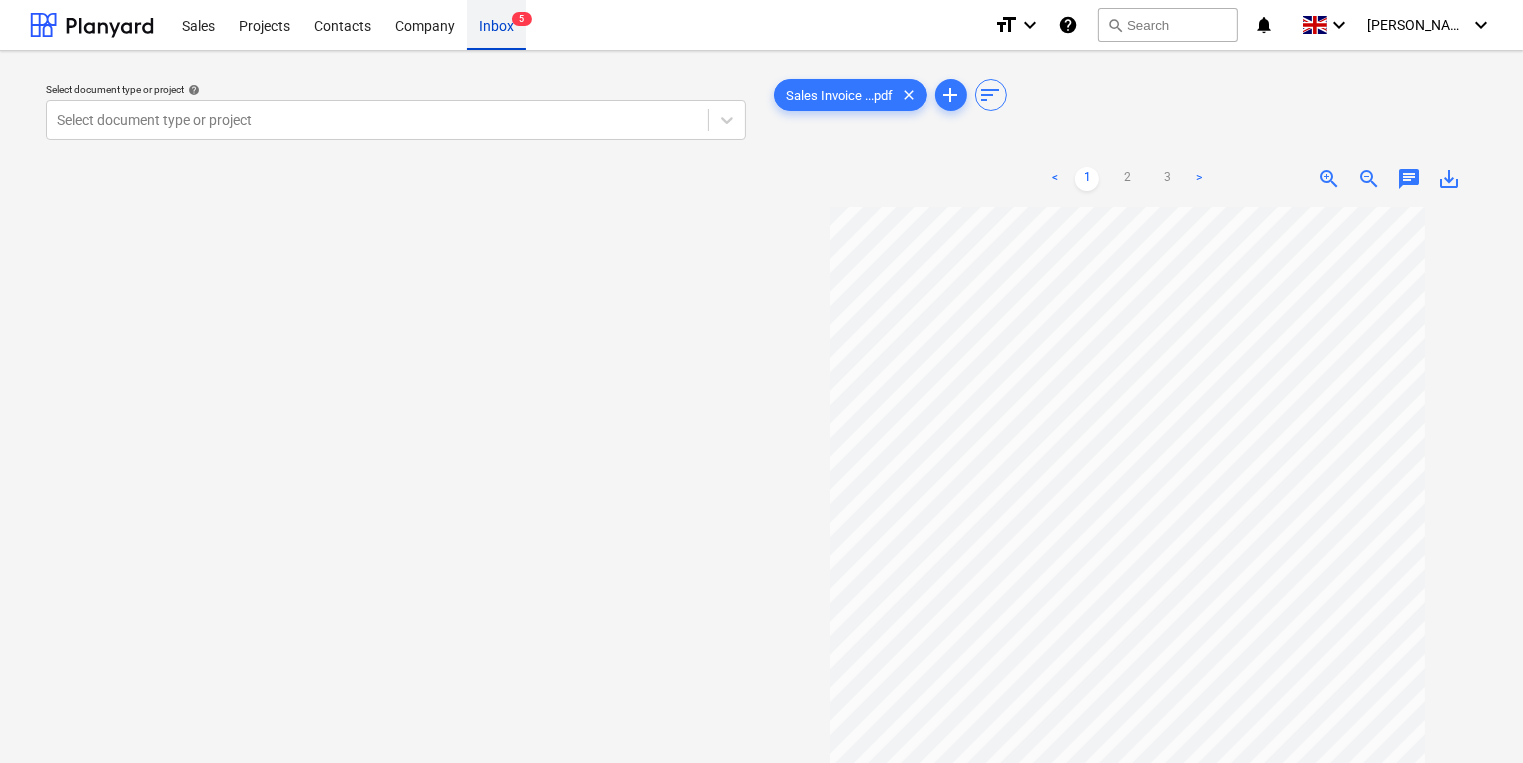 click on "Inbox 5" at bounding box center [496, 24] 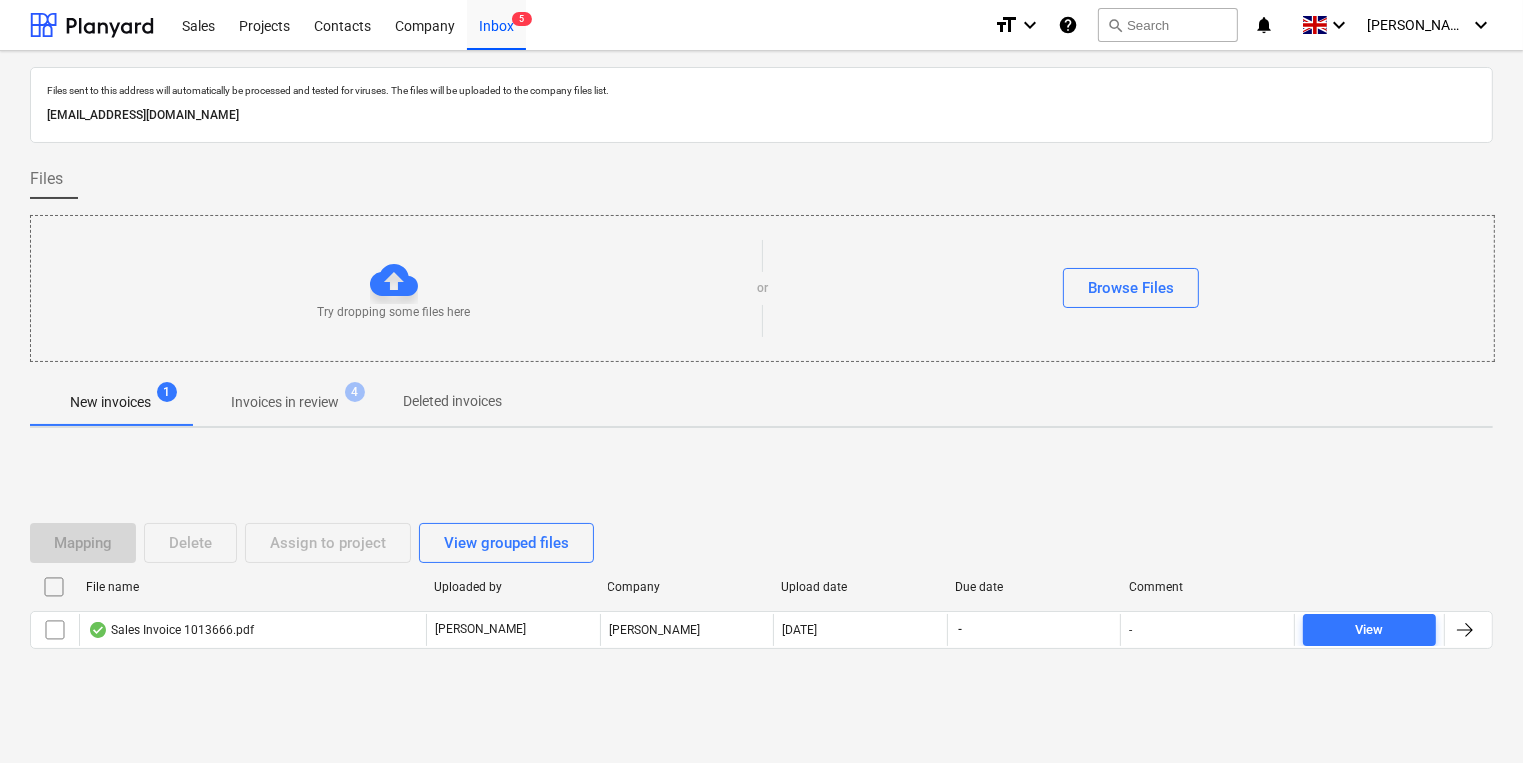 click on "New invoices" at bounding box center [110, 402] 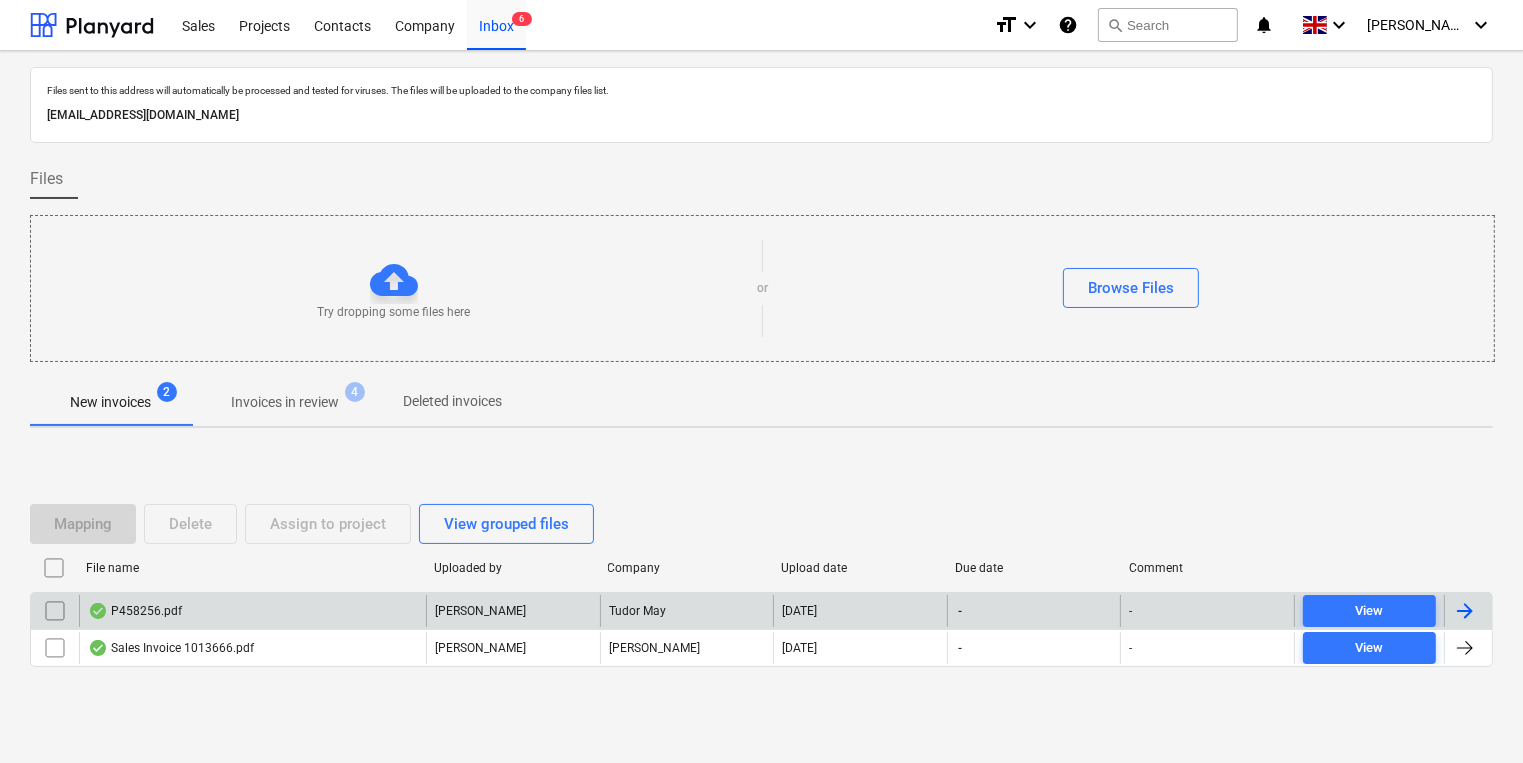 click on "P458256.pdf" at bounding box center [252, 611] 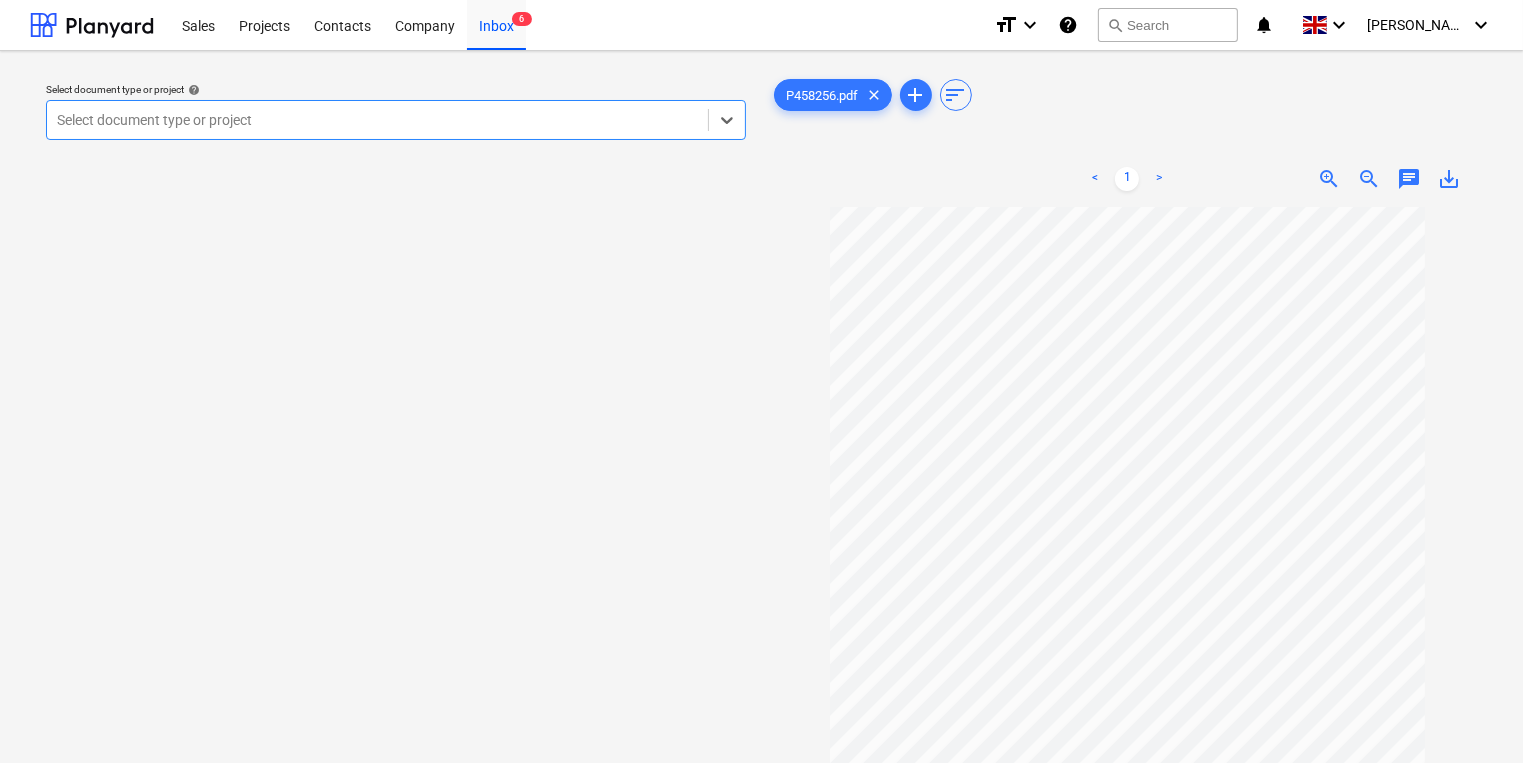 scroll, scrollTop: 138, scrollLeft: 0, axis: vertical 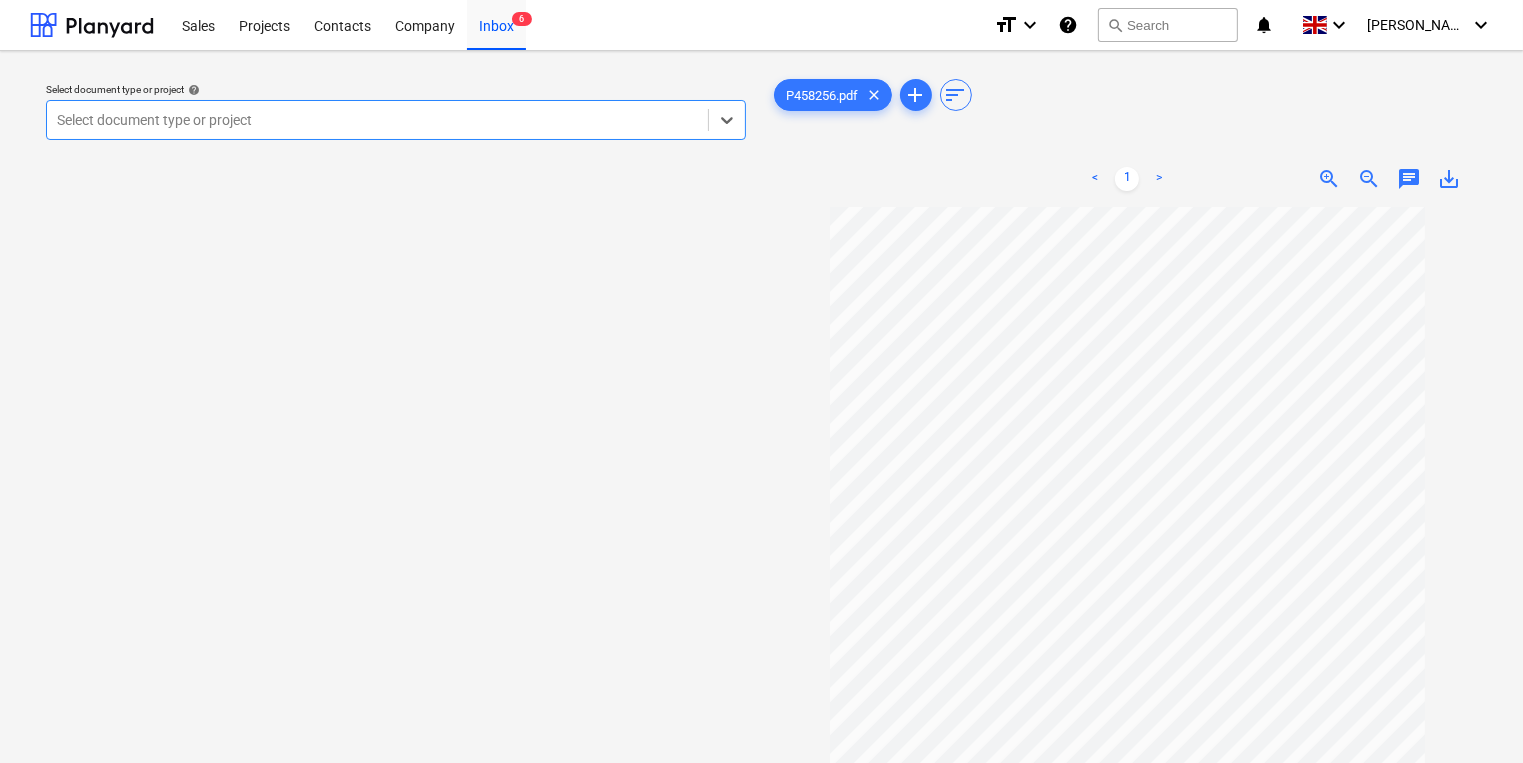 click at bounding box center (377, 120) 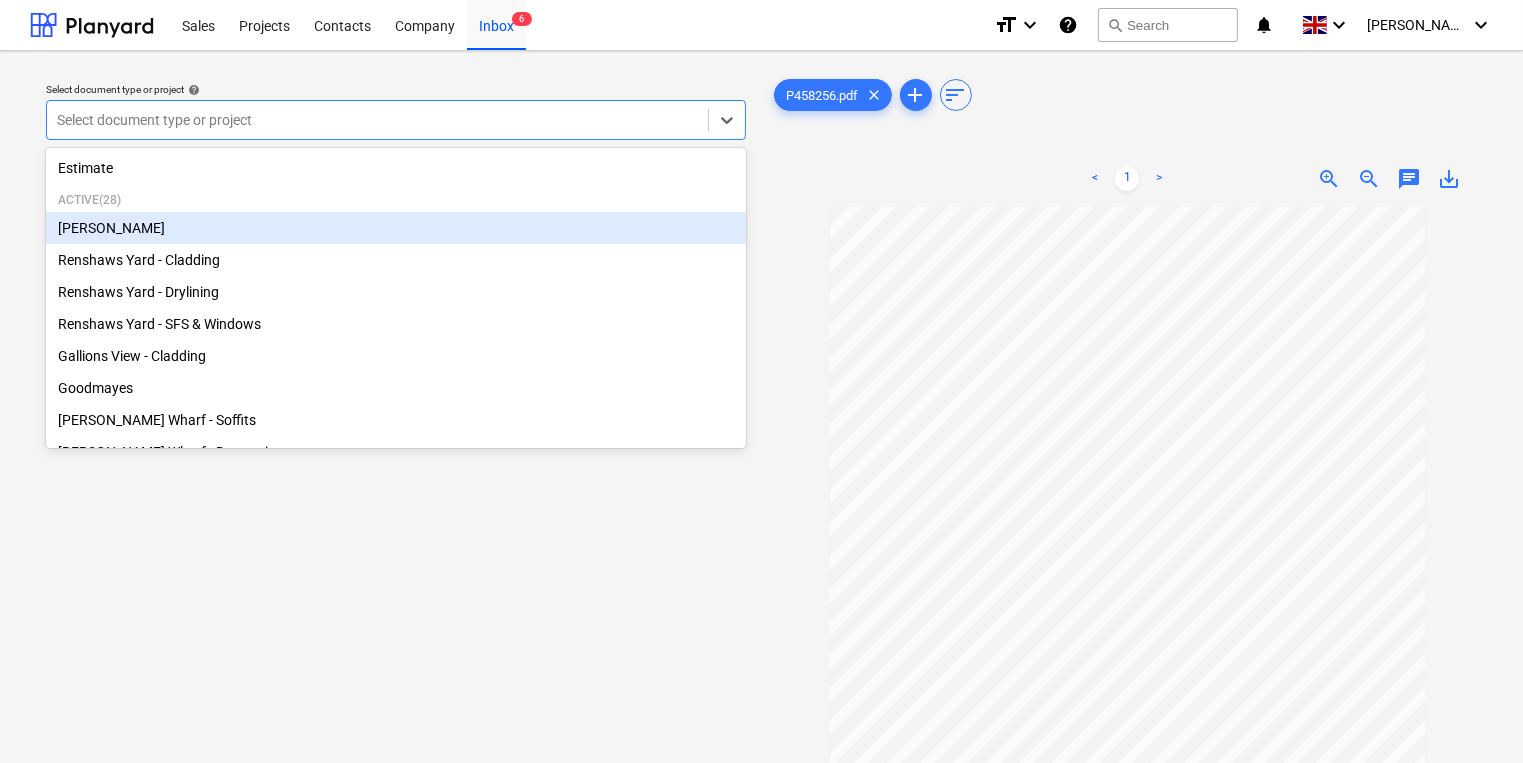 click on "[PERSON_NAME]" at bounding box center (396, 228) 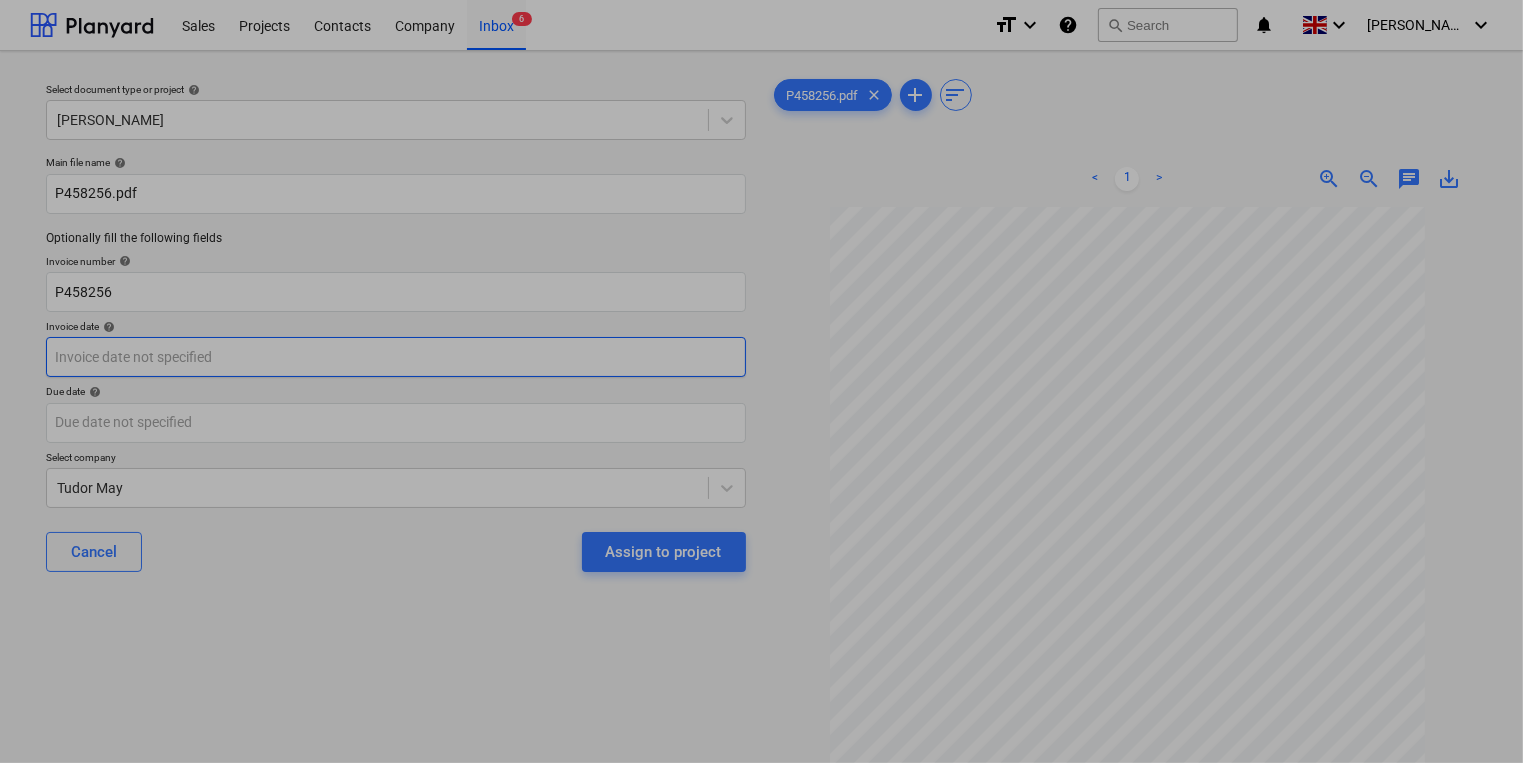click on "Sales Projects Contacts Company Inbox 6 format_size keyboard_arrow_down help search Search notifications 0 keyboard_arrow_down [PERSON_NAME] keyboard_arrow_down Select document type or project help [PERSON_NAME]  Main file name help P458256.pdf Optionally fill the following fields Invoice number help P458256 Invoice date help Press the down arrow key to interact with the calendar and
select a date. Press the question mark key to get the keyboard shortcuts for changing dates. Due date help Press the down arrow key to interact with the calendar and
select a date. Press the question mark key to get the keyboard shortcuts for changing dates. Select company Tudor May   Cancel Assign to project P458256.pdf clear add sort < 1 > zoom_in zoom_out chat 0 save_alt
Su Mo Tu We Th Fr Sa Su Mo Tu We Th Fr Sa [DATE] 1 2 3 4 5 6 7 8 9 10 11 12 13 14 15 16 17 18 19 20 21 22 23 24 25 26 27 28 29 [DATE] 1 2 3 4 5 6 7 8 9 10 11 12 13 14 15 16 17 18 19 20 21 22 23 24 25 26 27 28 29 30 [DATE] 1 2 3" at bounding box center (761, 381) 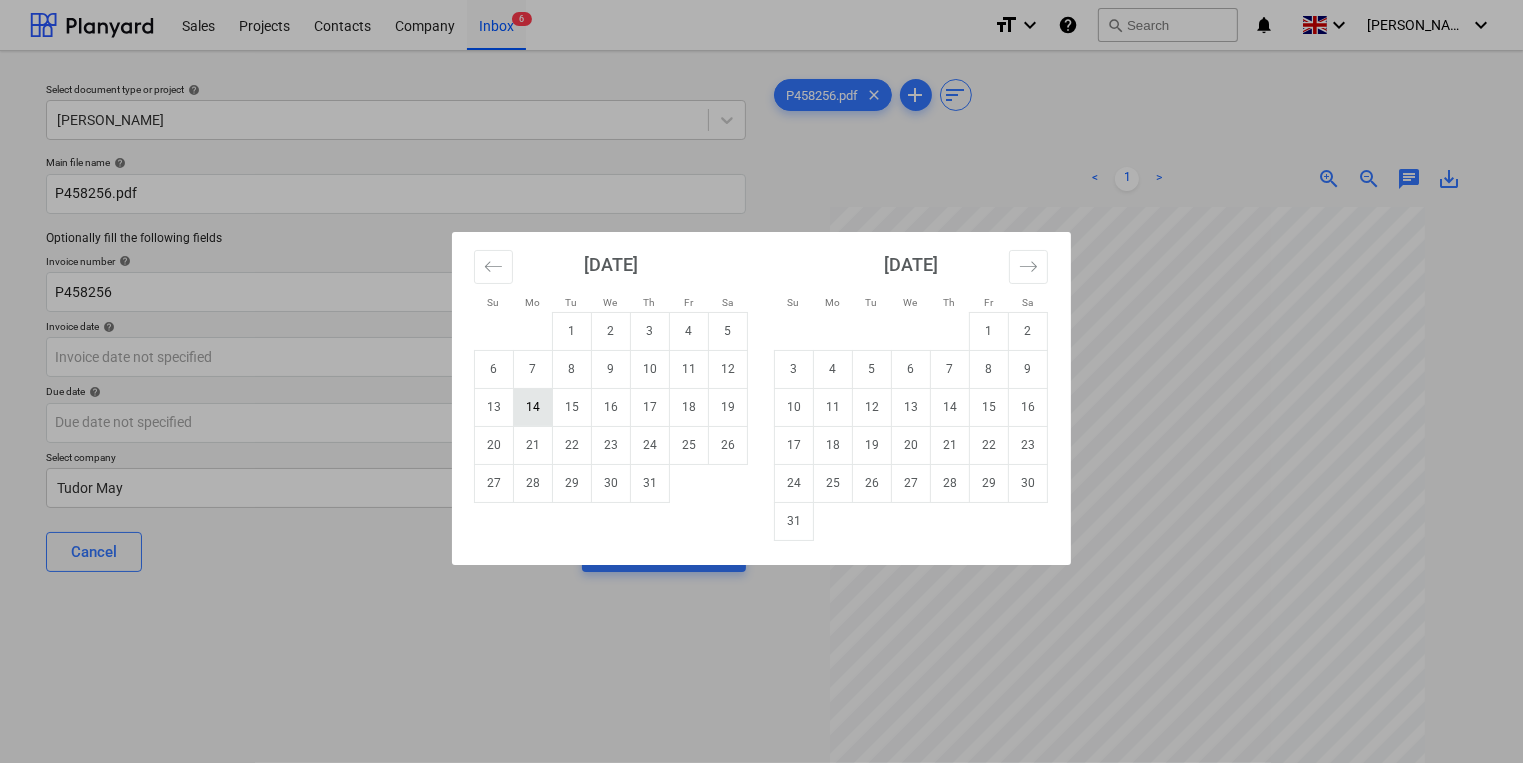 click on "14" at bounding box center (533, 407) 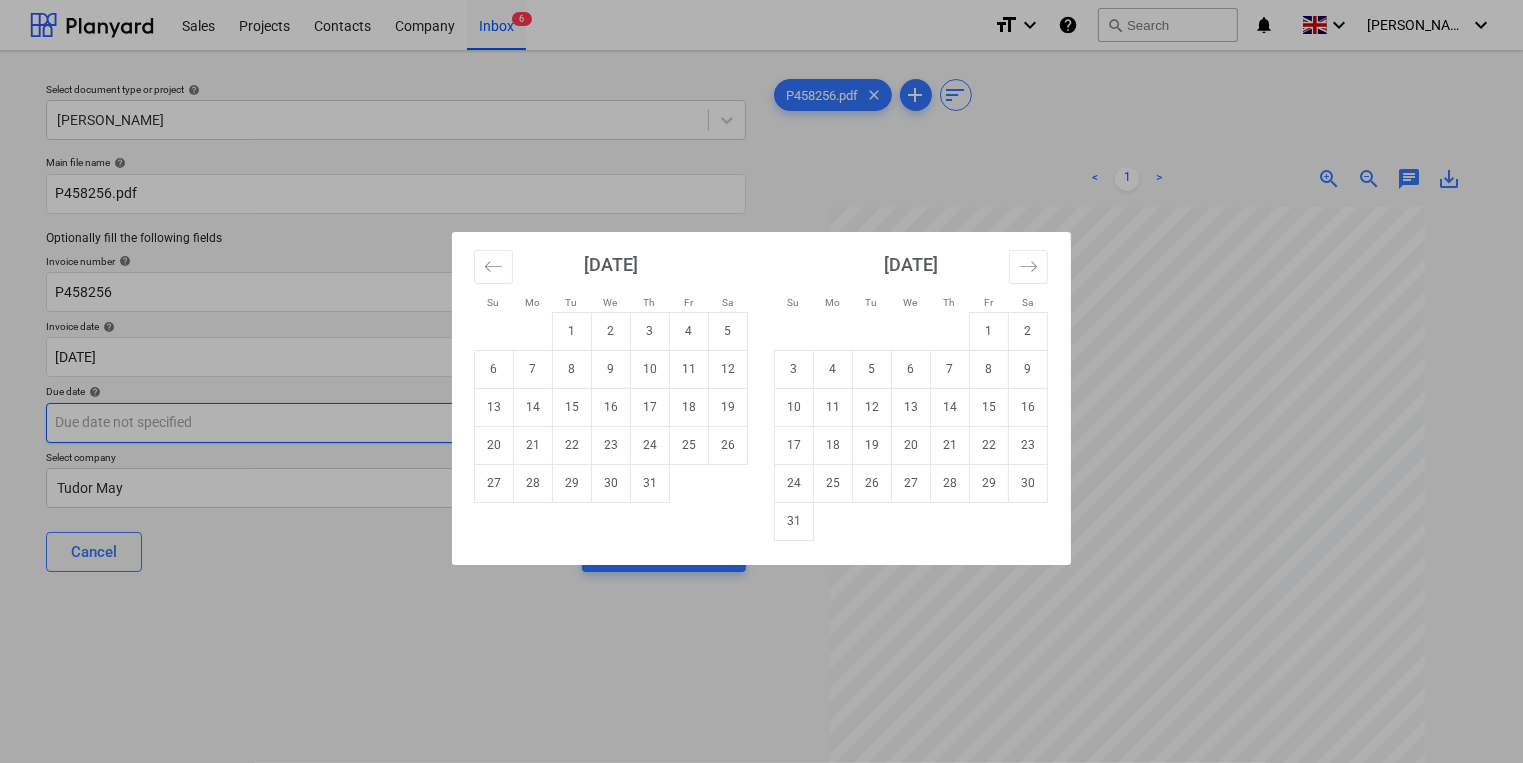 click on "Sales Projects Contacts Company Inbox 6 format_size keyboard_arrow_down help search Search notifications 0 keyboard_arrow_down [PERSON_NAME] keyboard_arrow_down Select document type or project help [PERSON_NAME]  Main file name help P458256.pdf Optionally fill the following fields Invoice number help P458256 Invoice date help [DATE] 14.07.2025 Press the down arrow key to interact with the calendar and
select a date. Press the question mark key to get the keyboard shortcuts for changing dates. Due date help Press the down arrow key to interact with the calendar and
select a date. Press the question mark key to get the keyboard shortcuts for changing dates. Select company Tudor May   Cancel Assign to project P458256.pdf clear add sort < 1 > zoom_in zoom_out chat 0 save_alt
Su Mo Tu We Th Fr Sa Su Mo Tu We Th Fr Sa [DATE] 1 2 3 4 5 6 7 8 9 10 11 12 13 14 15 16 17 18 19 20 21 22 23 24 25 26 27 28 29 [DATE] 1 2 3 4 5 6 7 8 9 10 11 12 13 14 15 16 17 18 19 20 21 22 23 24 25 26 27 28 29" at bounding box center [761, 381] 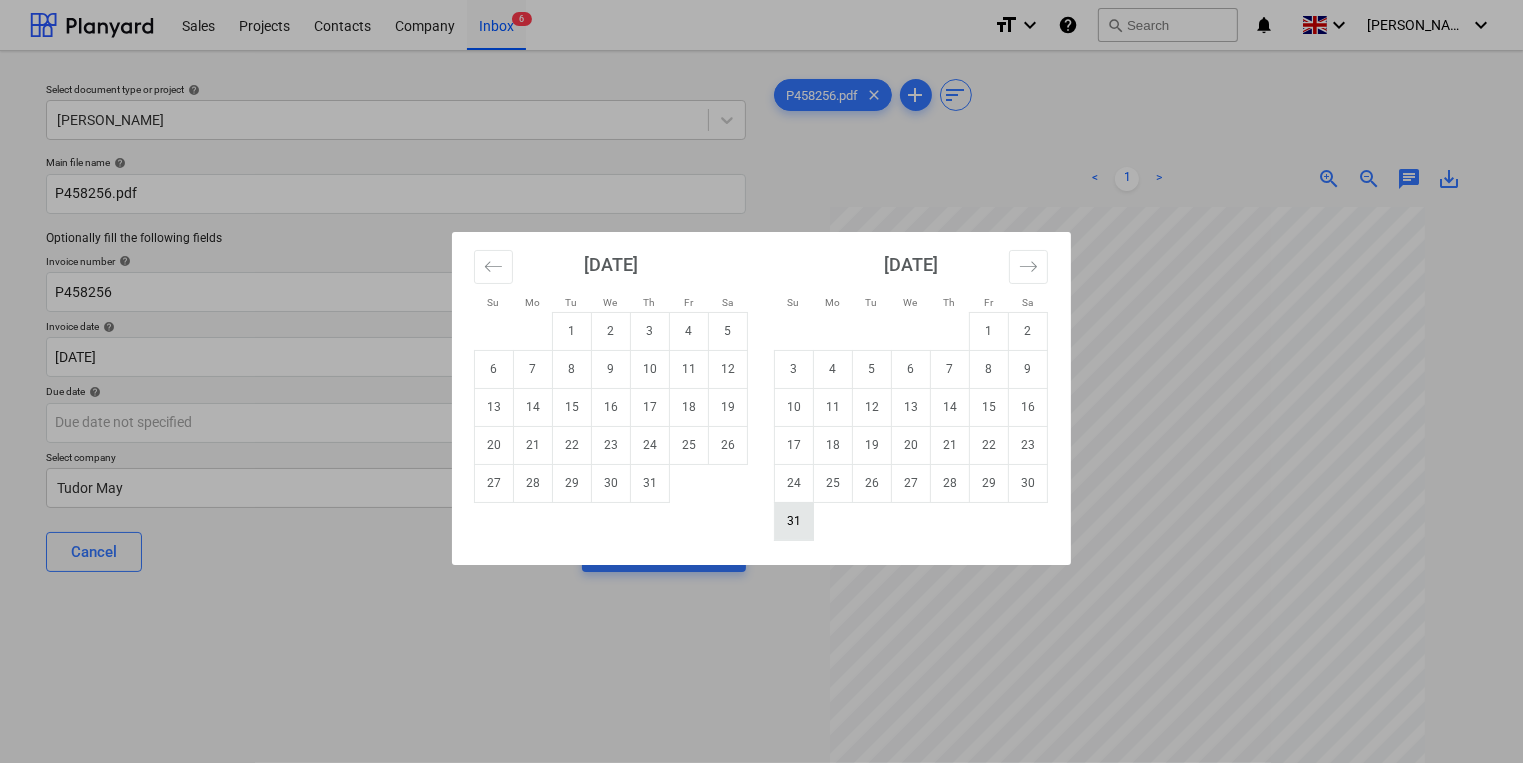 click on "31" at bounding box center [794, 521] 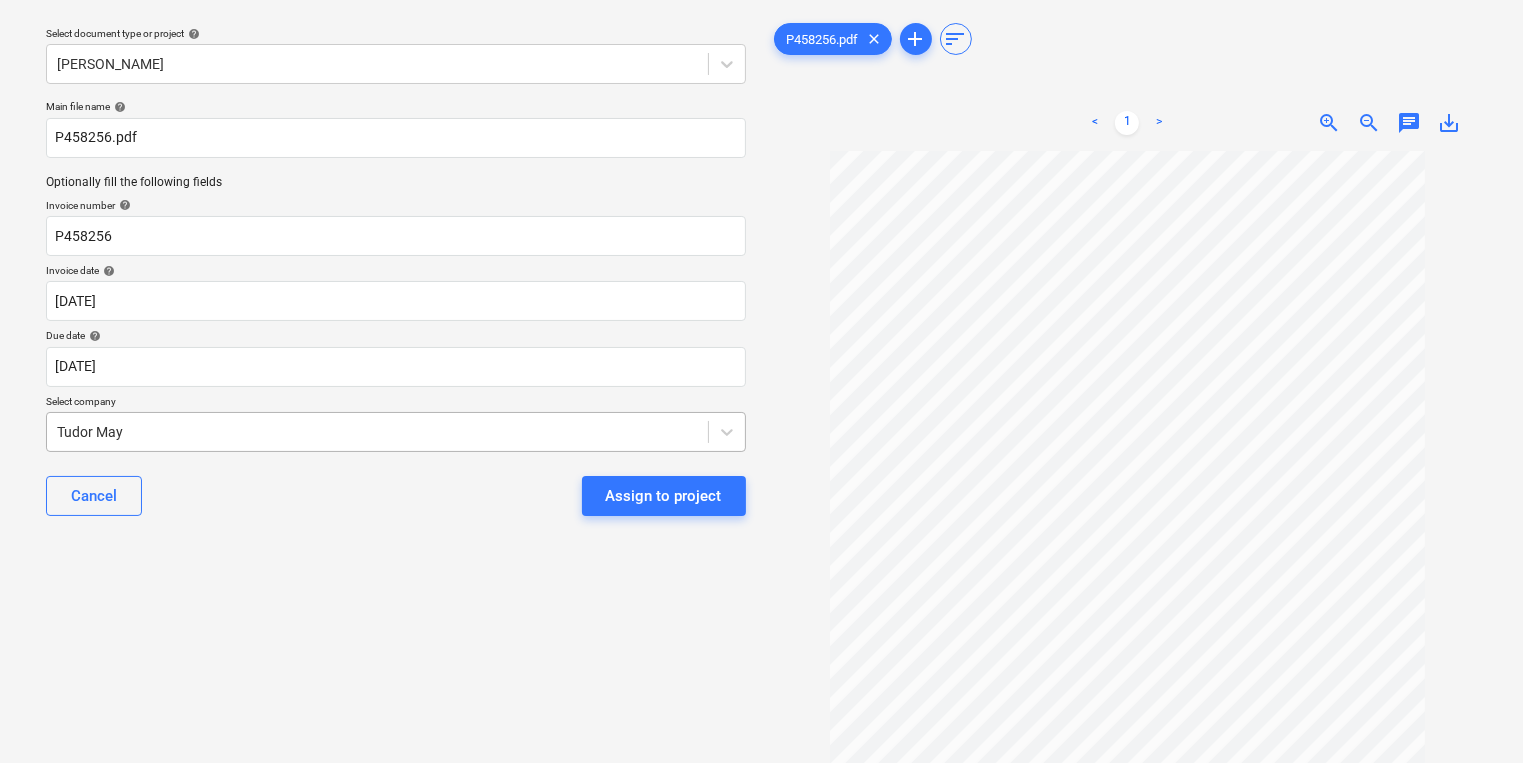 click on "Sales Projects Contacts Company Inbox 6 format_size keyboard_arrow_down help search Search notifications 0 keyboard_arrow_down [PERSON_NAME] keyboard_arrow_down Select document type or project help [PERSON_NAME]  Main file name help P458256.pdf Optionally fill the following fields Invoice number help P458256 Invoice date help [DATE] 14.07.2025 Press the down arrow key to interact with the calendar and
select a date. Press the question mark key to get the keyboard shortcuts for changing dates. Due date help [DATE] [DATE] Press the down arrow key to interact with the calendar and
select a date. Press the question mark key to get the keyboard shortcuts for changing dates. Select company Tudor May   Cancel Assign to project P458256.pdf clear add sort < 1 > zoom_in zoom_out chat 0 save_alt" at bounding box center (761, 325) 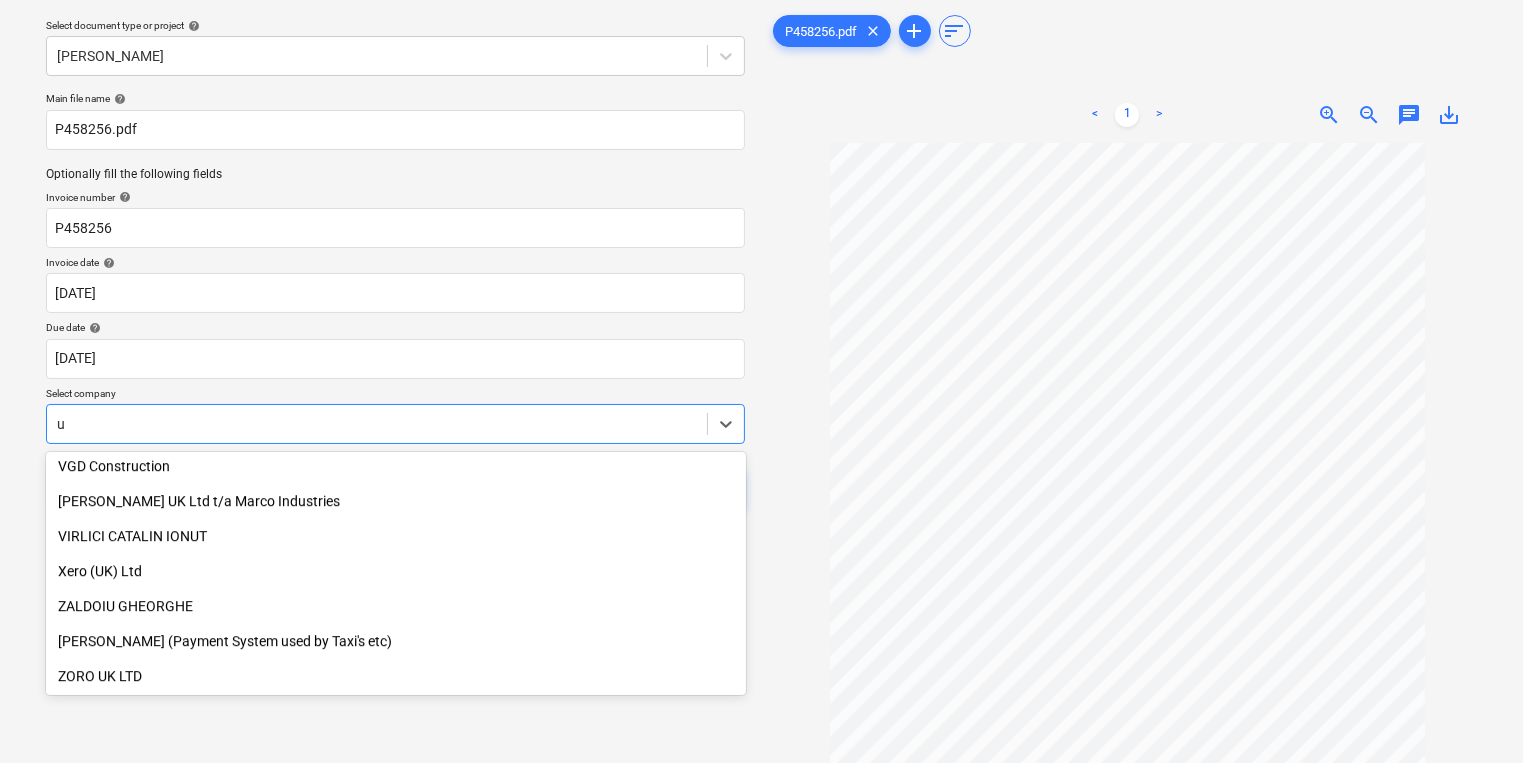 scroll, scrollTop: 6271, scrollLeft: 0, axis: vertical 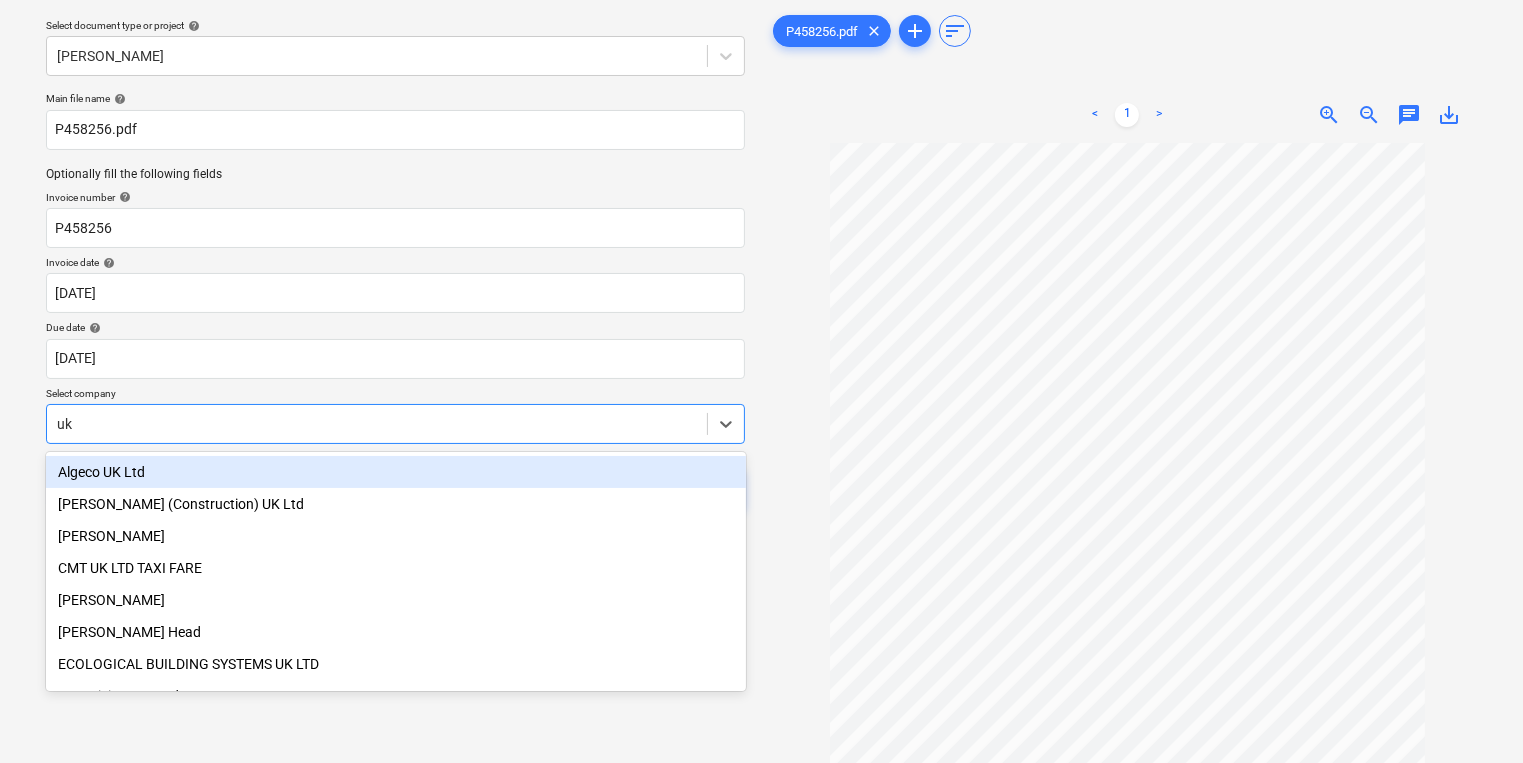 type on "u" 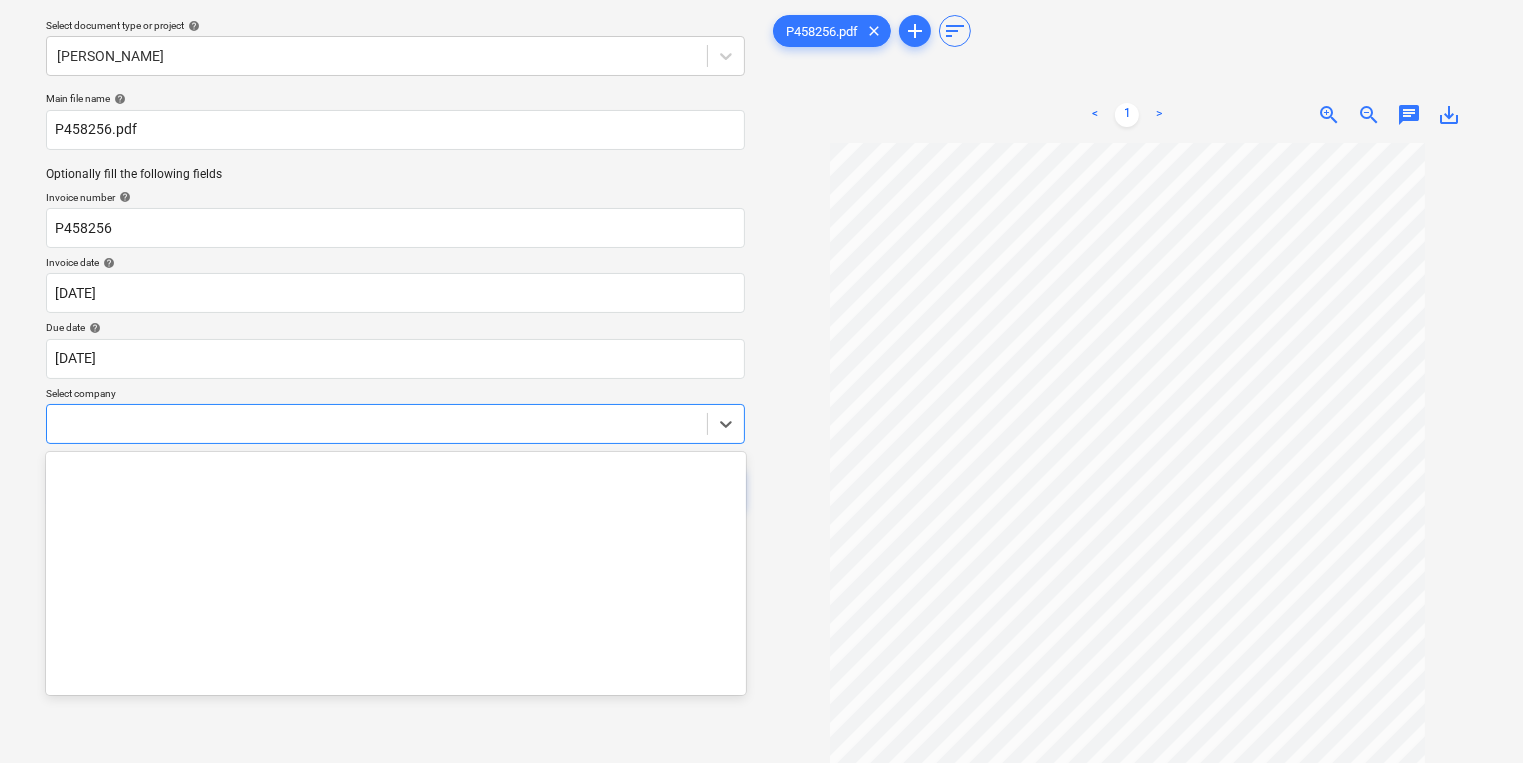 scroll, scrollTop: 6271, scrollLeft: 0, axis: vertical 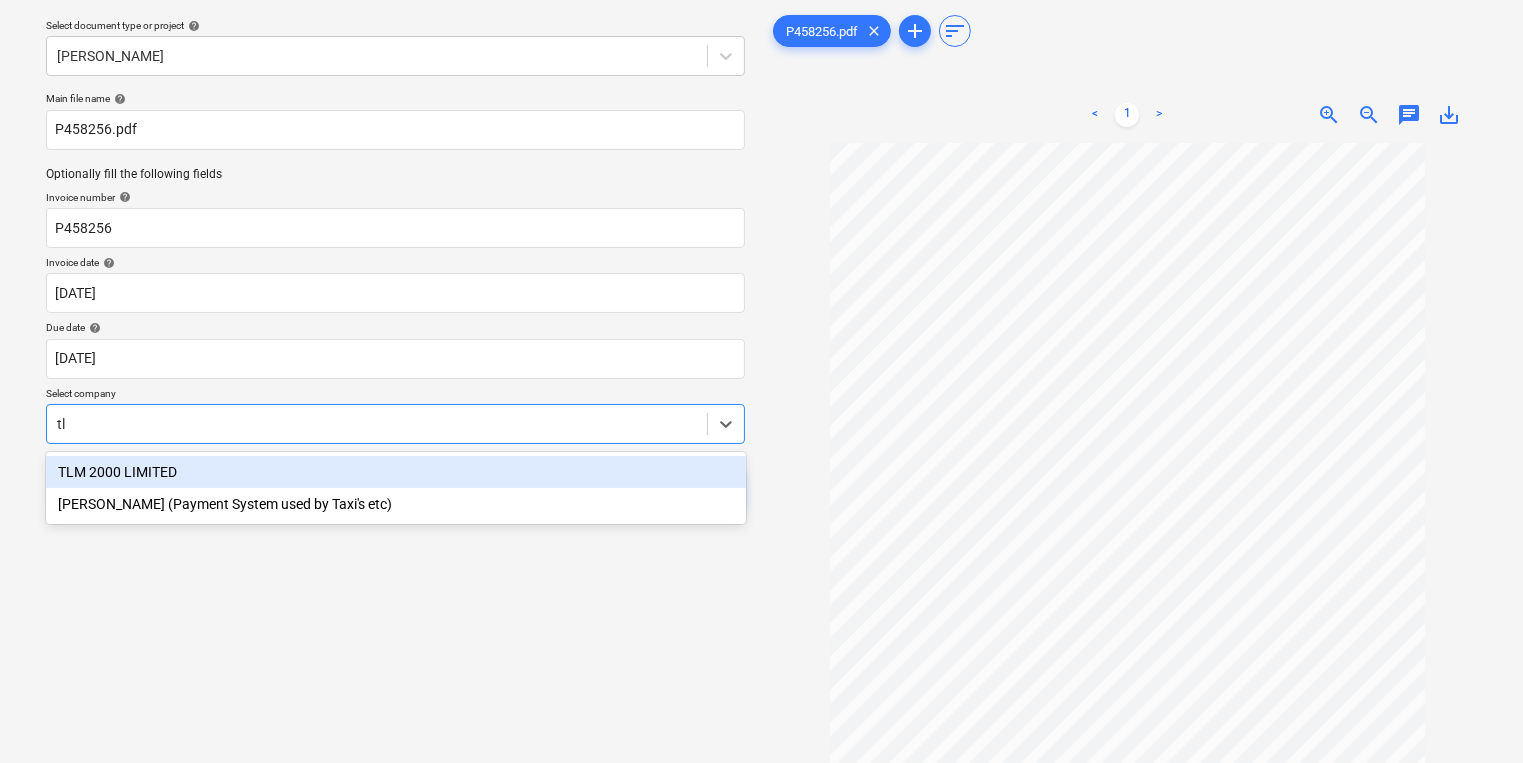 type on "tlm" 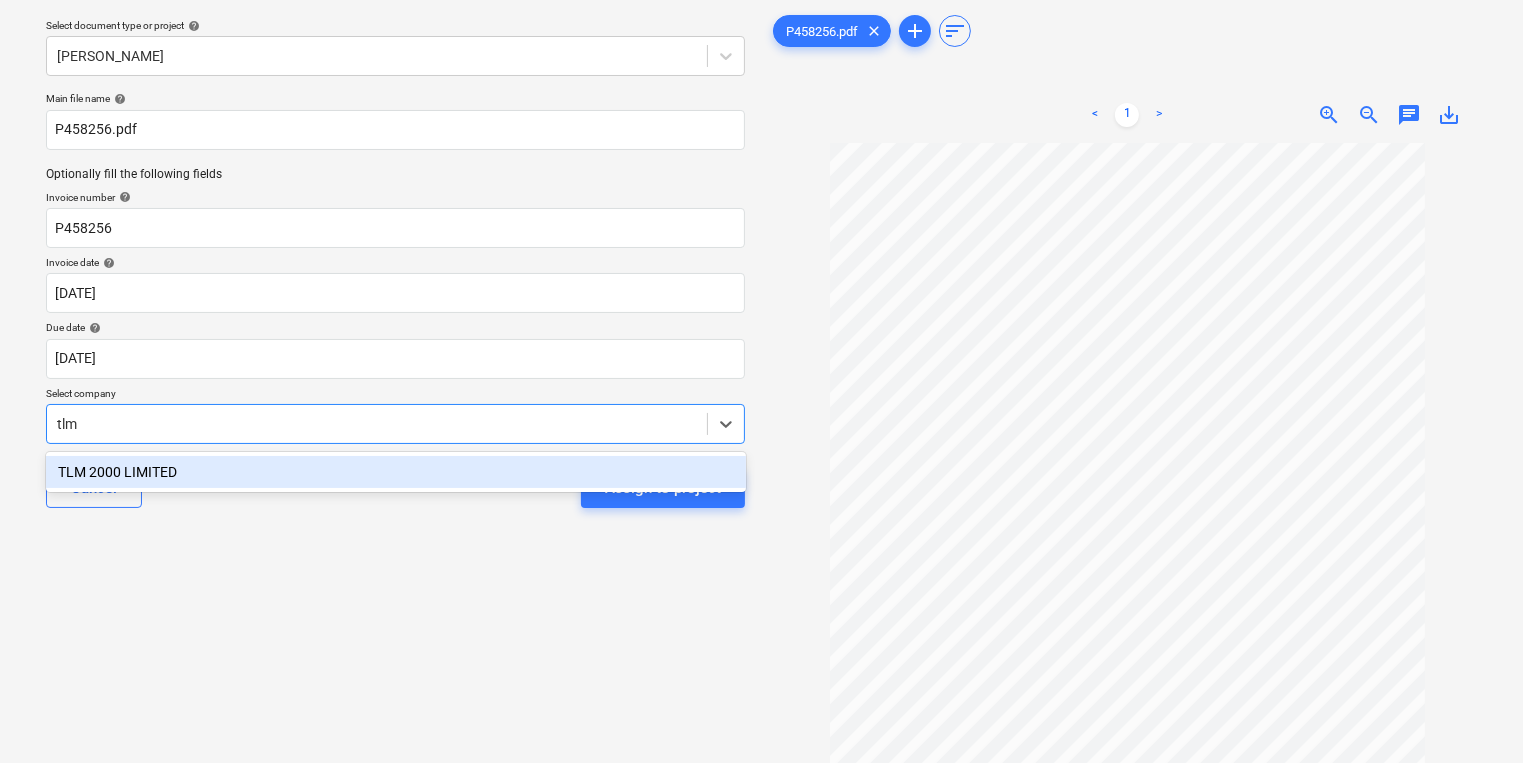 click on "TLM 2000 LIMITED" at bounding box center [396, 472] 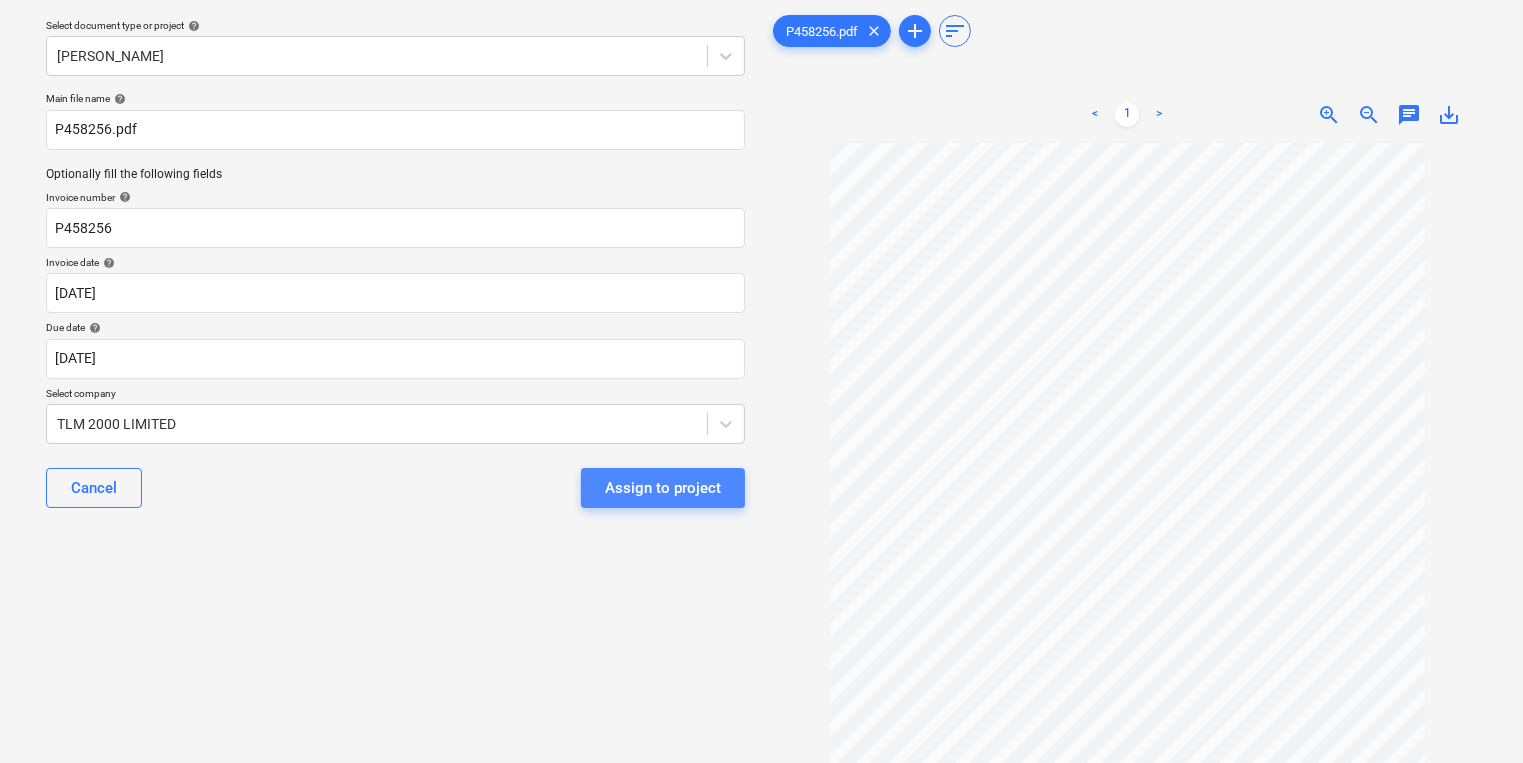 click on "Assign to project" at bounding box center [663, 488] 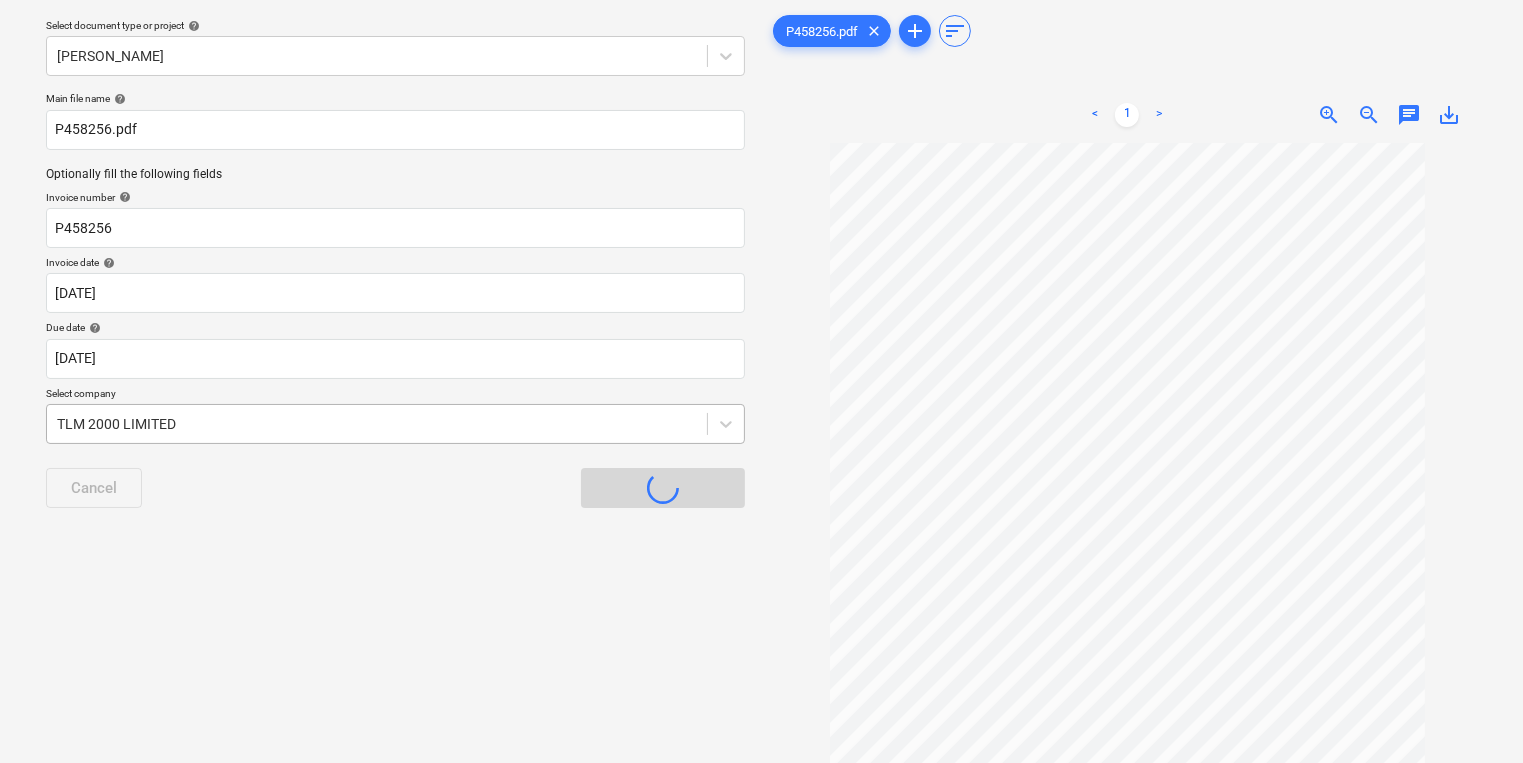 scroll, scrollTop: 11, scrollLeft: 0, axis: vertical 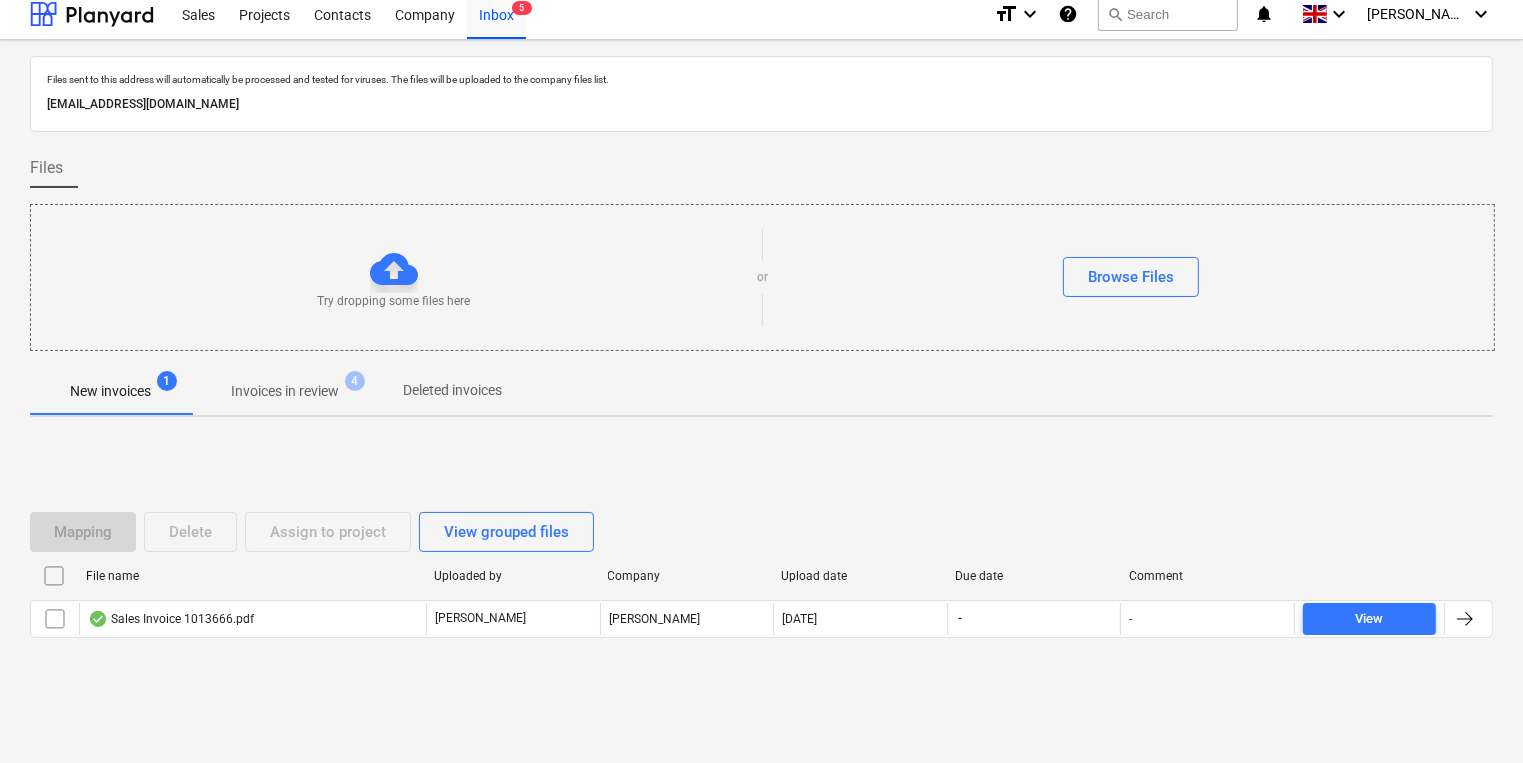 click on "Invoices in review" at bounding box center (285, 391) 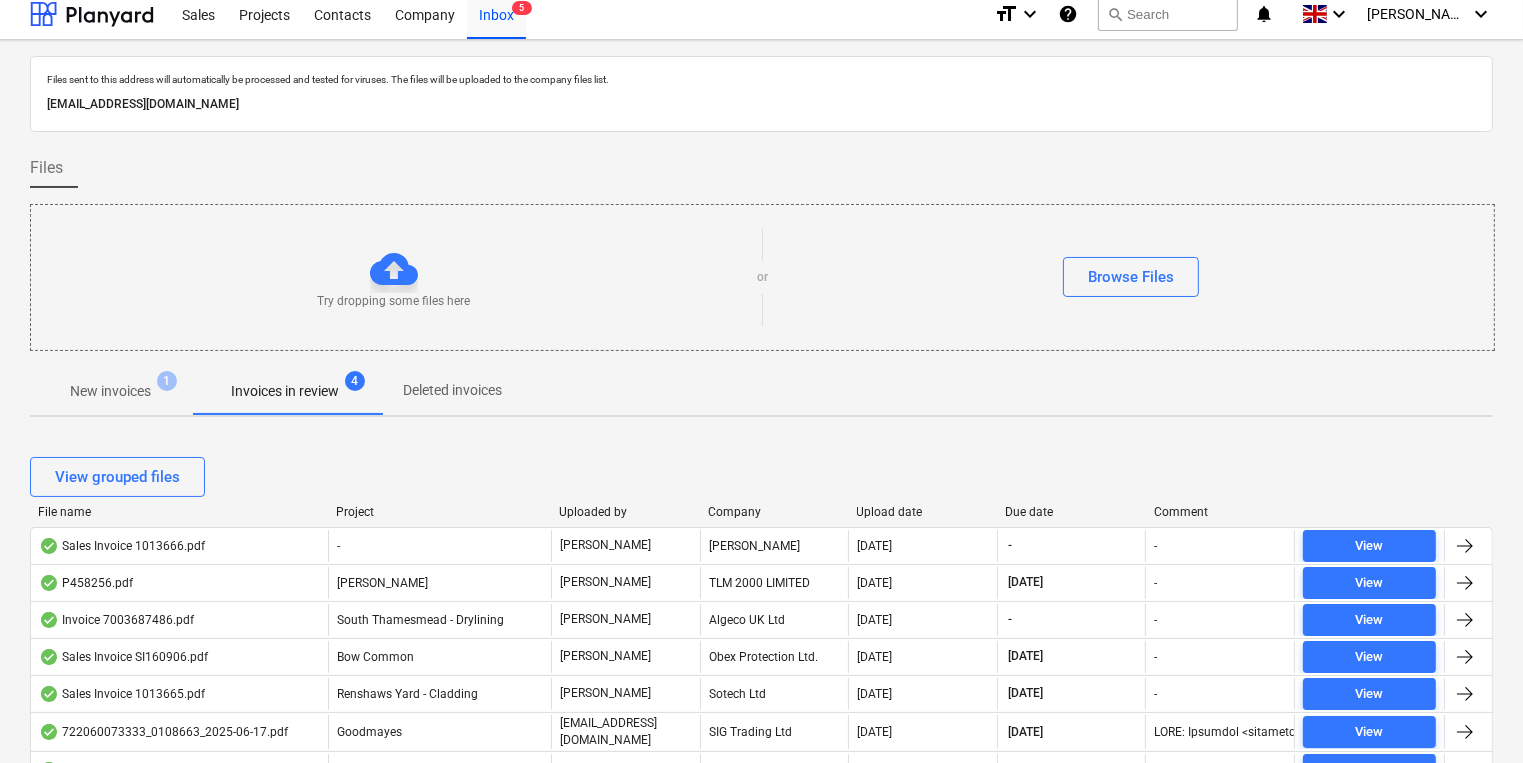click on "Company" at bounding box center (774, 512) 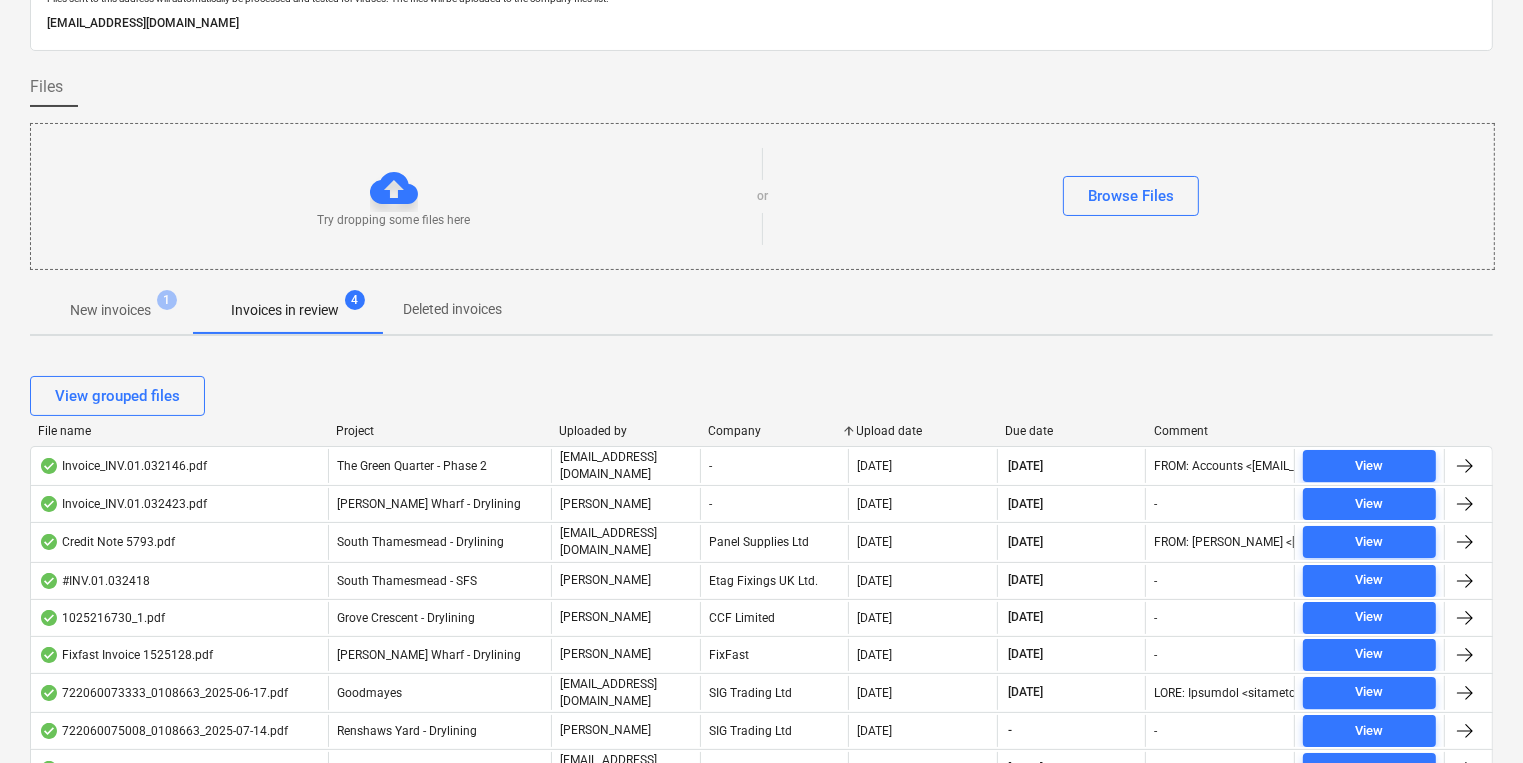 scroll, scrollTop: 0, scrollLeft: 0, axis: both 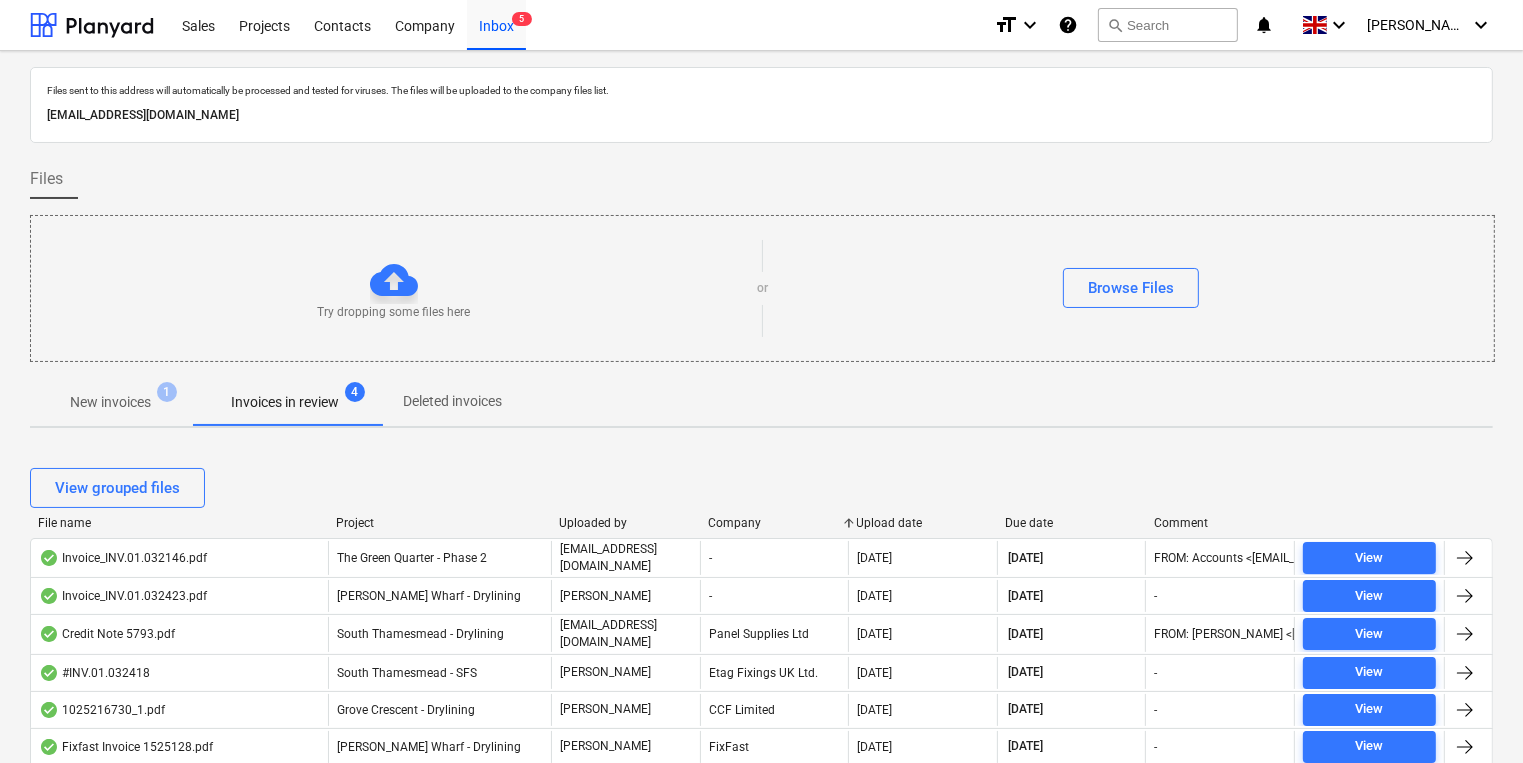 drag, startPoint x: 136, startPoint y: 395, endPoint x: 232, endPoint y: 382, distance: 96.87621 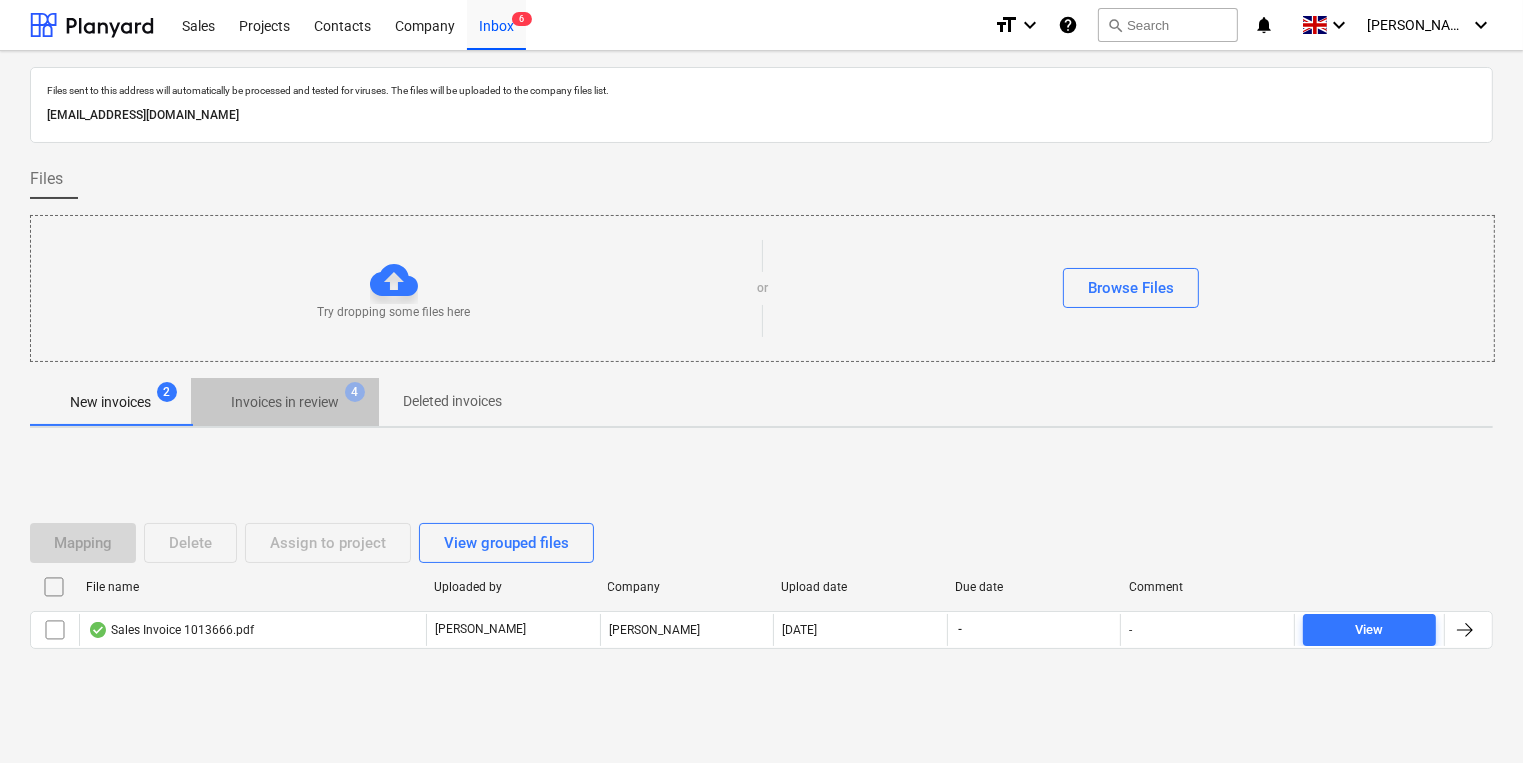 click on "Invoices in review" at bounding box center (285, 402) 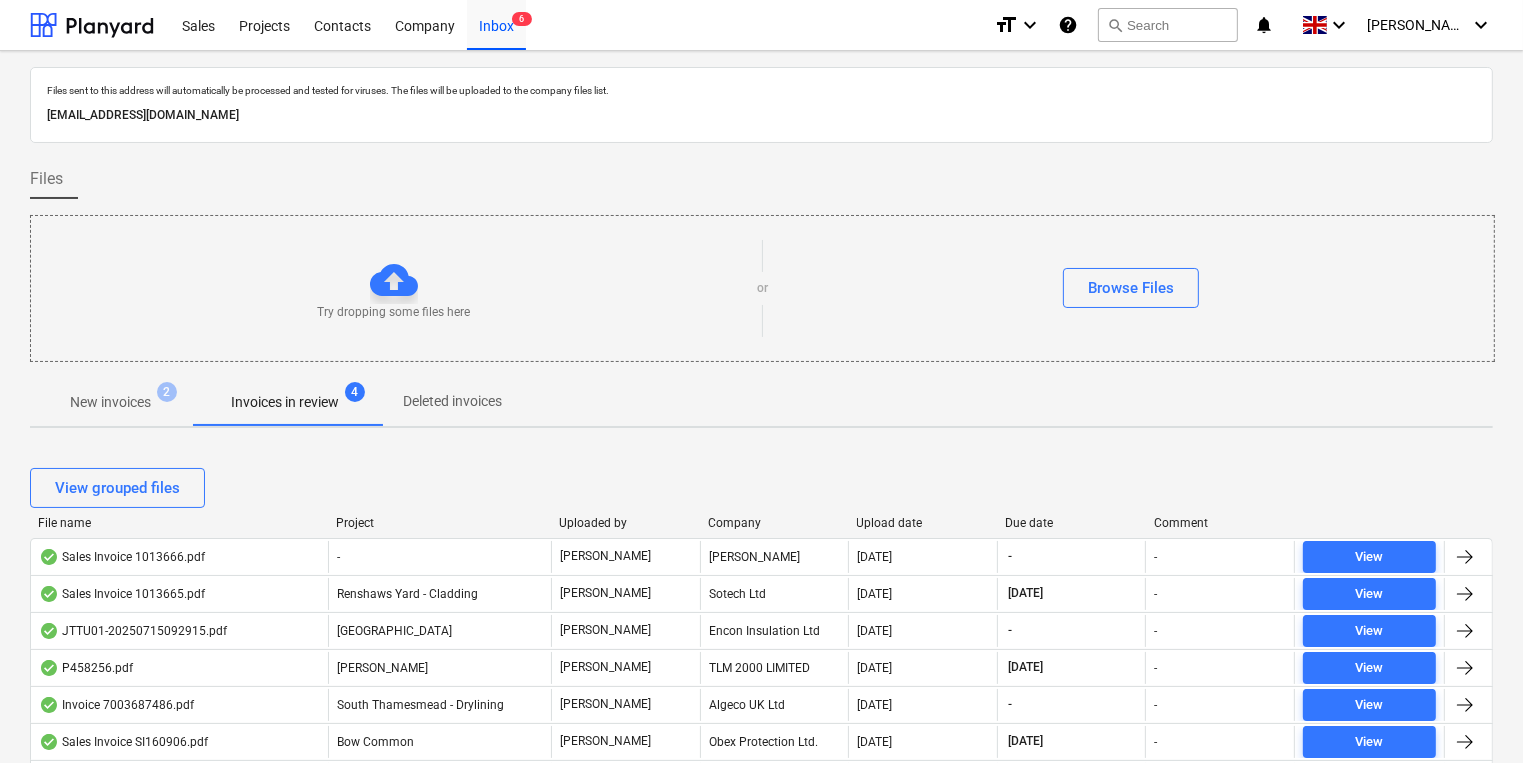 click on "Upload date" at bounding box center (923, 523) 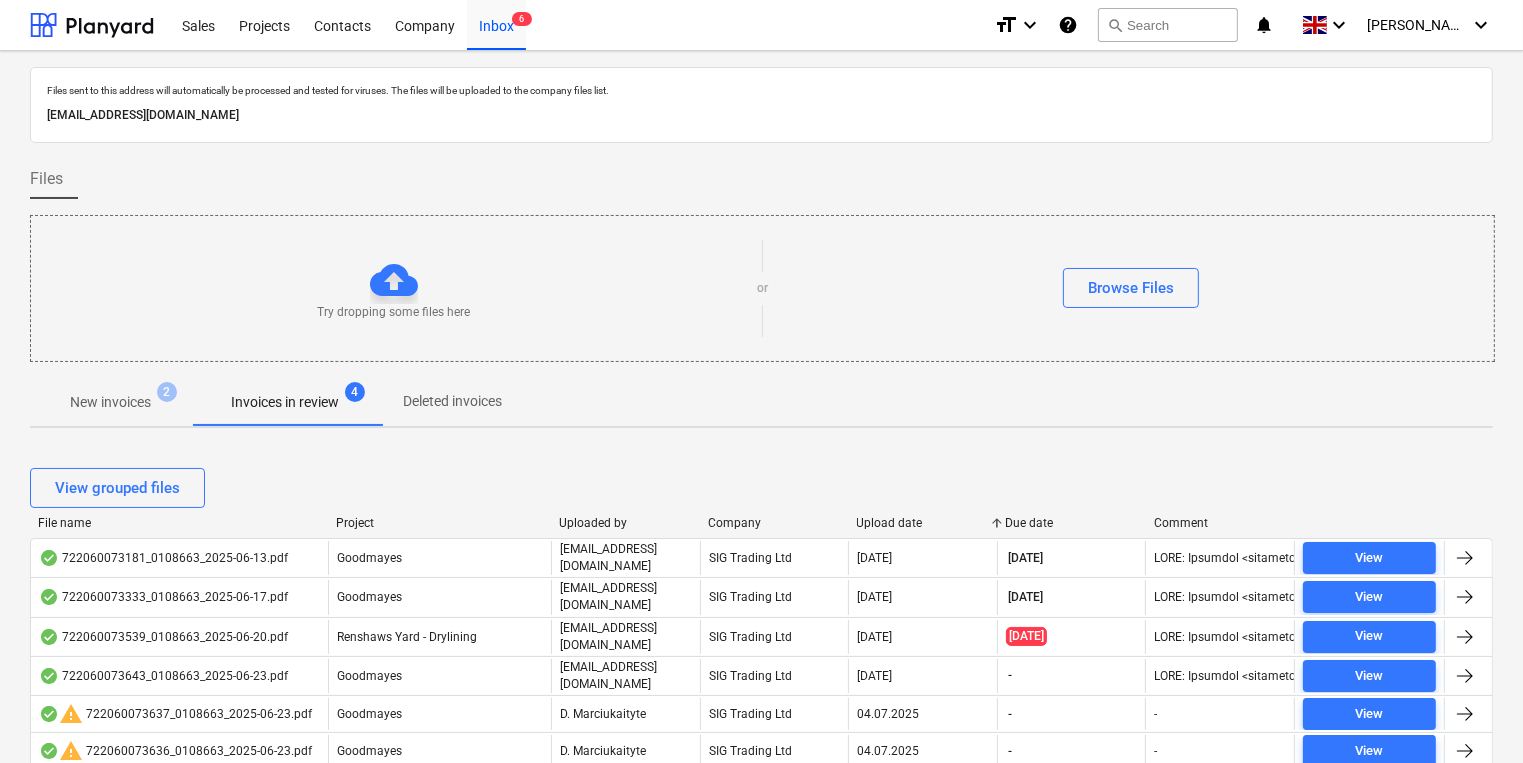click on "Upload date" at bounding box center (923, 523) 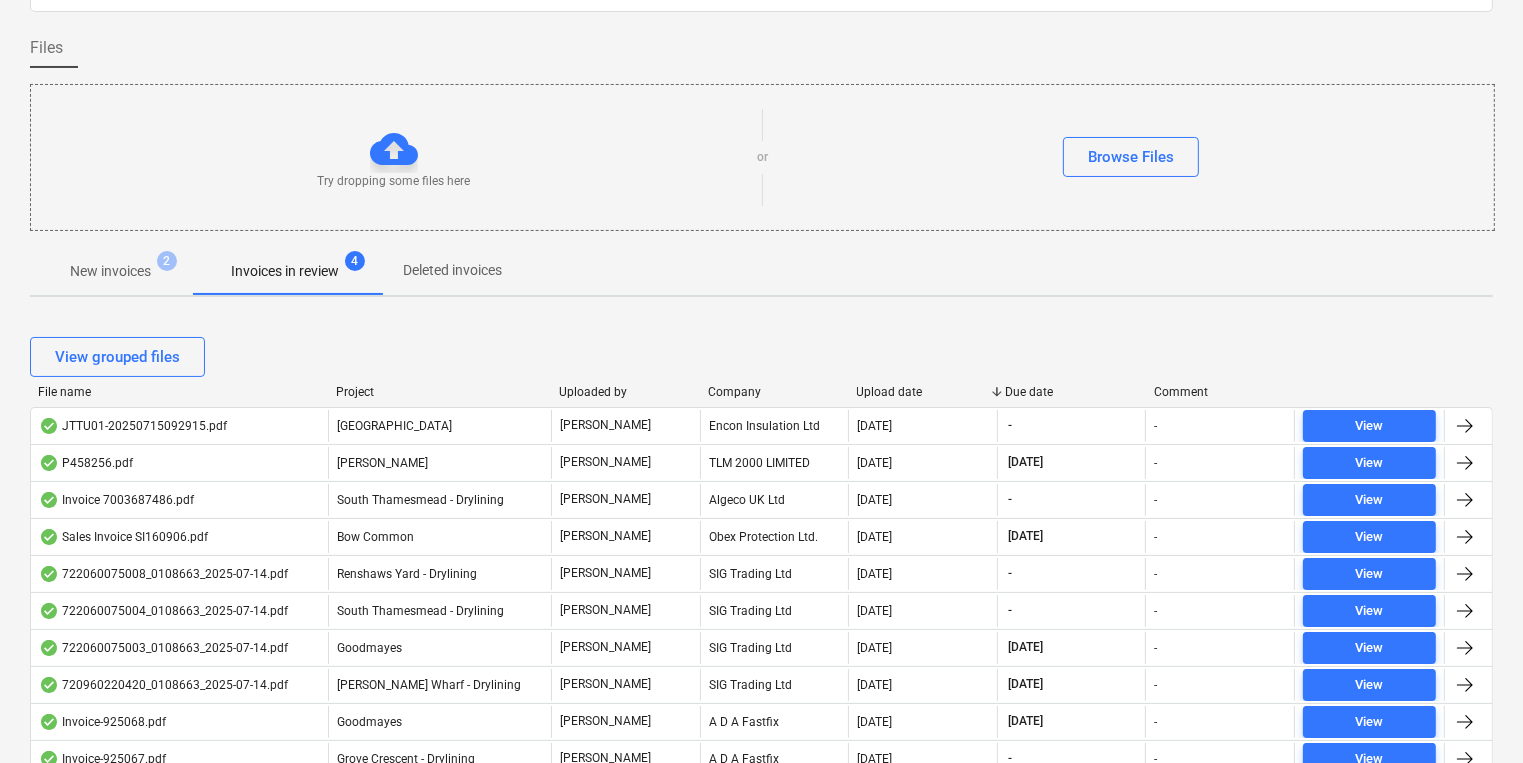 scroll, scrollTop: 0, scrollLeft: 0, axis: both 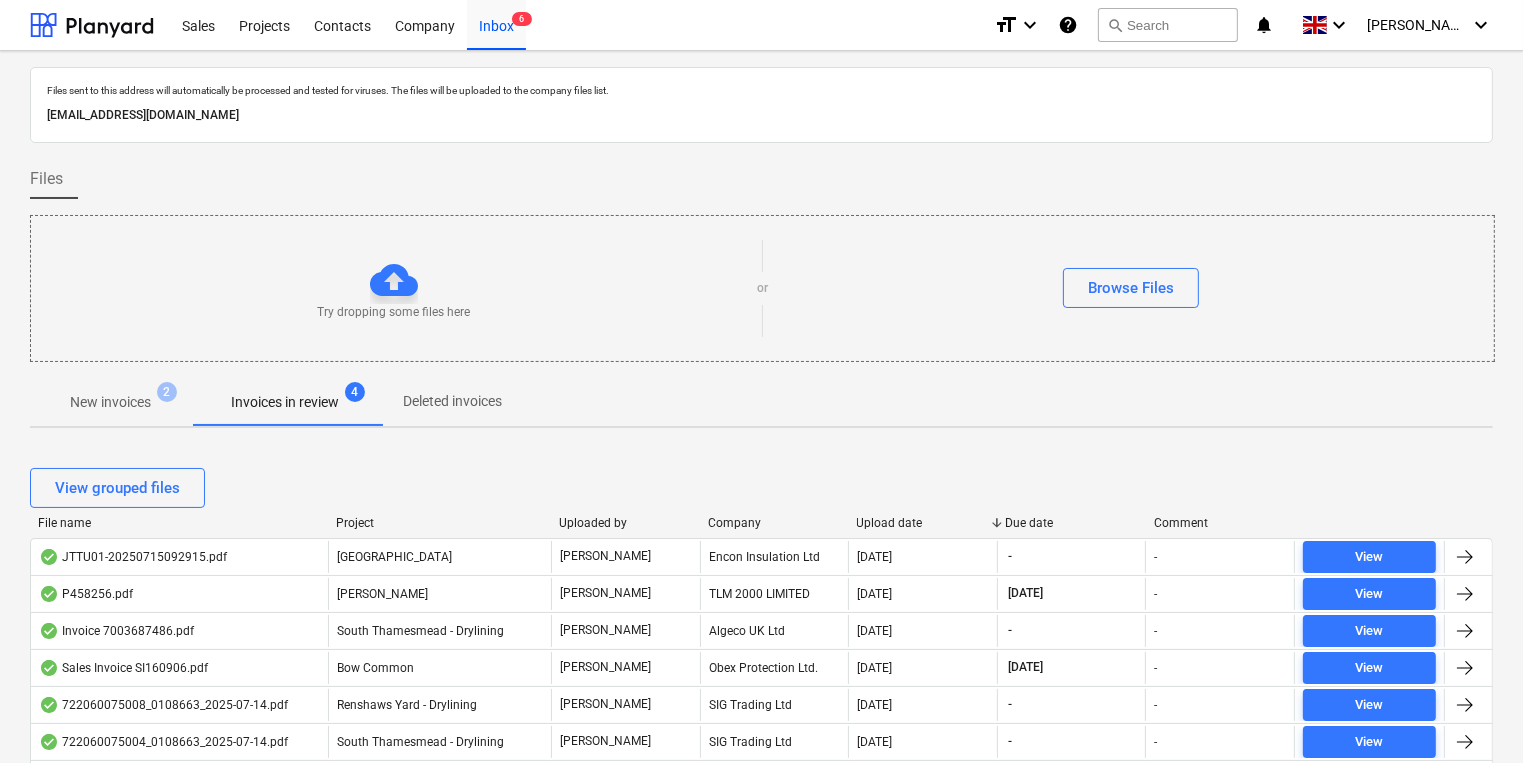click on "New invoices" at bounding box center (110, 402) 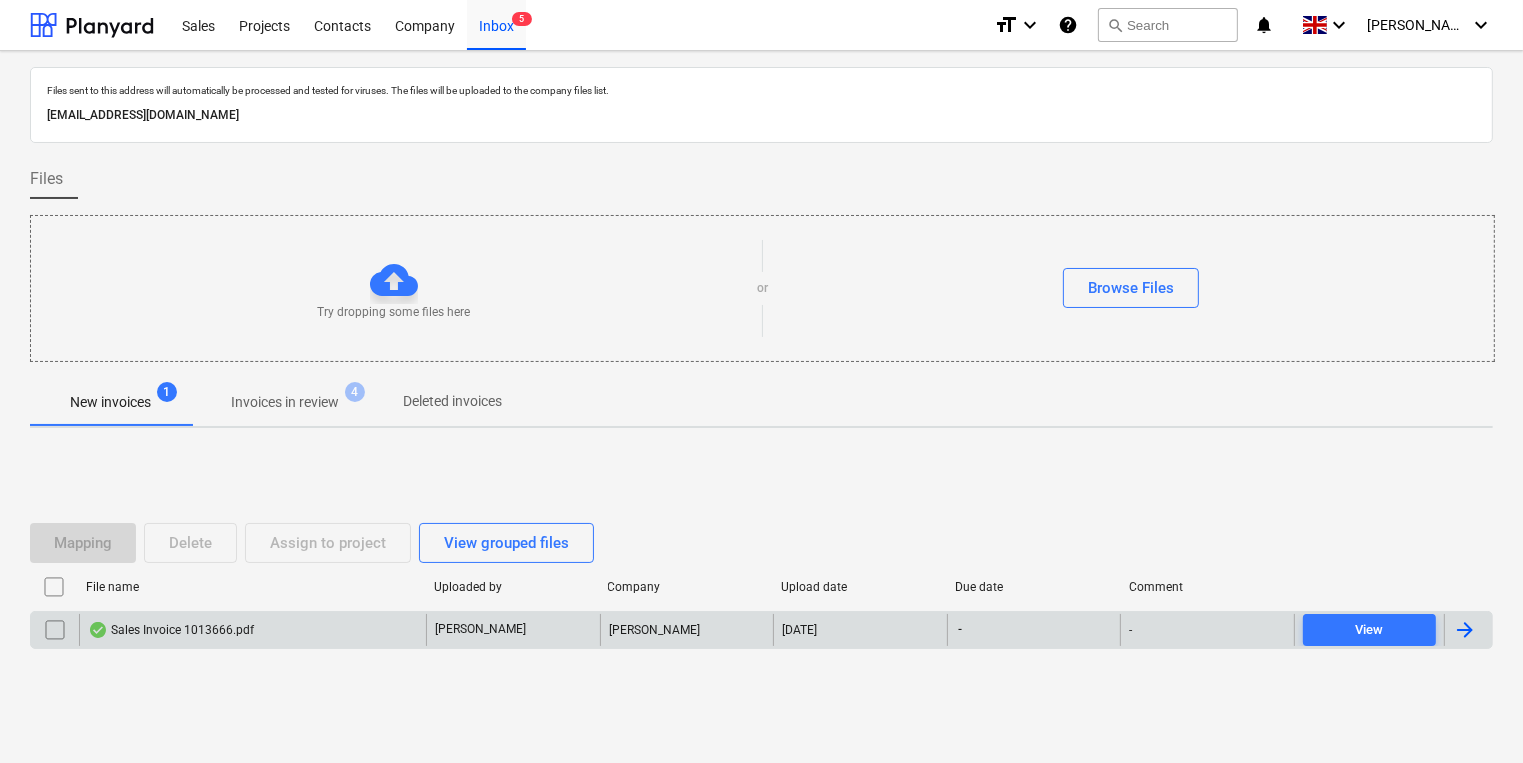 click on "Sales Invoice 1013666.pdf" at bounding box center (252, 630) 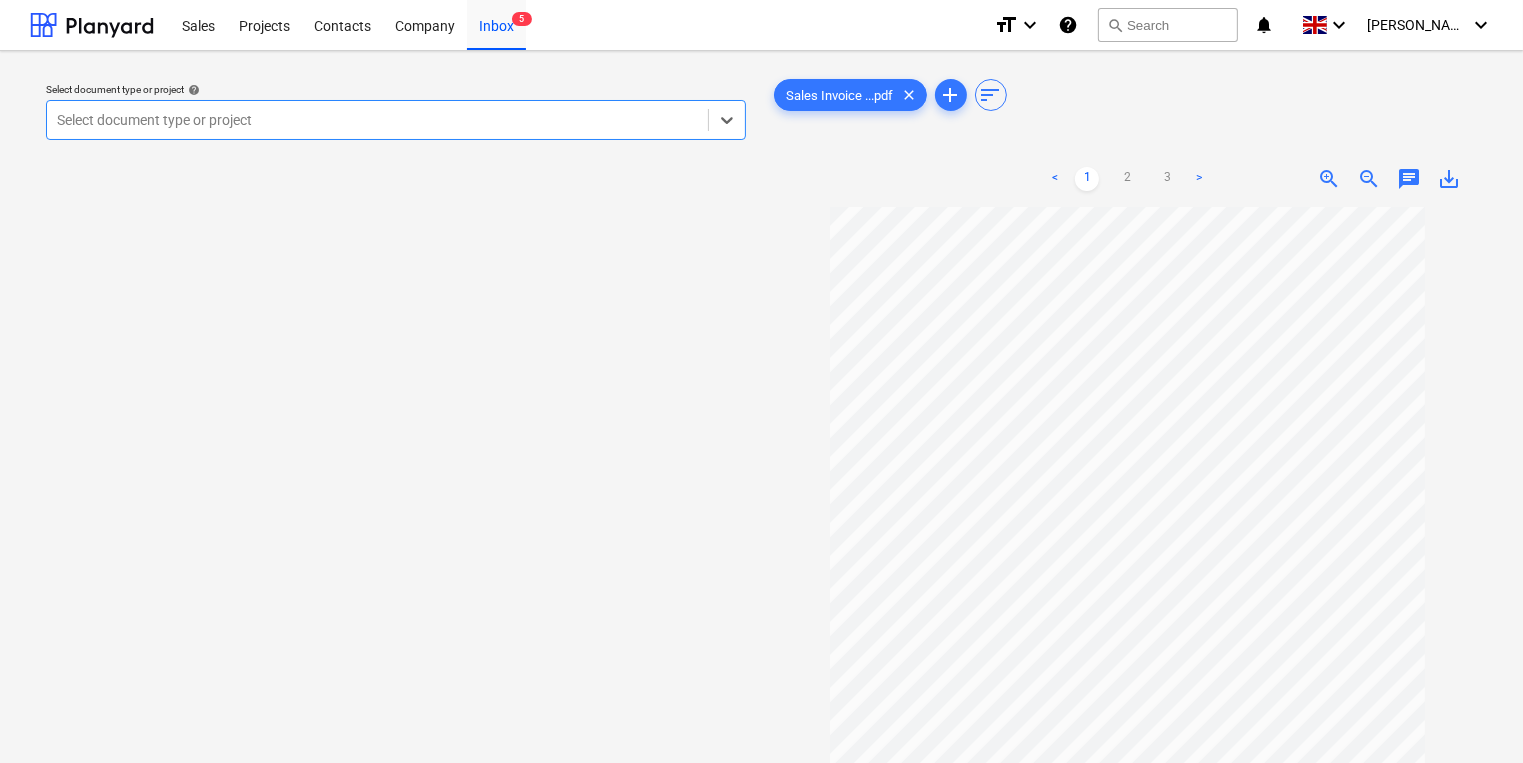 scroll, scrollTop: 138, scrollLeft: 0, axis: vertical 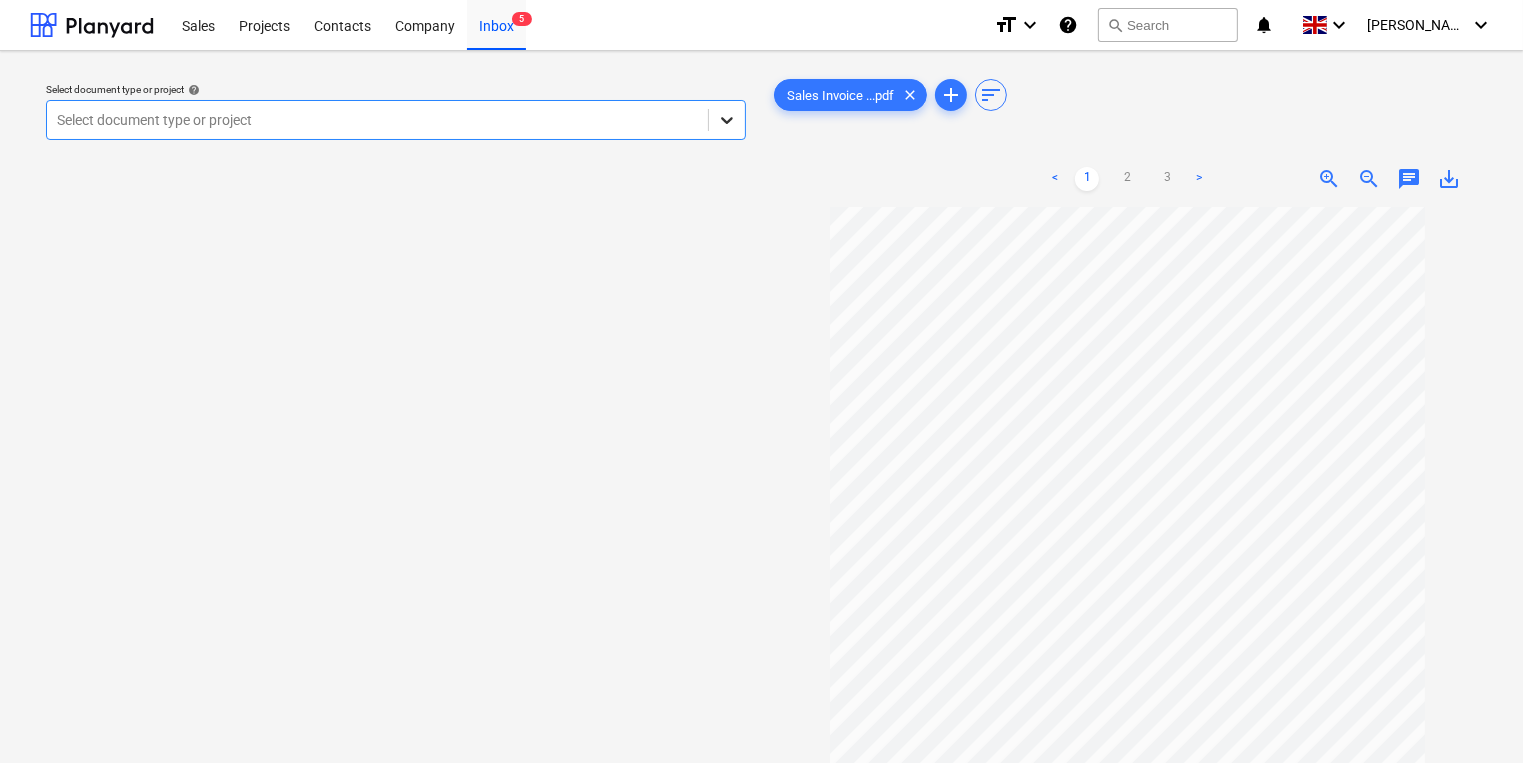 click 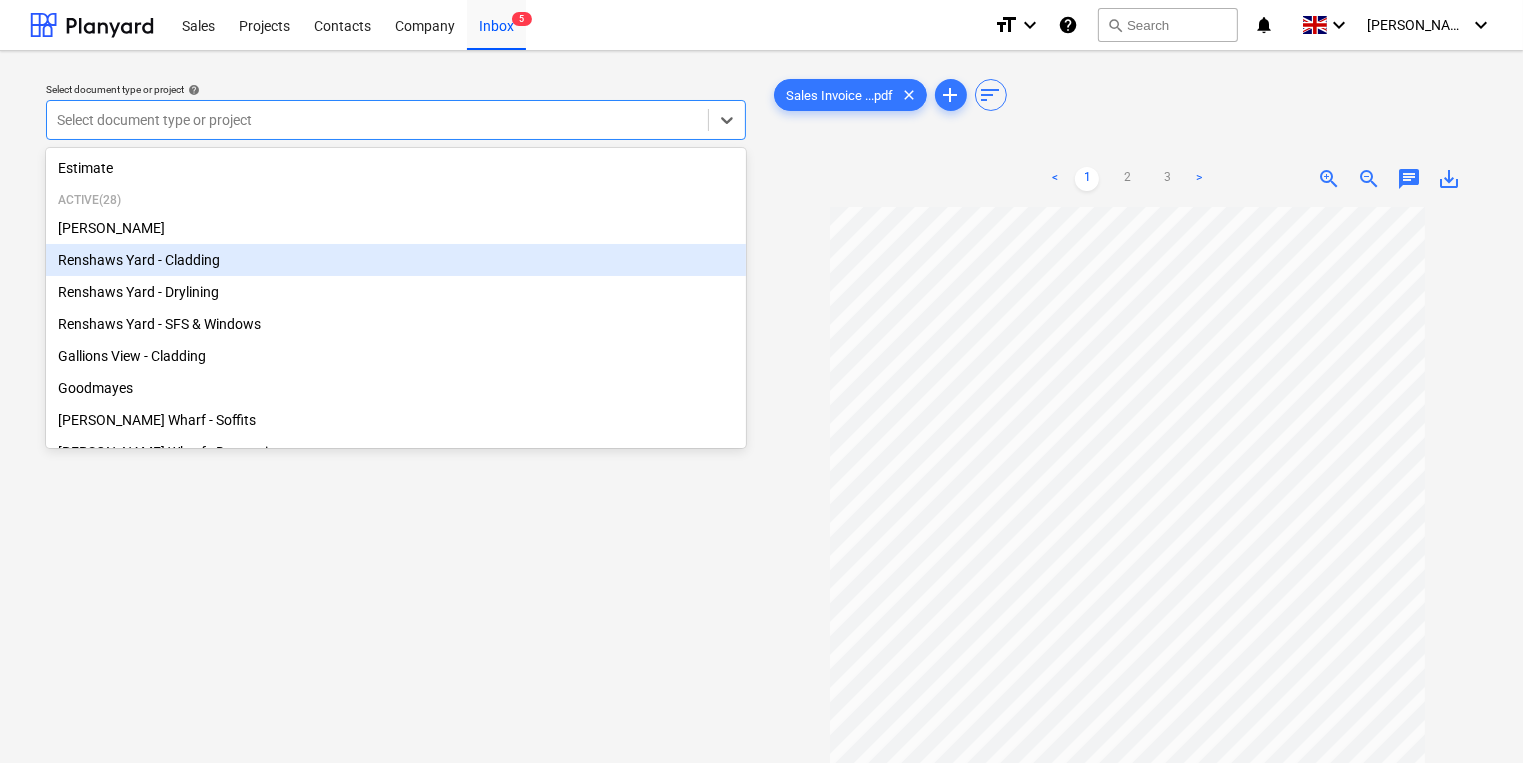 click on "Renshaws Yard - Cladding" at bounding box center (396, 260) 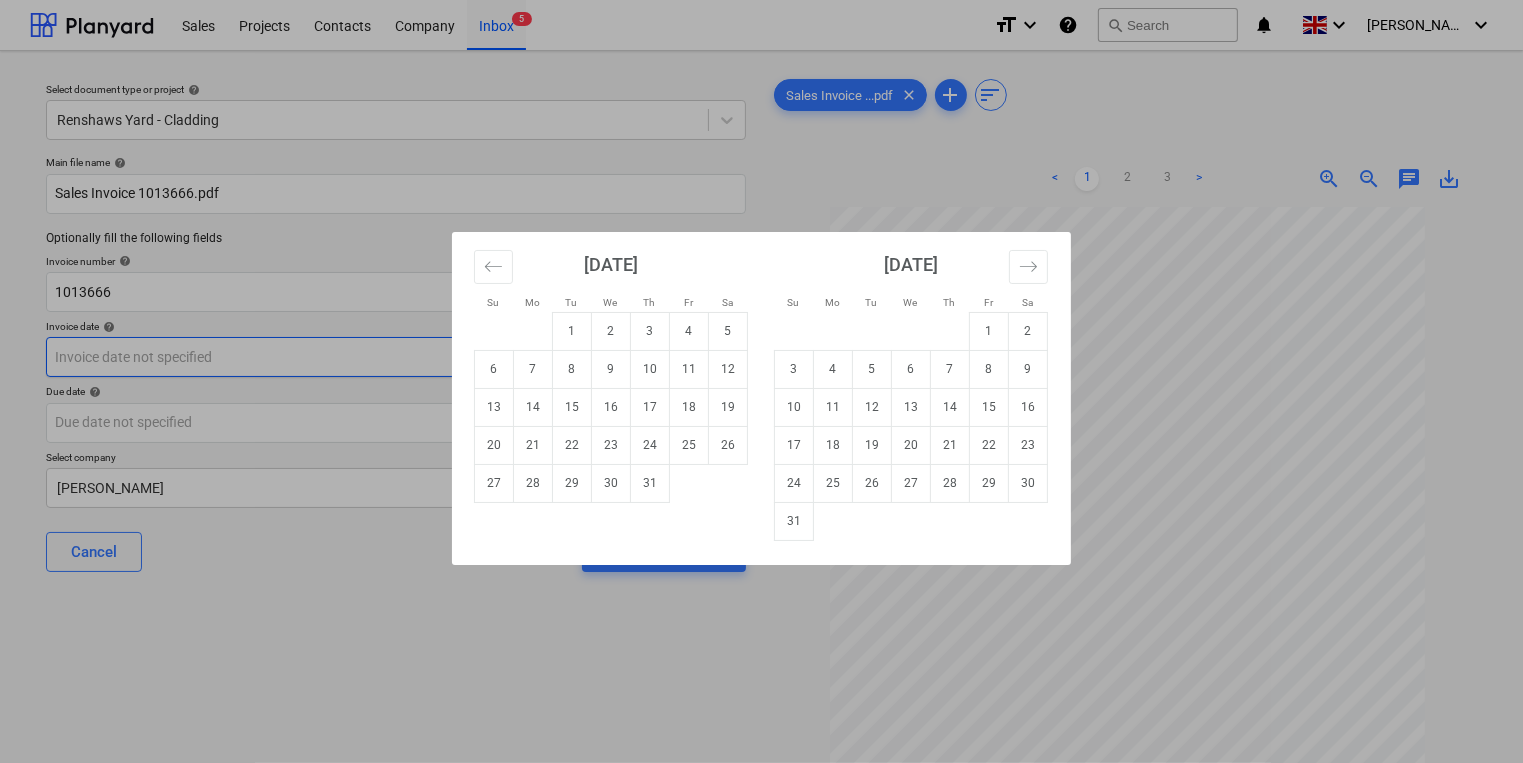 click on "Sales Projects Contacts Company Inbox 5 format_size keyboard_arrow_down help search Search notifications 0 keyboard_arrow_down [PERSON_NAME] keyboard_arrow_down Select document type or project help Renshaws Yard - Cladding Main file name help Sales Invoice 1013666.pdf Optionally fill the following fields Invoice number help 1013666 Invoice date help Press the down arrow key to interact with the calendar and
select a date. Press the question mark key to get the keyboard shortcuts for changing dates. Due date help Press the down arrow key to interact with the calendar and
select a date. Press the question mark key to get the keyboard shortcuts for changing dates. Select company [PERSON_NAME]   Cancel Assign to project Sales Invoice ...pdf clear add sort < 1 2 3 > zoom_in zoom_out chat 0 save_alt
Su Mo Tu We Th Fr Sa Su Mo Tu We Th Fr Sa [DATE] 1 2 3 4 5 6 7 8 9 10 11 12 13 14 15 16 17 18 19 20 21 22 23 24 25 26 27 28 29 [DATE] 1 2 3 4 5 6 7 8 9 10 11 12 13 14 15 16 17 18 19 20 21 22" at bounding box center (761, 381) 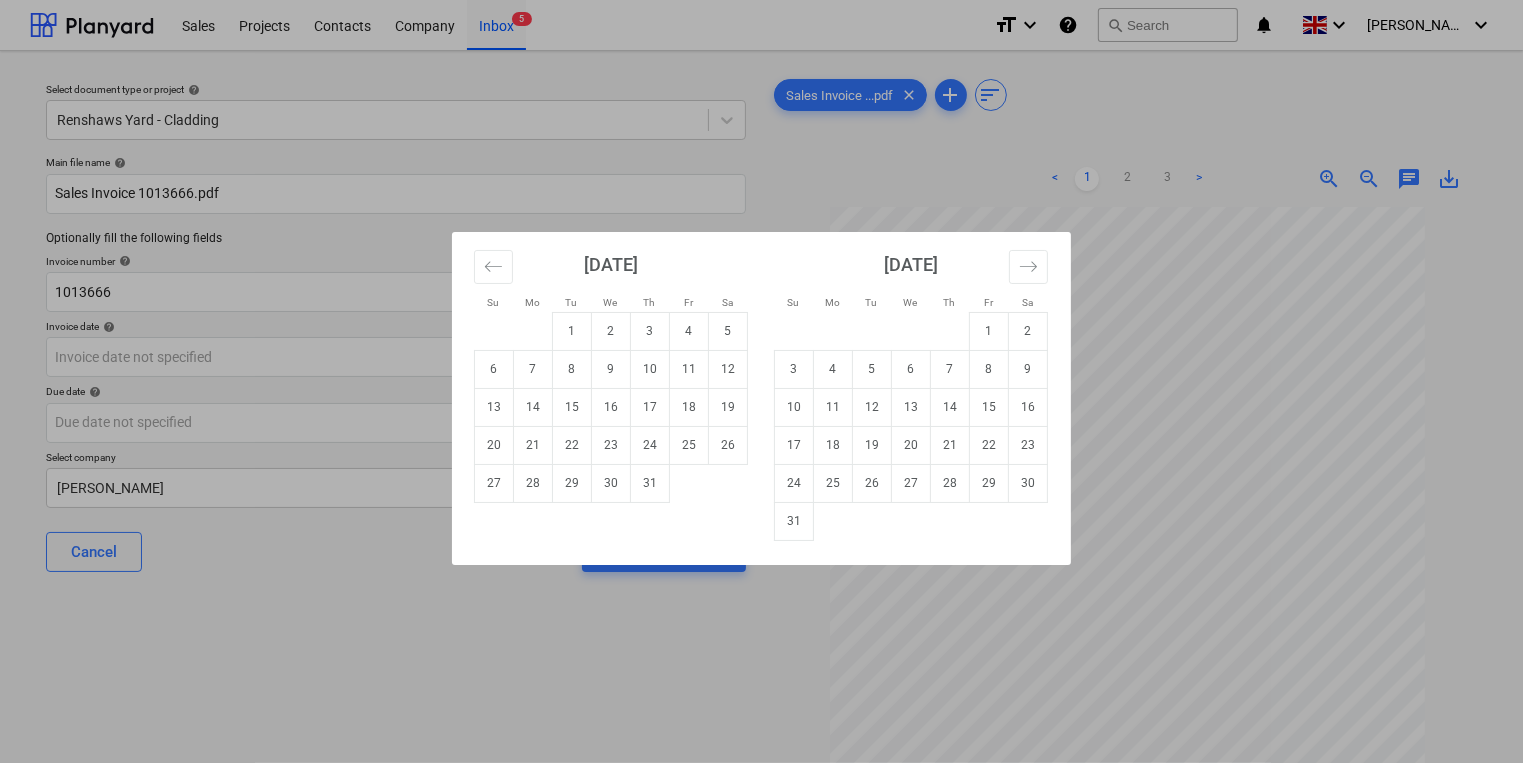 click on "Su Mo Tu We Th Fr Sa Su Mo Tu We Th Fr Sa [DATE] 1 2 3 4 5 6 7 8 9 10 11 12 13 14 15 16 17 18 19 20 21 22 23 24 25 26 27 28 29 [DATE] 1 2 3 4 5 6 7 8 9 10 11 12 13 14 15 16 17 18 19 20 21 22 23 24 25 26 27 28 29 30 [DATE] 1 2 3 4 5 6 7 8 9 10 11 12 13 14 15 16 17 18 19 20 21 22 23 24 25 26 27 28 29 30 31 [DATE] 1 2 3 4 5 6 7 8 9 10 11 12 13 14 15 16 17 18 19 20 21 22 23 24 25 26 27 28 29 30" at bounding box center [761, 381] 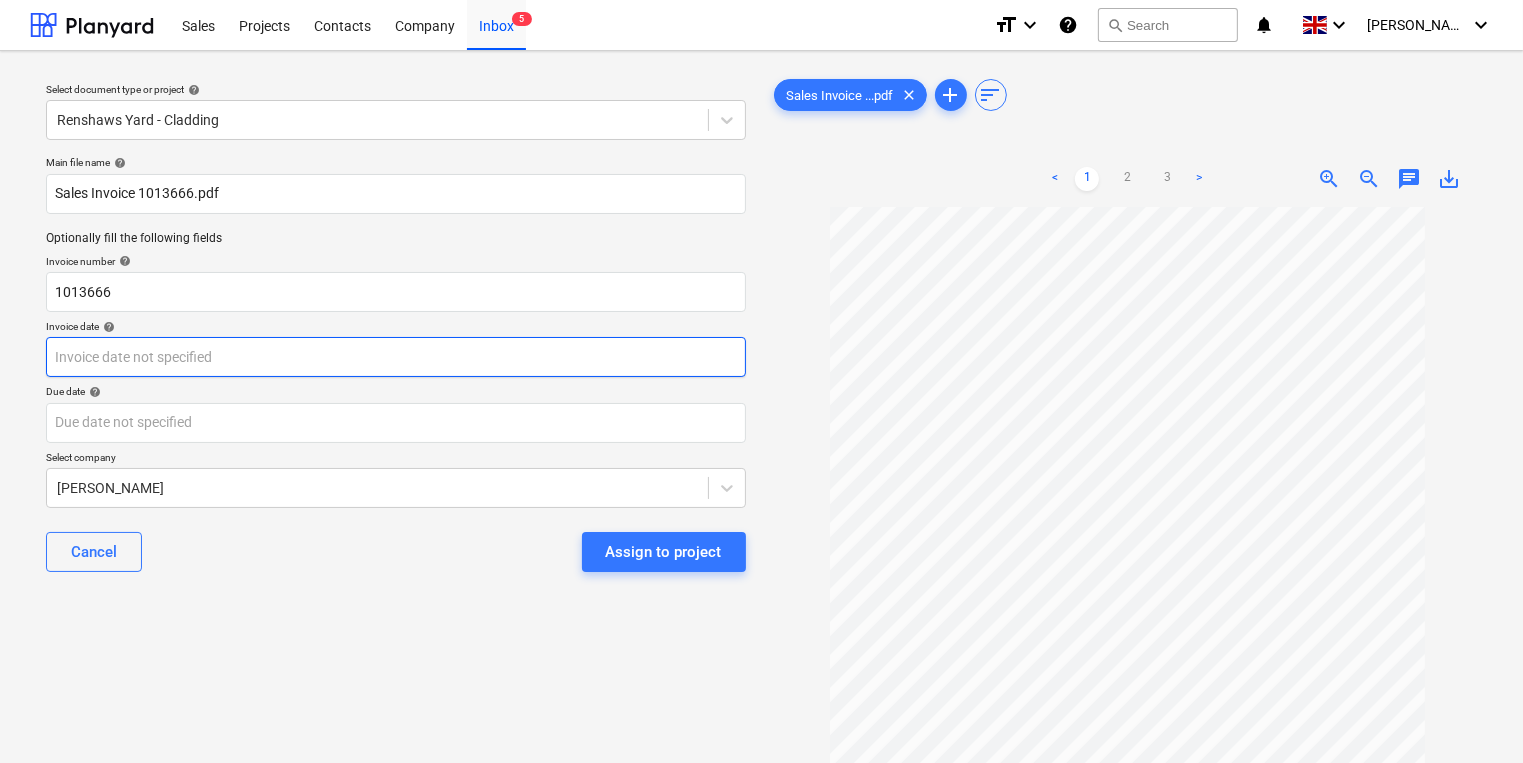 click on "Sales Projects Contacts Company Inbox 5 format_size keyboard_arrow_down help search Search notifications 0 keyboard_arrow_down [PERSON_NAME] keyboard_arrow_down Select document type or project help Renshaws Yard - Cladding Main file name help Sales Invoice 1013666.pdf Optionally fill the following fields Invoice number help 1013666 Invoice date help Press the down arrow key to interact with the calendar and
select a date. Press the question mark key to get the keyboard shortcuts for changing dates. Due date help Press the down arrow key to interact with the calendar and
select a date. Press the question mark key to get the keyboard shortcuts for changing dates. Select company [PERSON_NAME]   Cancel Assign to project Sales Invoice ...pdf clear add sort < 1 2 3 > zoom_in zoom_out chat 0 save_alt" at bounding box center (761, 381) 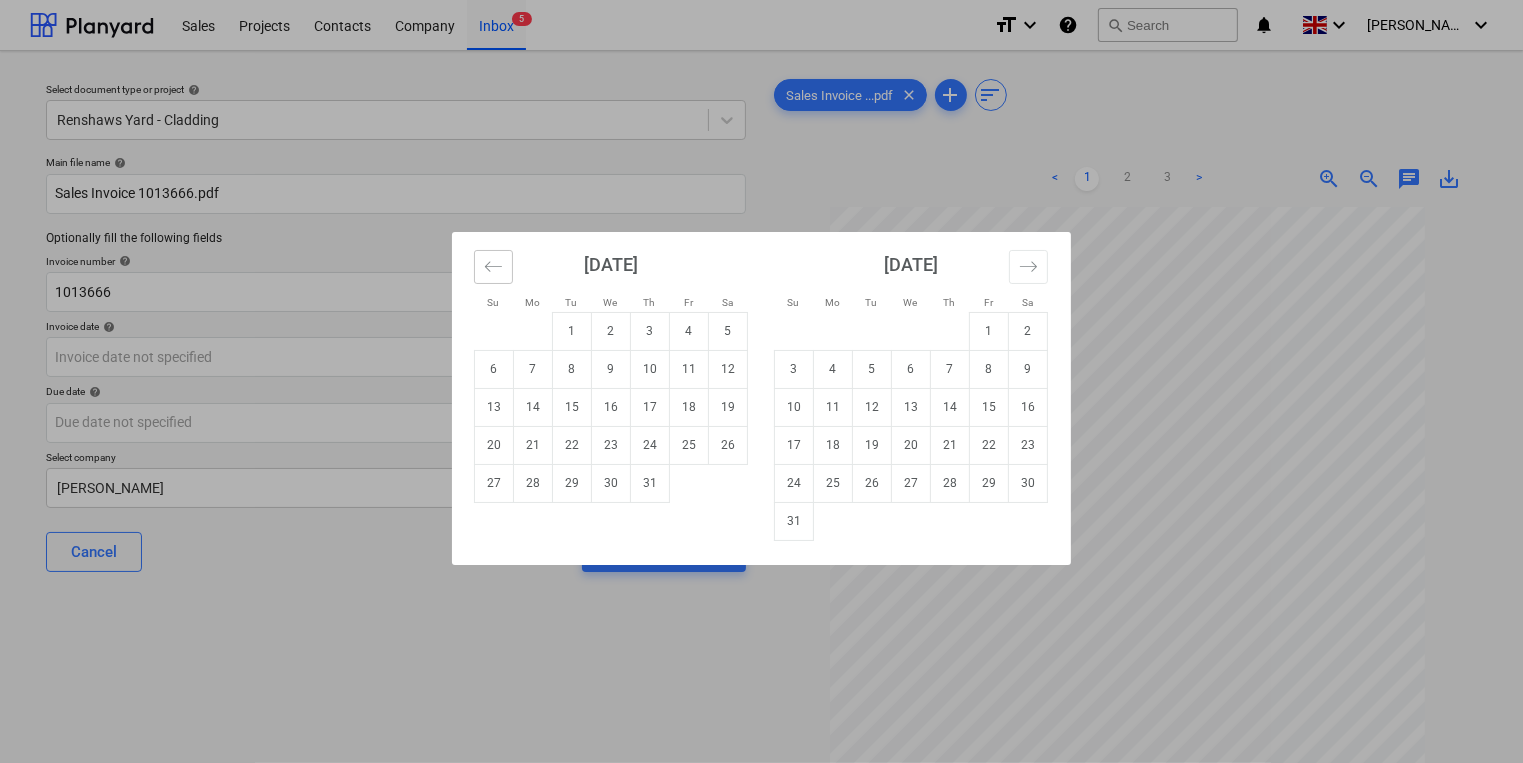 click 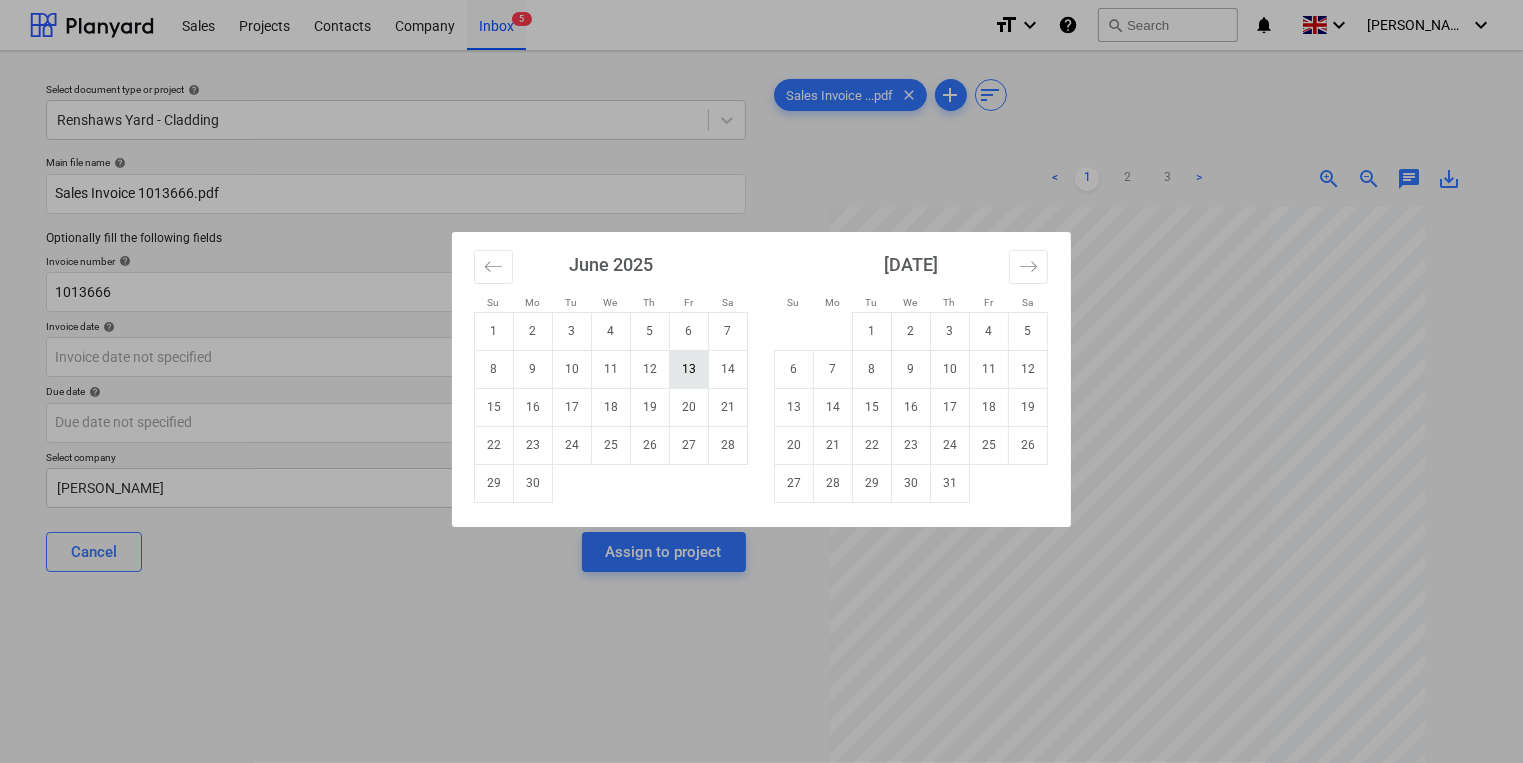 click on "13" at bounding box center [689, 369] 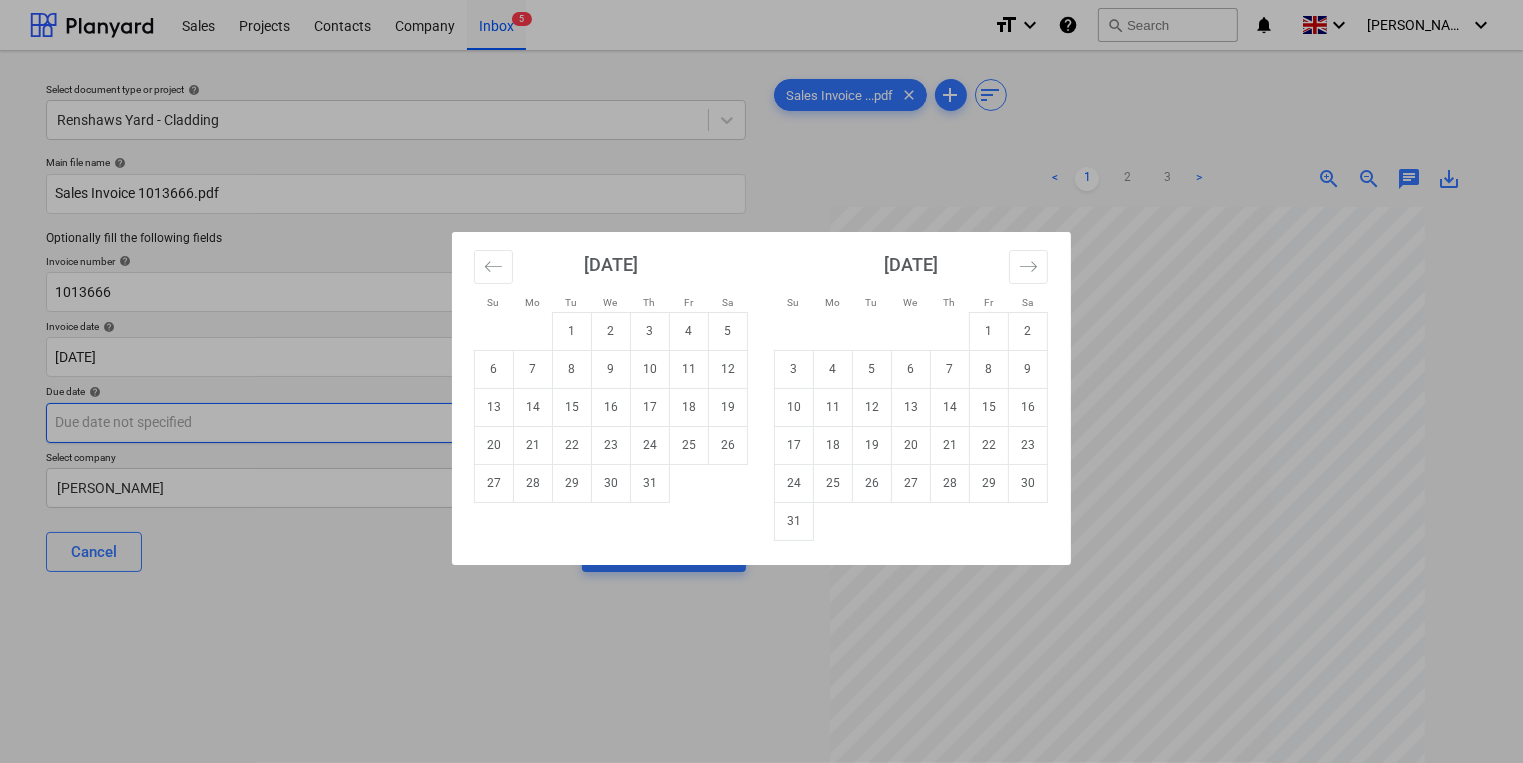 click on "Sales Projects Contacts Company Inbox 5 format_size keyboard_arrow_down help search Search notifications 0 keyboard_arrow_down [PERSON_NAME] keyboard_arrow_down Select document type or project help Renshaws Yard - Cladding Main file name help Sales Invoice 1013666.pdf Optionally fill the following fields Invoice number help 1013666 Invoice date help [DATE] 13.06.2025 Press the down arrow key to interact with the calendar and
select a date. Press the question mark key to get the keyboard shortcuts for changing dates. Due date help Press the down arrow key to interact with the calendar and
select a date. Press the question mark key to get the keyboard shortcuts for changing dates. Select company [PERSON_NAME]   Cancel Assign to project Sales Invoice ...pdf clear add sort < 1 2 3 > zoom_in zoom_out chat 0 save_alt
Su Mo Tu We Th Fr Sa Su Mo Tu We Th Fr Sa [DATE] 1 2 3 4 5 6 7 8 9 10 11 12 13 14 15 16 17 18 19 20 21 22 23 24 25 26 27 28 29 [DATE] 1 2 3 4 5 6 7 8 9 10 11 12 13 14 1" at bounding box center [761, 381] 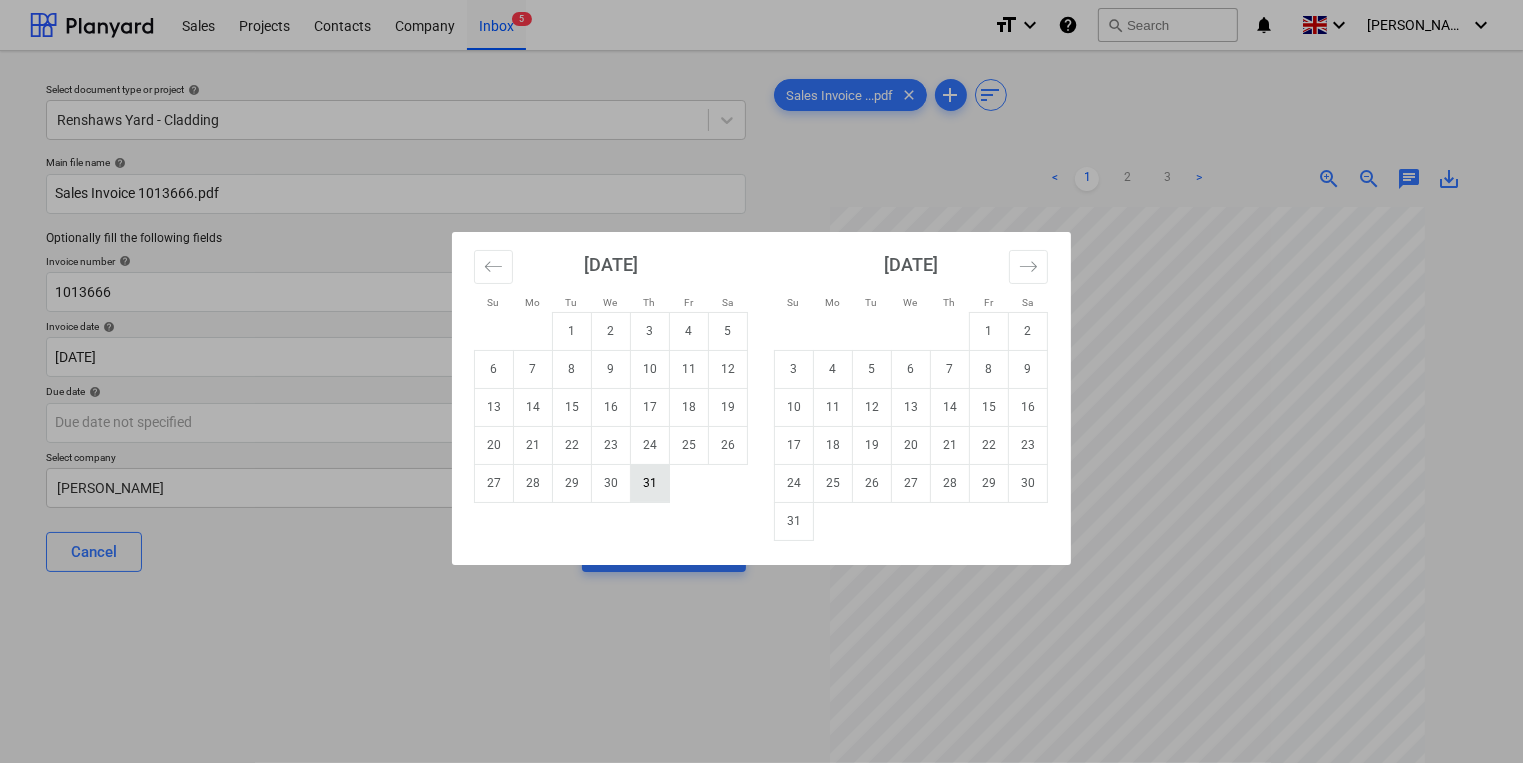 click on "31" at bounding box center (650, 483) 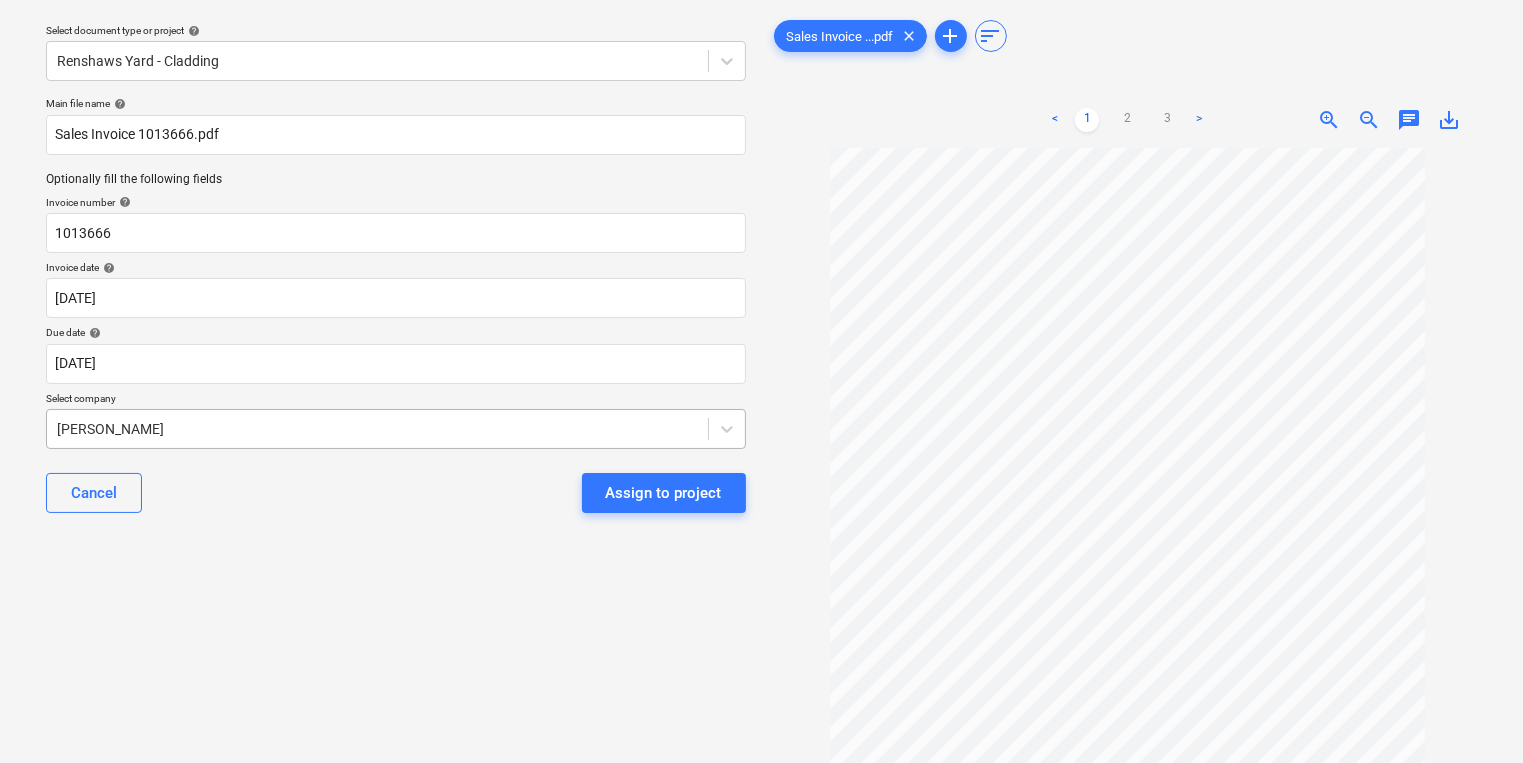 click on "Sales Projects Contacts Company Inbox 5 format_size keyboard_arrow_down help search Search notifications 0 keyboard_arrow_down [PERSON_NAME] keyboard_arrow_down Select document type or project help Renshaws Yard - Cladding Main file name help Sales Invoice 1013666.pdf Optionally fill the following fields Invoice number help 1013666 Invoice date help [DATE] 13.06.2025 Press the down arrow key to interact with the calendar and
select a date. Press the question mark key to get the keyboard shortcuts for changing dates. Due date help [DATE] [DATE] Press the down arrow key to interact with the calendar and
select a date. Press the question mark key to get the keyboard shortcuts for changing dates. Select company [PERSON_NAME]   Cancel Assign to project Sales Invoice ...pdf clear add sort < 1 2 3 > zoom_in zoom_out chat 0 save_alt" at bounding box center [761, 322] 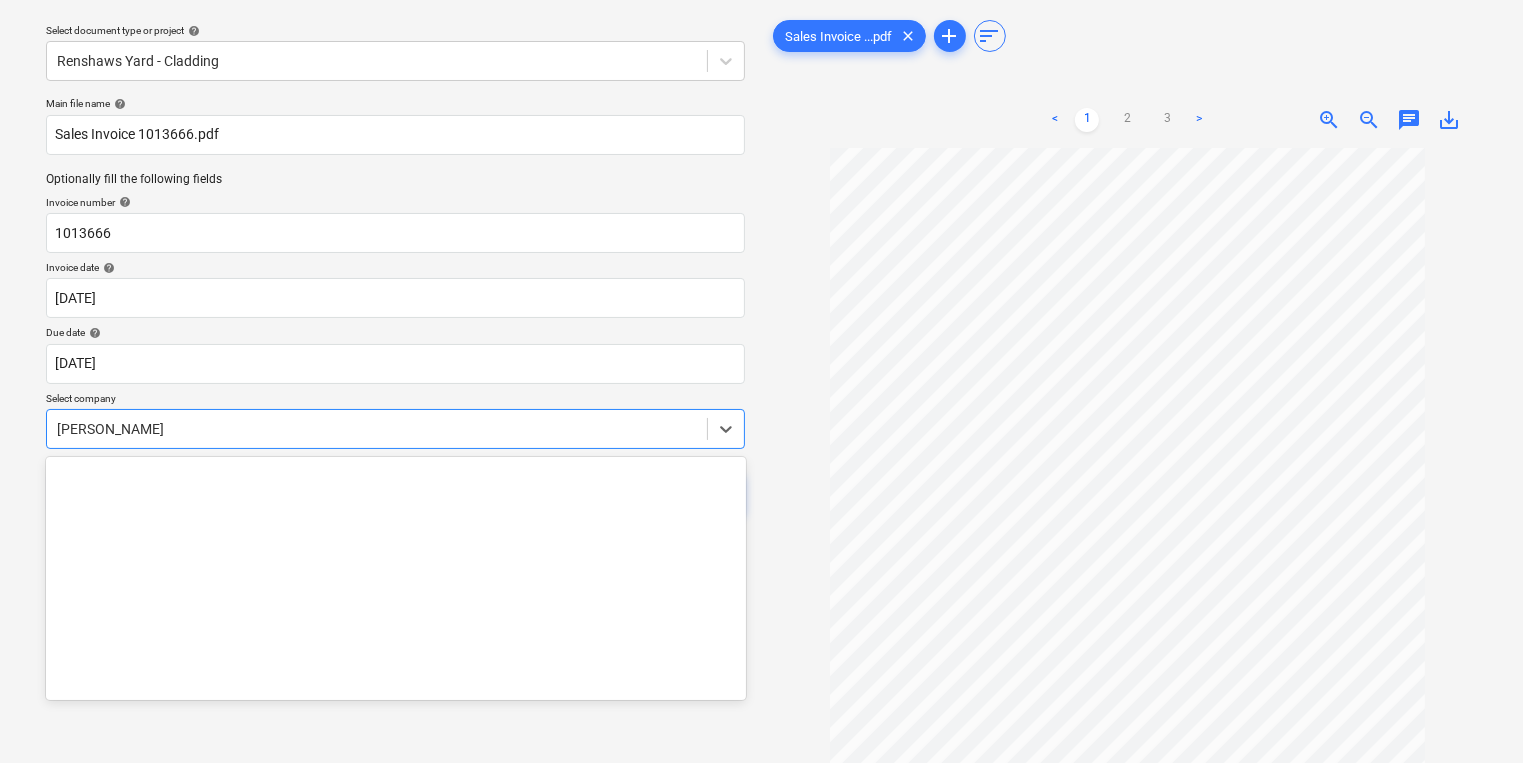 scroll, scrollTop: 64, scrollLeft: 0, axis: vertical 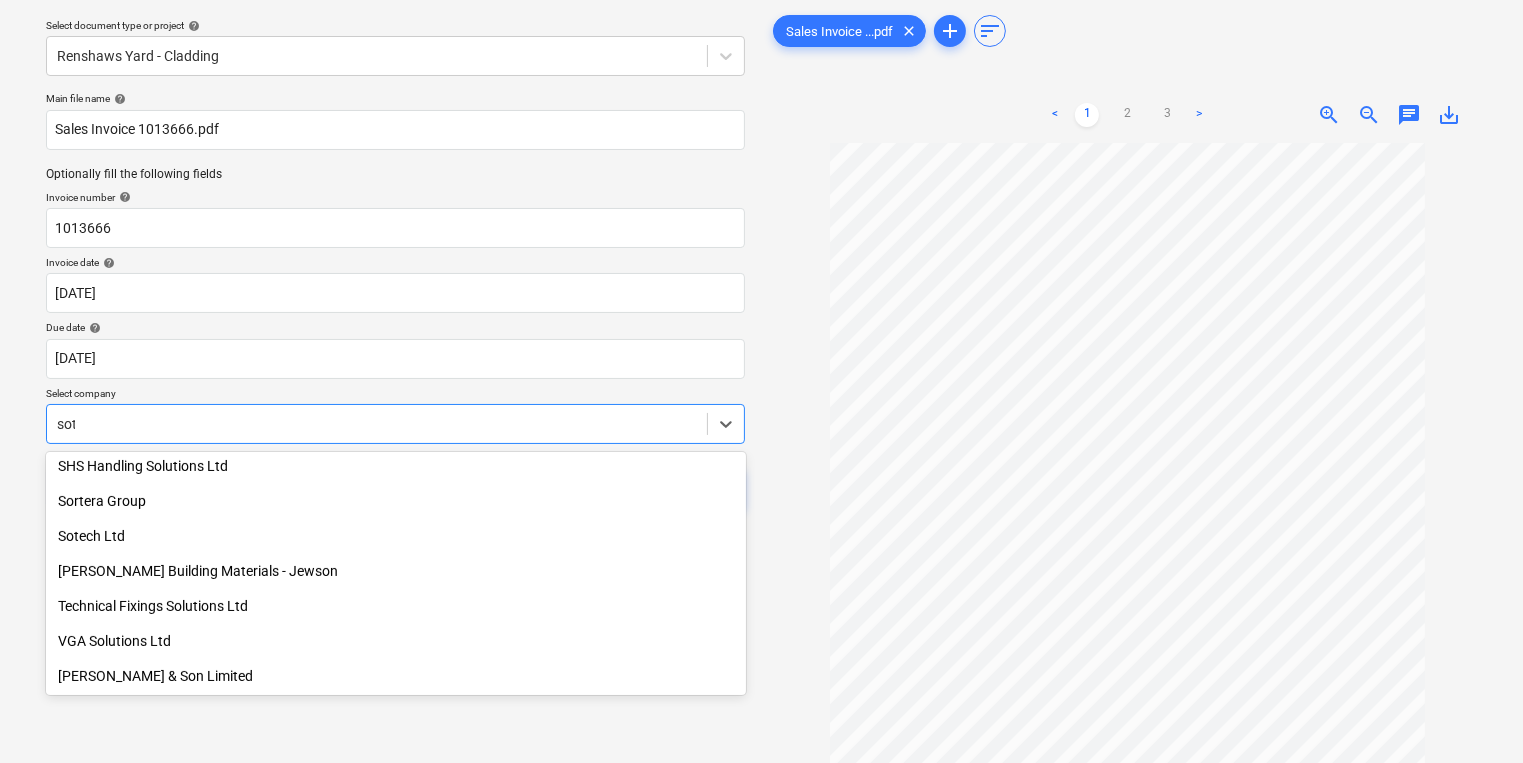 type on "sote" 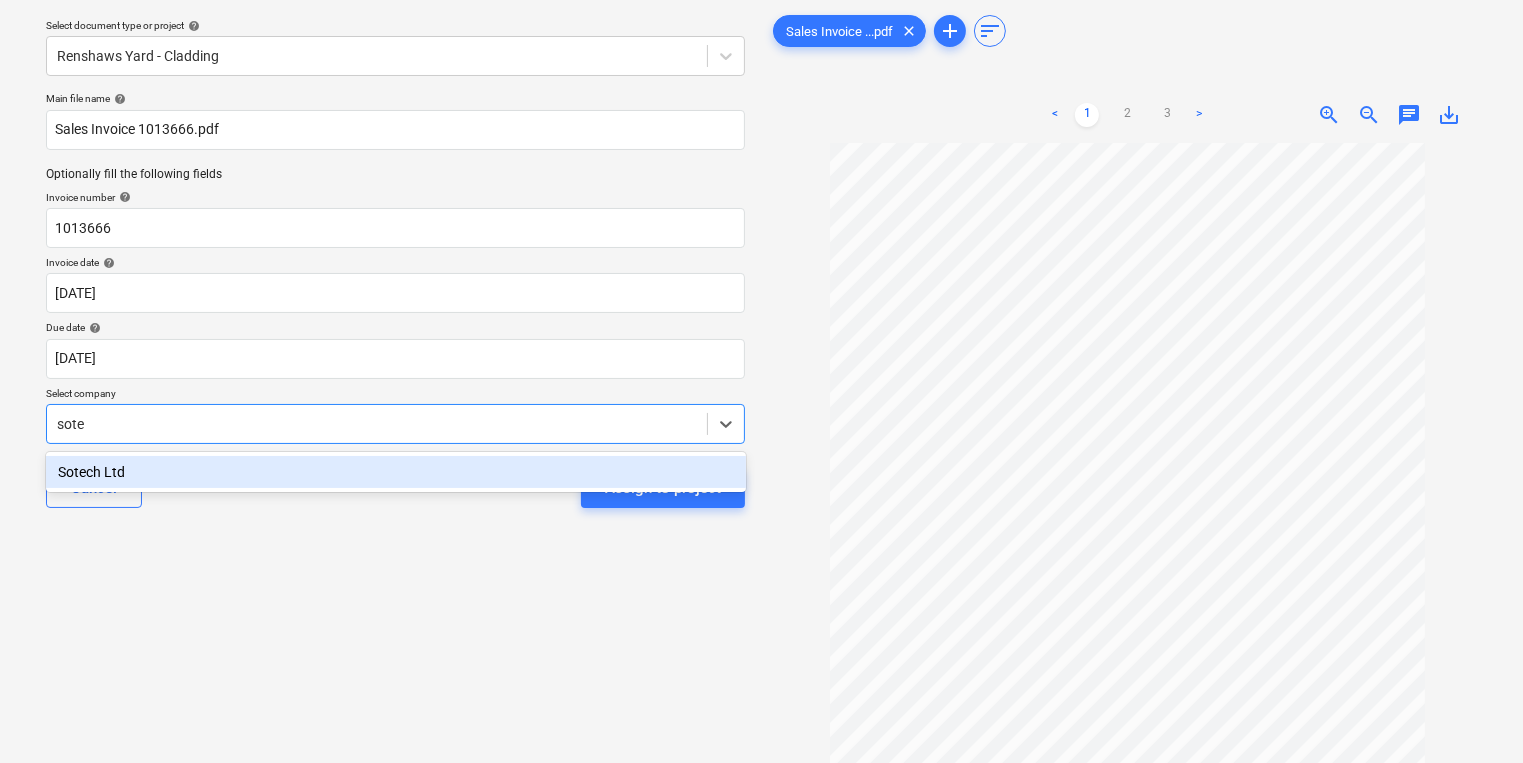 click on "Sotech Ltd" at bounding box center [396, 472] 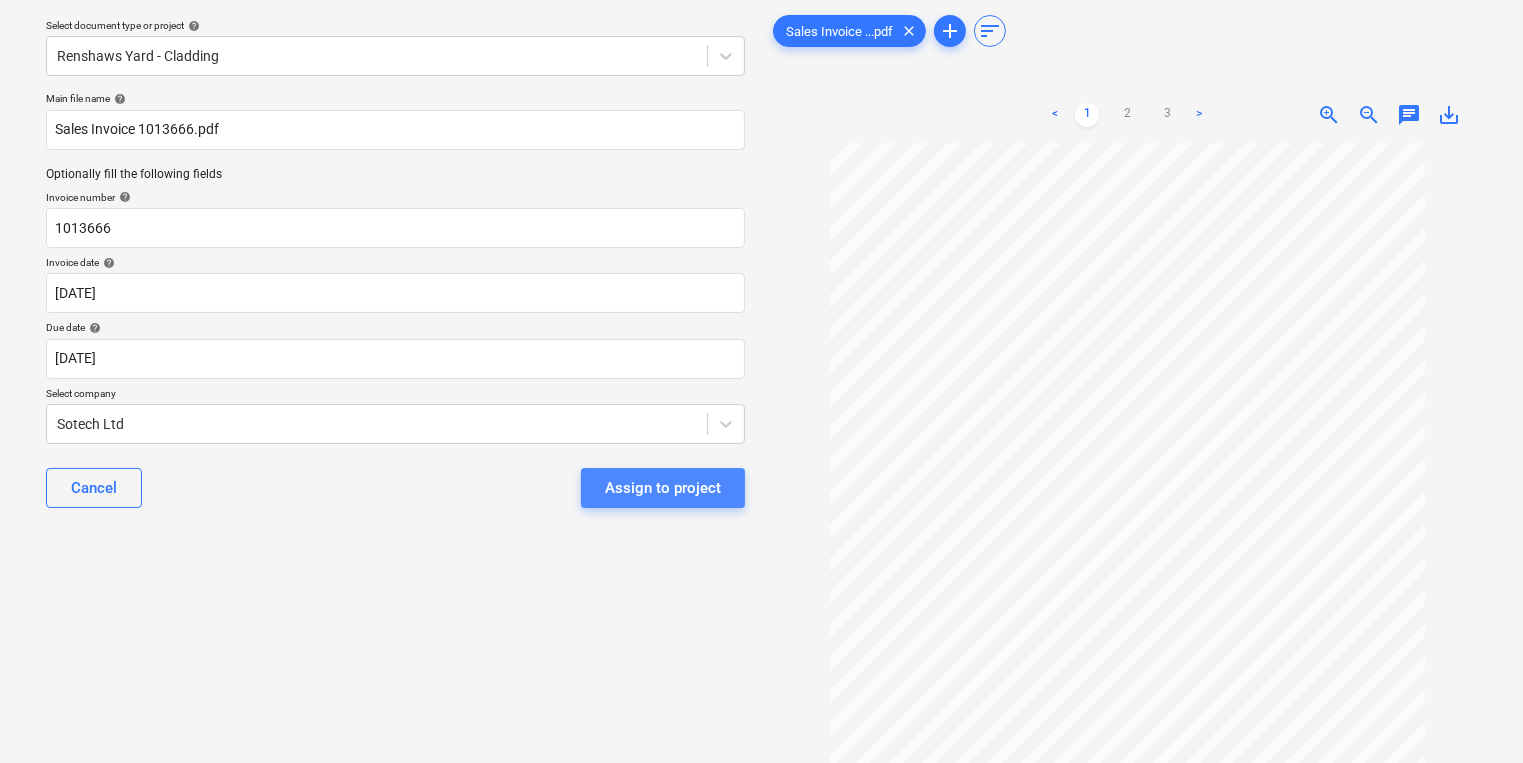 click on "Assign to project" at bounding box center (663, 488) 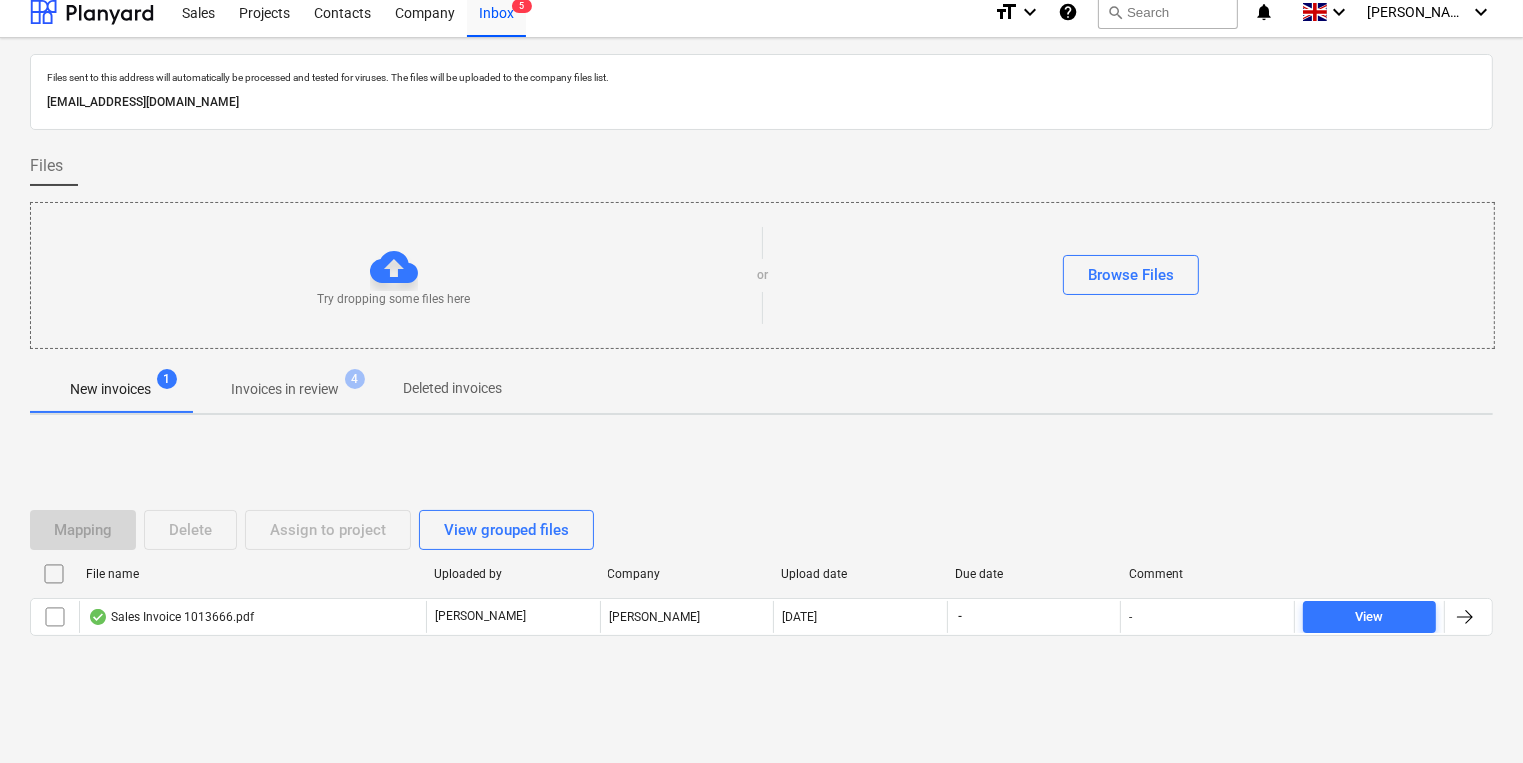 scroll, scrollTop: 11, scrollLeft: 0, axis: vertical 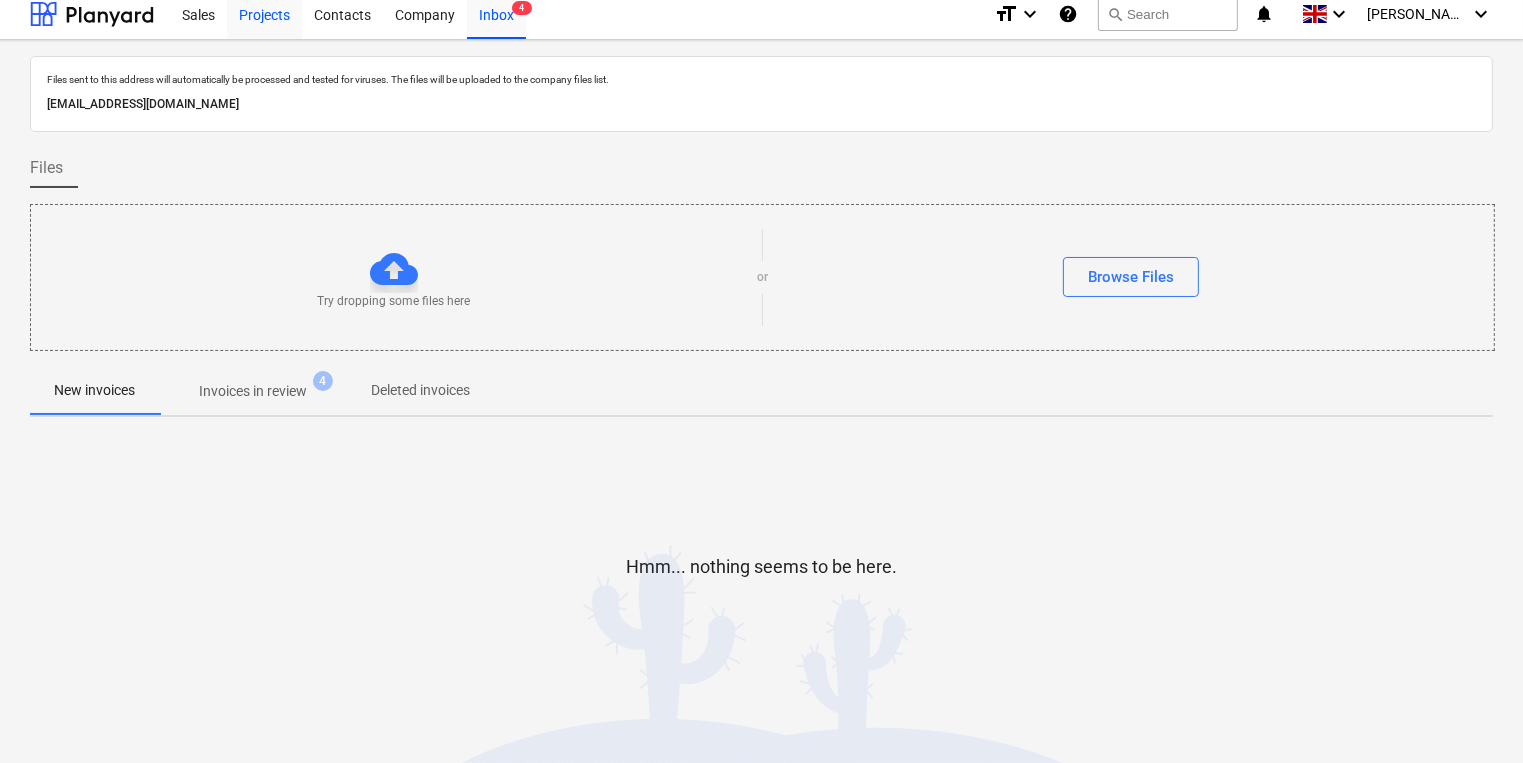click on "Projects" at bounding box center (264, 13) 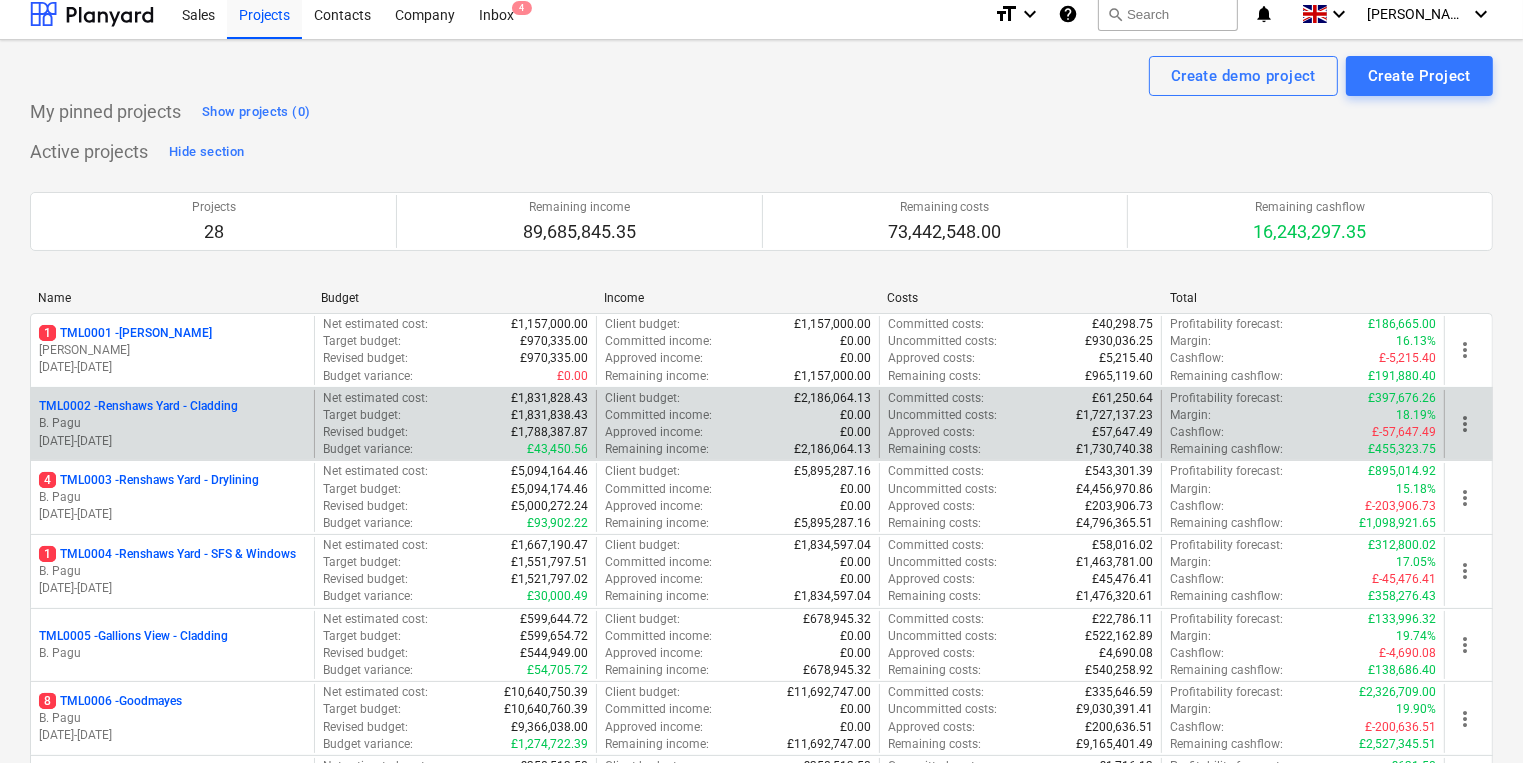 click on "B. Pagu" at bounding box center [172, 423] 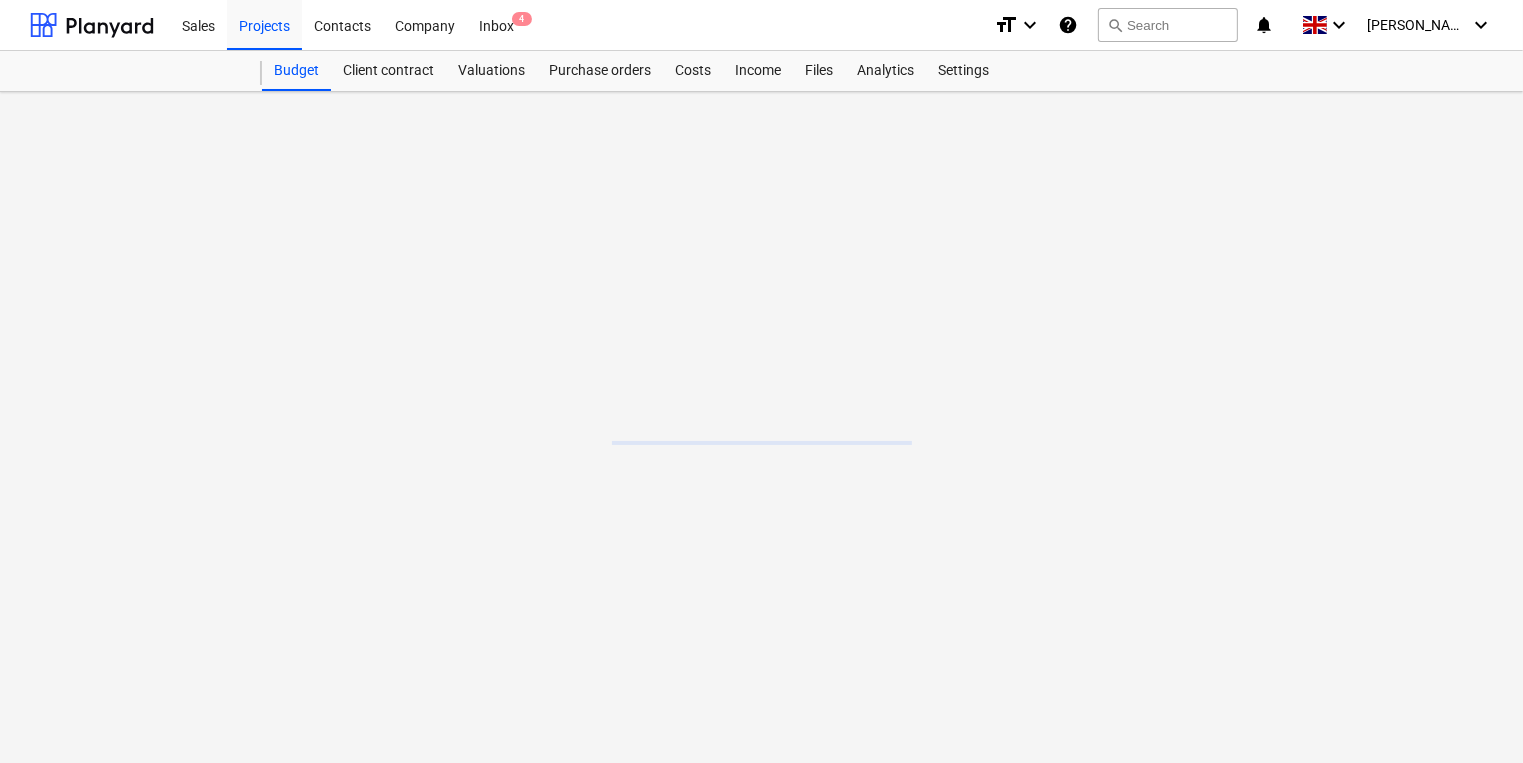 scroll, scrollTop: 0, scrollLeft: 0, axis: both 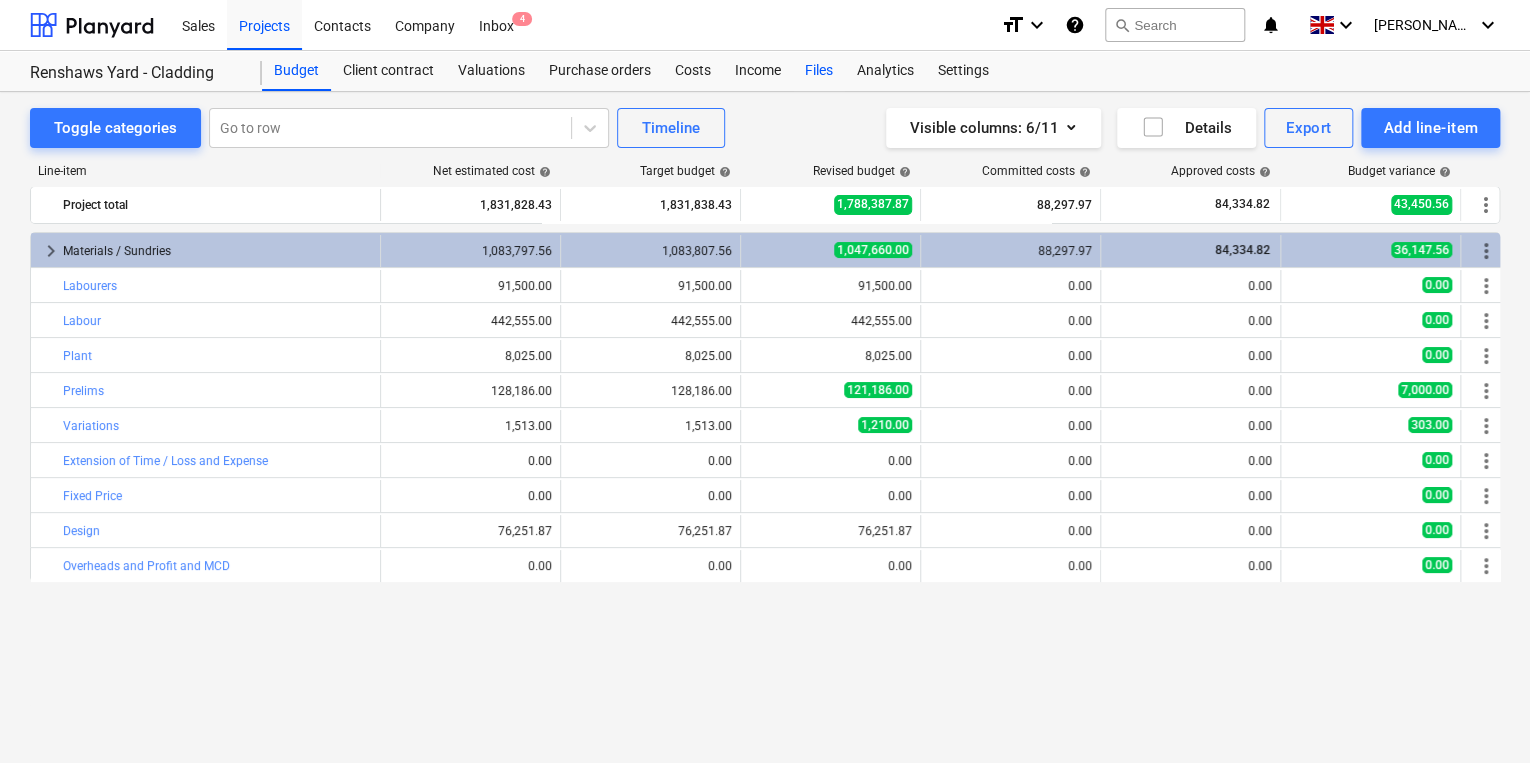 click on "Files" at bounding box center (819, 71) 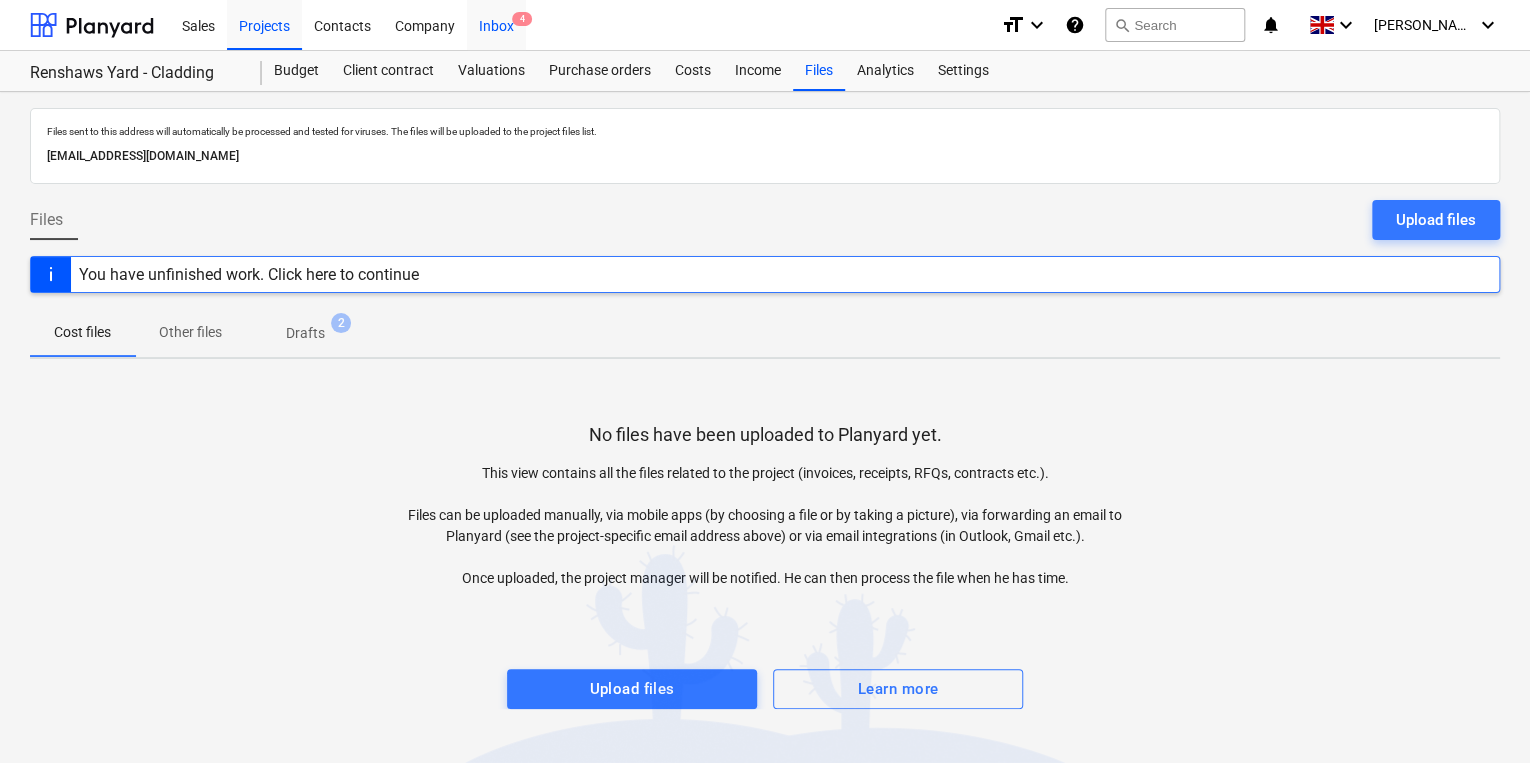 click on "Inbox 4" at bounding box center (496, 24) 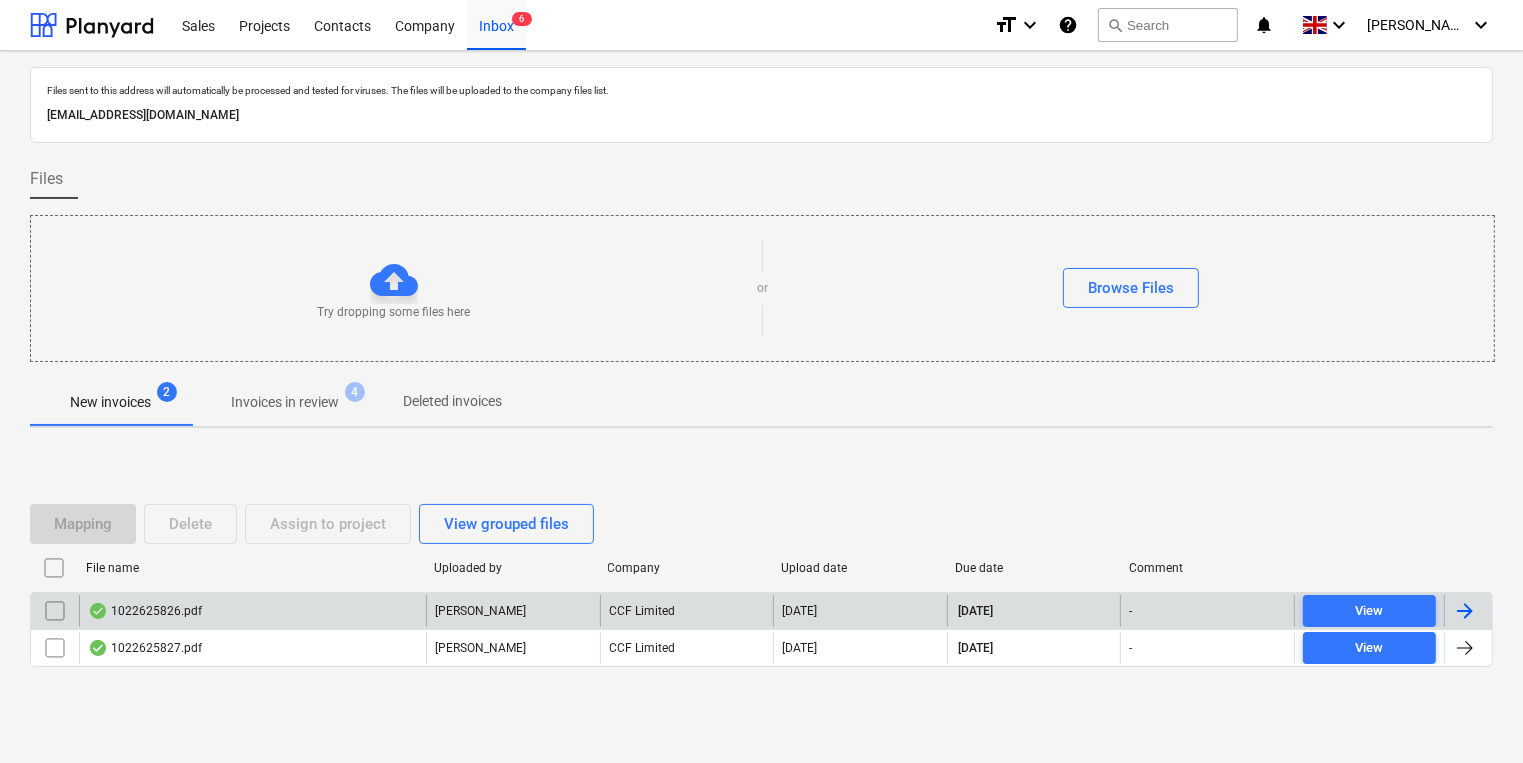 click on "1022625826.pdf" at bounding box center (252, 611) 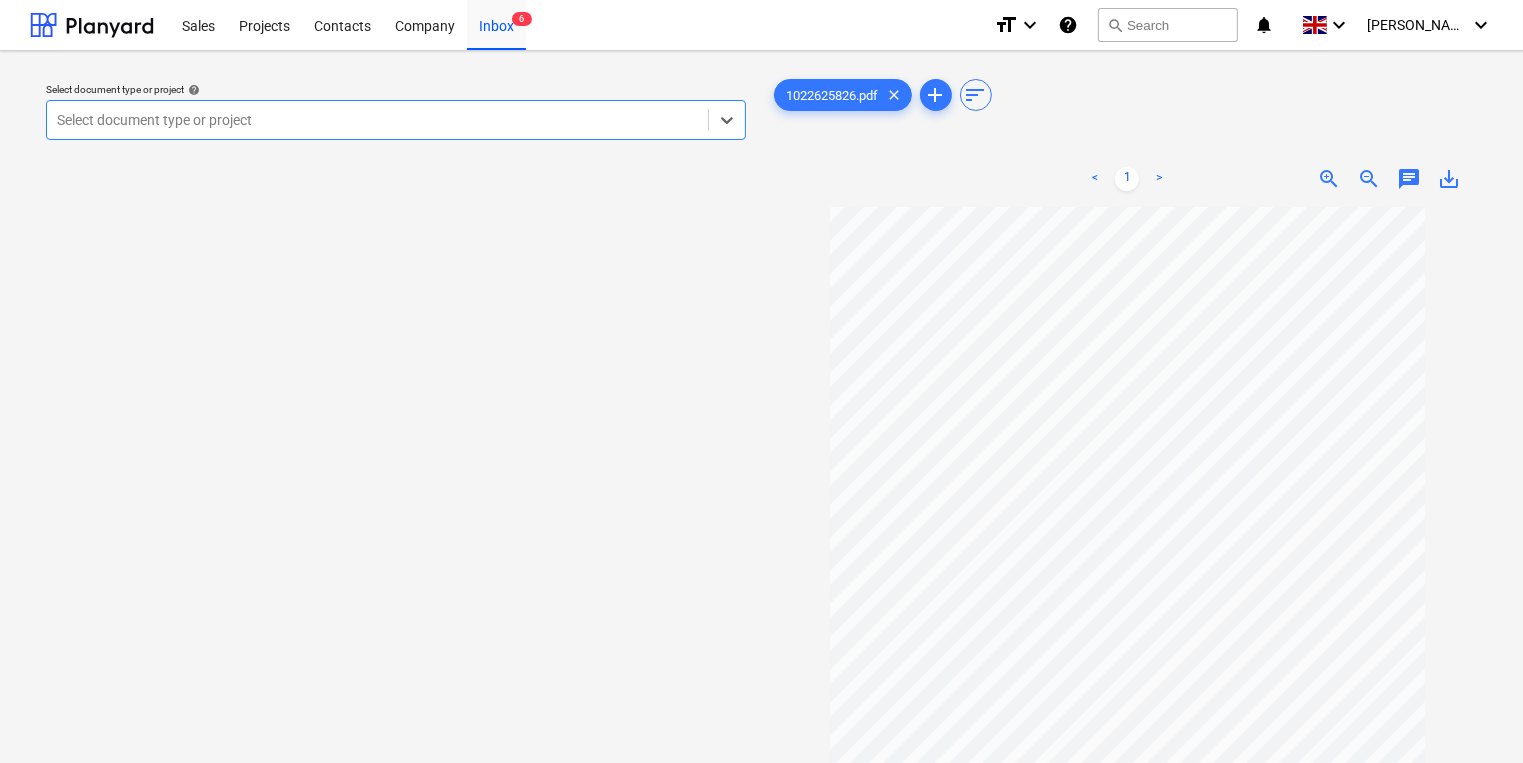 scroll, scrollTop: 138, scrollLeft: 0, axis: vertical 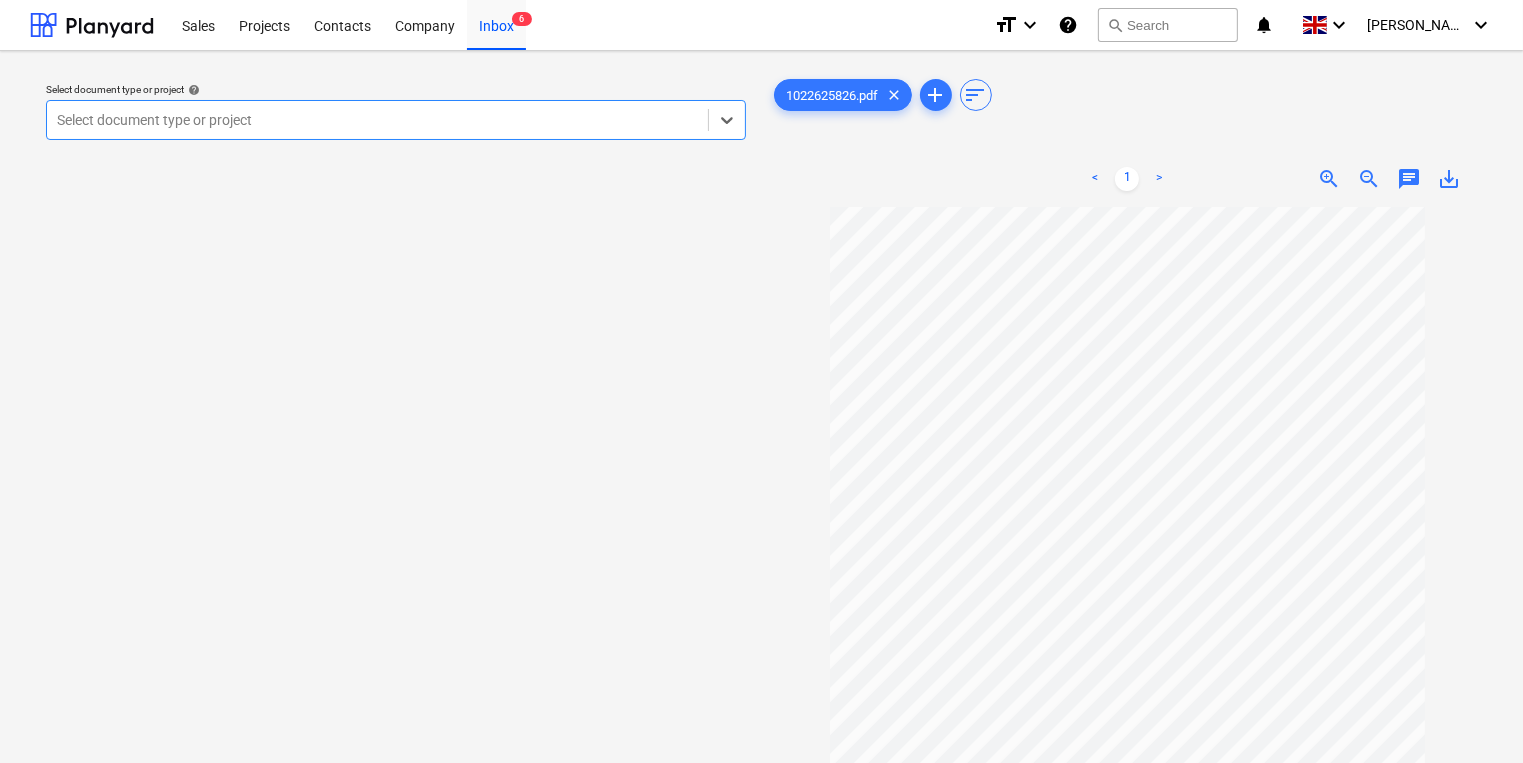 click at bounding box center [377, 120] 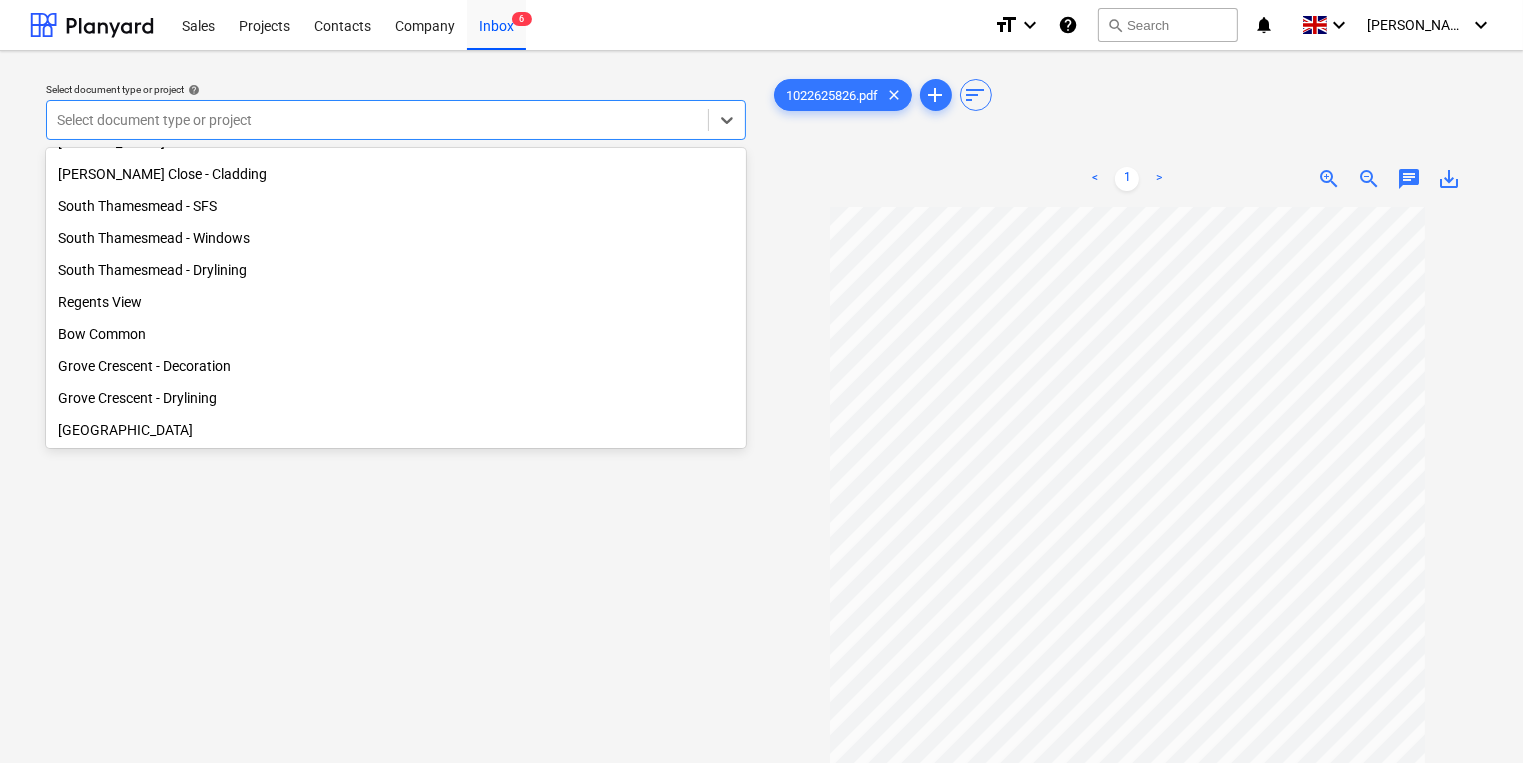 scroll, scrollTop: 379, scrollLeft: 0, axis: vertical 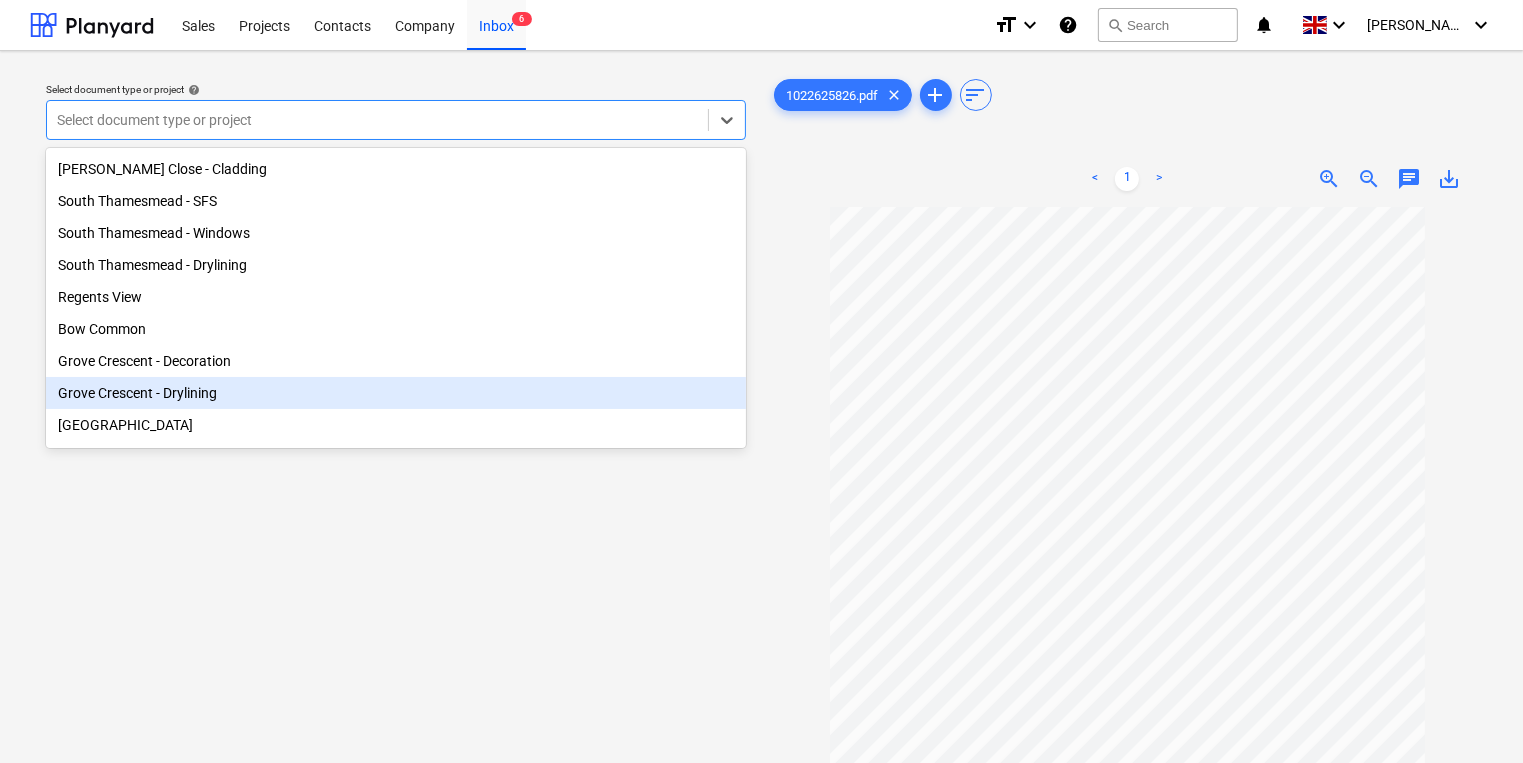 click on "Grove Crescent - Drylining" at bounding box center [396, 393] 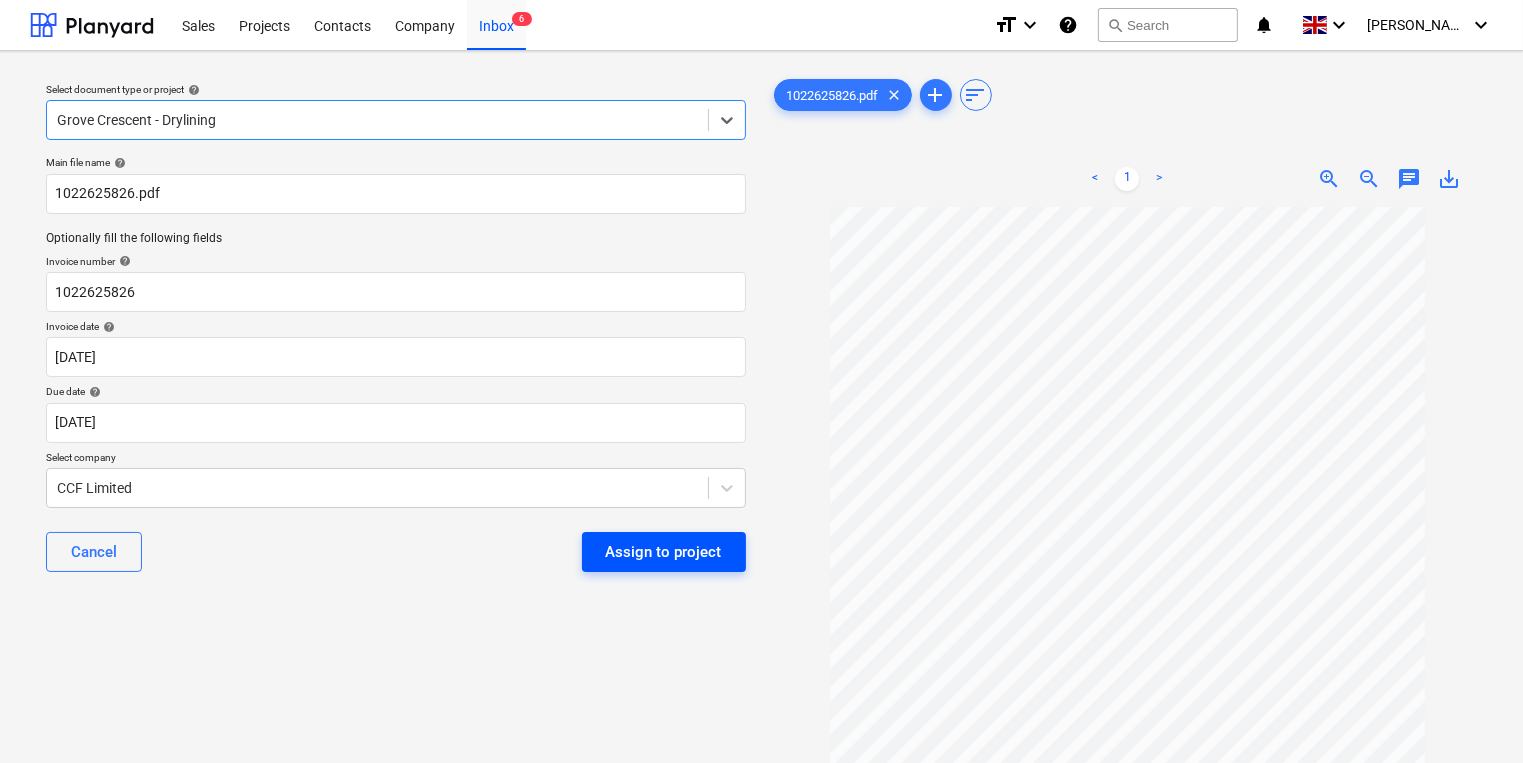 click on "Assign to project" at bounding box center [664, 552] 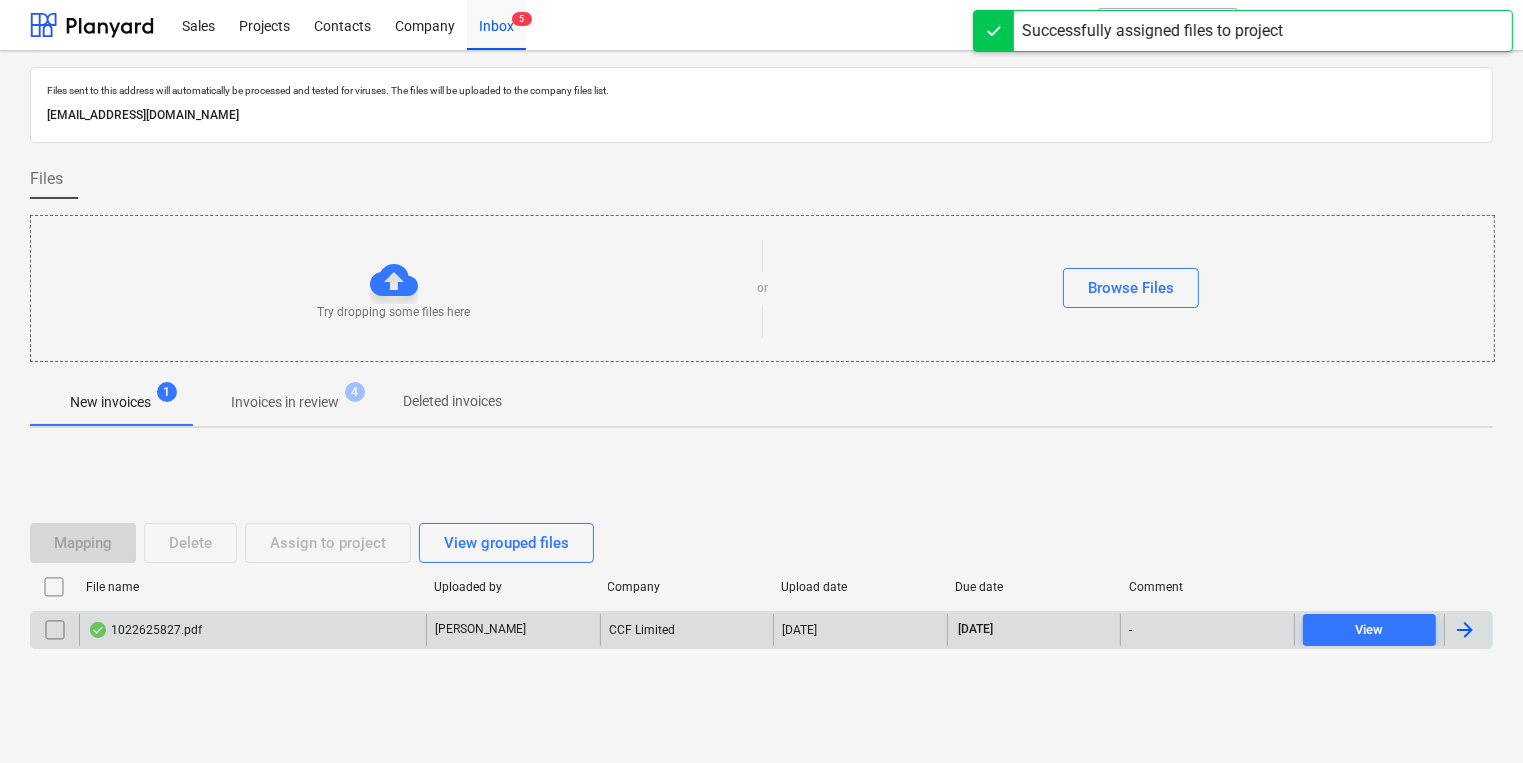 click on "1022625827.pdf" at bounding box center (252, 630) 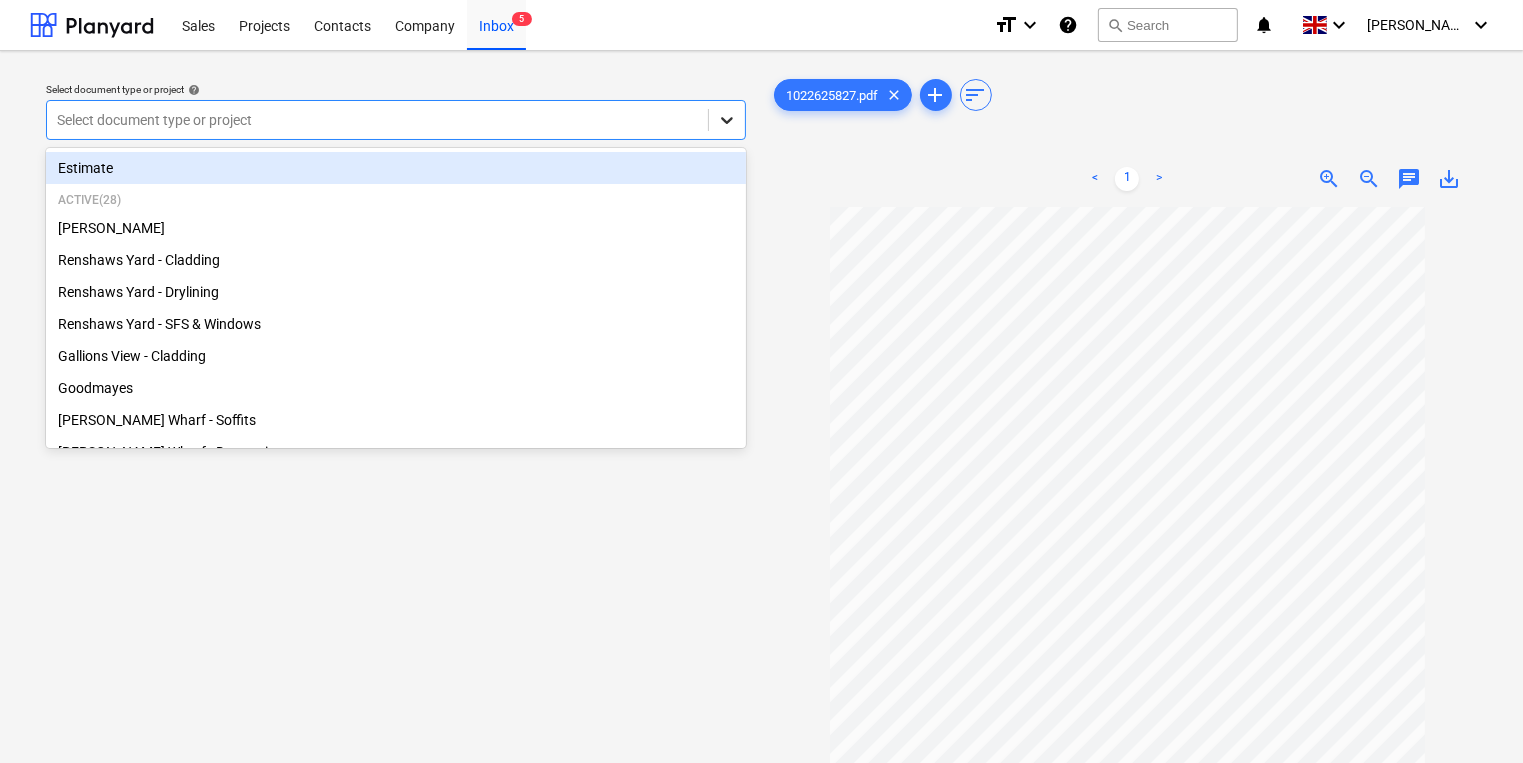 click 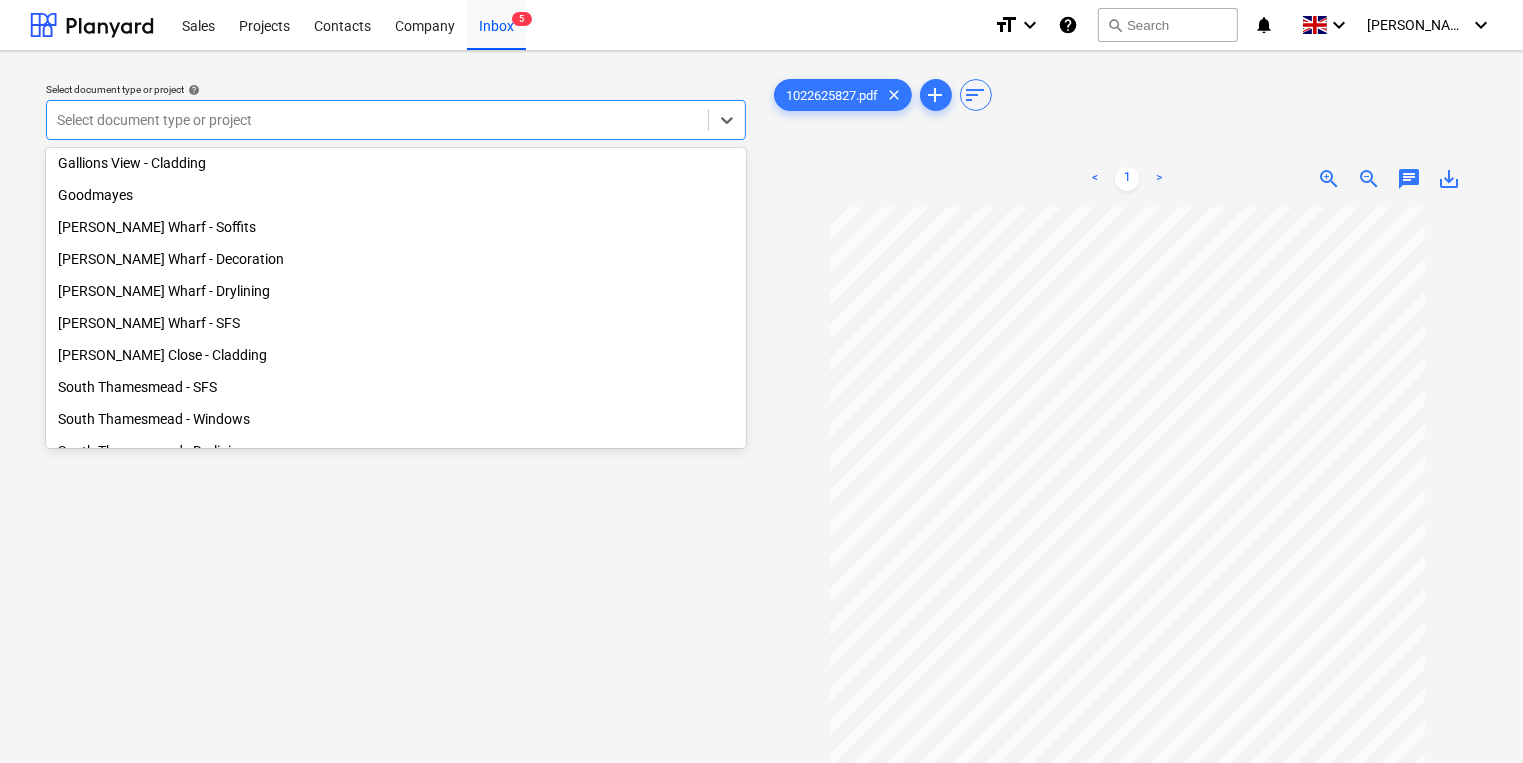 scroll, scrollTop: 209, scrollLeft: 0, axis: vertical 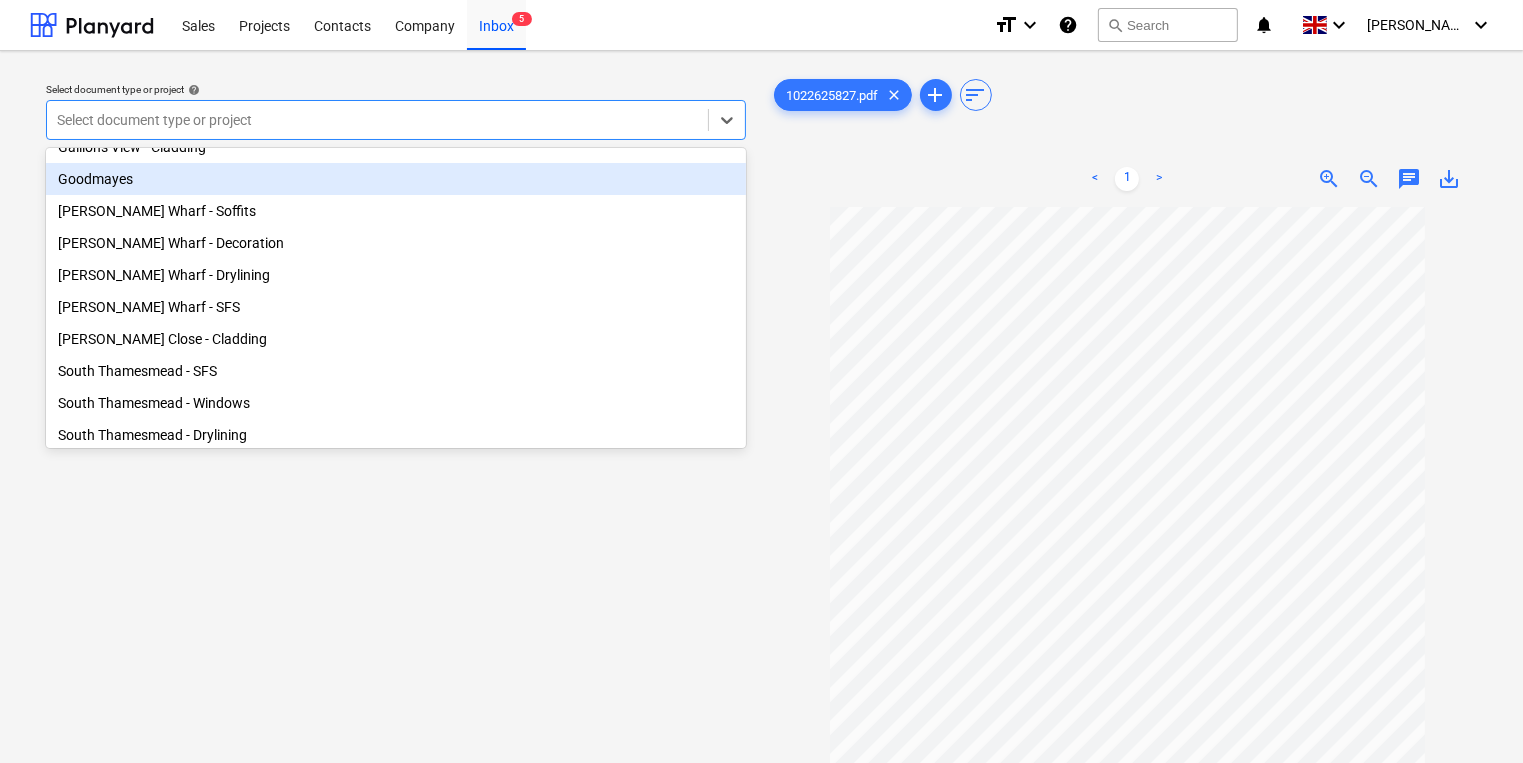 click on "Goodmayes" at bounding box center [396, 179] 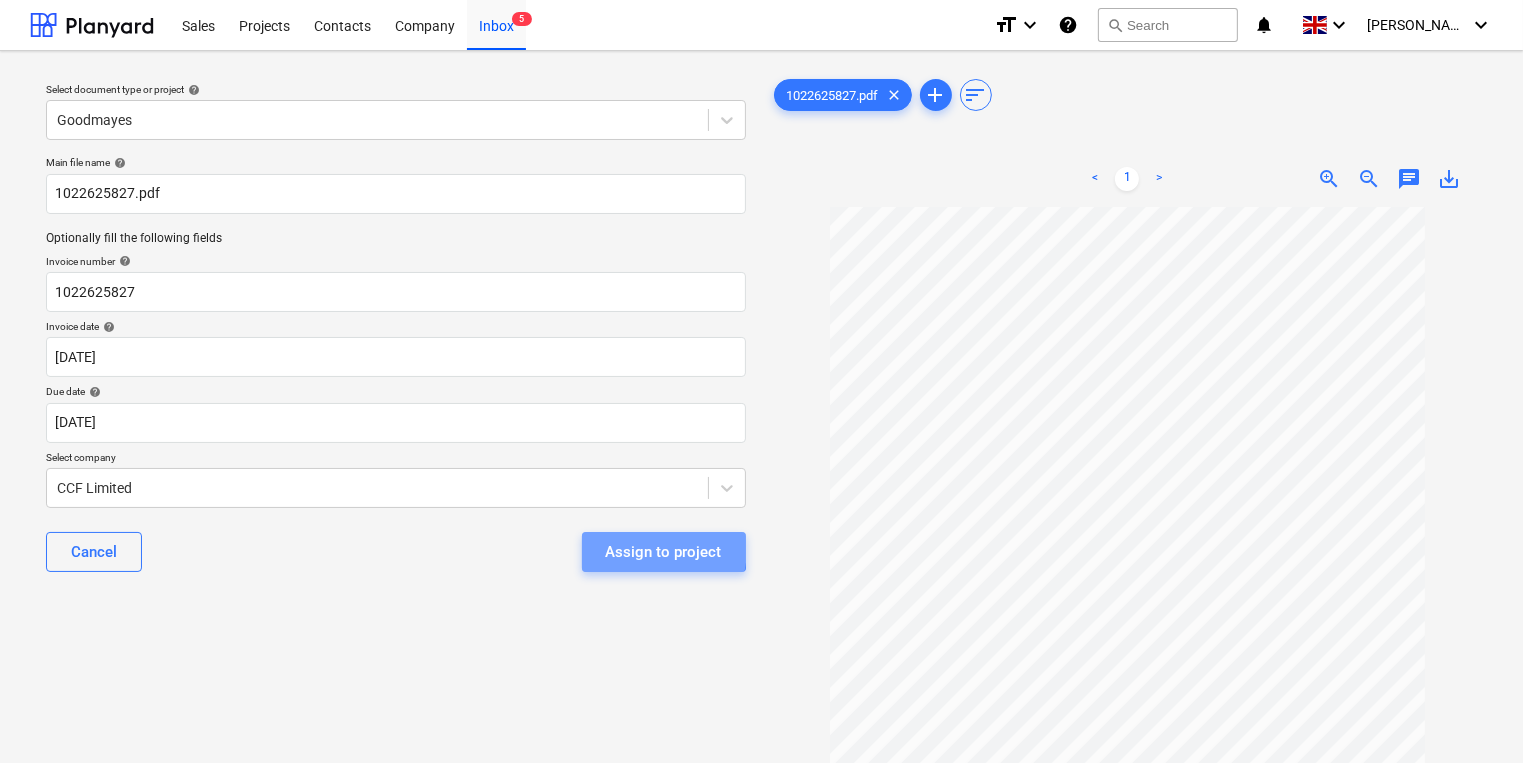 click on "Assign to project" at bounding box center (664, 552) 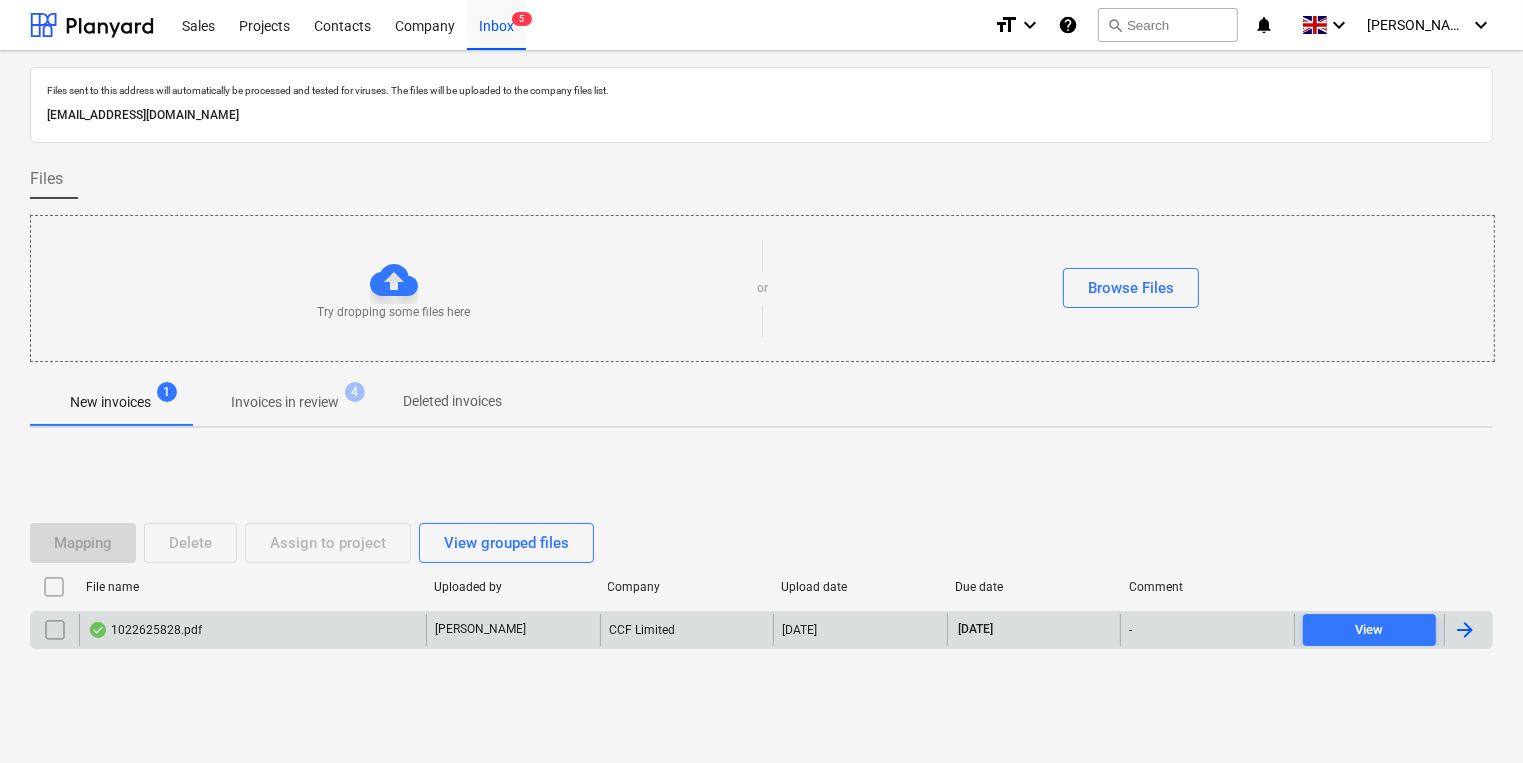 click on "1022625828.pdf" at bounding box center (252, 630) 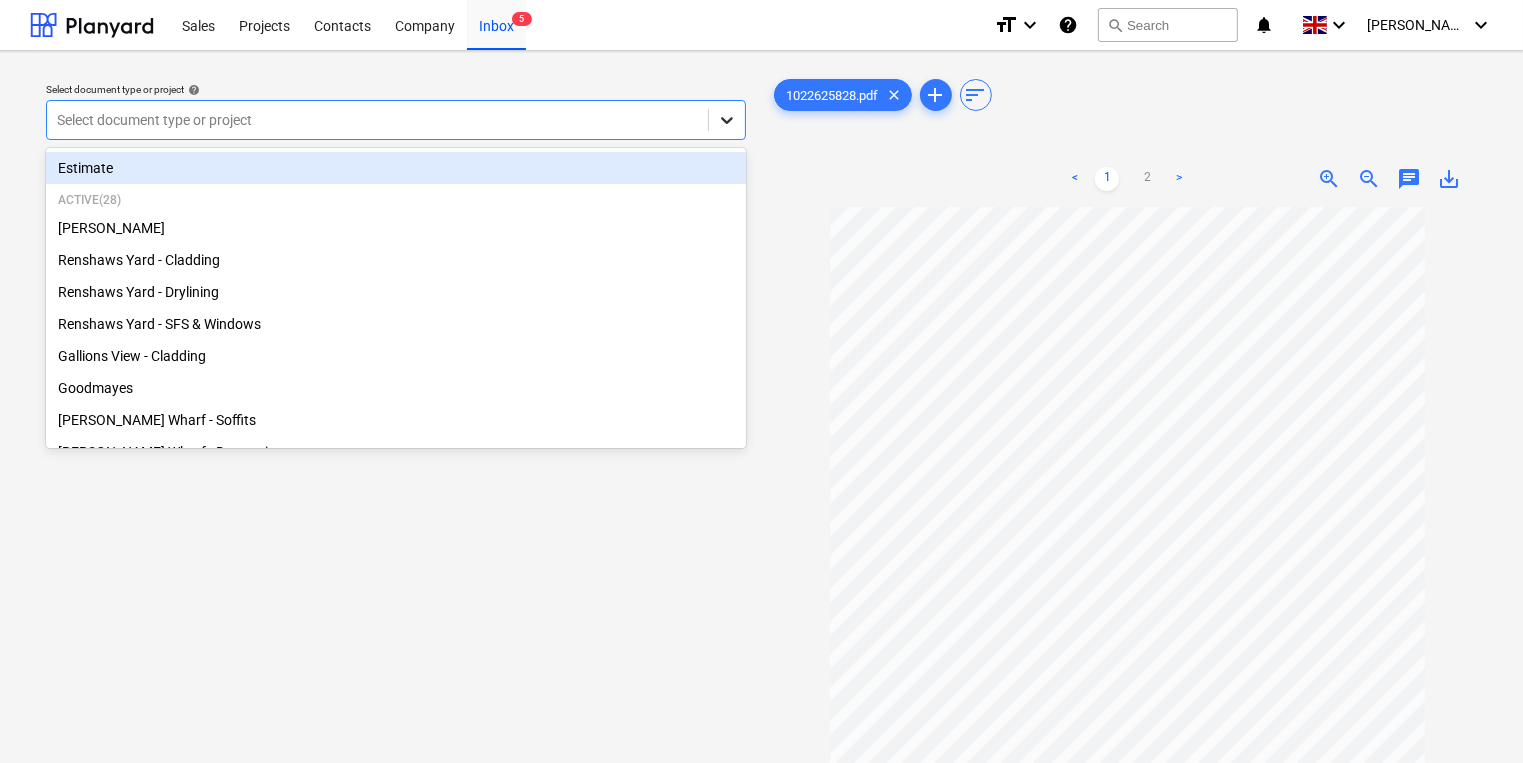 click 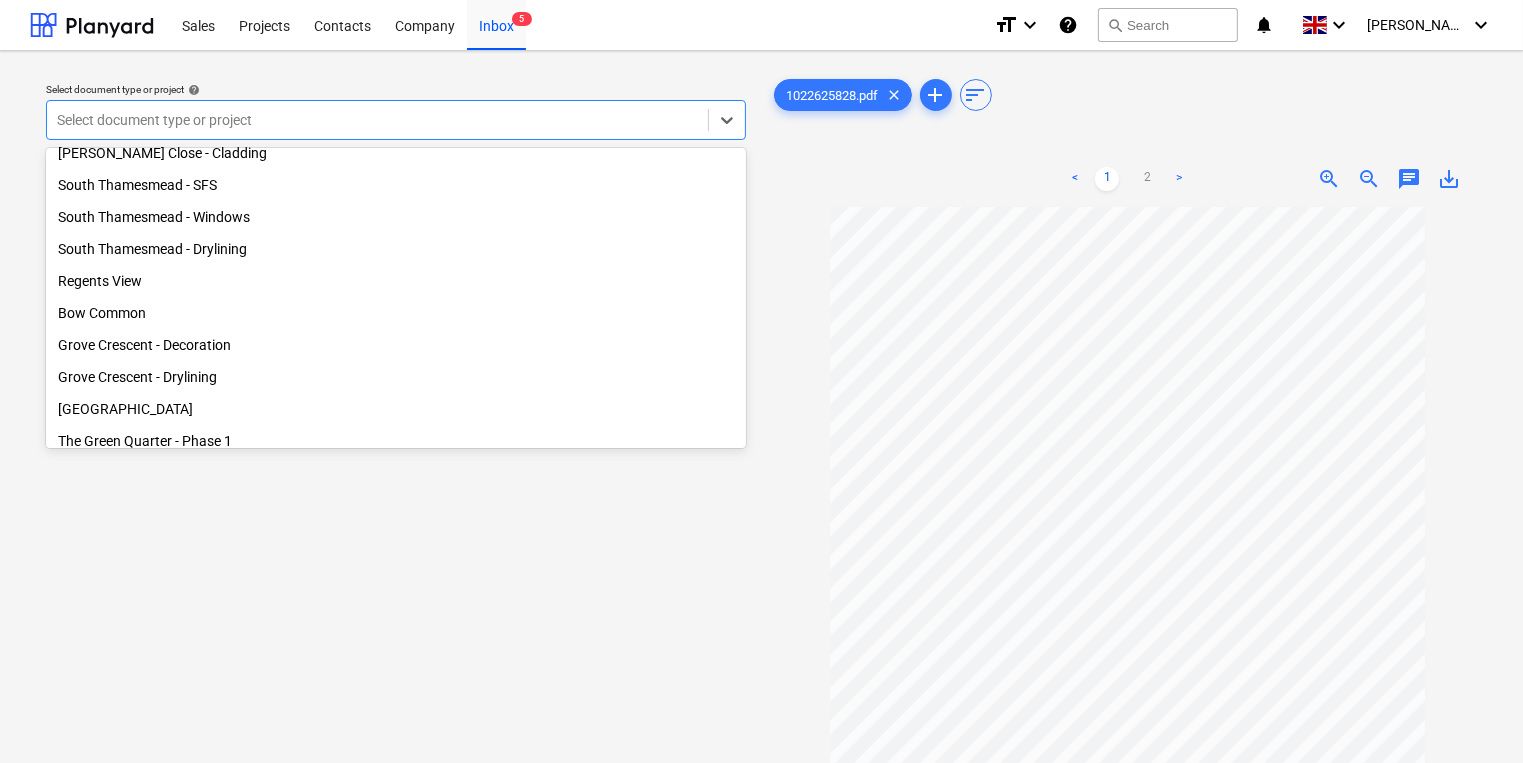 scroll, scrollTop: 411, scrollLeft: 0, axis: vertical 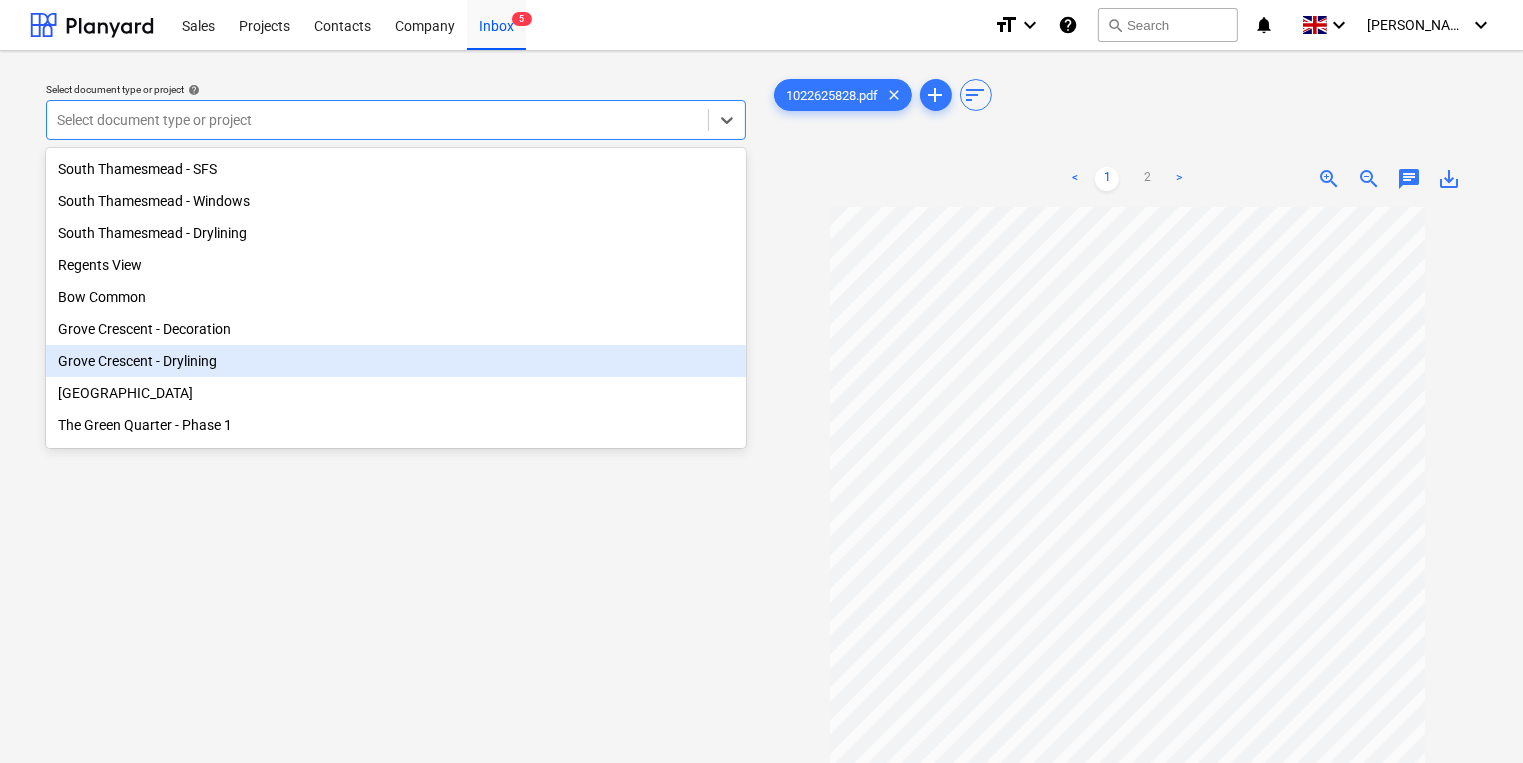 click on "Grove Crescent - Drylining" at bounding box center [396, 361] 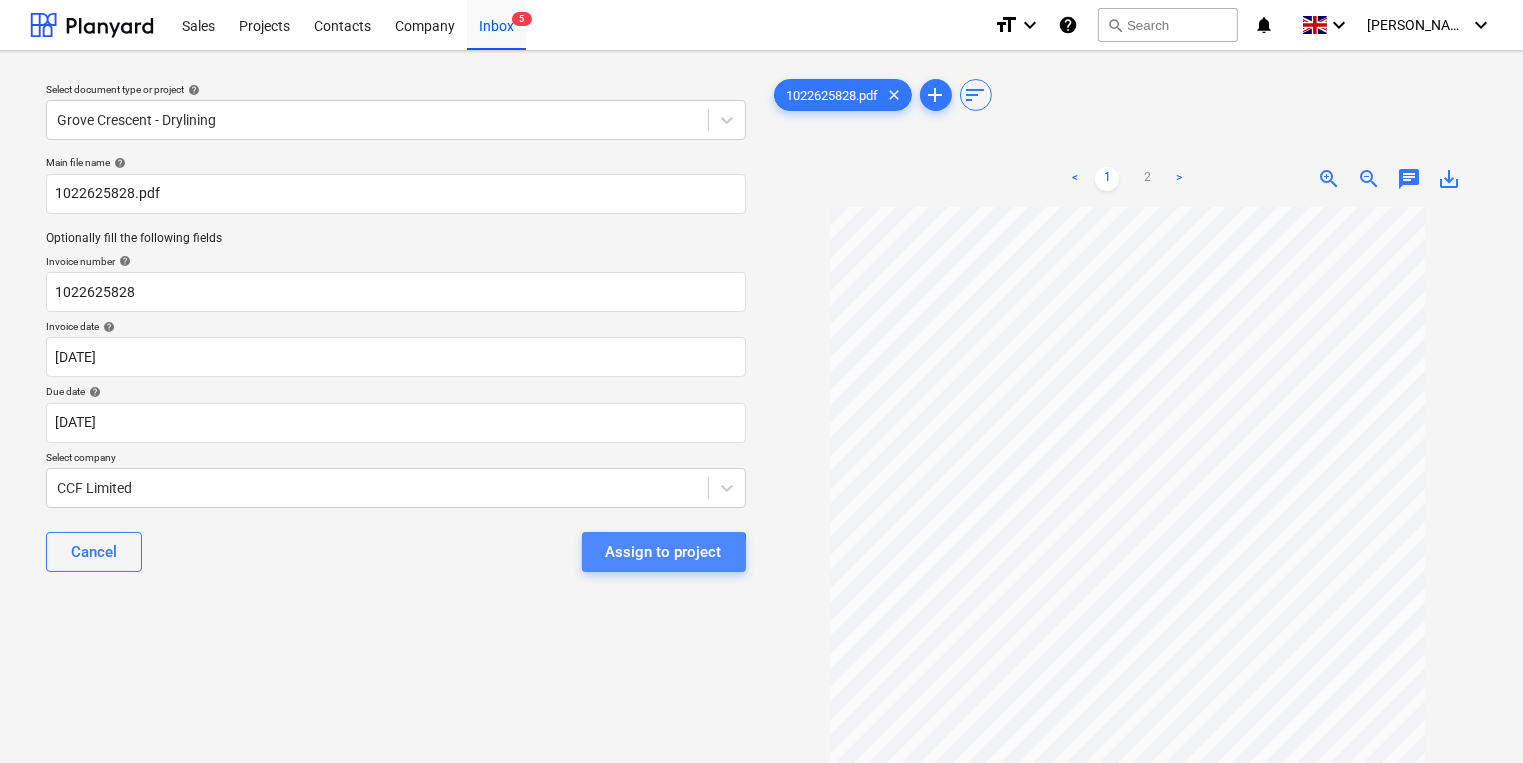 click on "Assign to project" at bounding box center (664, 552) 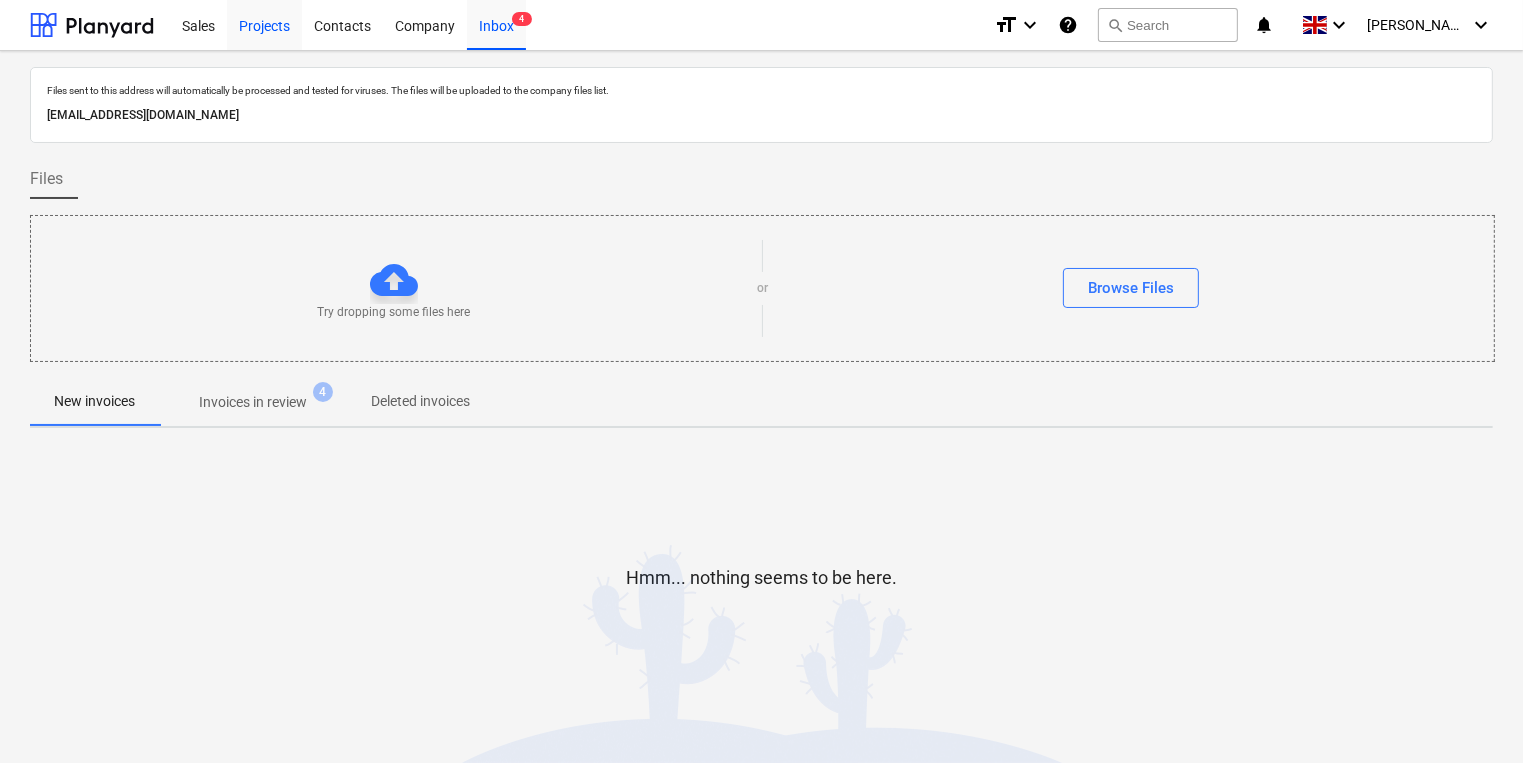 click on "Projects" at bounding box center (264, 24) 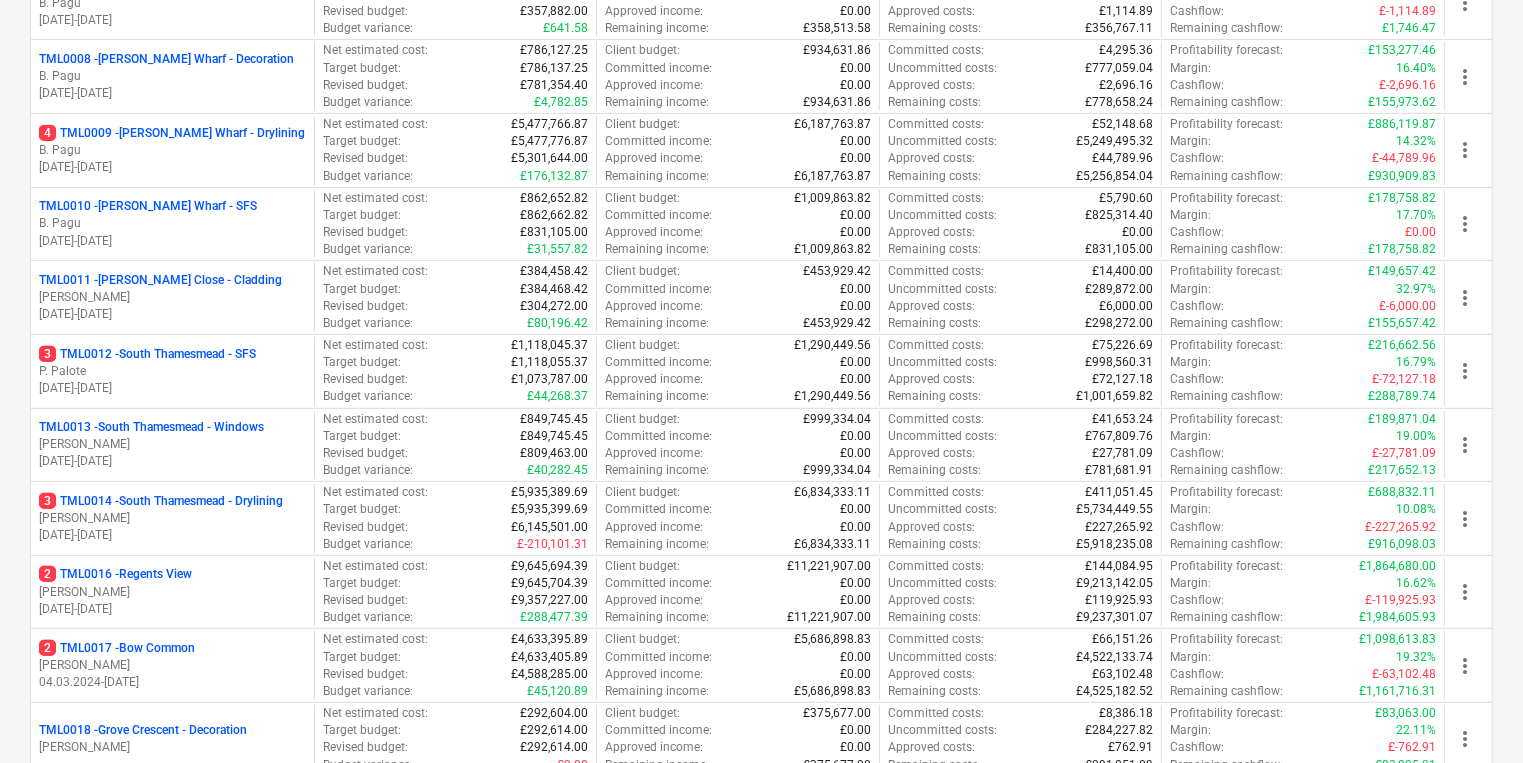 scroll, scrollTop: 1200, scrollLeft: 0, axis: vertical 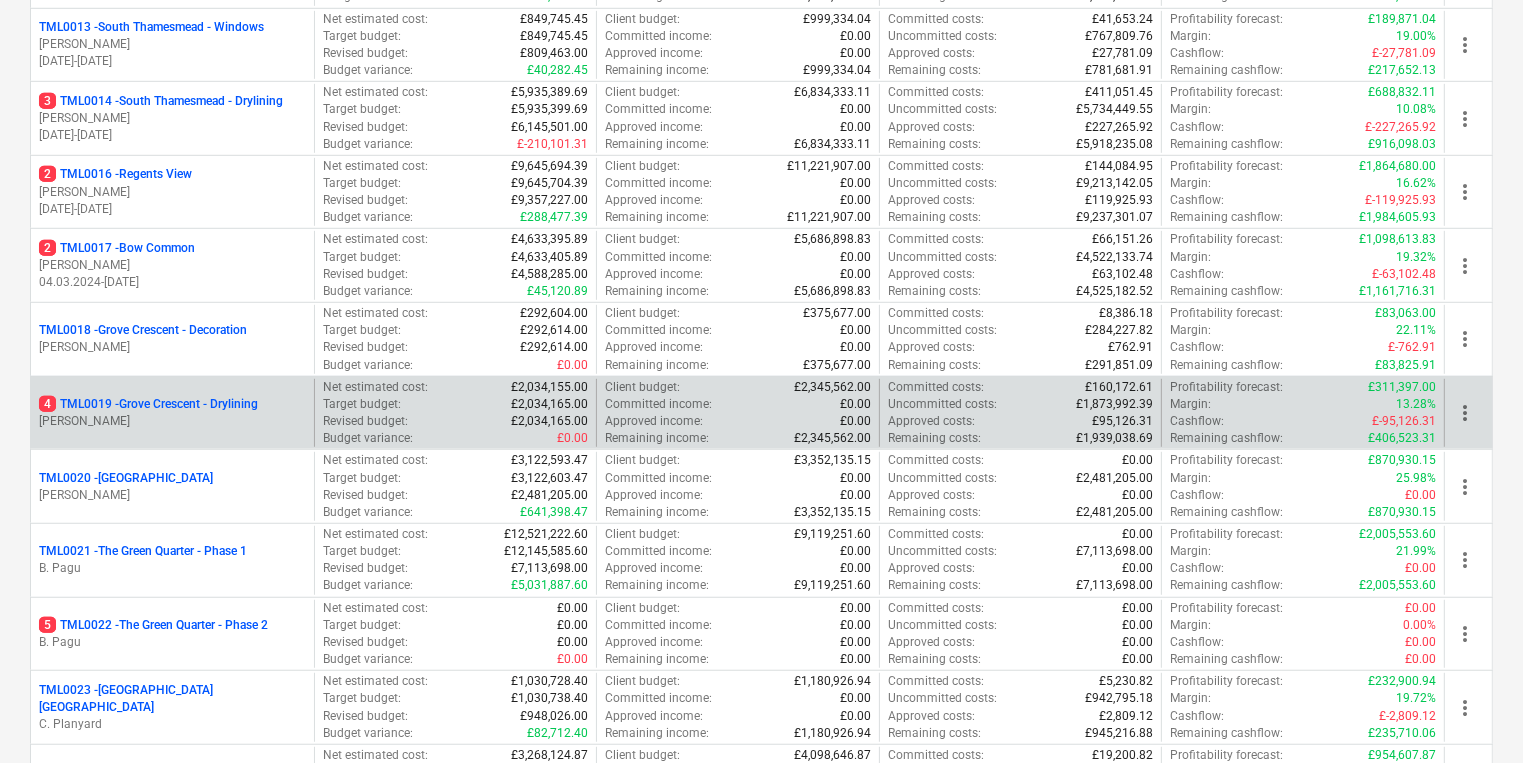 click on "4  TML0019 -  [GEOGRAPHIC_DATA] - Drylining" at bounding box center (148, 404) 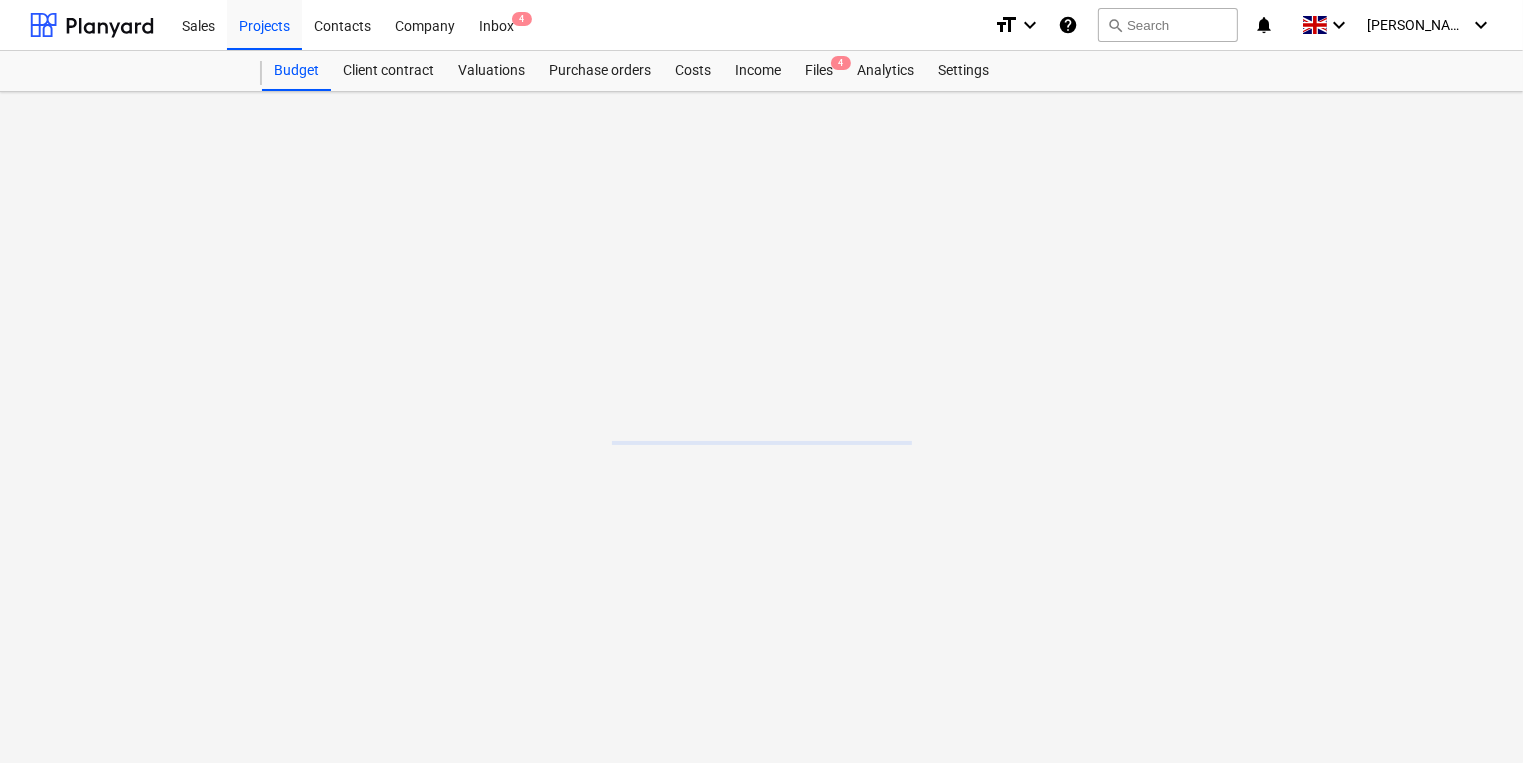 scroll, scrollTop: 0, scrollLeft: 0, axis: both 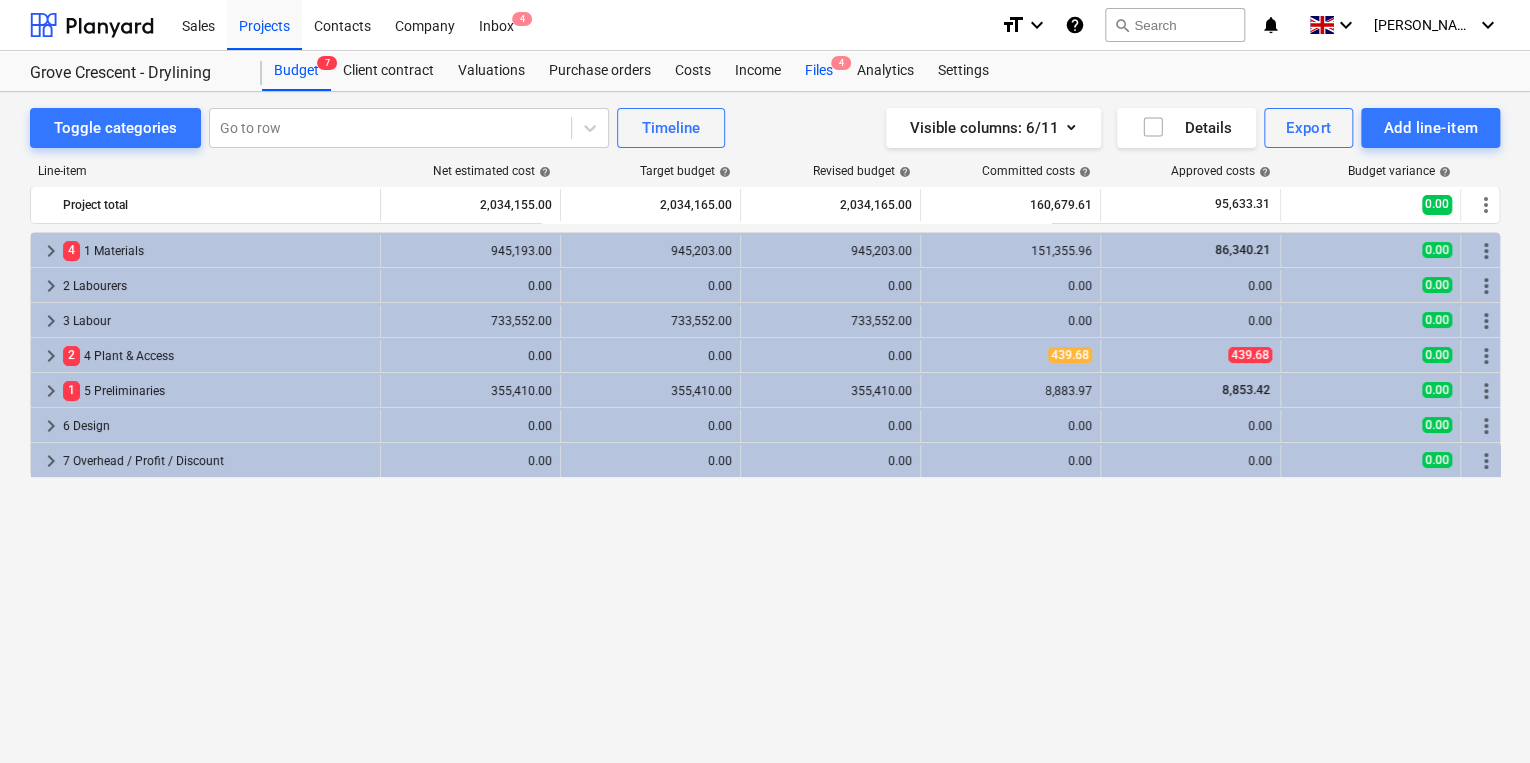click on "Files 4" at bounding box center [819, 71] 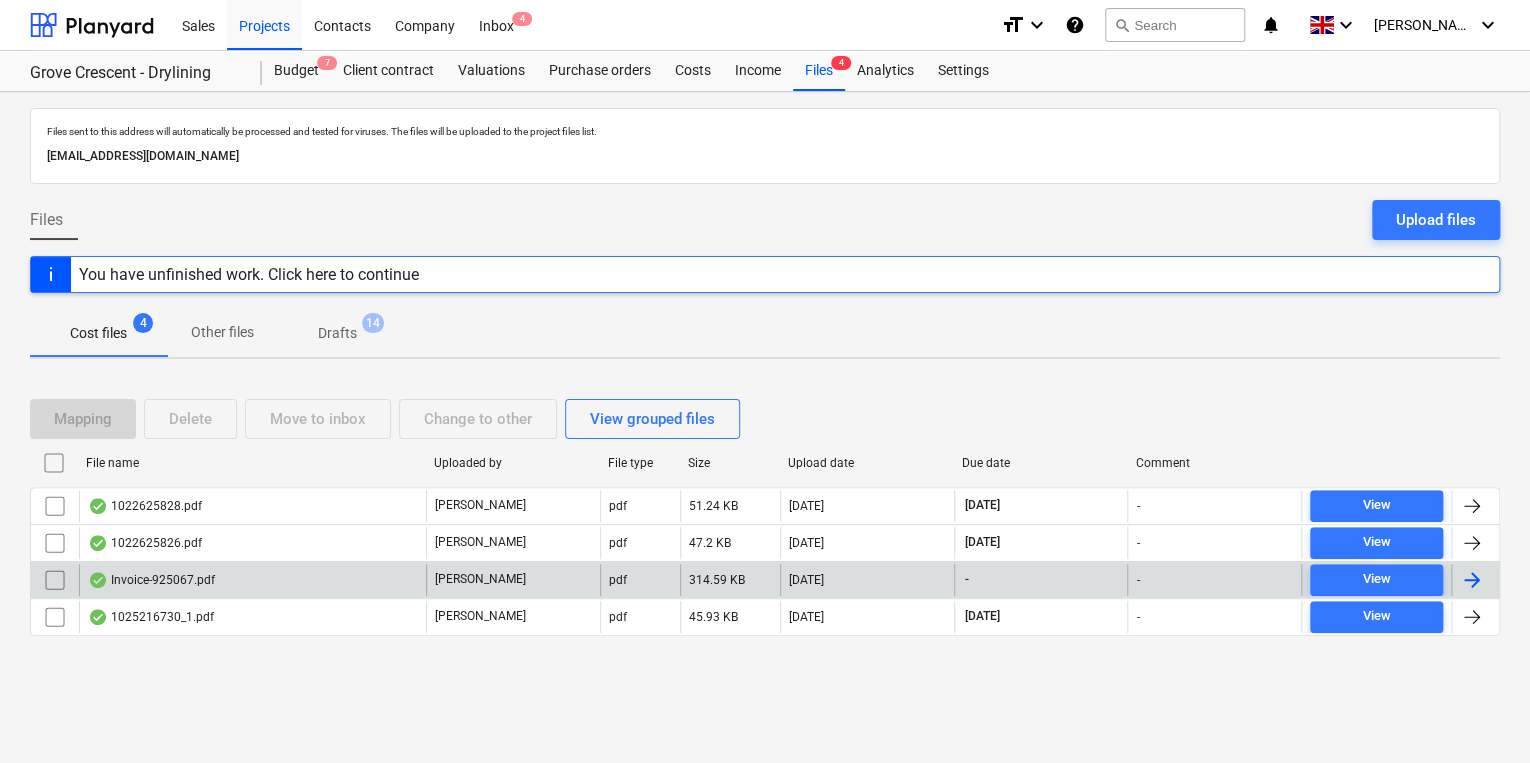 click on "Invoice-925067.pdf" at bounding box center (252, 580) 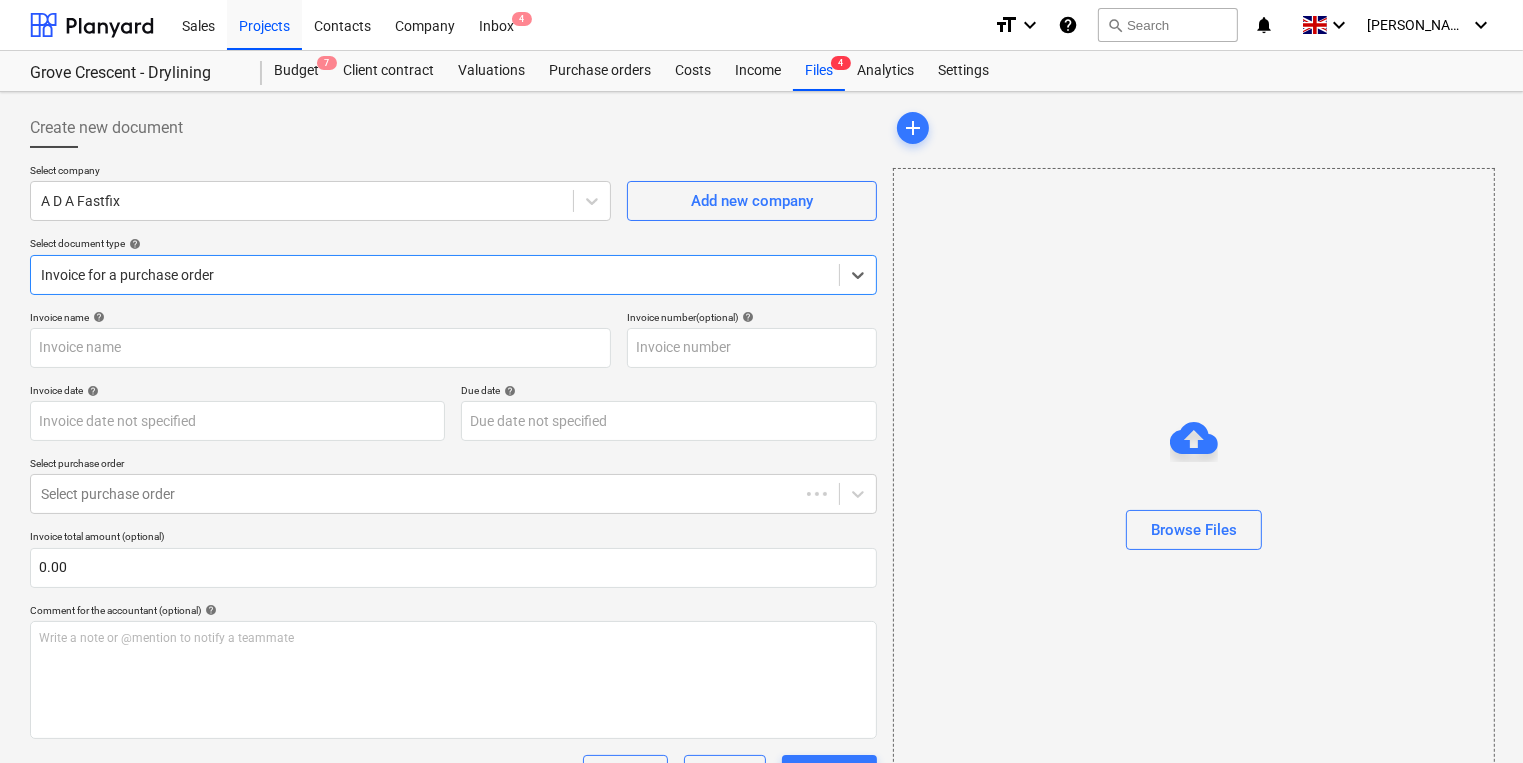 type on "925067" 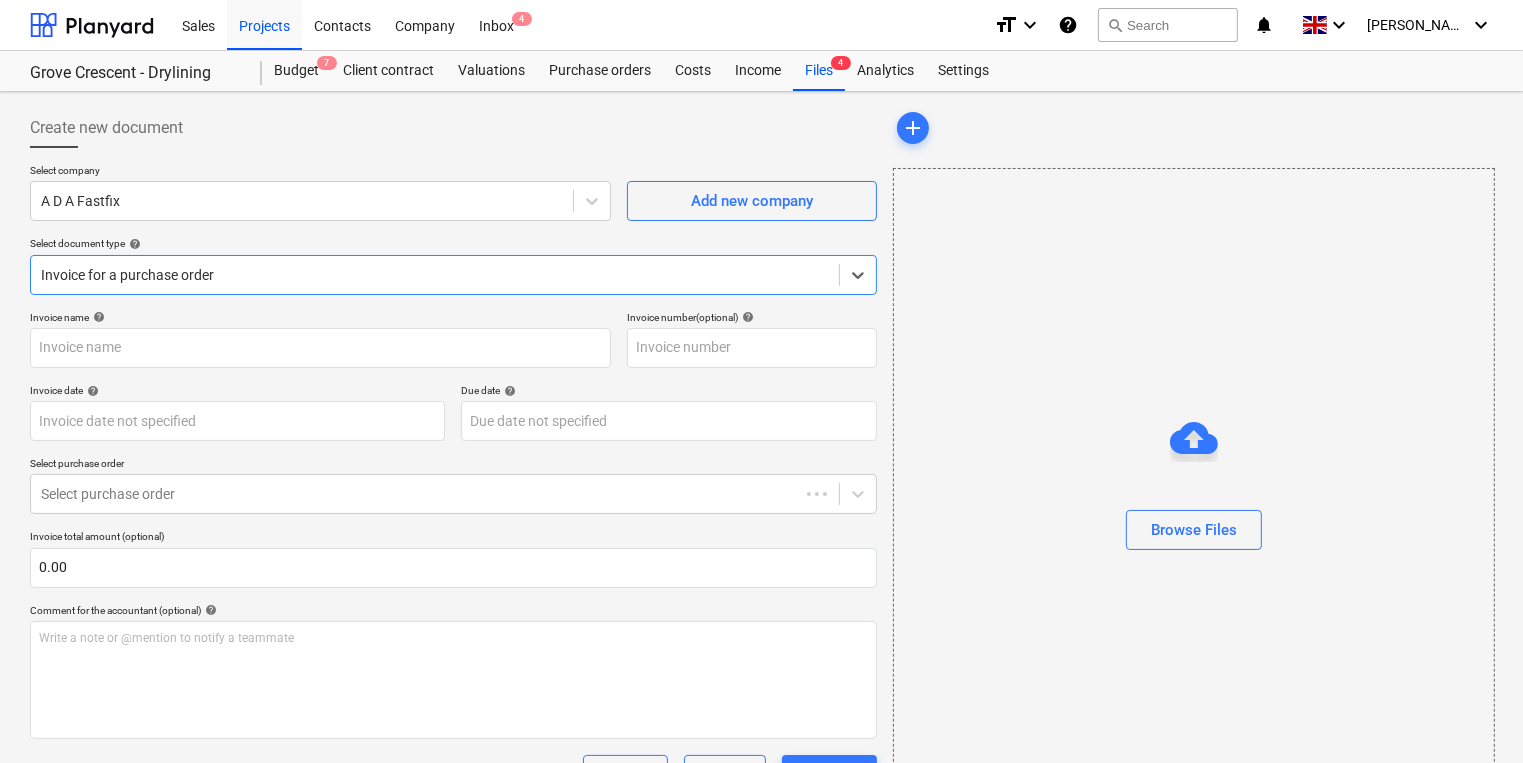 type on "925067" 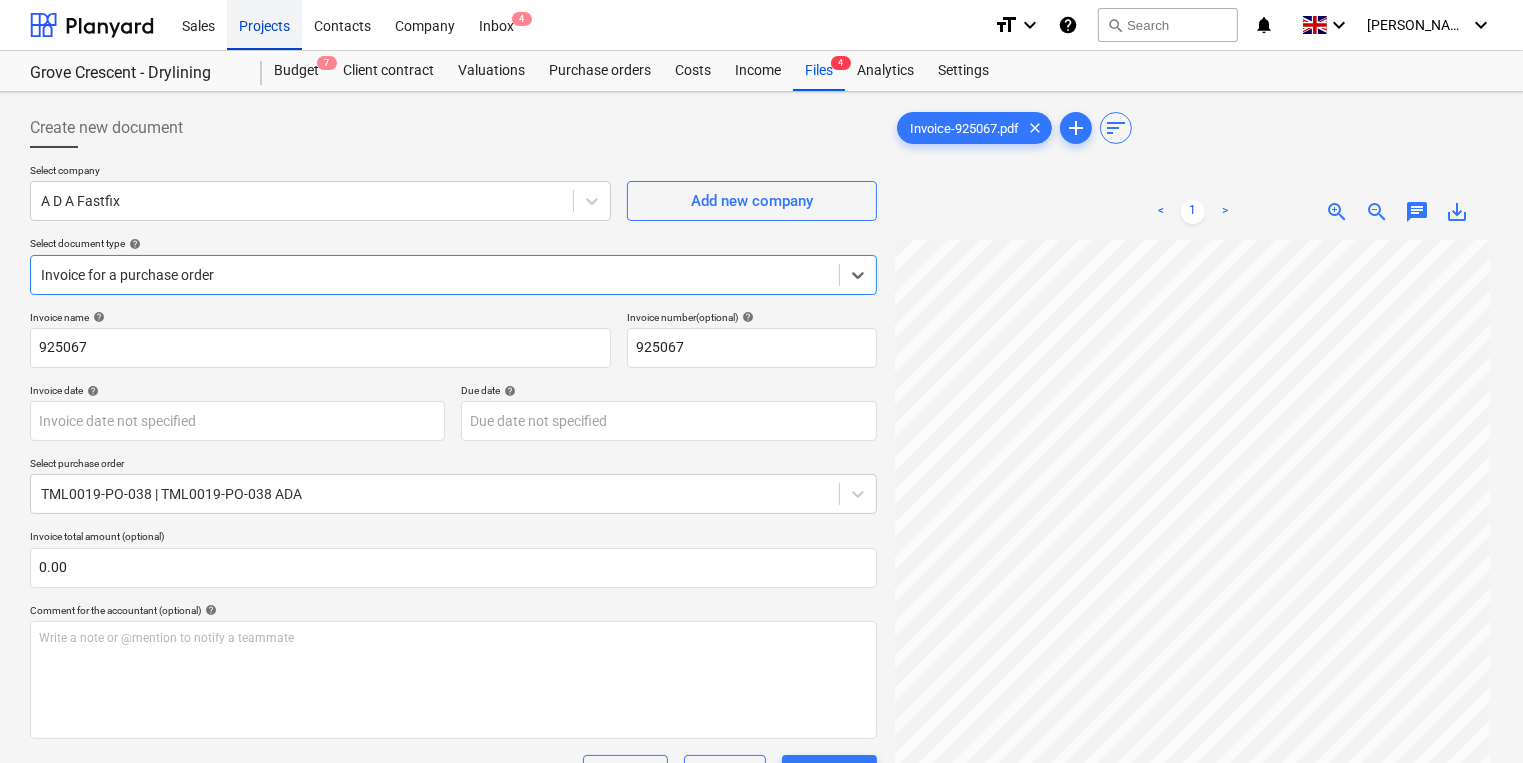 click on "Projects" at bounding box center [264, 24] 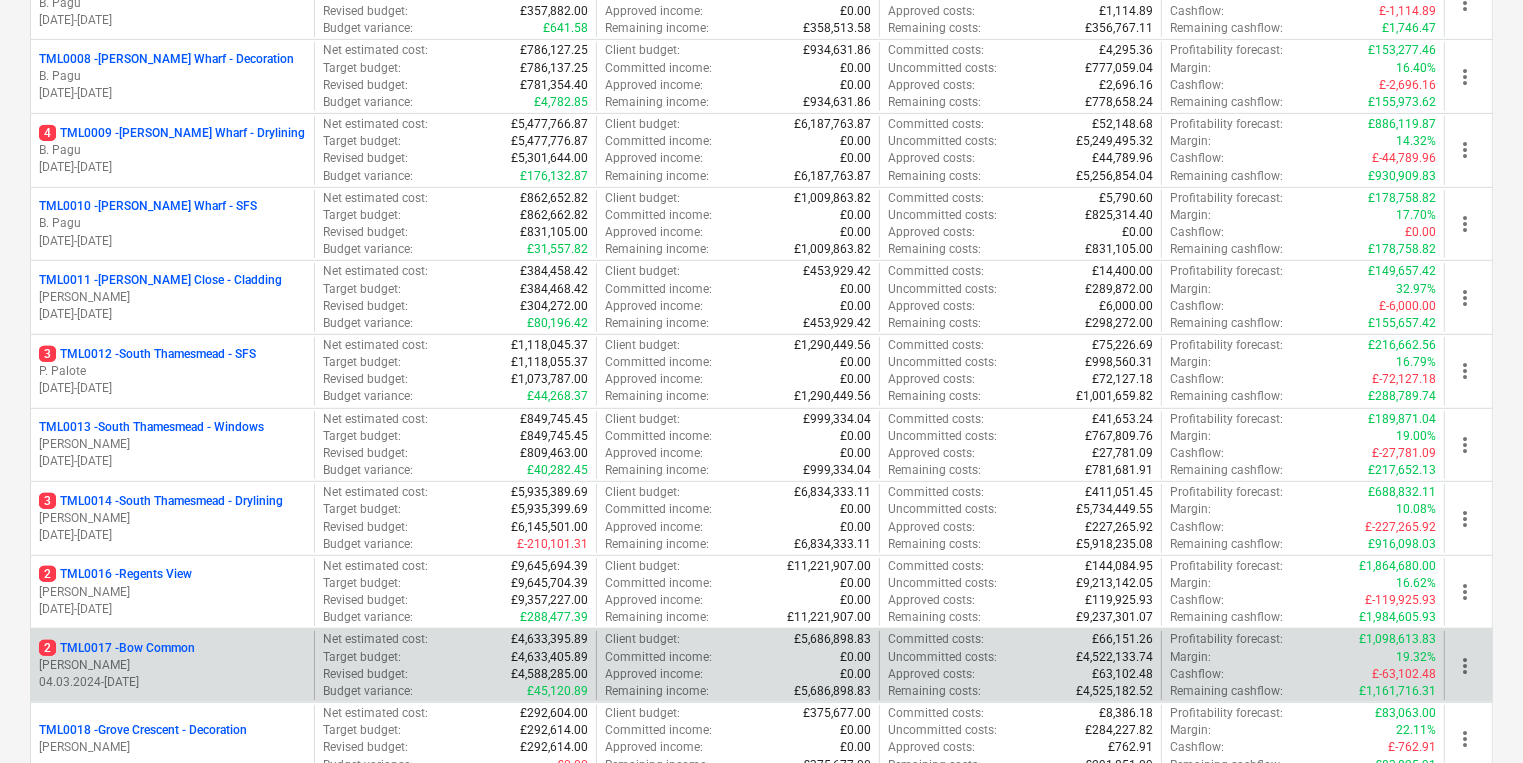 scroll, scrollTop: 1200, scrollLeft: 0, axis: vertical 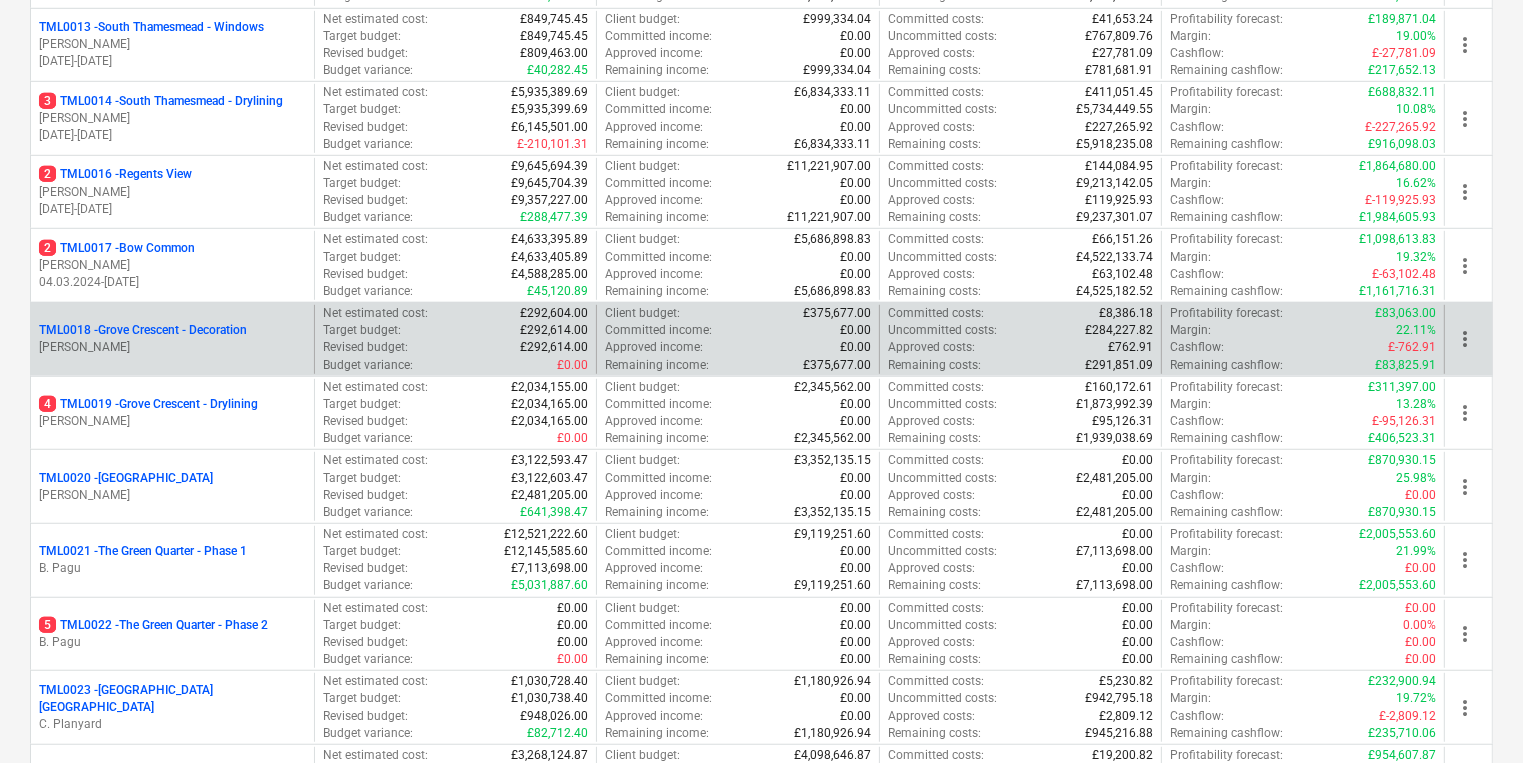 click on "[PERSON_NAME]" at bounding box center [172, 347] 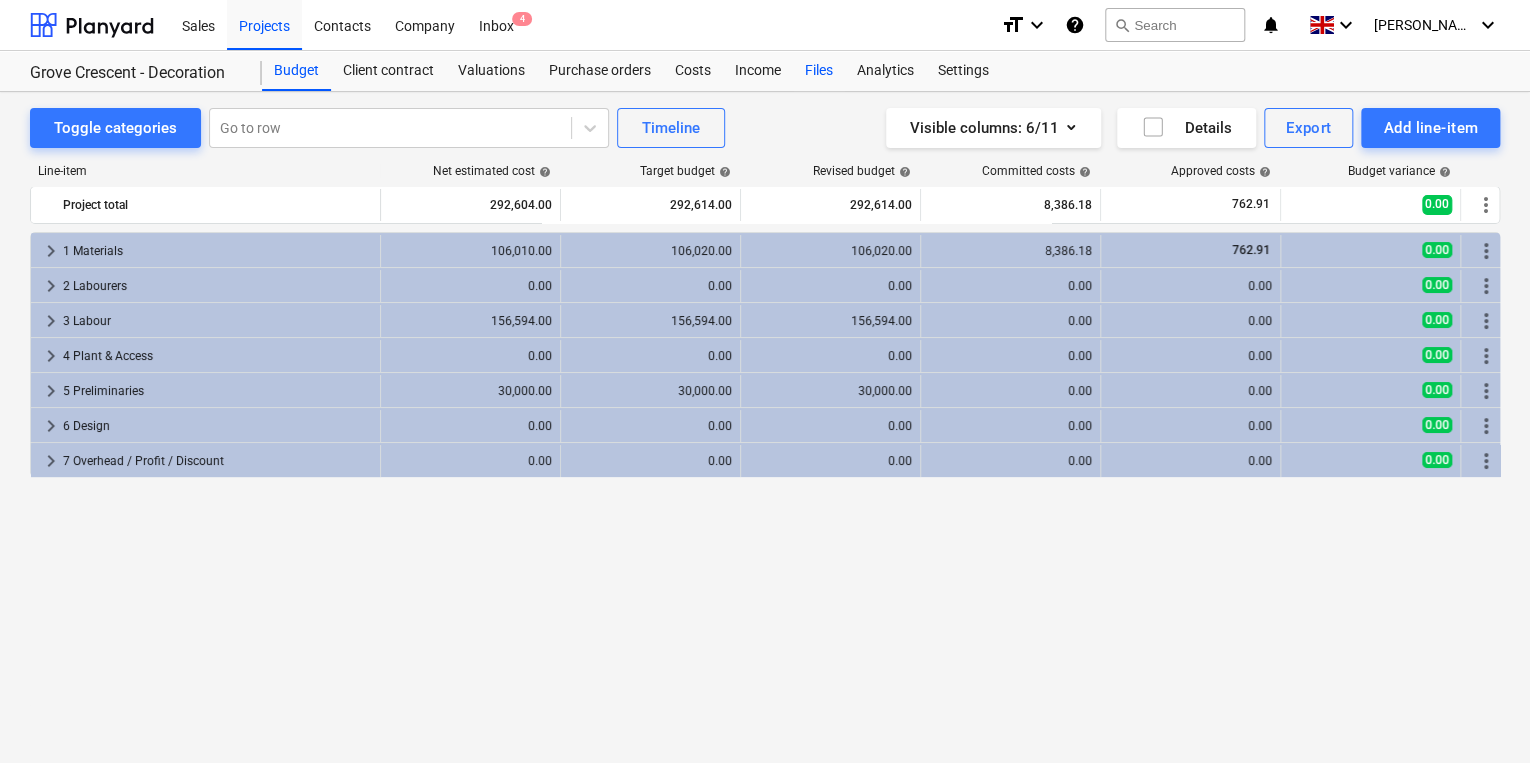 click on "Files" at bounding box center [819, 71] 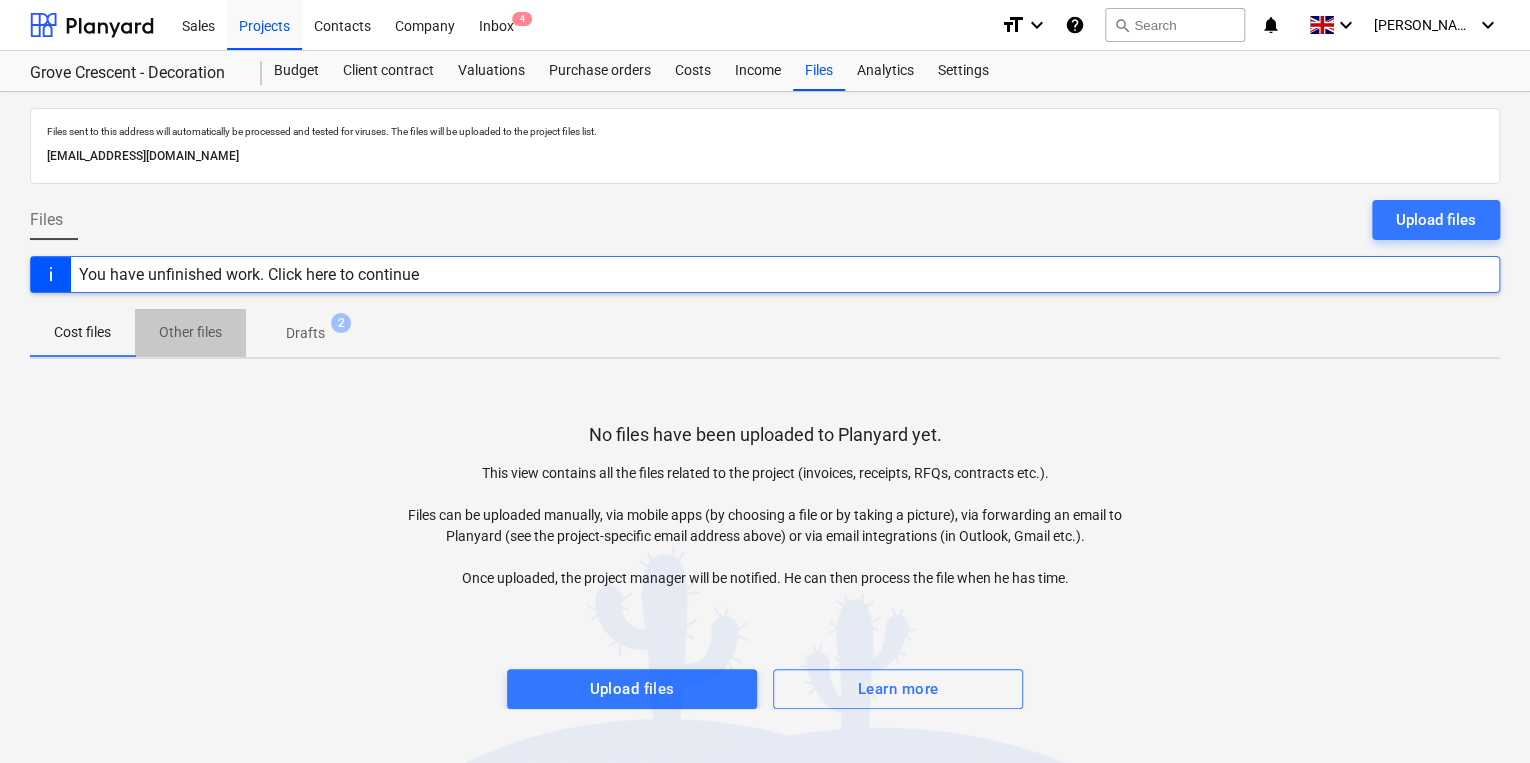 click on "Other files" at bounding box center (190, 332) 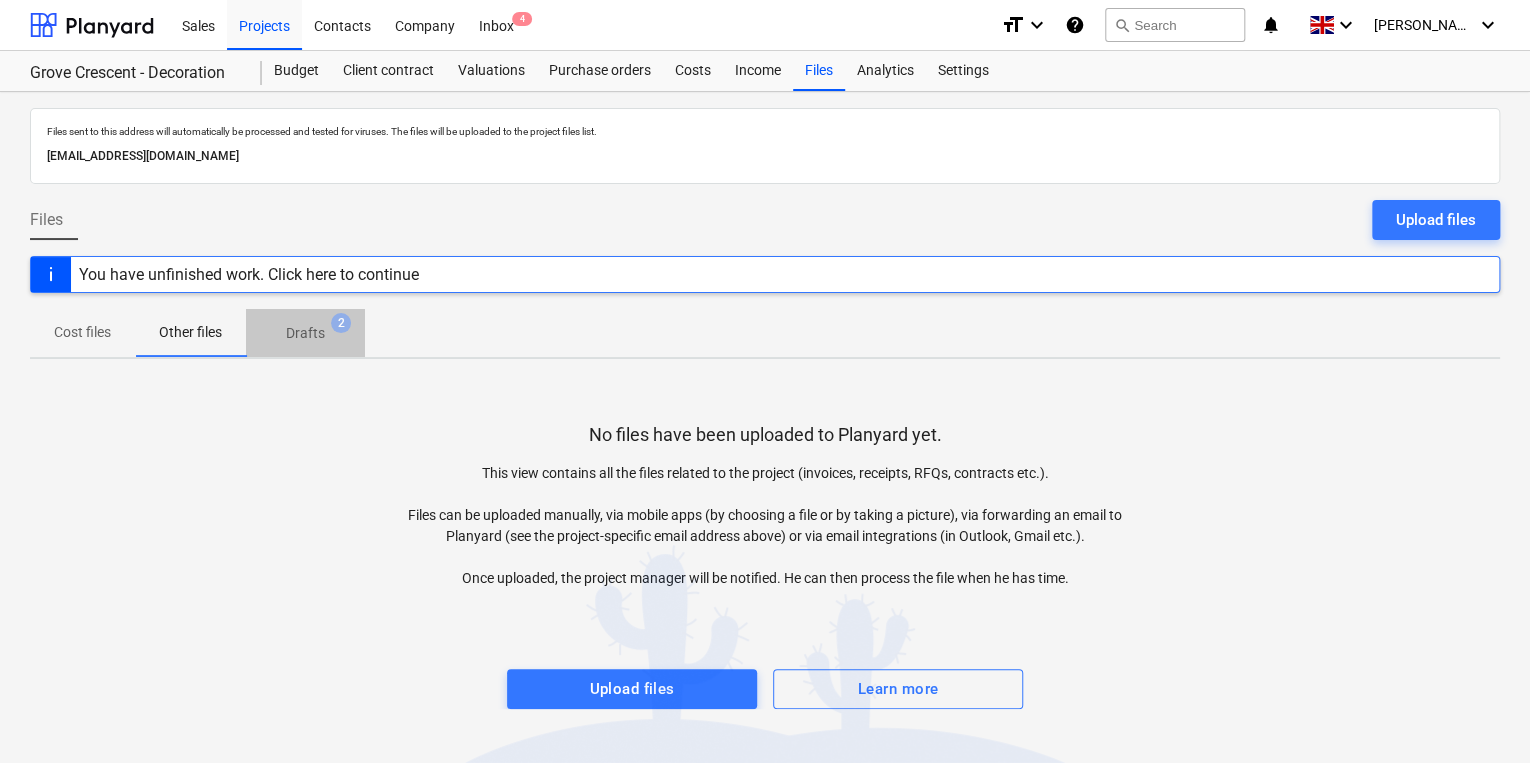 click on "Drafts" at bounding box center [305, 333] 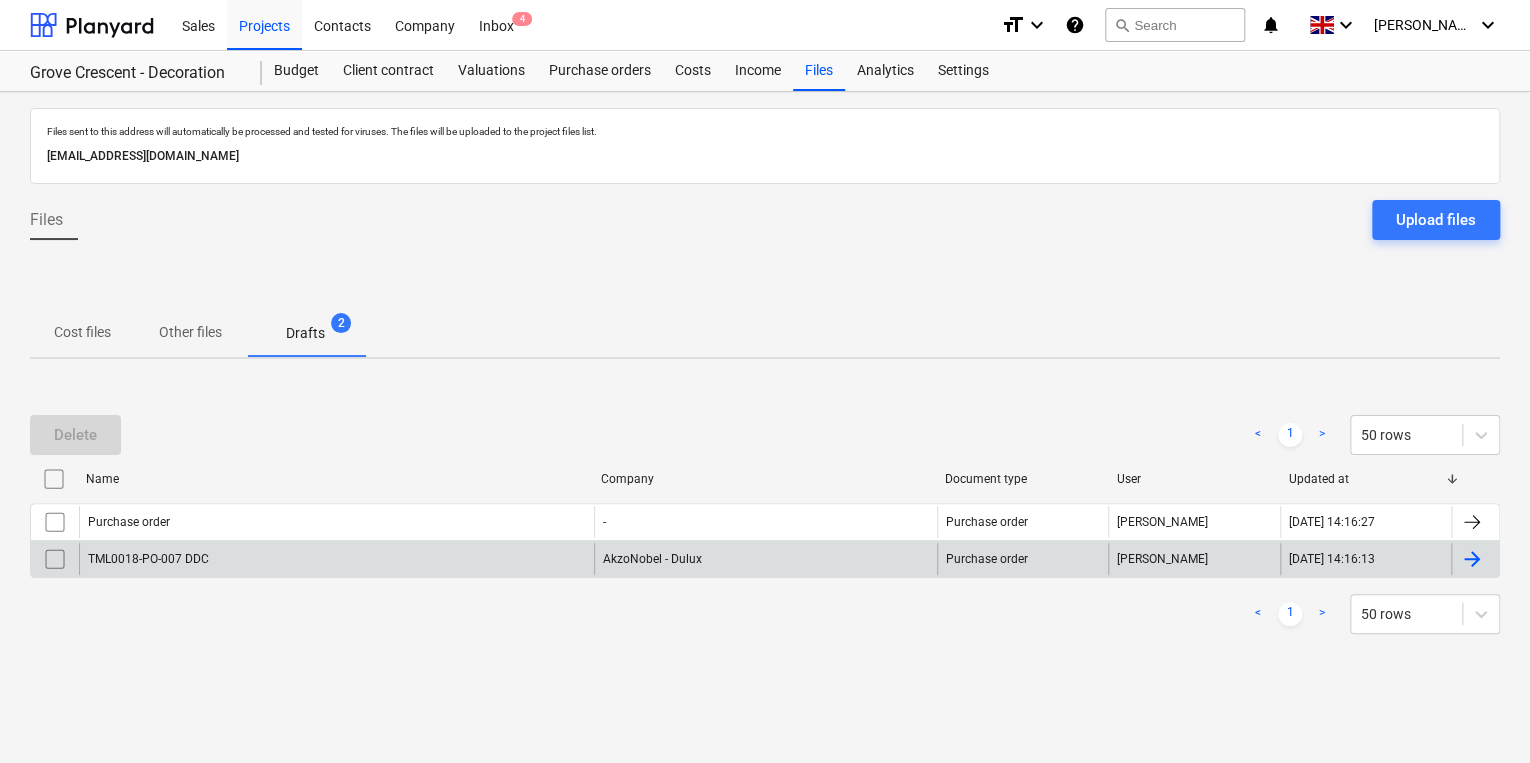 click on "TML0018-PO-007 DDC" at bounding box center (336, 559) 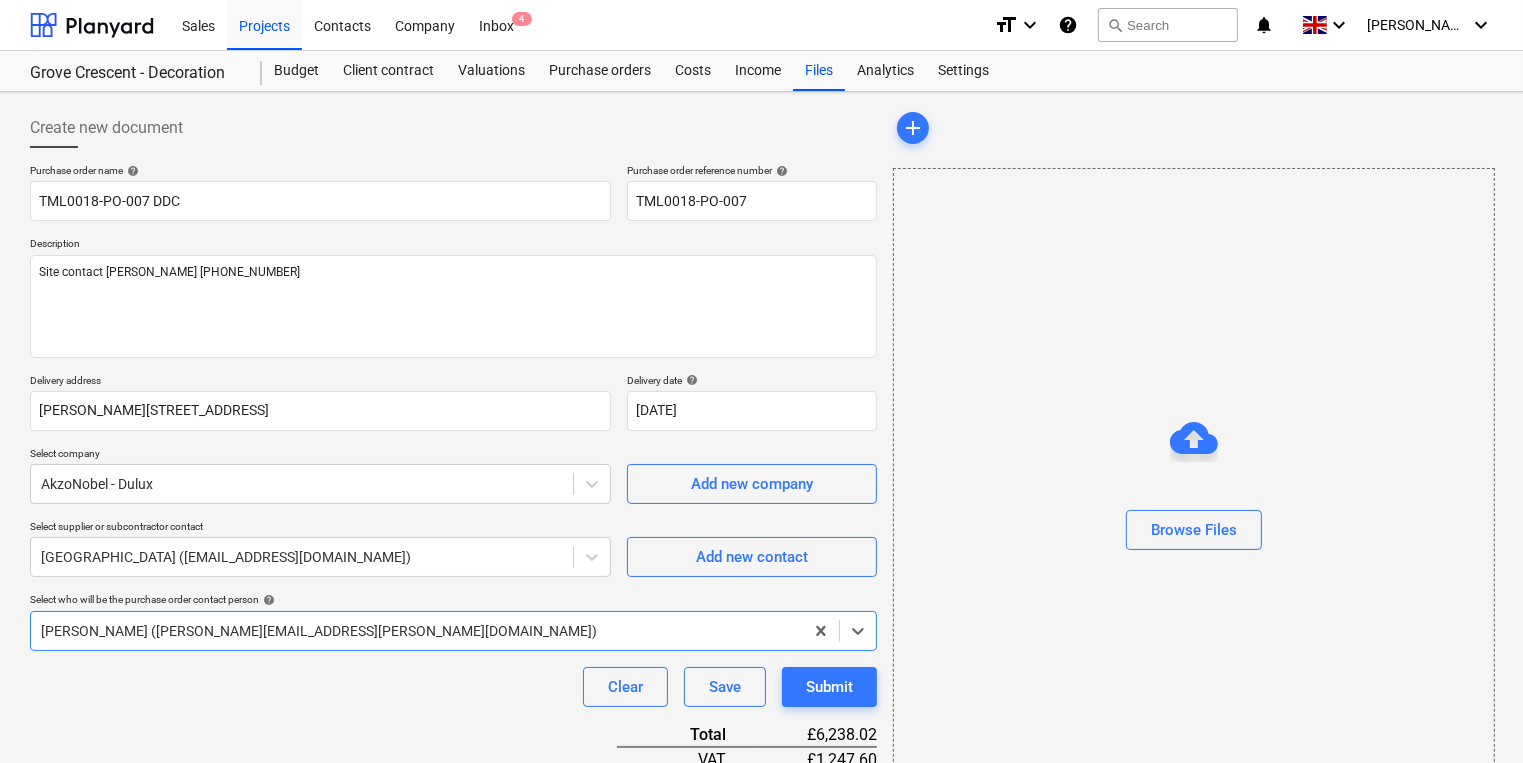 type on "x" 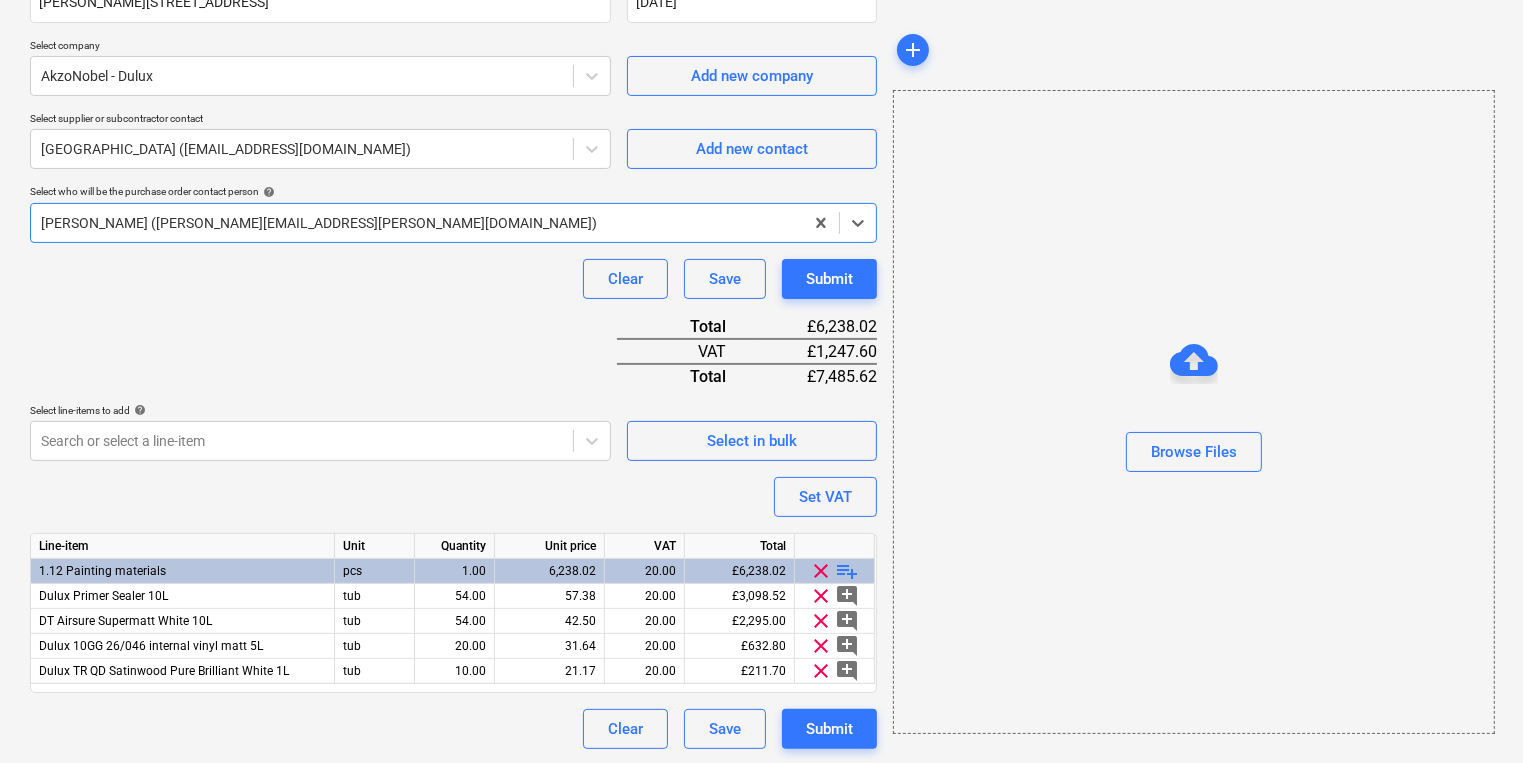 scroll, scrollTop: 0, scrollLeft: 0, axis: both 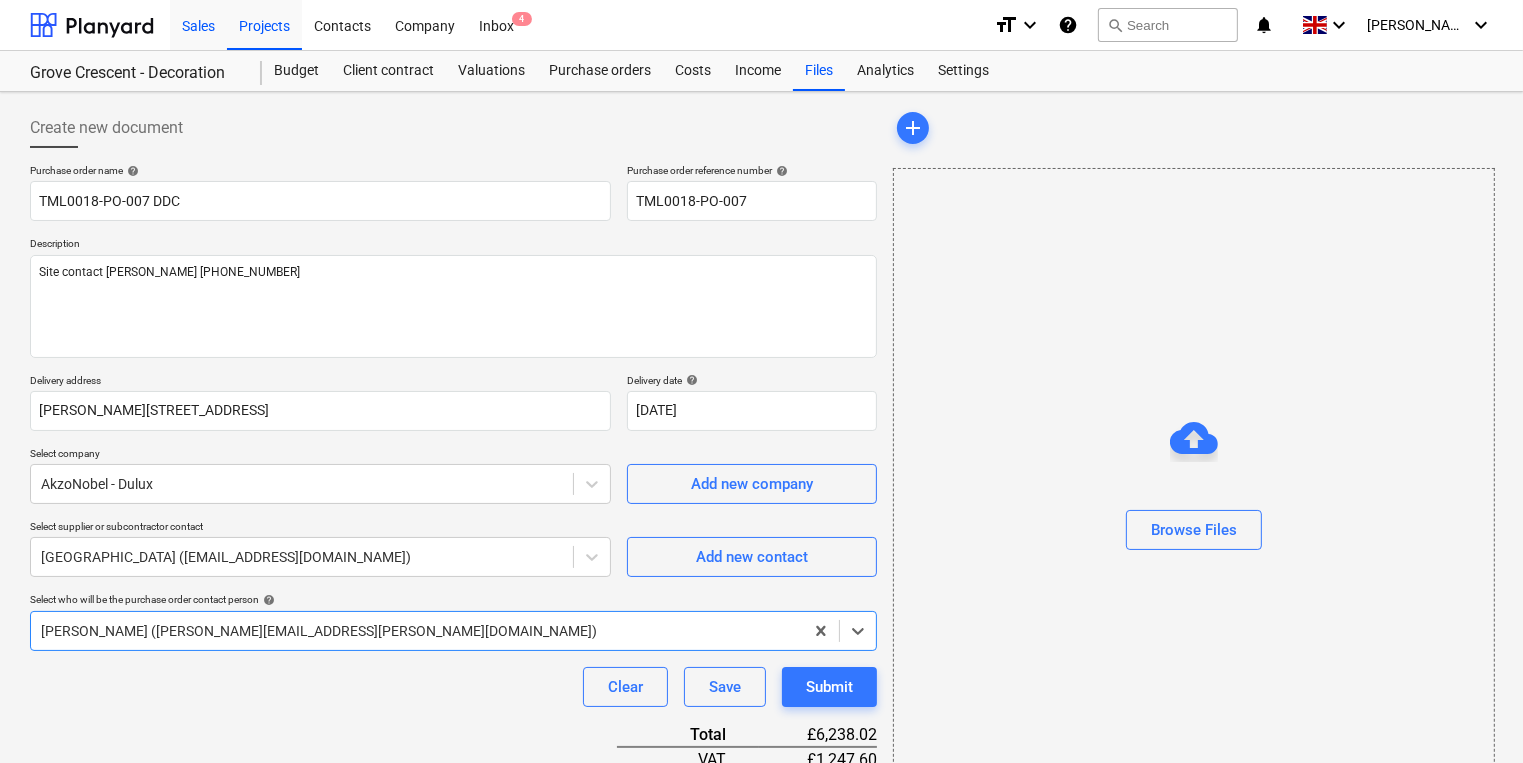 click on "Sales" at bounding box center [198, 24] 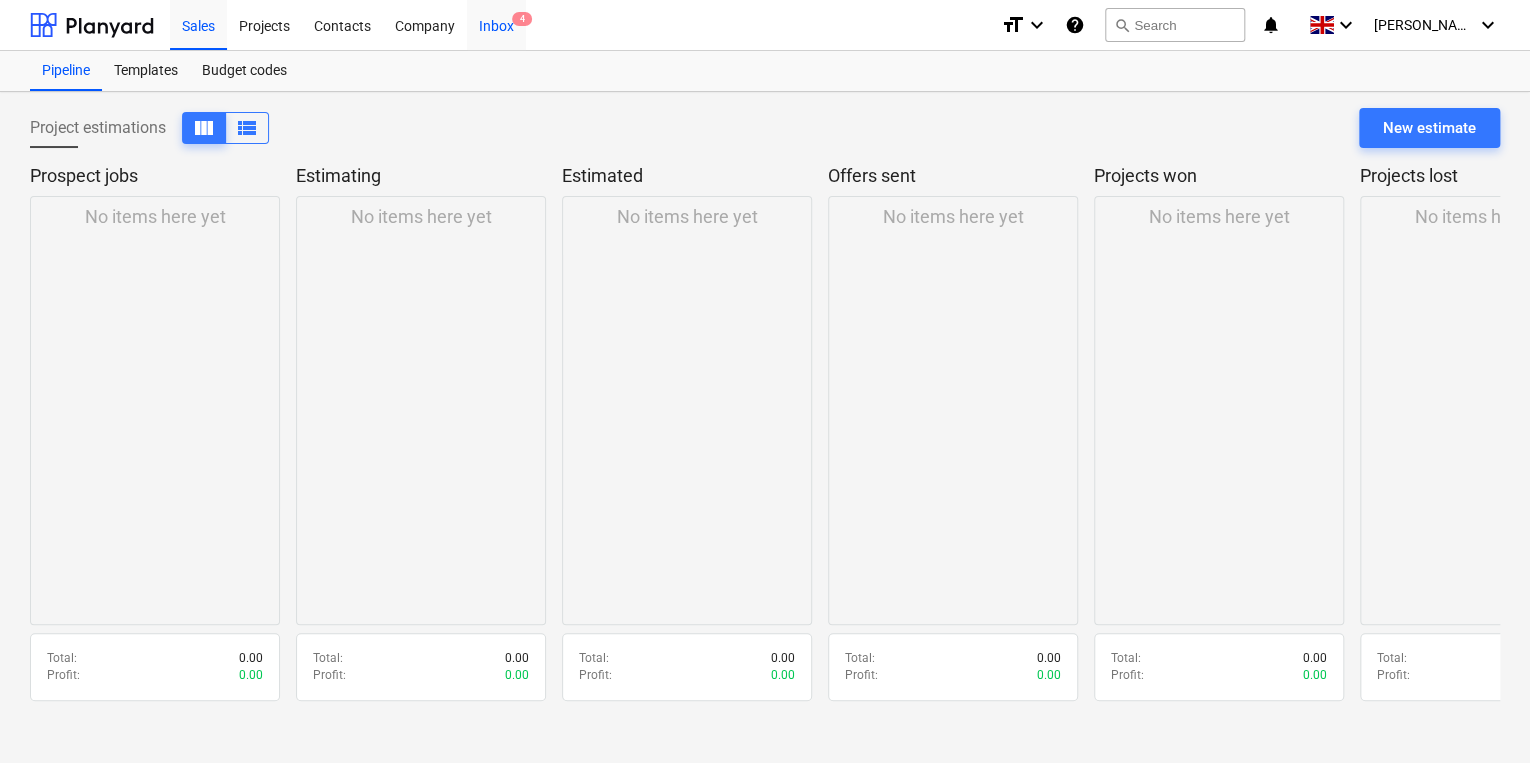 click on "Inbox 4" at bounding box center (496, 24) 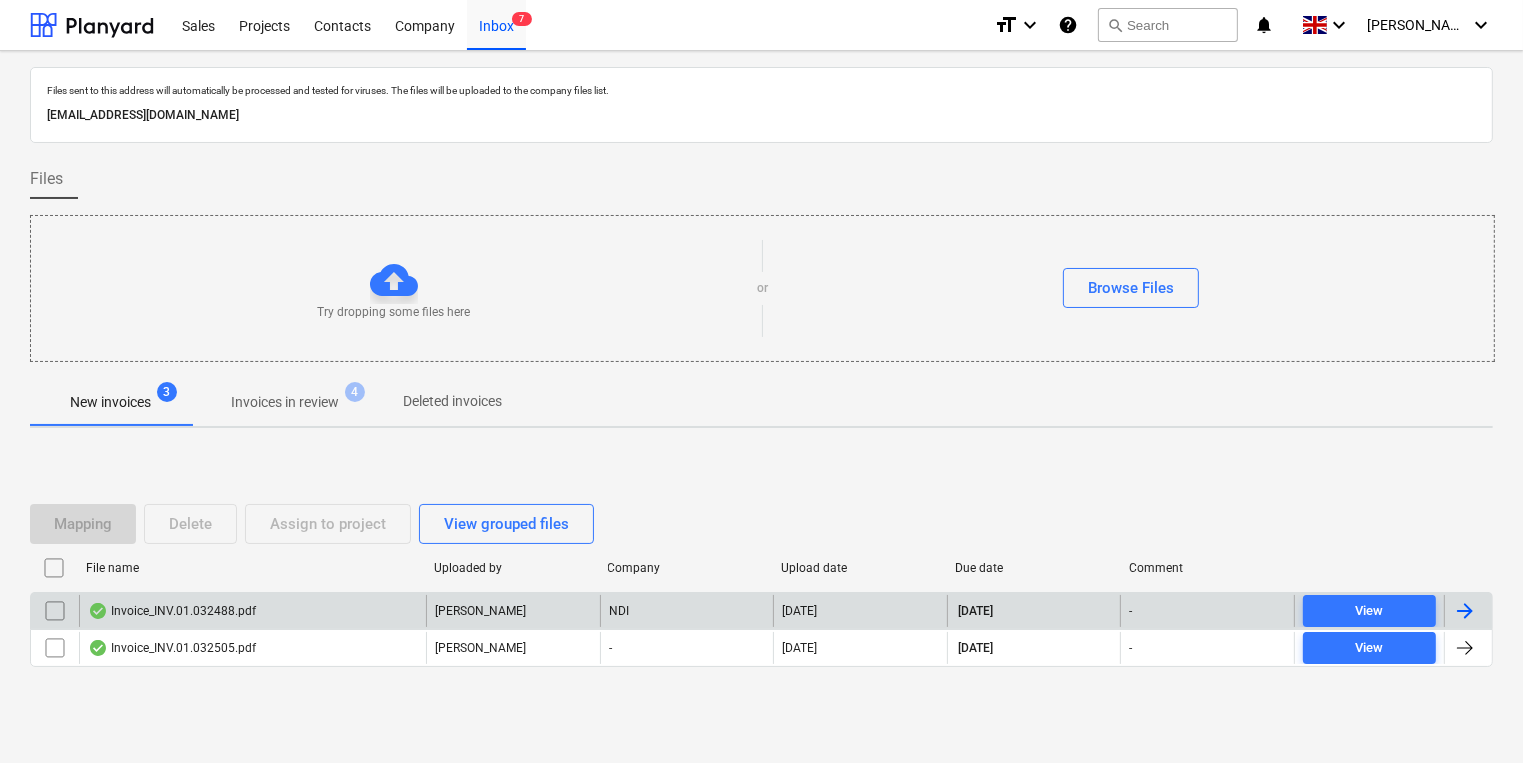 click on "Invoice_INV.01.032488.pdf" at bounding box center [172, 611] 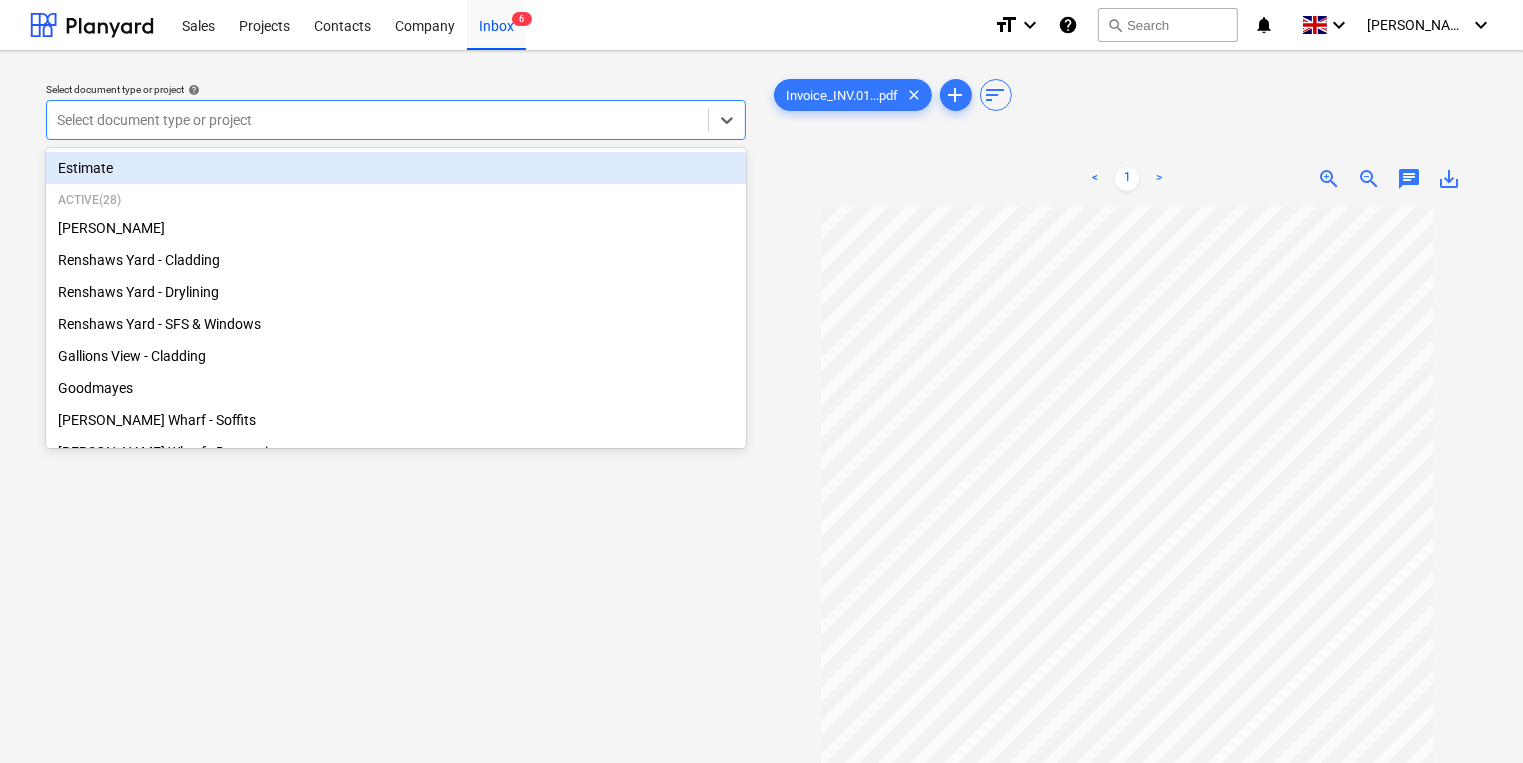 click at bounding box center [377, 120] 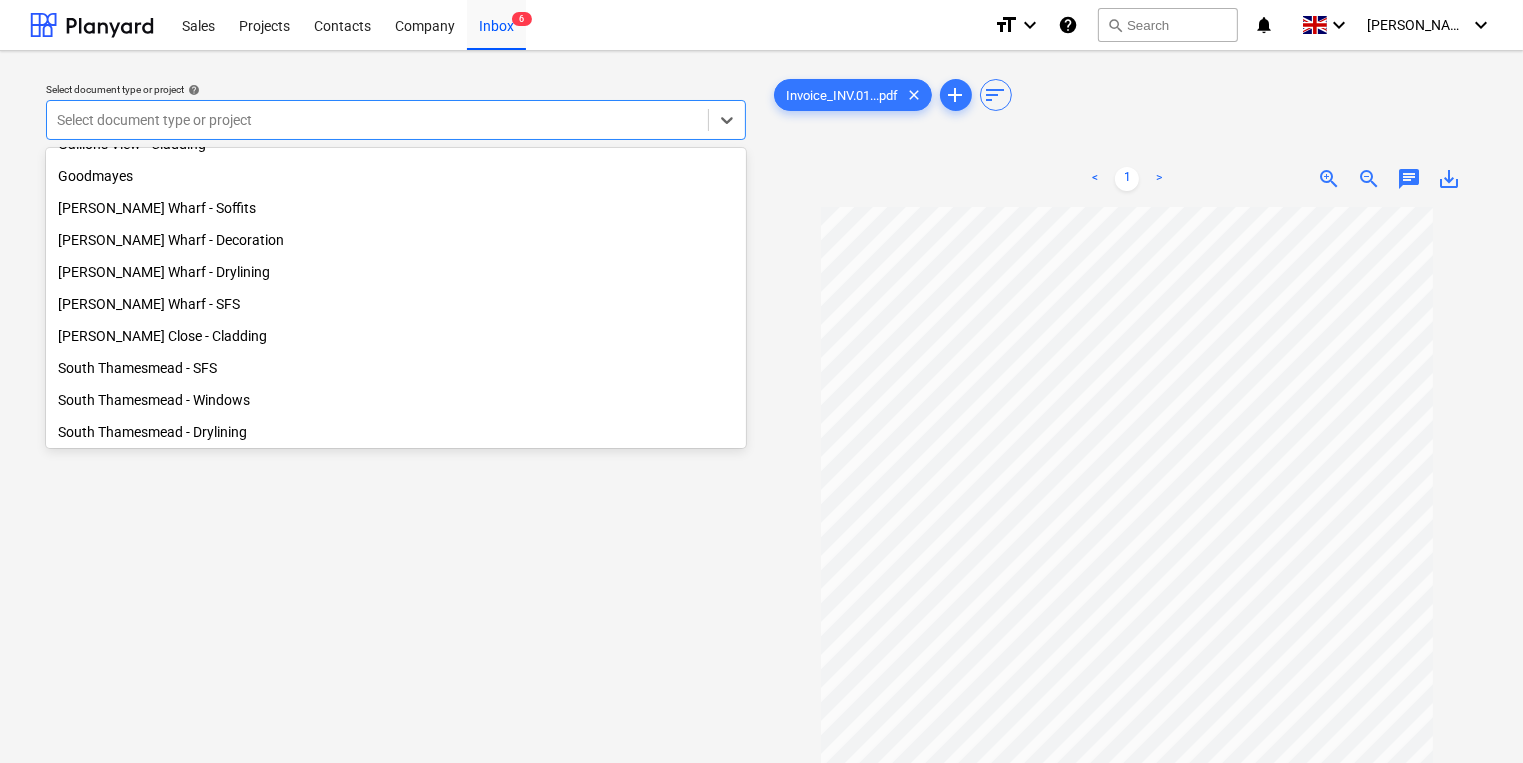 scroll, scrollTop: 220, scrollLeft: 0, axis: vertical 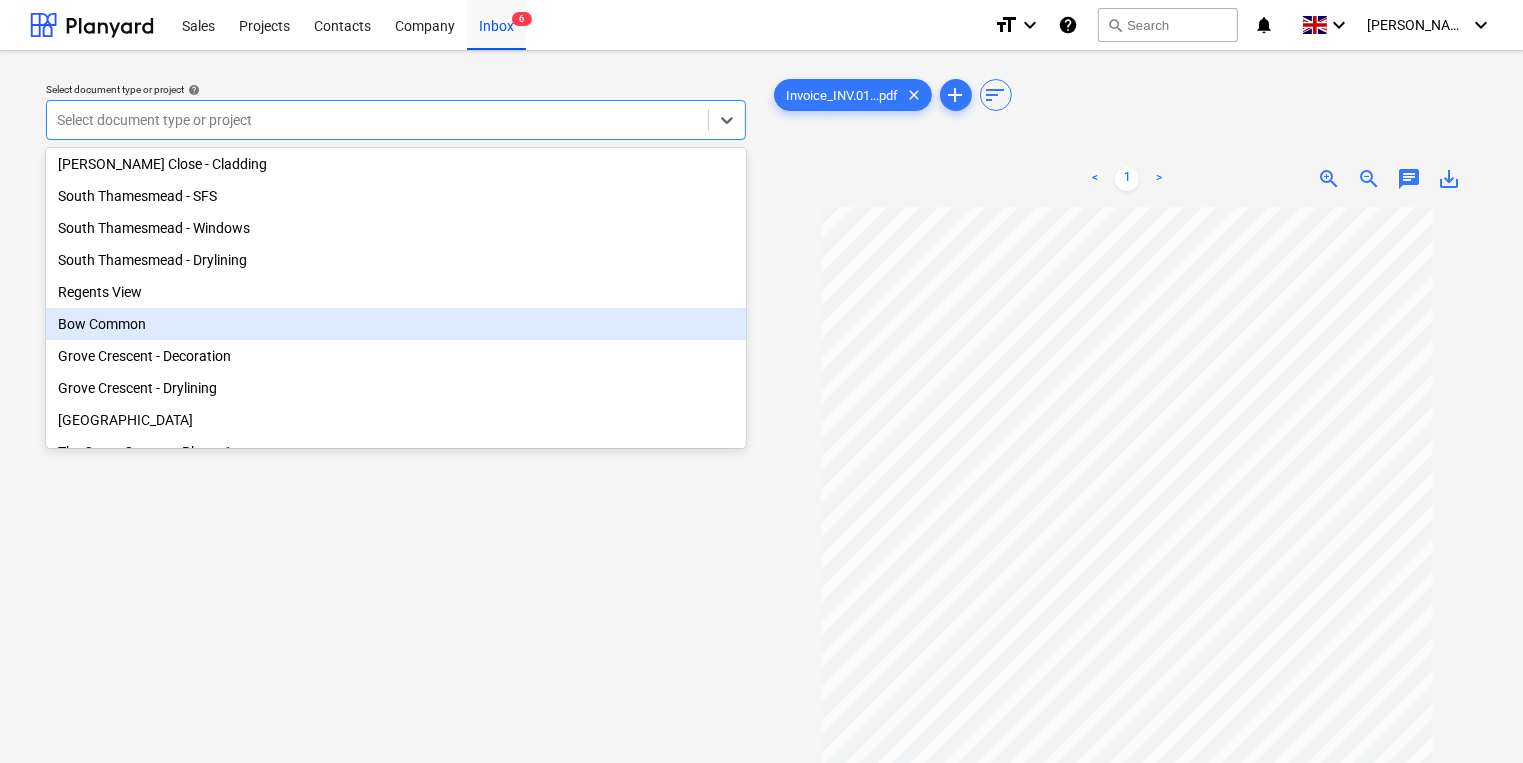 click on "Bow Common" at bounding box center [396, 324] 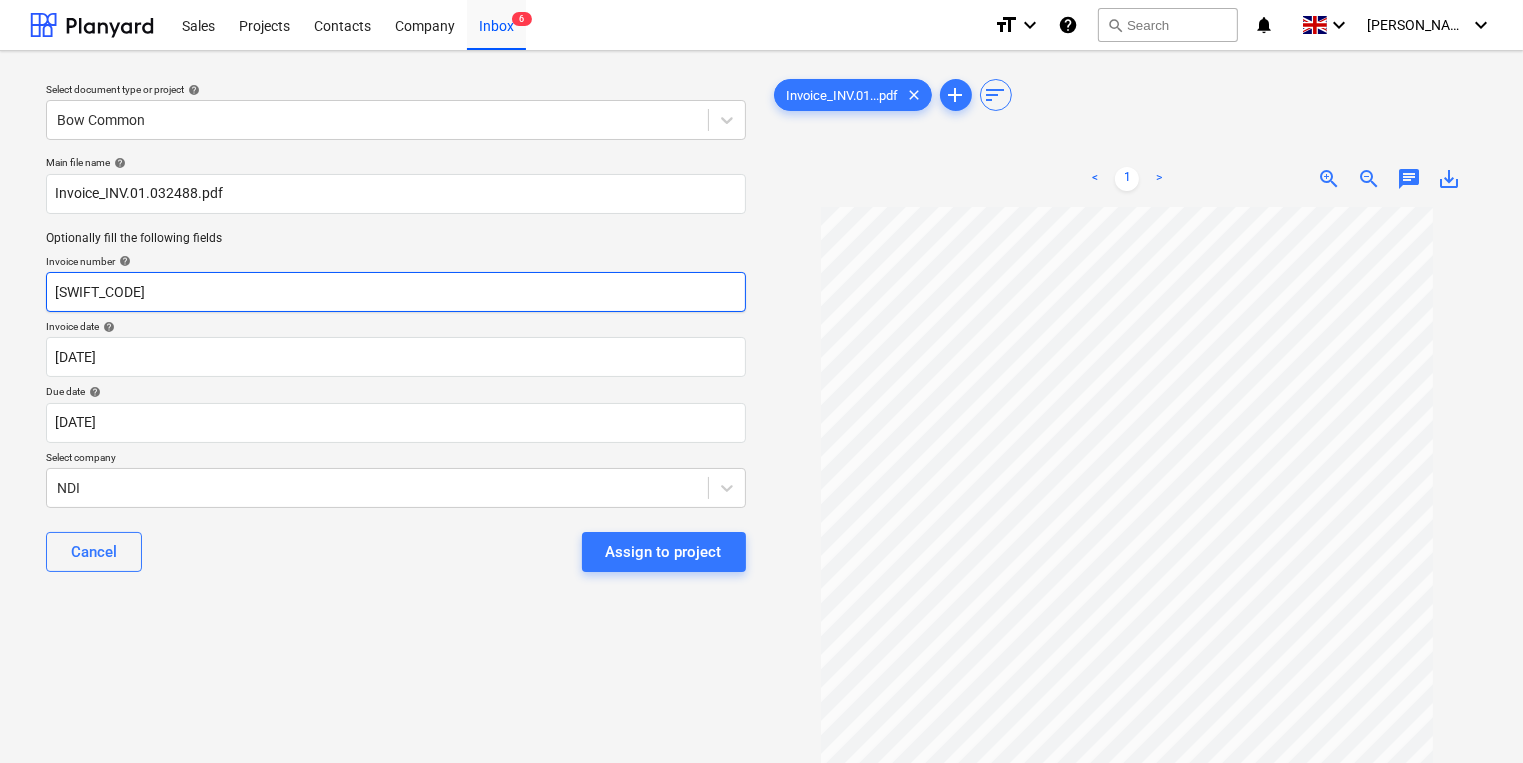 drag, startPoint x: 166, startPoint y: 290, endPoint x: 9, endPoint y: 289, distance: 157.00319 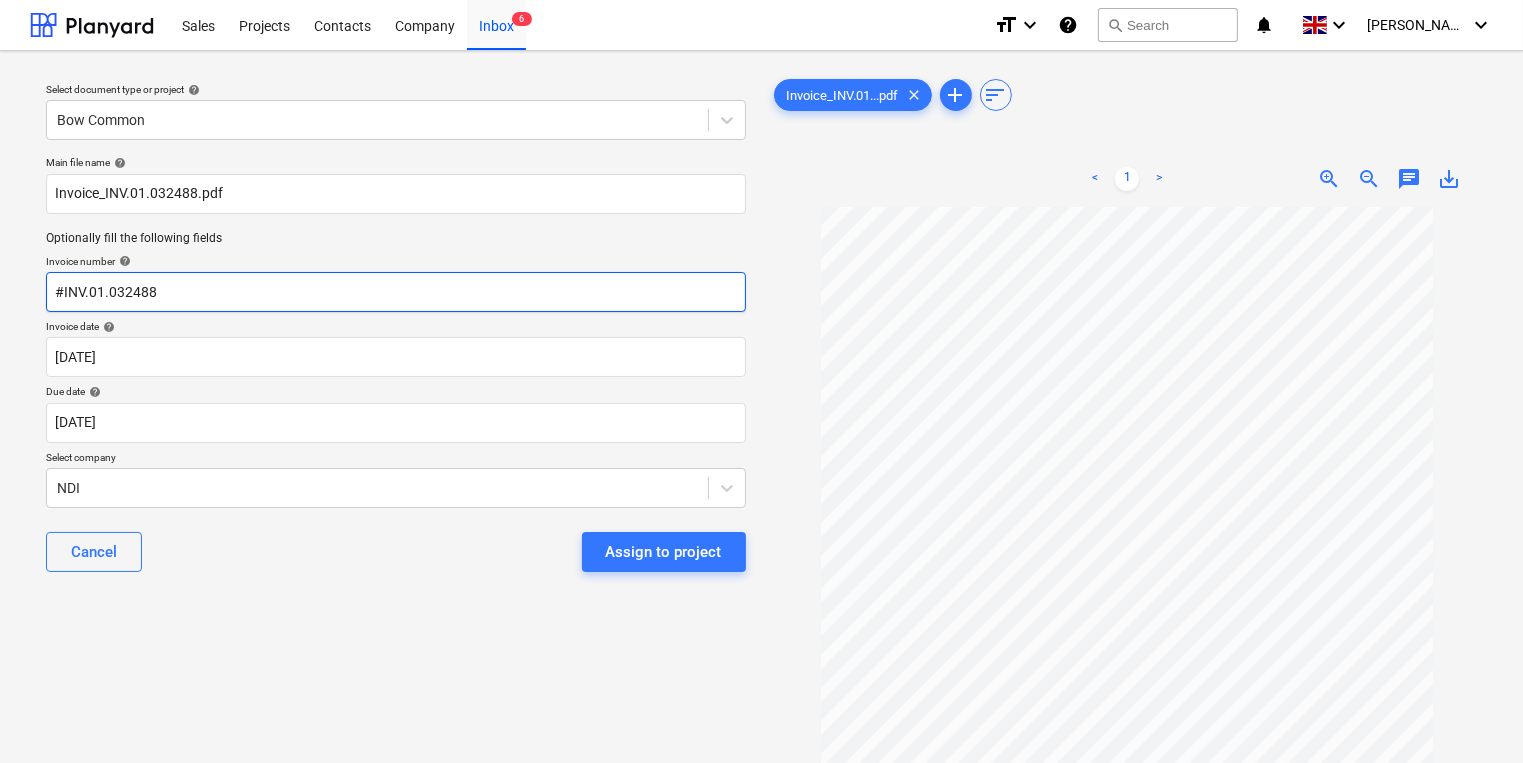 type on "#INV.01.032488" 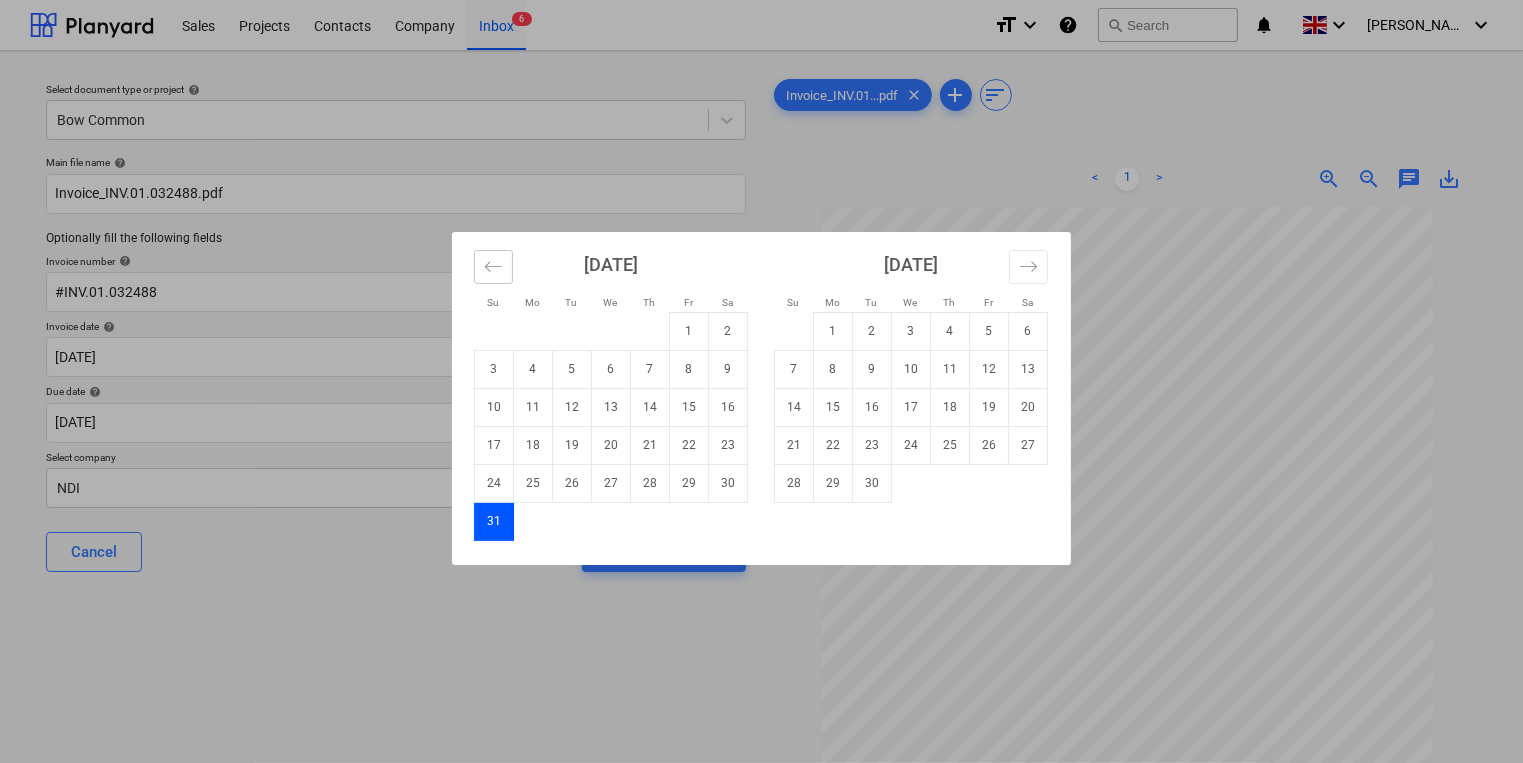click 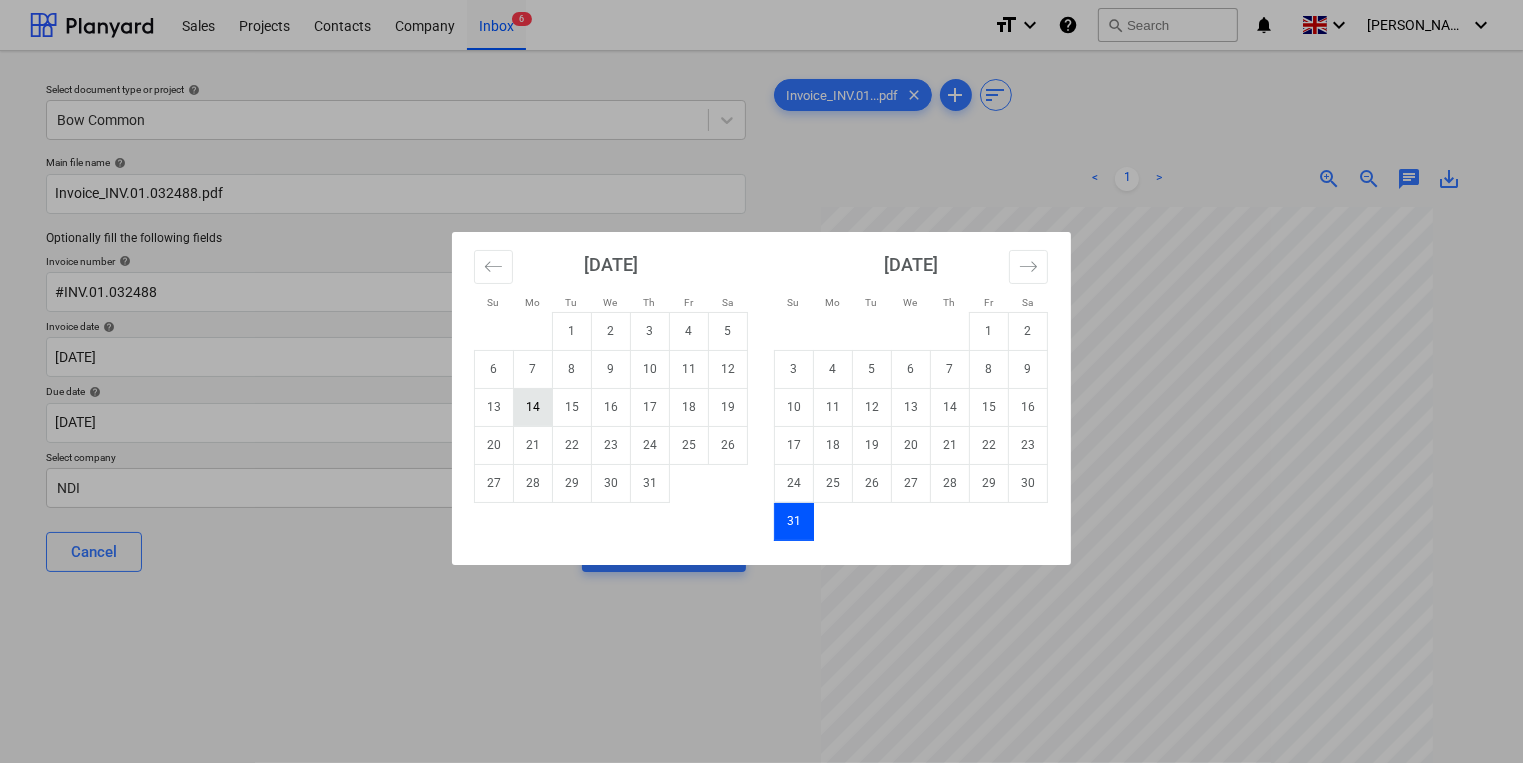 click on "14" at bounding box center (533, 407) 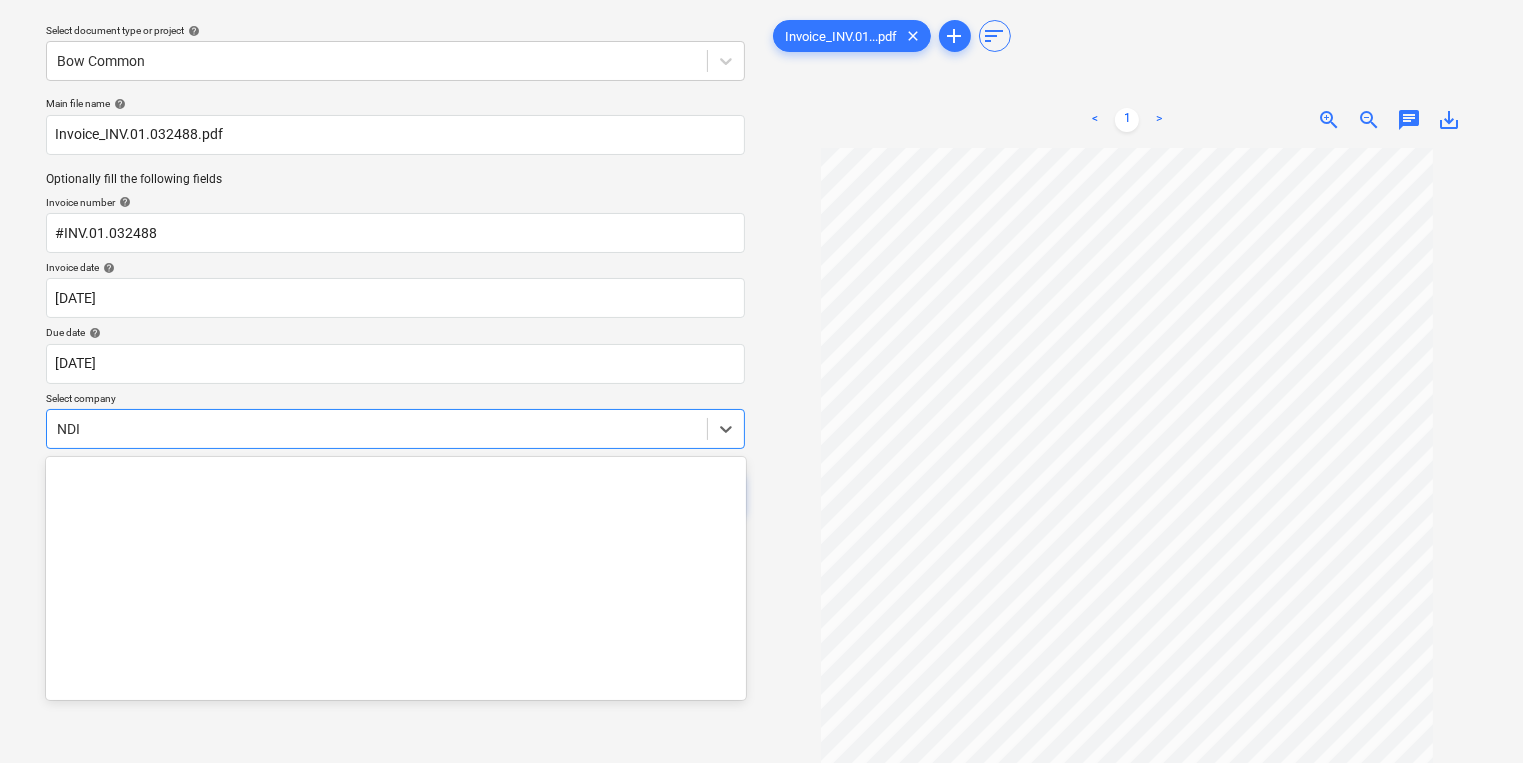 click on "Sales Projects Contacts Company Inbox 6 format_size keyboard_arrow_down help search Search notifications 0 keyboard_arrow_down [PERSON_NAME] keyboard_arrow_down Select document type or project help Bow Common Main file name help Invoice_INV.01.032488.pdf Optionally fill the following fields Invoice number help #INV.01.032488 Invoice date help [DATE] 14.07.2025 Press the down arrow key to interact with the calendar and
select a date. Press the question mark key to get the keyboard shortcuts for changing dates. Due date help [DATE] [DATE] Press the down arrow key to interact with the calendar and
select a date. Press the question mark key to get the keyboard shortcuts for changing dates. Select company option NEGARA SERGHEI   focused, 262 of 412. 412 results available. Use Up and Down to choose options, press Enter to select the currently focused option, press Escape to exit the menu, press Tab to select the option and exit the menu. NDI   Cancel Assign to project Invoice_INV.01...pdf clear" at bounding box center [761, 322] 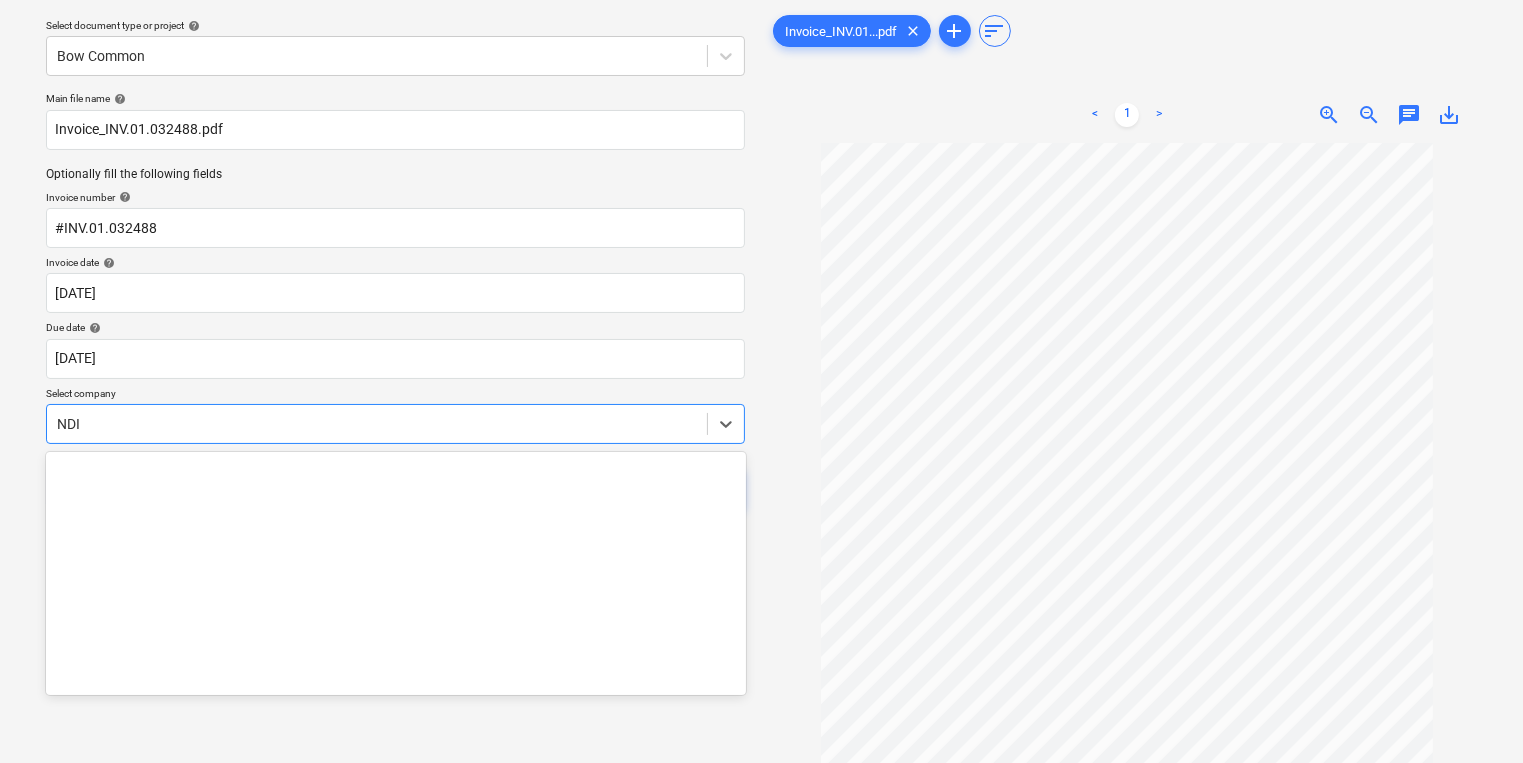scroll, scrollTop: 9100, scrollLeft: 0, axis: vertical 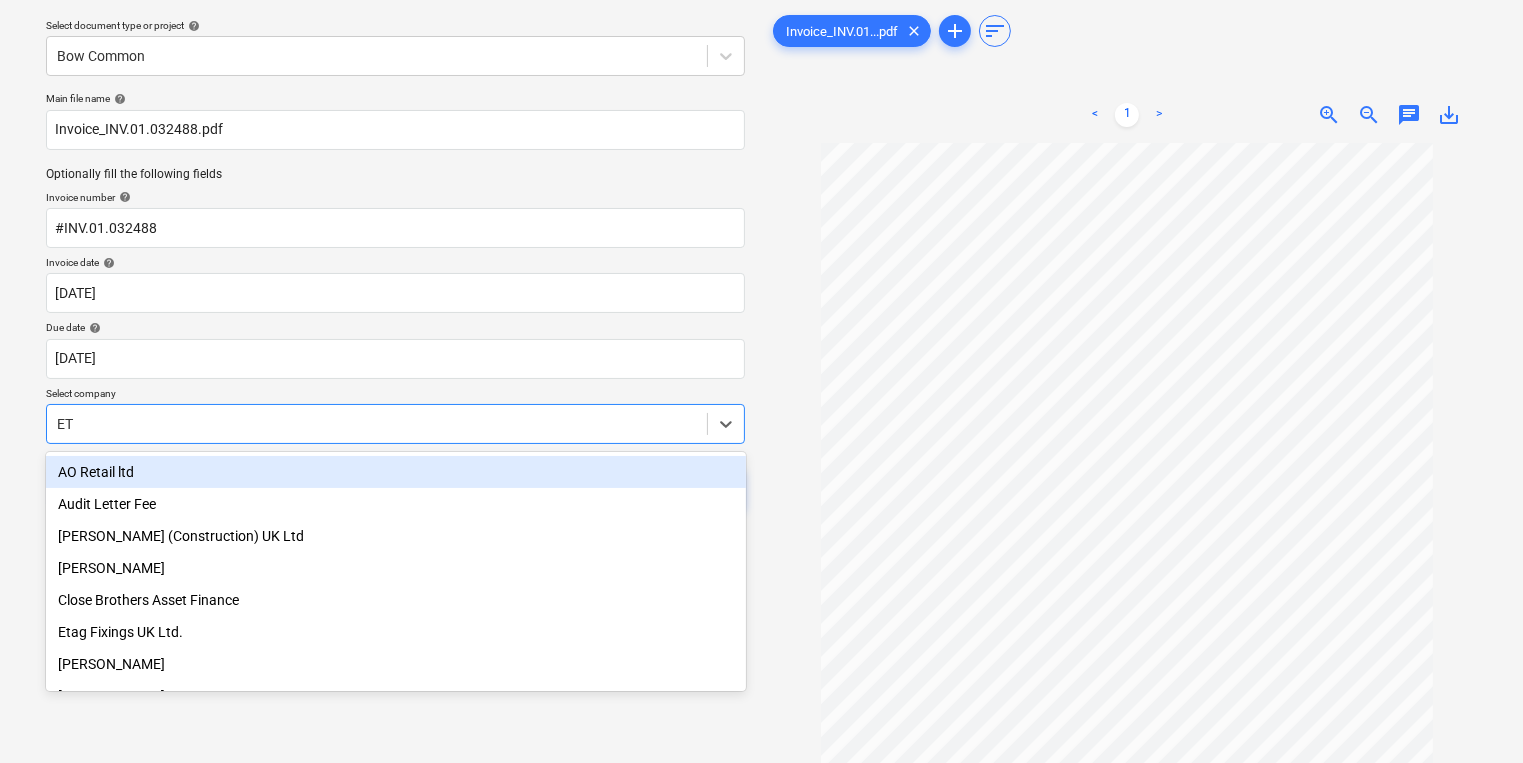 type on "ETA" 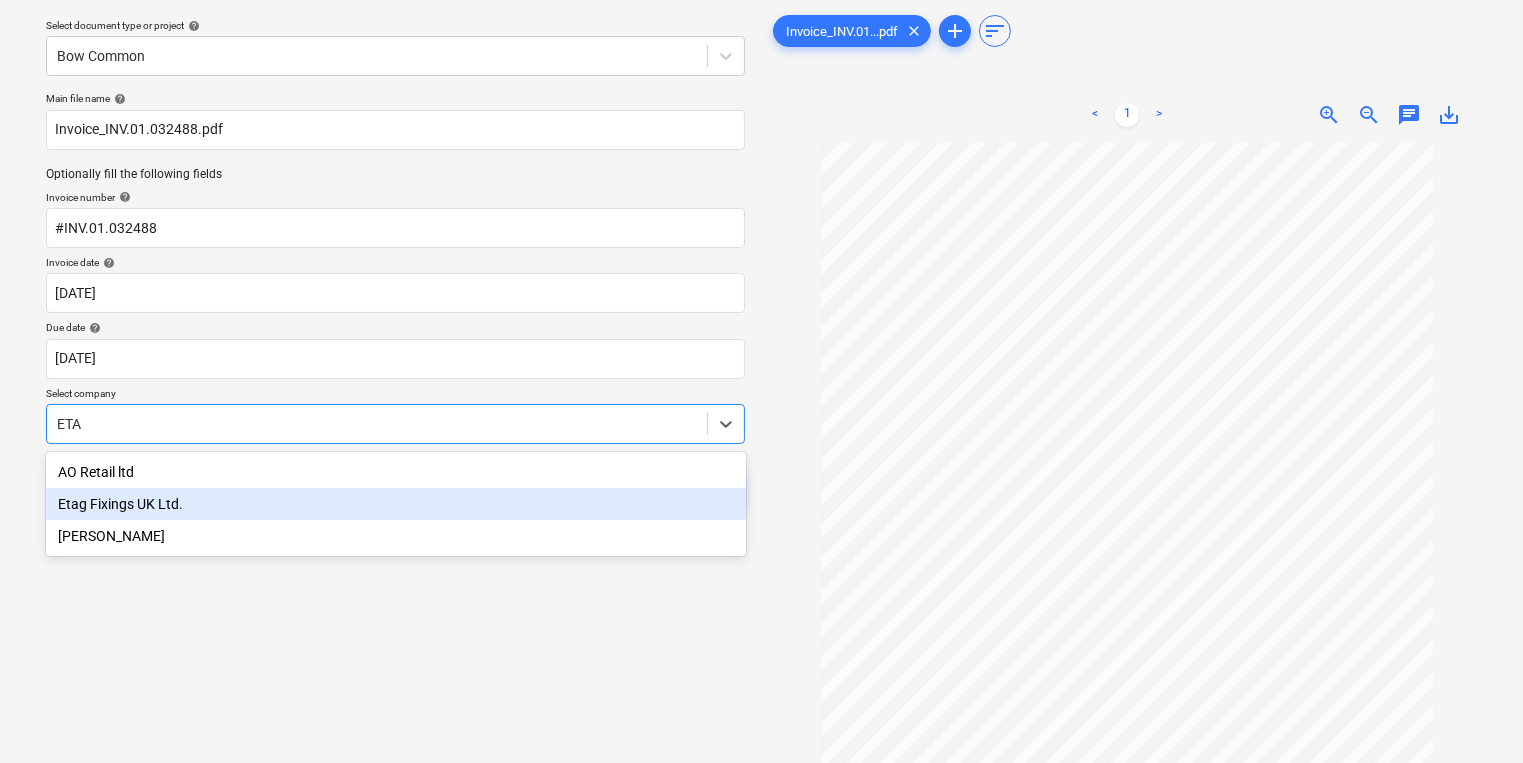 click on "Etag Fixings UK Ltd." at bounding box center [396, 504] 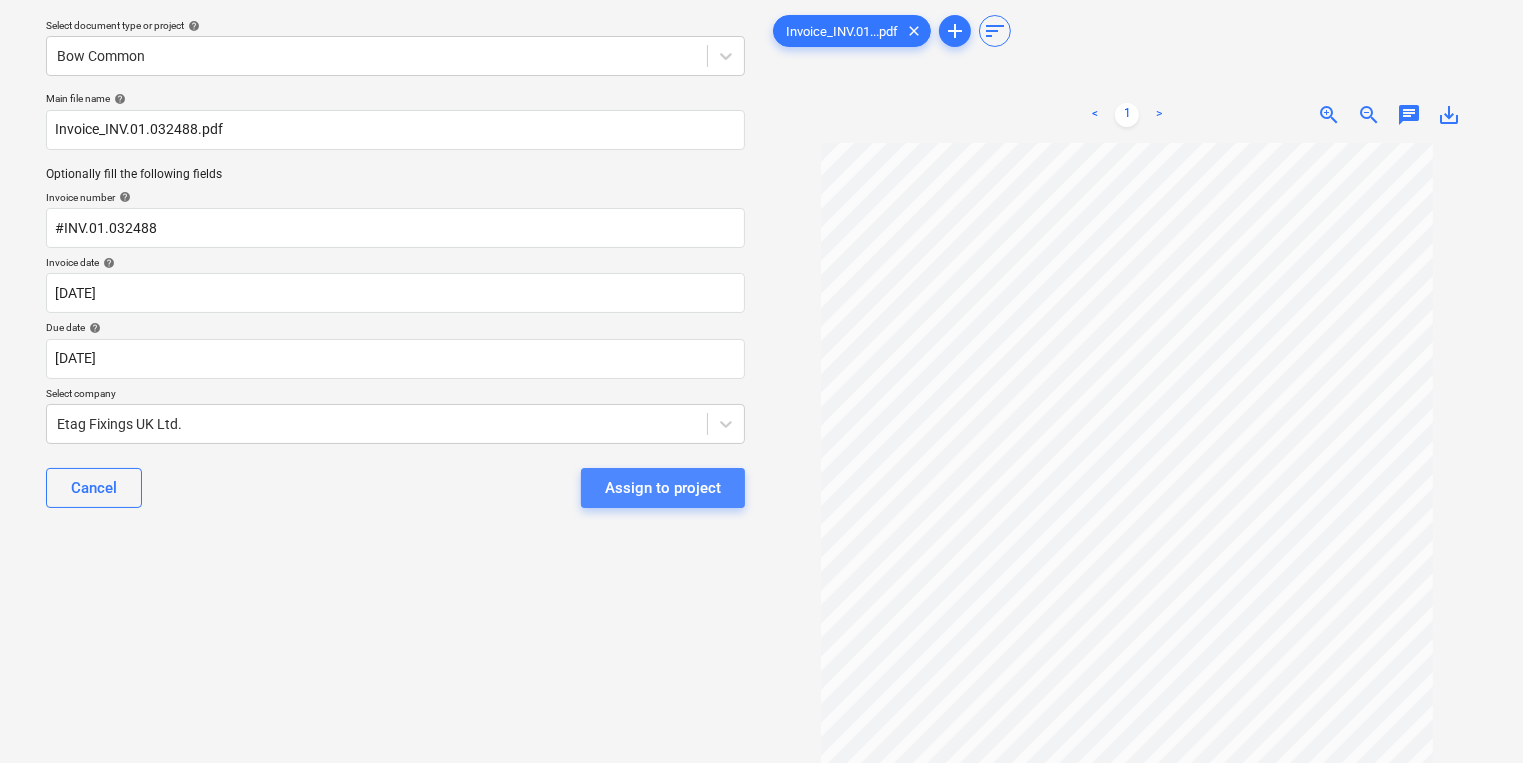 click on "Assign to project" at bounding box center (663, 488) 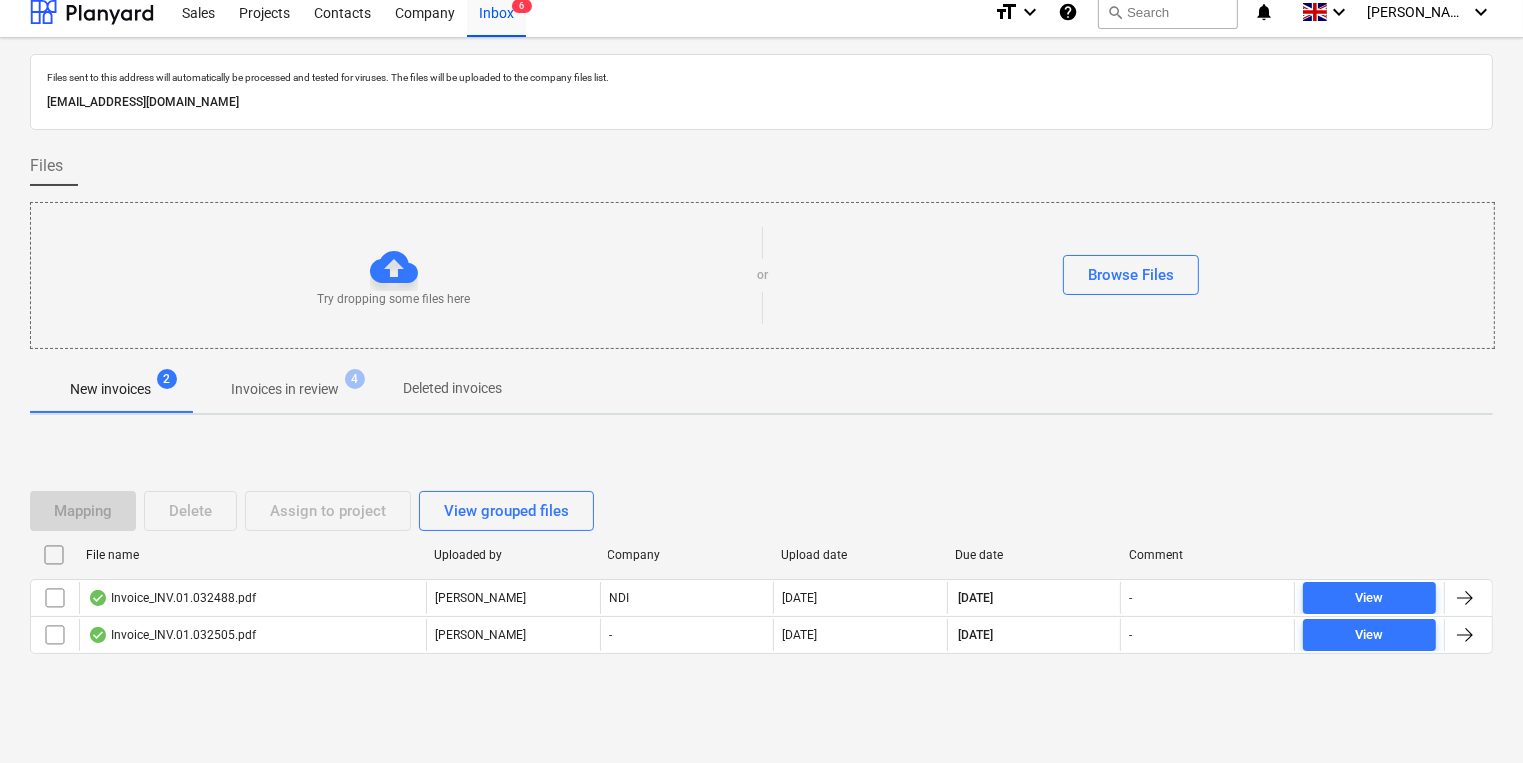 scroll, scrollTop: 11, scrollLeft: 0, axis: vertical 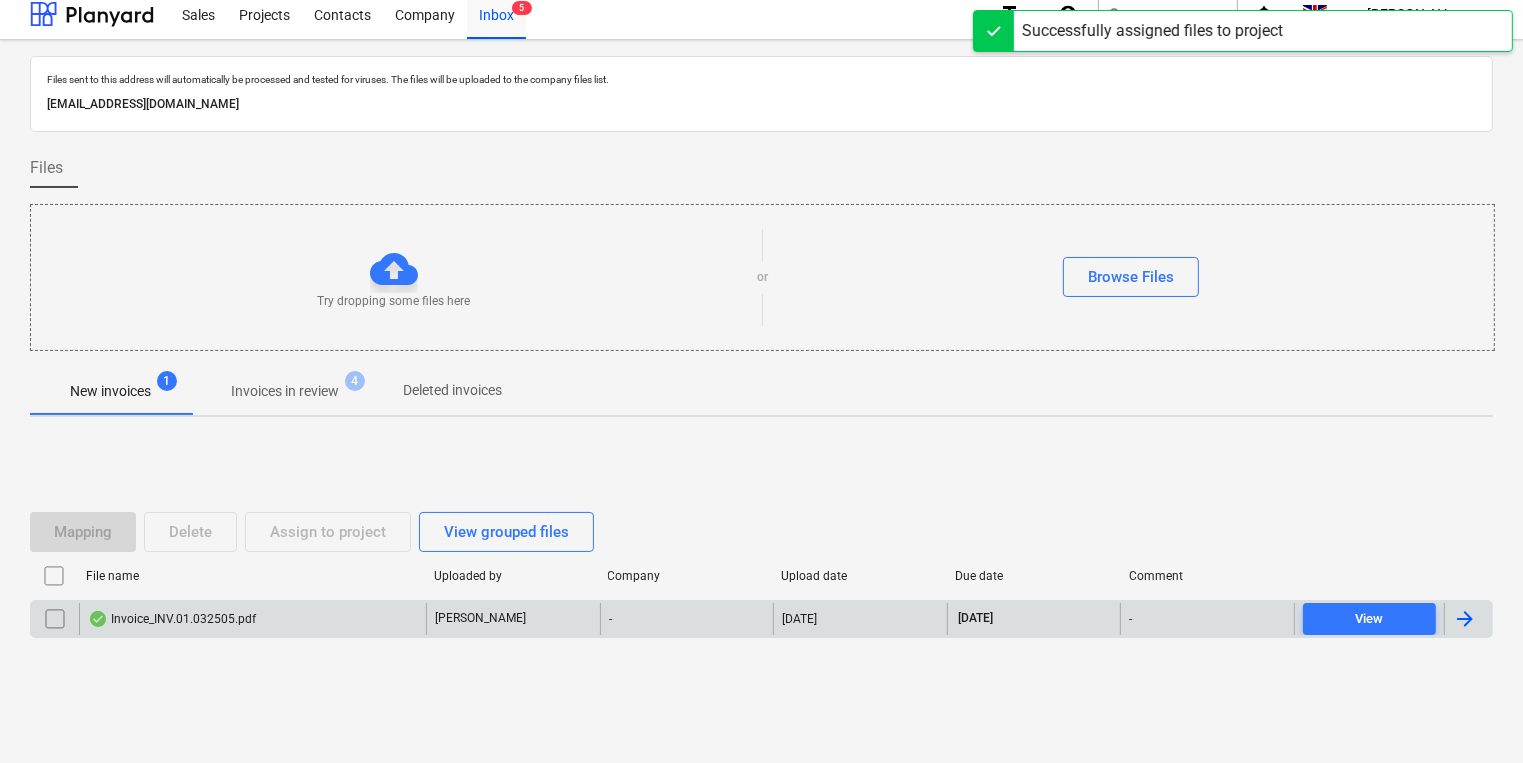 click on "Invoice_INV.01.032505.pdf" at bounding box center [252, 619] 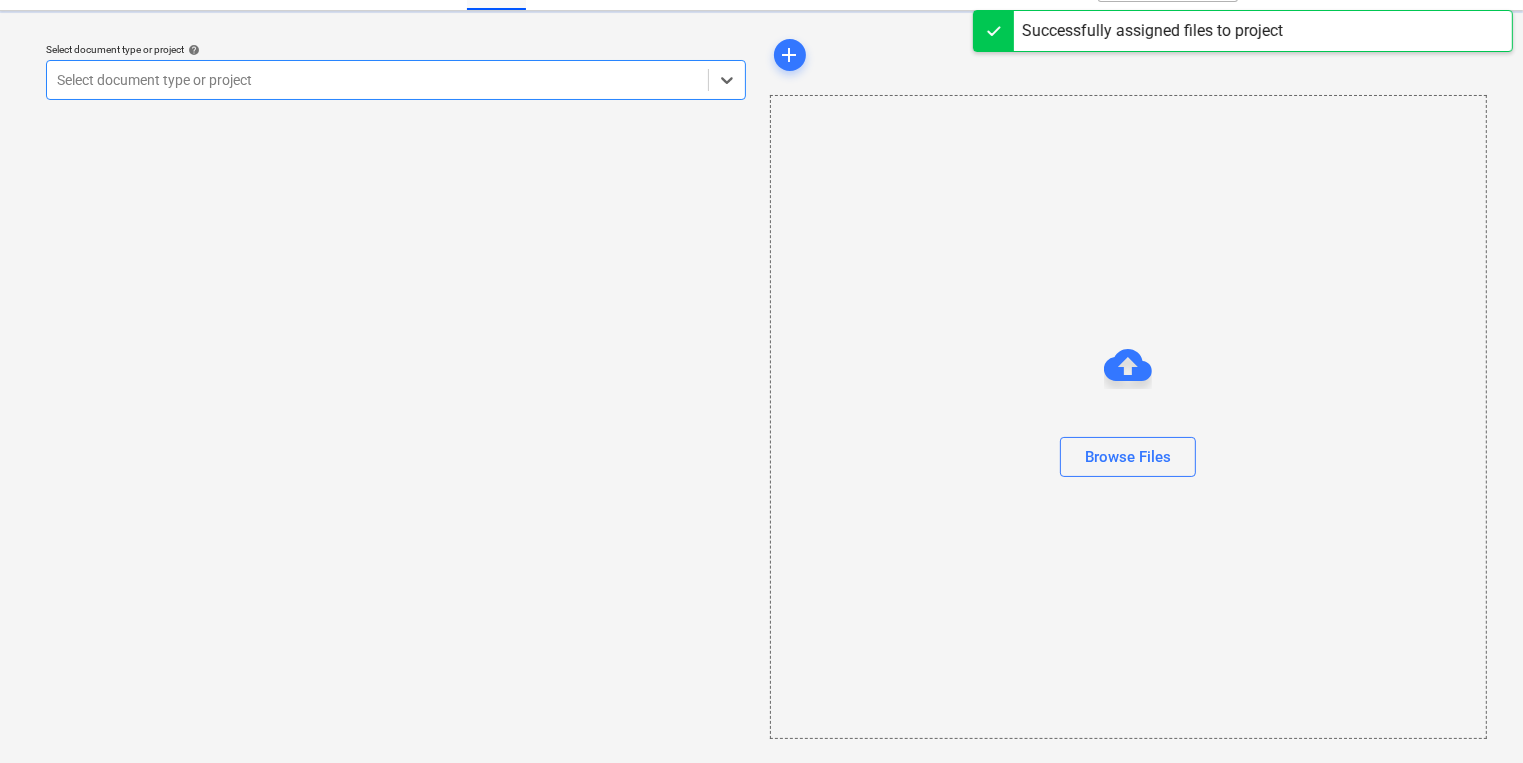 scroll, scrollTop: 0, scrollLeft: 0, axis: both 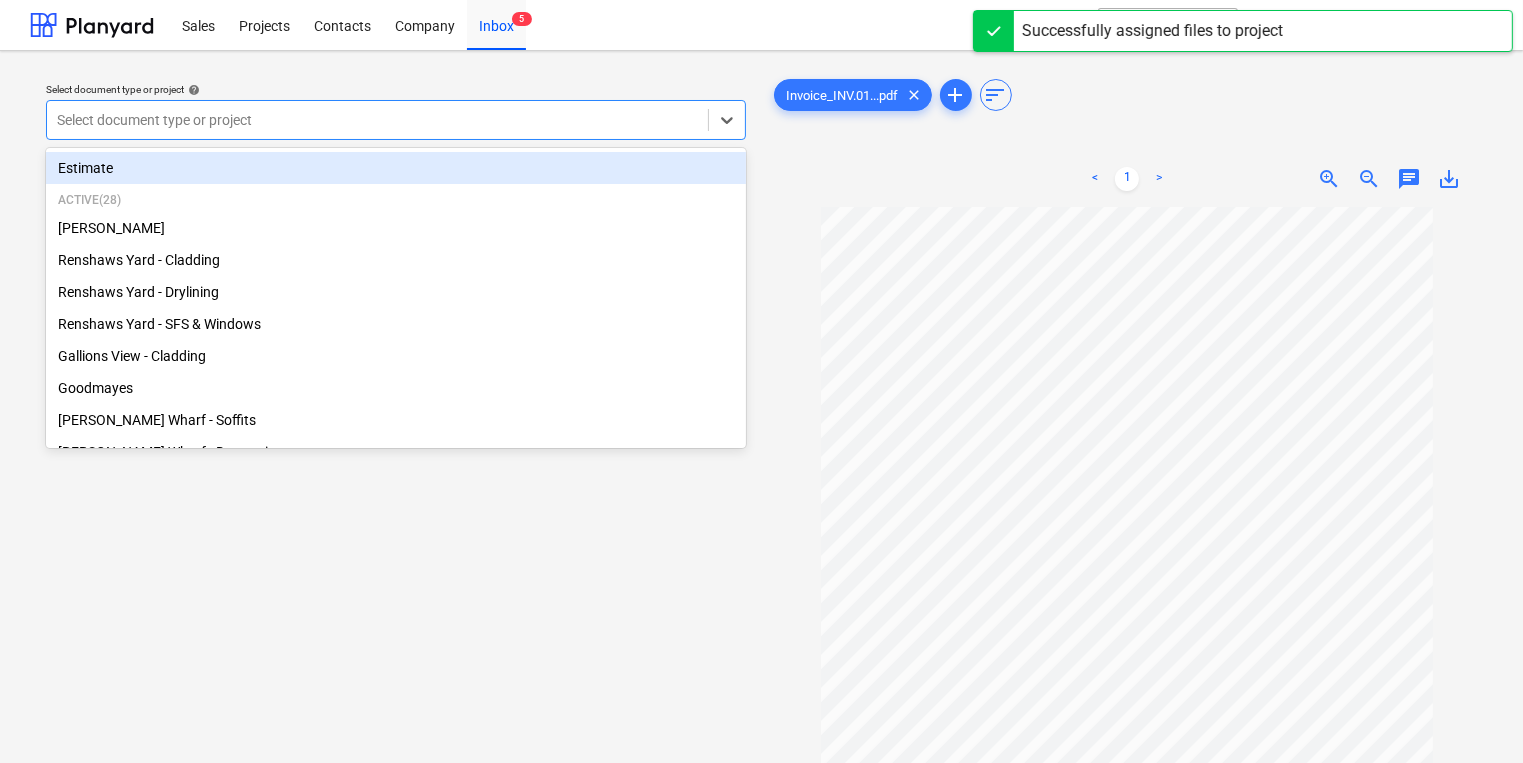 click on "Select document type or project" at bounding box center [377, 120] 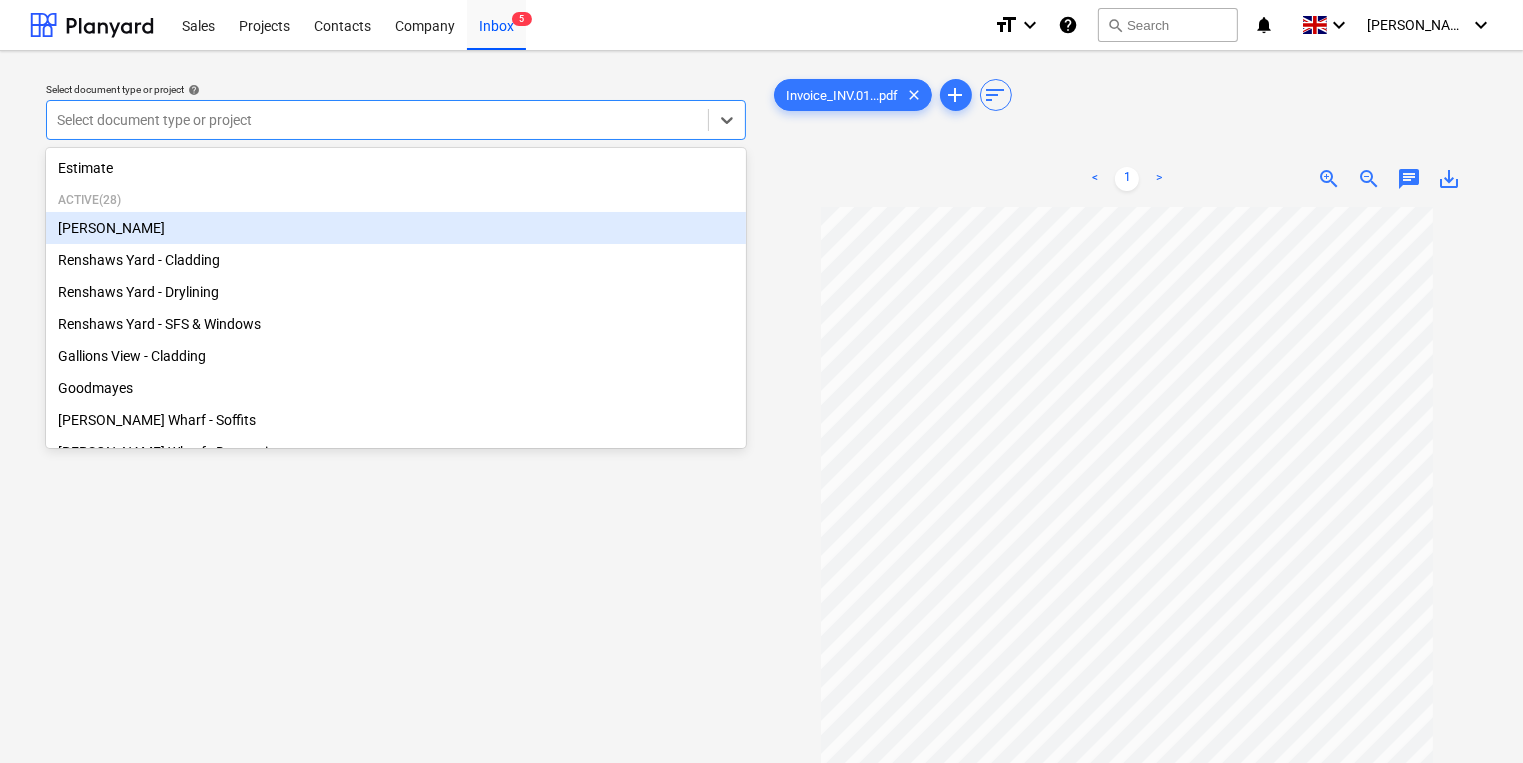 drag, startPoint x: 744, startPoint y: 228, endPoint x: 740, endPoint y: 264, distance: 36.221542 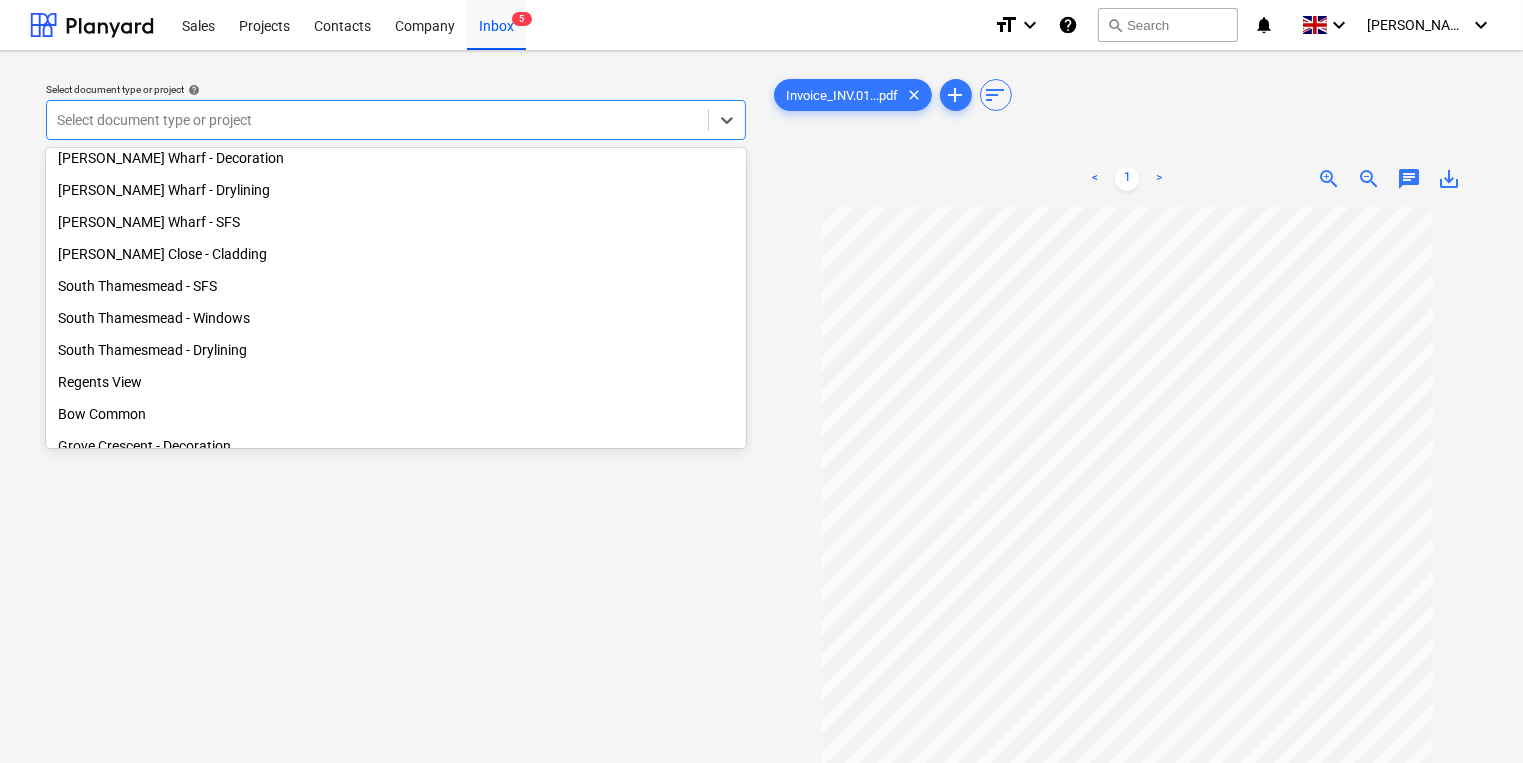scroll, scrollTop: 318, scrollLeft: 0, axis: vertical 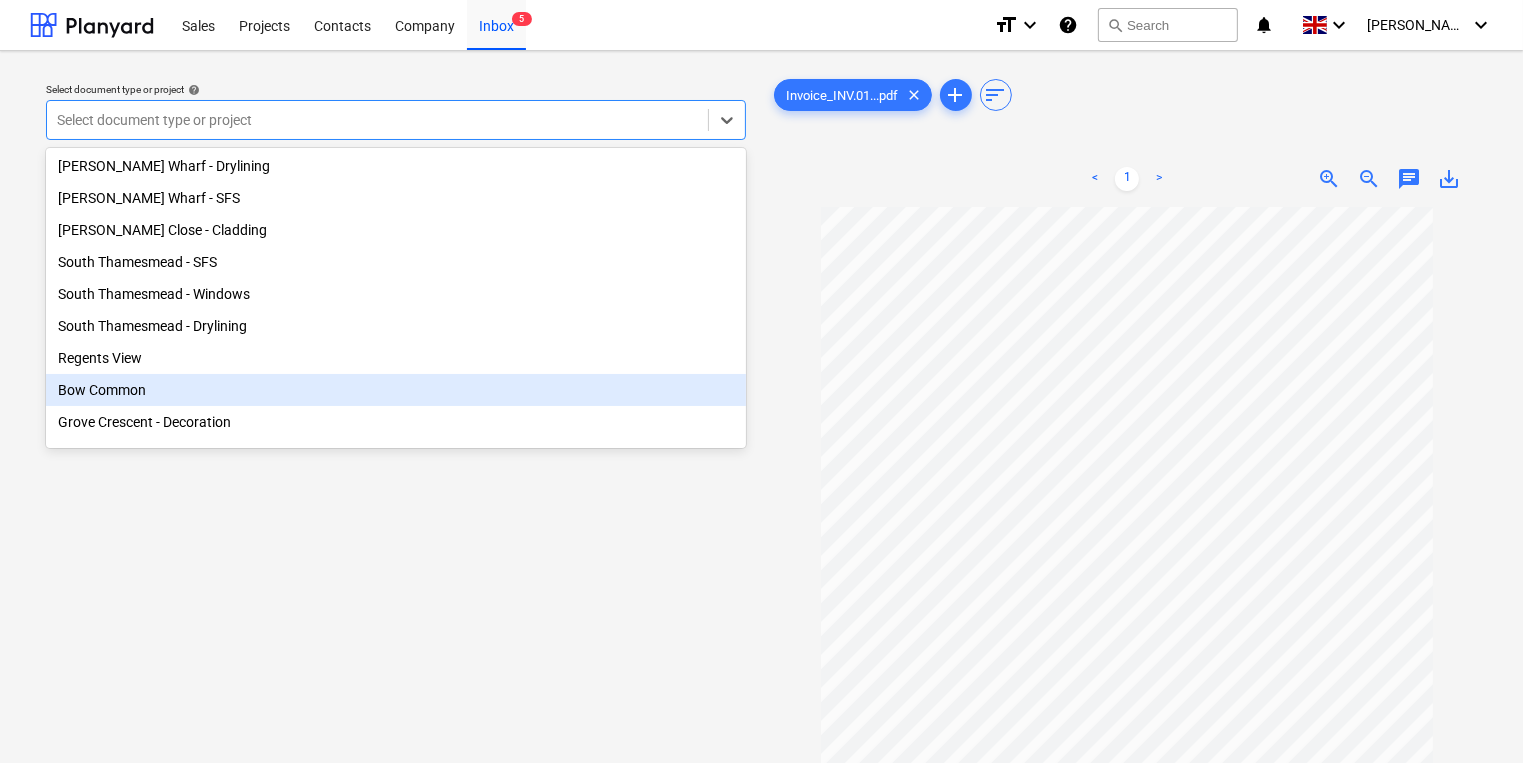 click on "Bow Common" at bounding box center [396, 390] 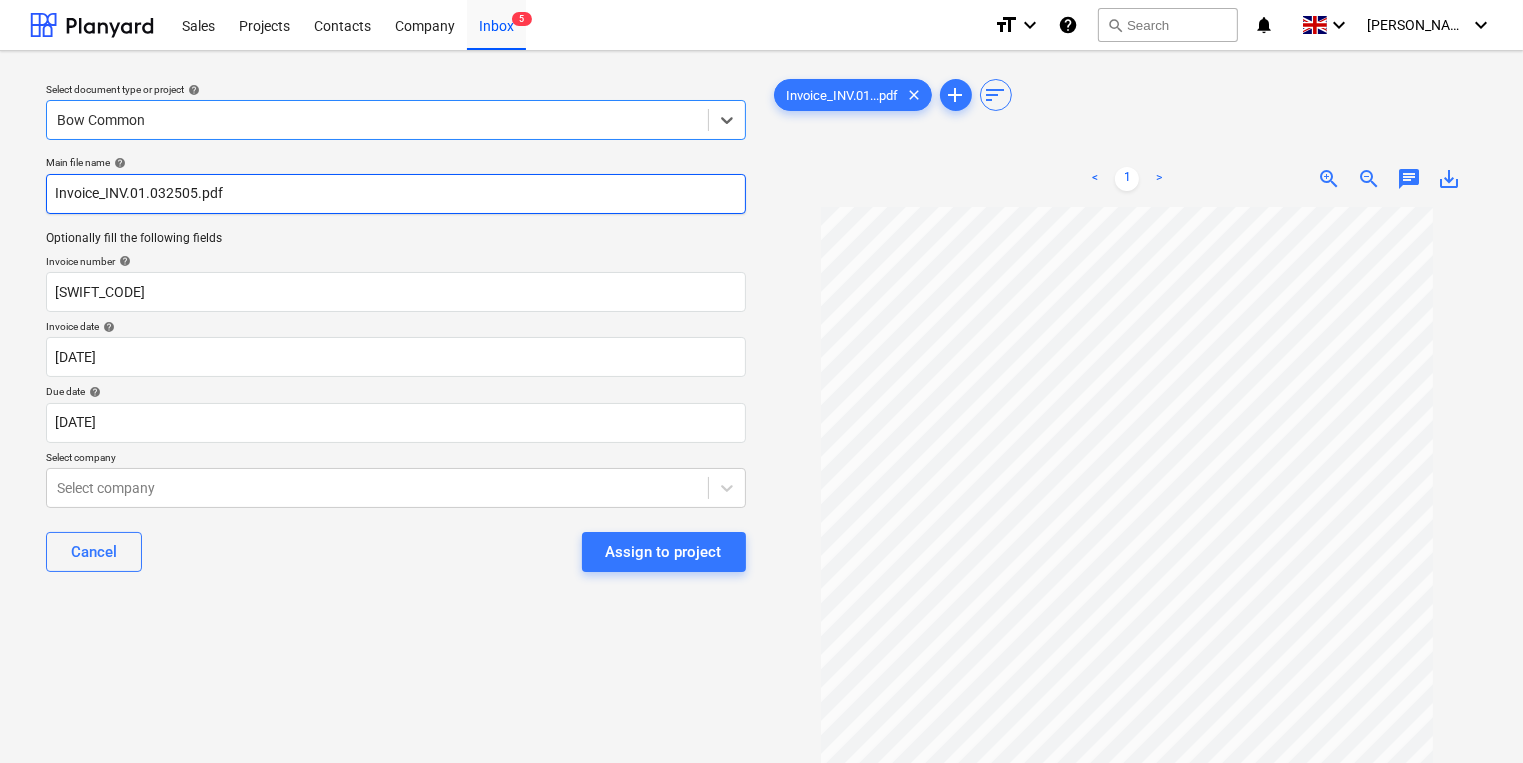 click on "Invoice_INV.01.032505.pdf" at bounding box center [396, 194] 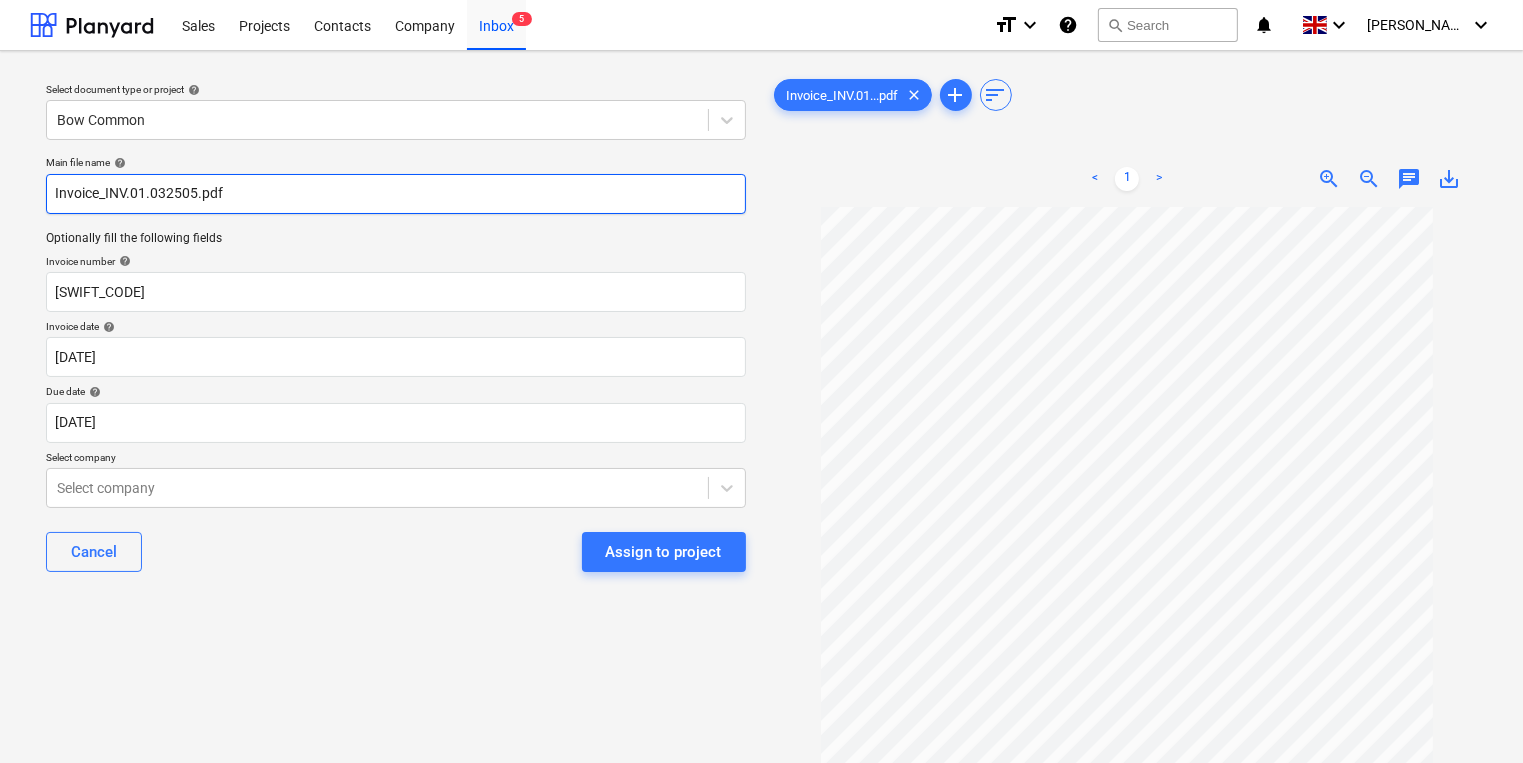 drag, startPoint x: 200, startPoint y: 196, endPoint x: 108, endPoint y: 192, distance: 92.086914 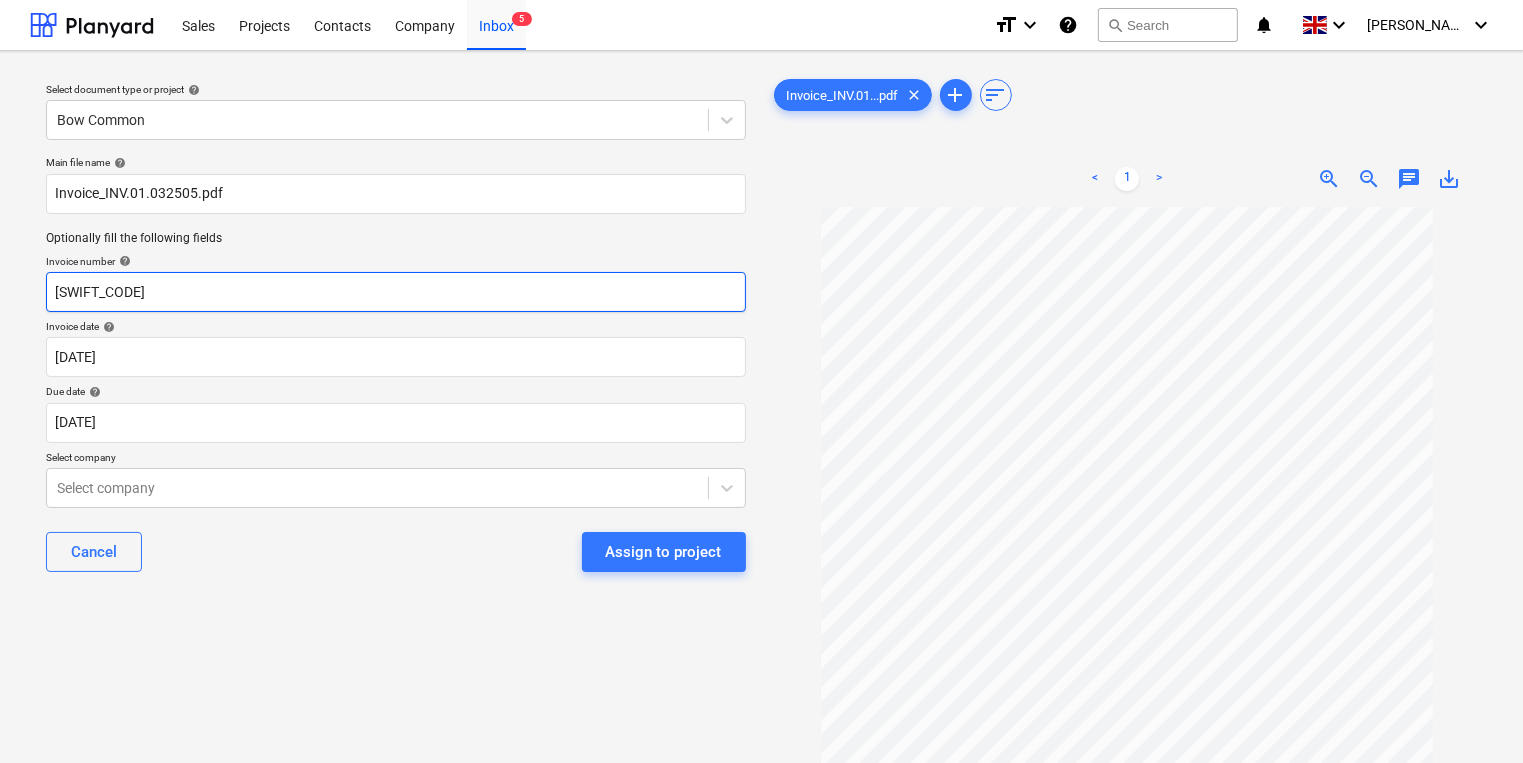 drag, startPoint x: 160, startPoint y: 291, endPoint x: -132, endPoint y: 293, distance: 292.00684 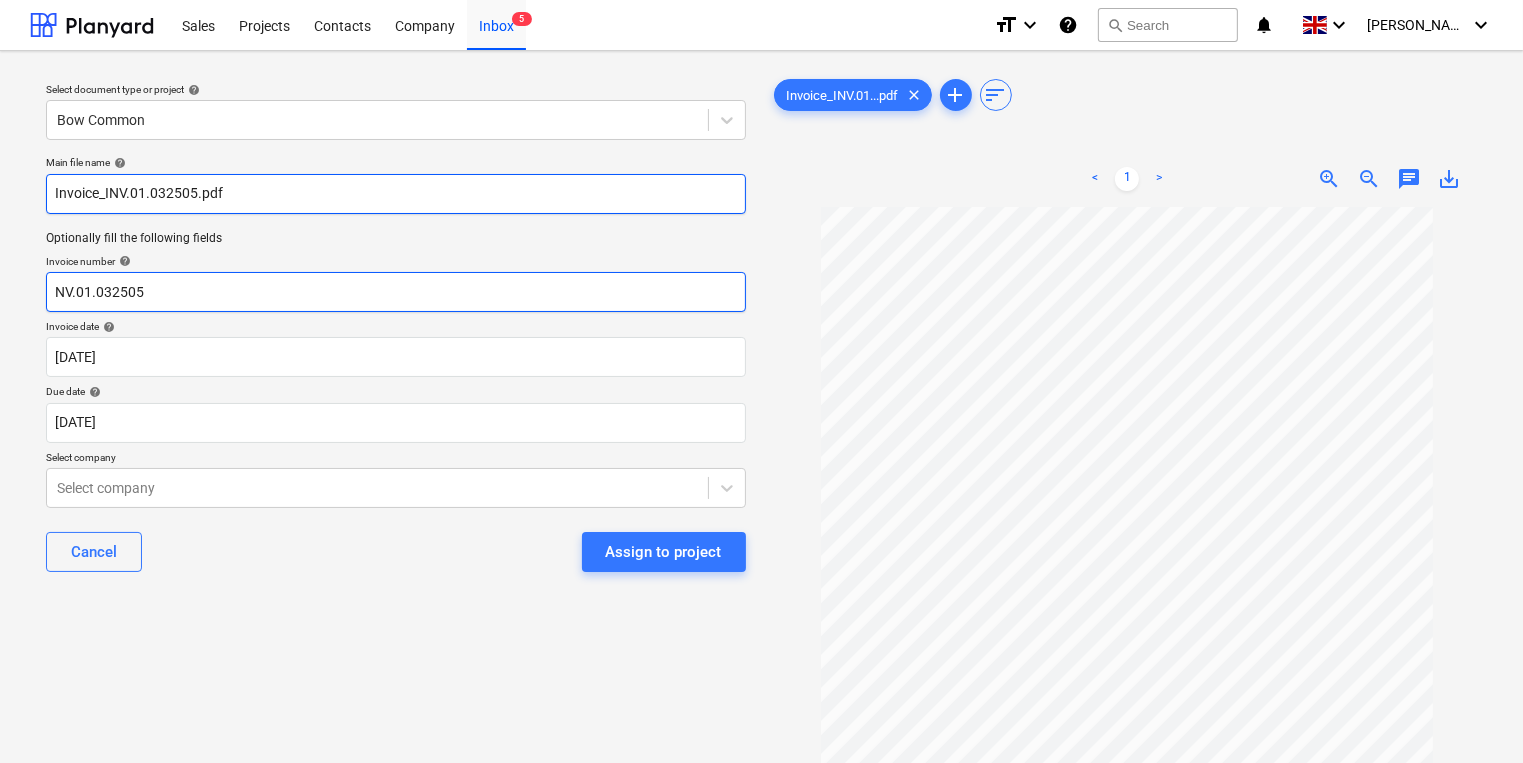 drag, startPoint x: 56, startPoint y: 292, endPoint x: 527, endPoint y: 174, distance: 485.5564 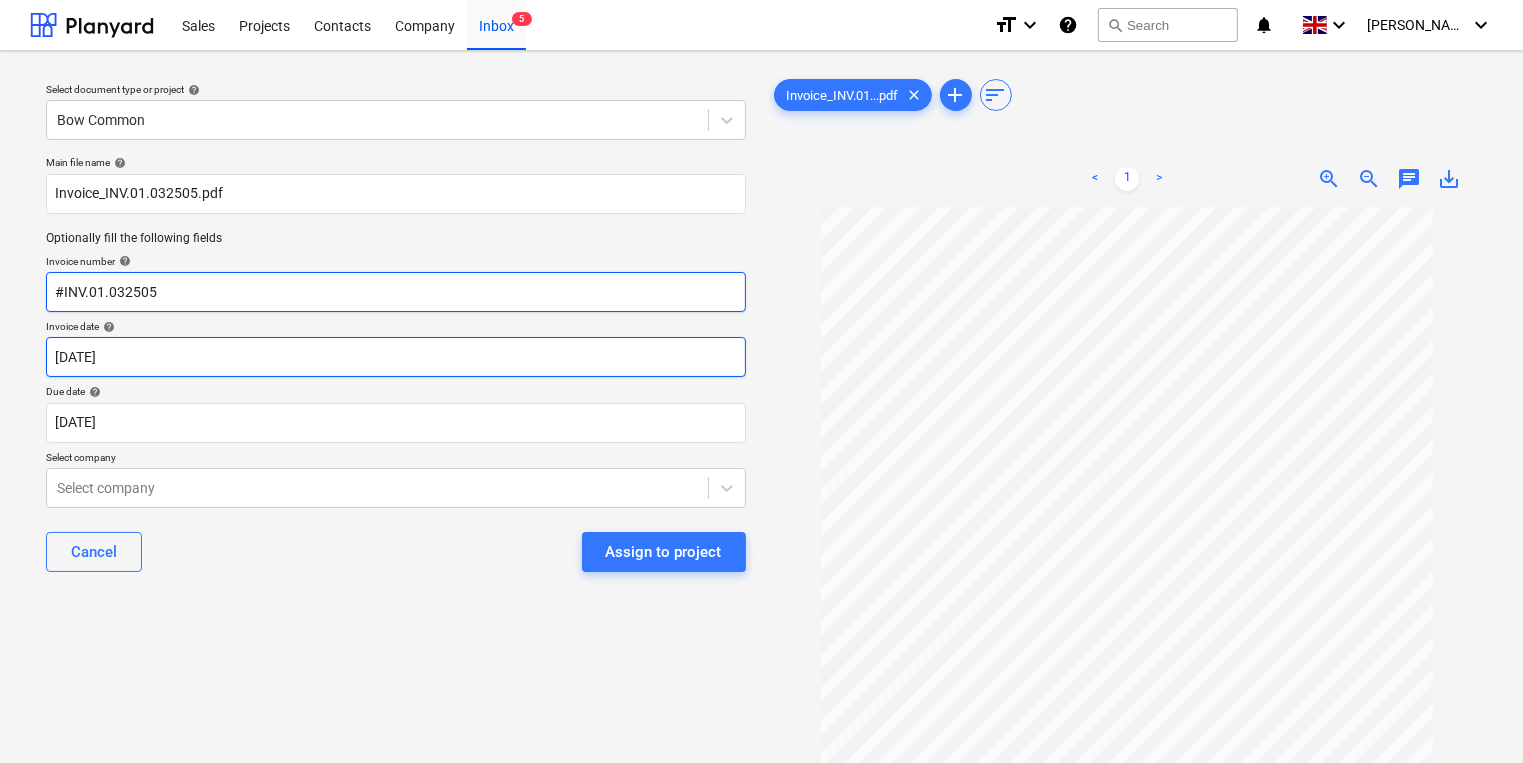 type on "#INV.01.032505" 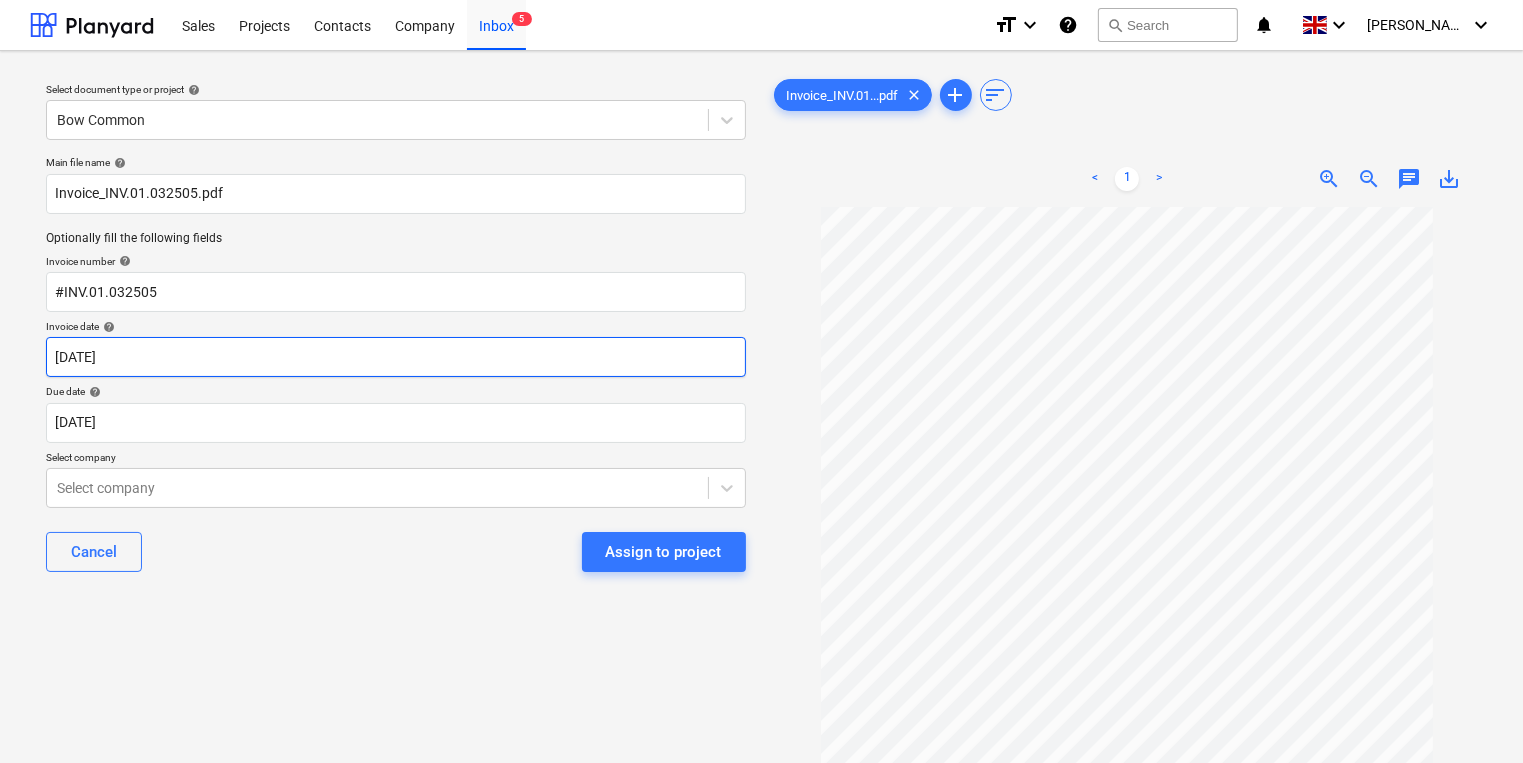 click on "Sales Projects Contacts Company Inbox 5 format_size keyboard_arrow_down help search Search notifications 0 keyboard_arrow_down [PERSON_NAME] keyboard_arrow_down Select document type or project help Bow Common Main file name help Invoice_INV.01.032505.pdf Optionally fill the following fields Invoice number help #INV.01.032505 Invoice date help [DATE] [DATE] Press the down arrow key to interact with the calendar and
select a date. Press the question mark key to get the keyboard shortcuts for changing dates. Due date help [DATE] [DATE] Press the down arrow key to interact with the calendar and
select a date. Press the question mark key to get the keyboard shortcuts for changing dates. Select company Select company Cancel Assign to project Invoice_INV.01...pdf clear add sort < 1 > zoom_in zoom_out chat 0 save_alt
x" at bounding box center [761, 381] 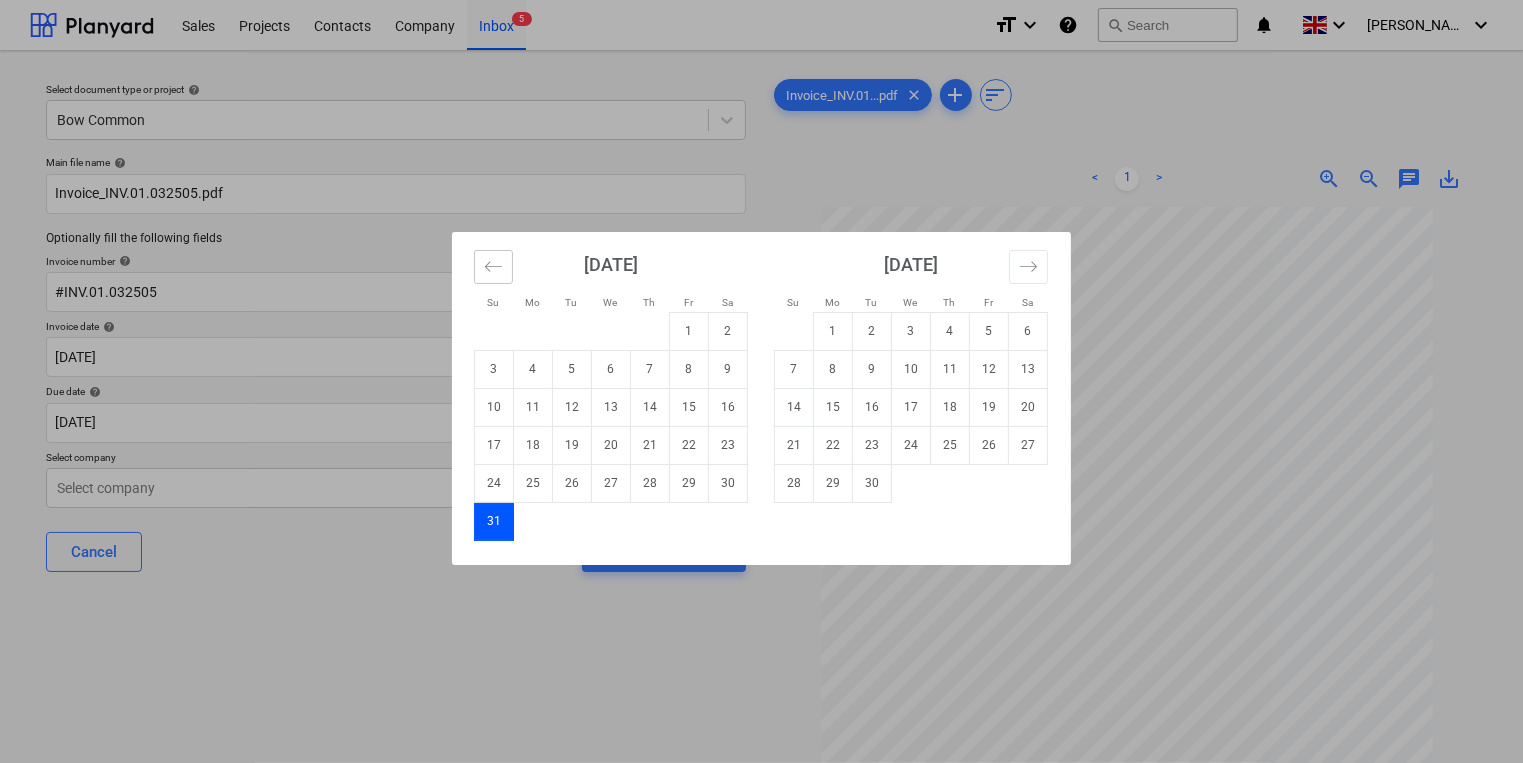 click 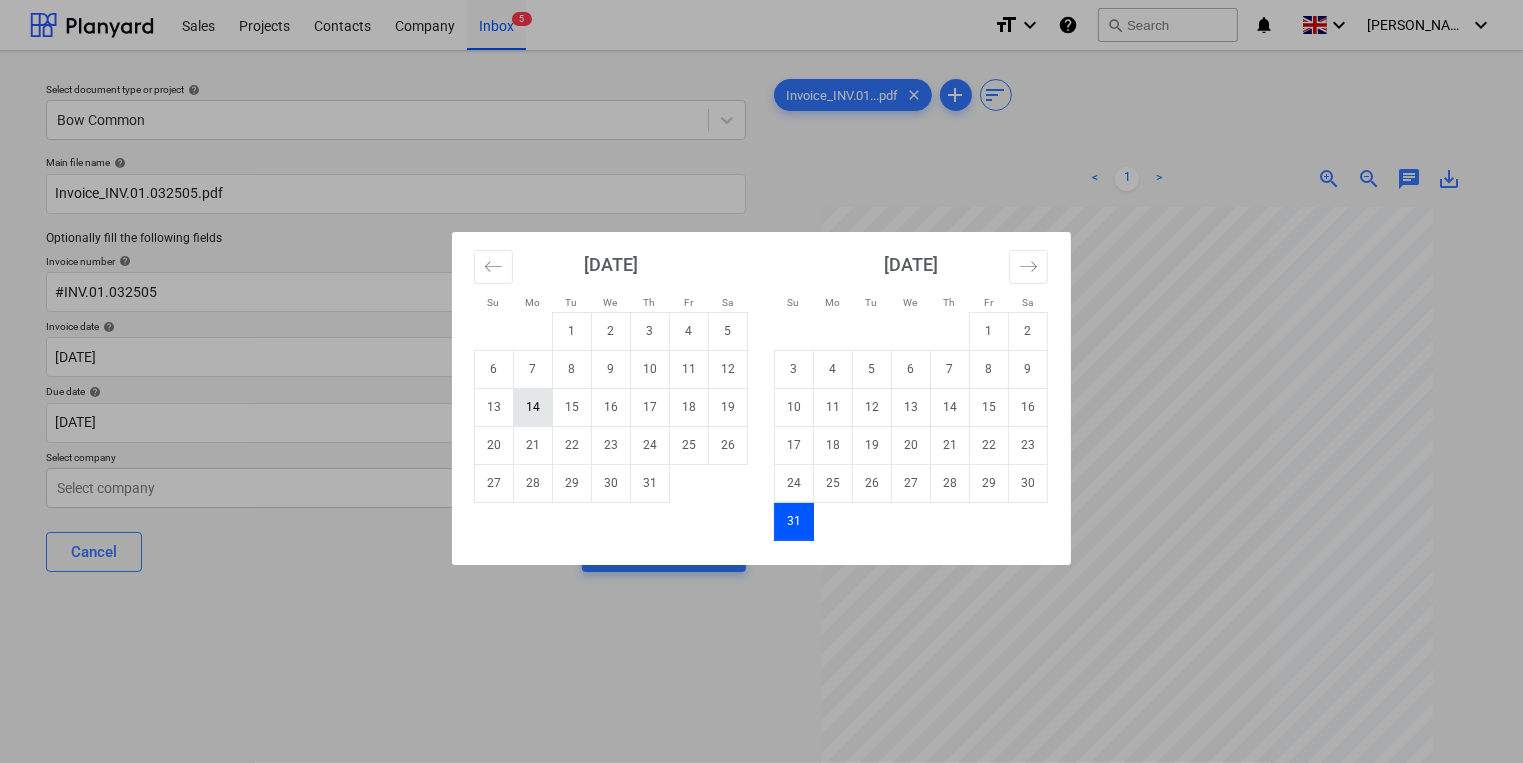 click on "14" at bounding box center (533, 407) 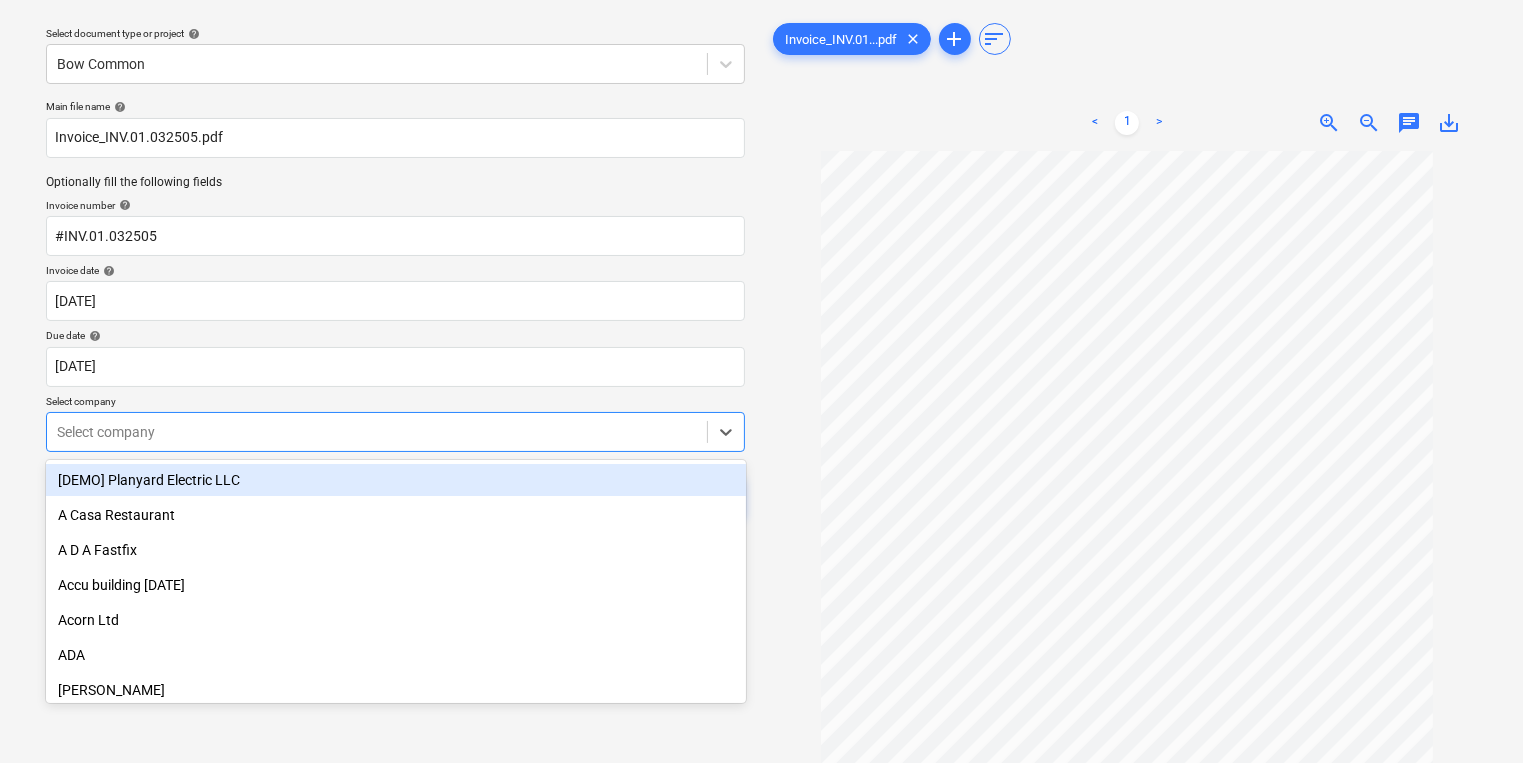 scroll, scrollTop: 64, scrollLeft: 0, axis: vertical 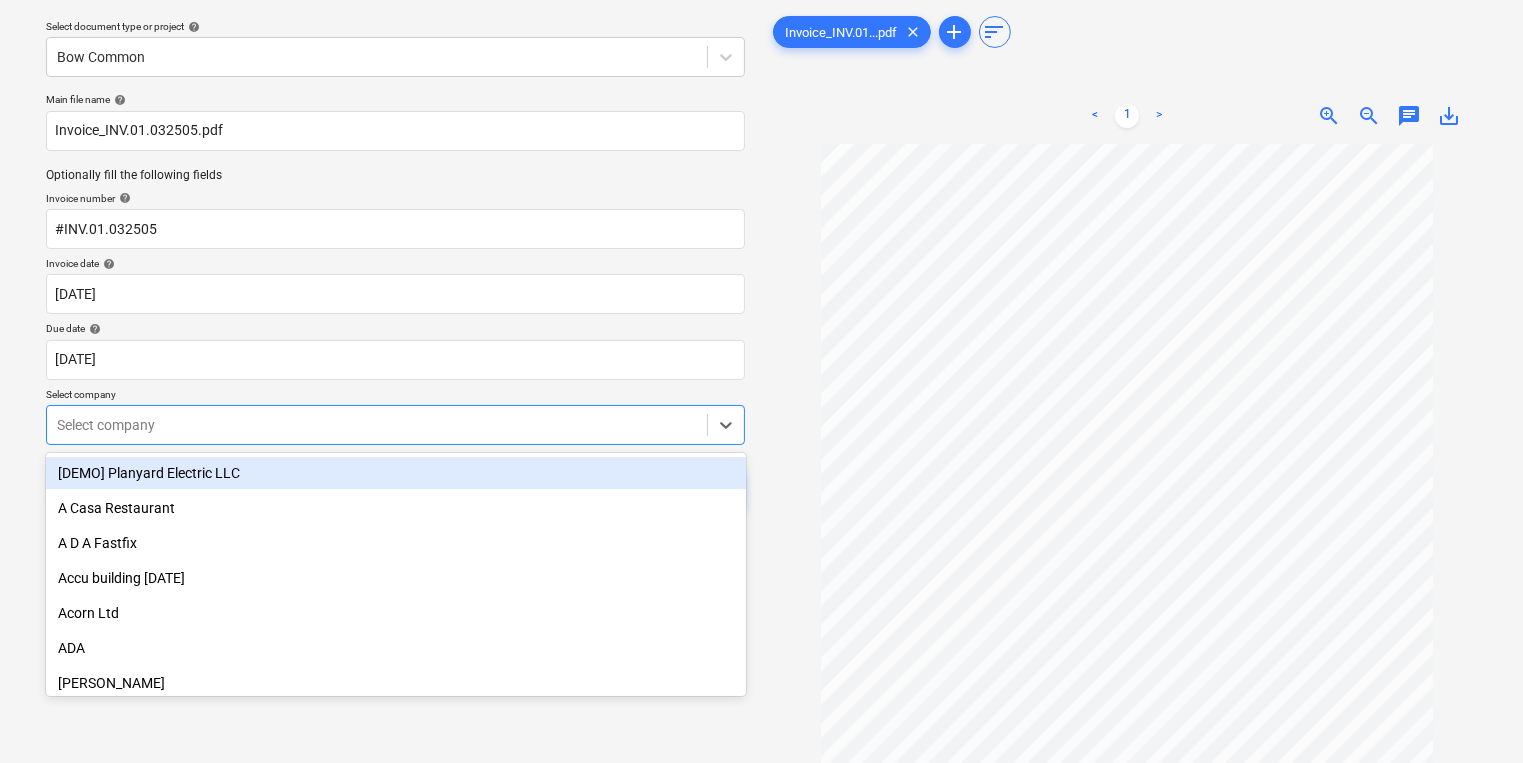 click on "Sales Projects Contacts Company Inbox 5 format_size keyboard_arrow_down help search Search notifications 0 keyboard_arrow_down [PERSON_NAME] keyboard_arrow_down Select document type or project help Bow Common Main file name help Invoice_INV.01.032505.pdf Optionally fill the following fields Invoice number help #INV.01.032505 Invoice date help [DATE] 14.07.2025 Press the down arrow key to interact with the calendar and
select a date. Press the question mark key to get the keyboard shortcuts for changing dates. Due date help [DATE] [DATE] Press the down arrow key to interact with the calendar and
select a date. Press the question mark key to get the keyboard shortcuts for changing dates. Select company option [DEMO] Planyard Electric LLC   focused, 1 of 412. 412 results available. Use Up and Down to choose options, press Enter to select the currently focused option, press Escape to exit the menu, press Tab to select the option and exit the menu. Select company Cancel Assign to project clear" at bounding box center [761, 318] 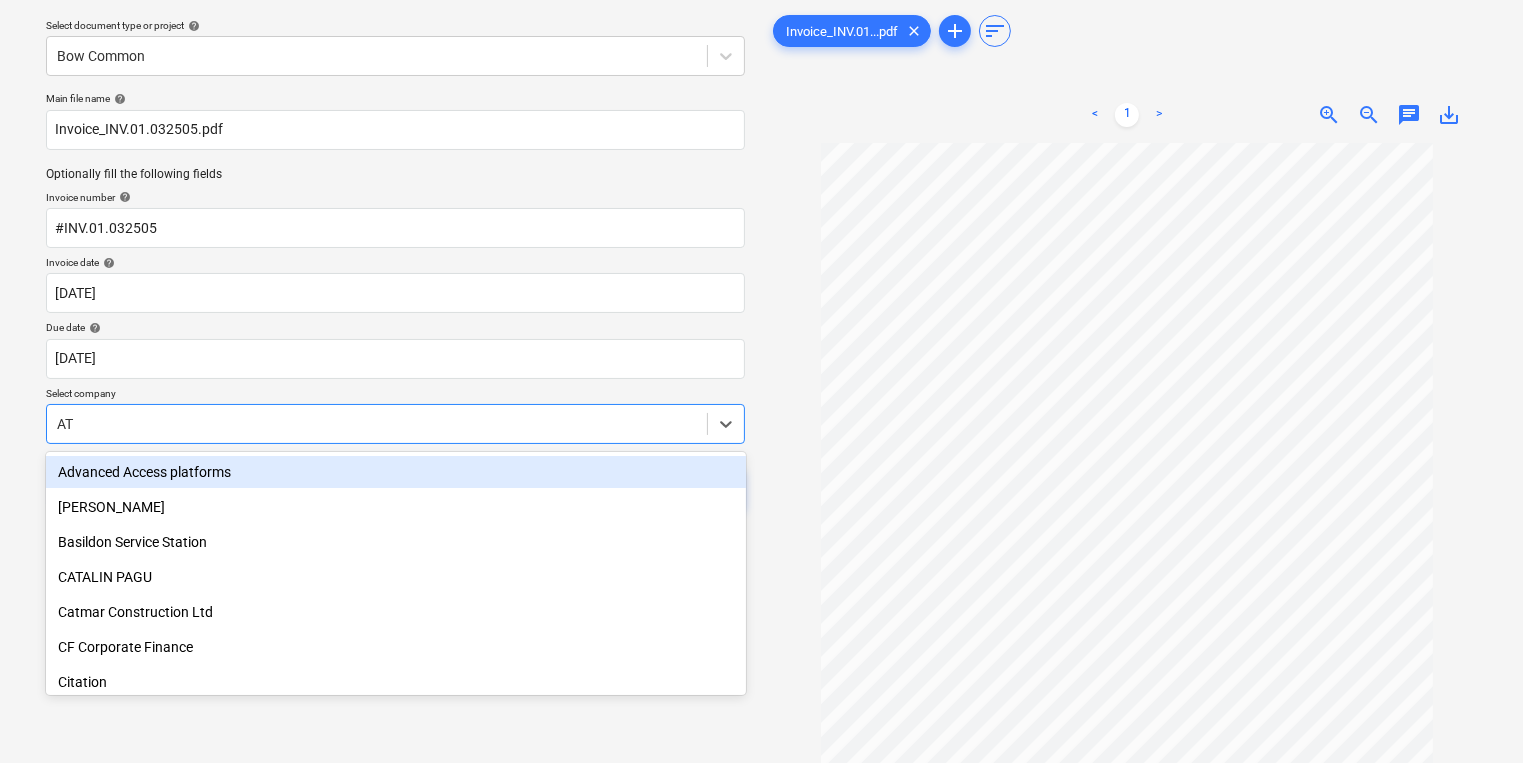 type on "A" 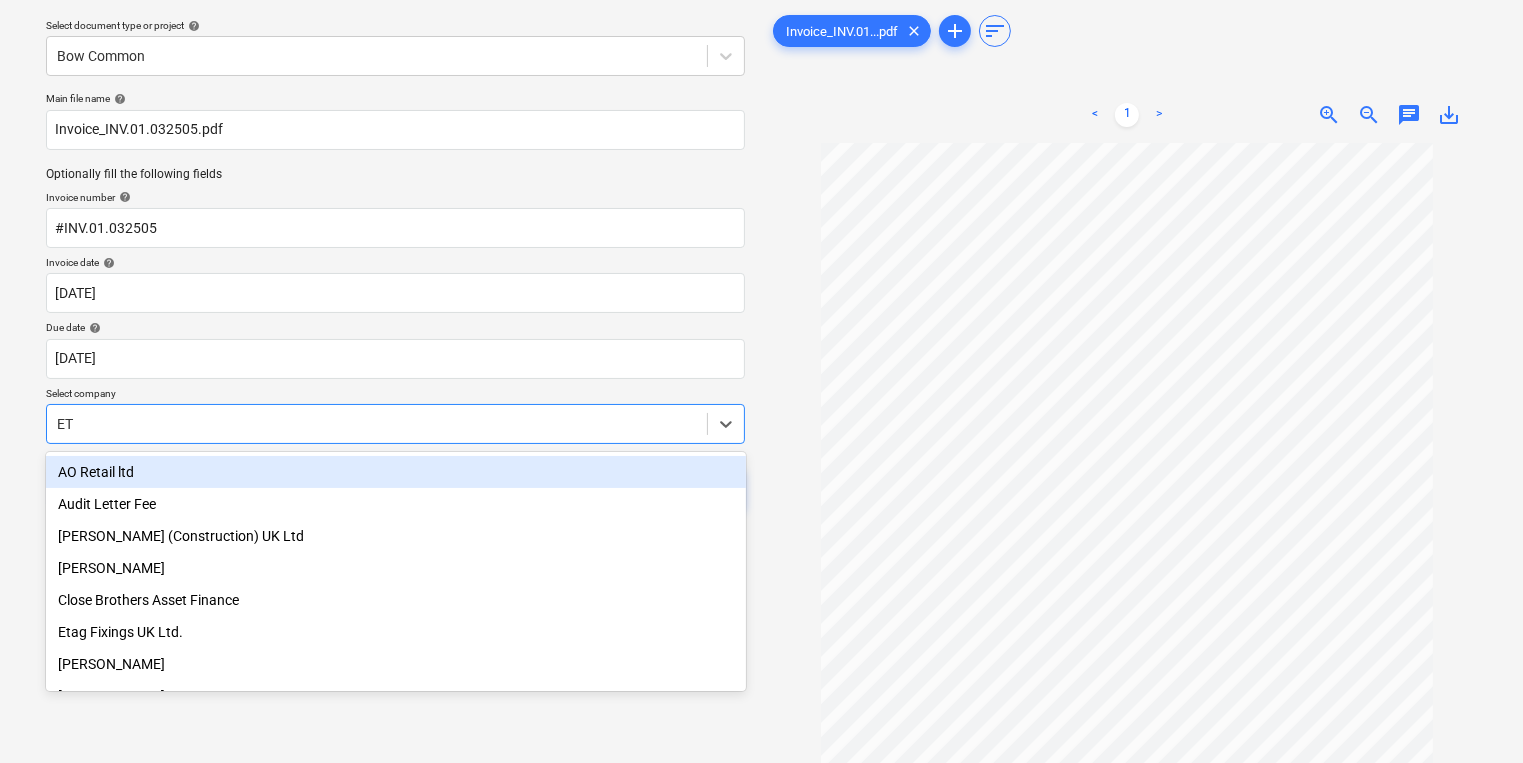 type on "ETA" 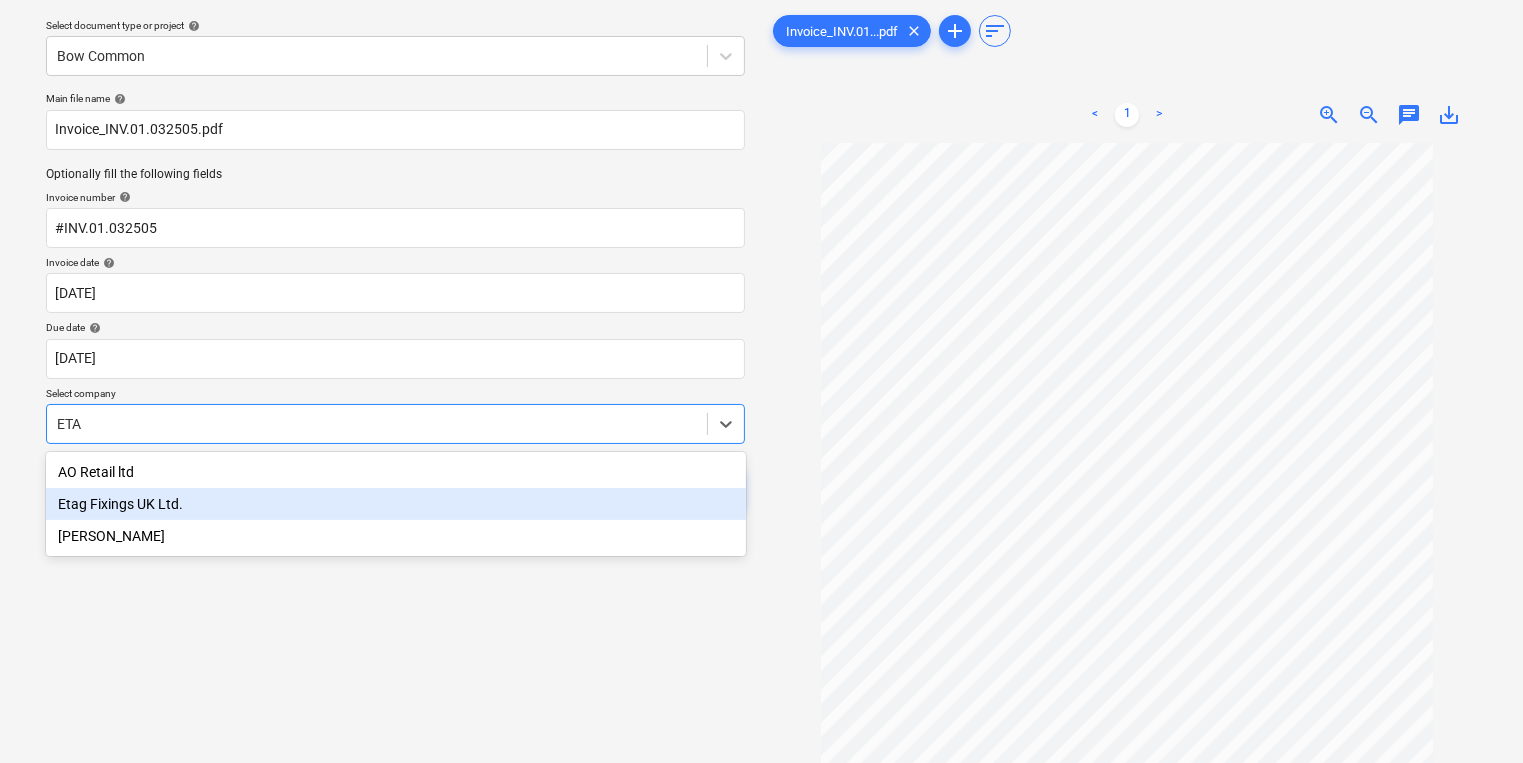 click on "Etag Fixings UK Ltd." at bounding box center [396, 504] 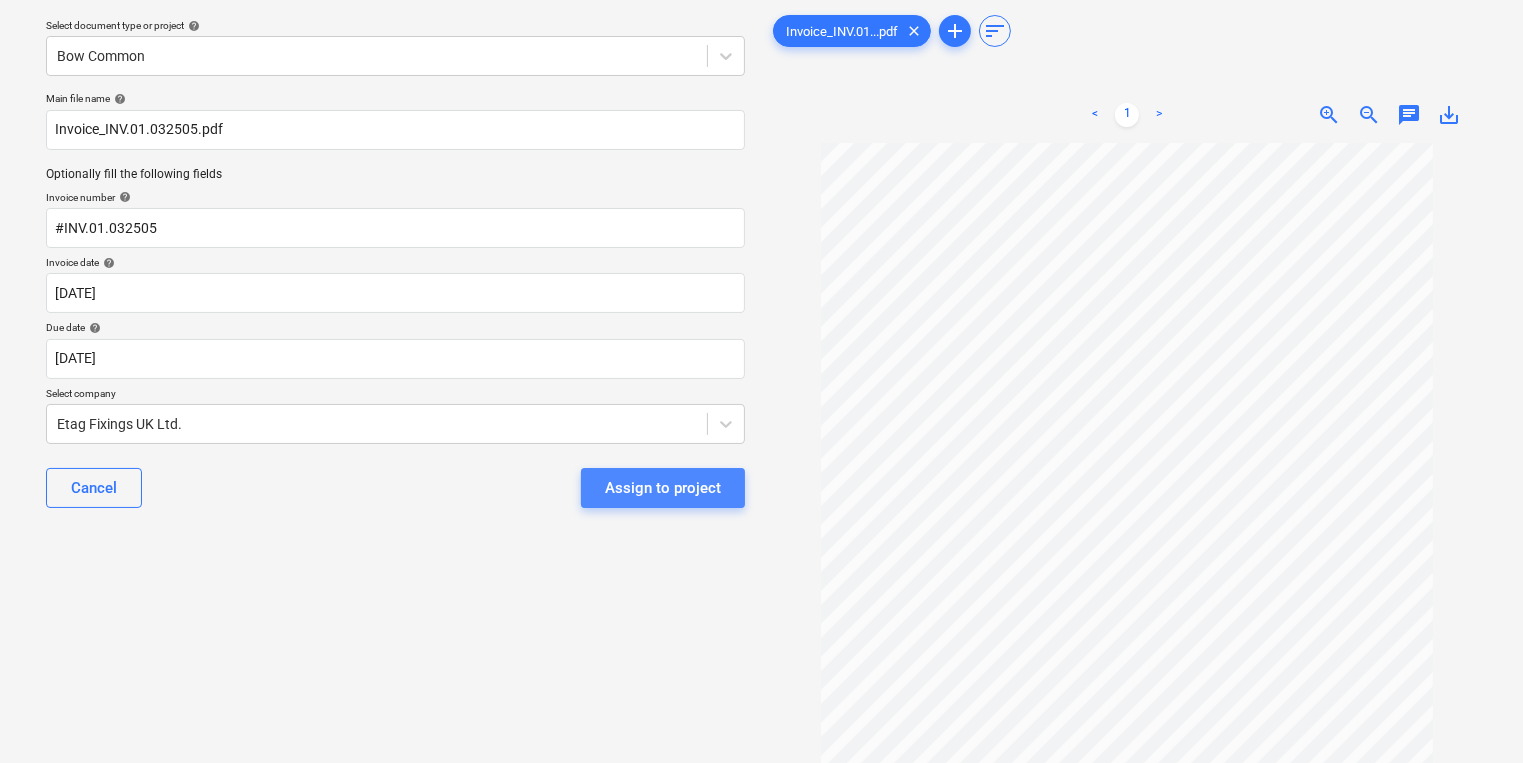 click on "Assign to project" at bounding box center [663, 488] 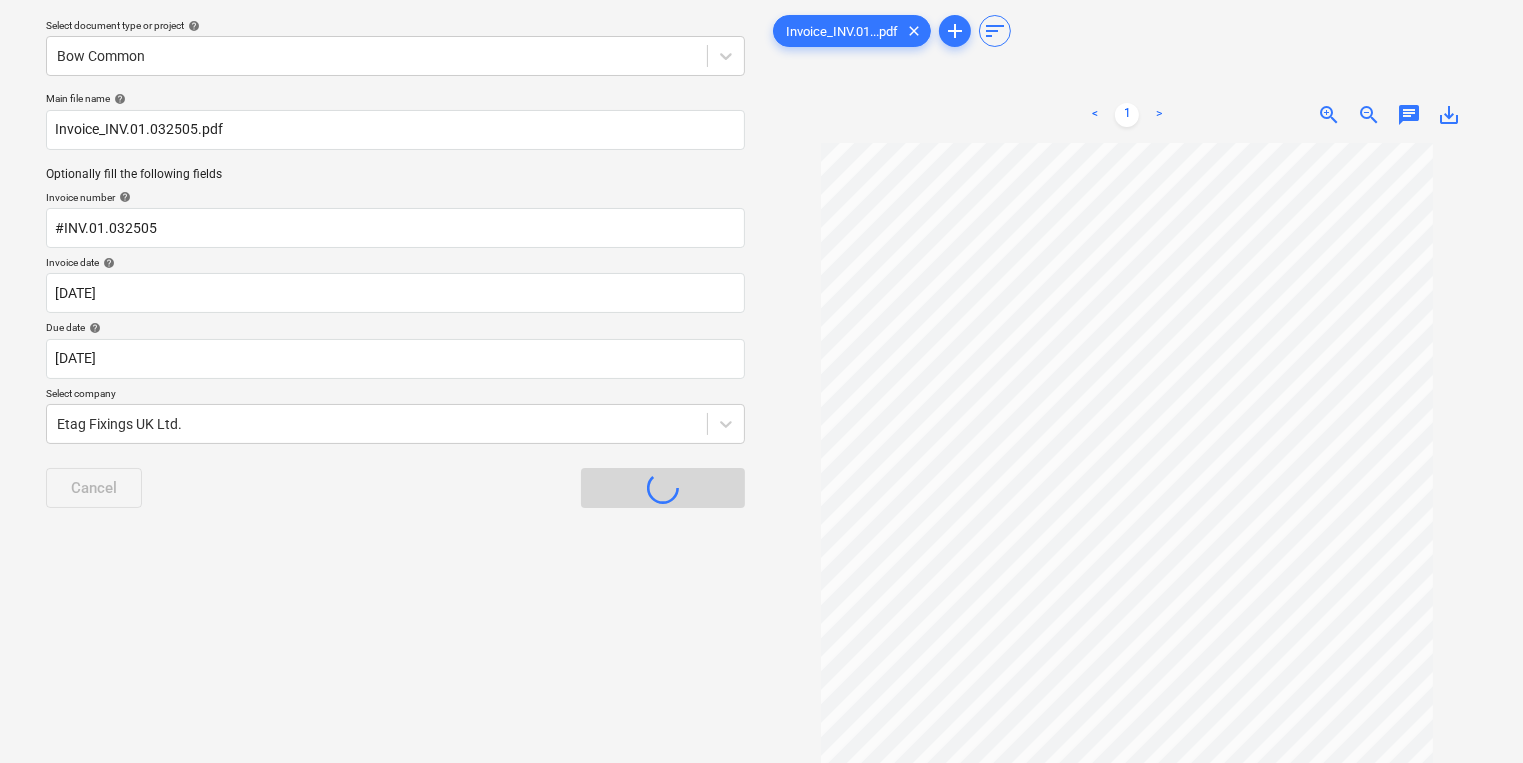 scroll, scrollTop: 11, scrollLeft: 0, axis: vertical 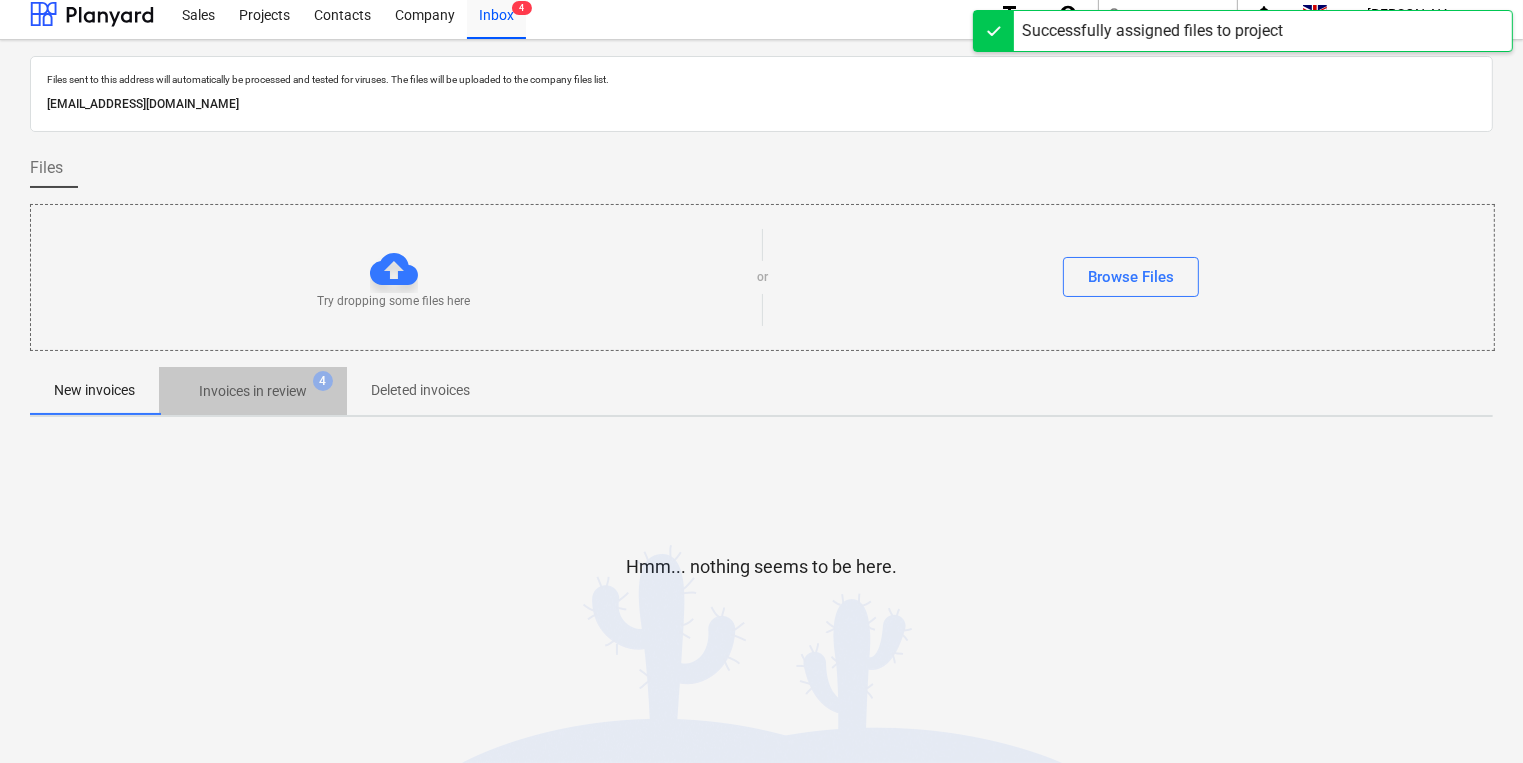 click on "Invoices in review" at bounding box center [253, 391] 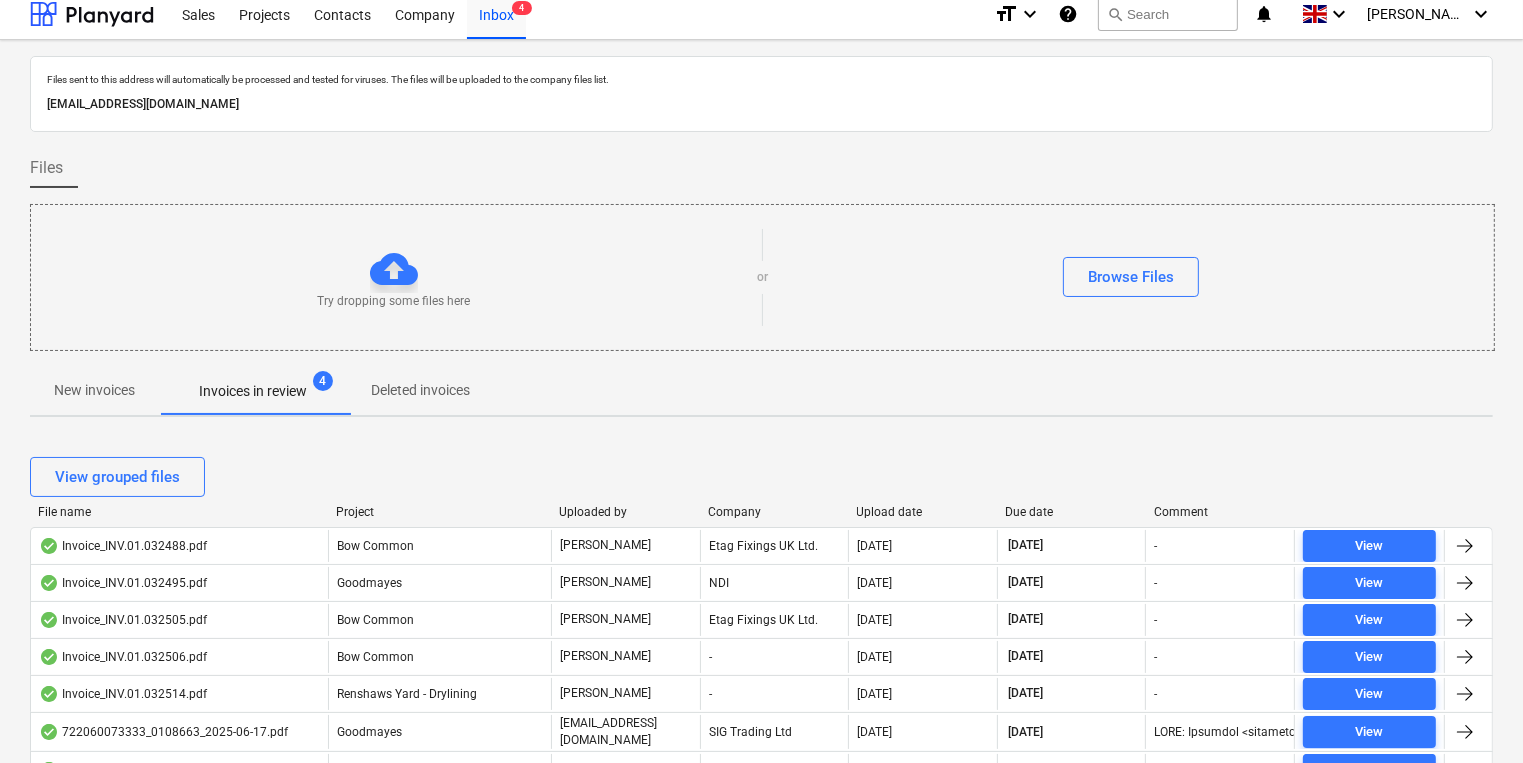 click on "Company" at bounding box center [774, 512] 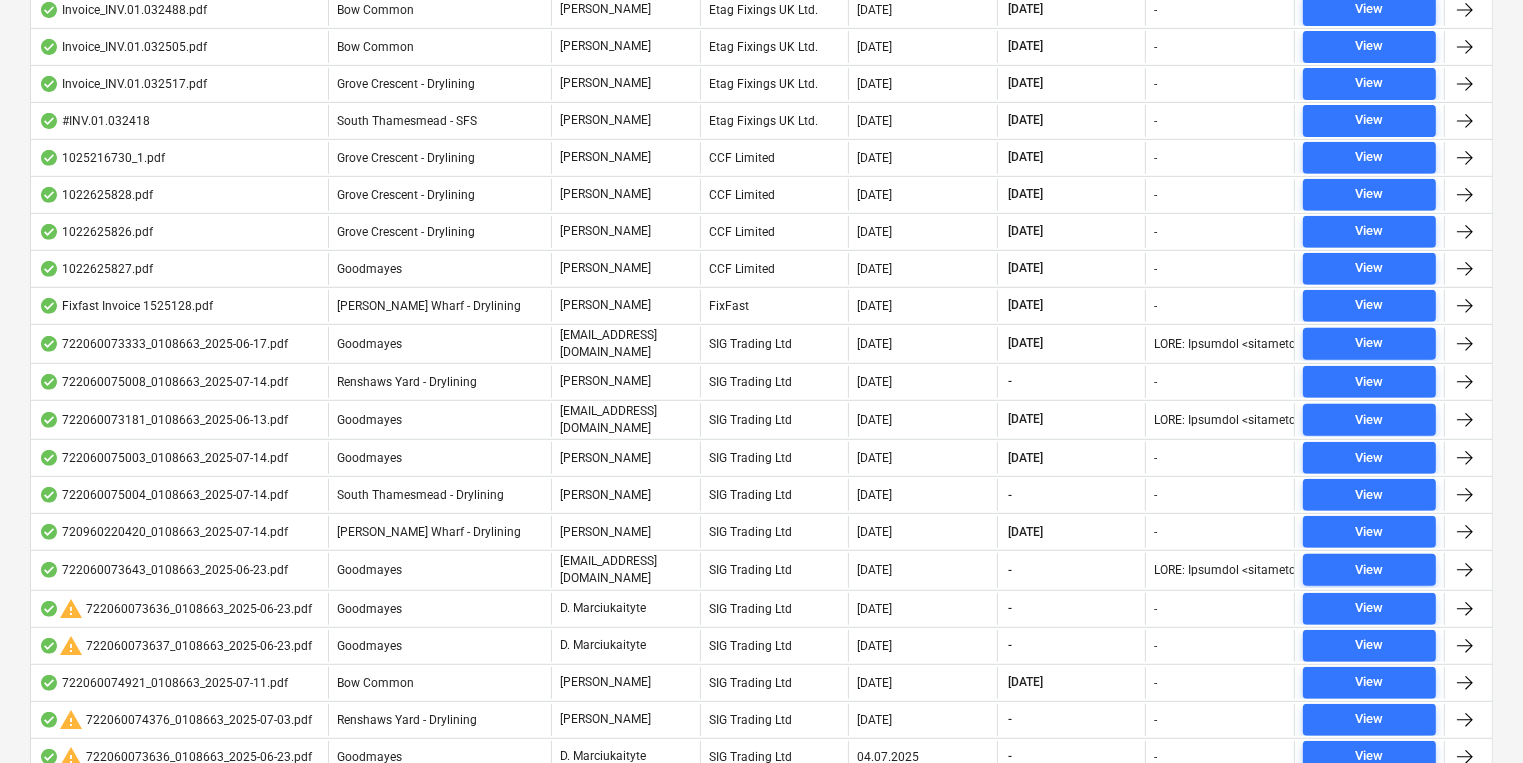 scroll, scrollTop: 411, scrollLeft: 0, axis: vertical 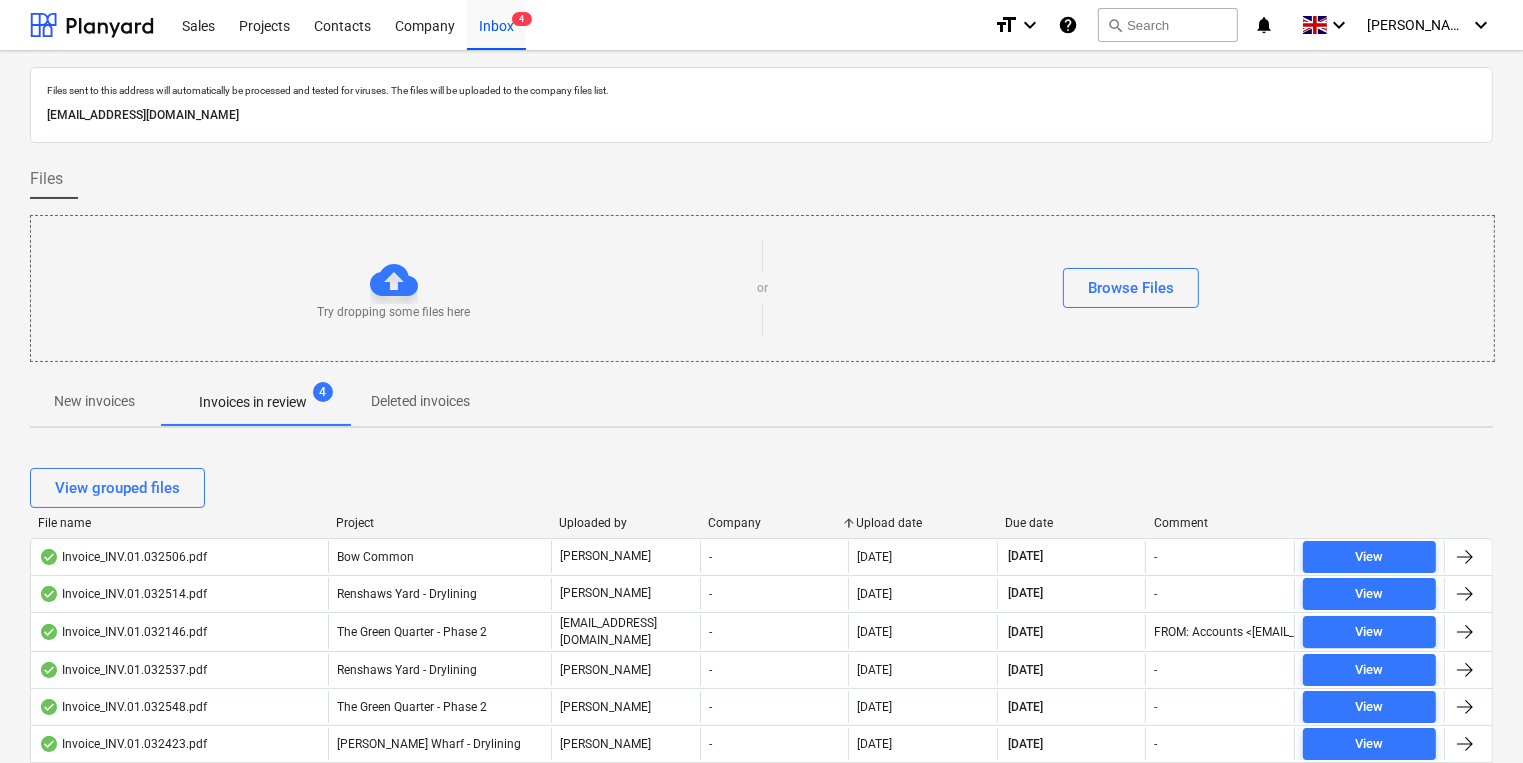 click on "New invoices" at bounding box center [94, 401] 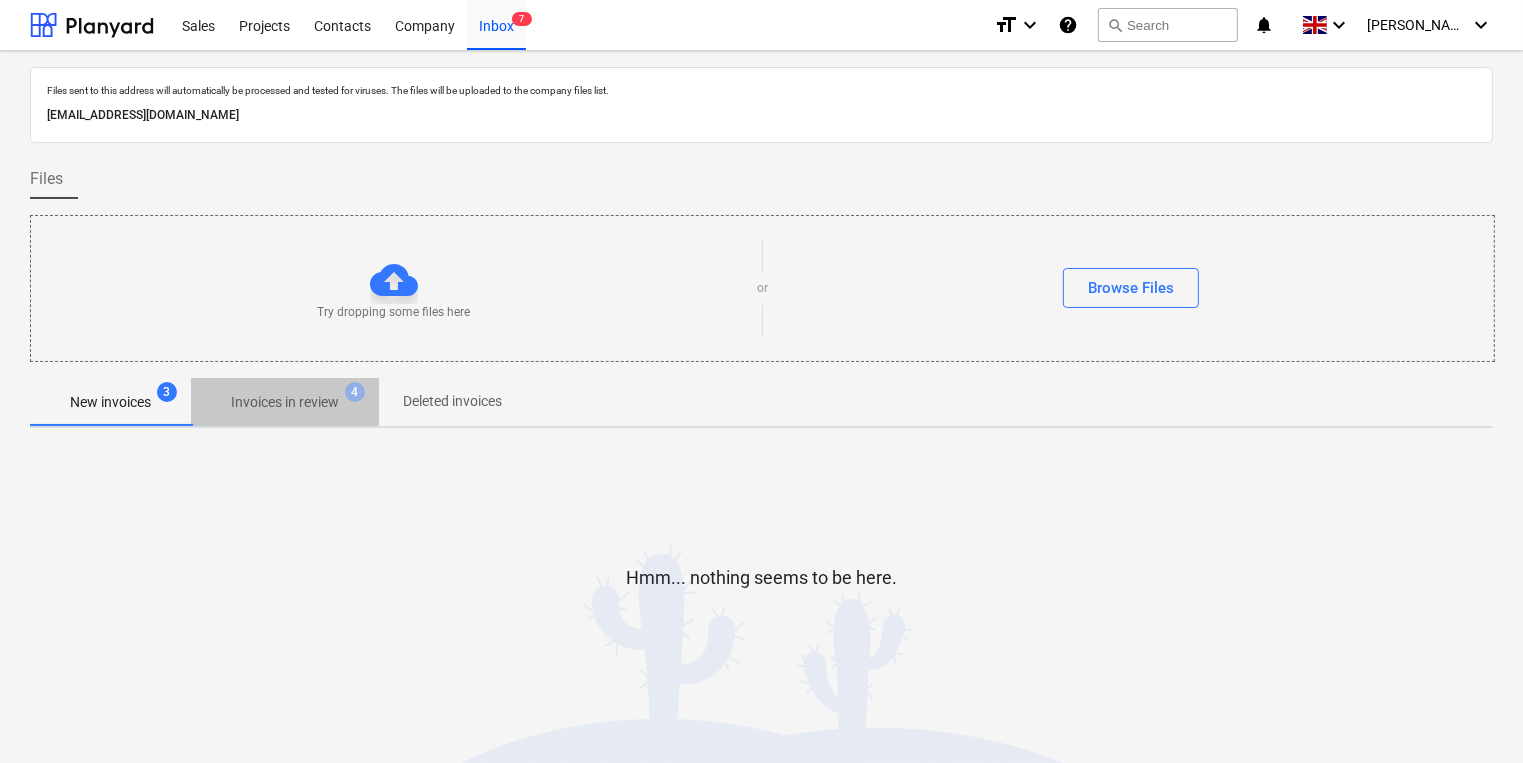 click on "Invoices in review" at bounding box center [285, 402] 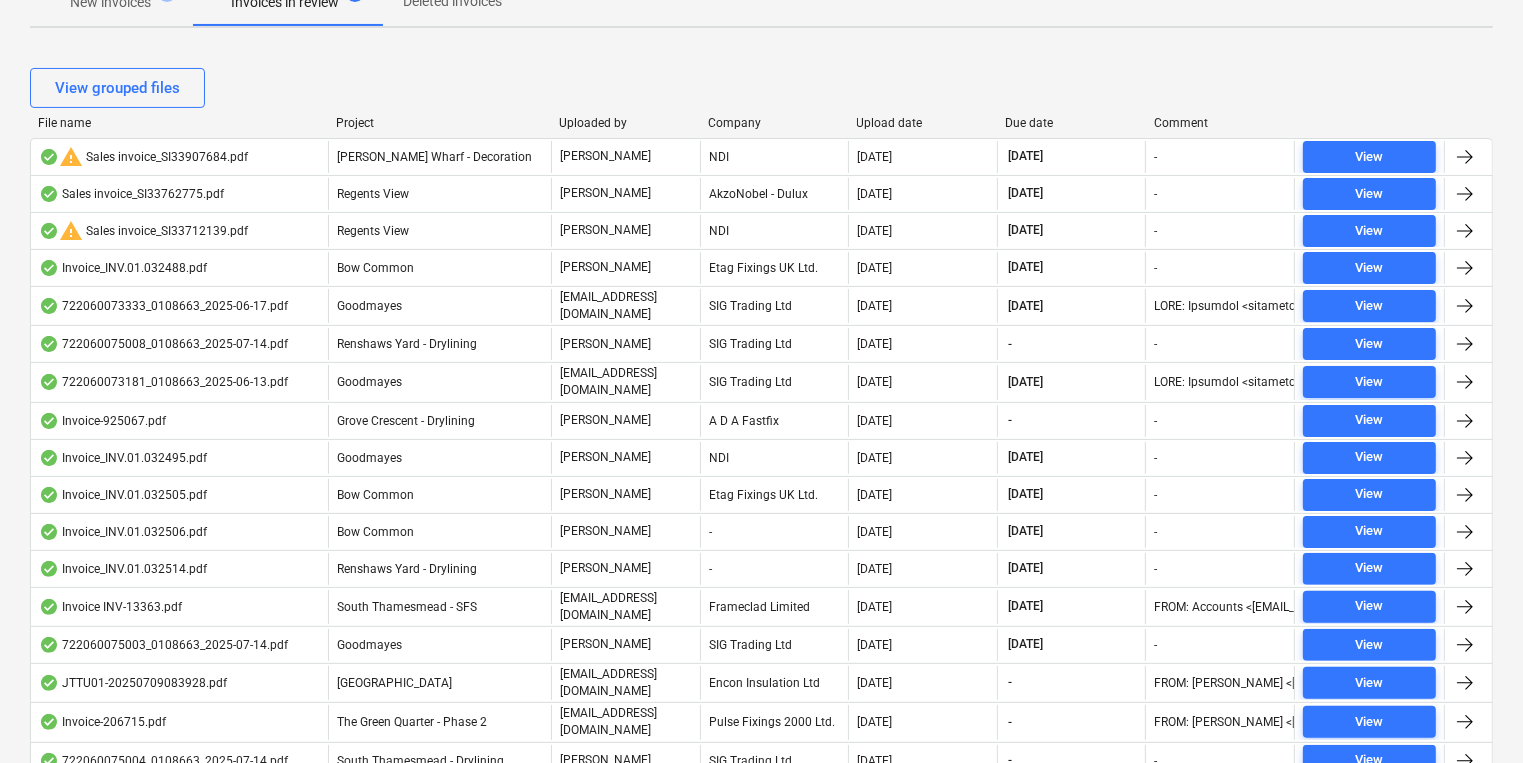 scroll, scrollTop: 0, scrollLeft: 0, axis: both 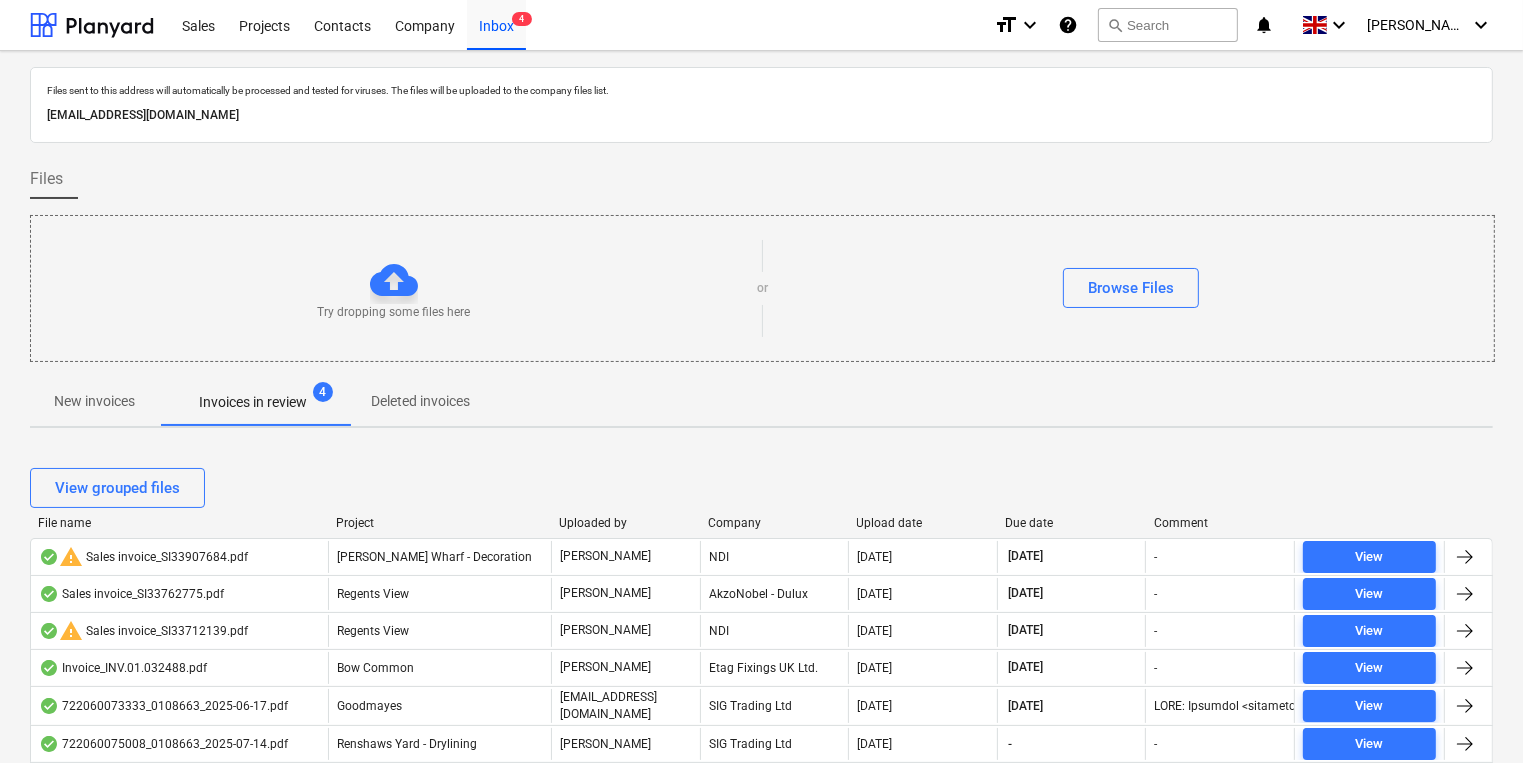 drag, startPoint x: 109, startPoint y: 398, endPoint x: 311, endPoint y: 376, distance: 203.19449 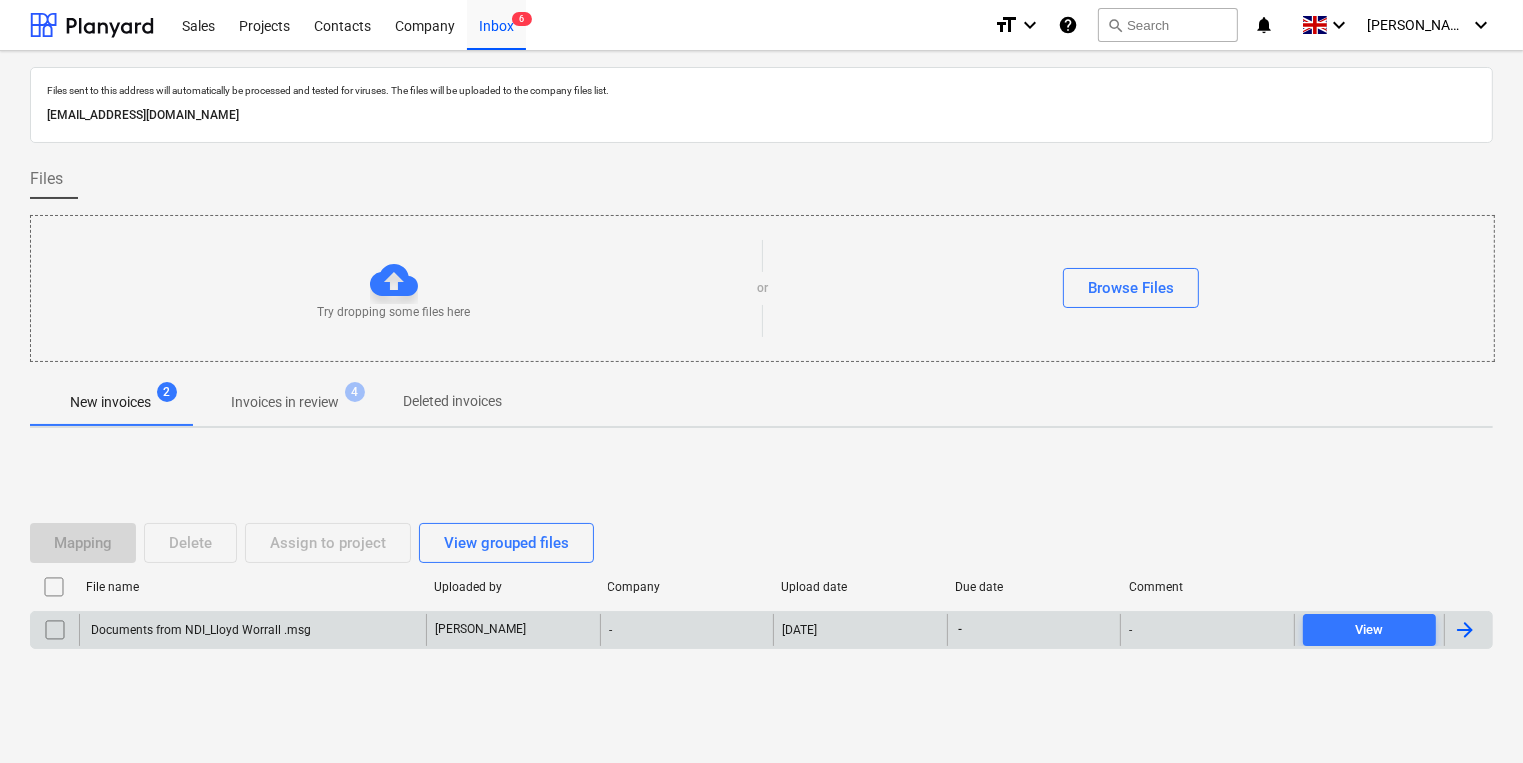 click on "Documents from NDI_Lloyd Worrall .msg" at bounding box center [199, 630] 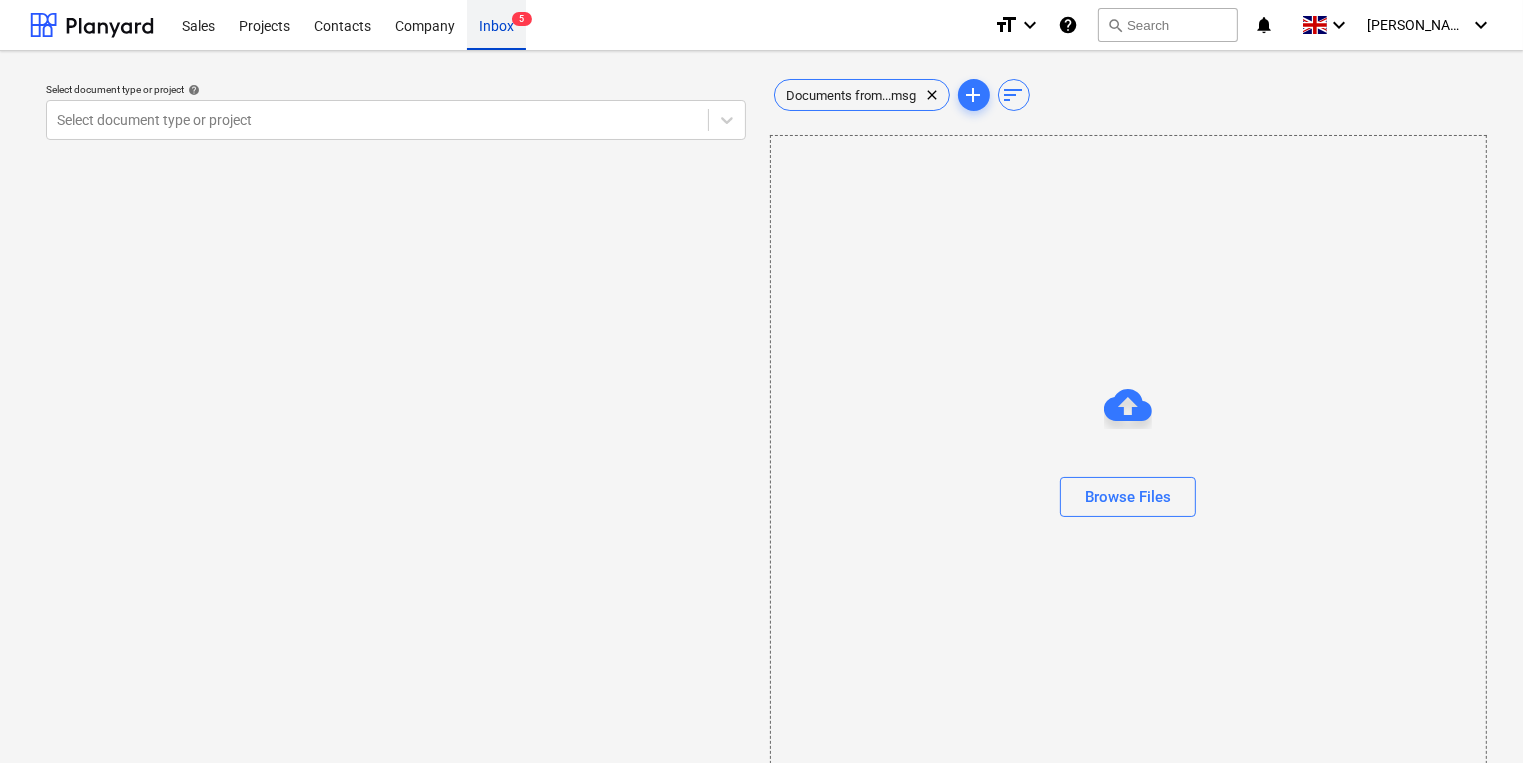 click on "Inbox 5" at bounding box center (496, 24) 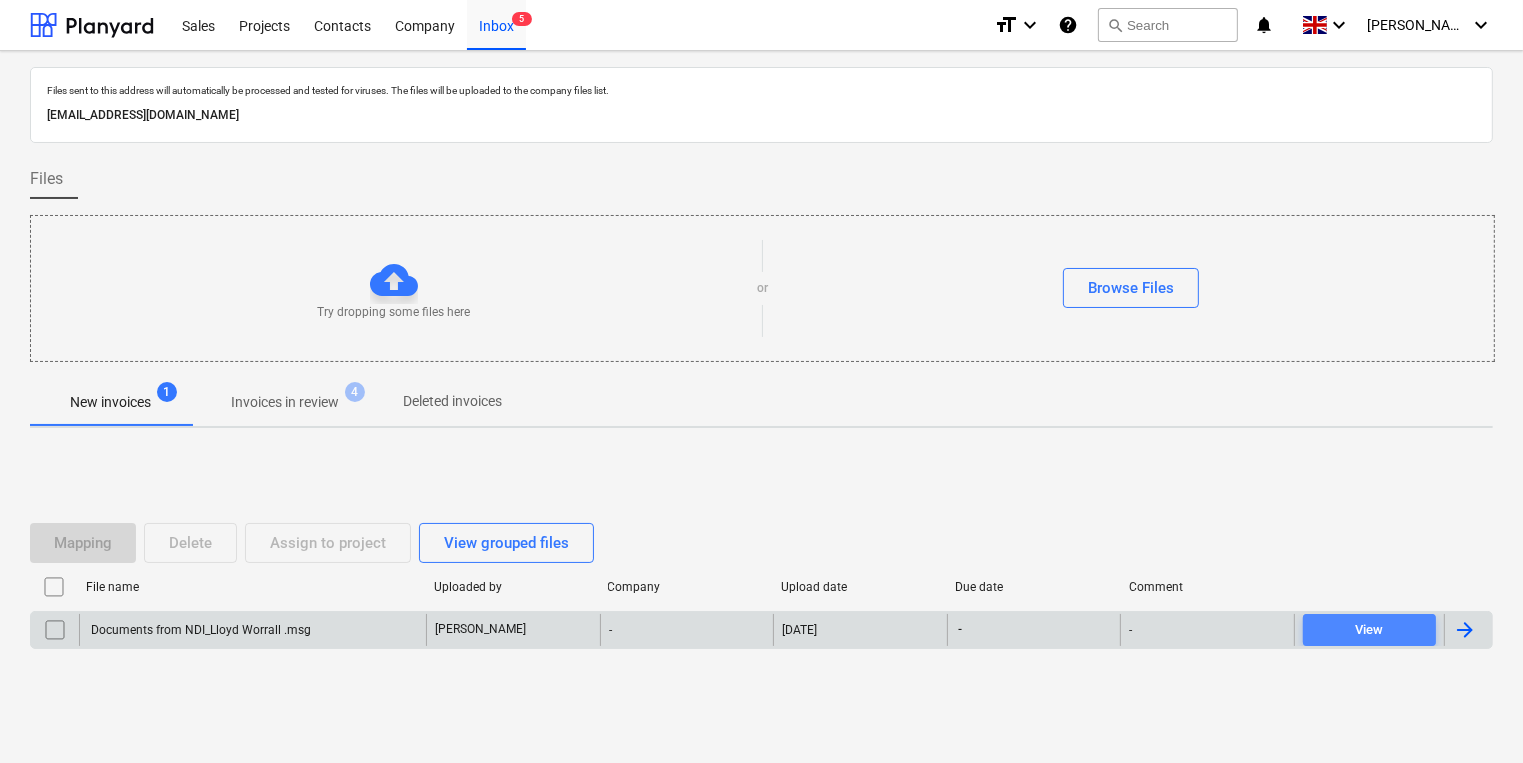click on "View" at bounding box center (1370, 630) 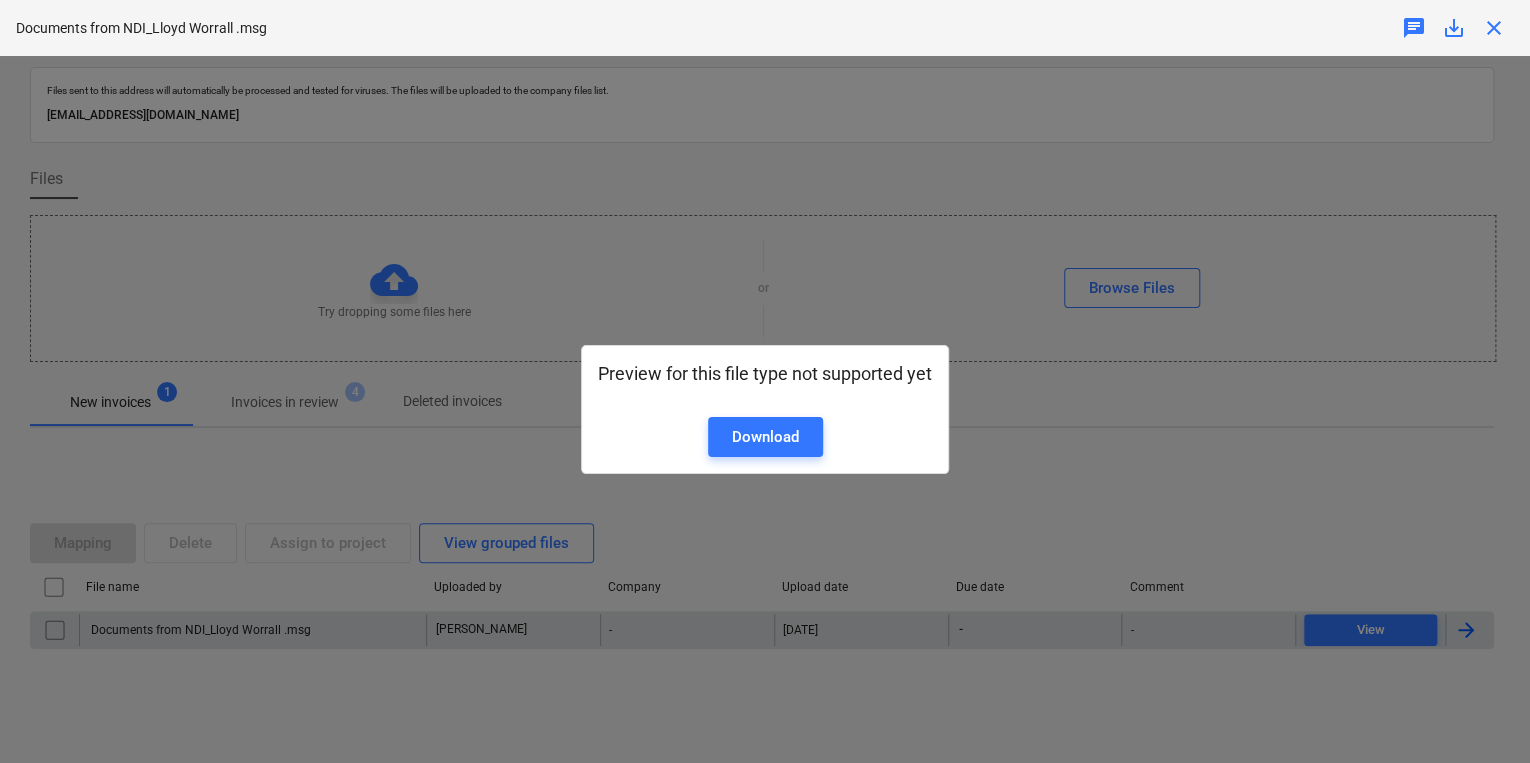 click on "Preview for this file type not supported yet Download" at bounding box center (765, 409) 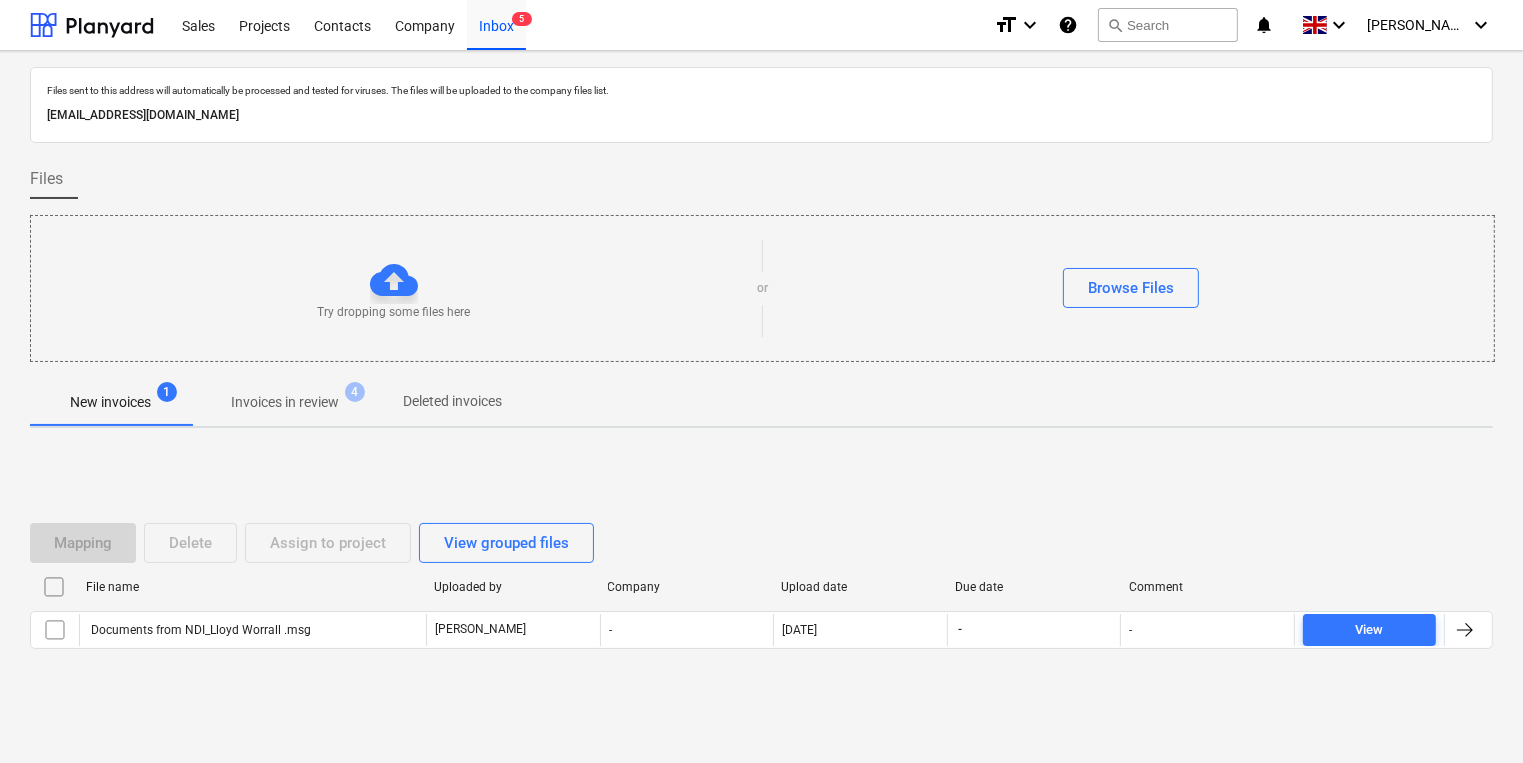 drag, startPoint x: 52, startPoint y: 624, endPoint x: 69, endPoint y: 604, distance: 26.24881 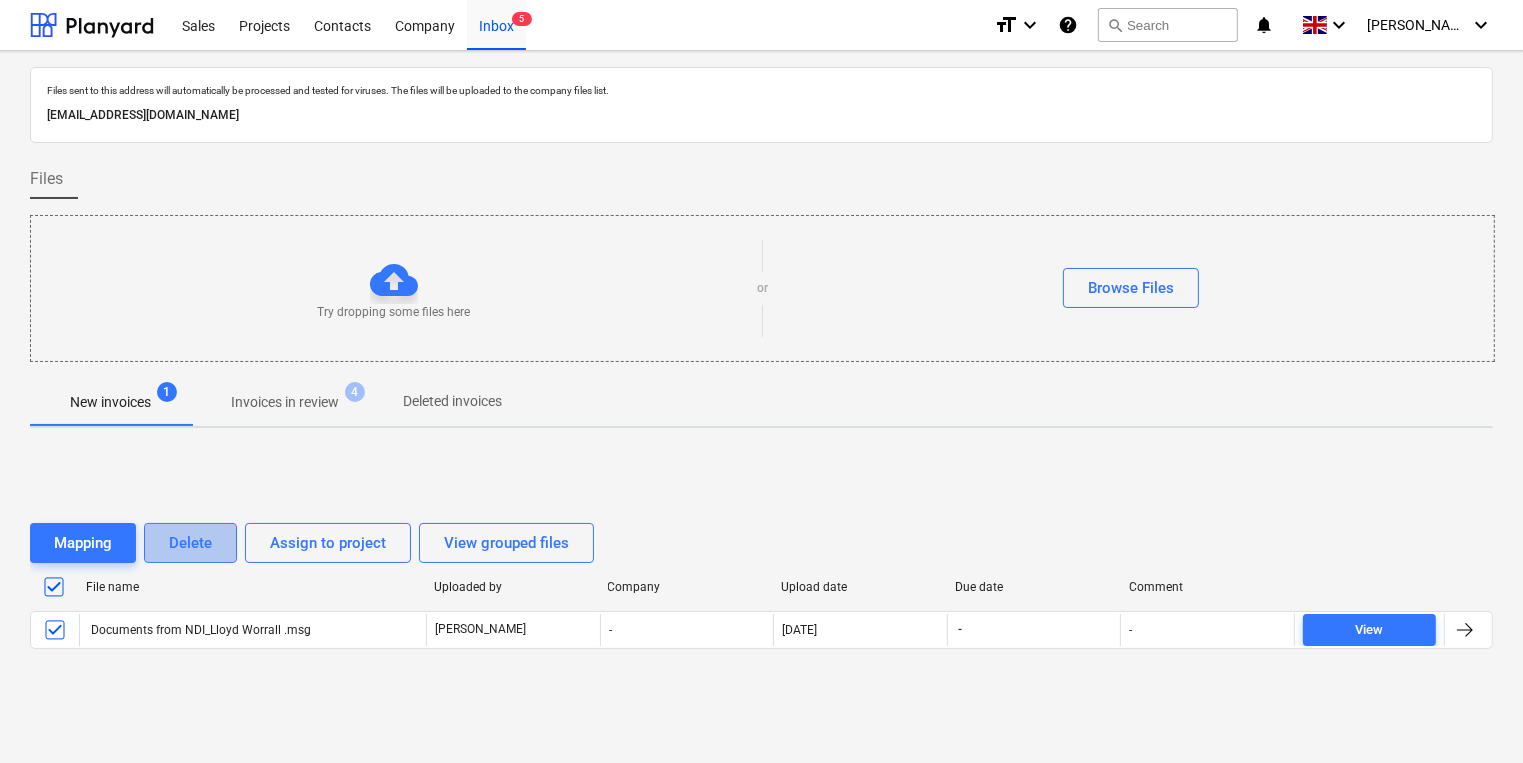 click on "Delete" at bounding box center (190, 543) 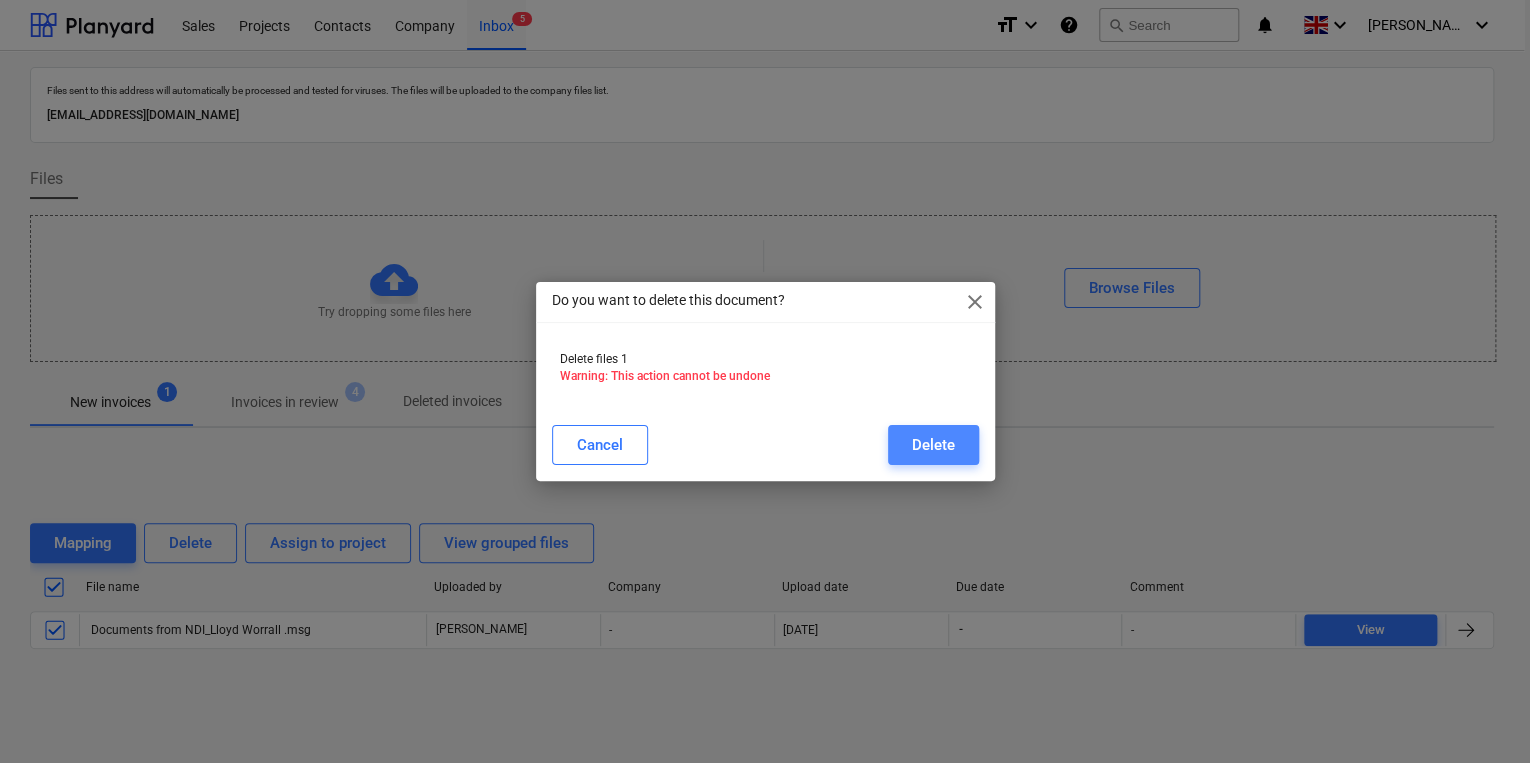 click on "Delete" at bounding box center (933, 445) 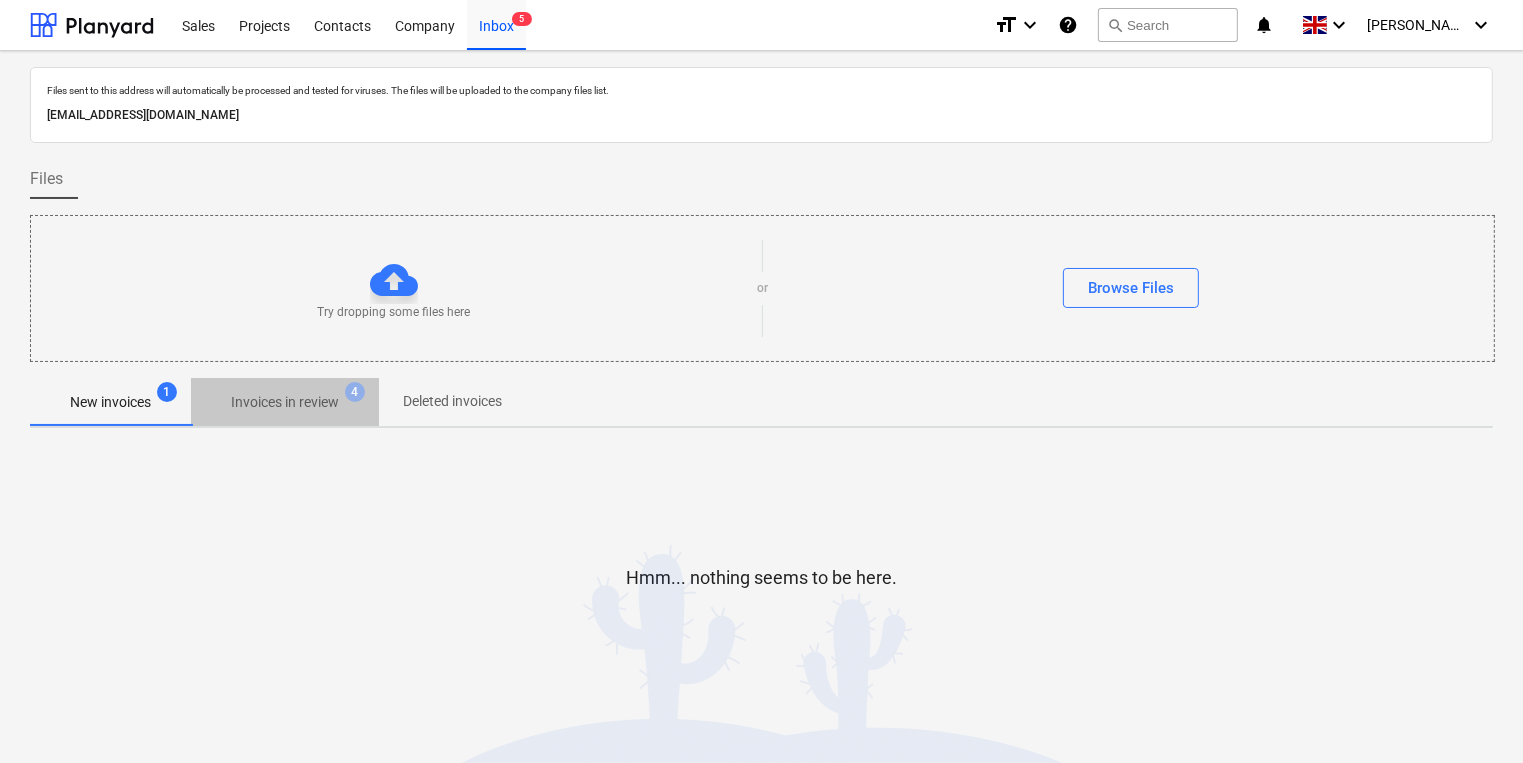 click on "Invoices in review" at bounding box center (285, 402) 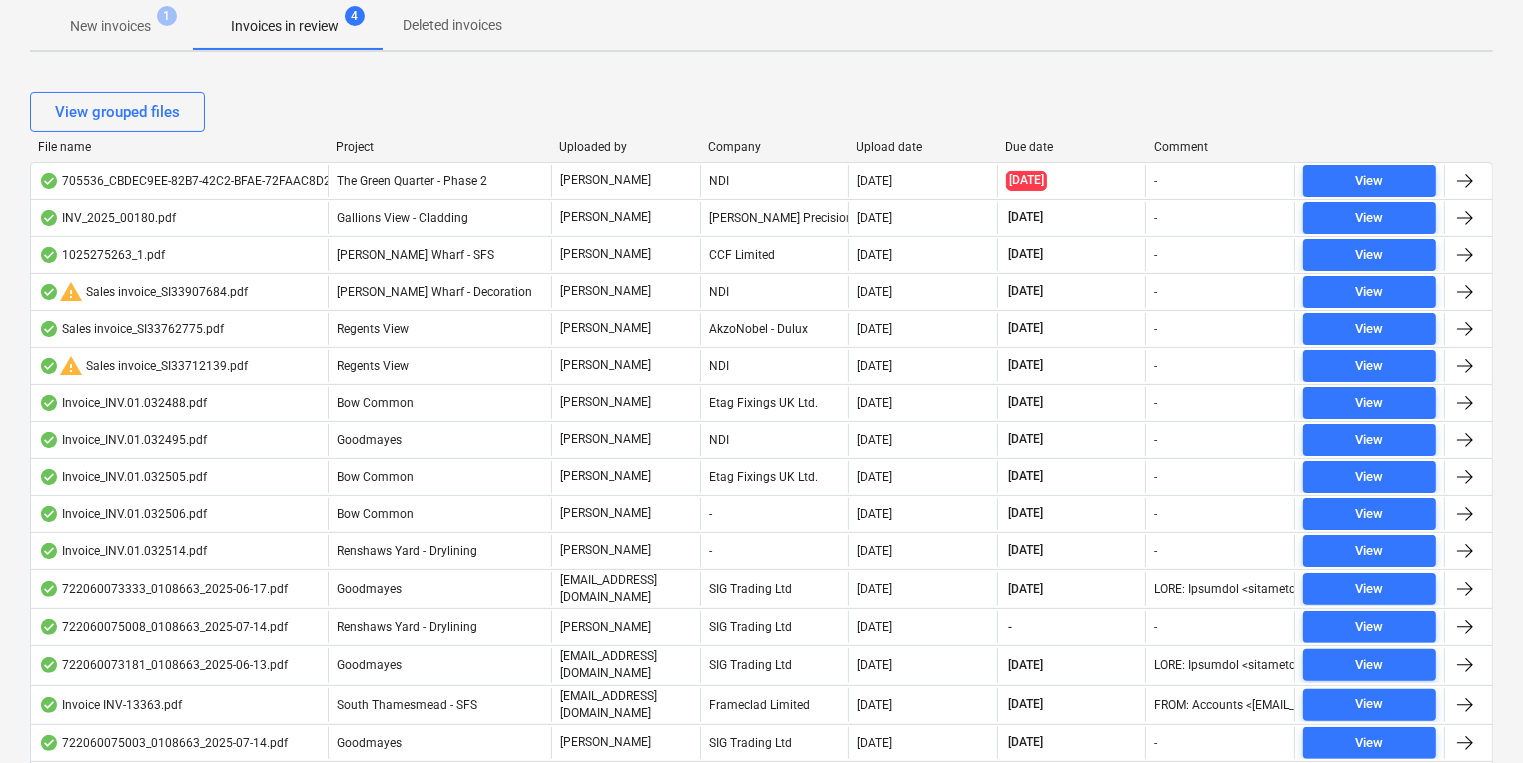 scroll, scrollTop: 0, scrollLeft: 0, axis: both 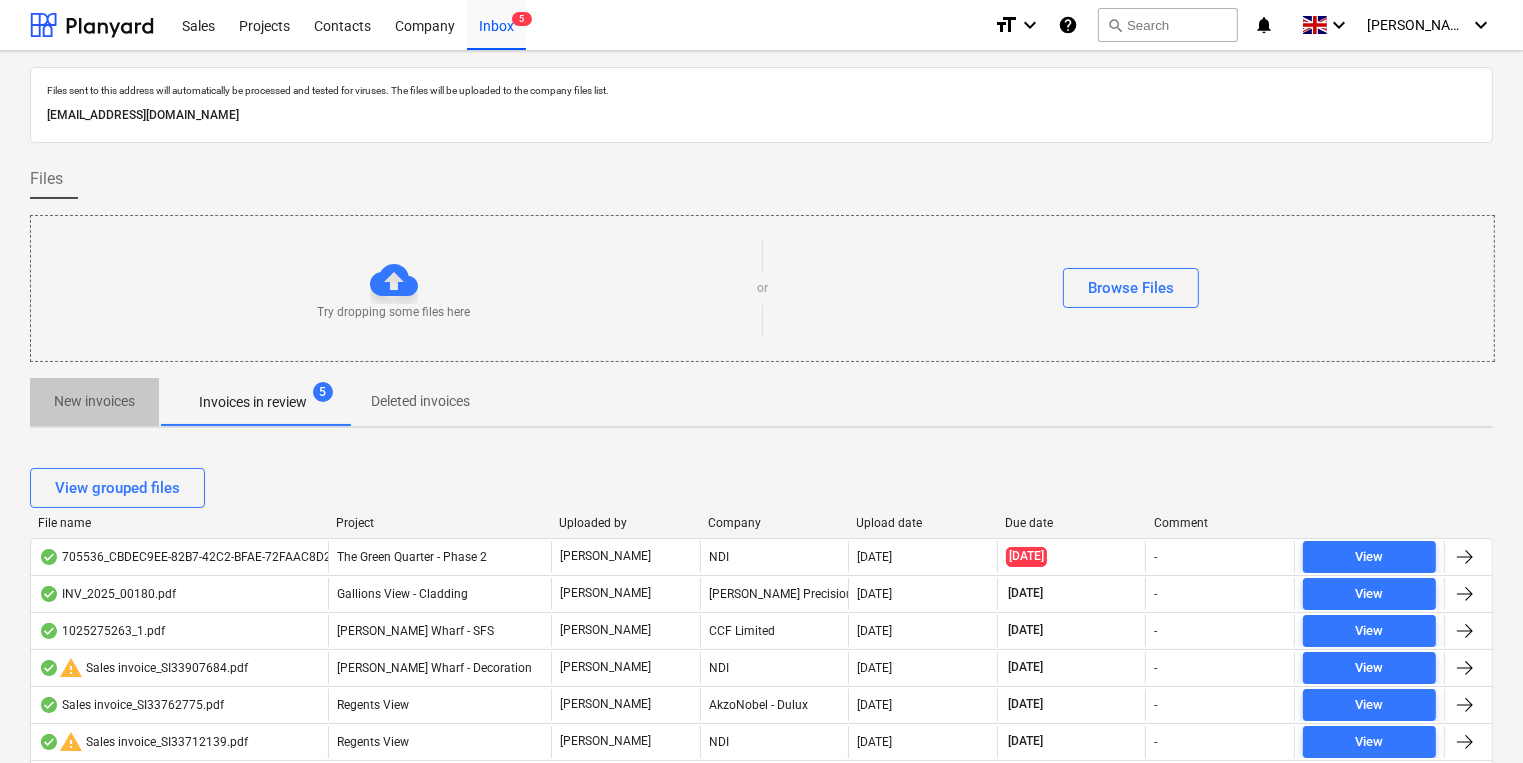 click on "New invoices" at bounding box center (94, 401) 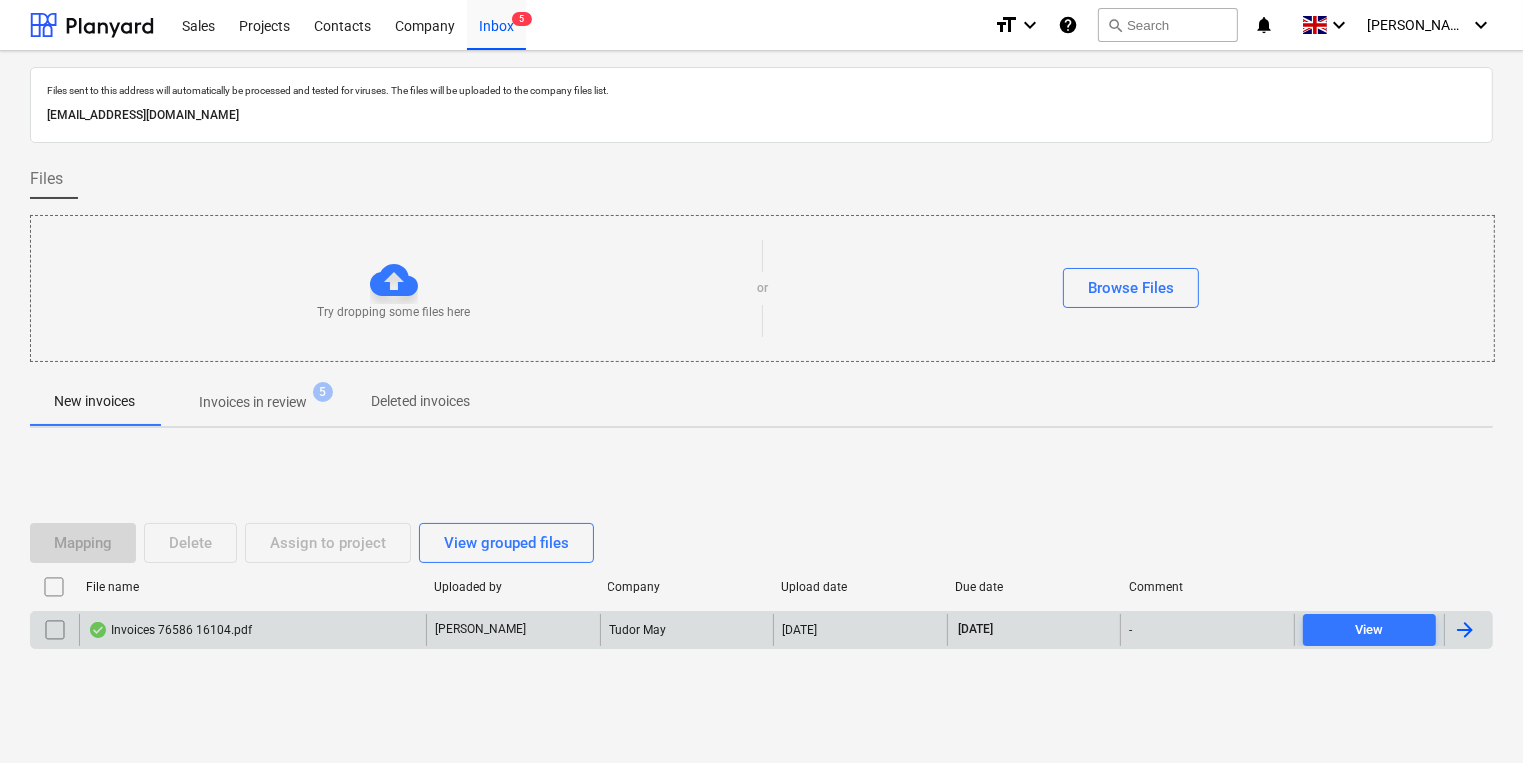 click on "Invoices 76586 16104.pdf" at bounding box center (170, 630) 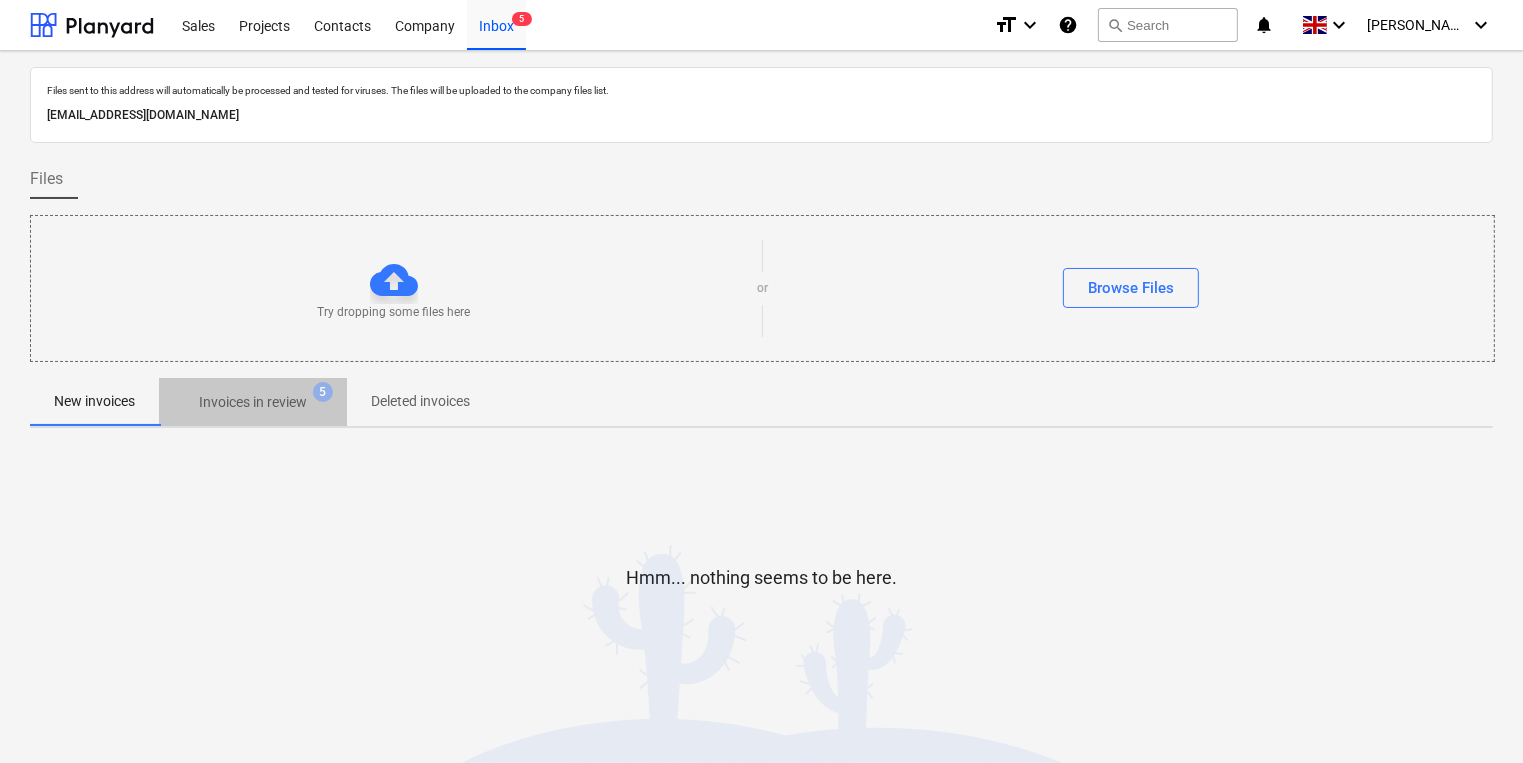 click on "Invoices in review" at bounding box center [253, 402] 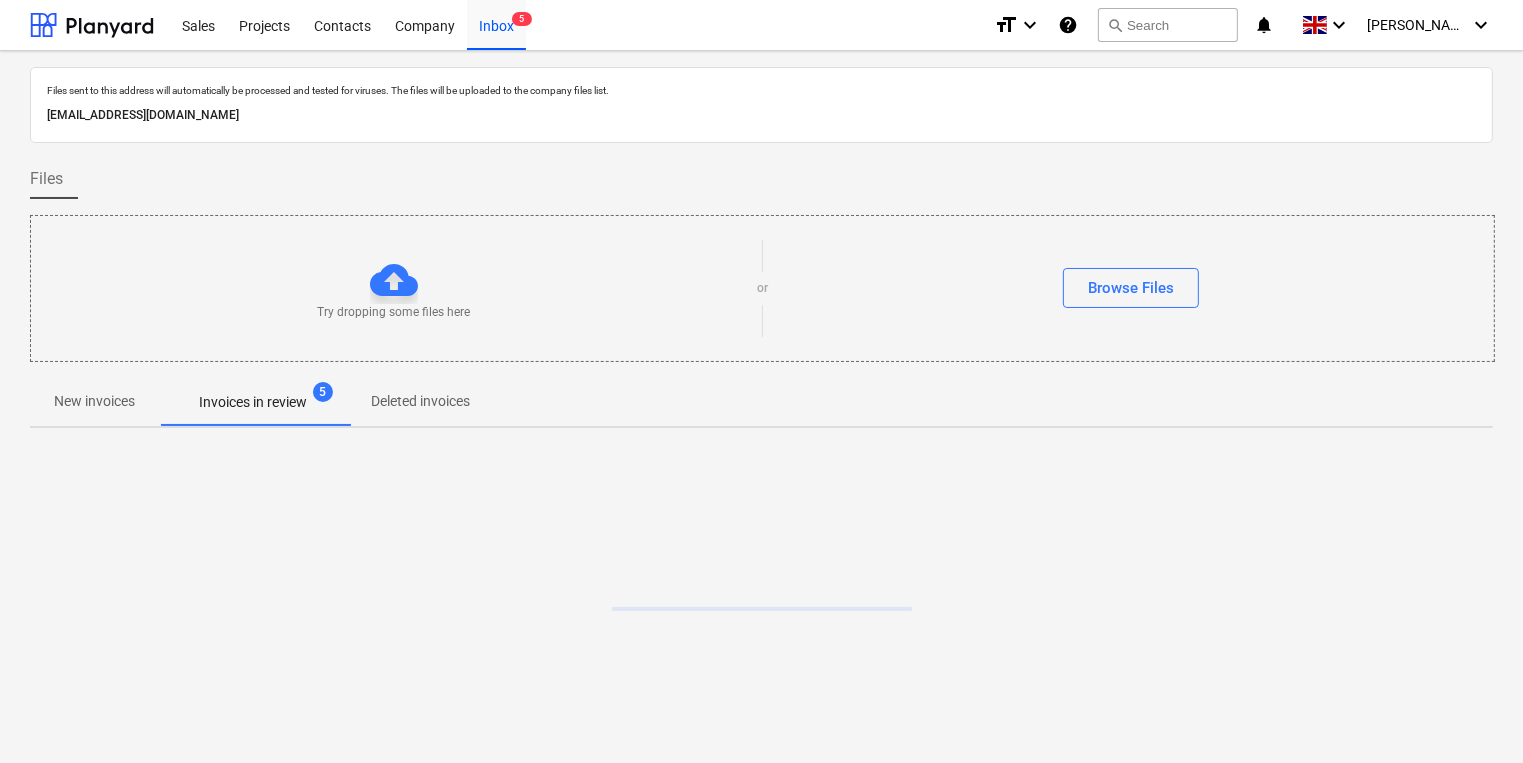 click on "New invoices" at bounding box center [94, 401] 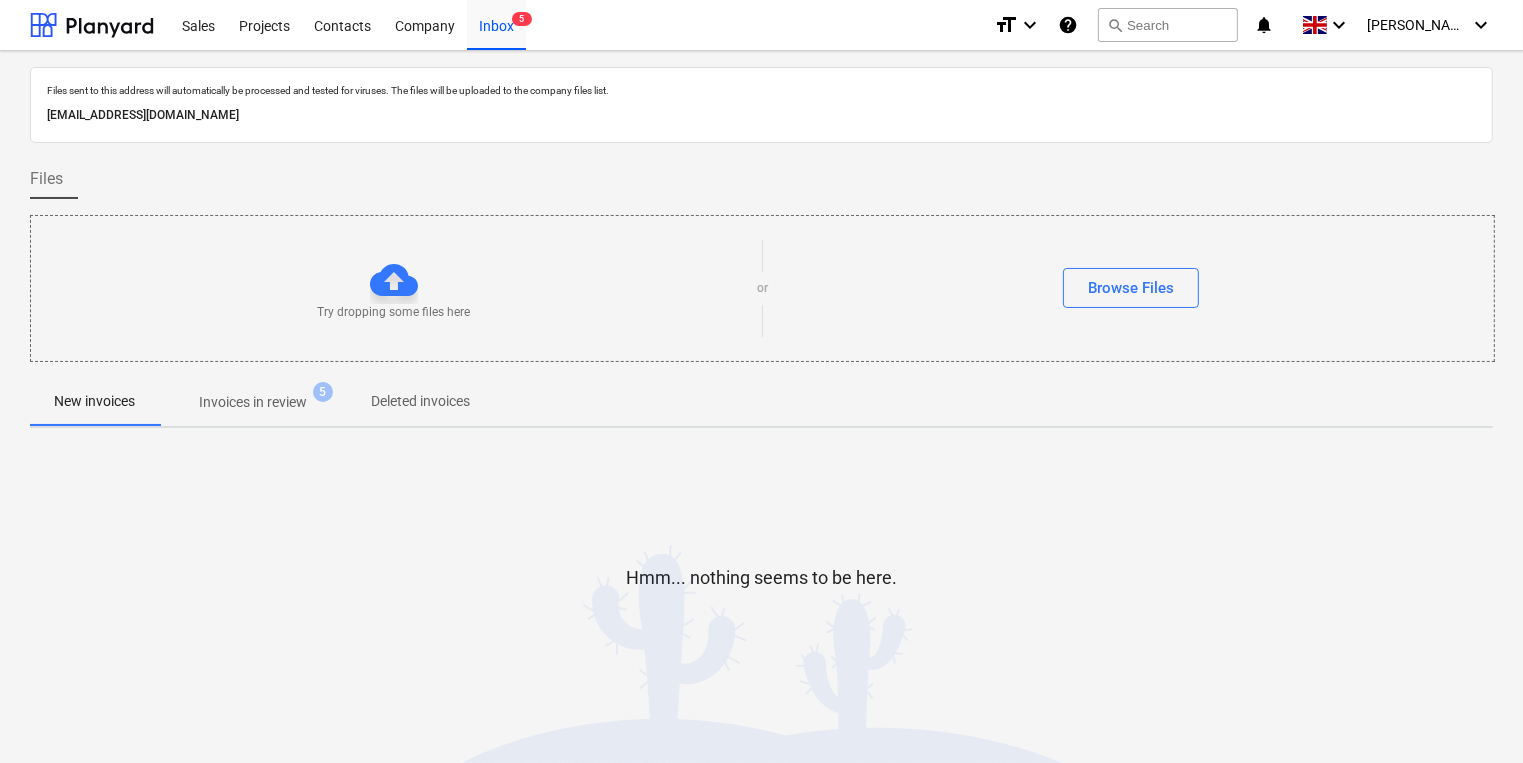 click on "Invoices in review" at bounding box center [253, 402] 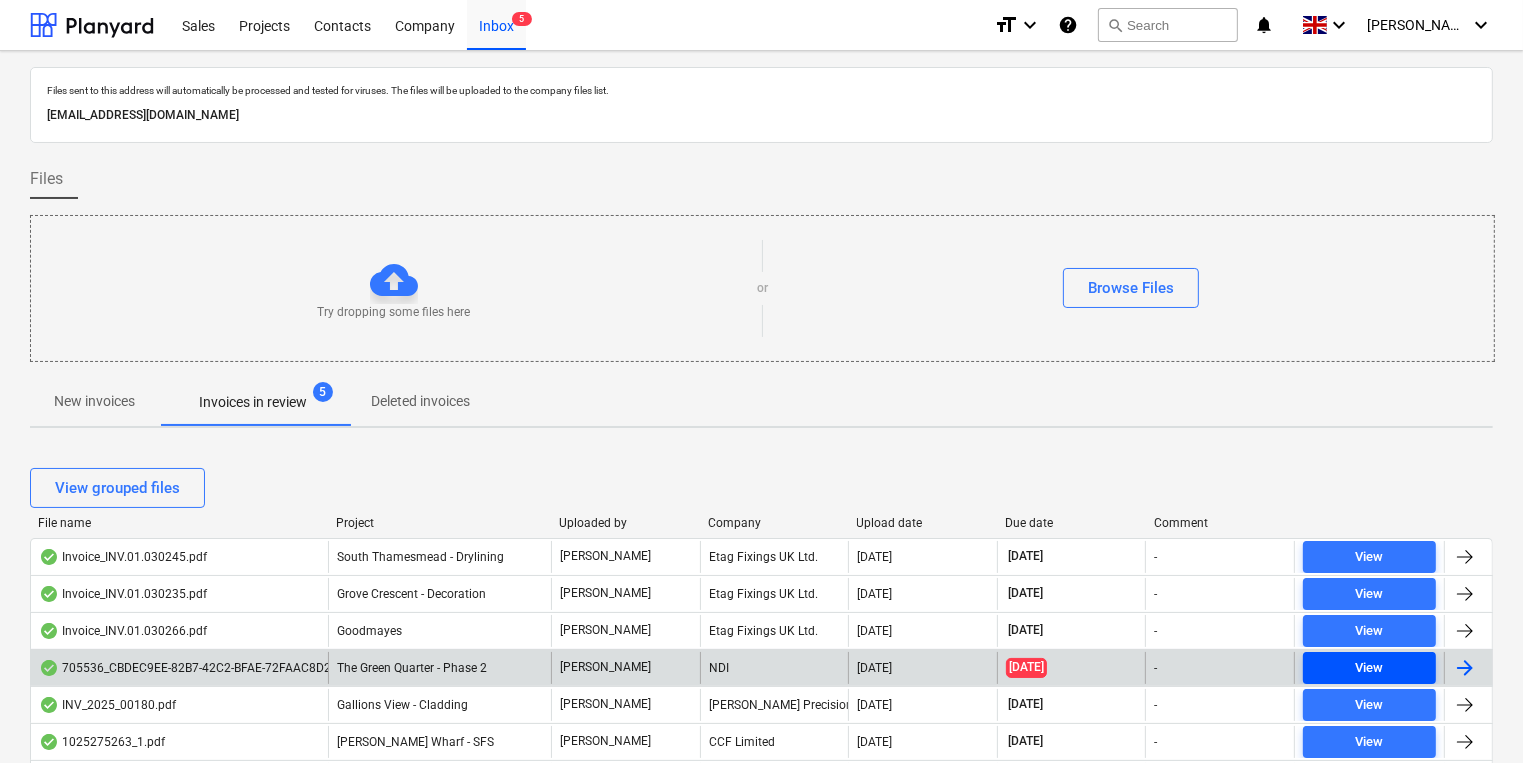 click on "View" at bounding box center [1370, 668] 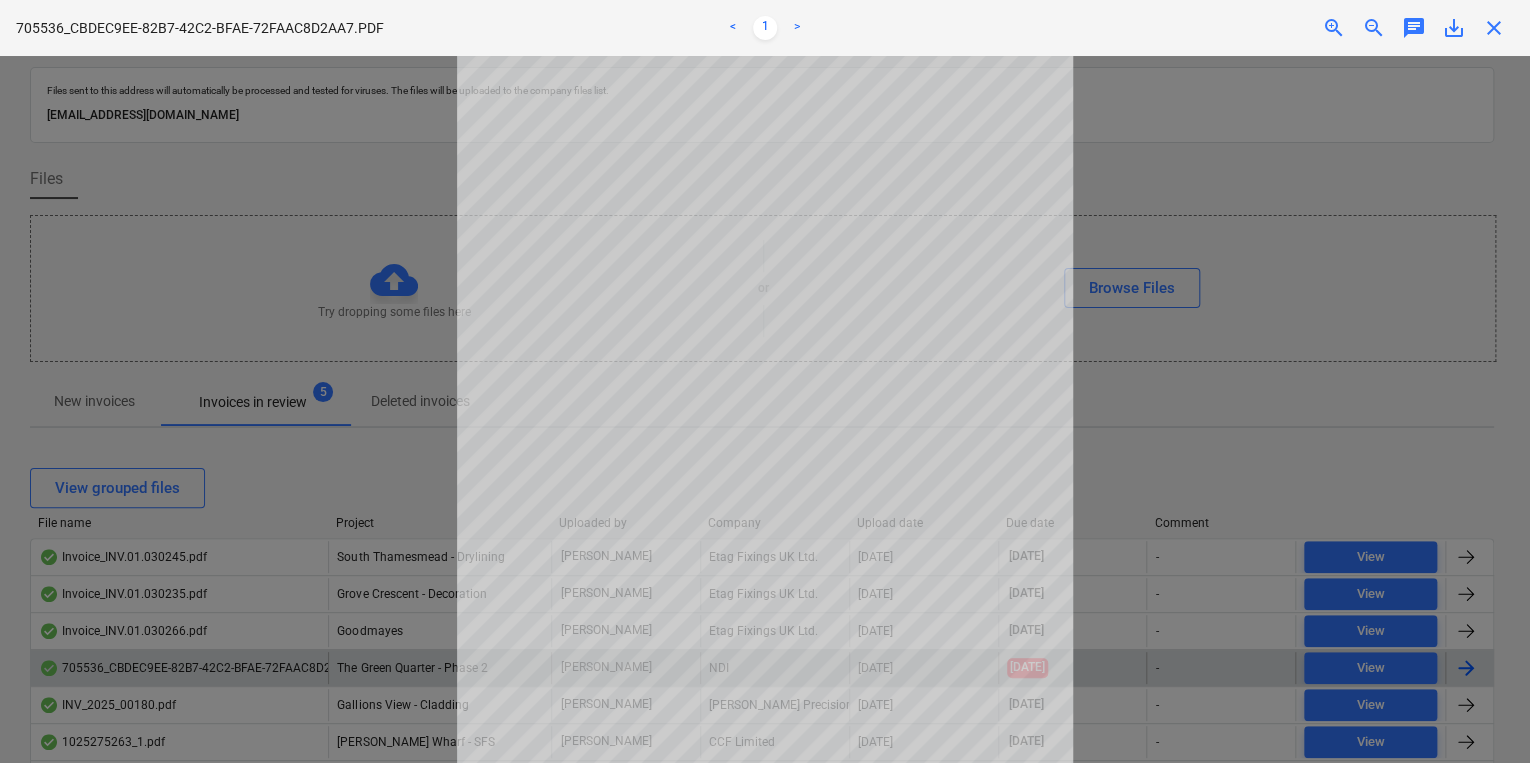drag, startPoint x: 1500, startPoint y: 30, endPoint x: 1385, endPoint y: 166, distance: 178.1039 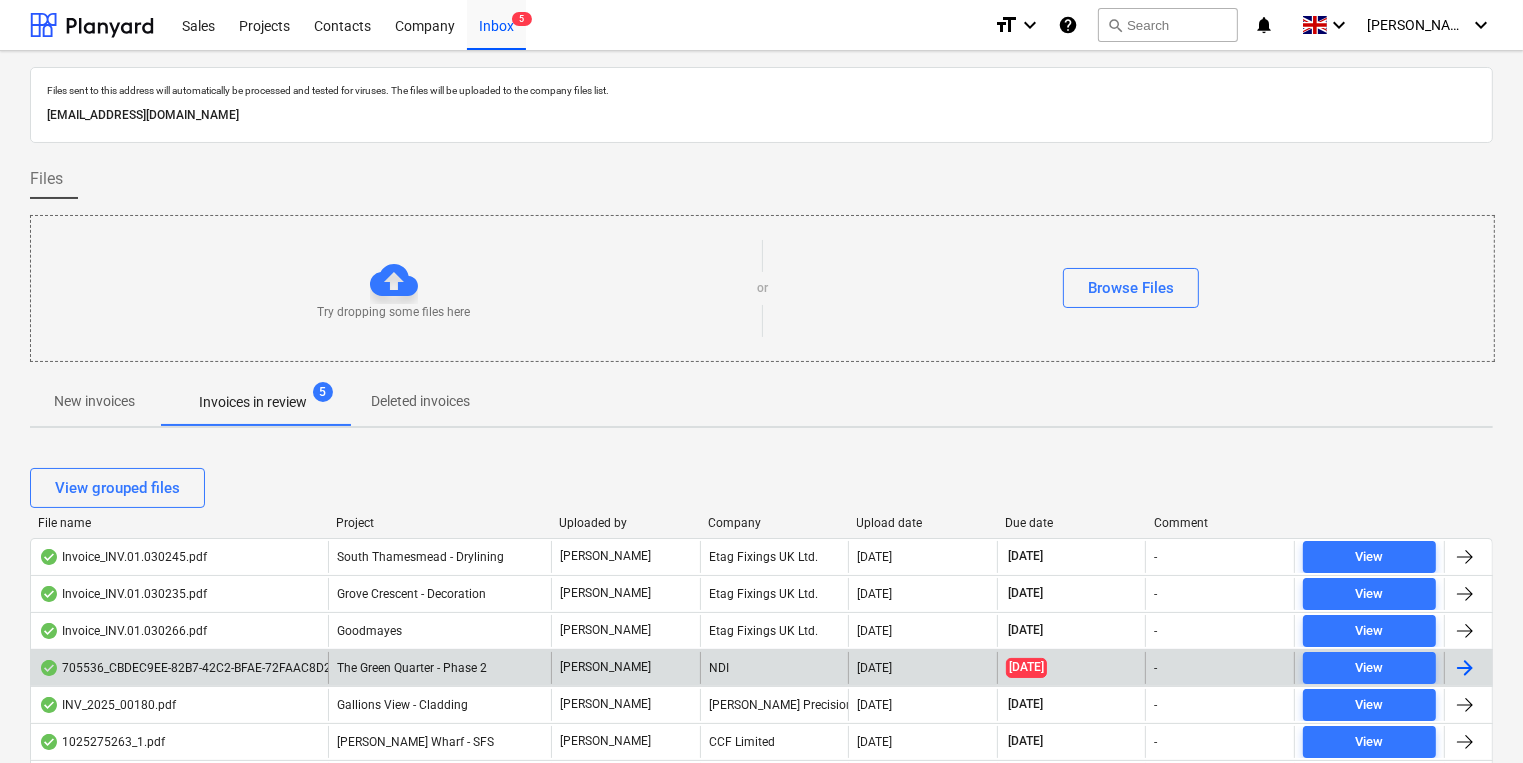 scroll, scrollTop: 400, scrollLeft: 0, axis: vertical 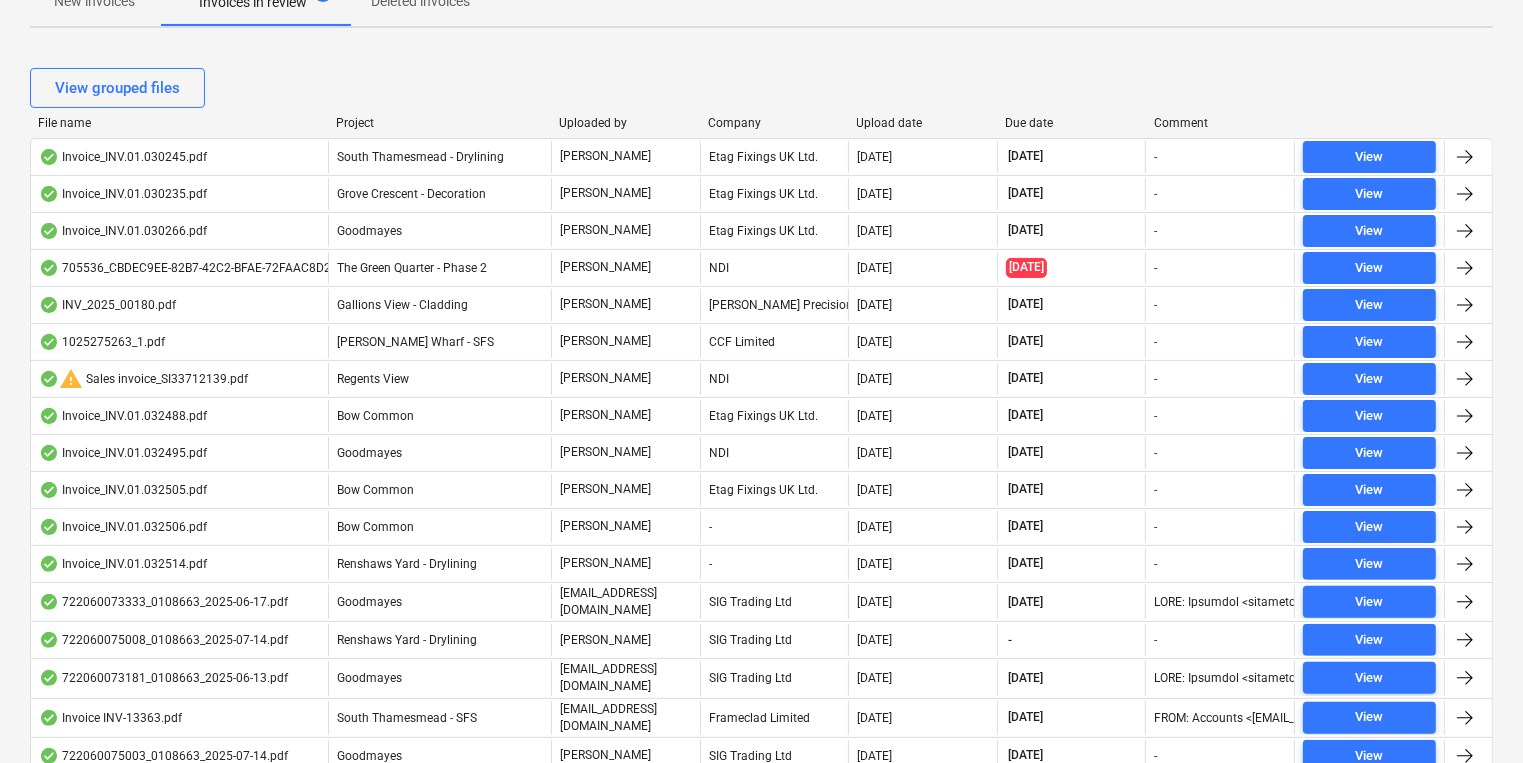 click on "View grouped files" at bounding box center [761, 88] 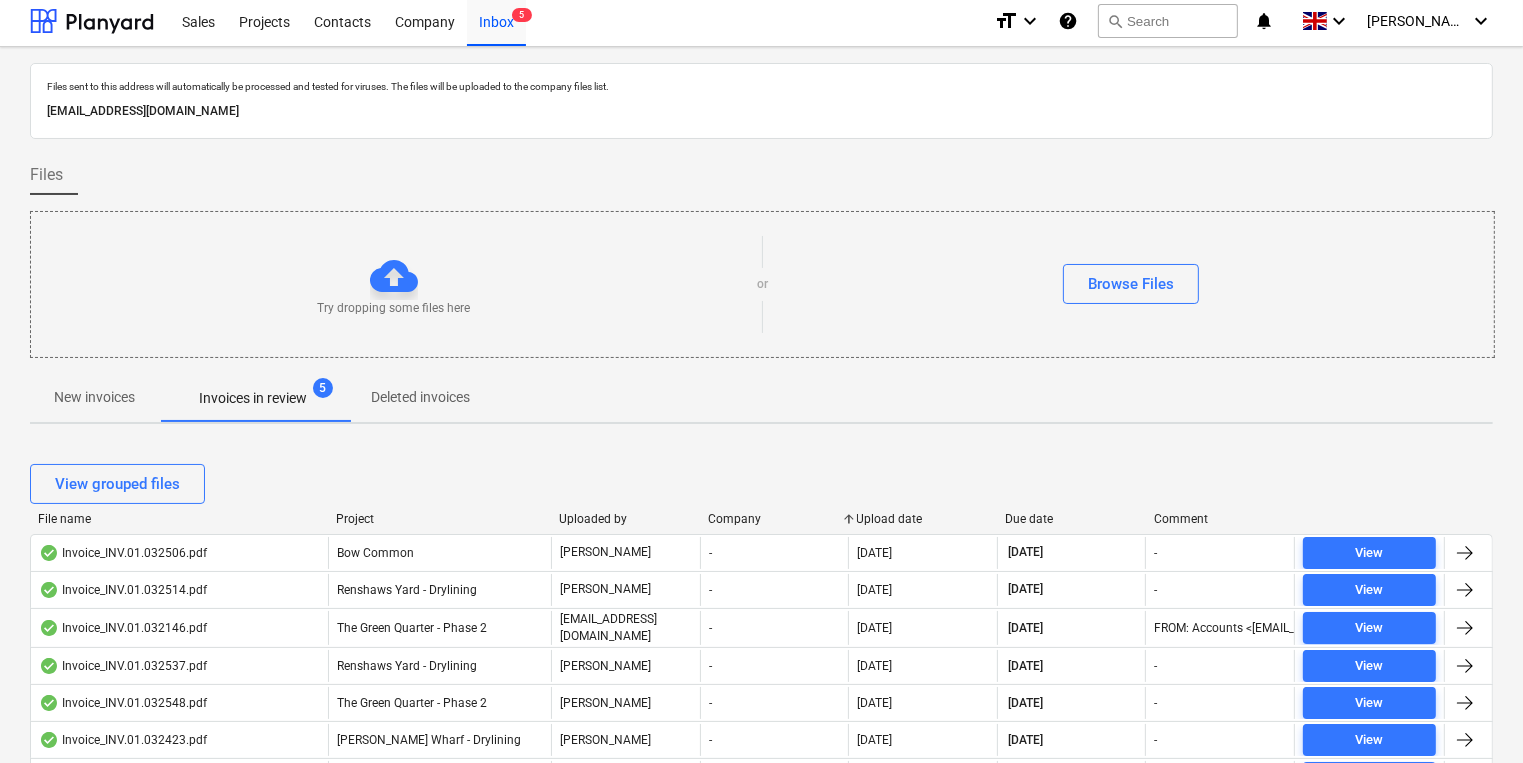 scroll, scrollTop: 0, scrollLeft: 0, axis: both 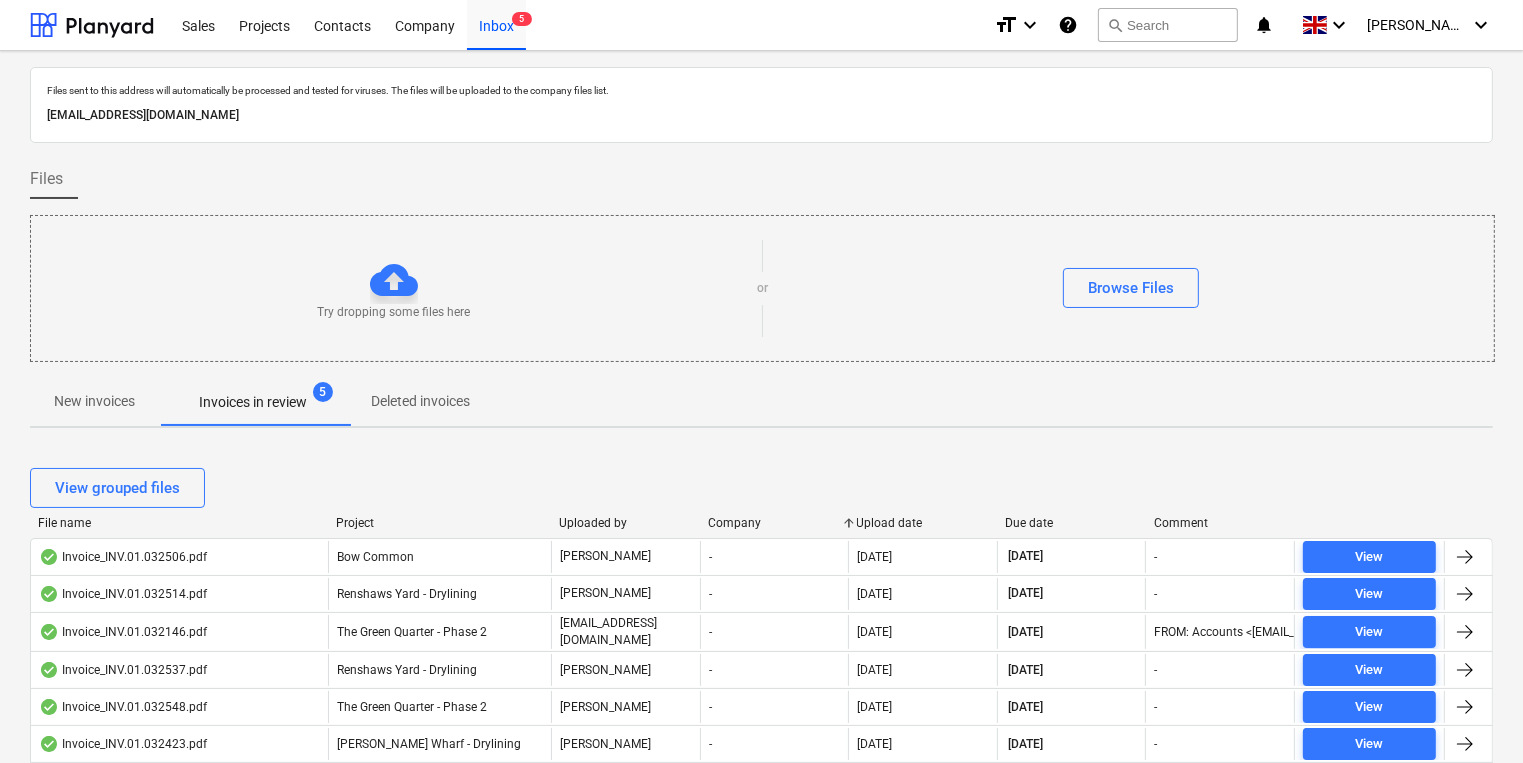 click on "New invoices" at bounding box center (94, 401) 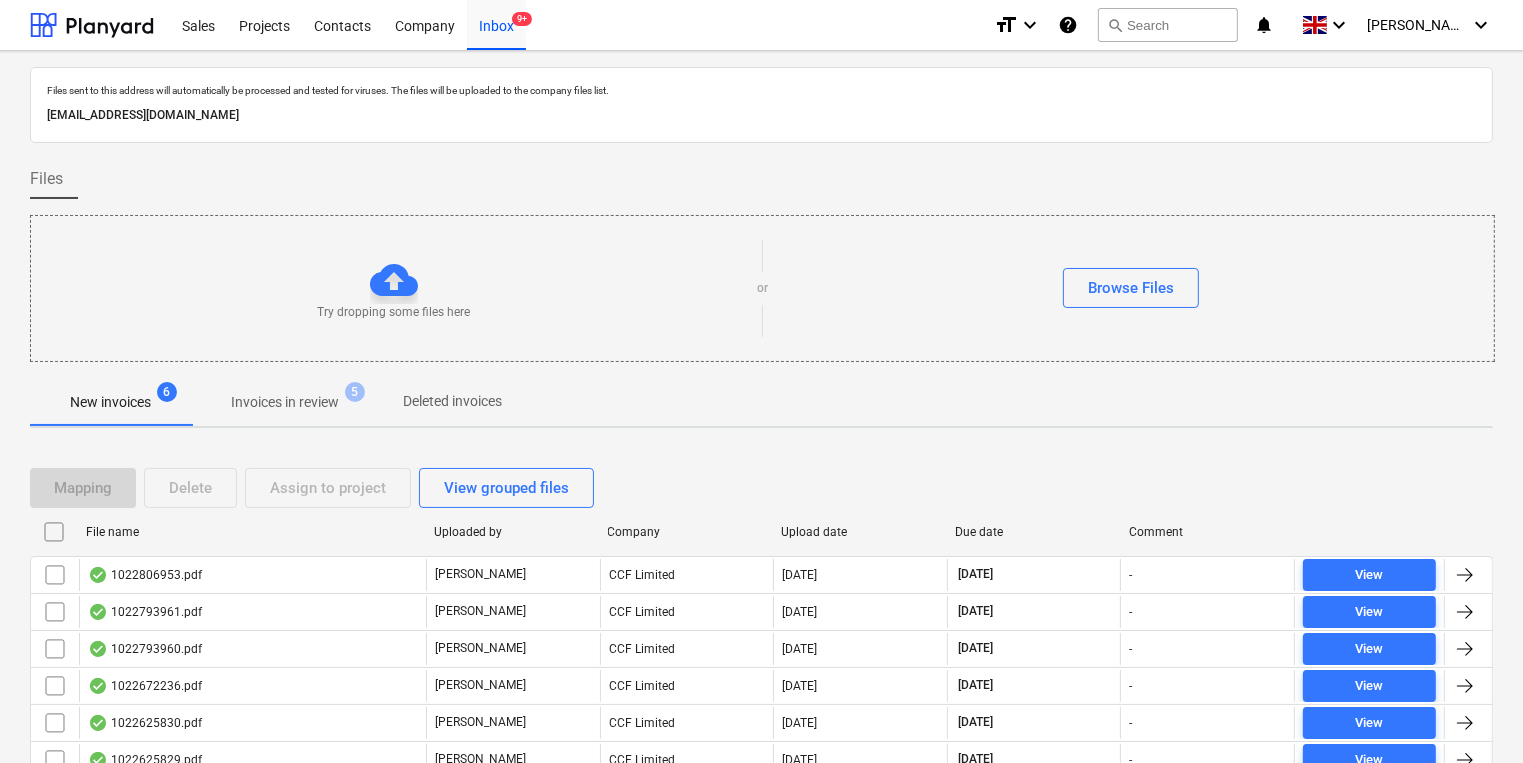 click on "Try dropping some files here" at bounding box center (394, 288) 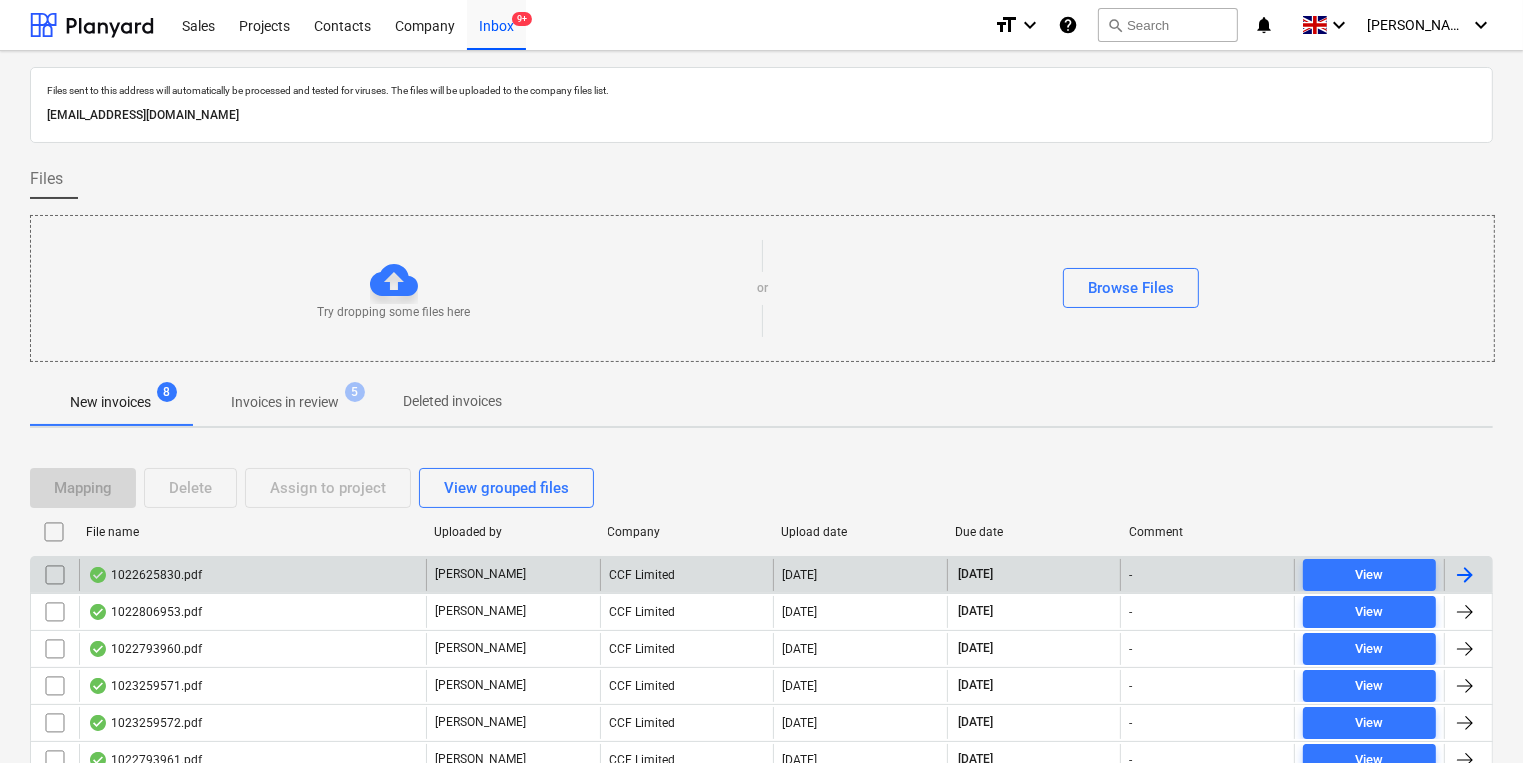 click on "CCF Limited" at bounding box center [687, 575] 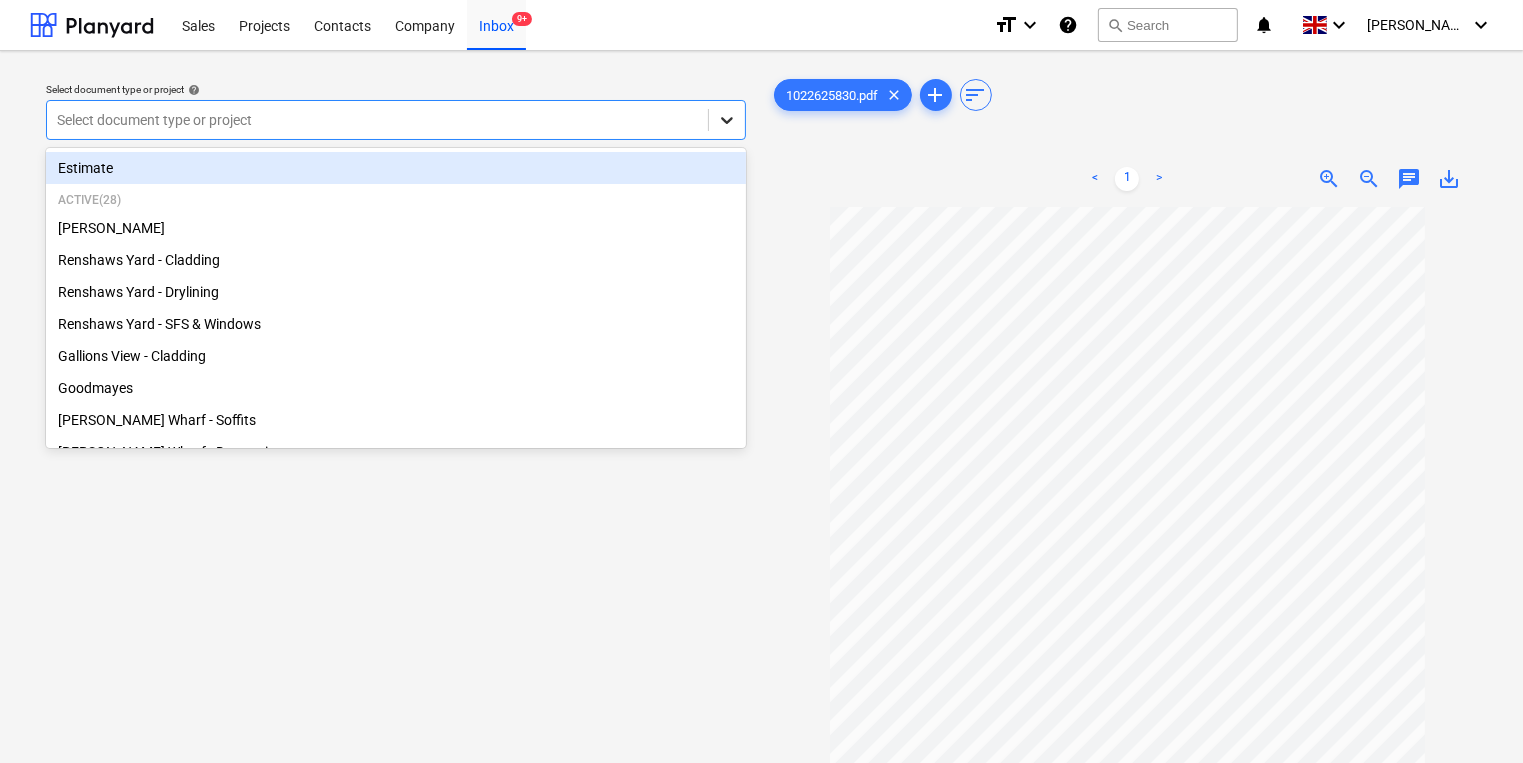 click 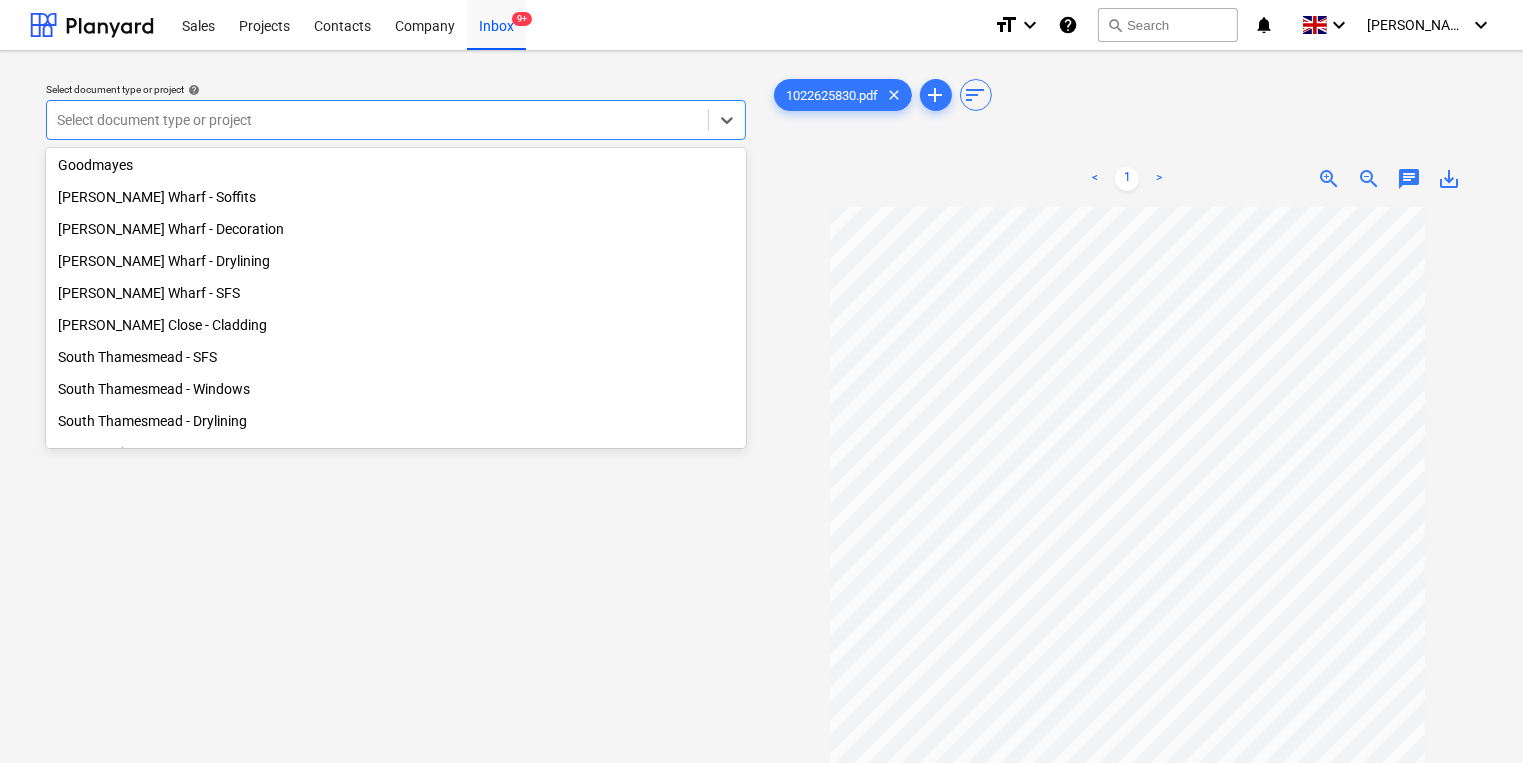 scroll, scrollTop: 215, scrollLeft: 0, axis: vertical 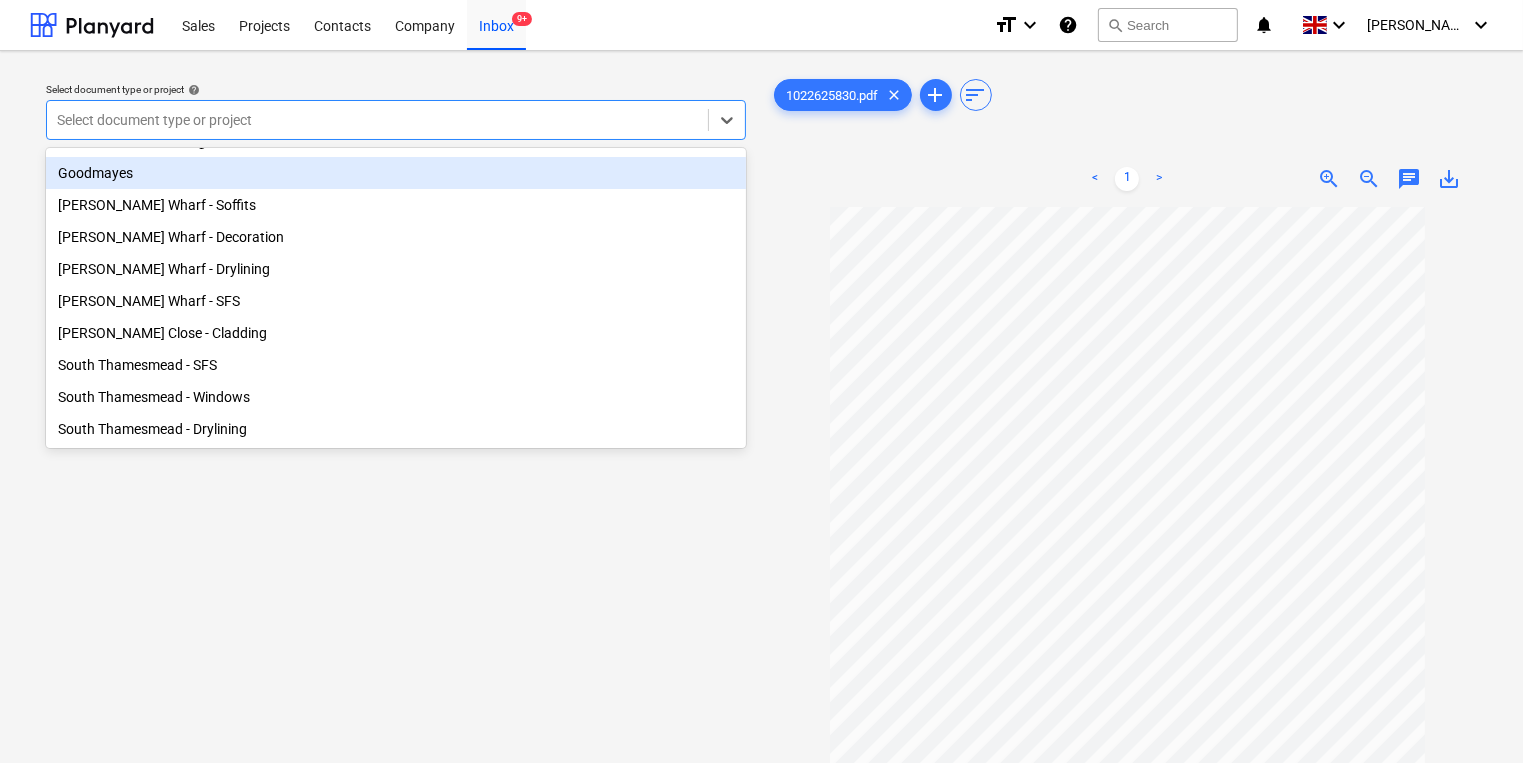 click on "Goodmayes" at bounding box center (396, 173) 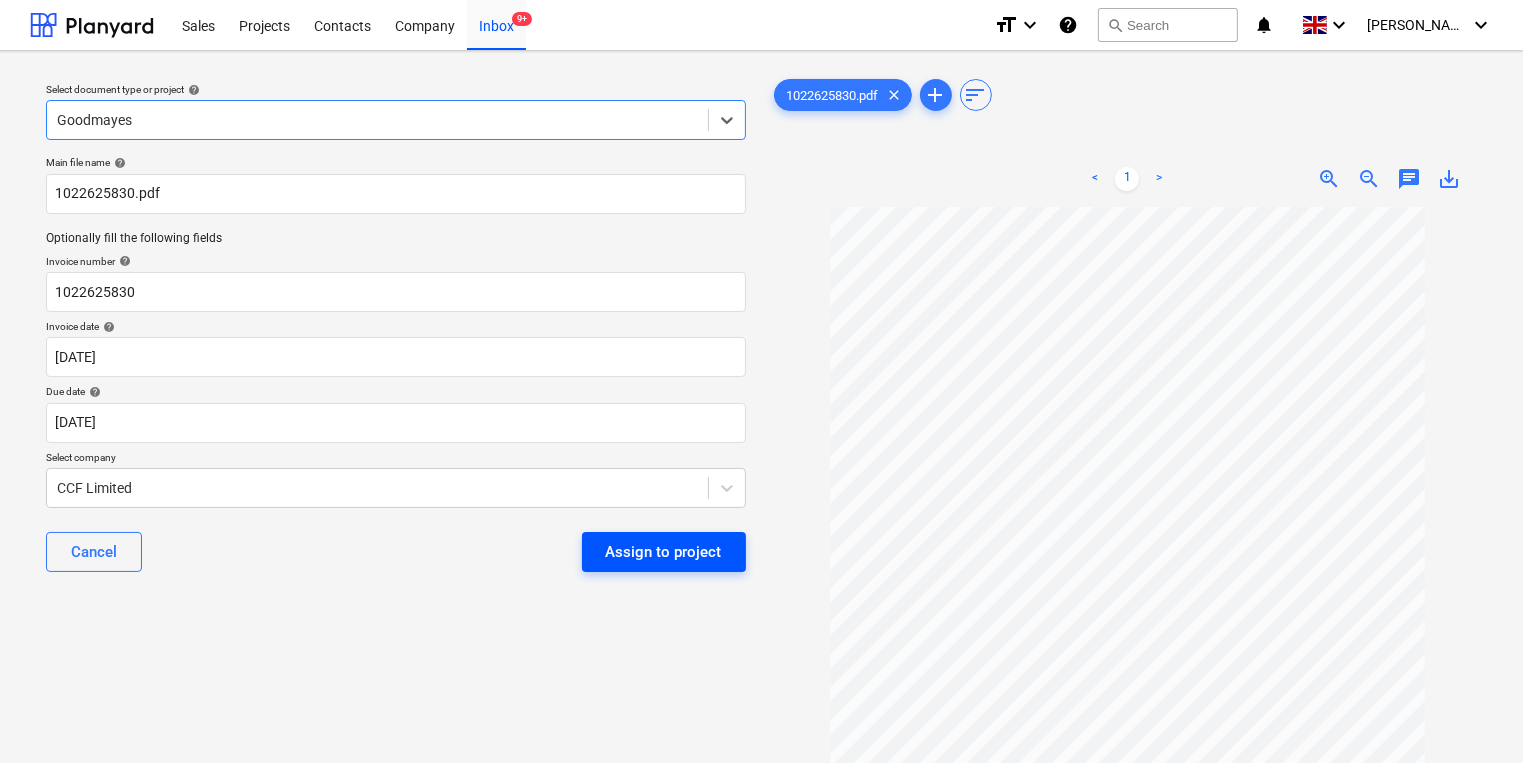 click on "Assign to project" at bounding box center [664, 552] 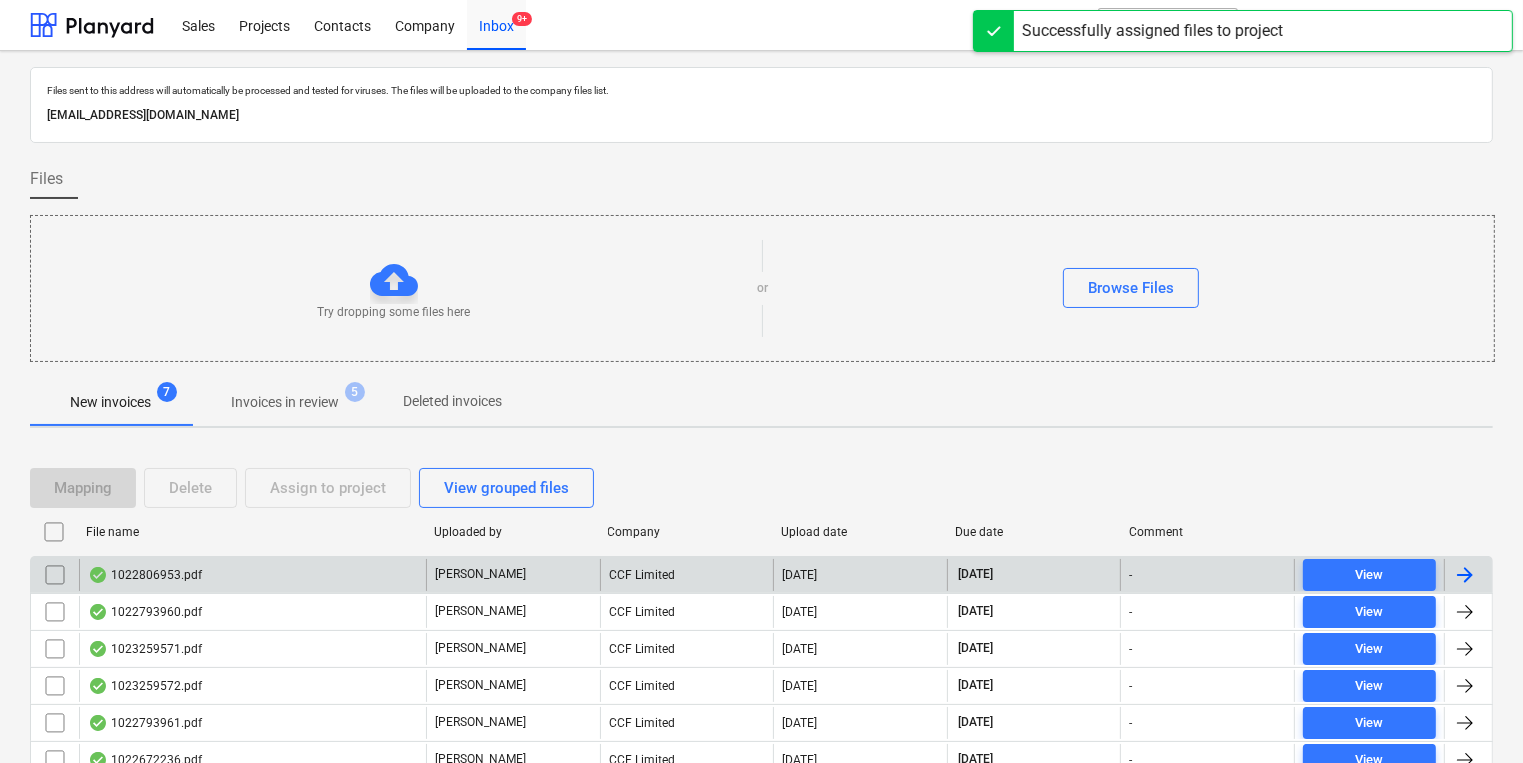 click on "1022806953.pdf" at bounding box center (252, 575) 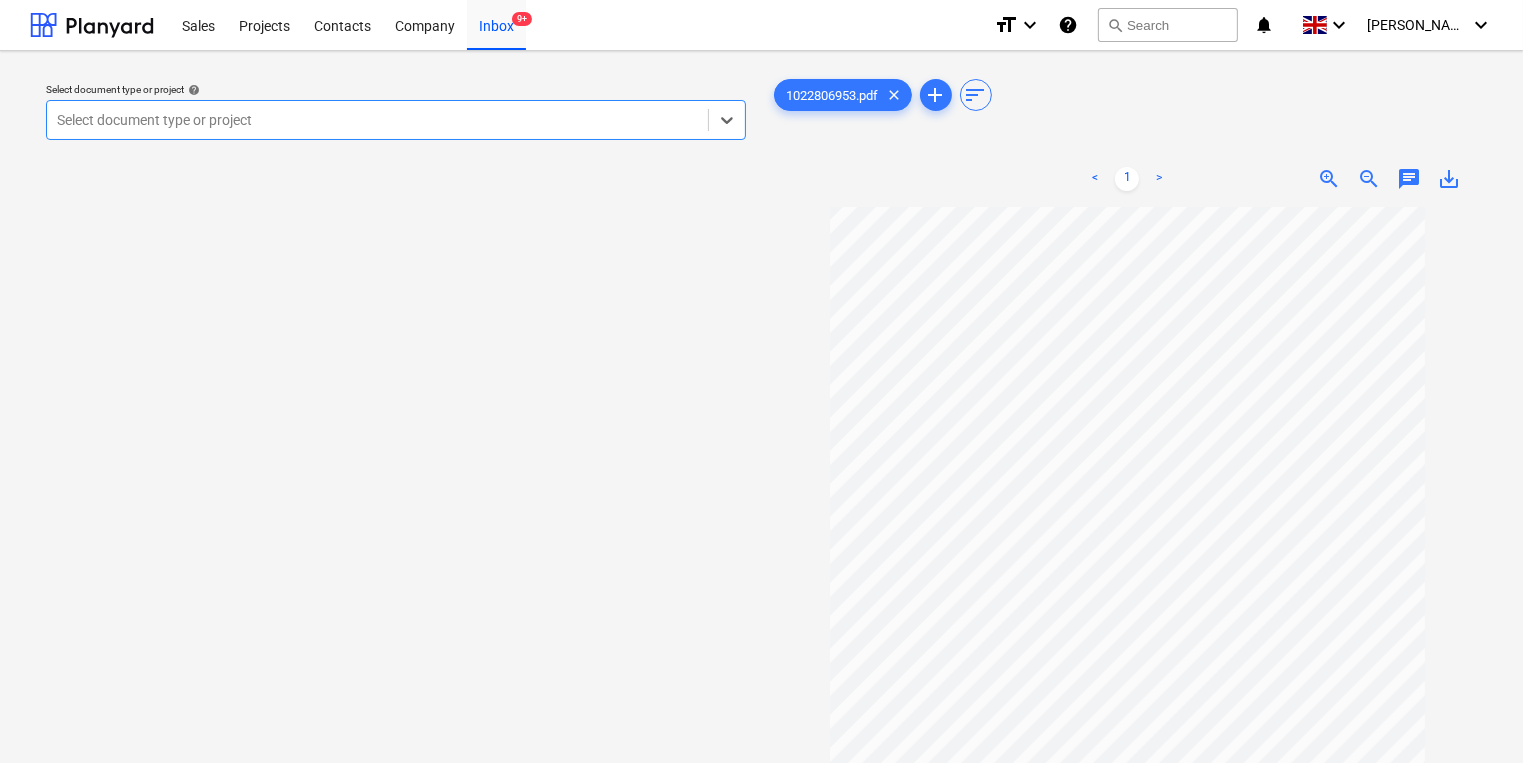 scroll, scrollTop: 0, scrollLeft: 0, axis: both 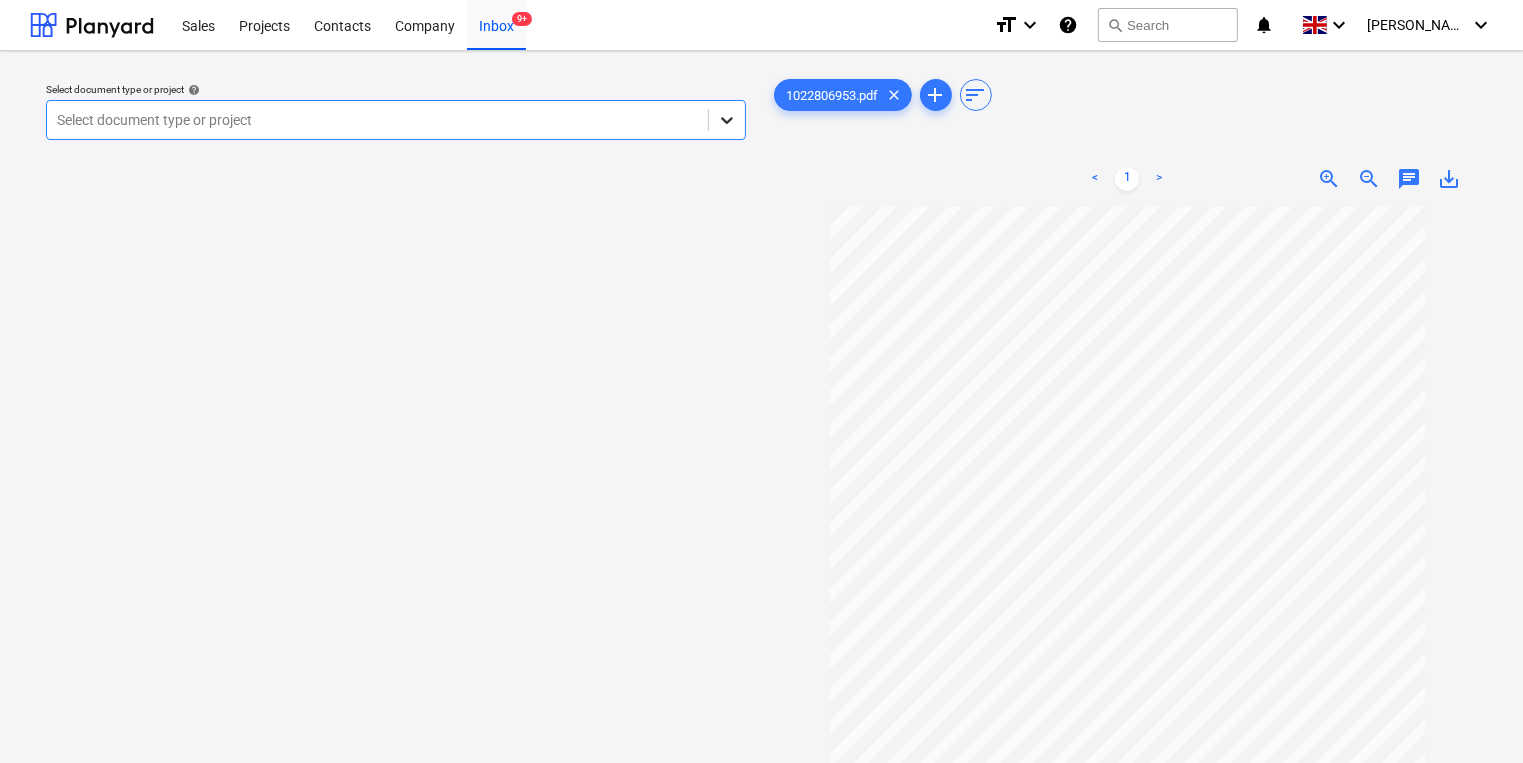click 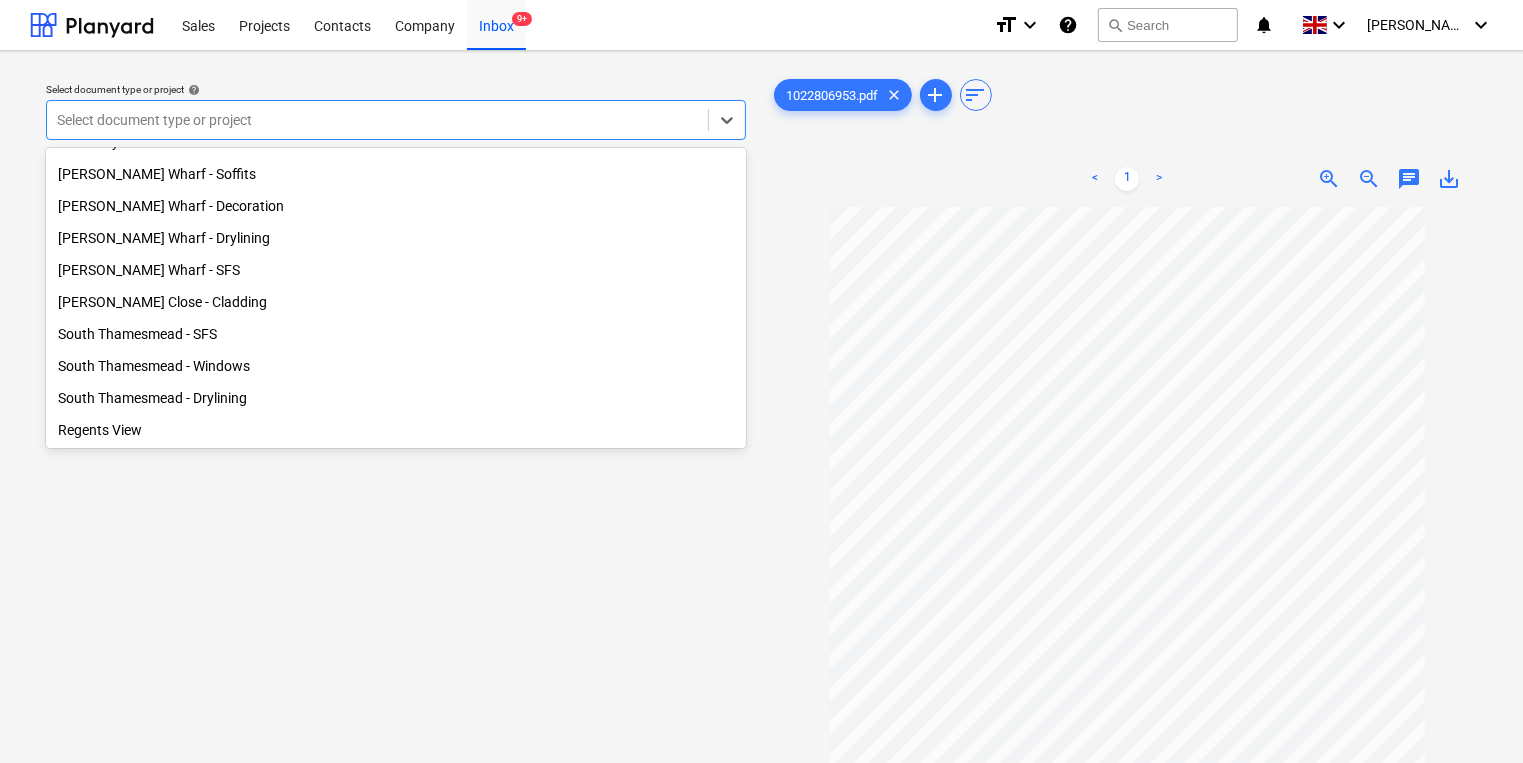scroll, scrollTop: 255, scrollLeft: 0, axis: vertical 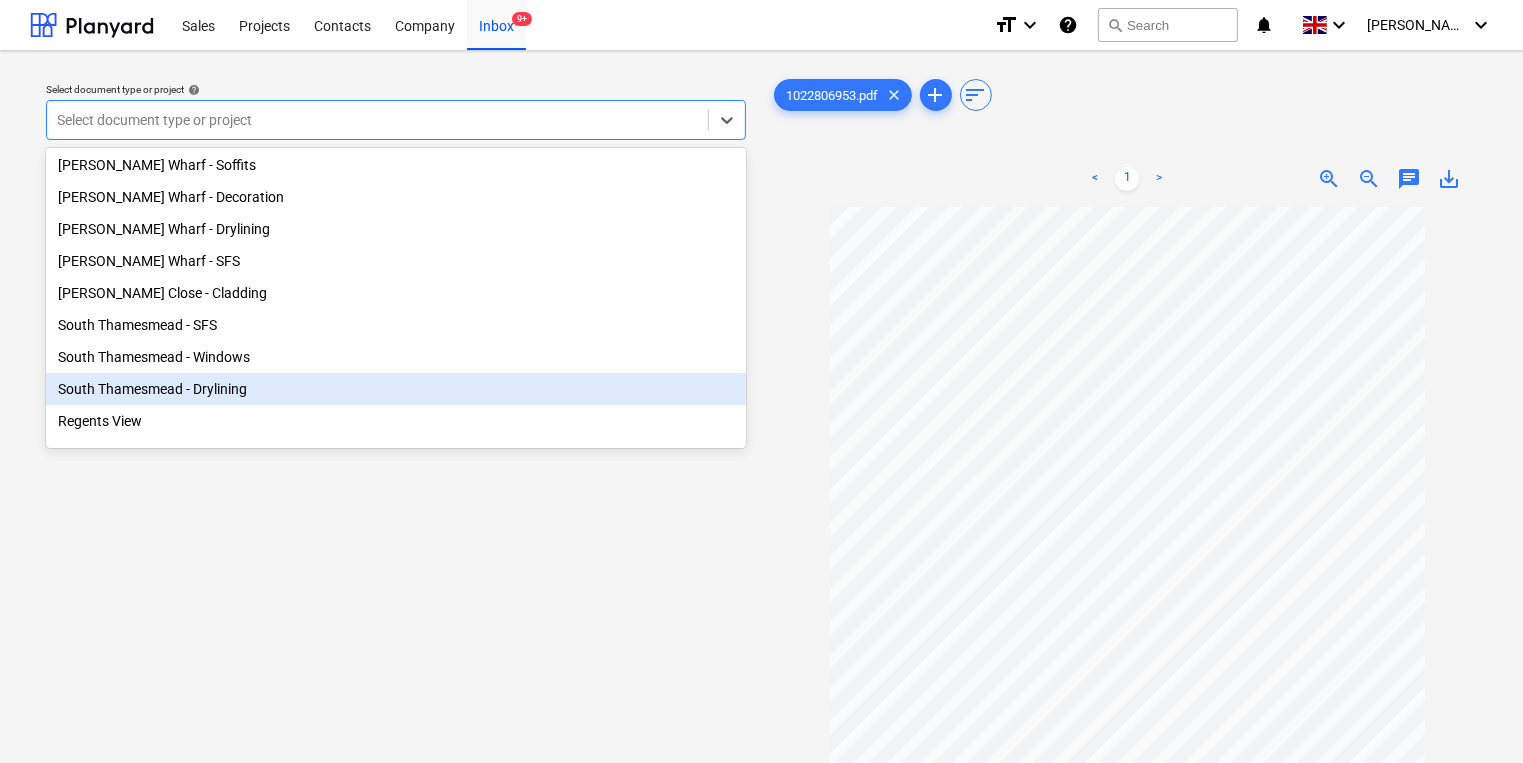click on "South Thamesmead - Drylining" at bounding box center [396, 389] 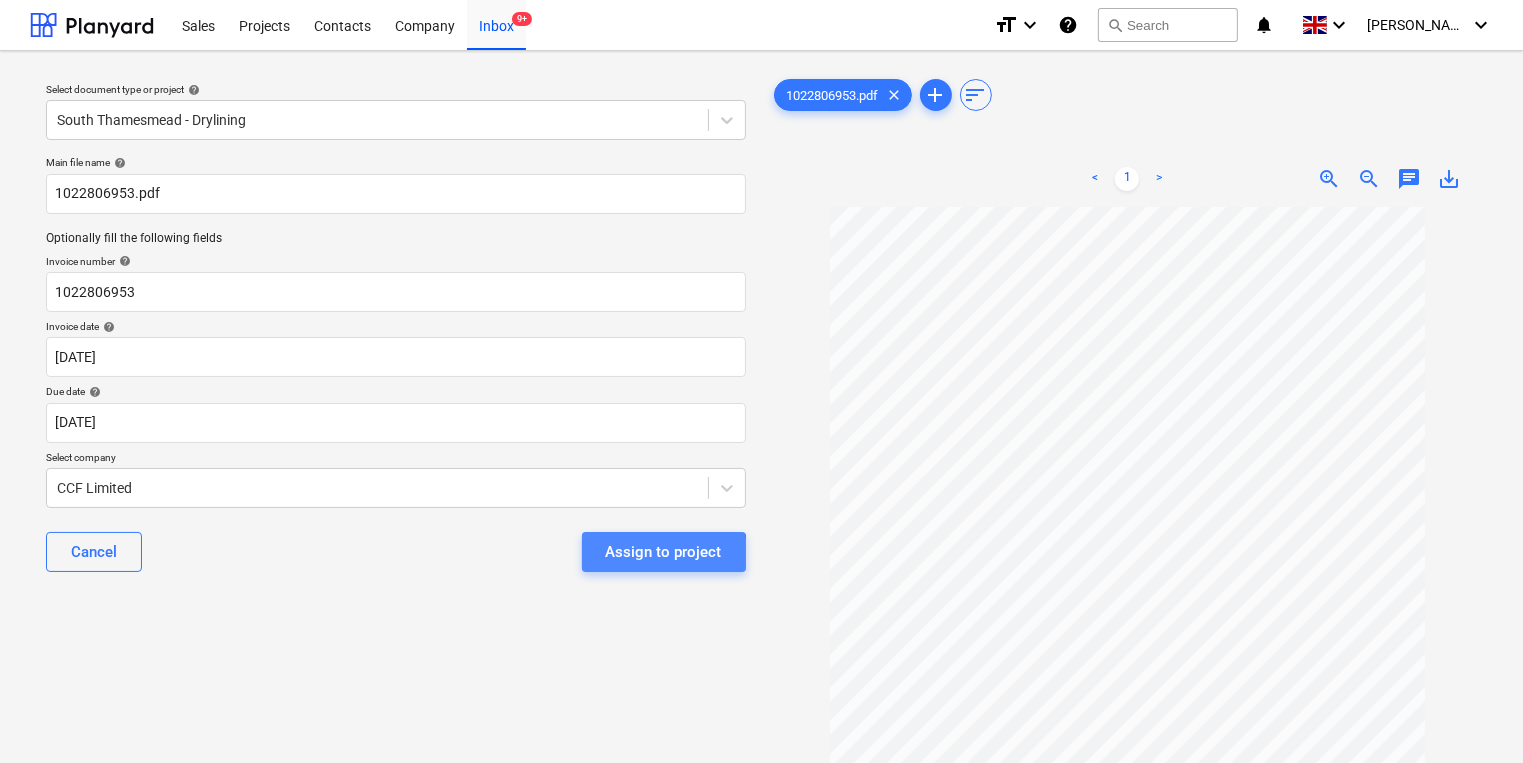 click on "Assign to project" at bounding box center [664, 552] 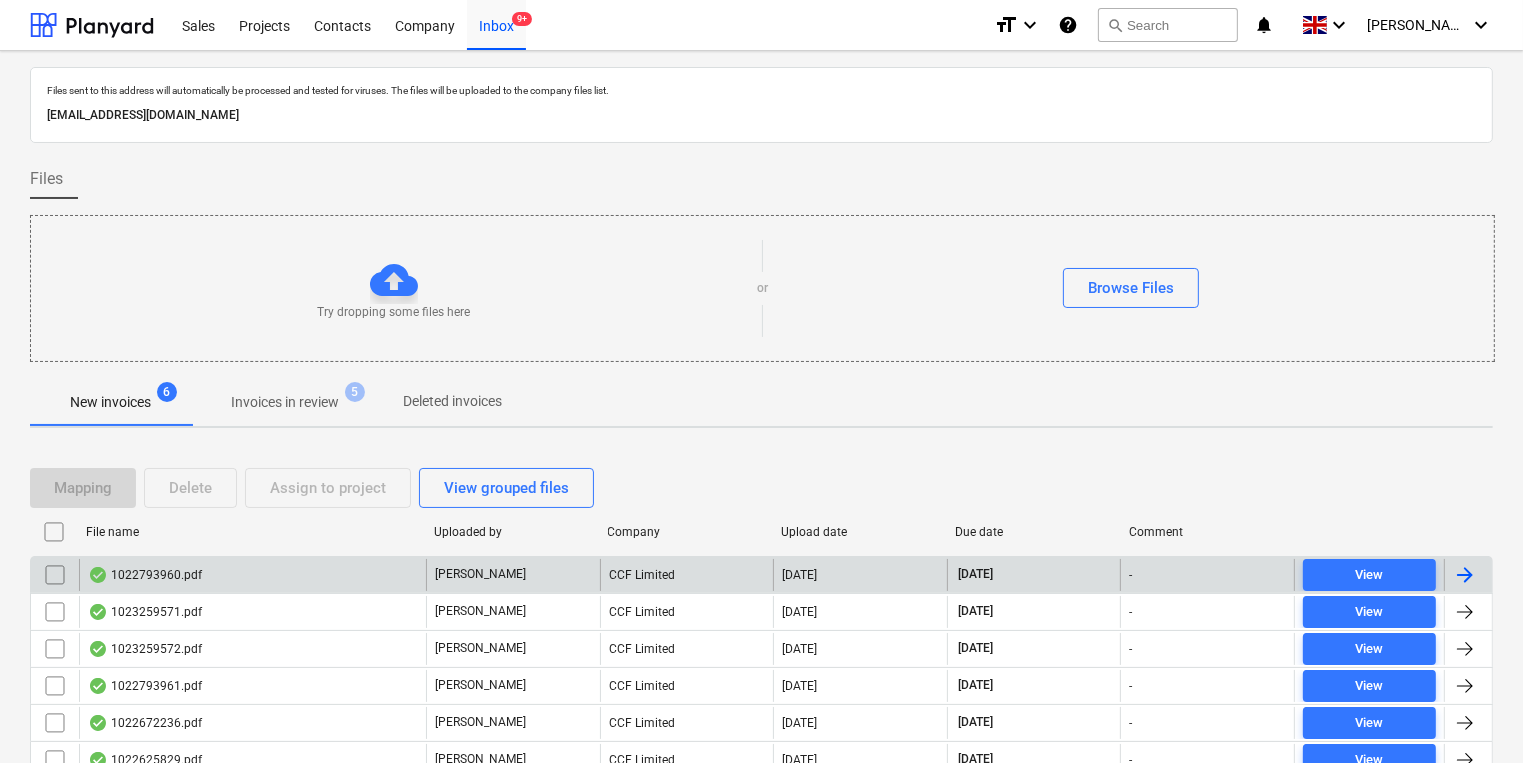 click on "1022793960.pdf" at bounding box center [252, 575] 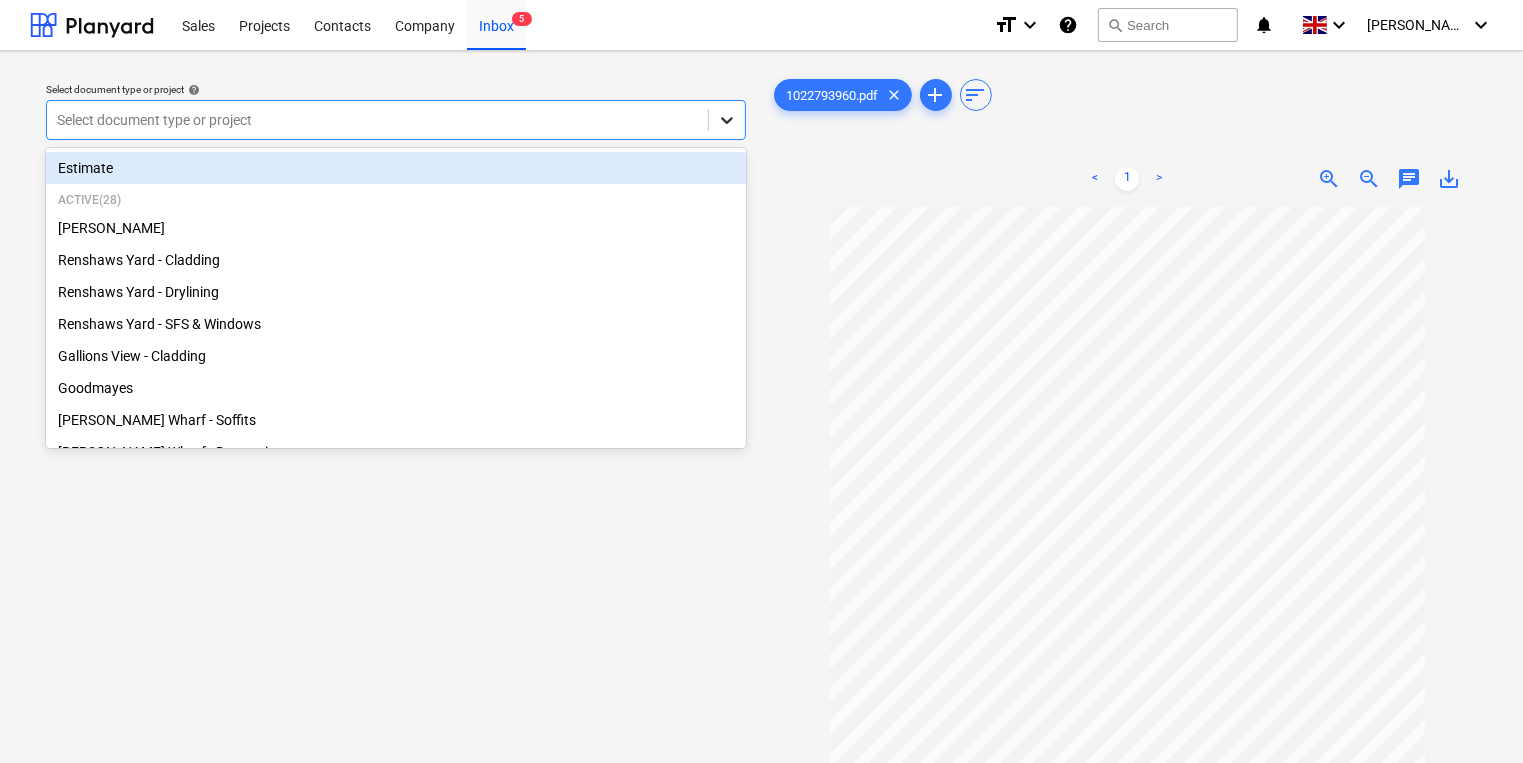 click 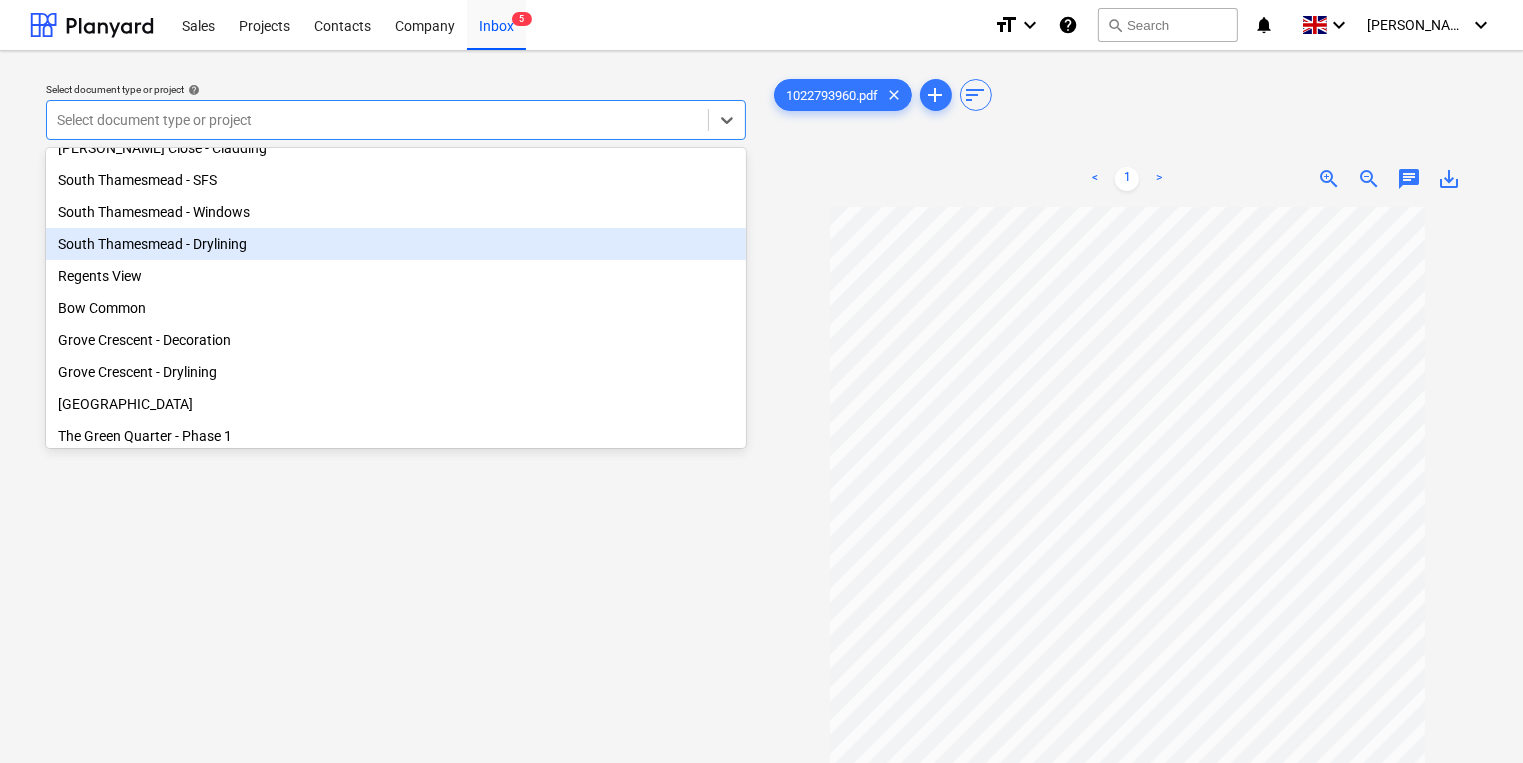 scroll, scrollTop: 695, scrollLeft: 0, axis: vertical 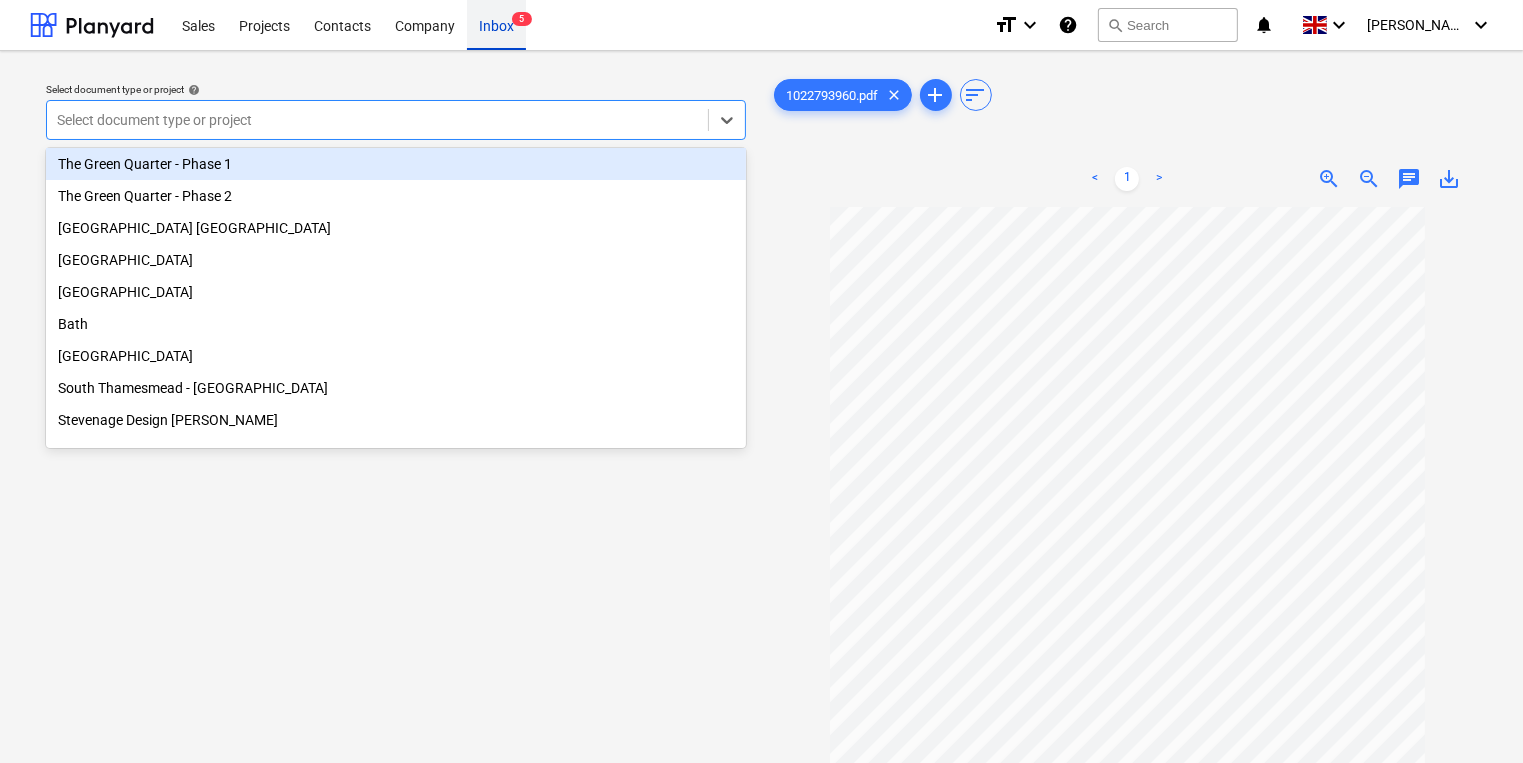 click on "Inbox 5" at bounding box center (496, 24) 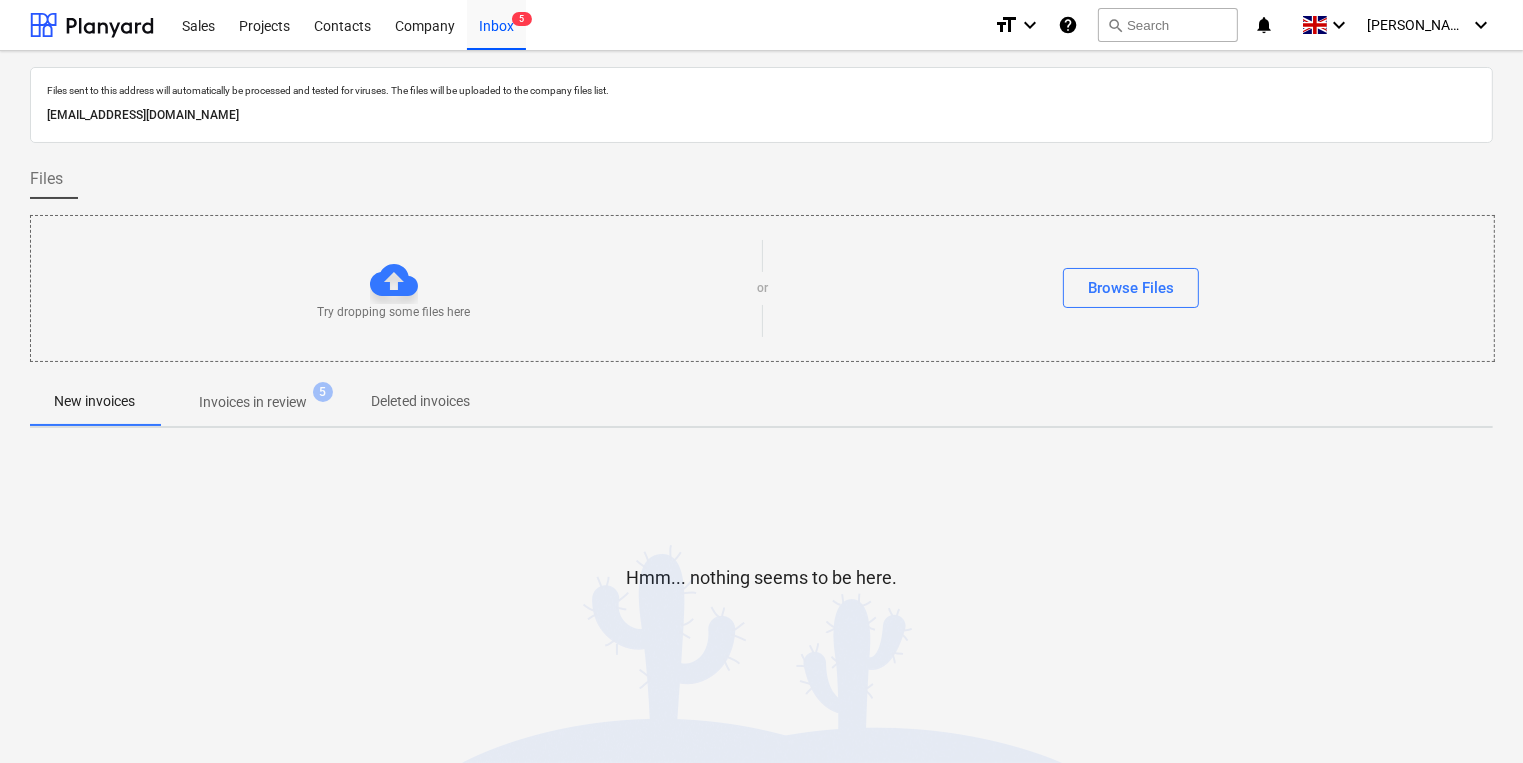 click on "Invoices in review" at bounding box center (253, 402) 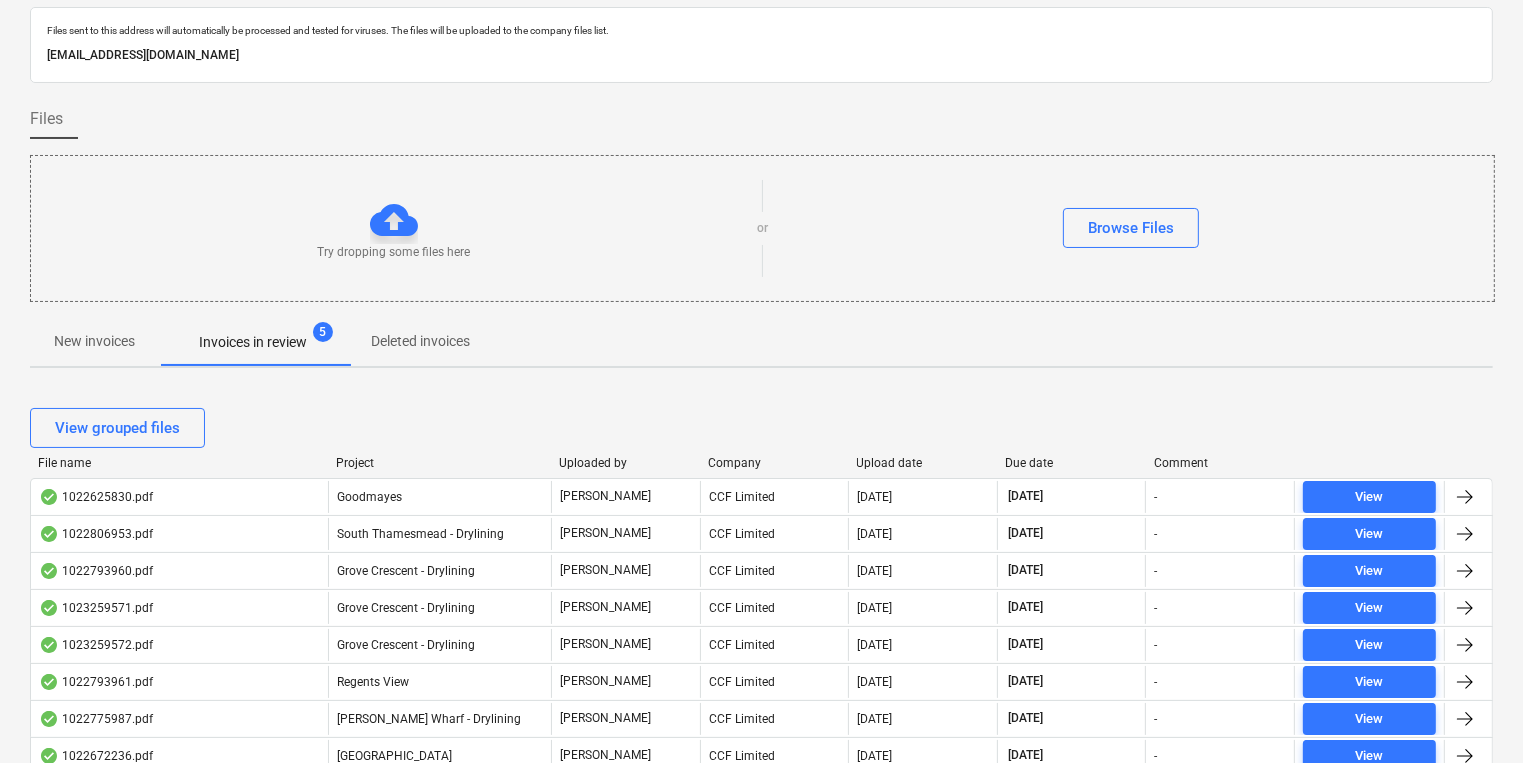 scroll, scrollTop: 0, scrollLeft: 0, axis: both 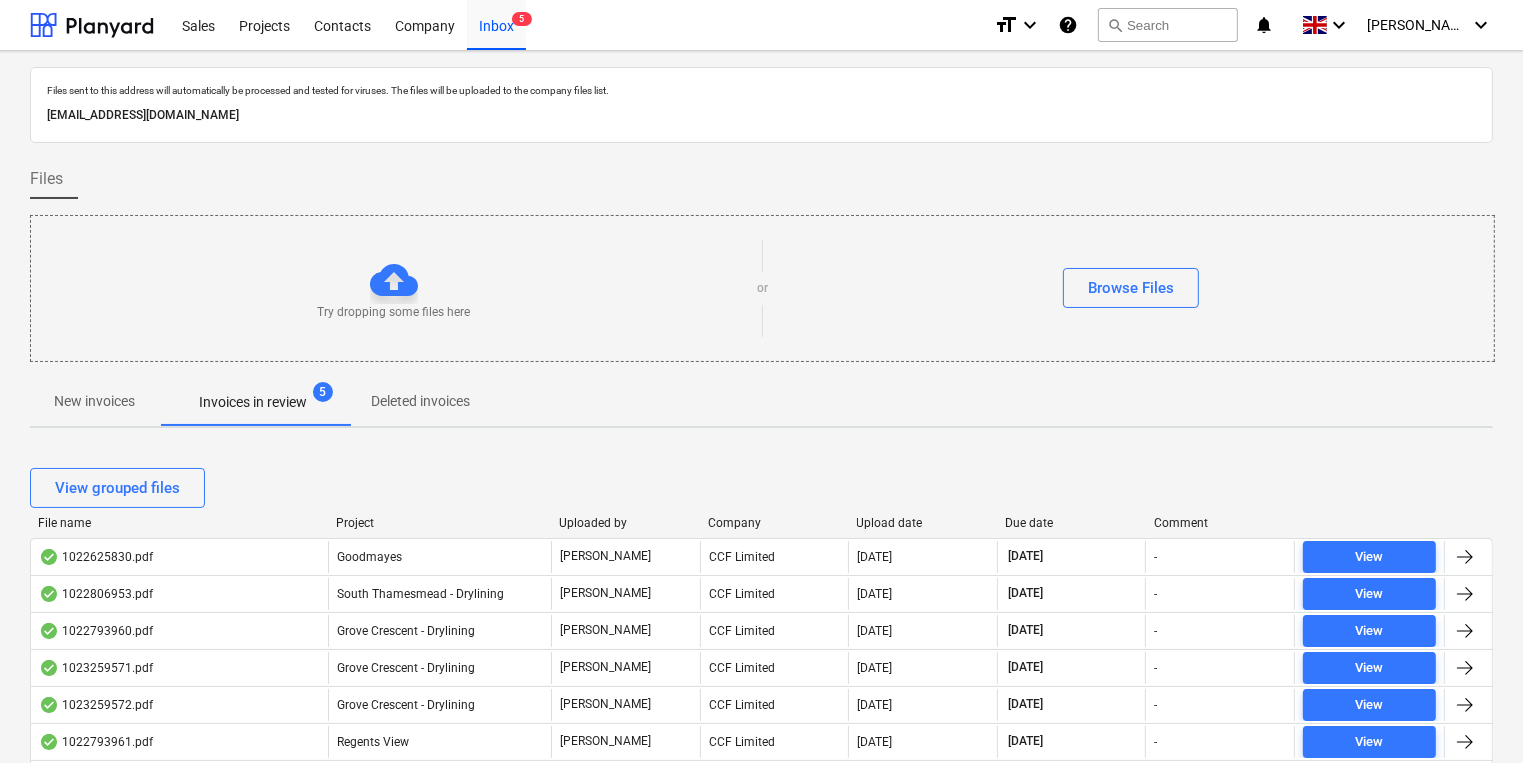 click on "New invoices" at bounding box center [94, 401] 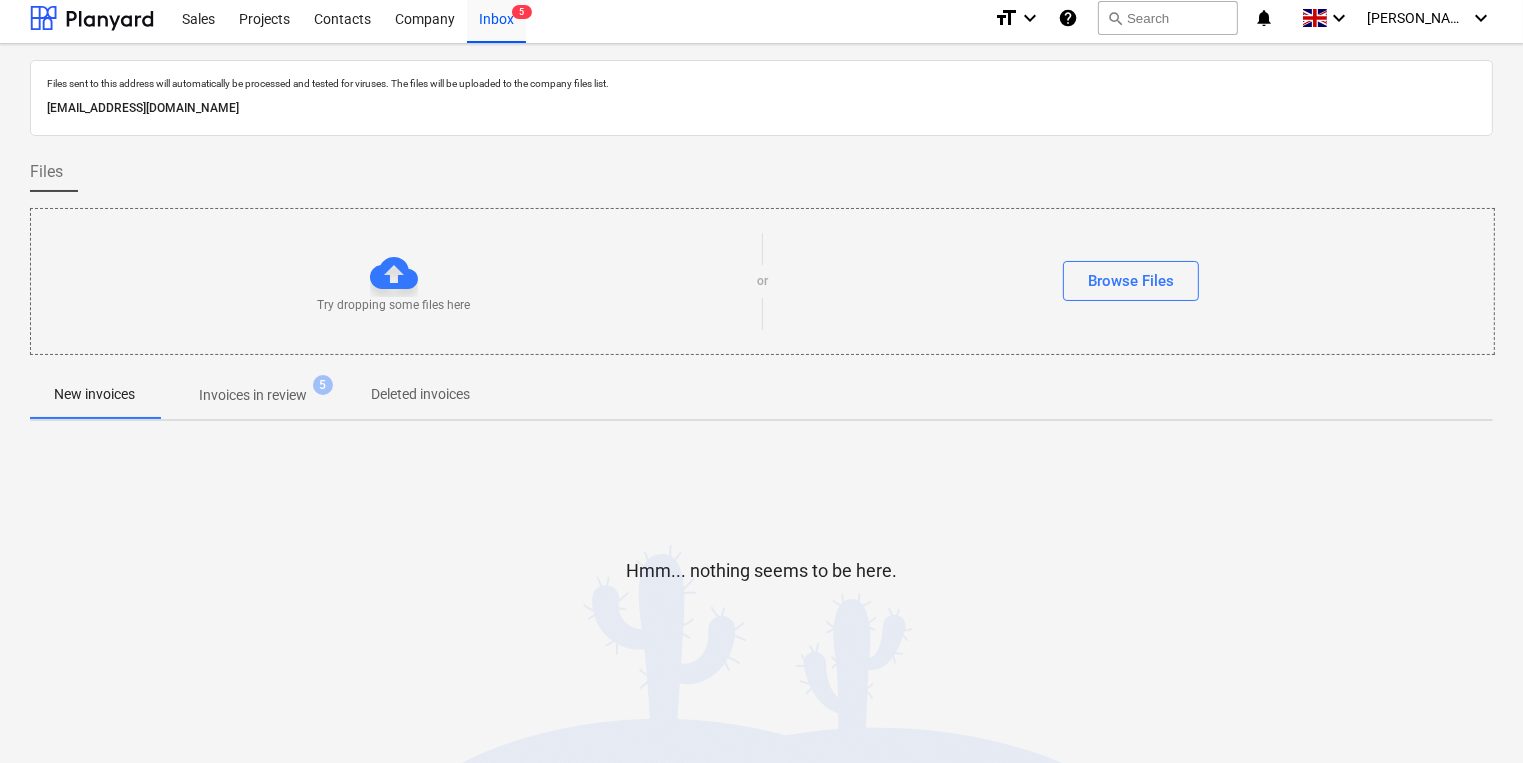 scroll, scrollTop: 11, scrollLeft: 0, axis: vertical 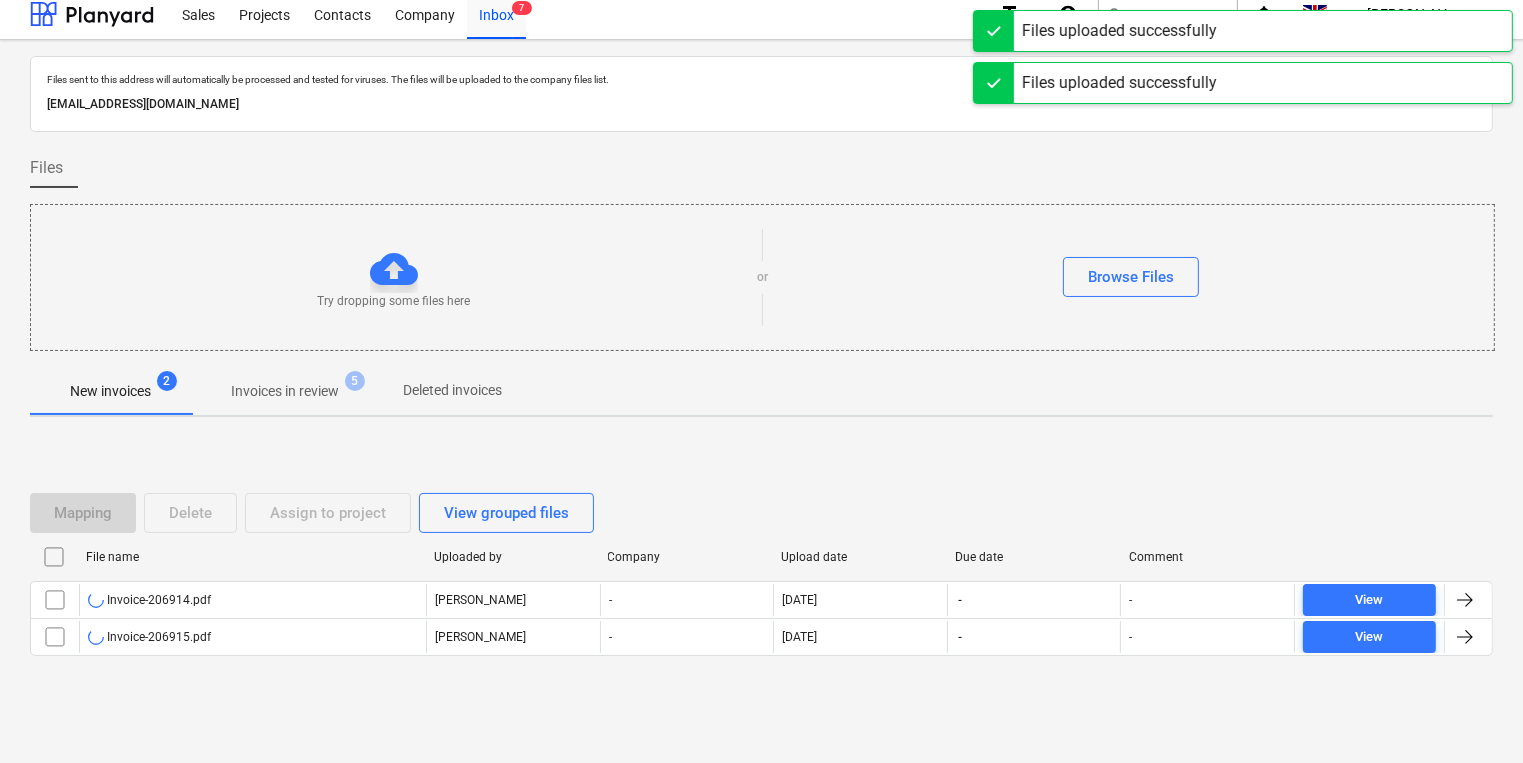 type 